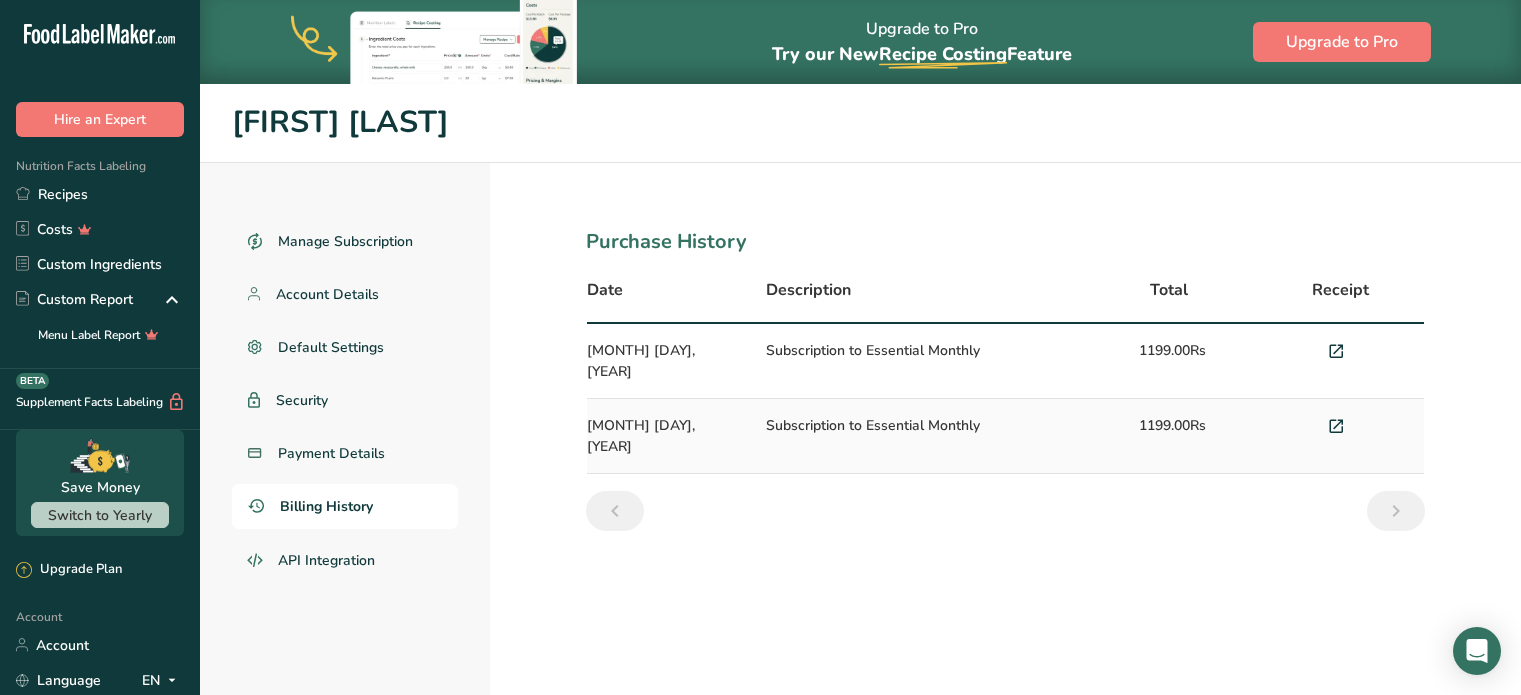 scroll, scrollTop: 0, scrollLeft: 0, axis: both 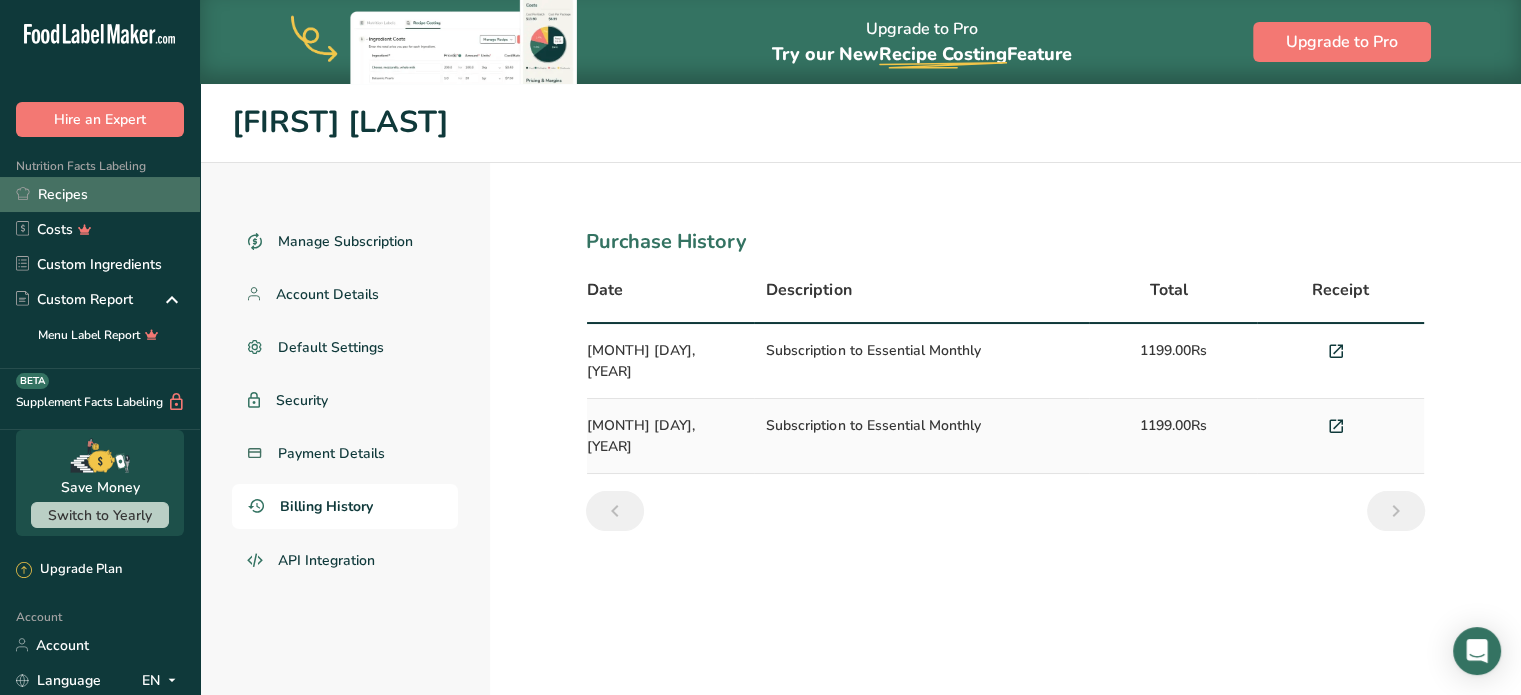 click on "Recipes" at bounding box center (100, 194) 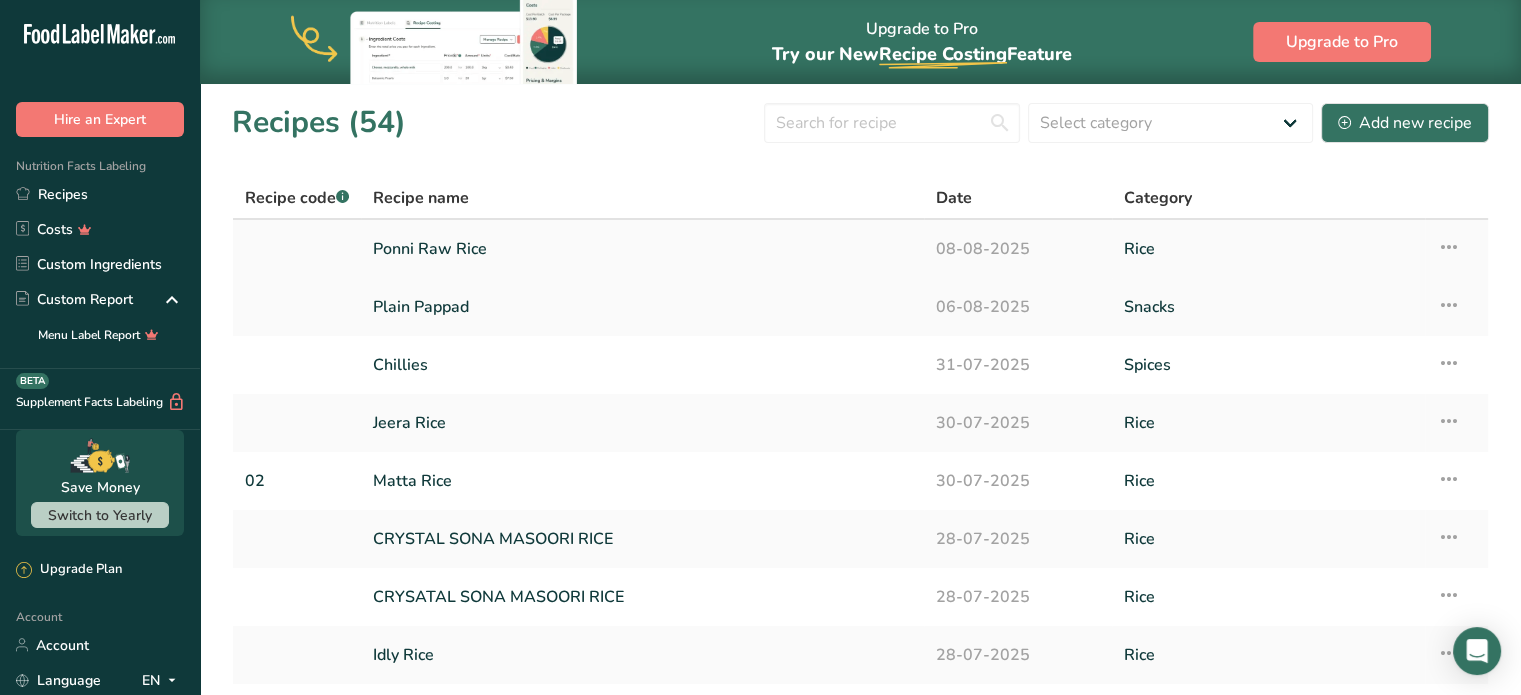 click on "Ponni Raw Rice" at bounding box center [642, 249] 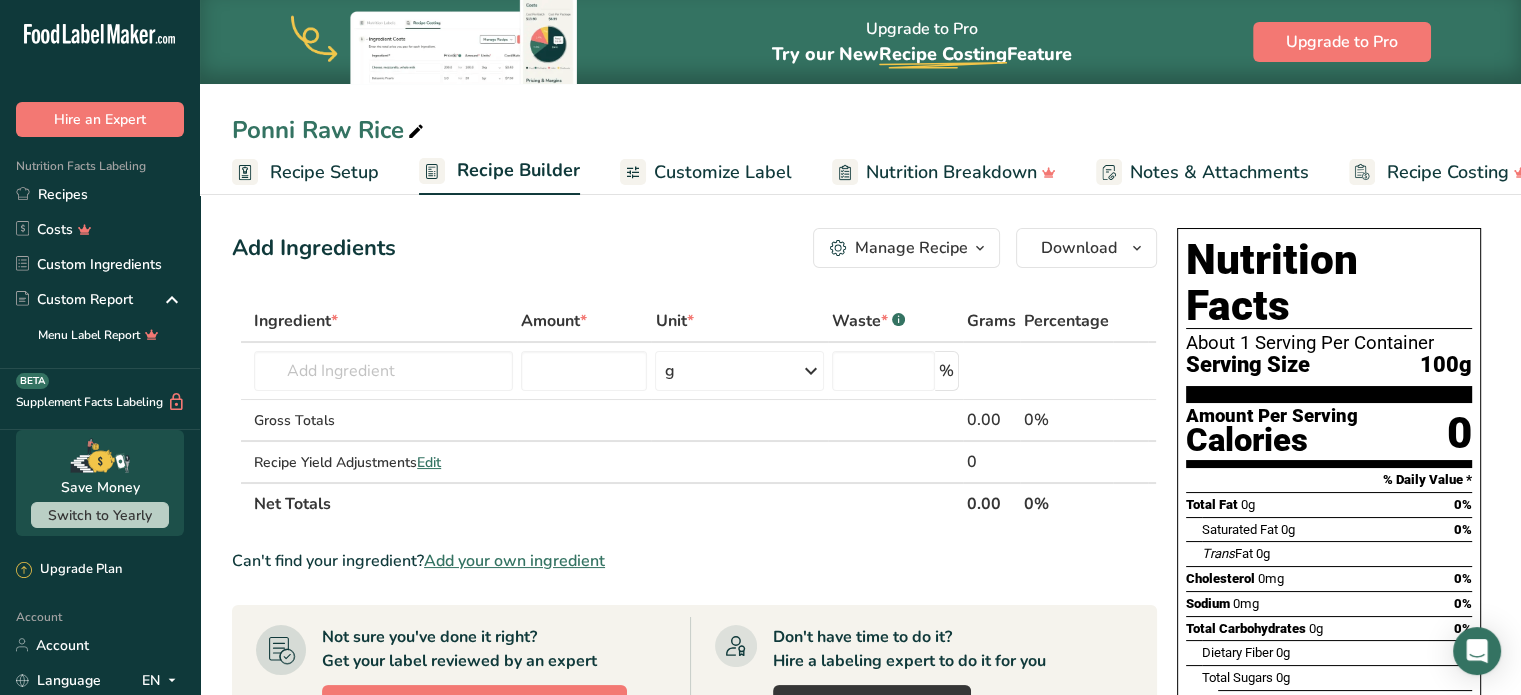 click on "Recipe Setup" at bounding box center (305, 172) 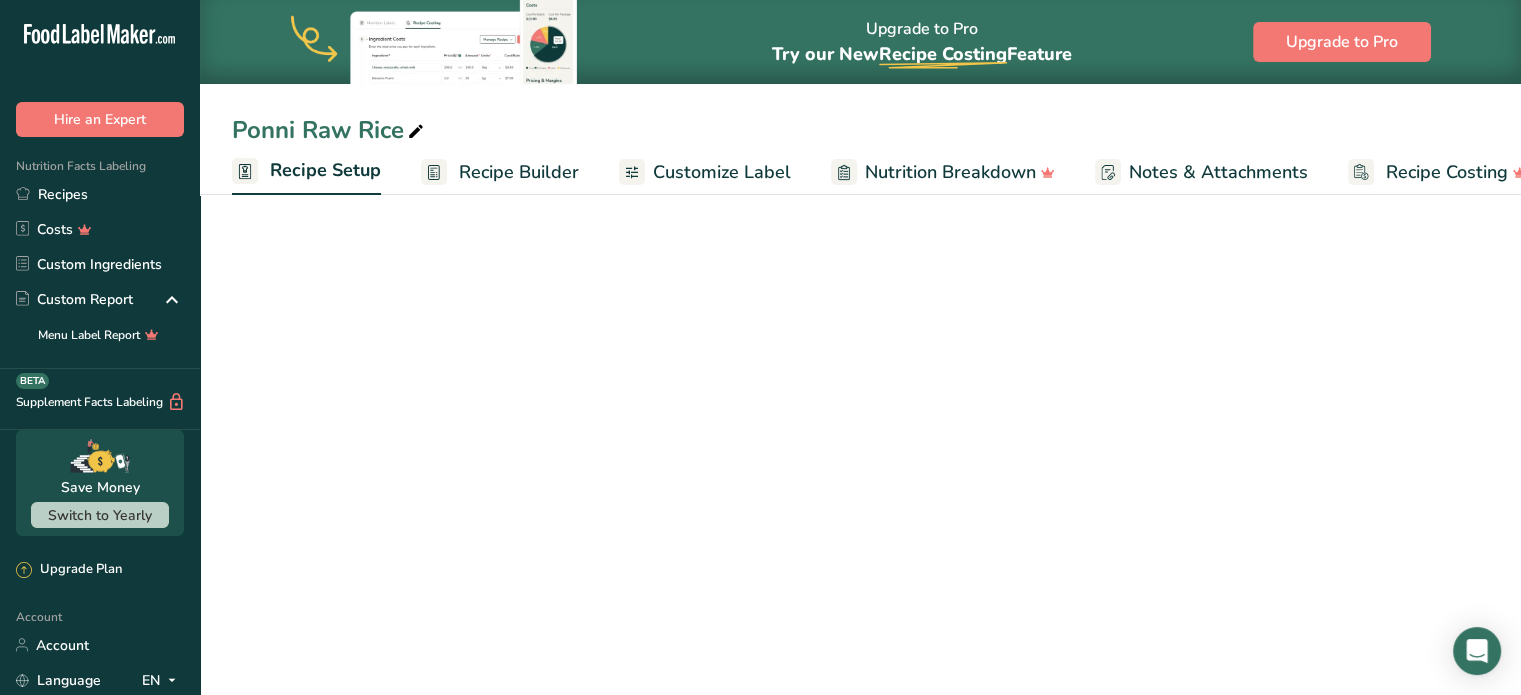 scroll, scrollTop: 0, scrollLeft: 7, axis: horizontal 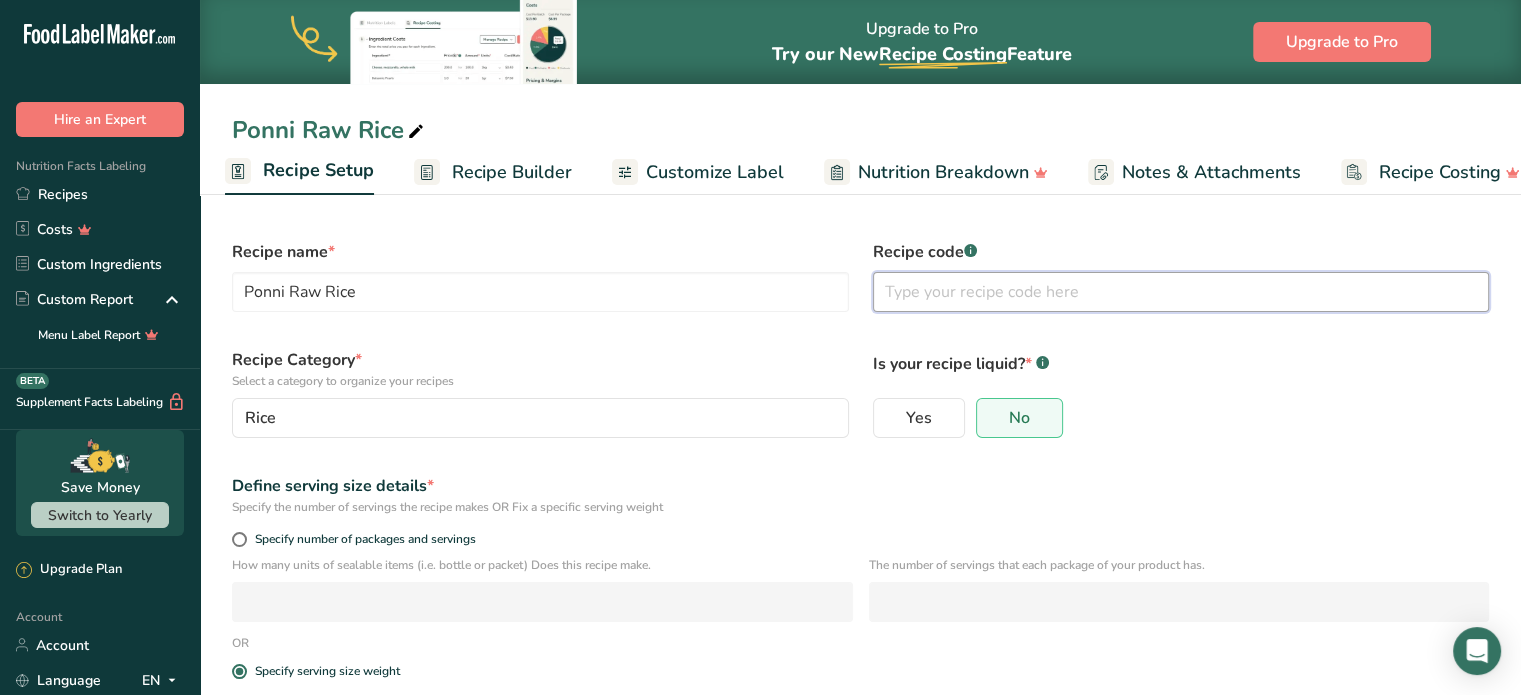 click at bounding box center (1181, 292) 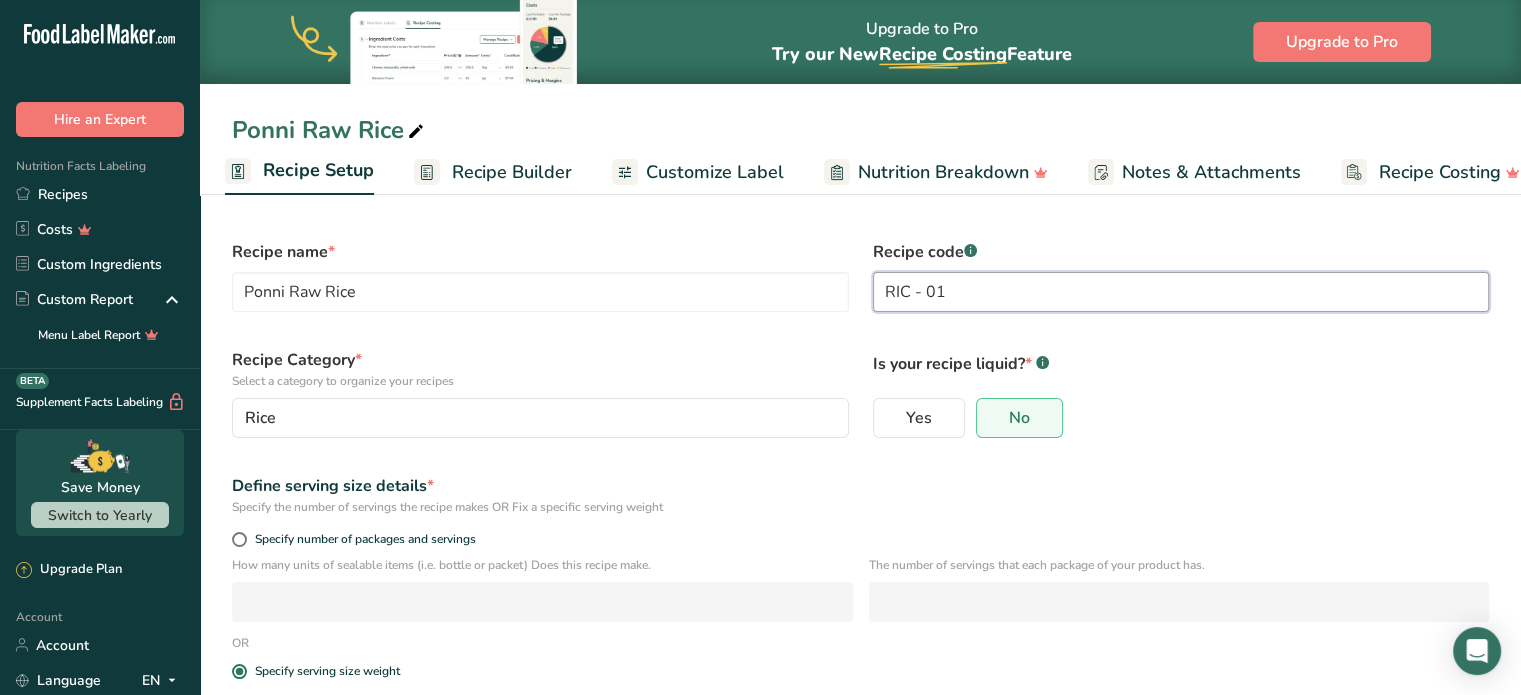 type on "[PRODUCT] - [NUMBER]" 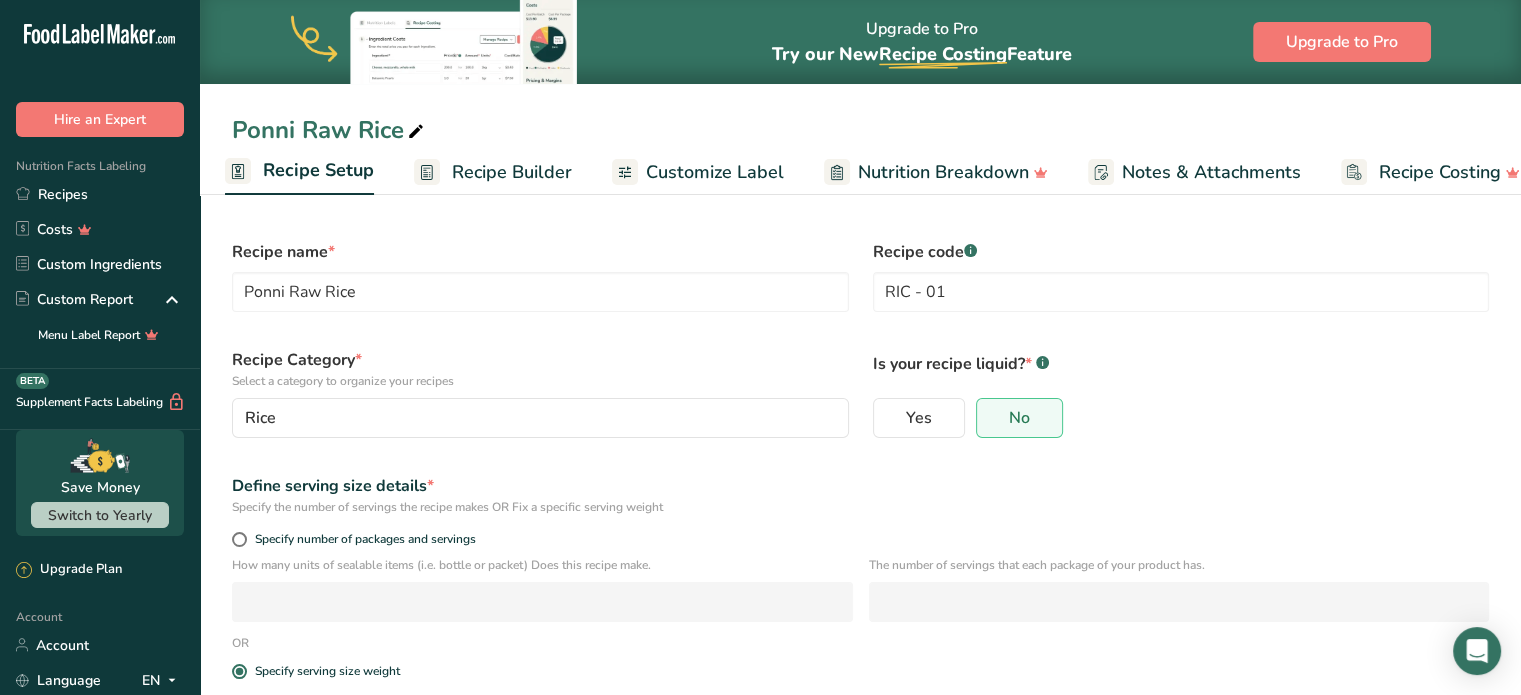 click on "Yes   No" at bounding box center (1181, 418) 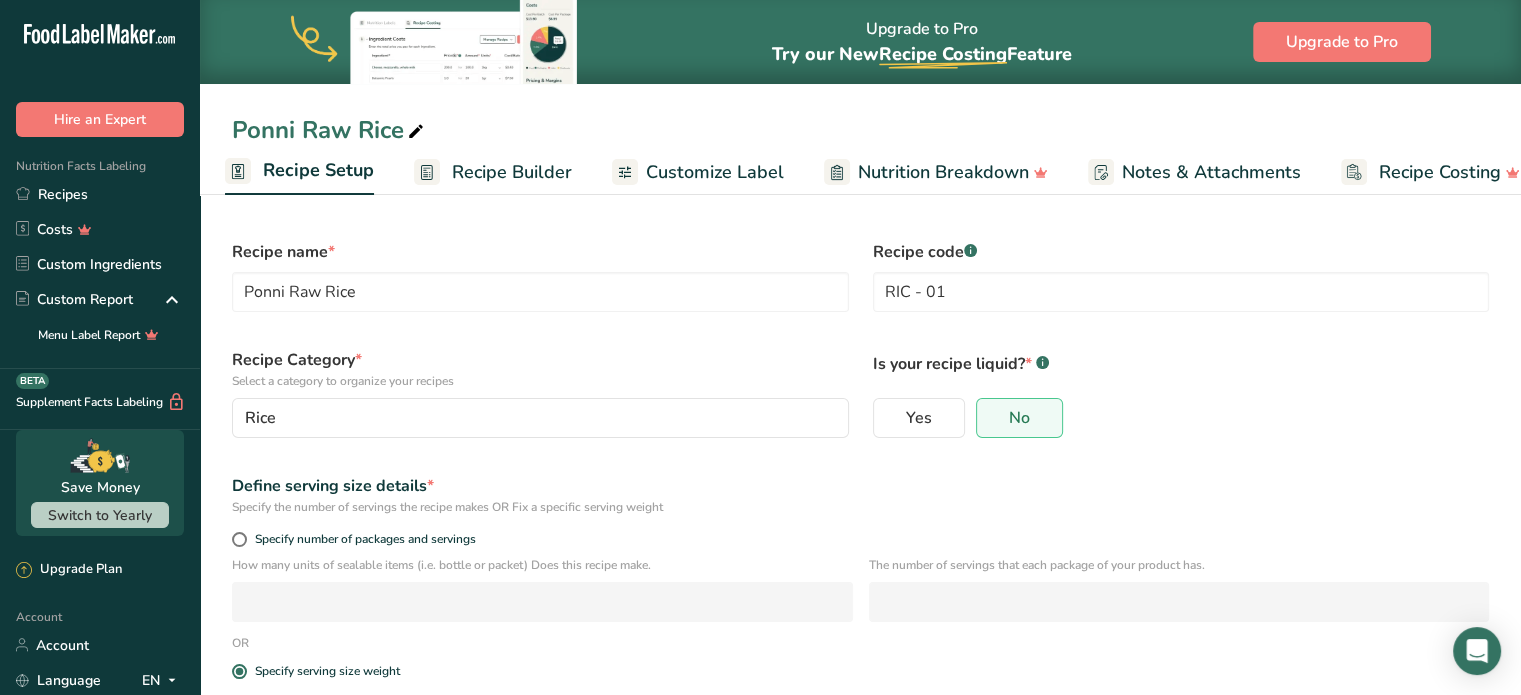 scroll, scrollTop: 0, scrollLeft: 0, axis: both 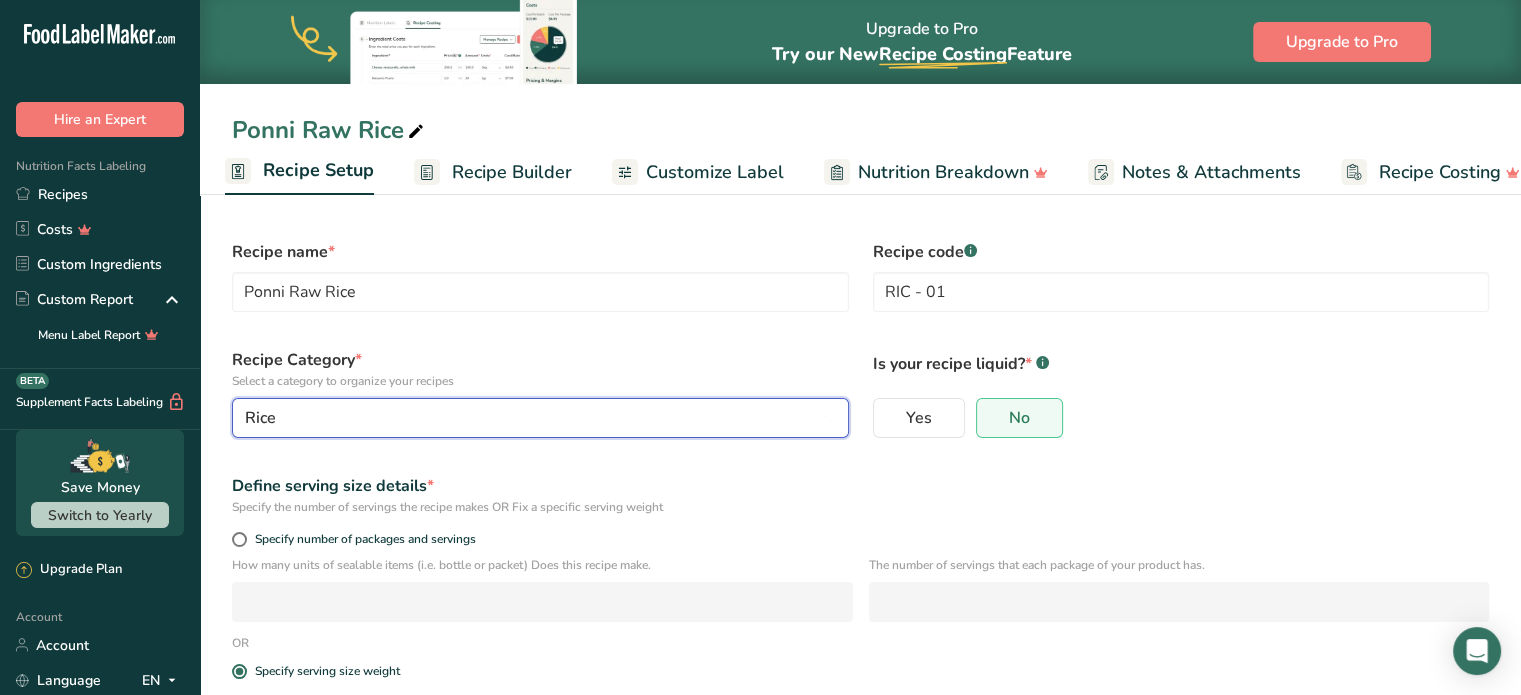 click on "Rice" at bounding box center (540, 418) 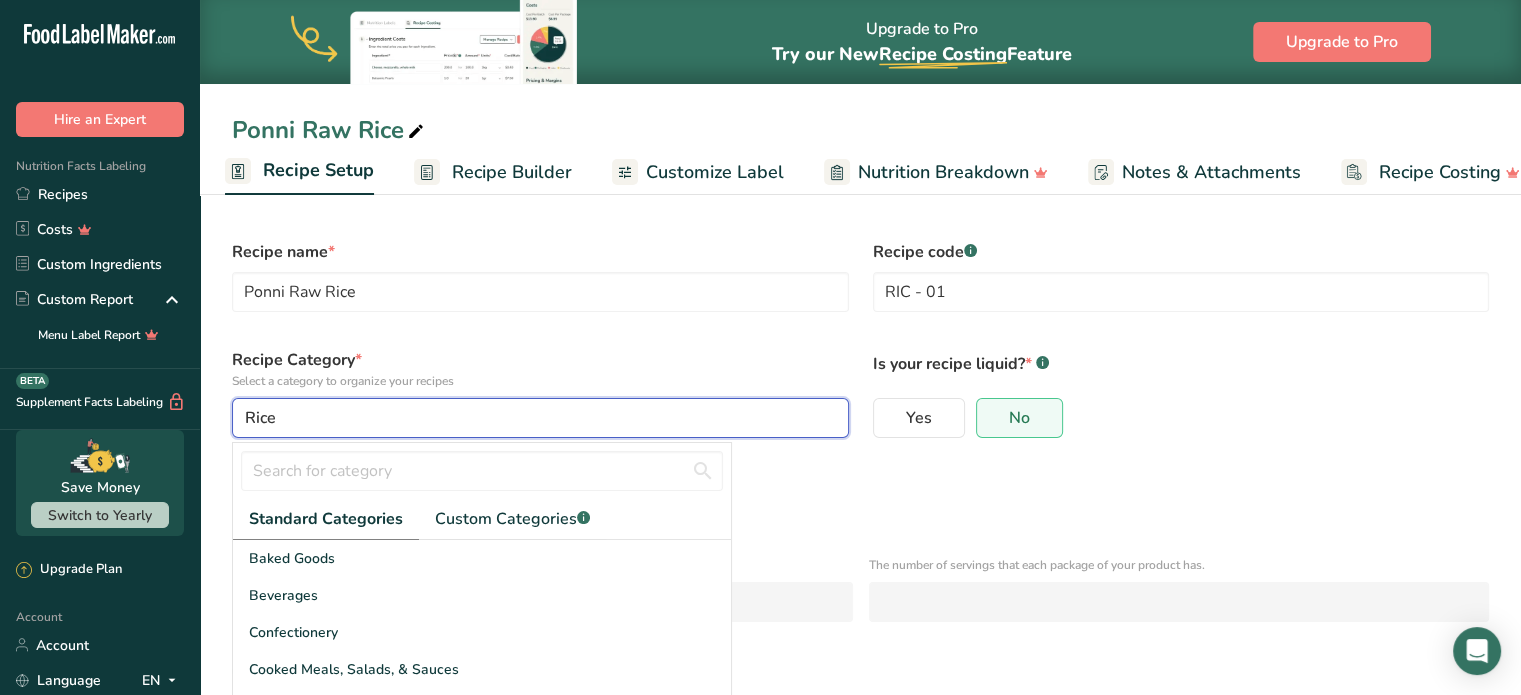 click on "Rice" at bounding box center (540, 418) 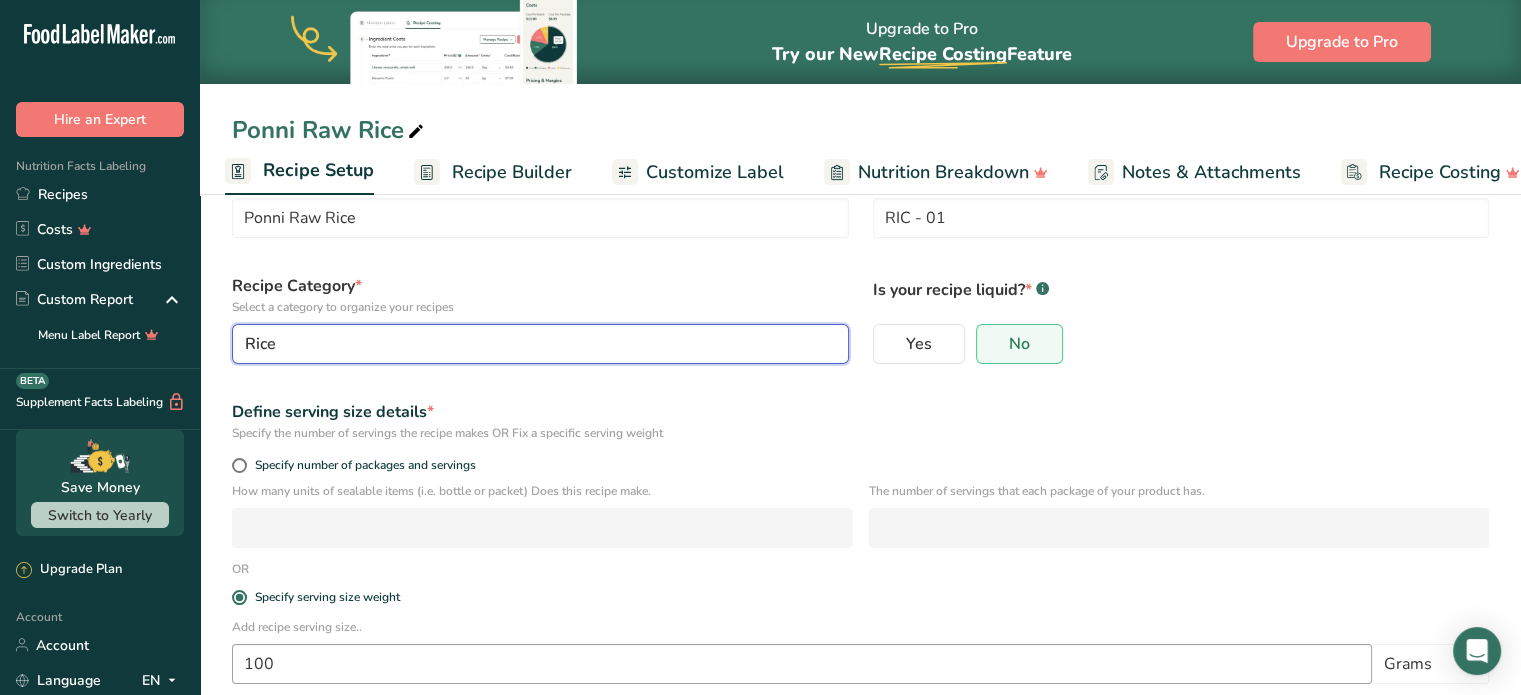 scroll, scrollTop: 0, scrollLeft: 0, axis: both 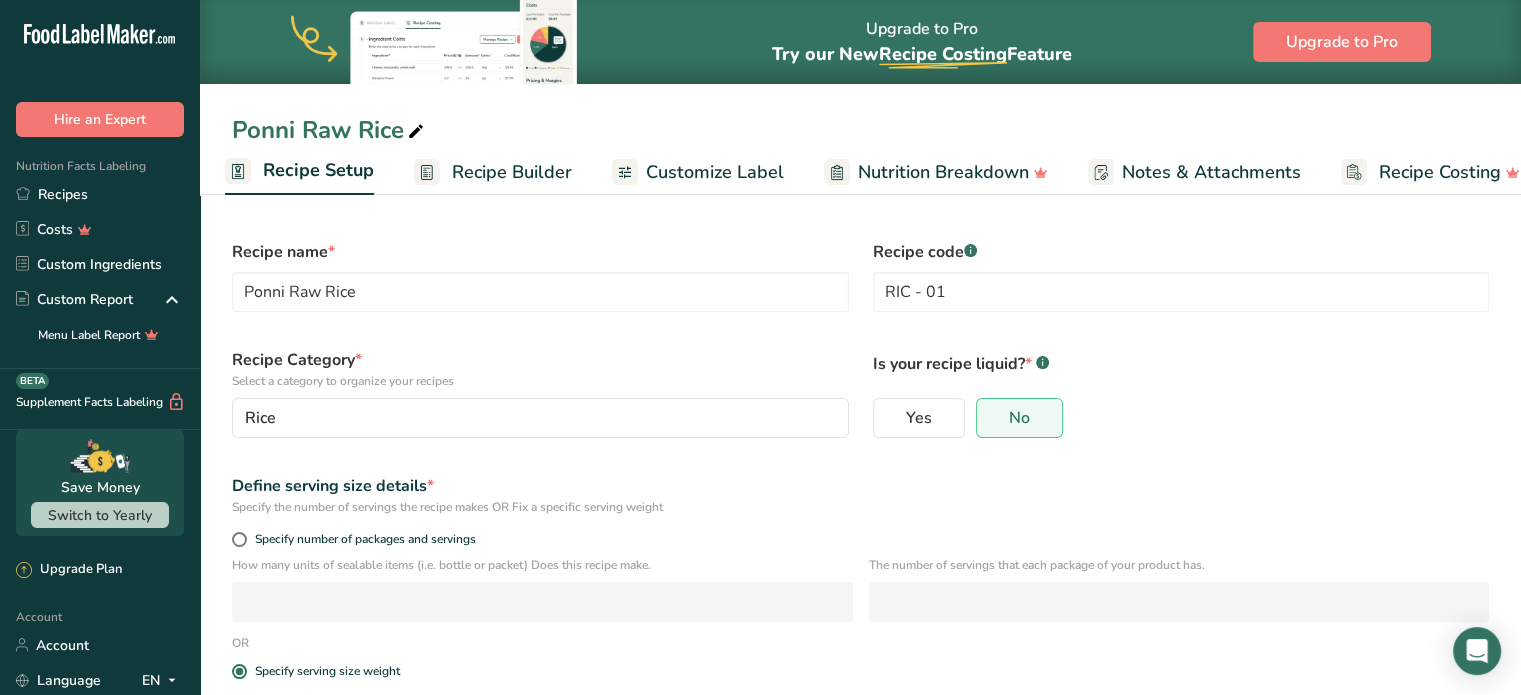 click on "Recipe Category *
Select a category to organize your recipes" at bounding box center [540, 369] 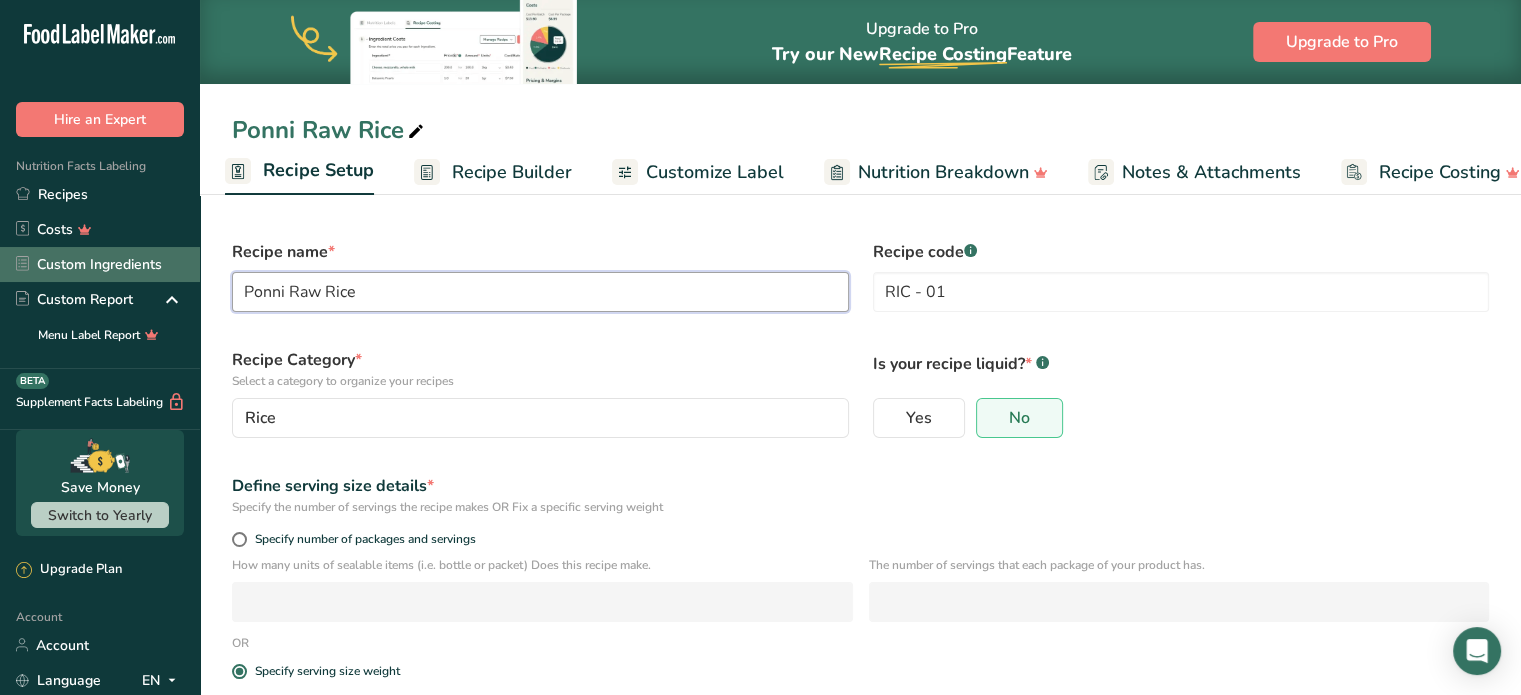 drag, startPoint x: 409, startPoint y: 290, endPoint x: 144, endPoint y: 253, distance: 267.57056 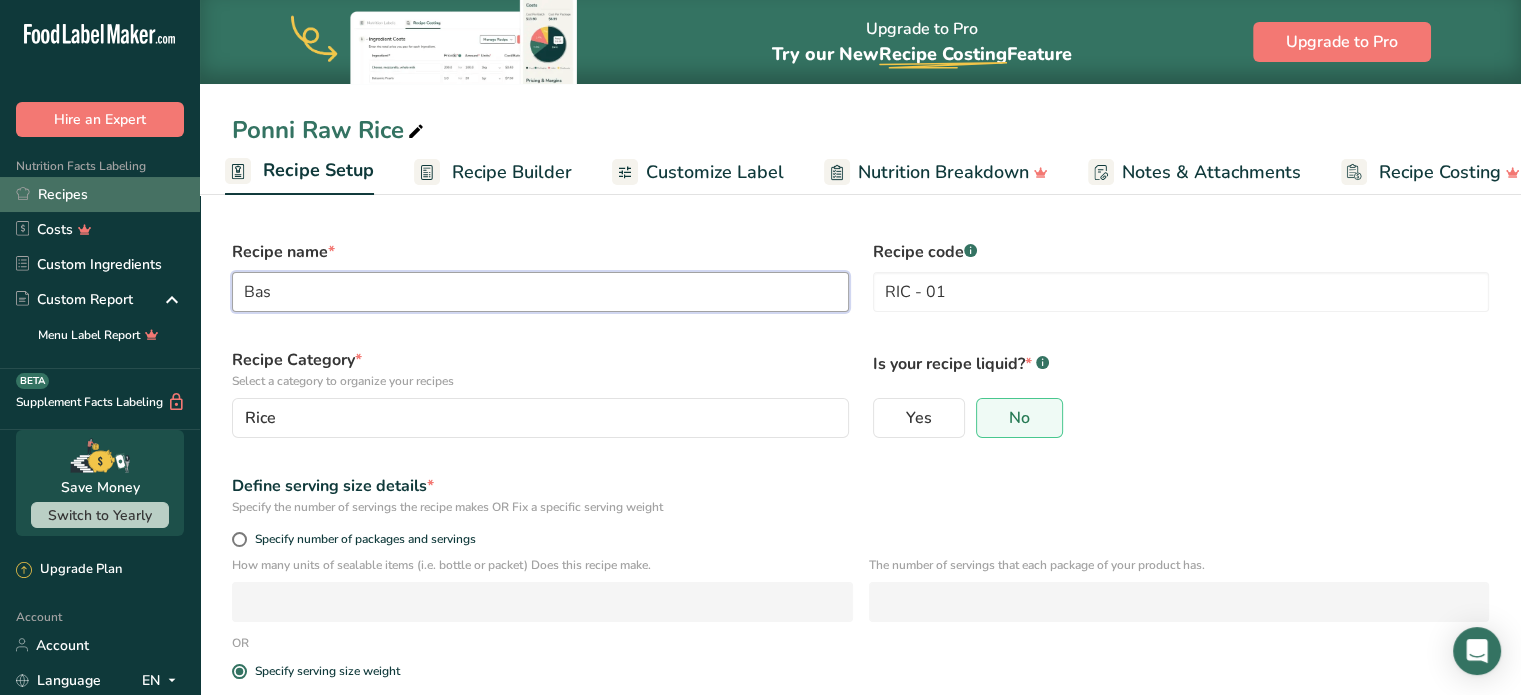type on "Bas" 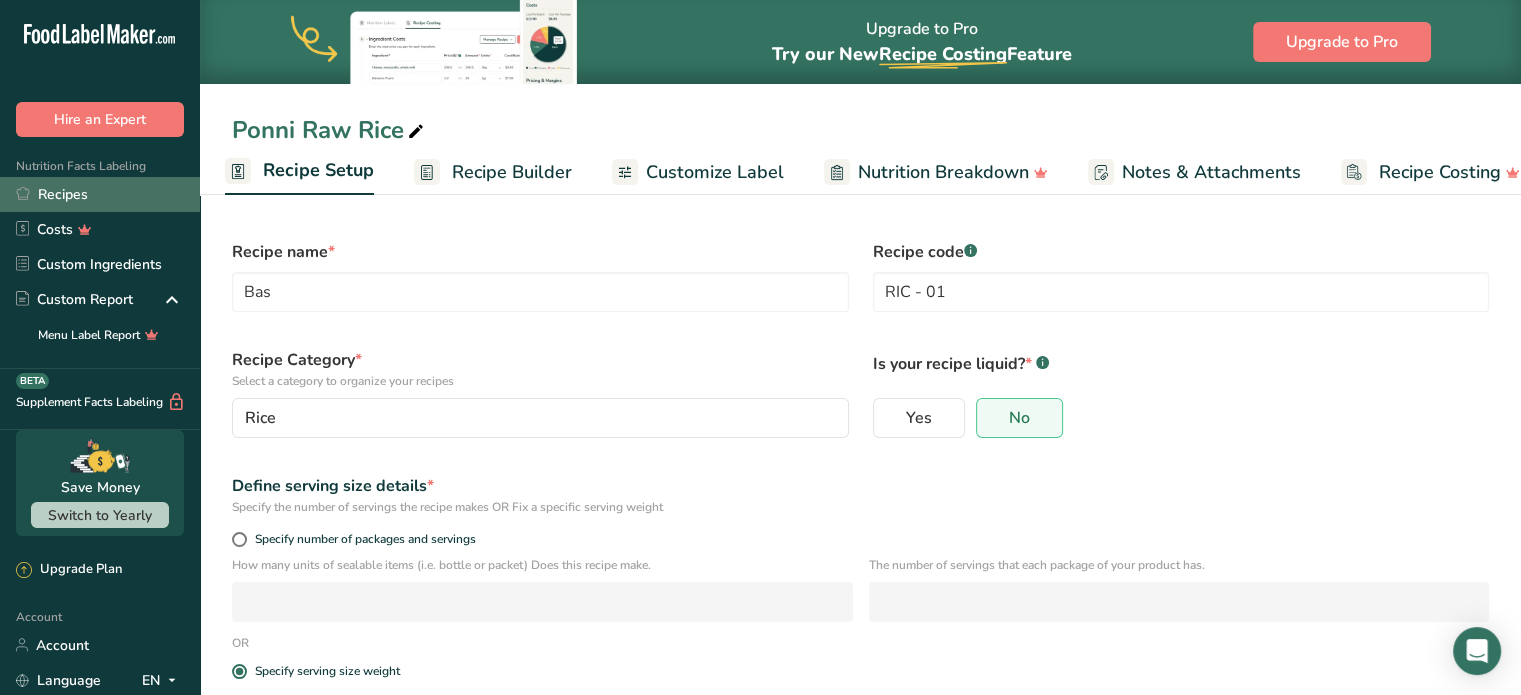 click on "Recipes" at bounding box center (100, 194) 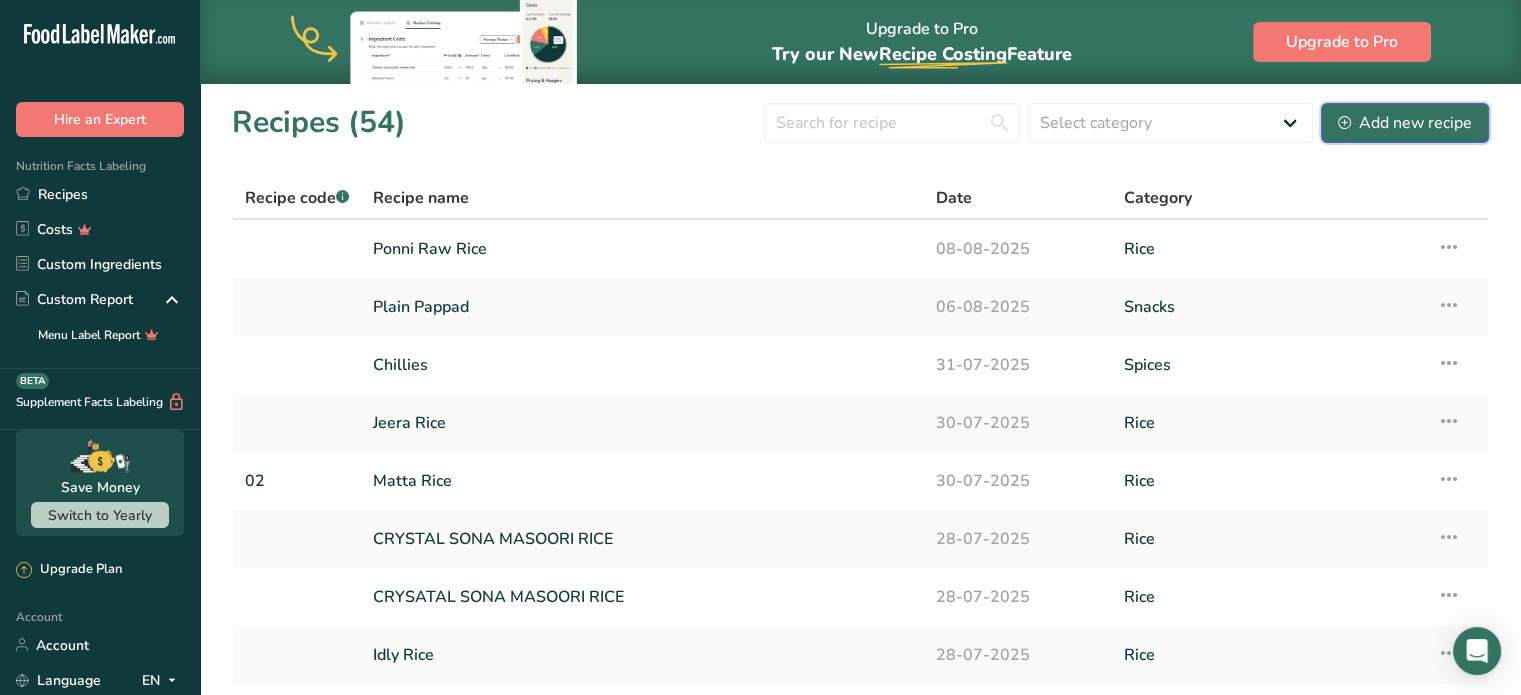 drag, startPoint x: 1436, startPoint y: 122, endPoint x: 1423, endPoint y: 135, distance: 18.384777 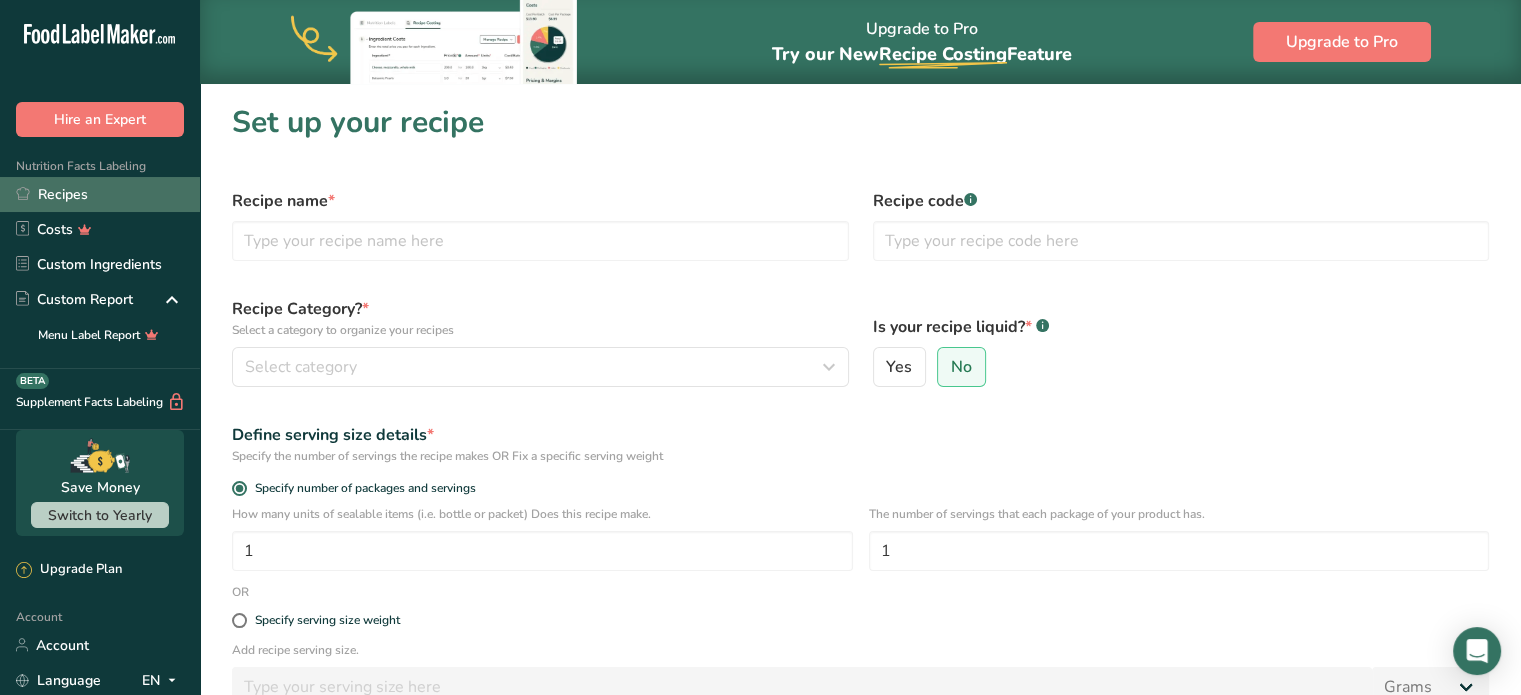 click on "Recipes" at bounding box center [100, 194] 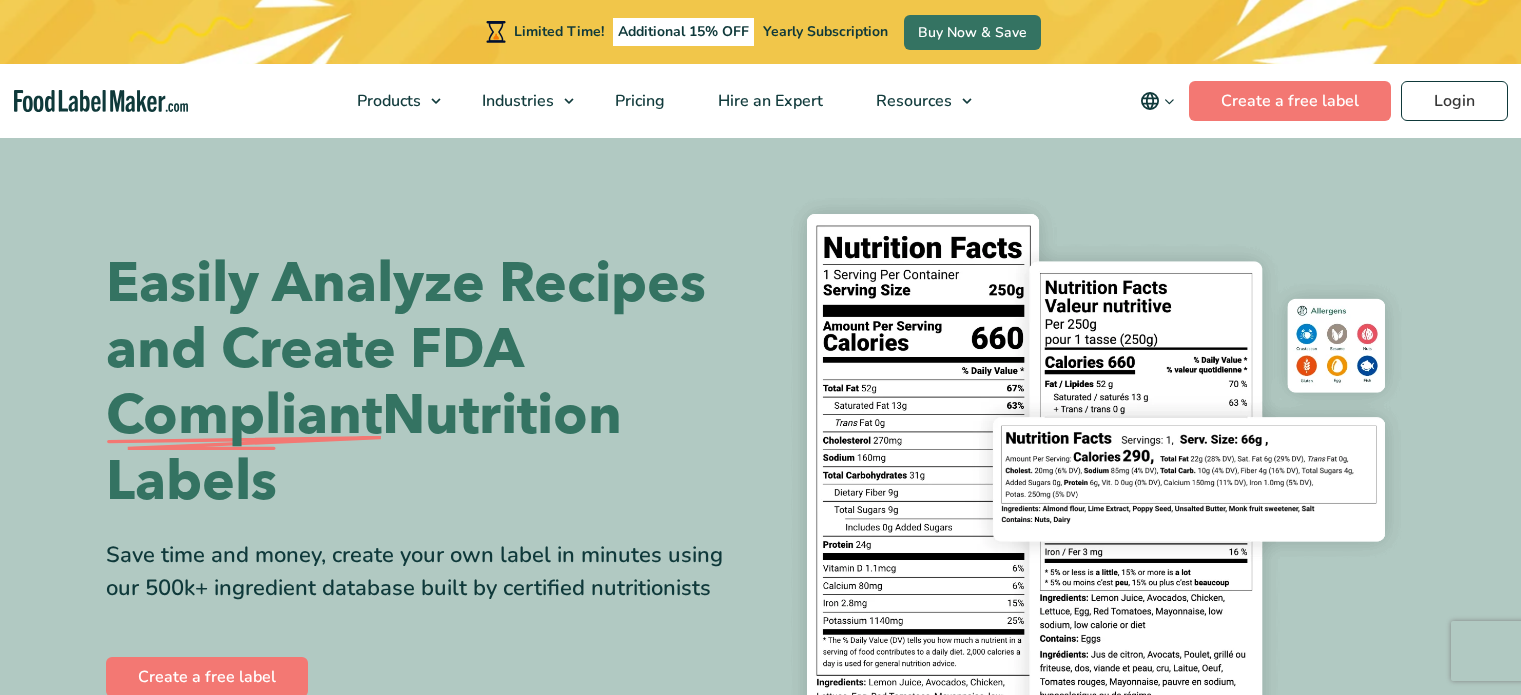 scroll, scrollTop: 0, scrollLeft: 0, axis: both 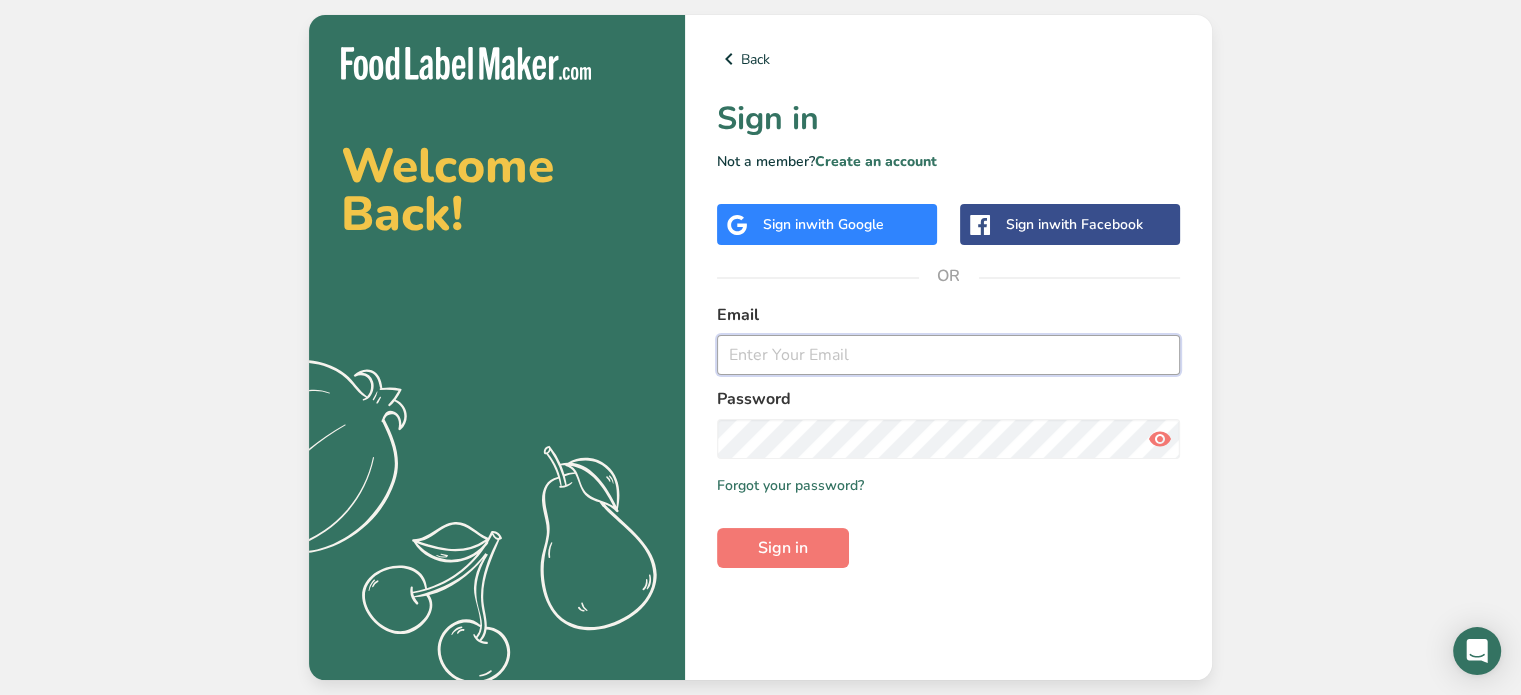 click at bounding box center (948, 355) 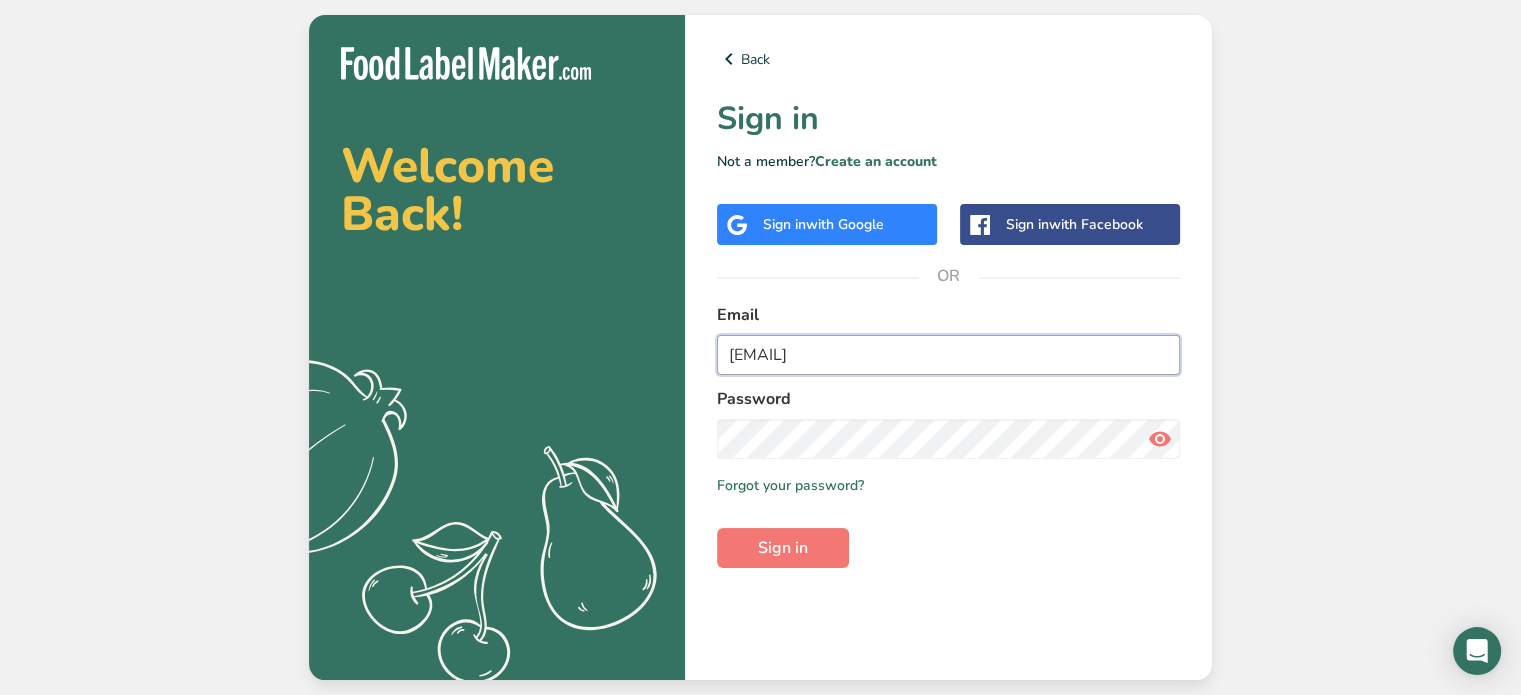 type on "[EMAIL]" 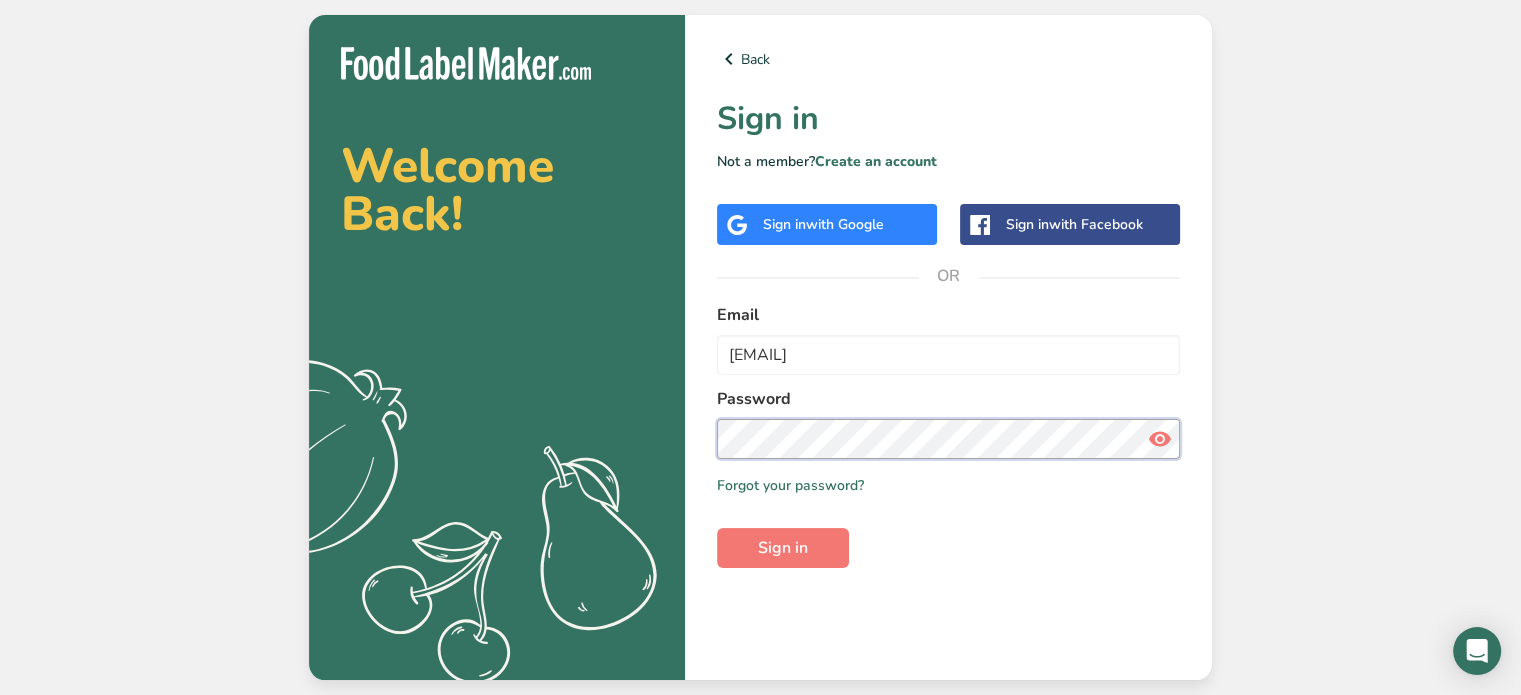 click on "Sign in" at bounding box center (783, 548) 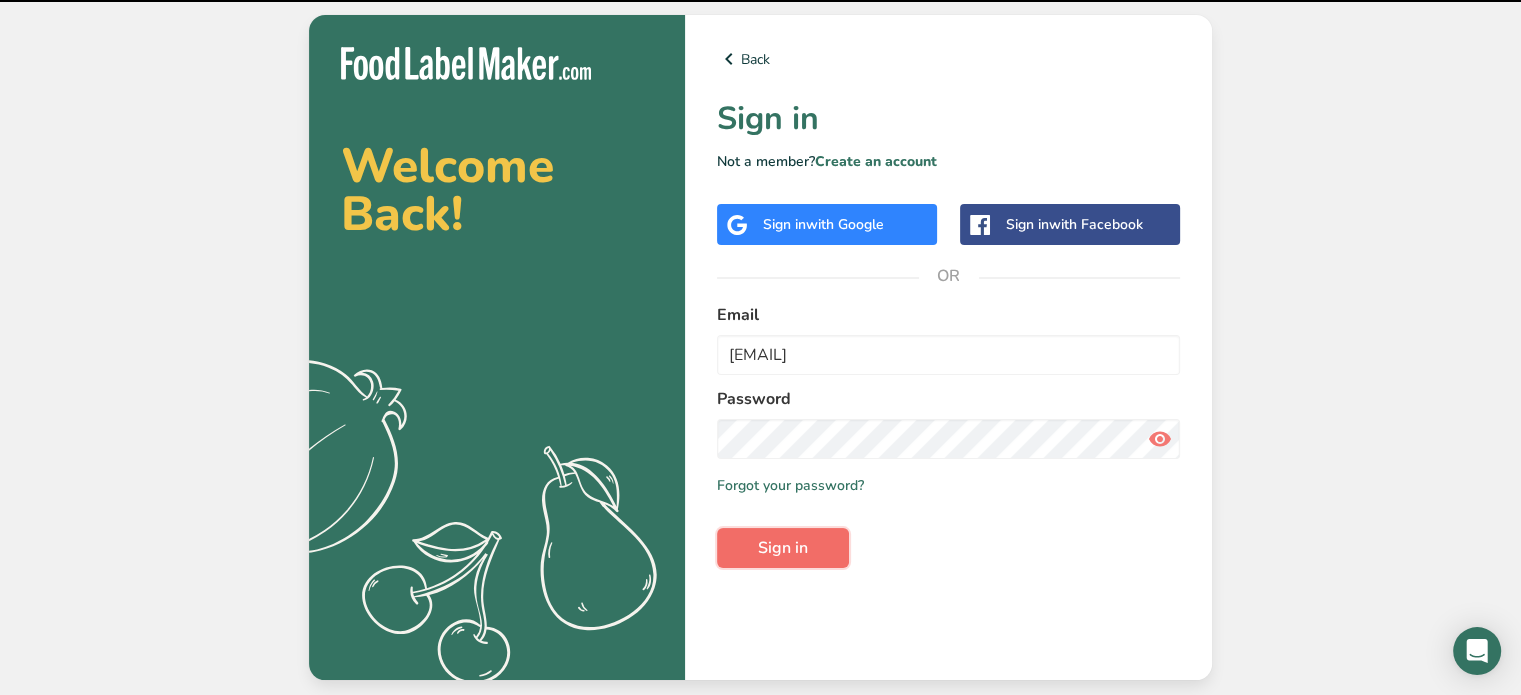 click on "Sign in" at bounding box center (783, 548) 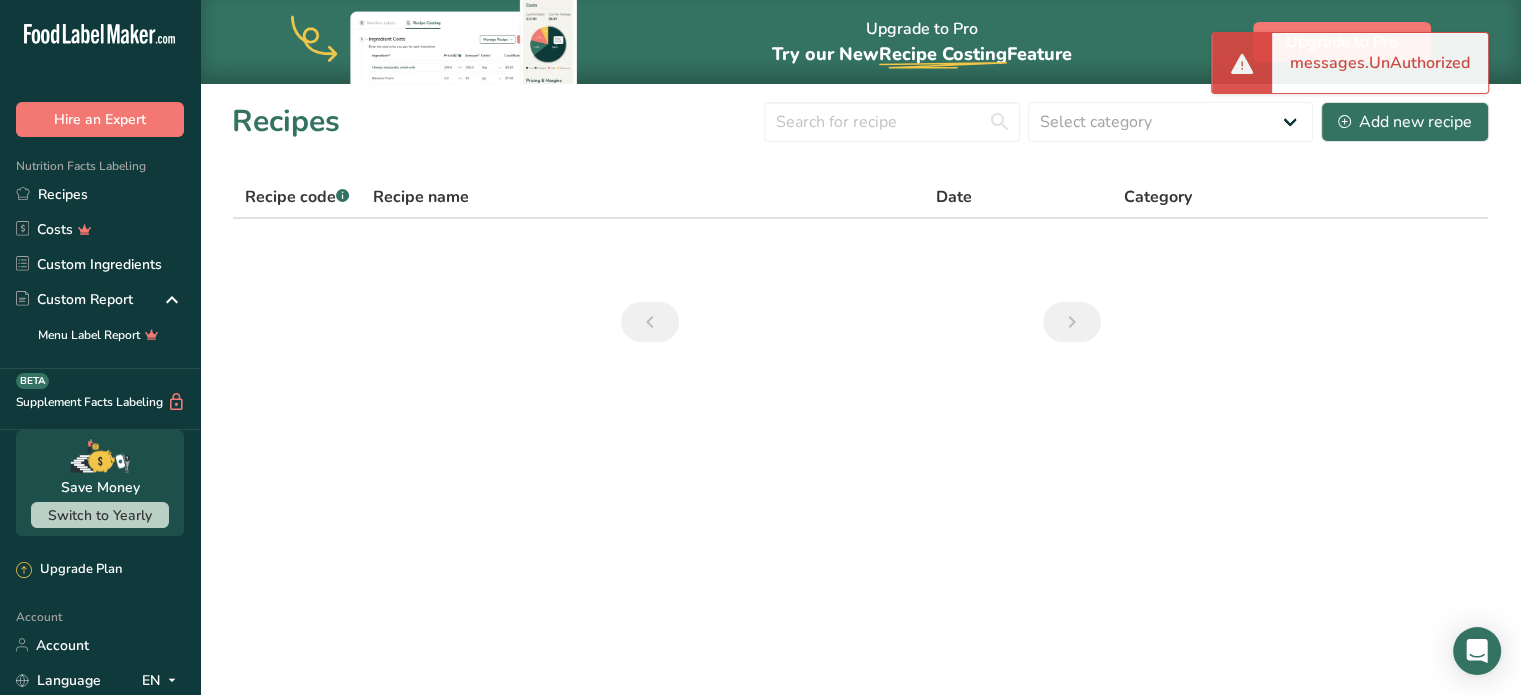 click on "Recipes
Select category
All
Baked Goods
Beverages
Confectionery
Cooked Meals, Salads, & Sauces
Dairy
Snacks
Add new recipe
Recipe code
.a-a{fill:#347362;}.b-a{fill:#fff;}          Recipe name   Date   Category" at bounding box center (860, 228) 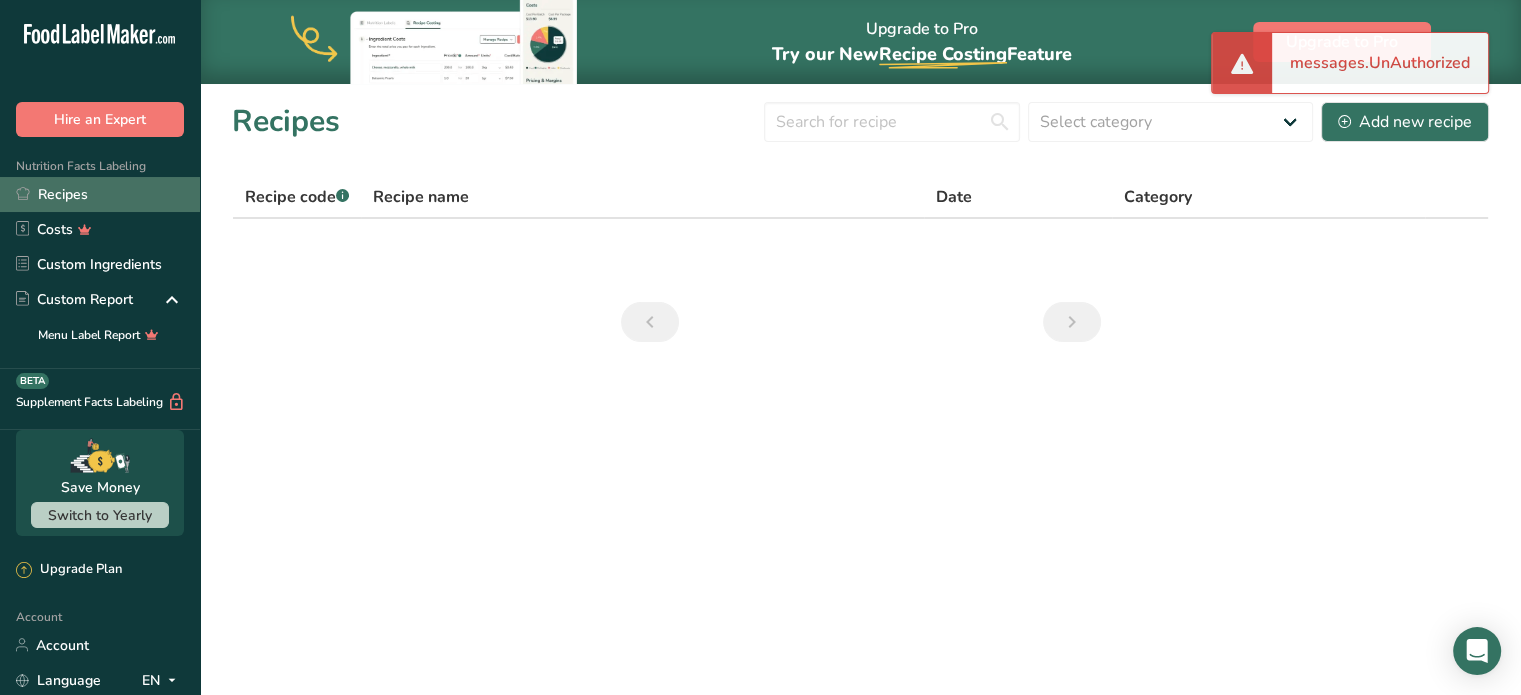 click on "Recipes" at bounding box center [100, 194] 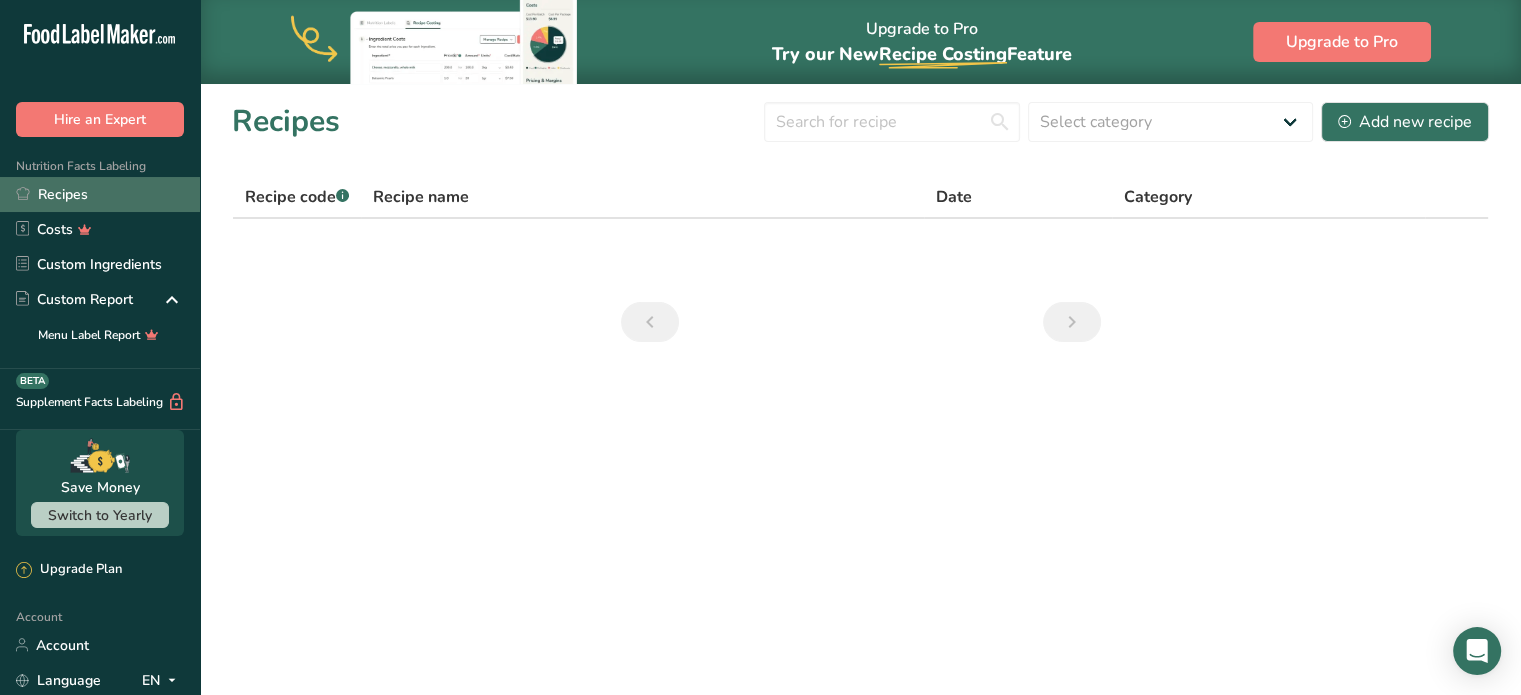 click on "Recipes" at bounding box center [100, 194] 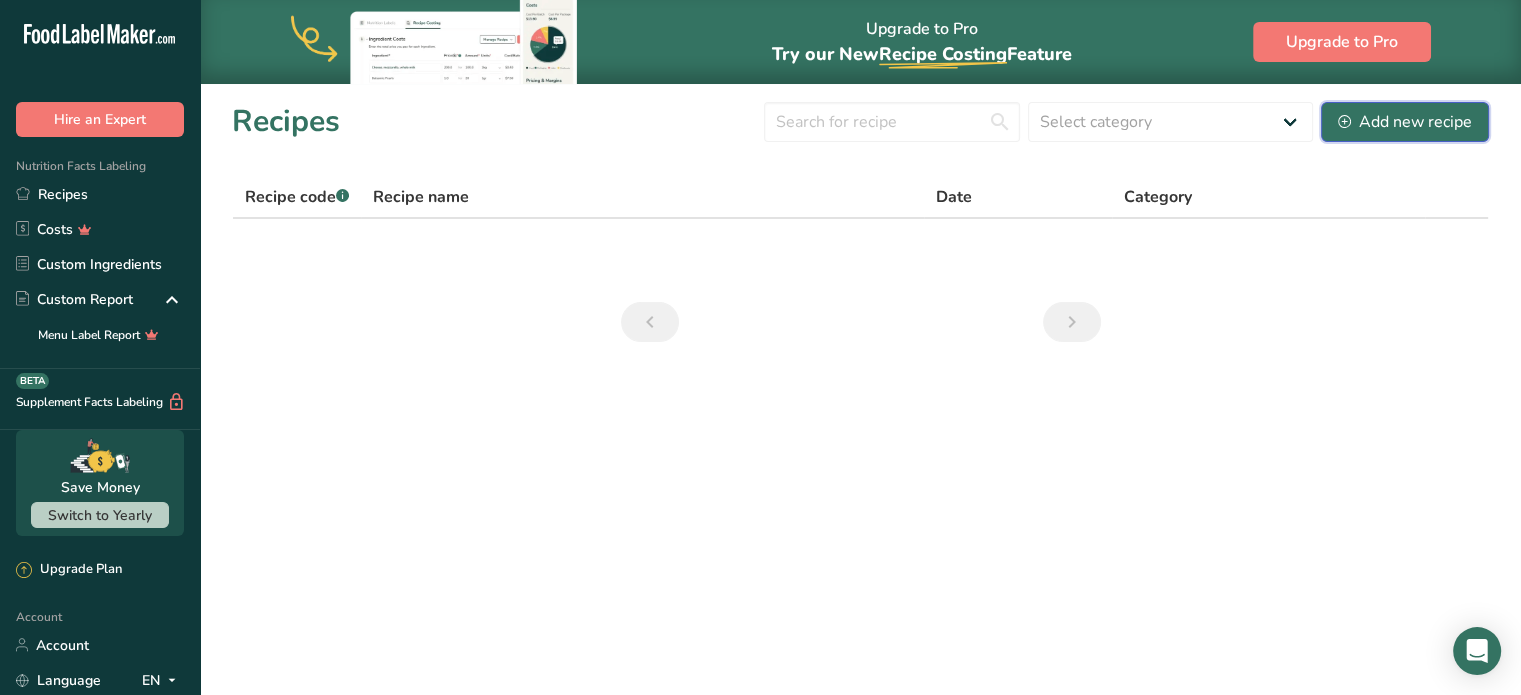 click on "Add new recipe" at bounding box center [1405, 122] 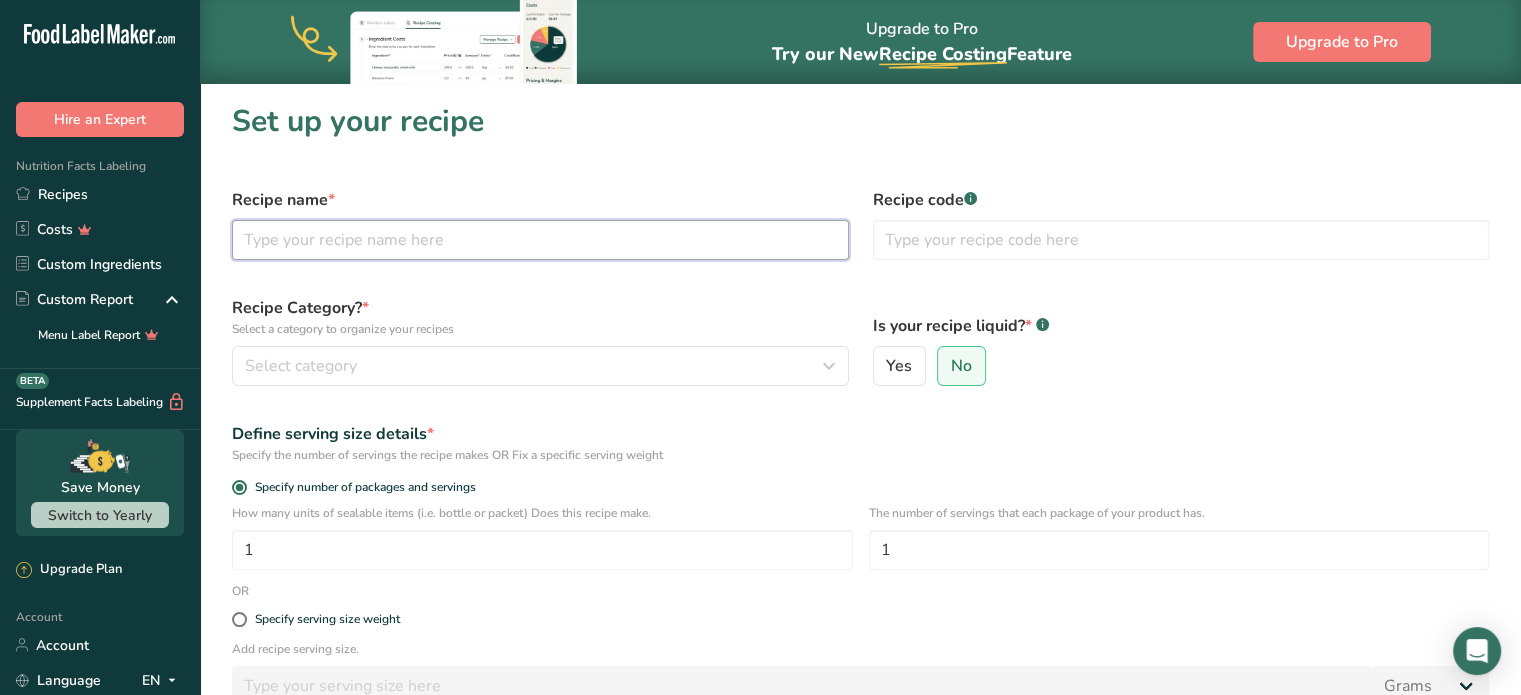 click at bounding box center [540, 240] 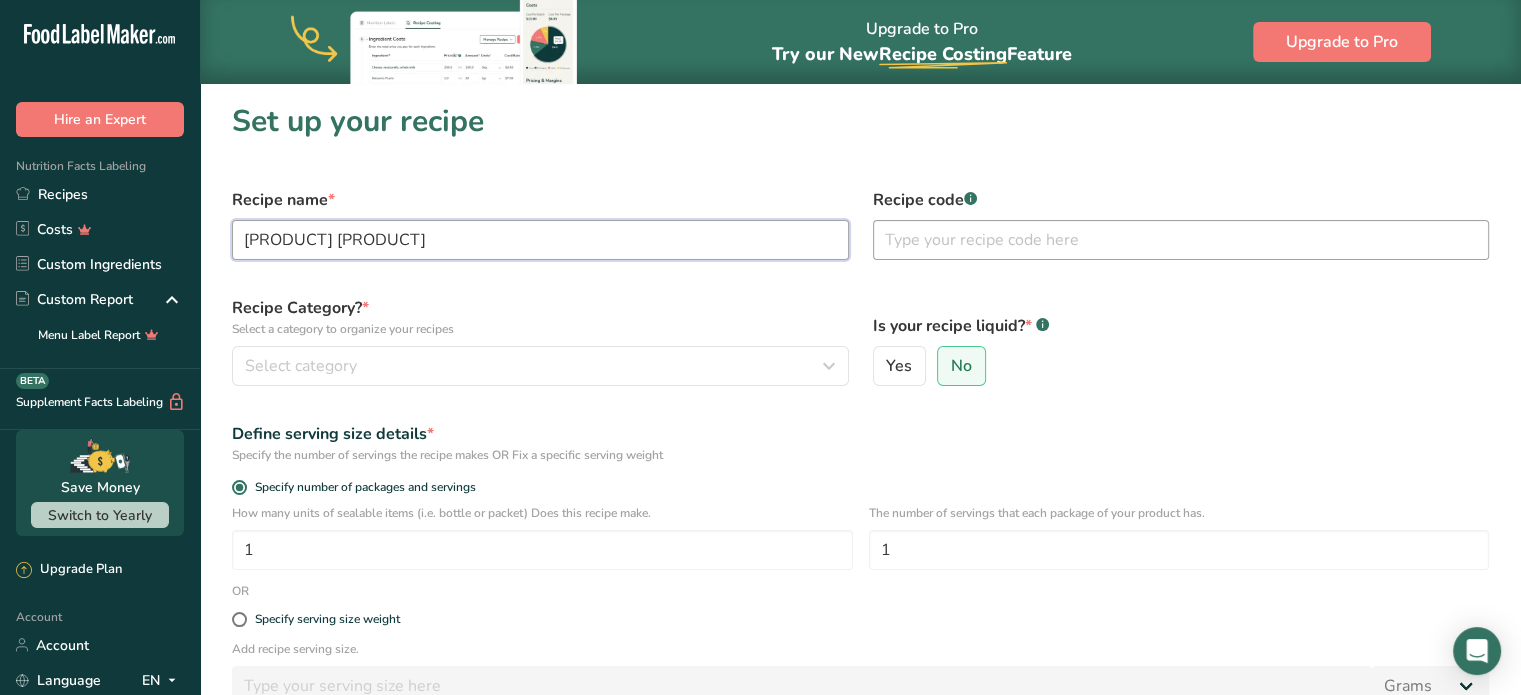type on "[PRODUCT] [PRODUCT]" 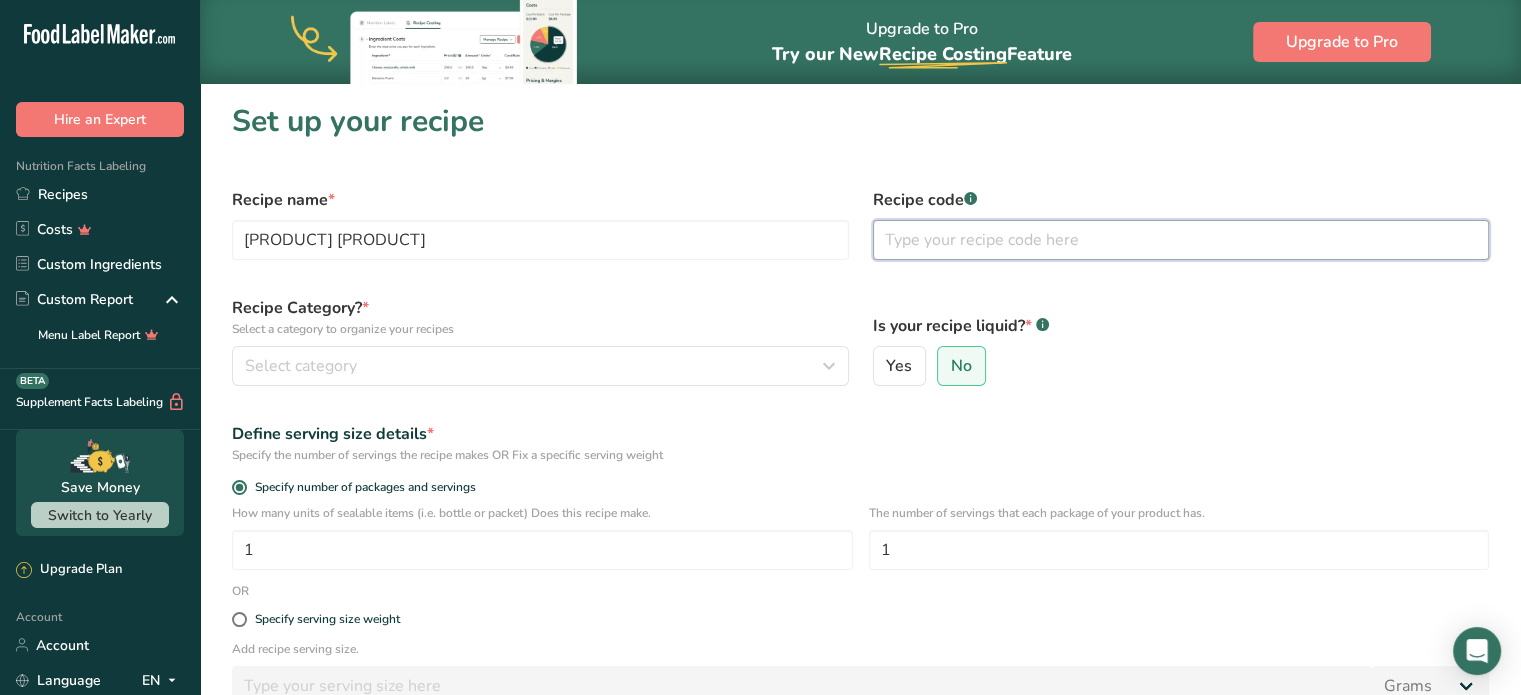 click at bounding box center (1181, 240) 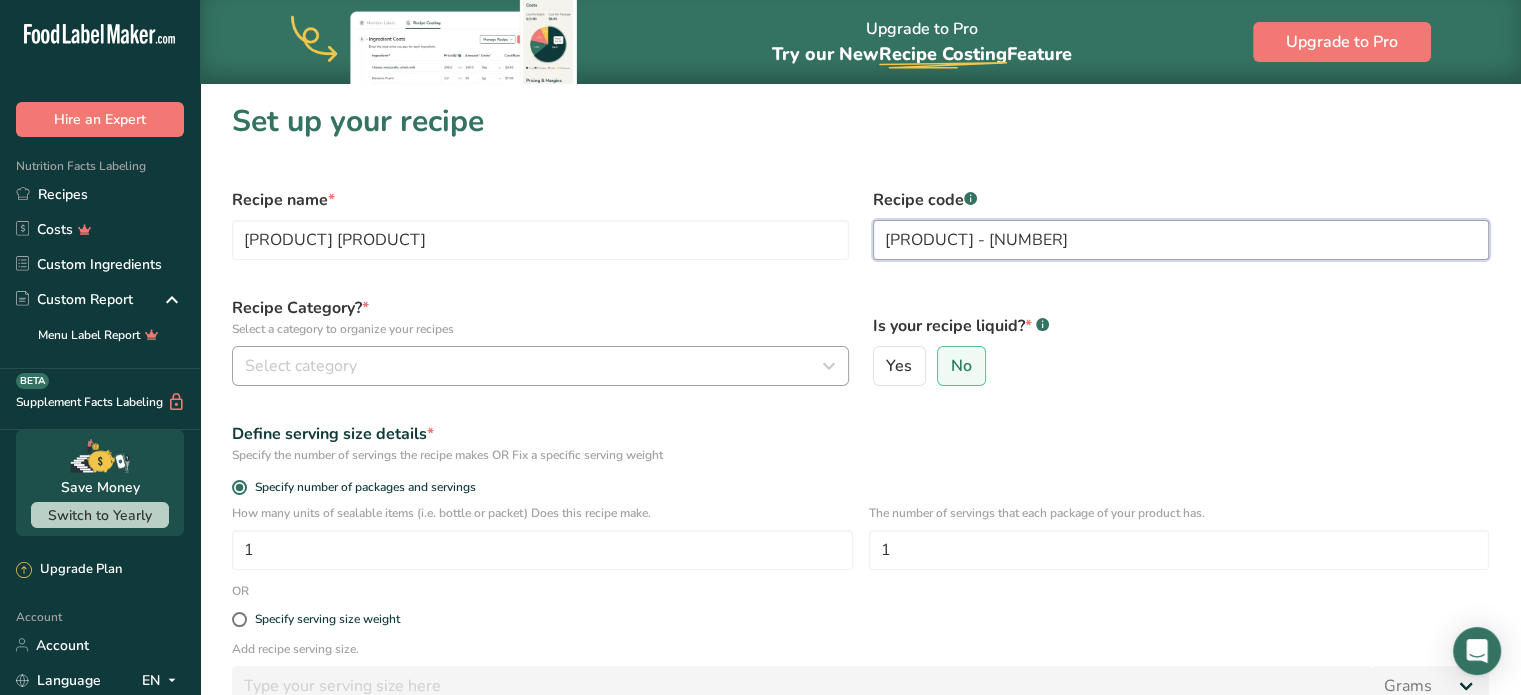 type on "RIC - 01" 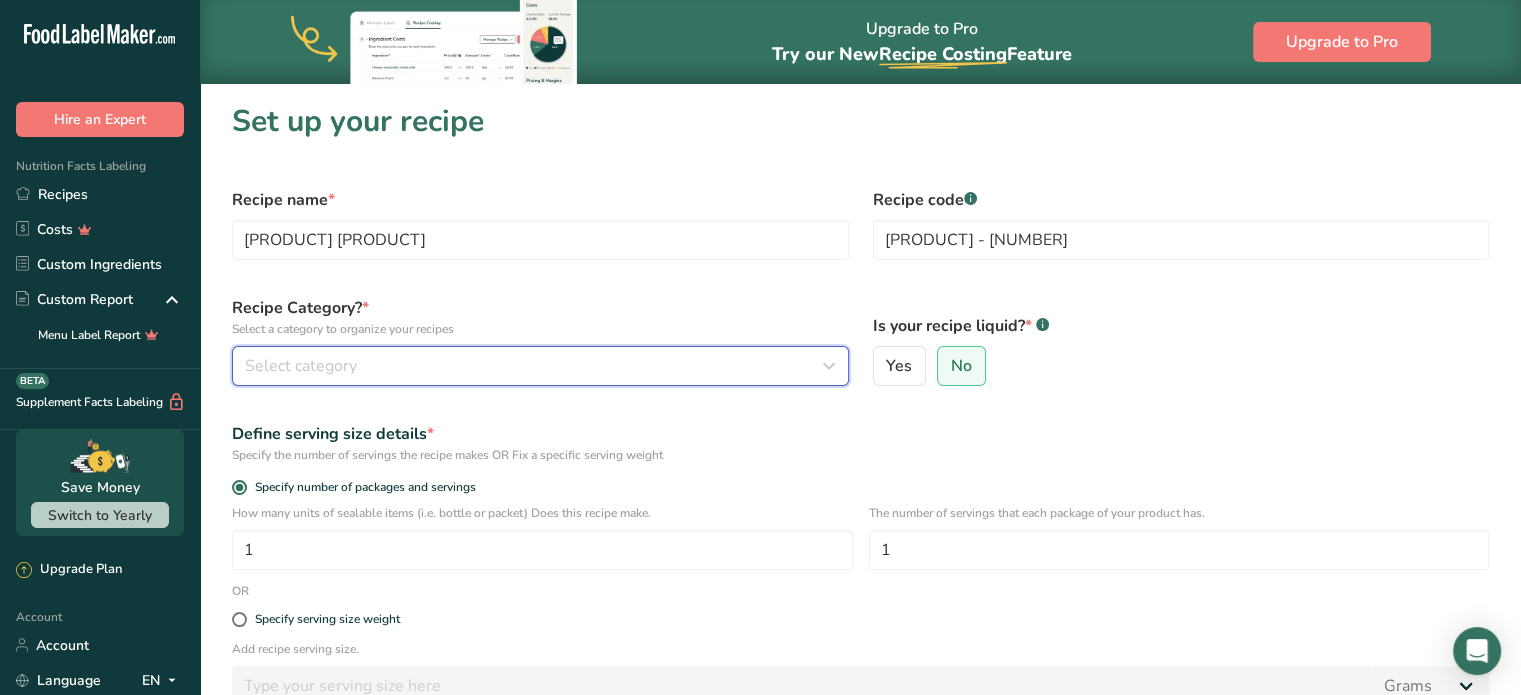 click on "Select category" at bounding box center [301, 366] 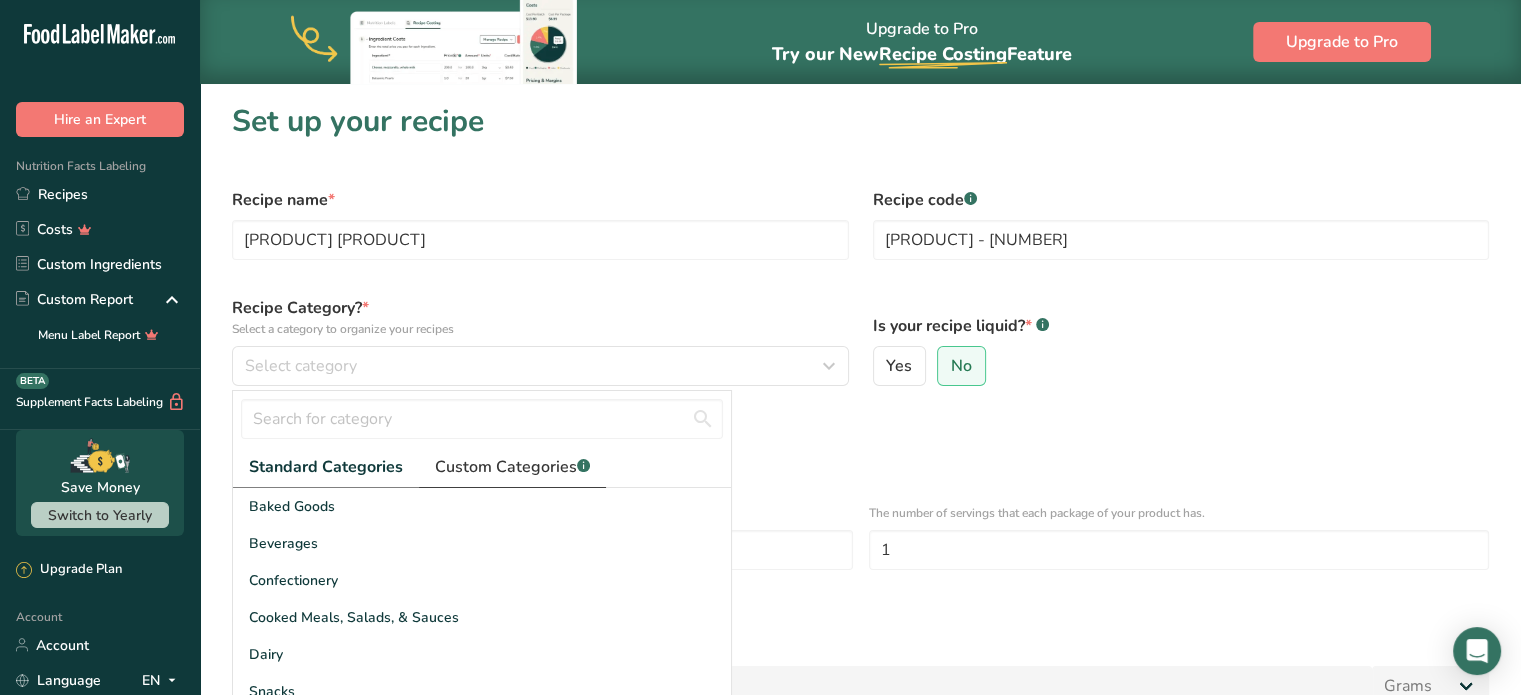 click on "Custom Categories
.a-a{fill:#347362;}.b-a{fill:#fff;}" at bounding box center (512, 467) 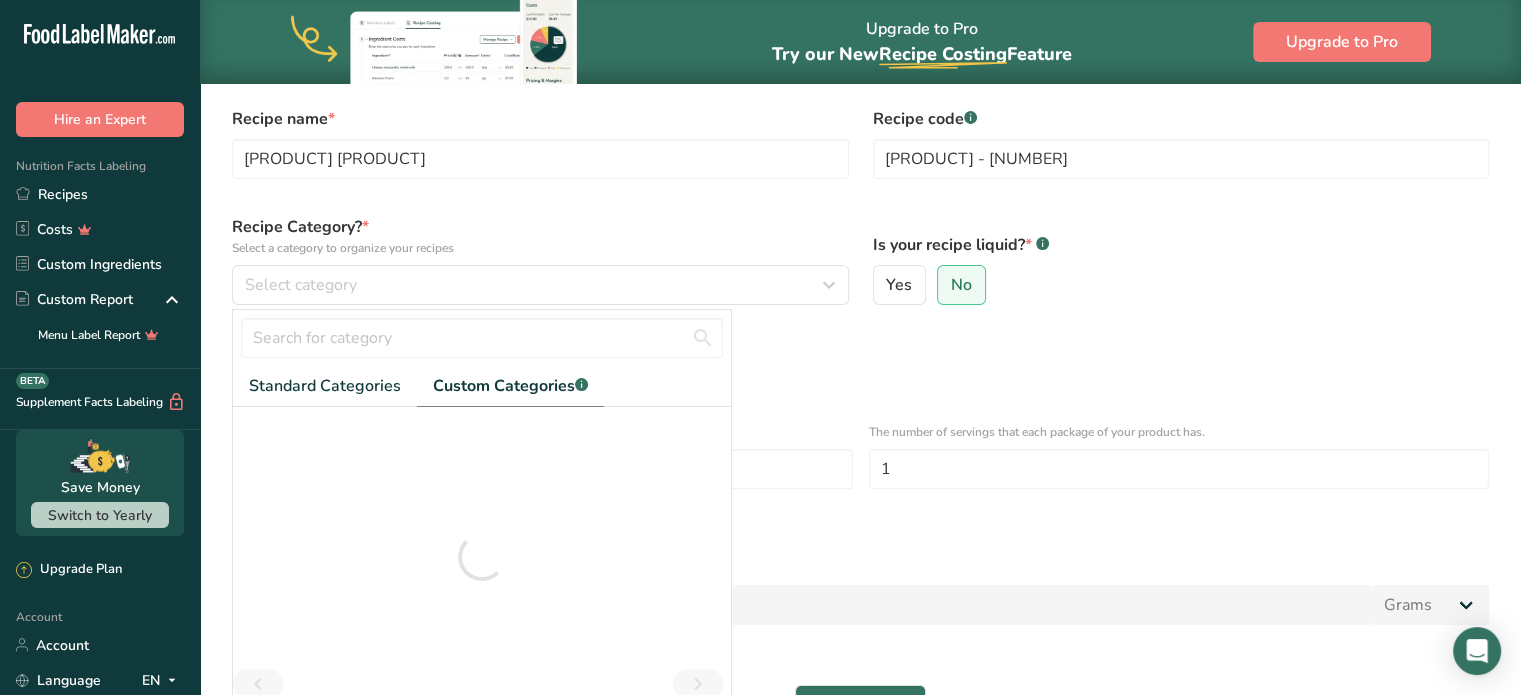 scroll, scrollTop: 247, scrollLeft: 0, axis: vertical 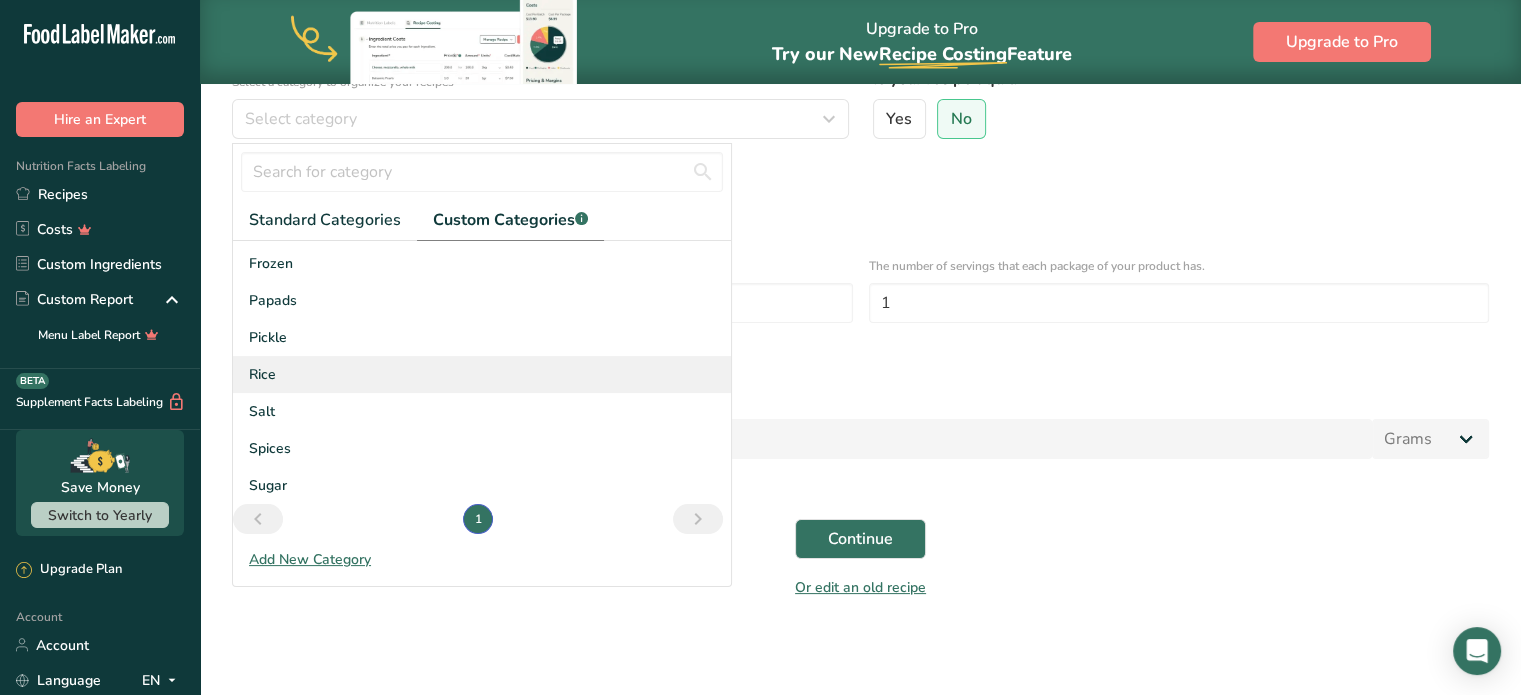click on "Rice" at bounding box center (262, 374) 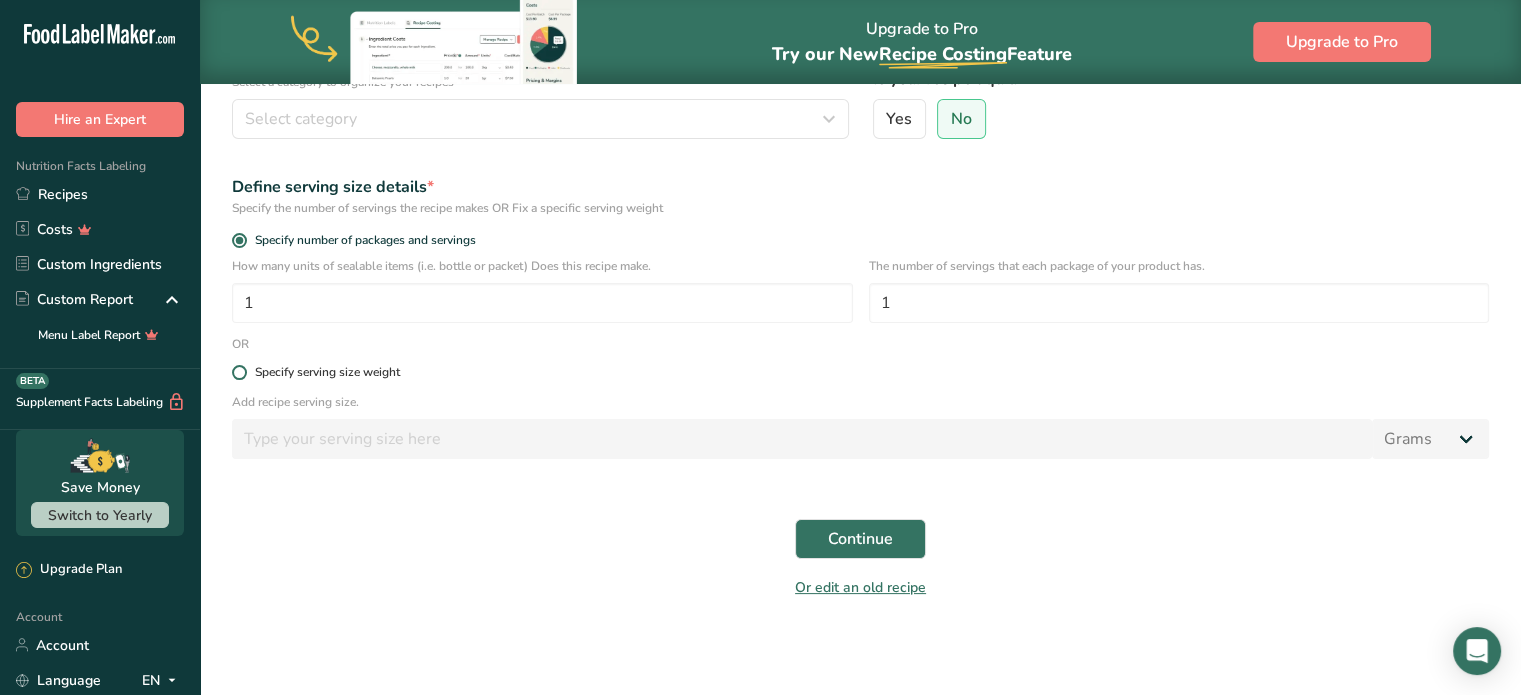 click on "Specify serving size weight" at bounding box center (323, 372) 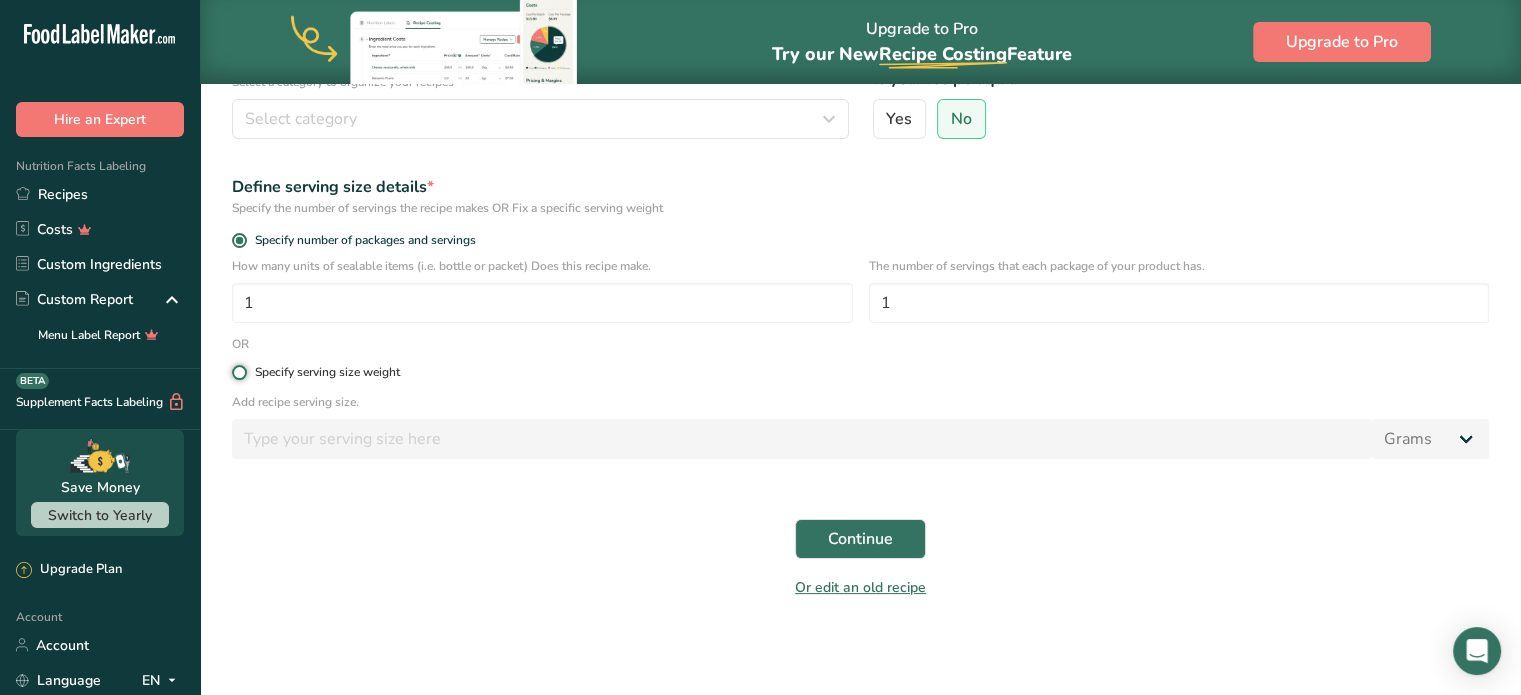 click on "Specify serving size weight" at bounding box center [238, 372] 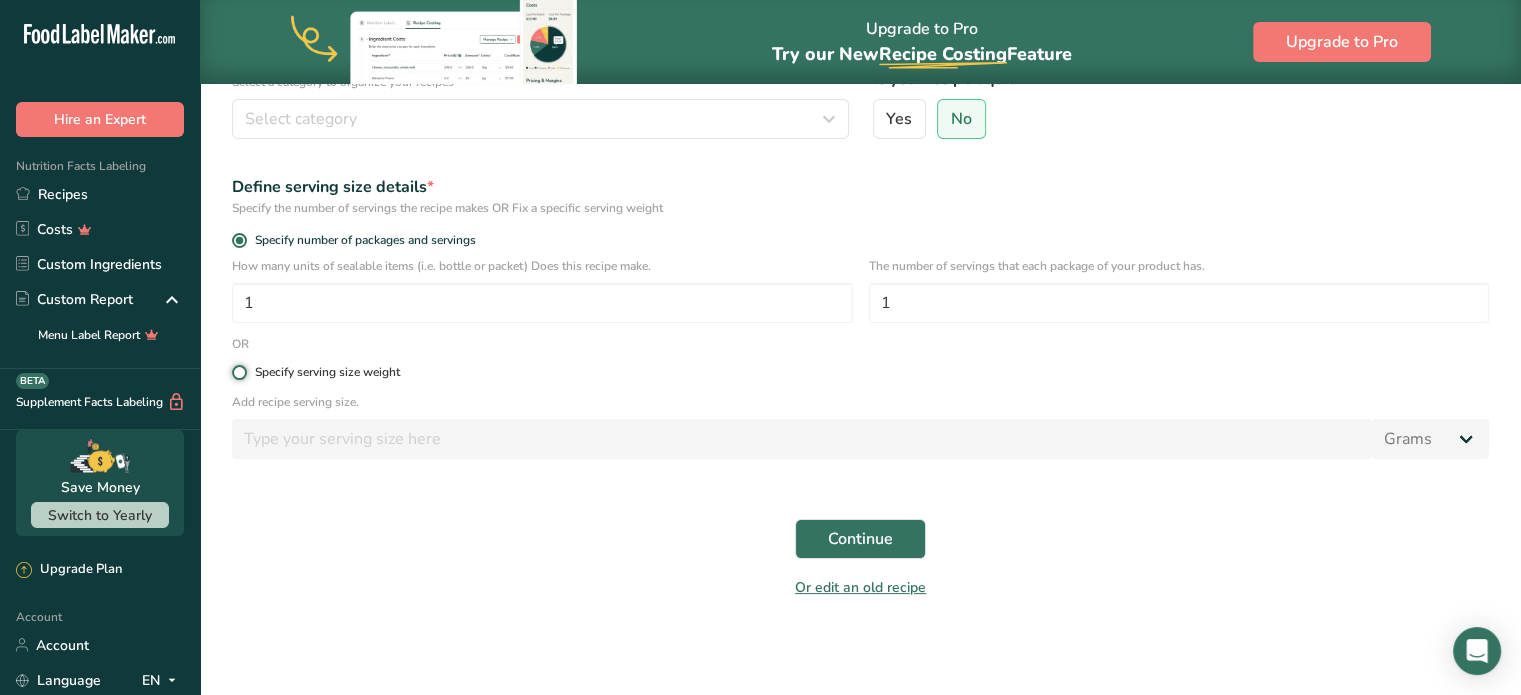 radio on "true" 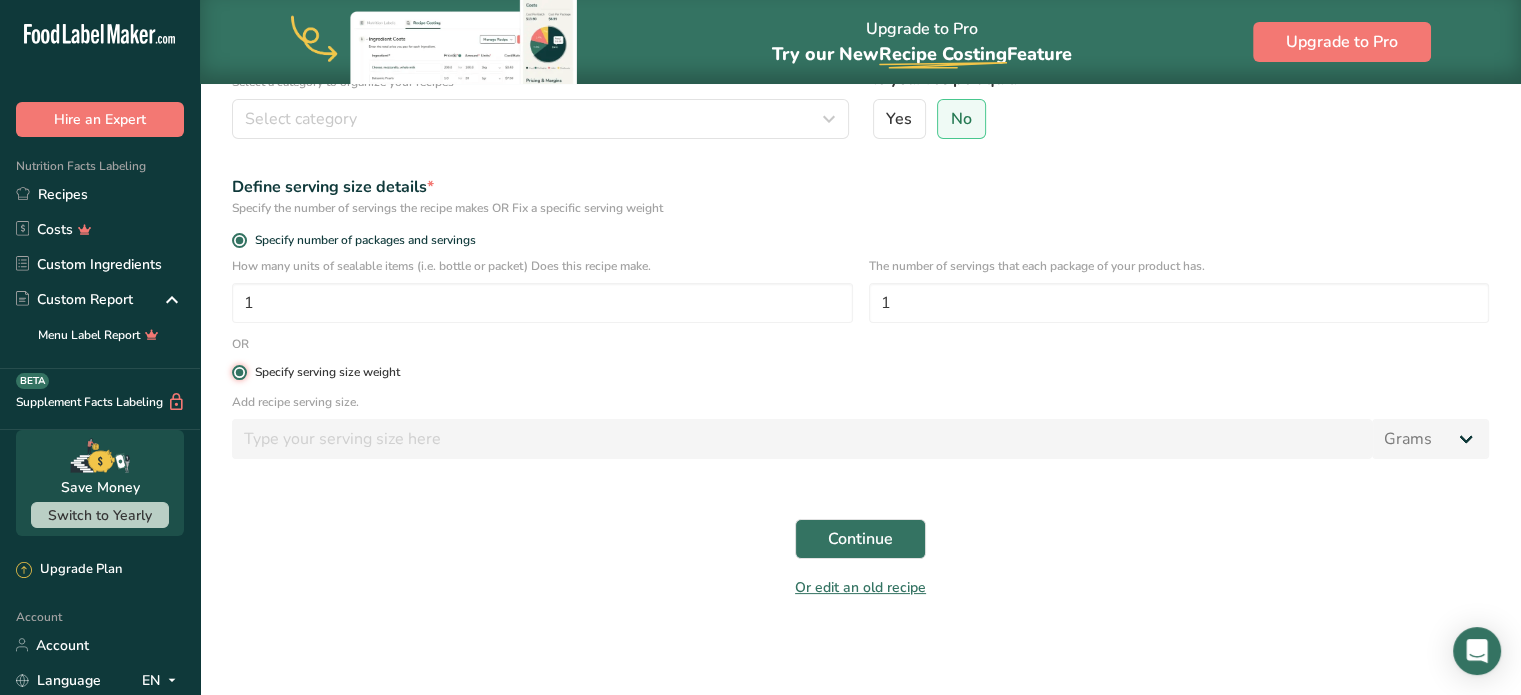 radio on "false" 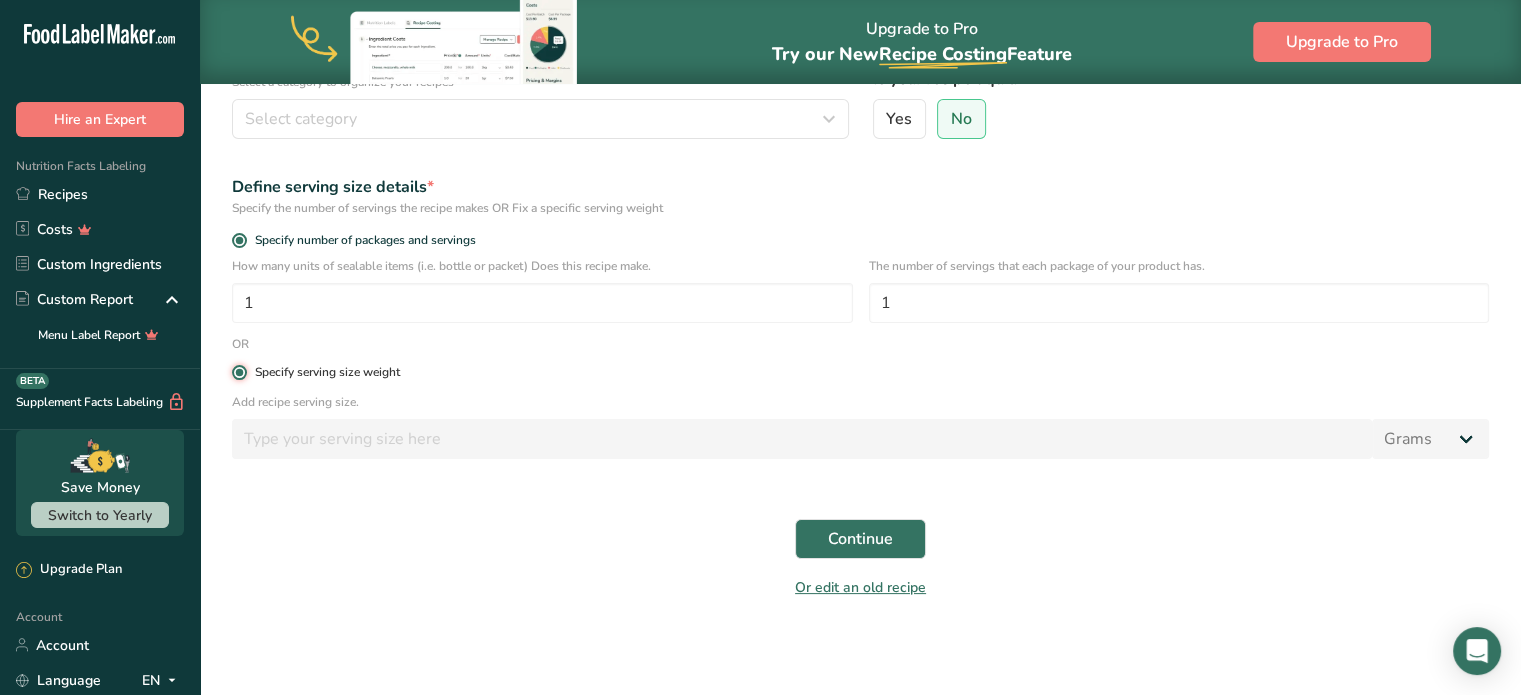 type 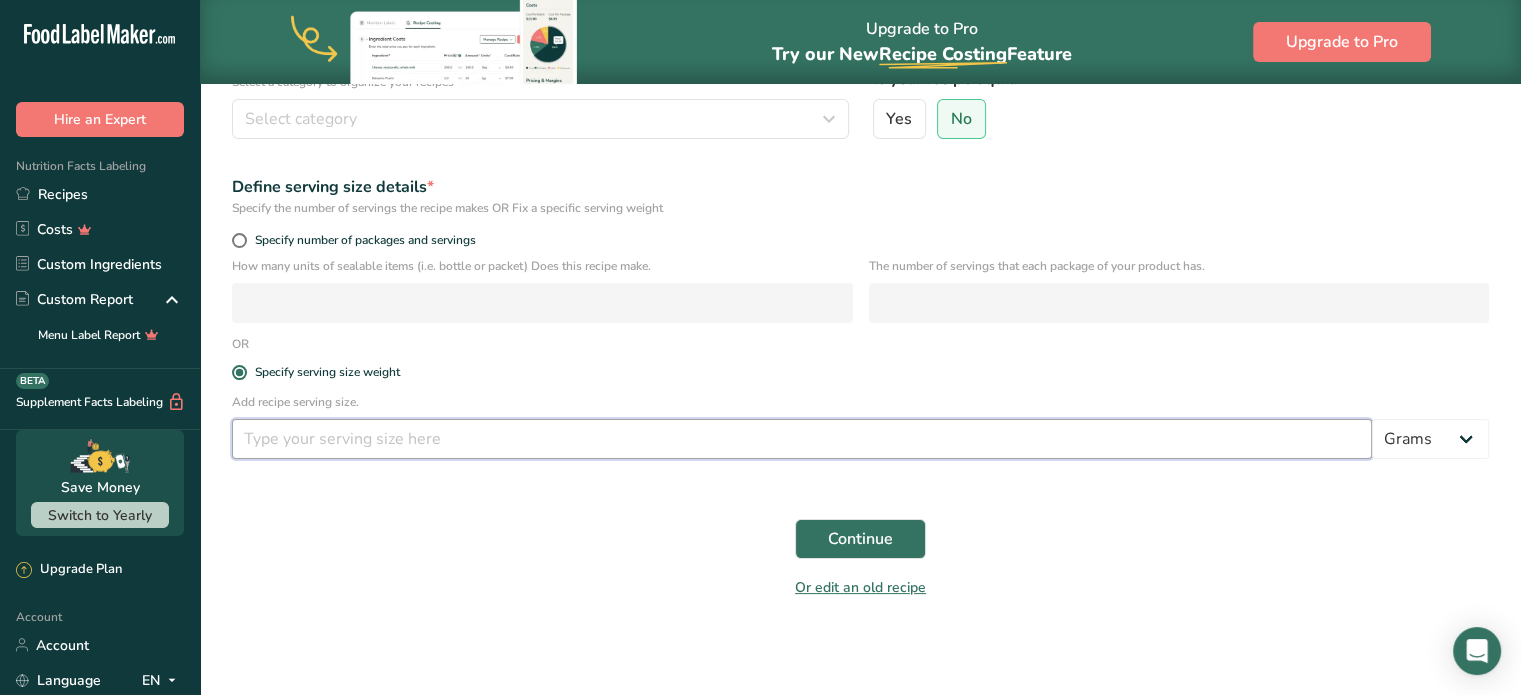 click at bounding box center (802, 439) 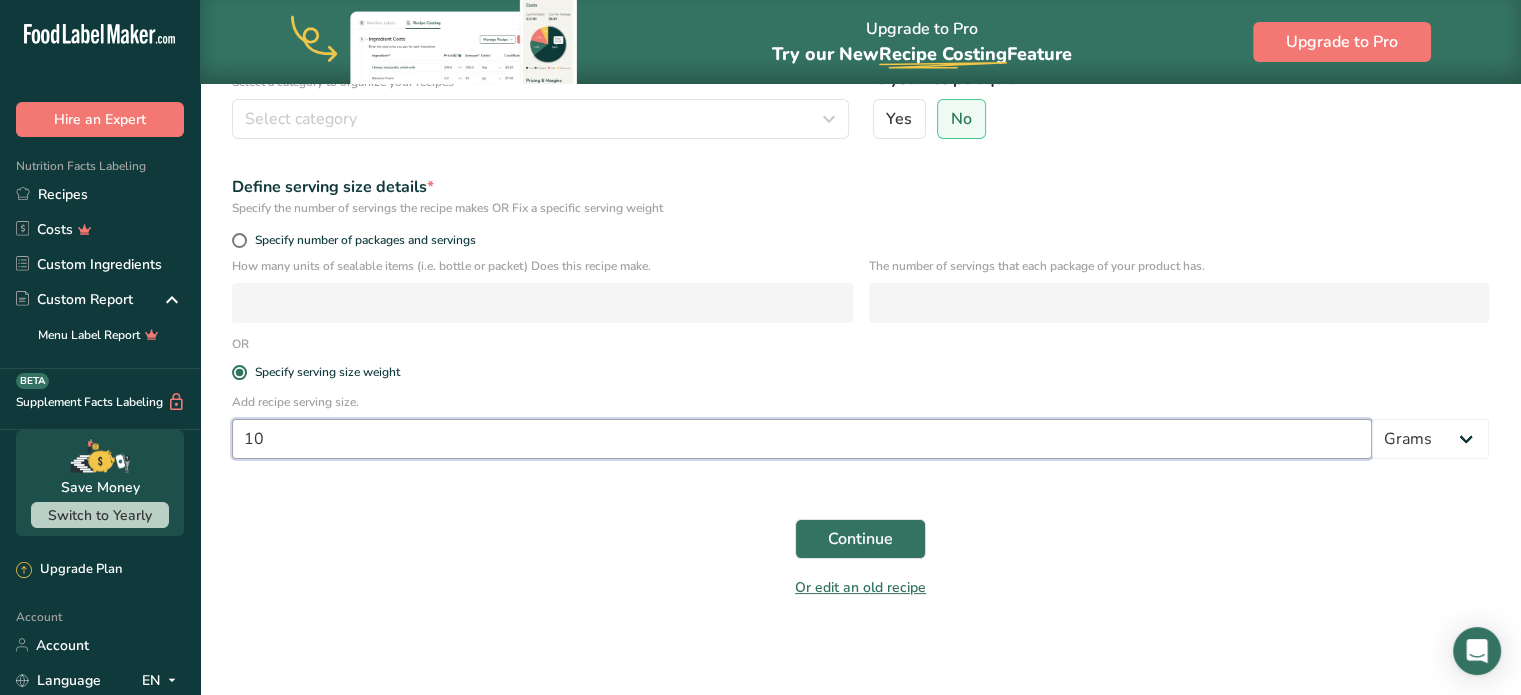 type on "1" 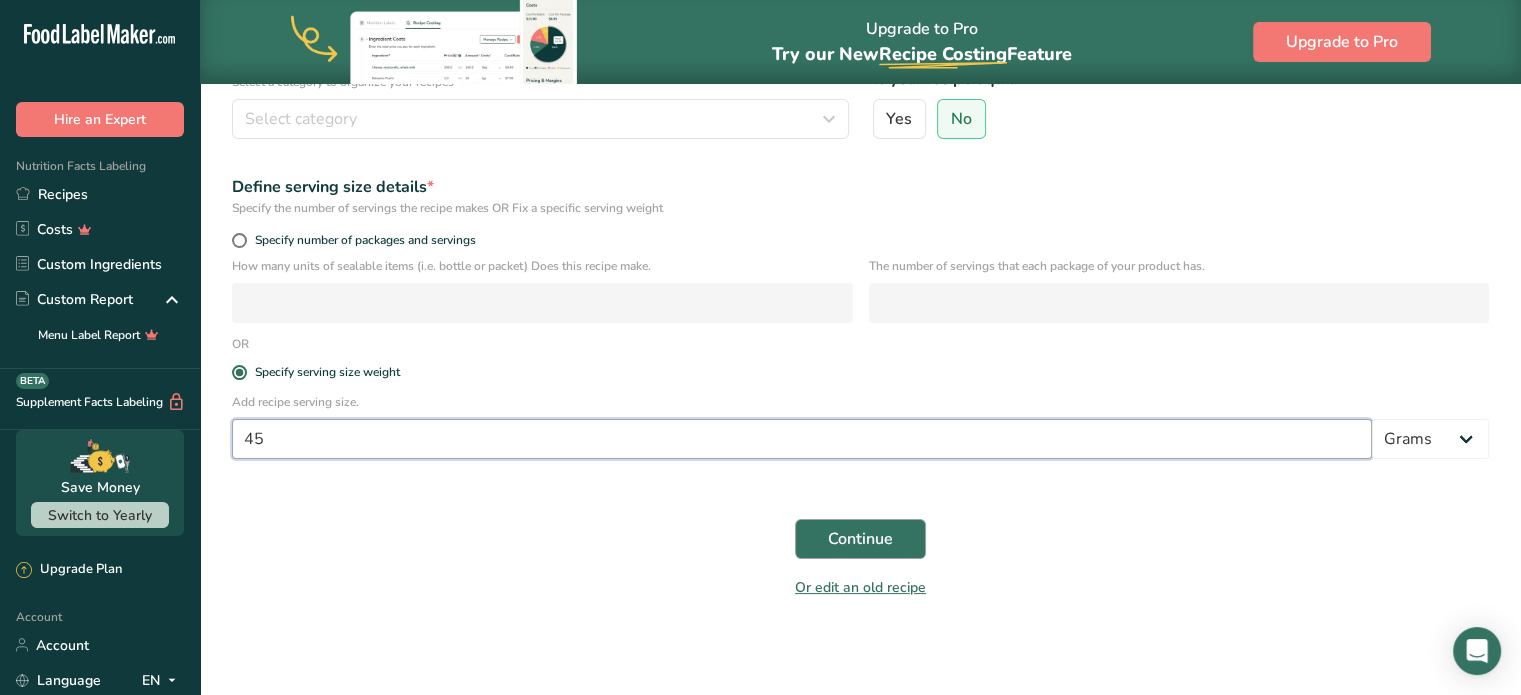 type on "45" 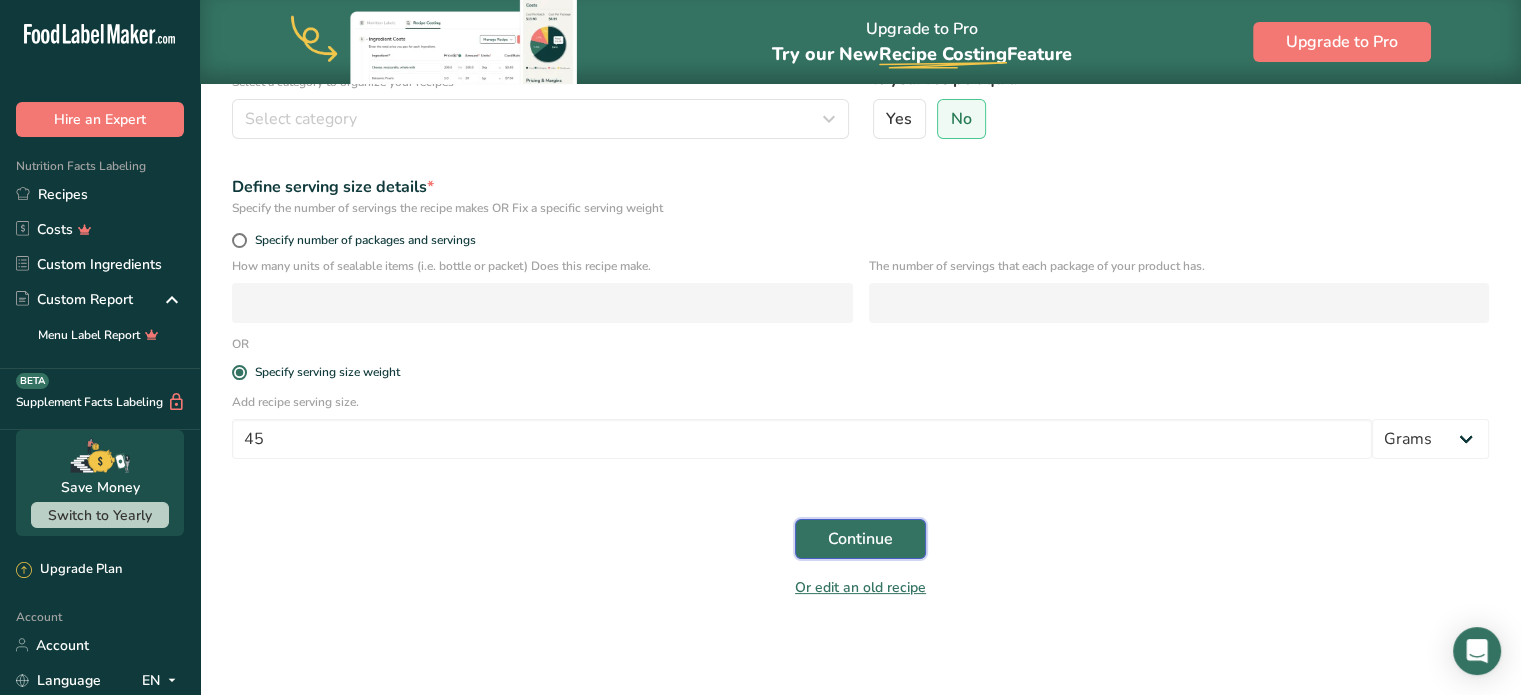 click on "Continue" at bounding box center (860, 539) 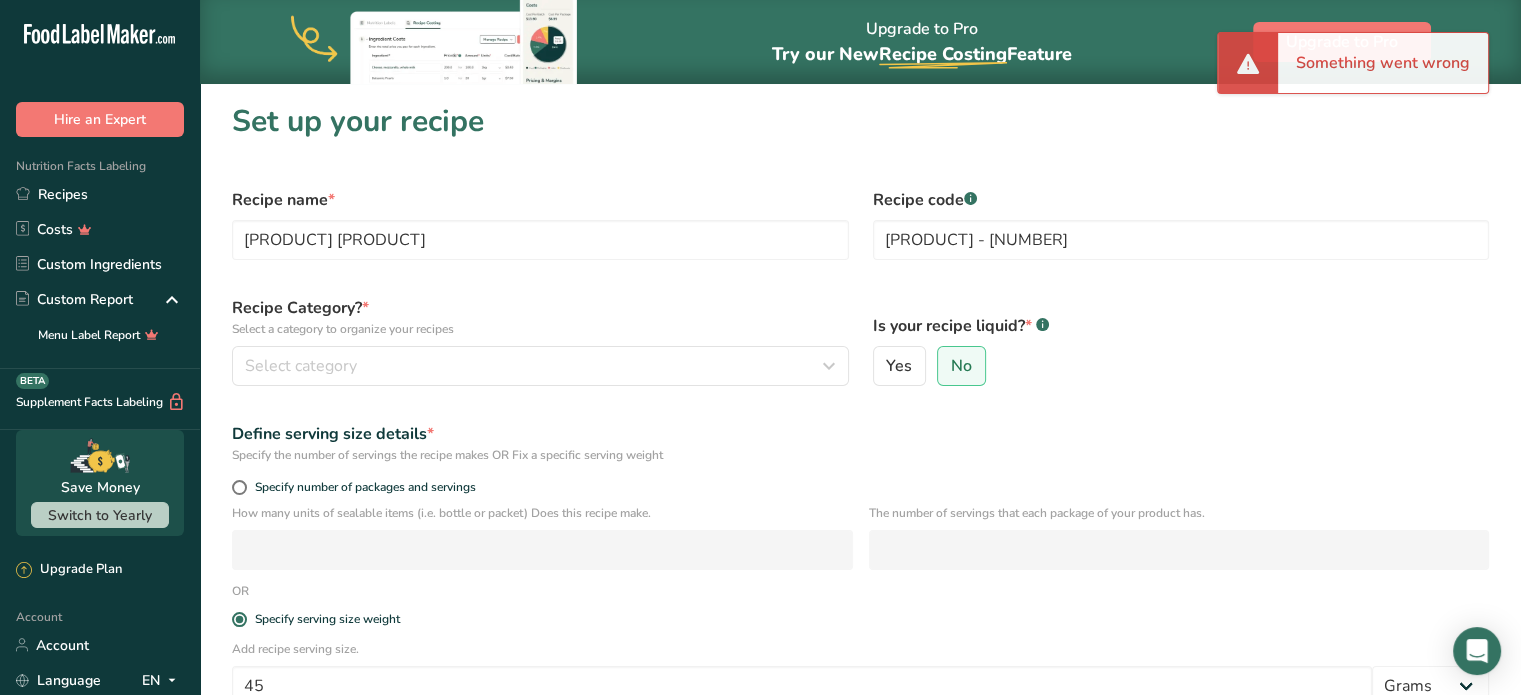 scroll, scrollTop: 0, scrollLeft: 0, axis: both 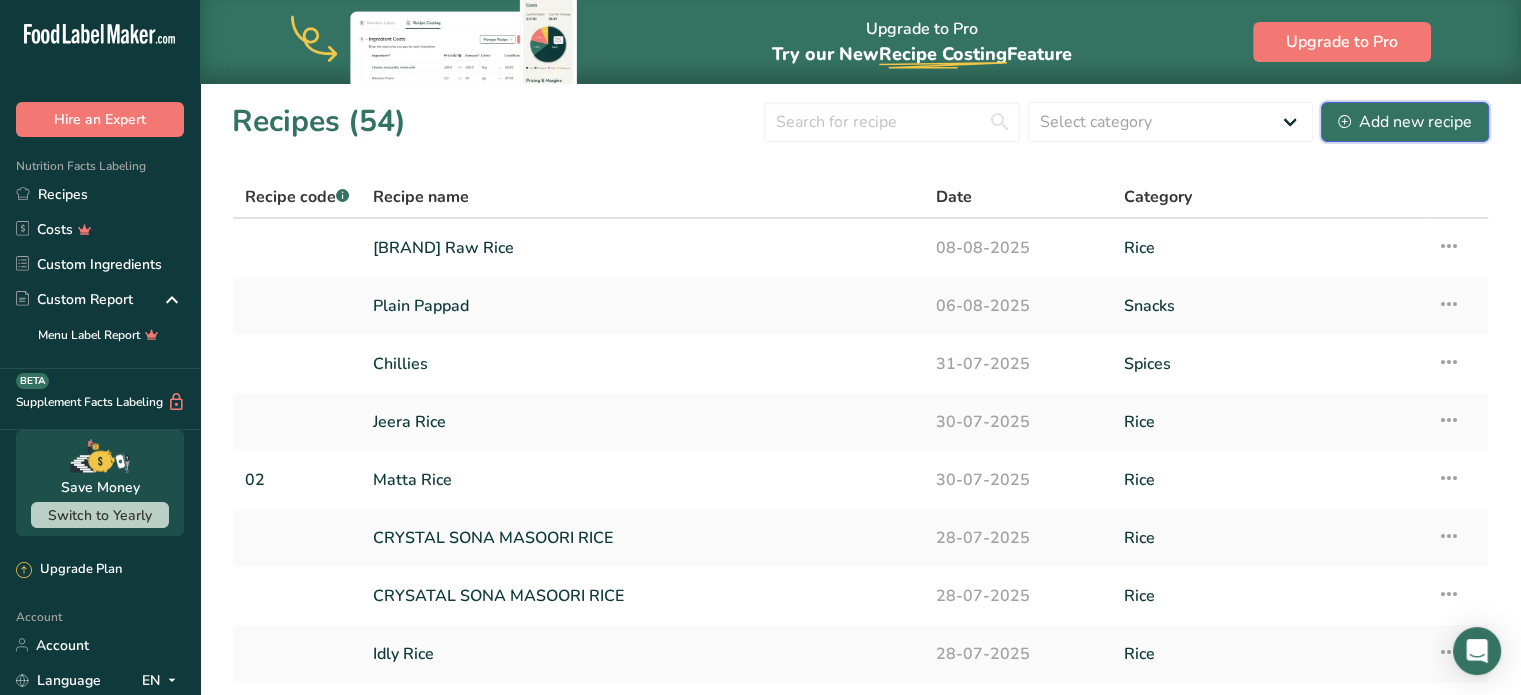 click on "Add new recipe" at bounding box center (1405, 122) 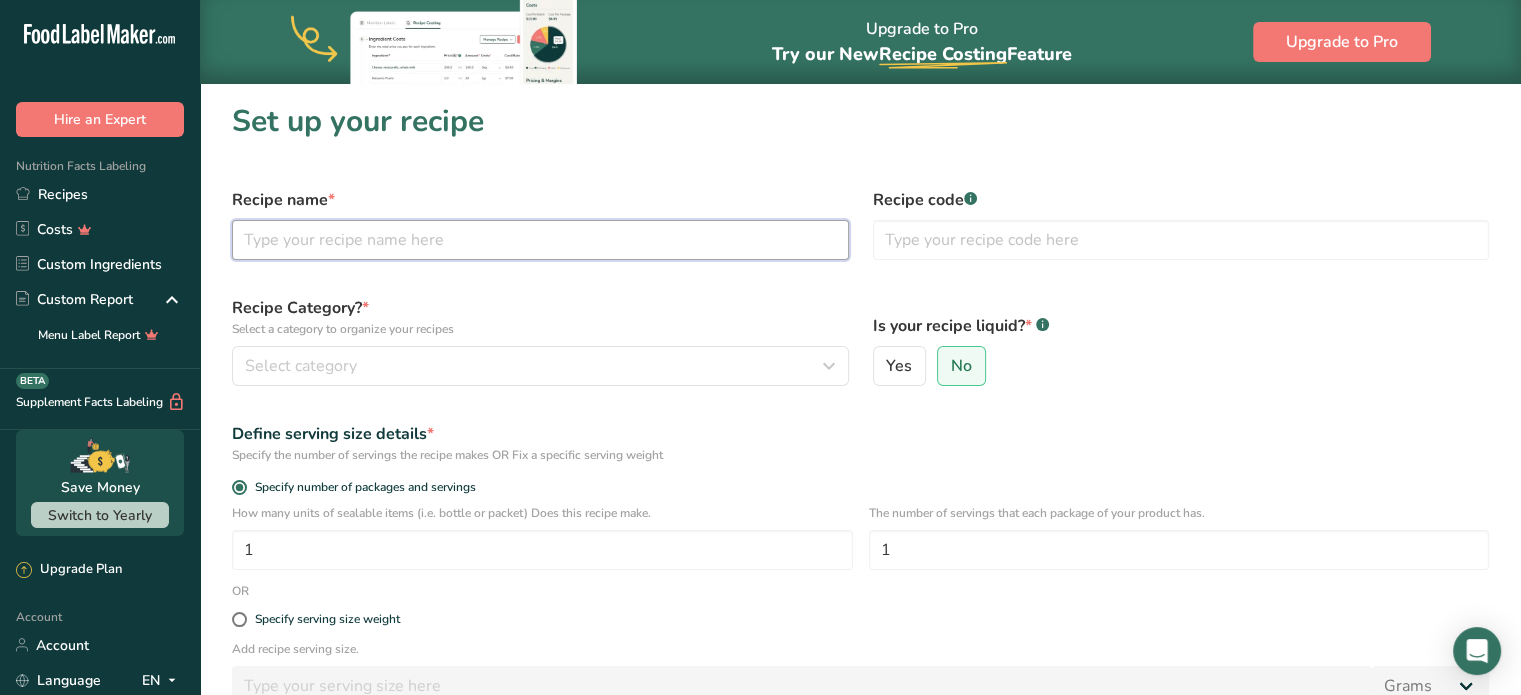 click at bounding box center (540, 240) 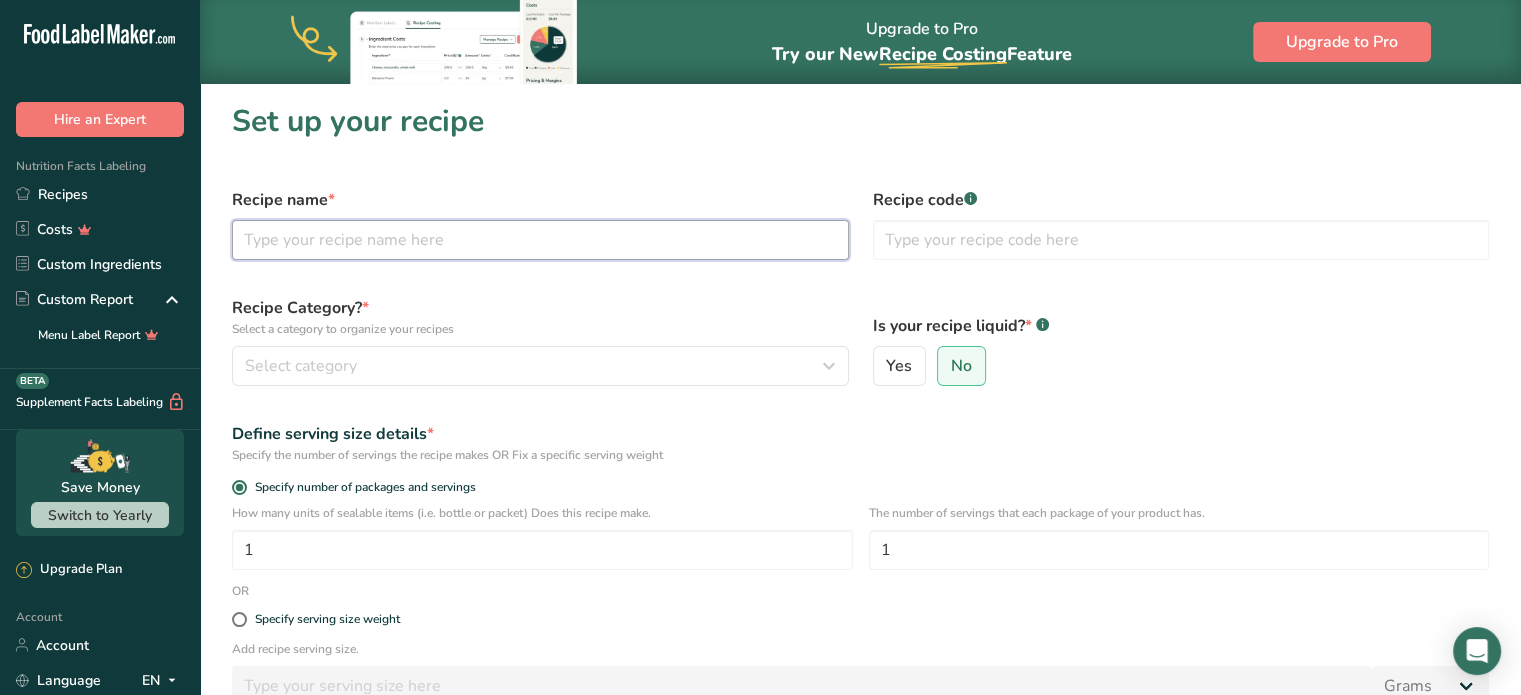 type on "[FIRST] Rice" 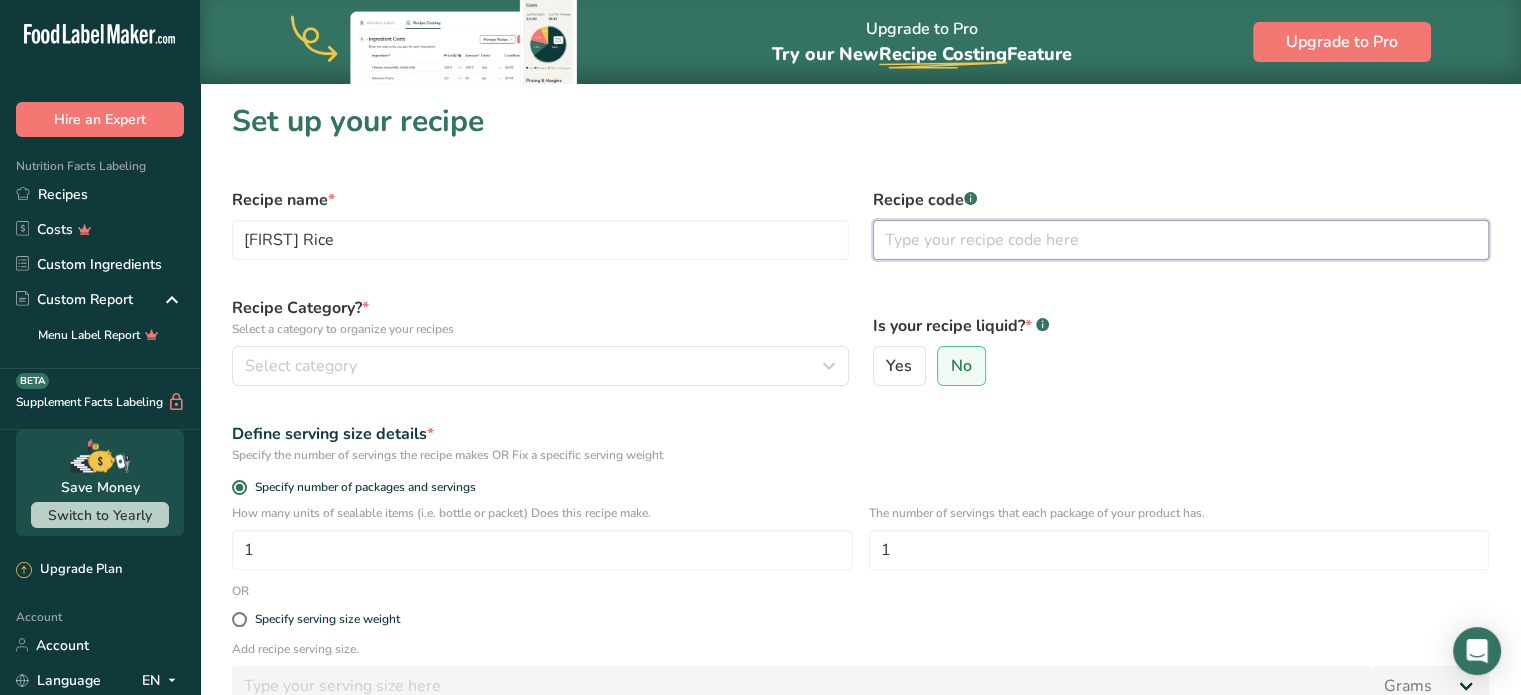 click at bounding box center [1181, 240] 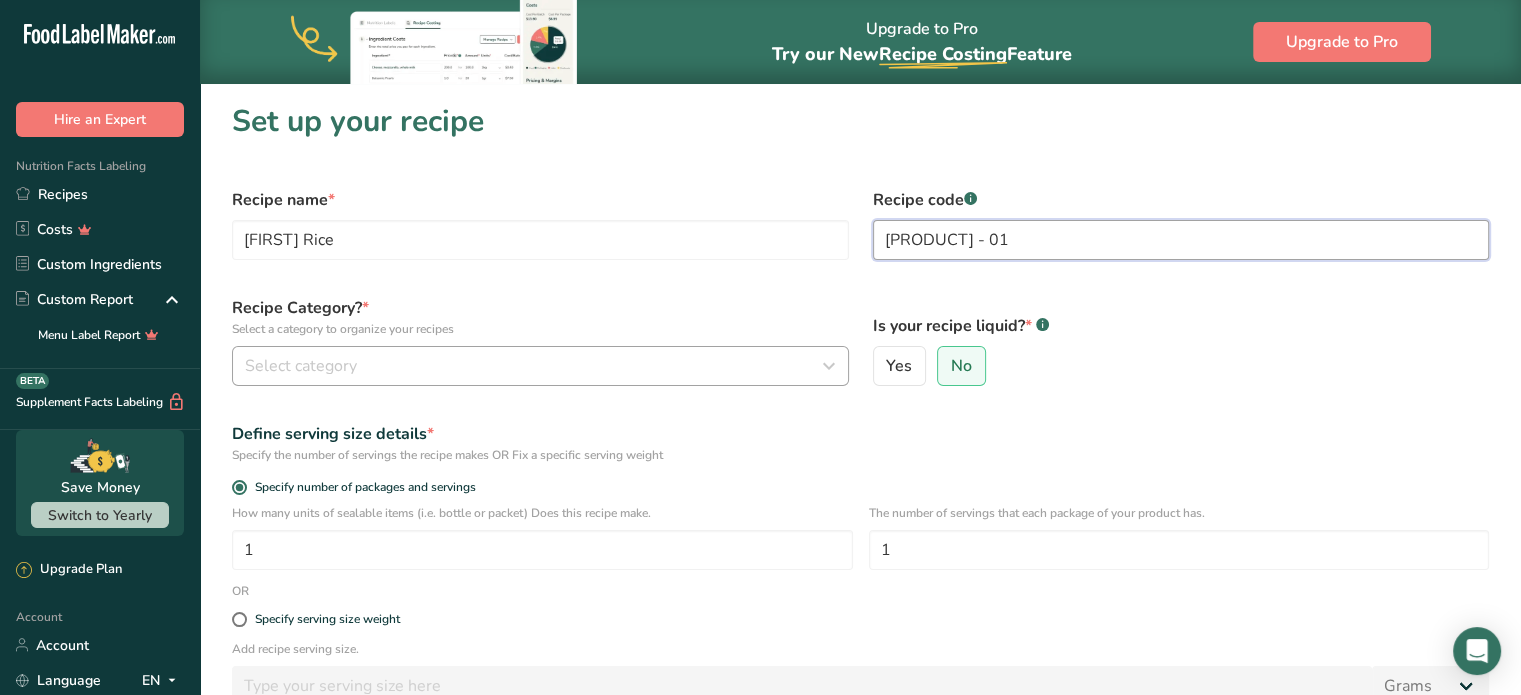 type on "[PRODUCT] - 01" 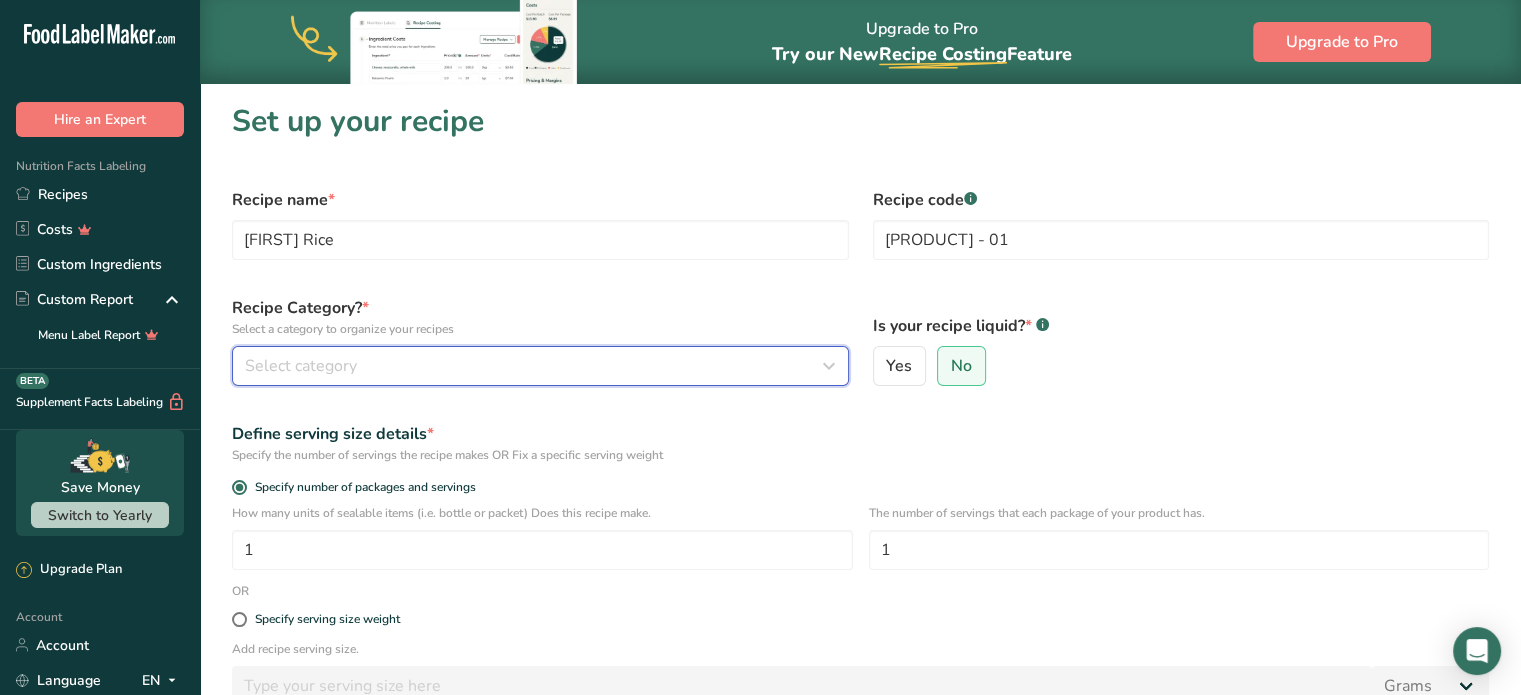 click on "Select category" at bounding box center [534, 366] 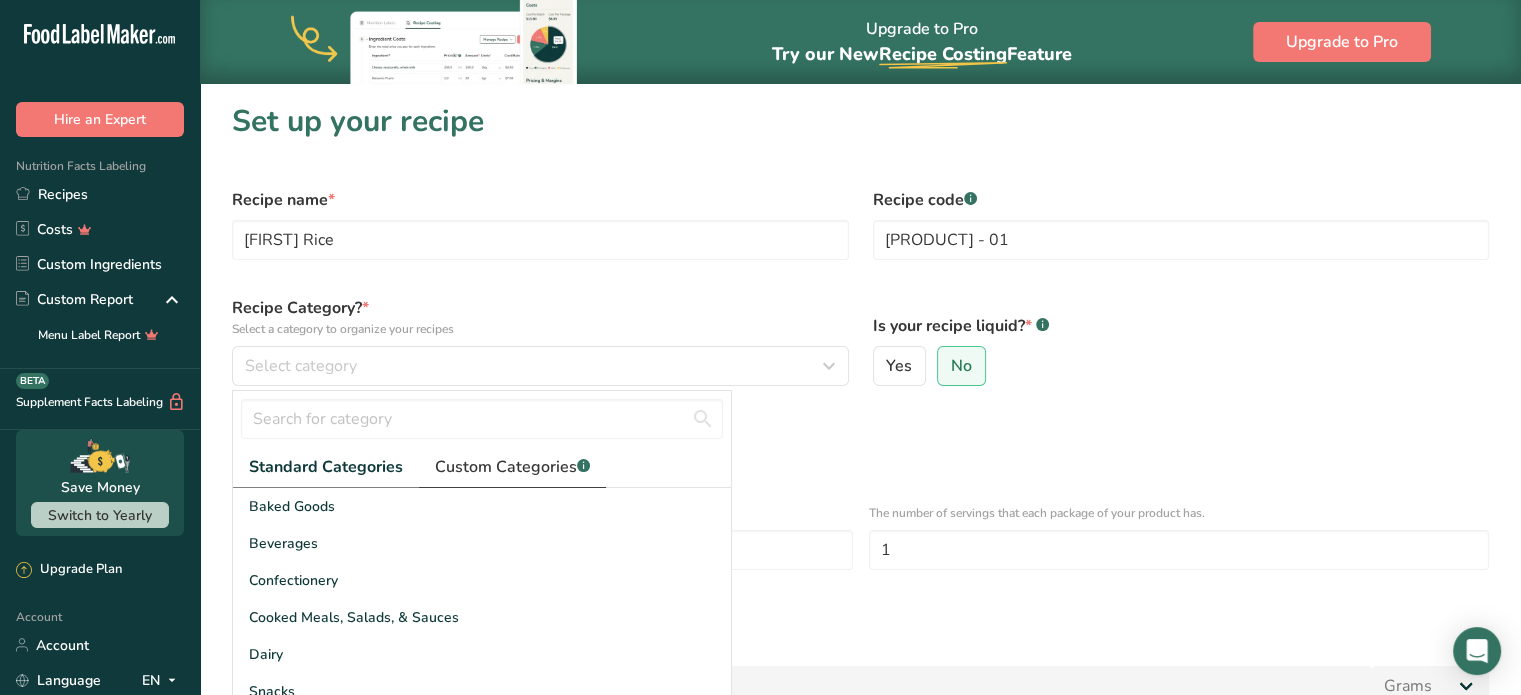 click on "Custom Categories
.a-a{fill:#347362;}.b-a{fill:#fff;}" at bounding box center (512, 467) 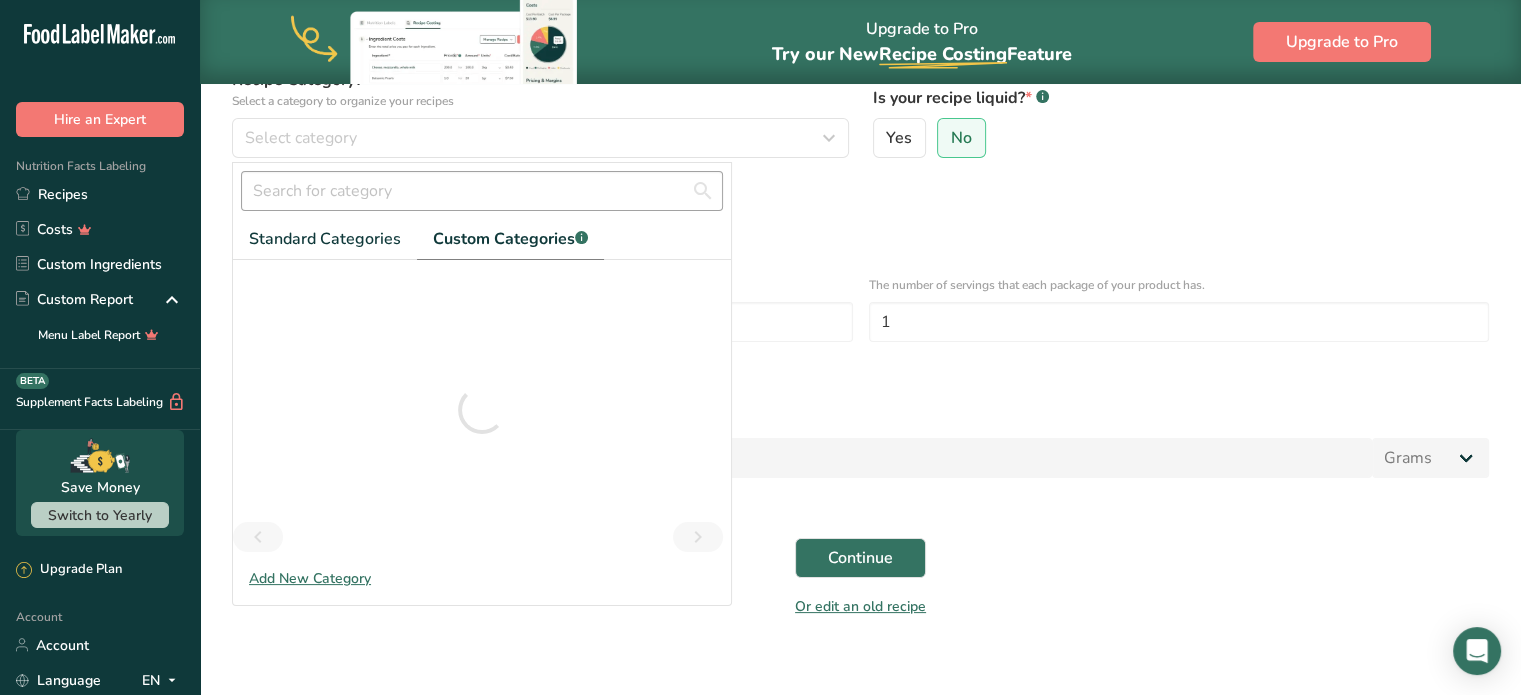 scroll, scrollTop: 247, scrollLeft: 0, axis: vertical 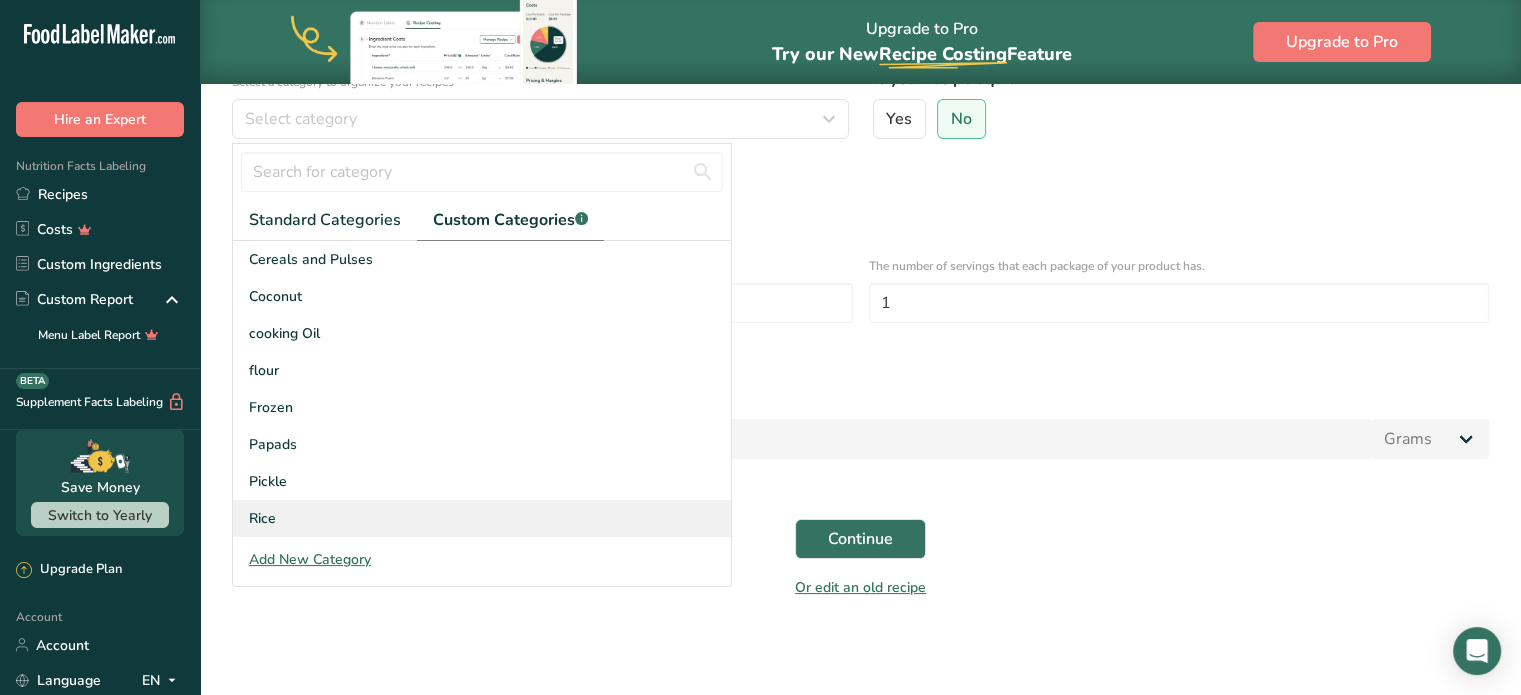 click on "Rice" at bounding box center (482, 518) 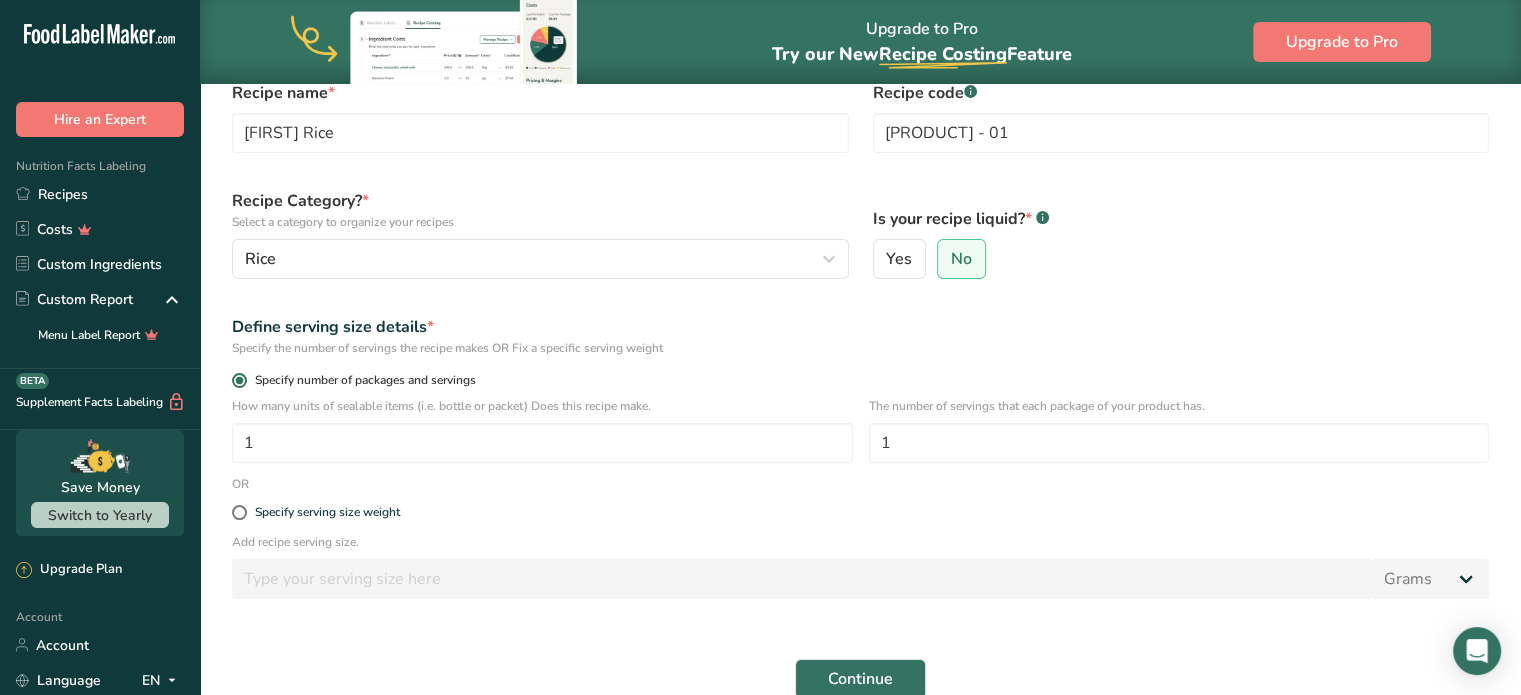 scroll, scrollTop: 0, scrollLeft: 0, axis: both 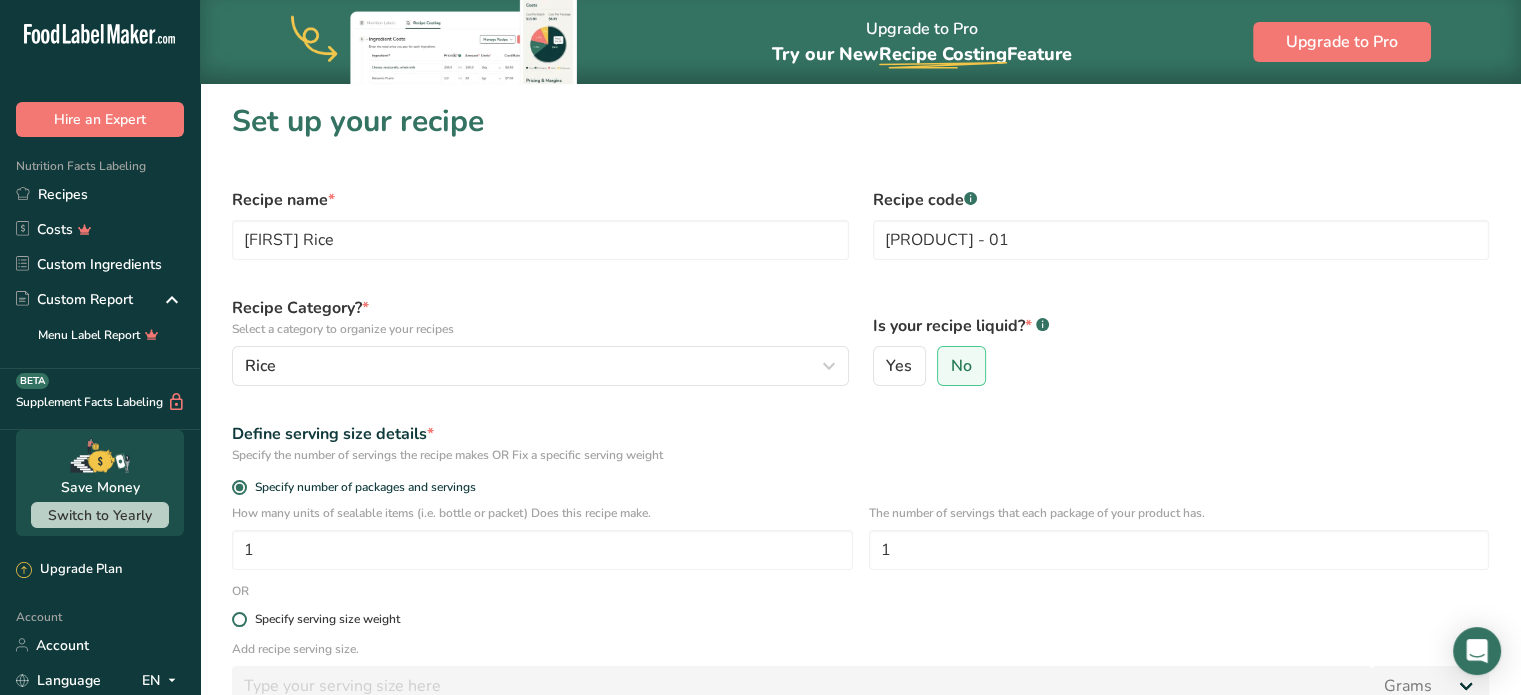click at bounding box center (239, 619) 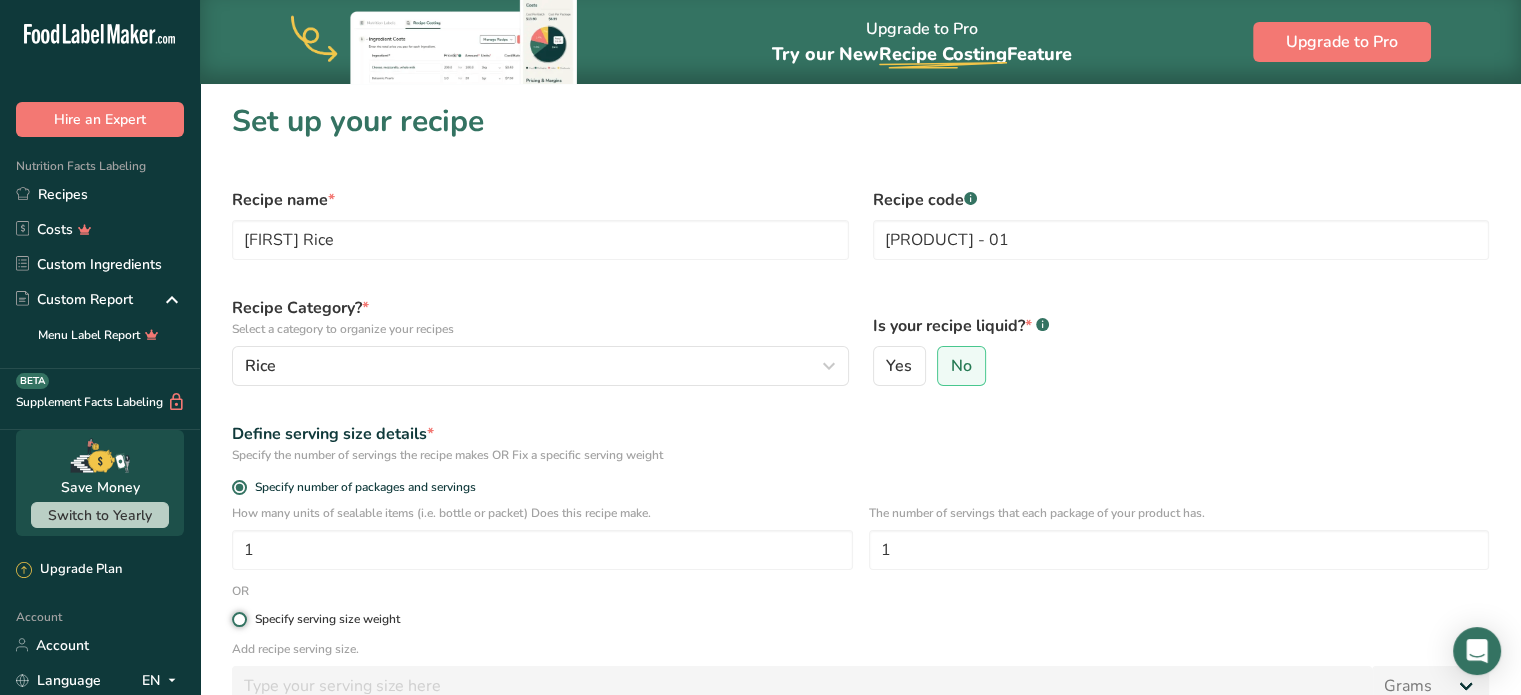 radio on "true" 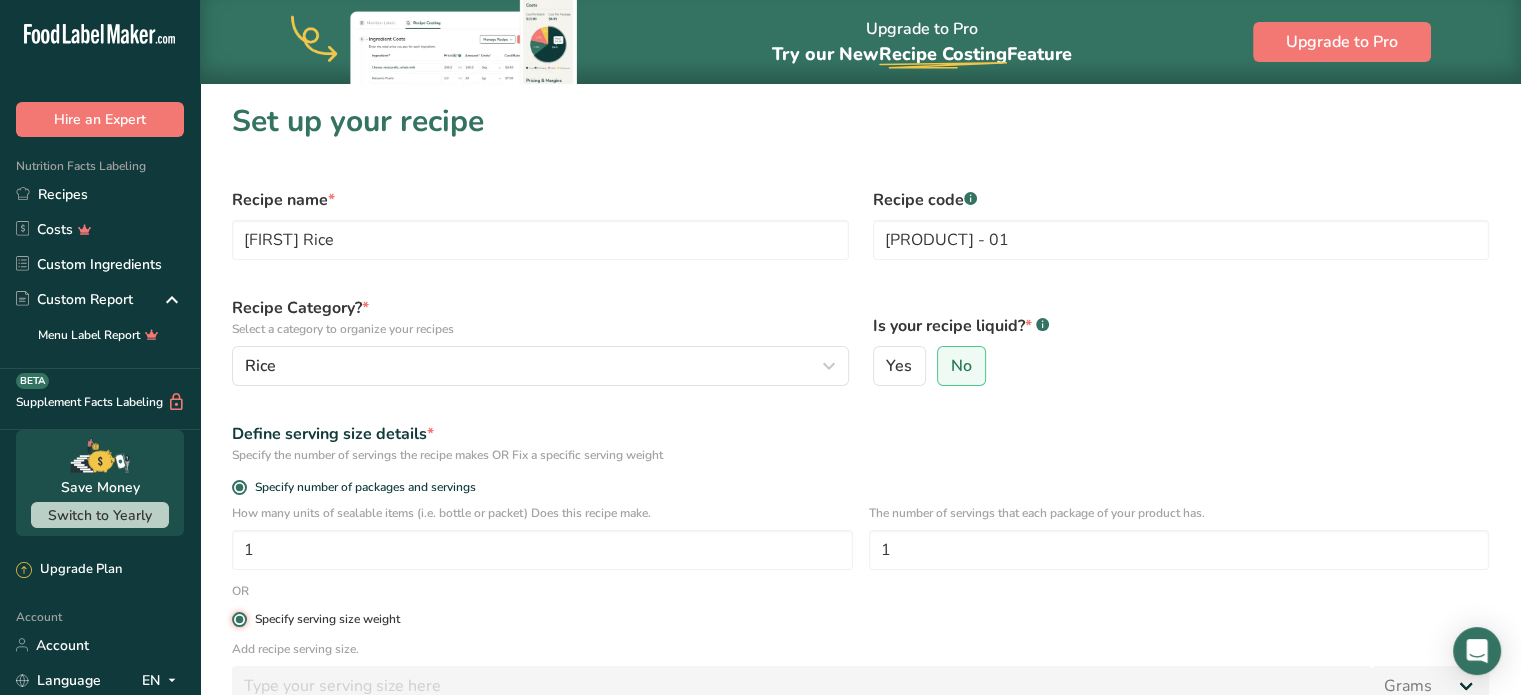 radio on "false" 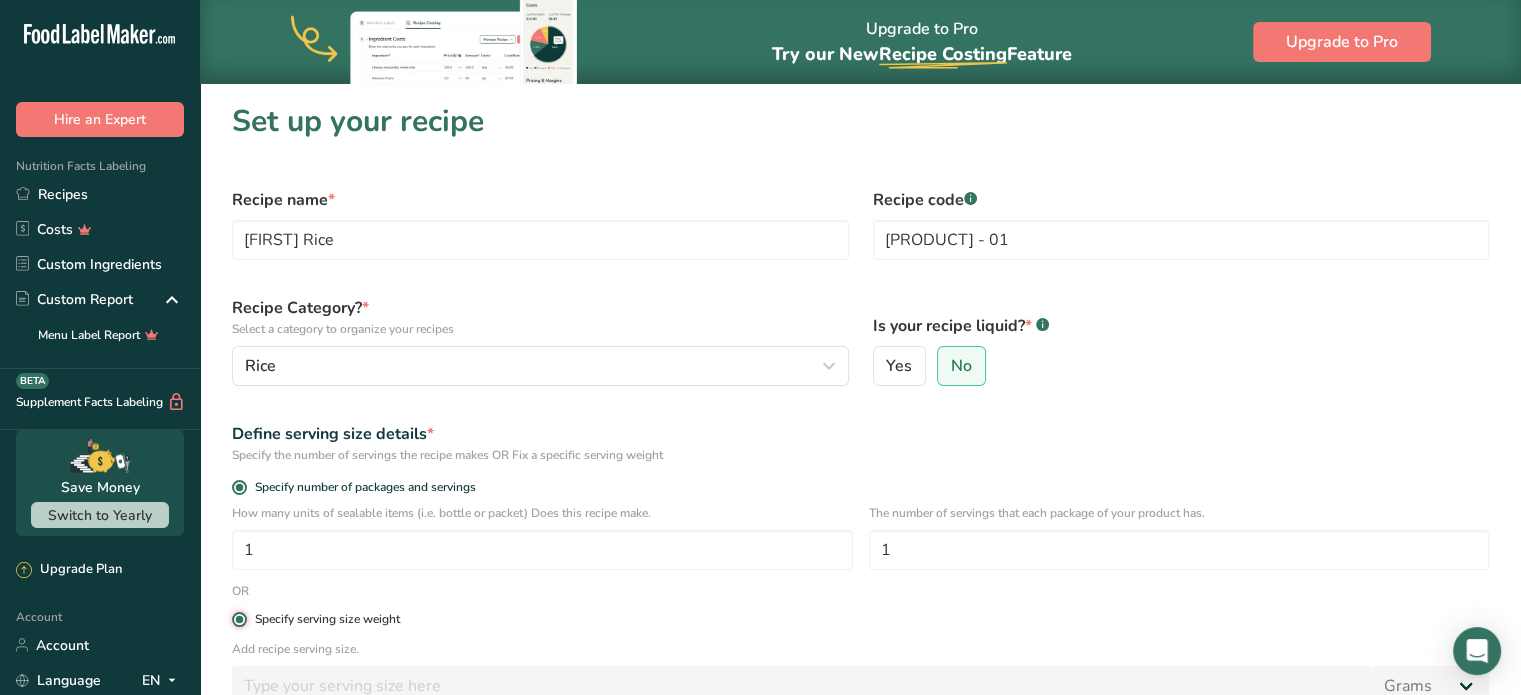 type 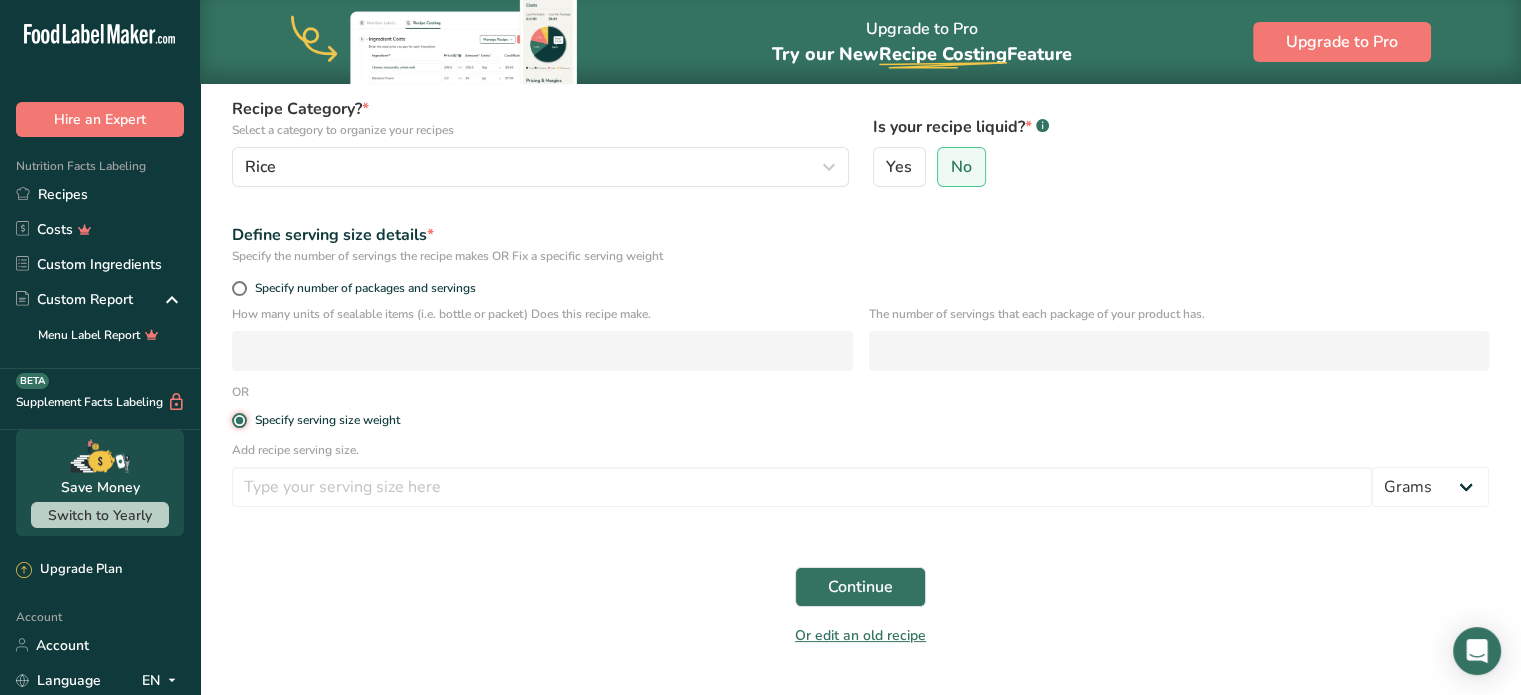 scroll, scrollTop: 200, scrollLeft: 0, axis: vertical 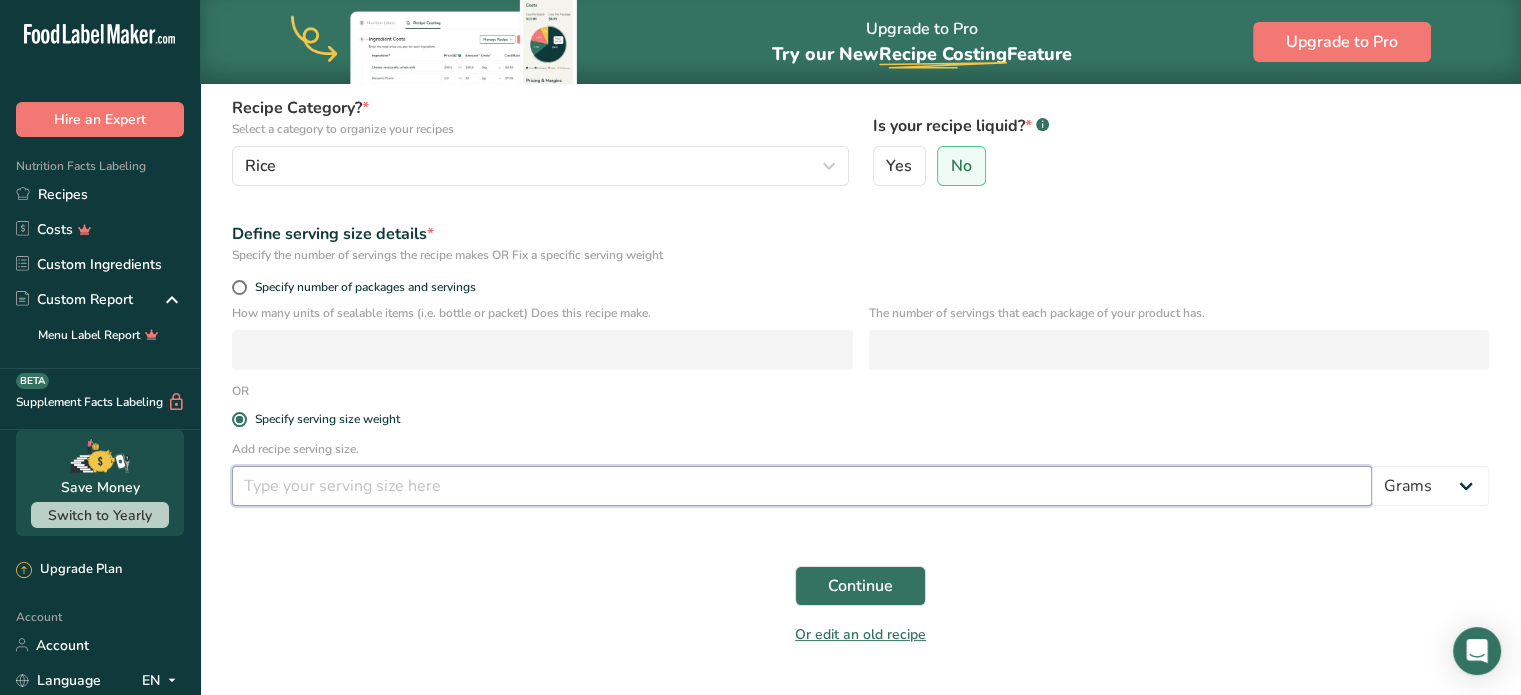 click at bounding box center [802, 486] 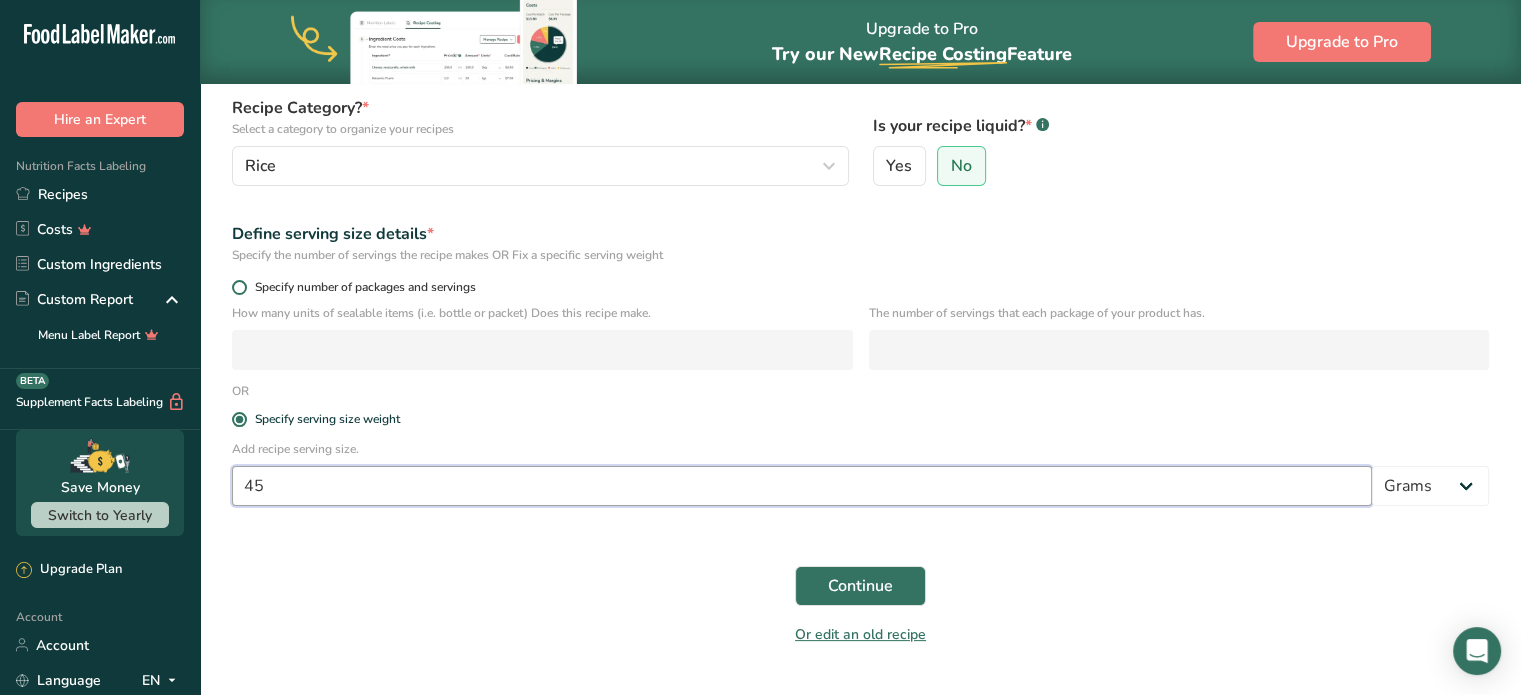 type on "45" 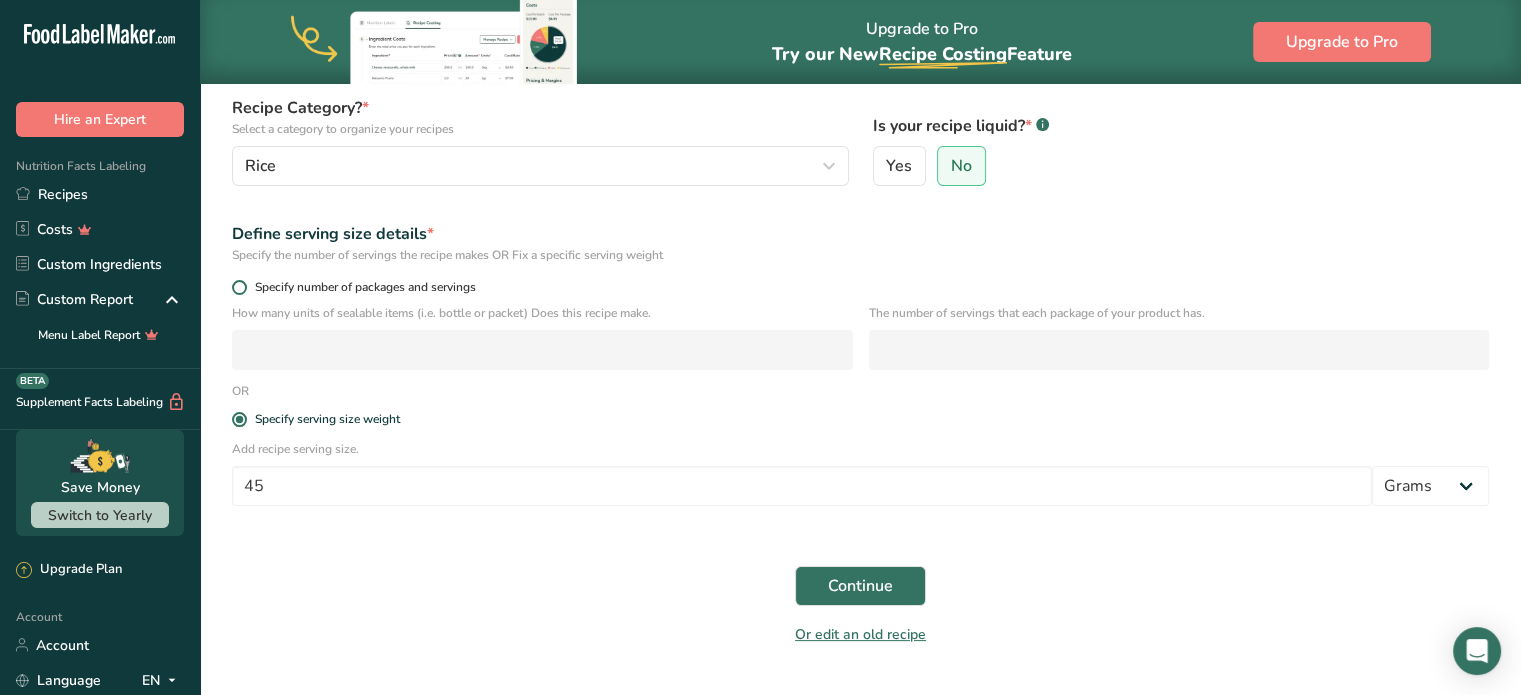 click at bounding box center [239, 287] 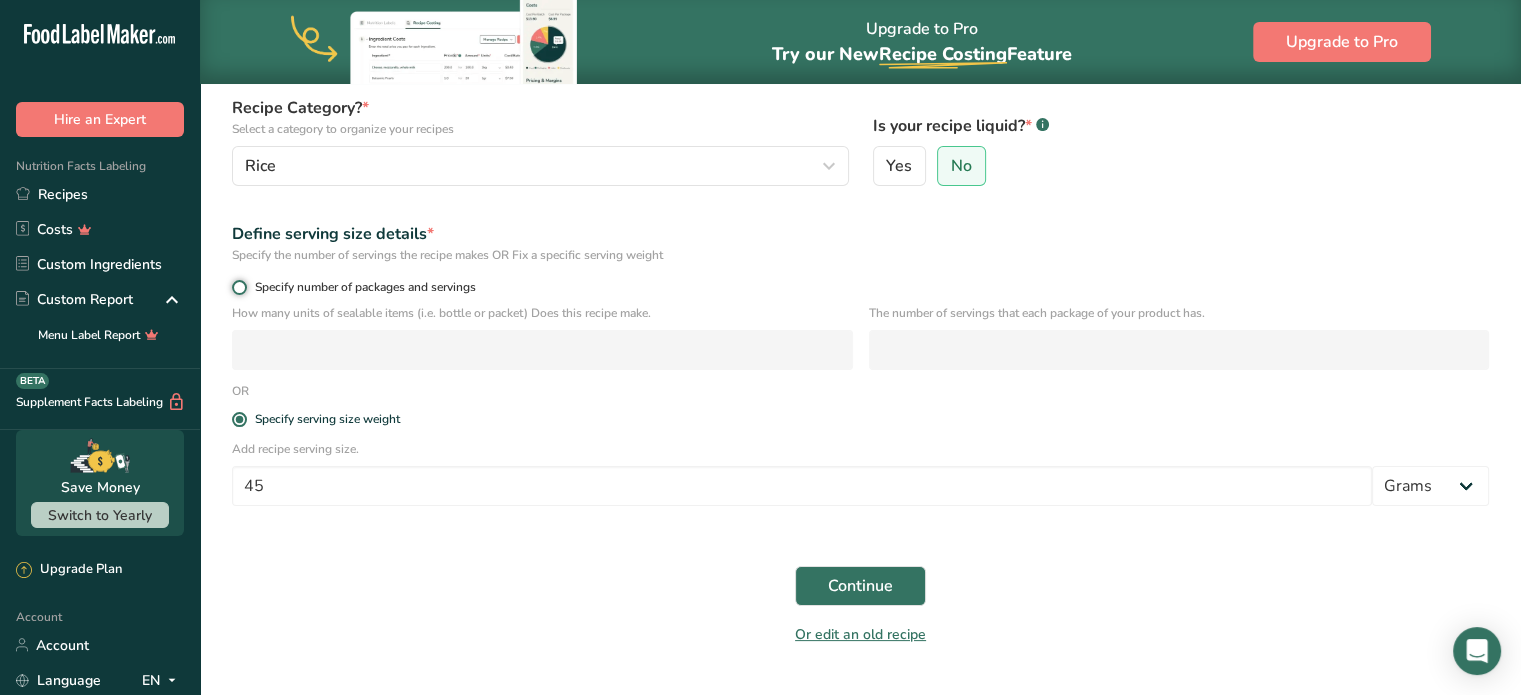 click on "Specify number of packages and servings" at bounding box center [238, 287] 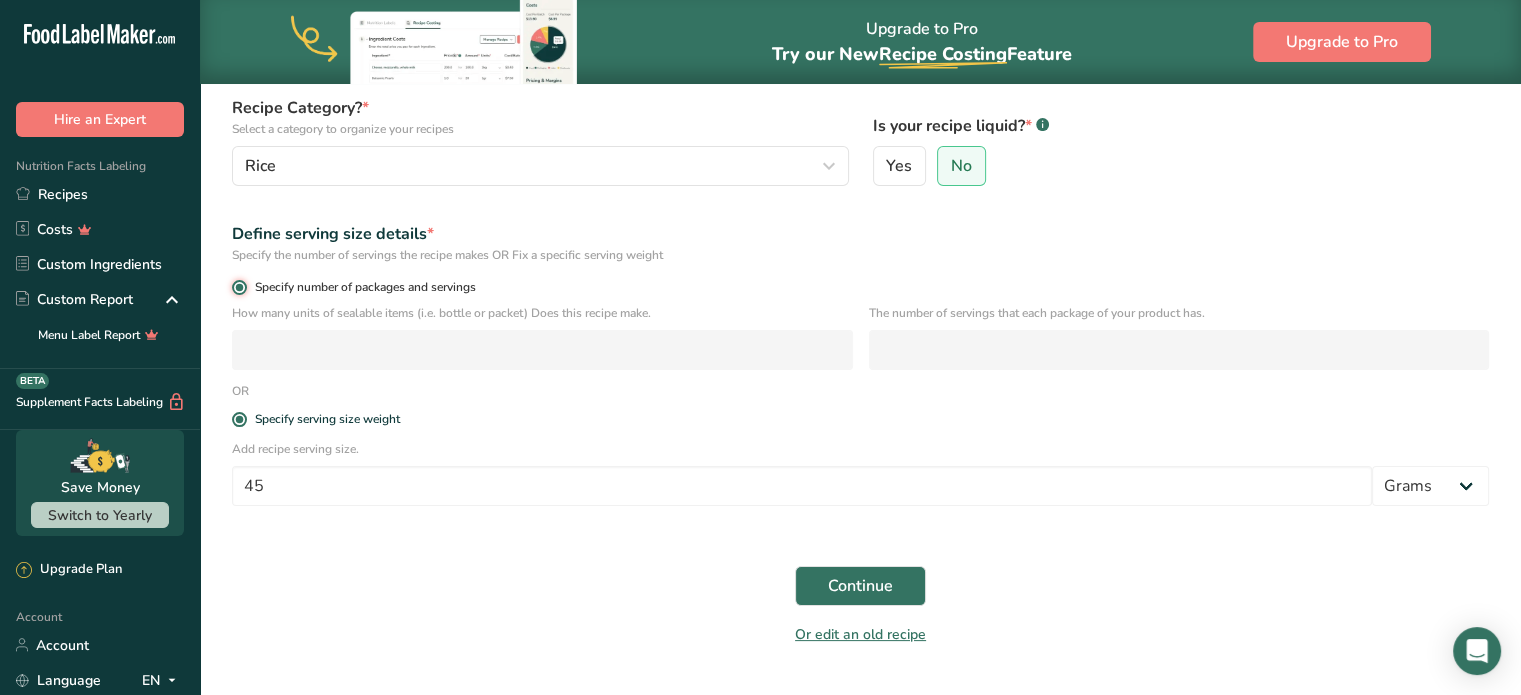 radio on "false" 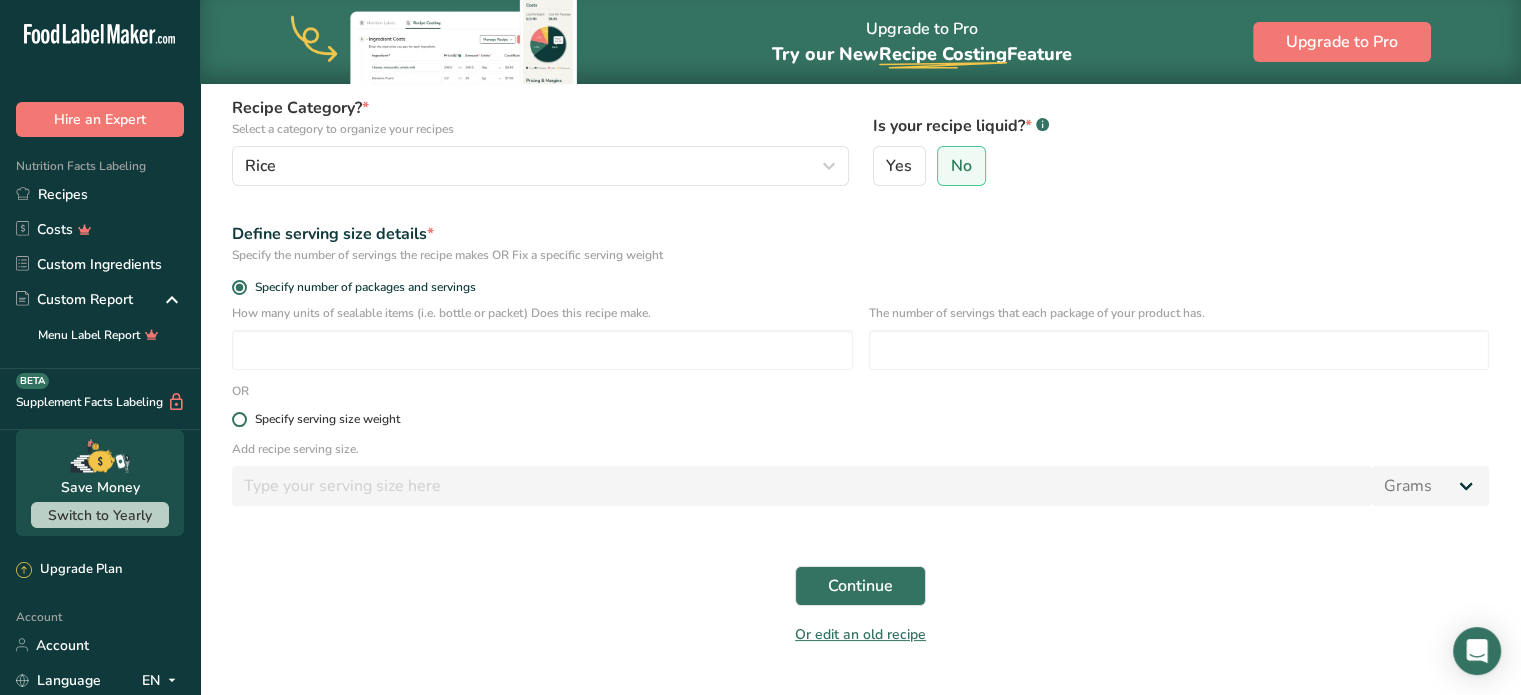 click at bounding box center (239, 419) 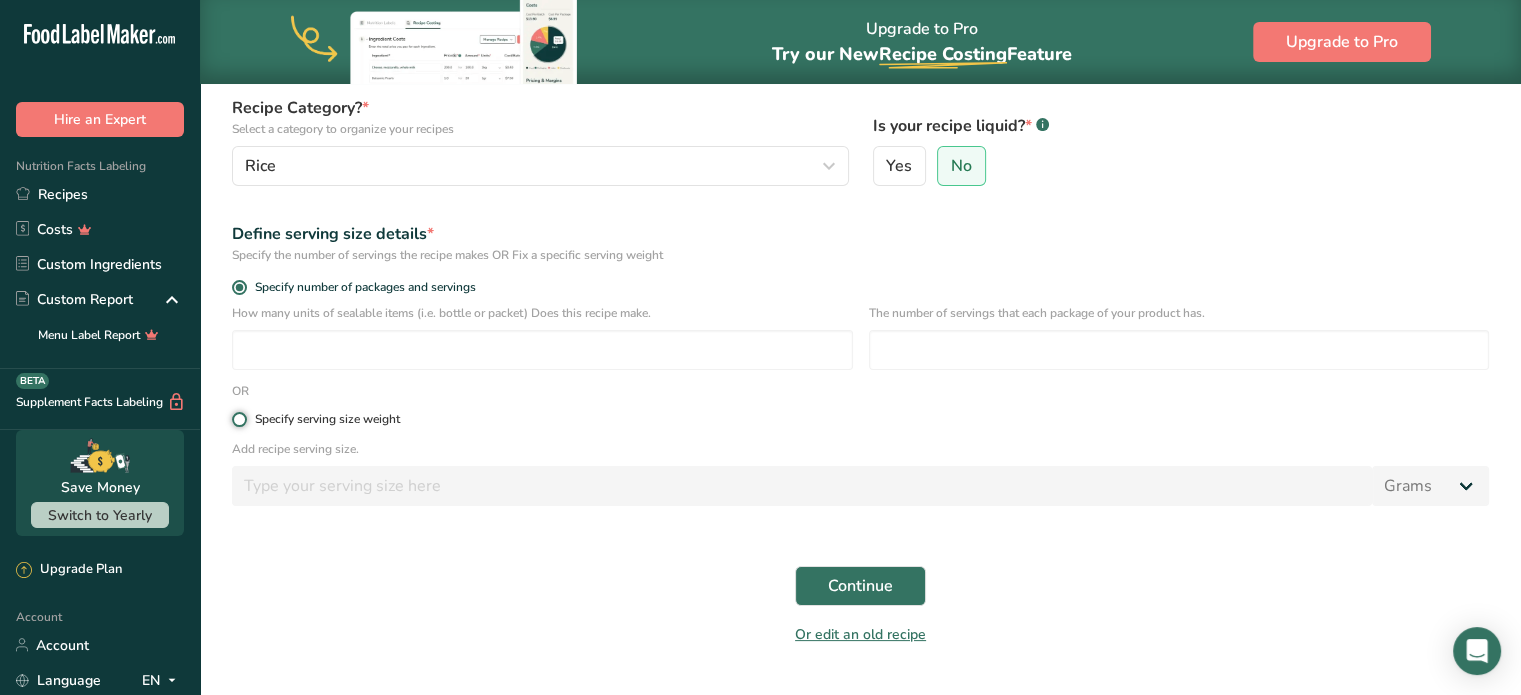 click on "Specify serving size weight" at bounding box center [238, 419] 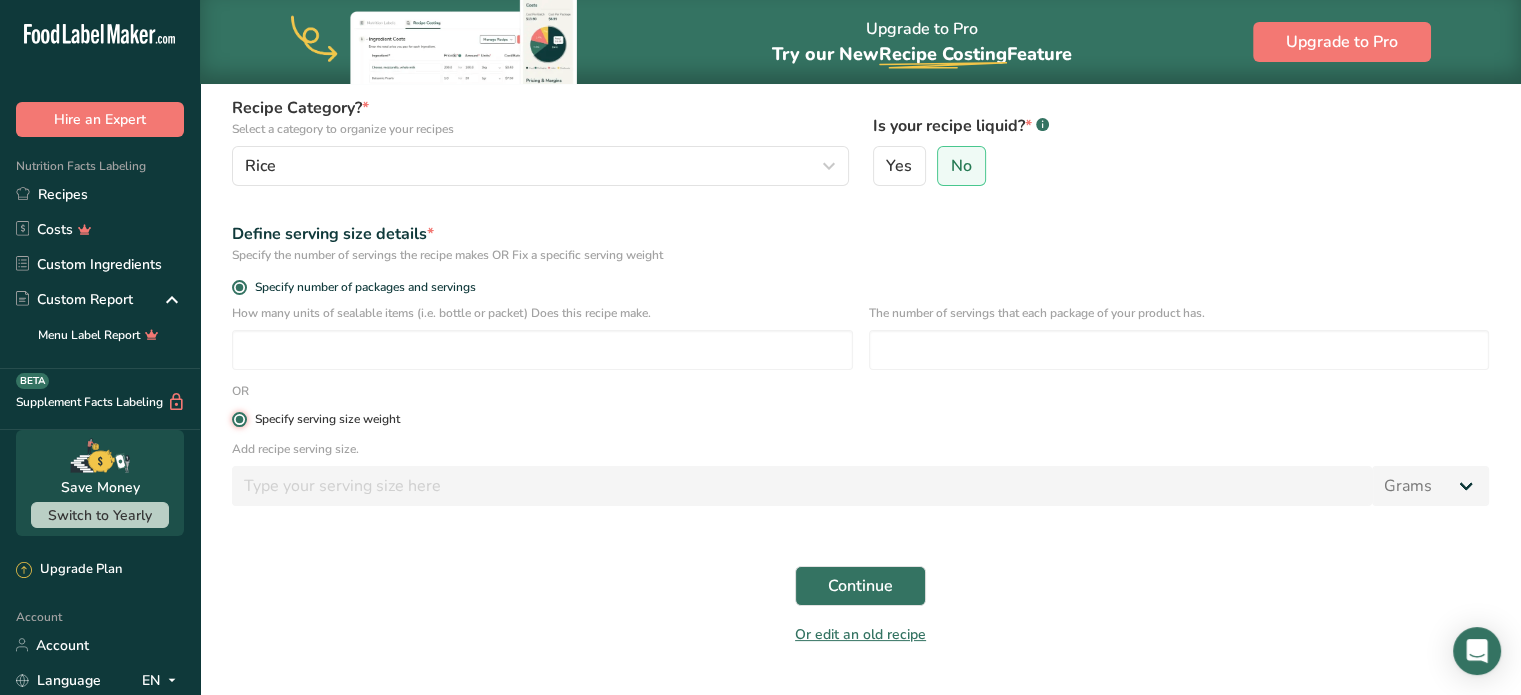 radio on "false" 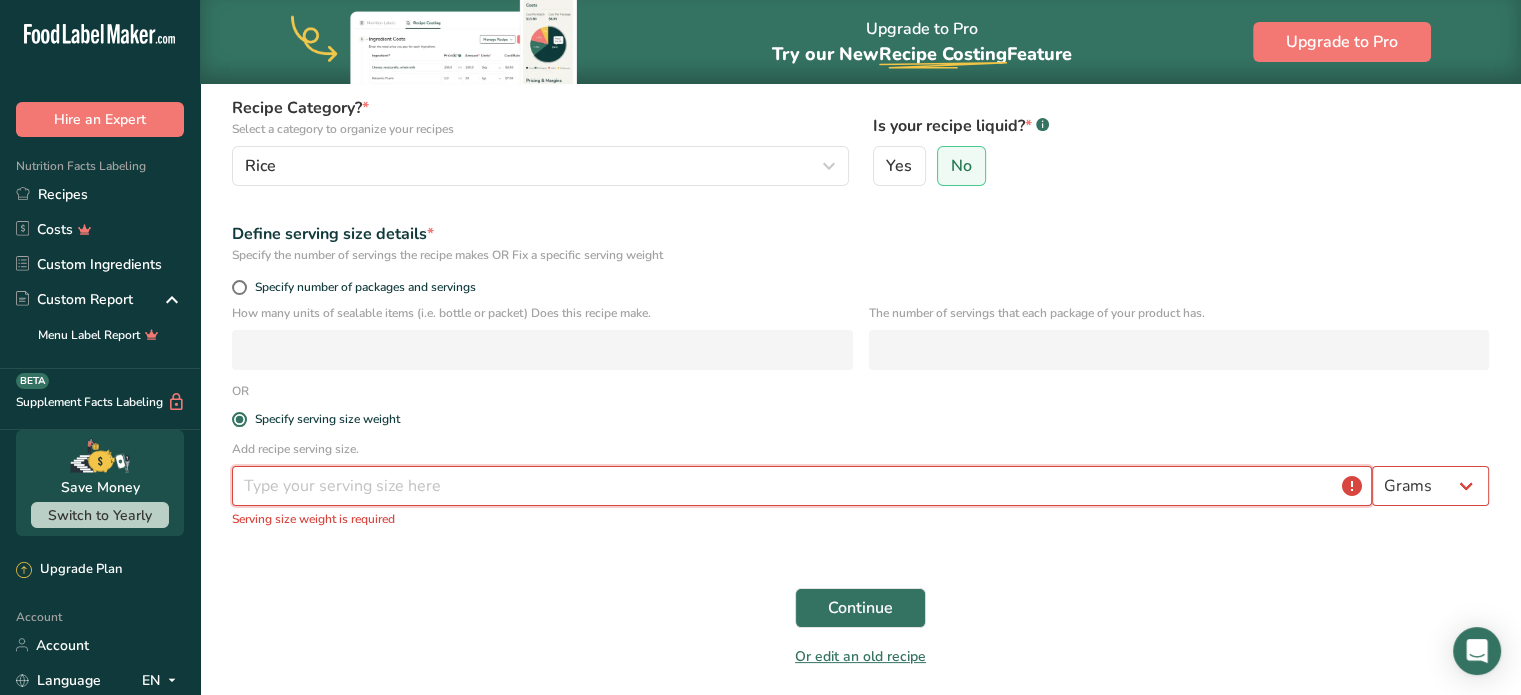 click at bounding box center (802, 486) 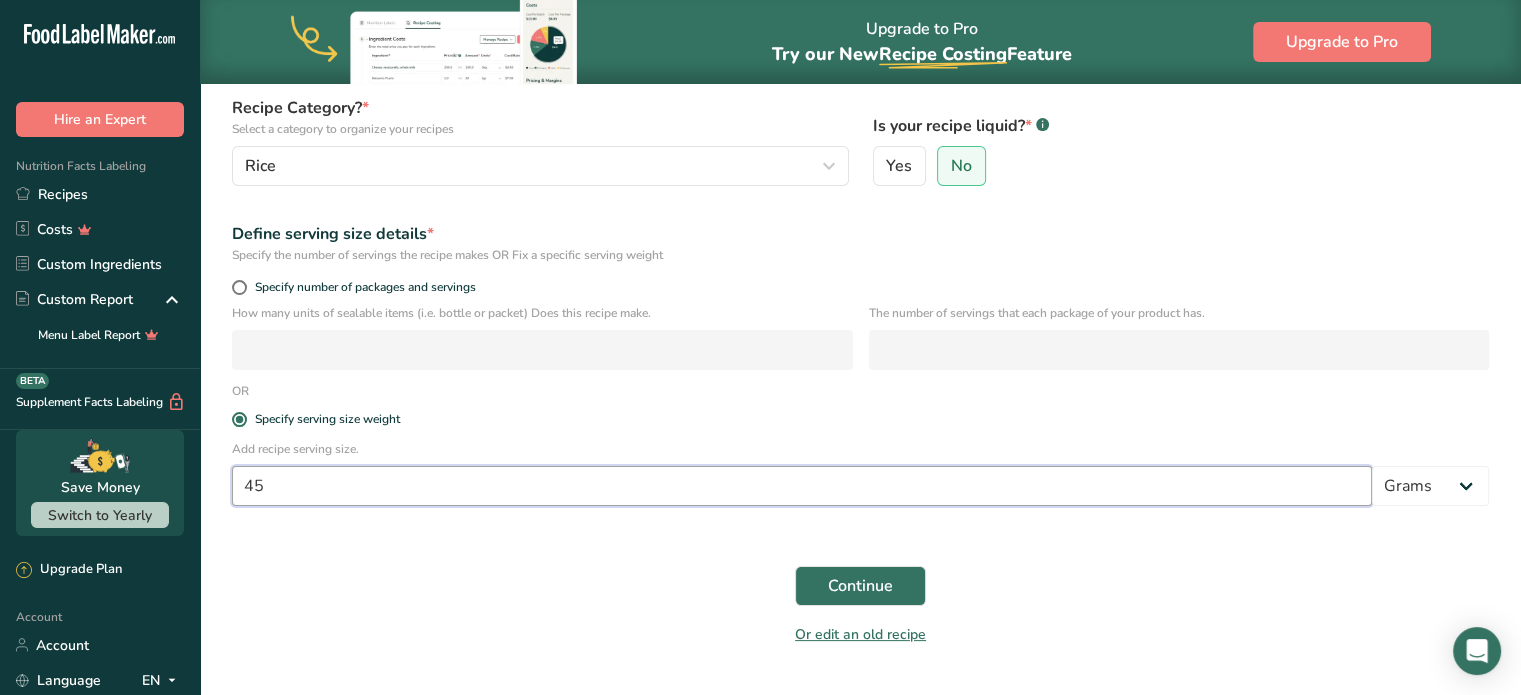 type on "45" 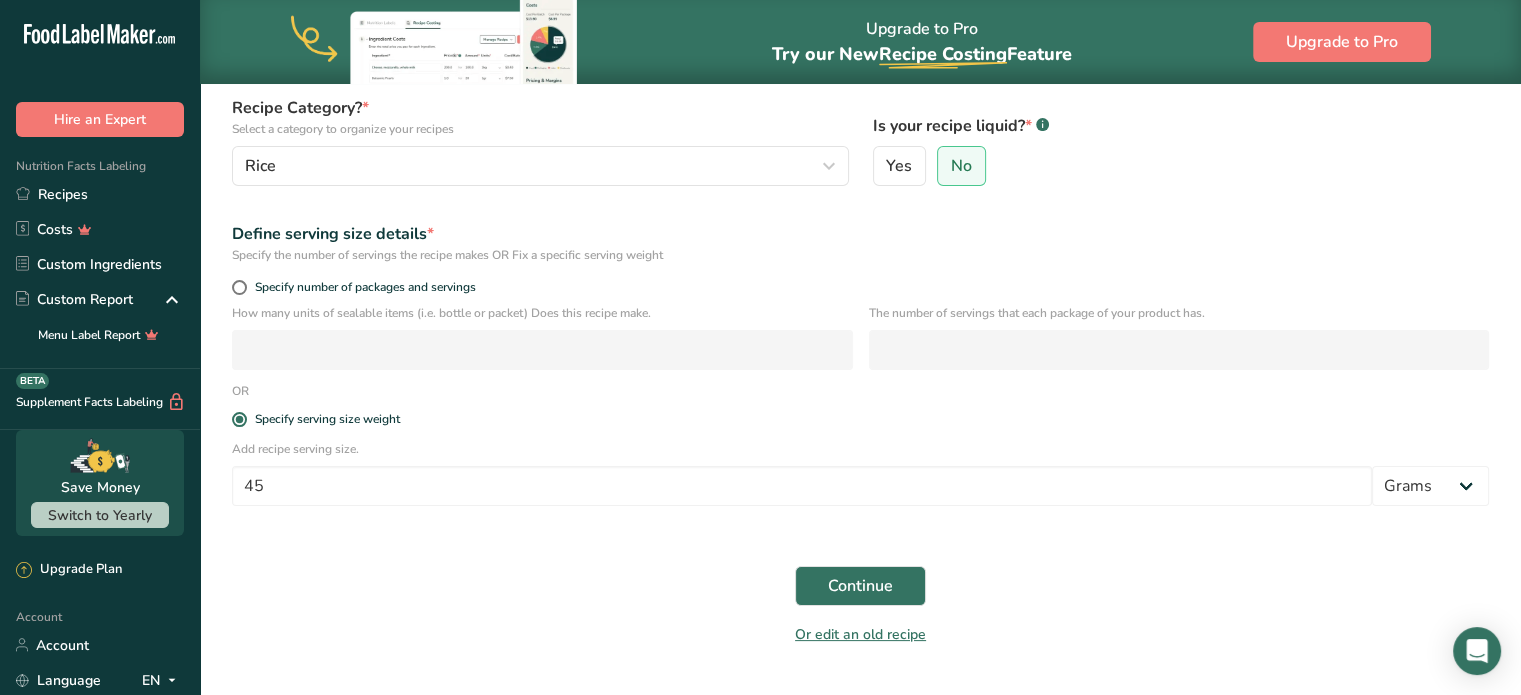 click on "Continue" at bounding box center (860, 586) 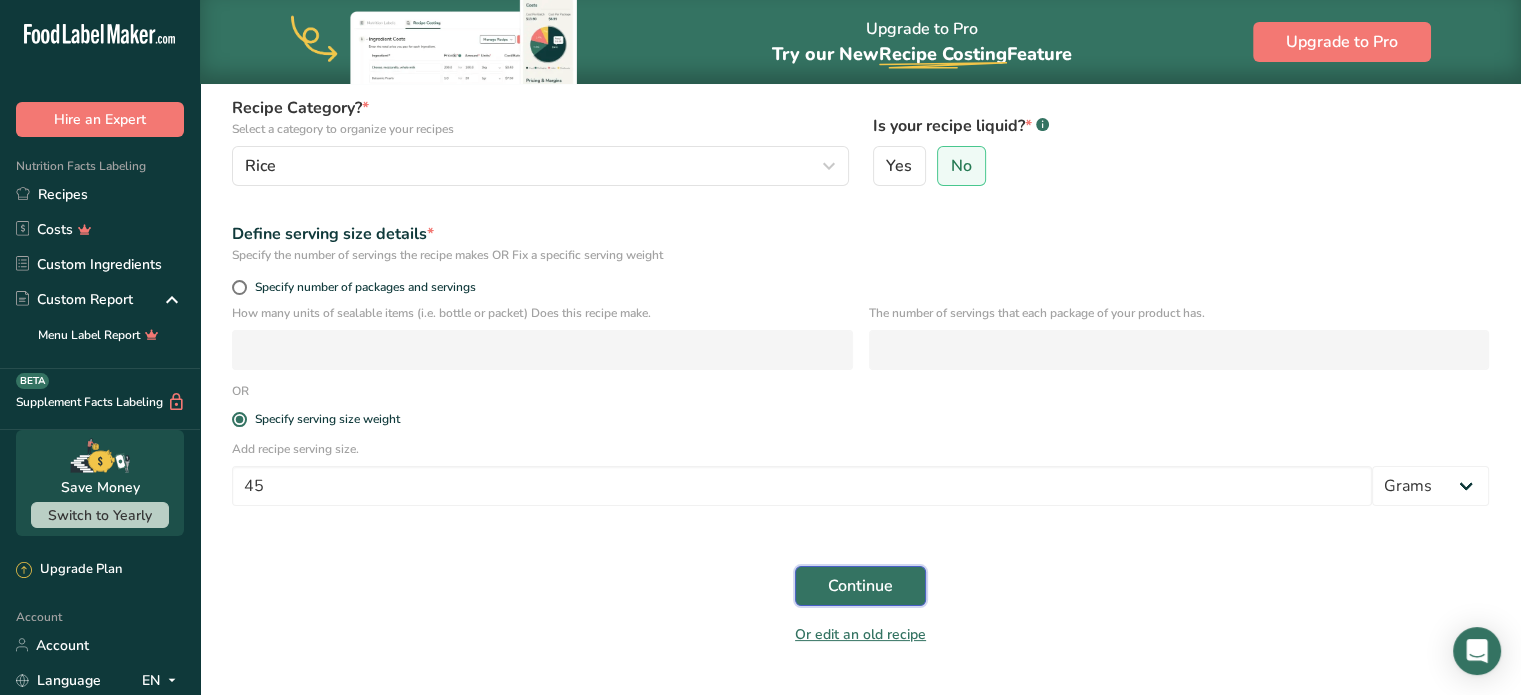 click on "Continue" at bounding box center (860, 586) 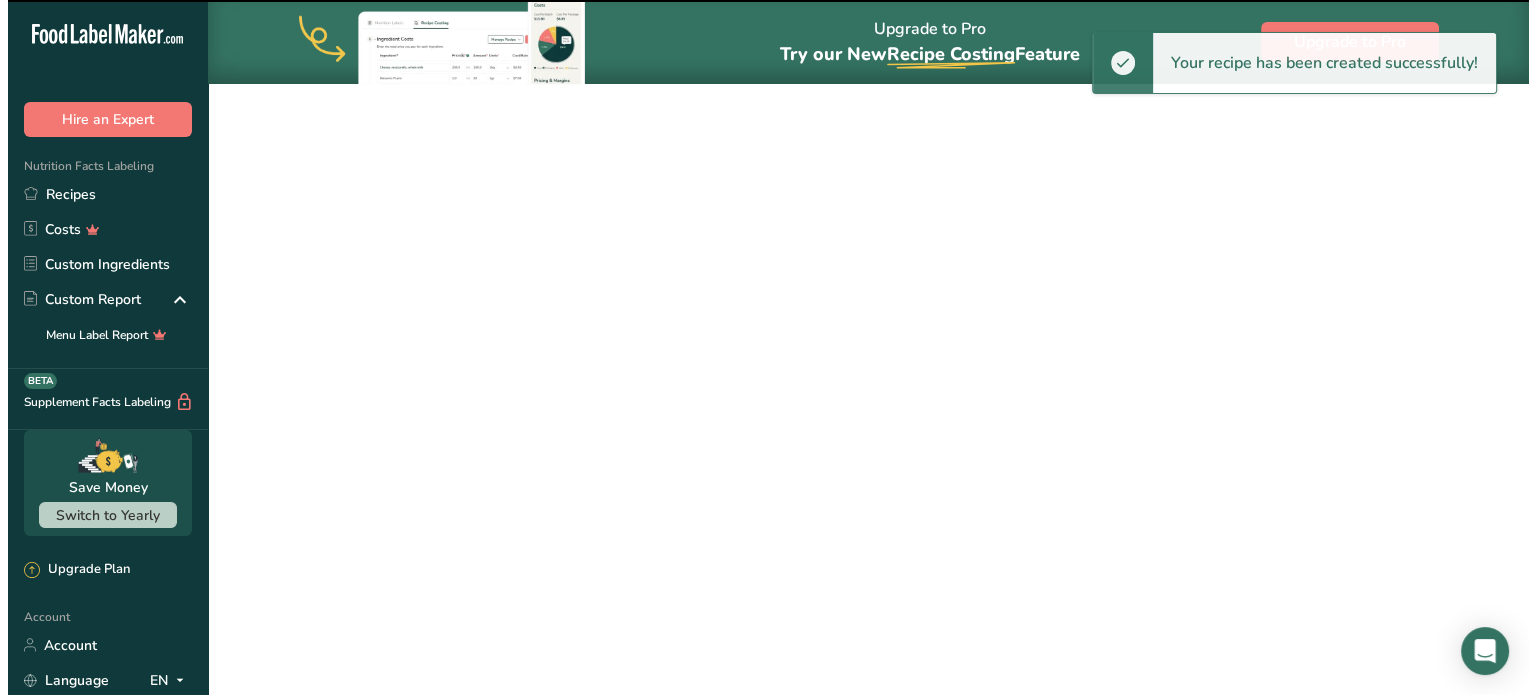 scroll, scrollTop: 0, scrollLeft: 0, axis: both 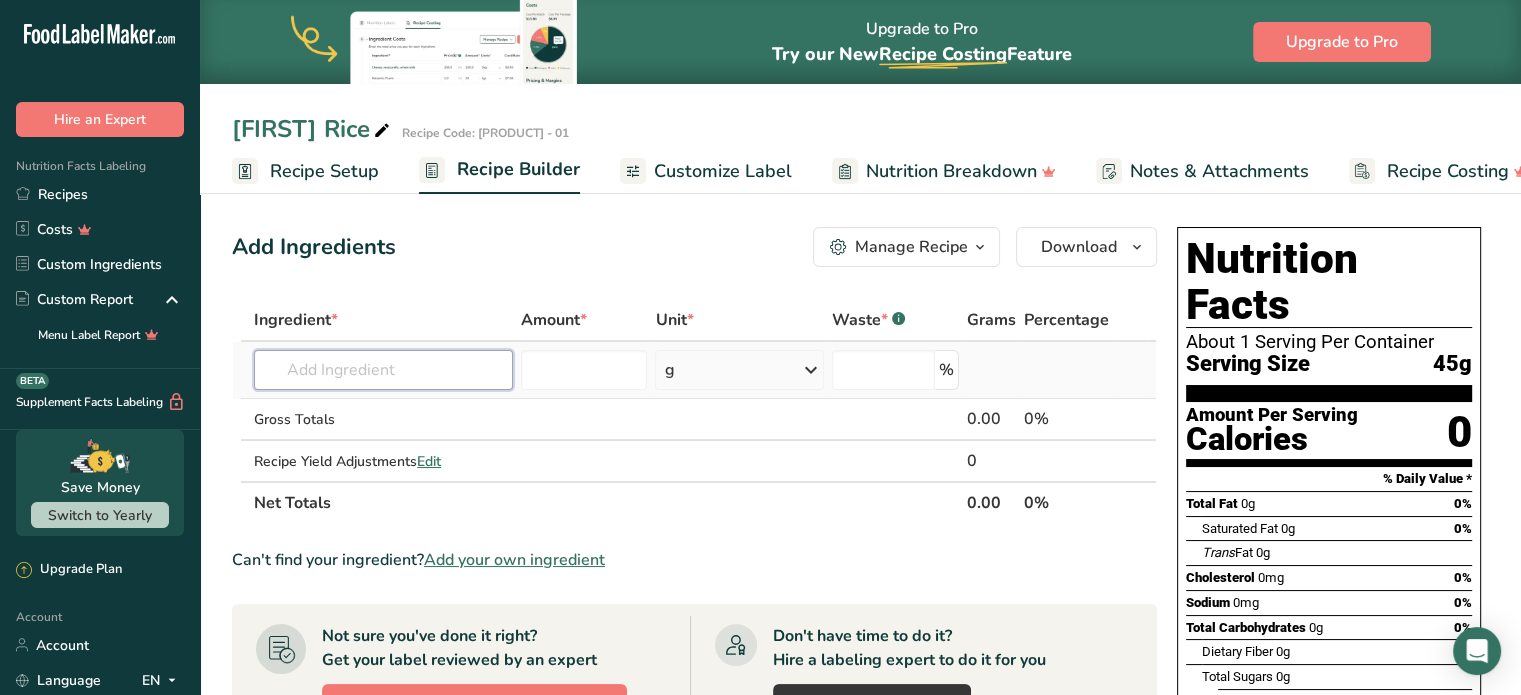 click at bounding box center (383, 370) 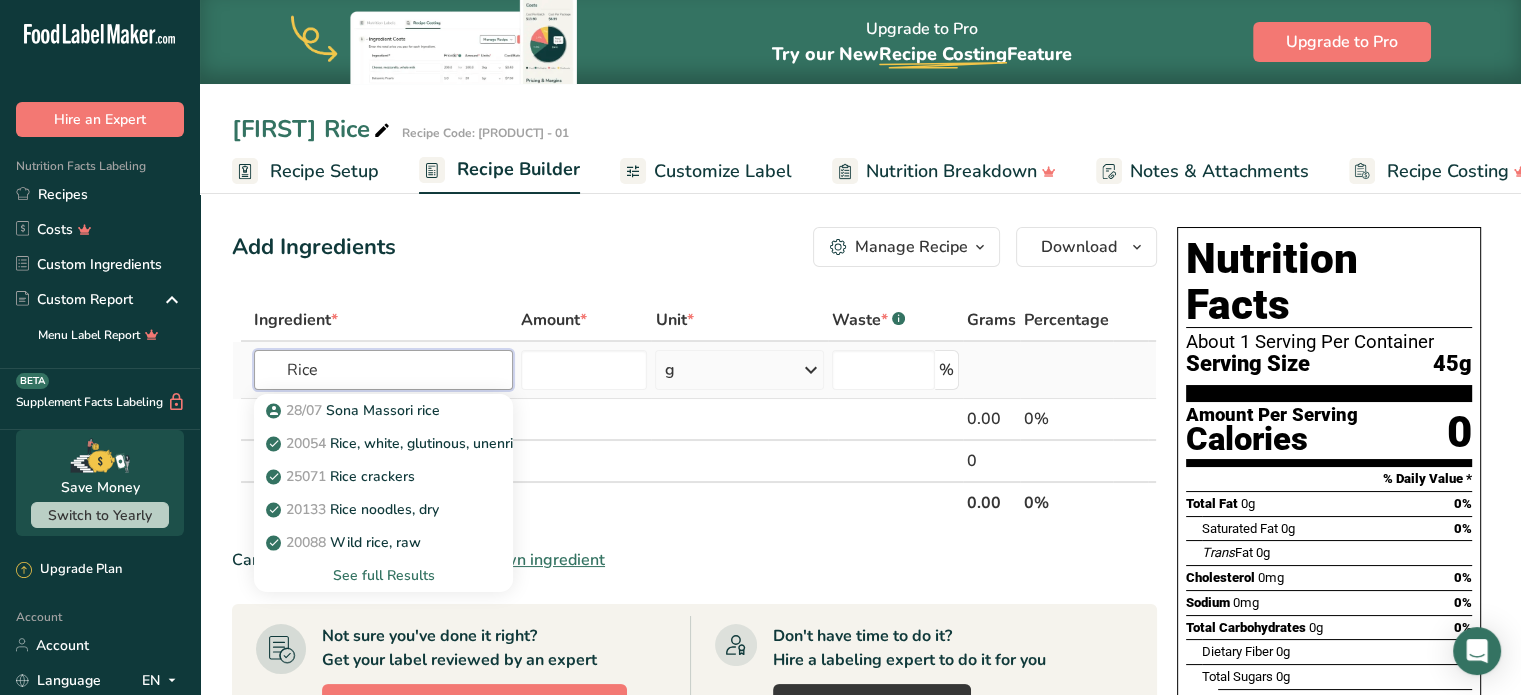type on "Rice" 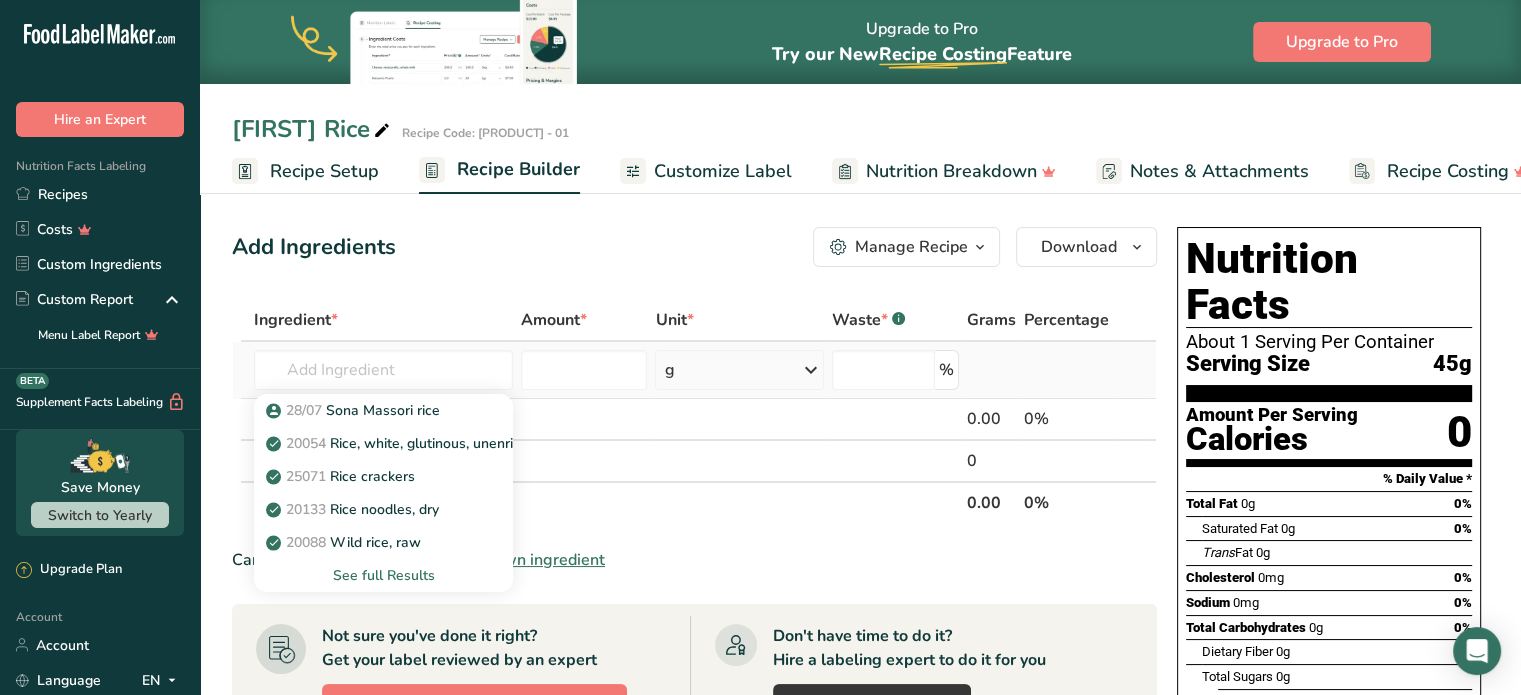 click on "See full Results" at bounding box center [383, 575] 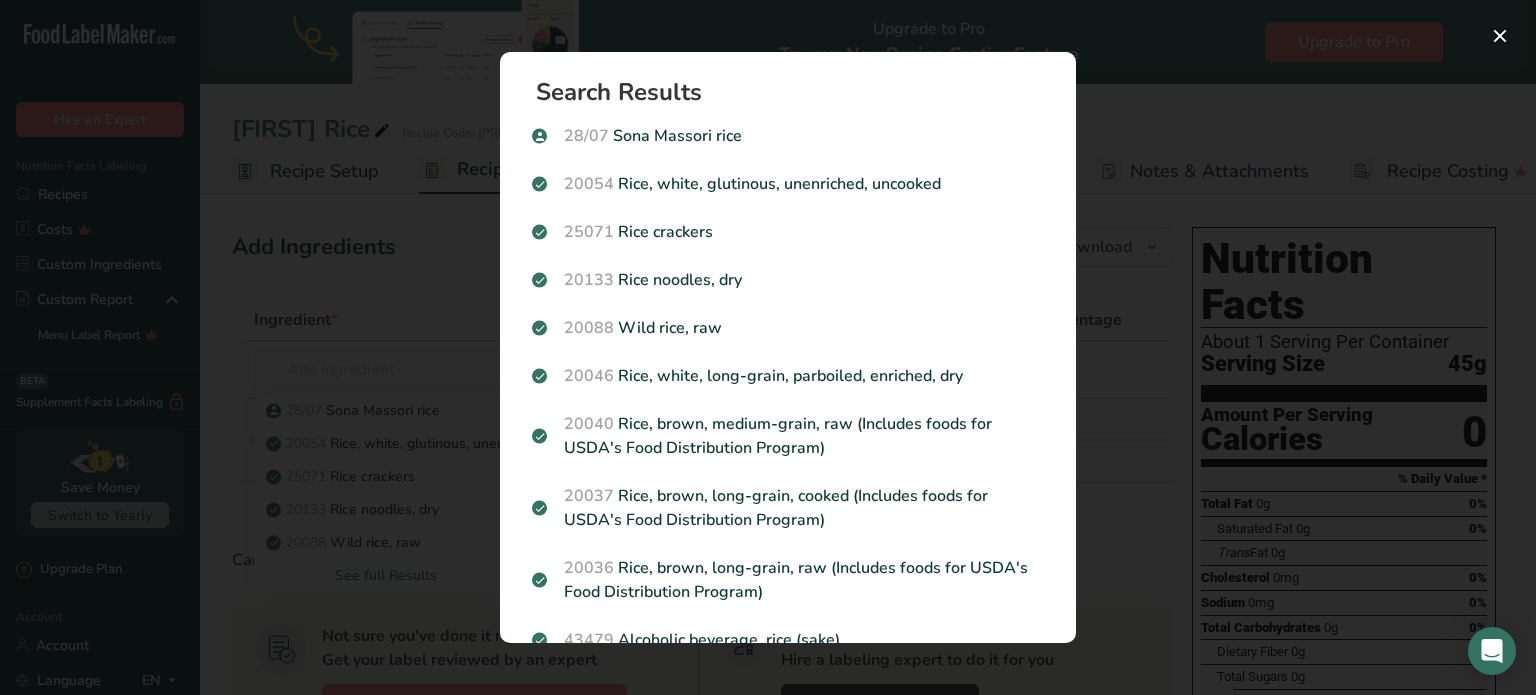 click at bounding box center (768, 347) 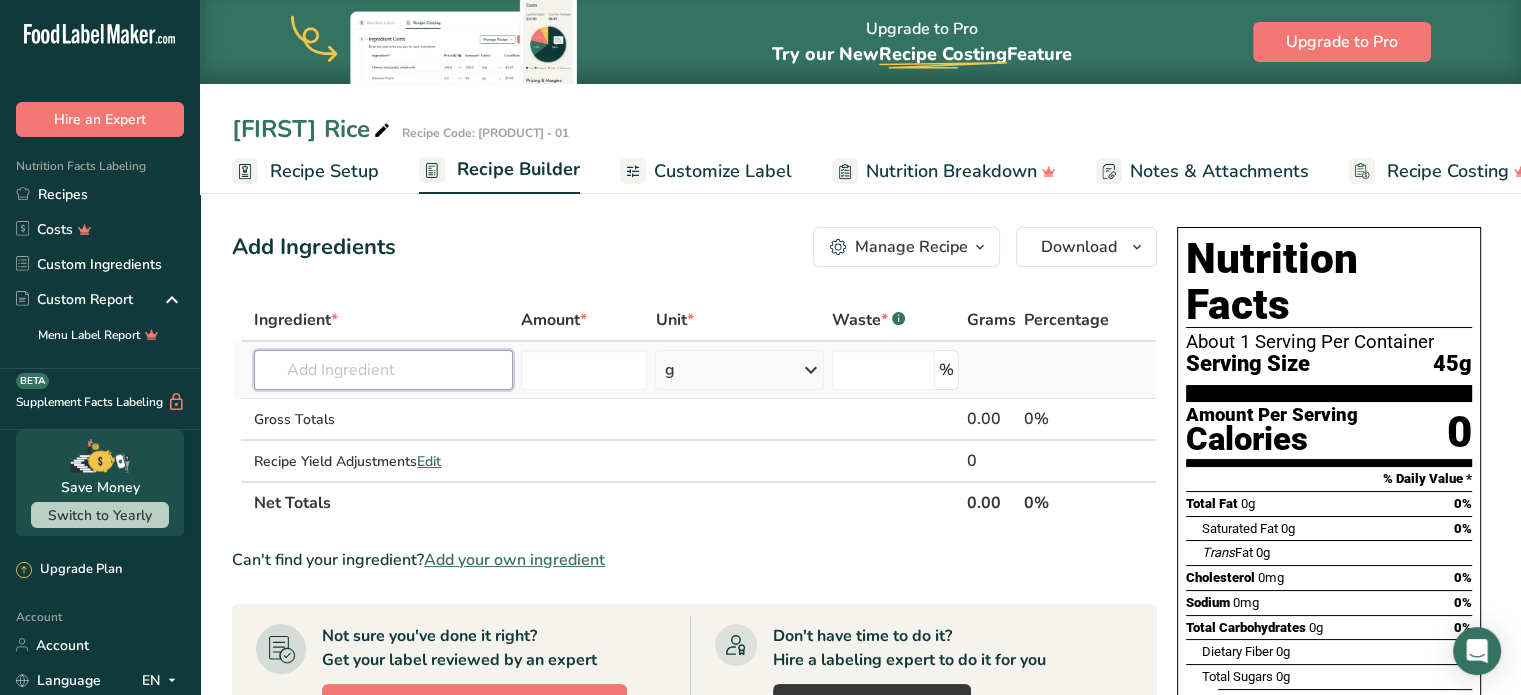 click at bounding box center (383, 370) 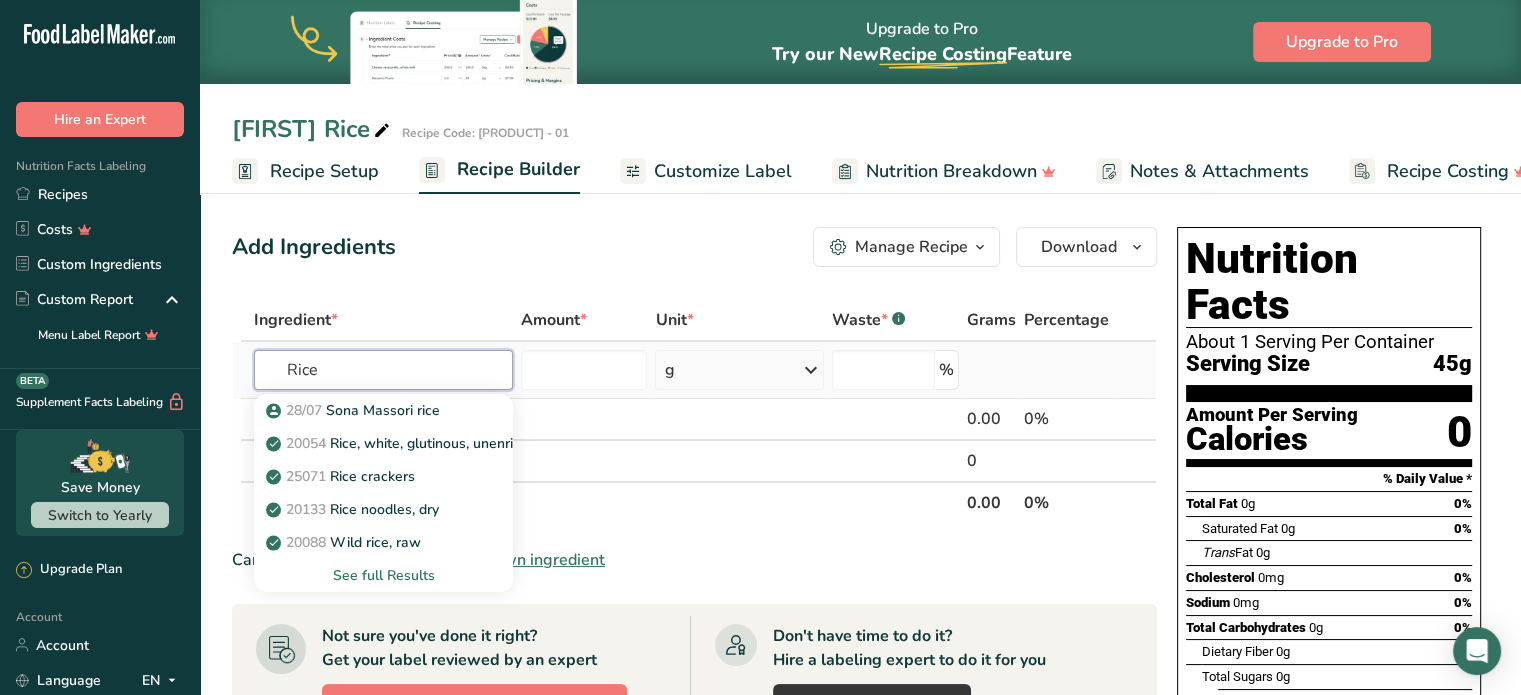 type on "Rice" 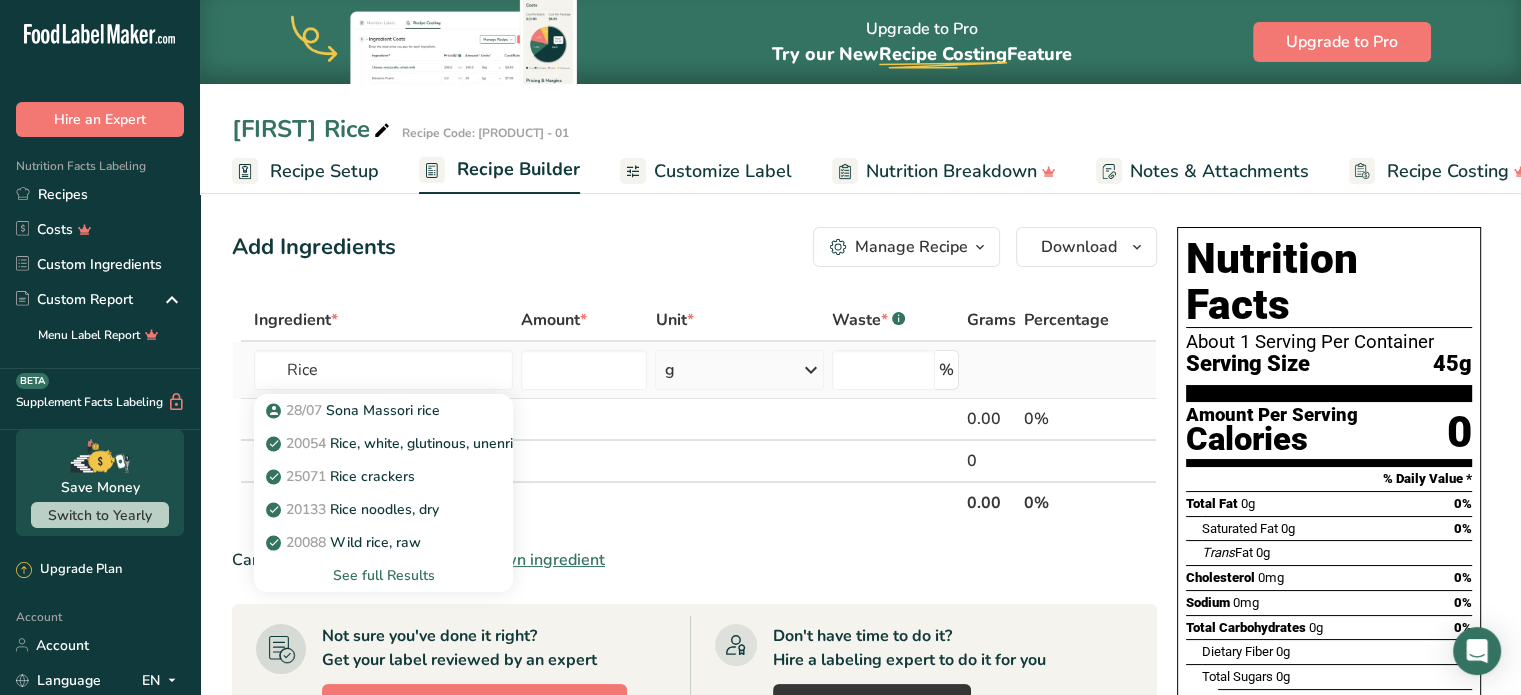 type 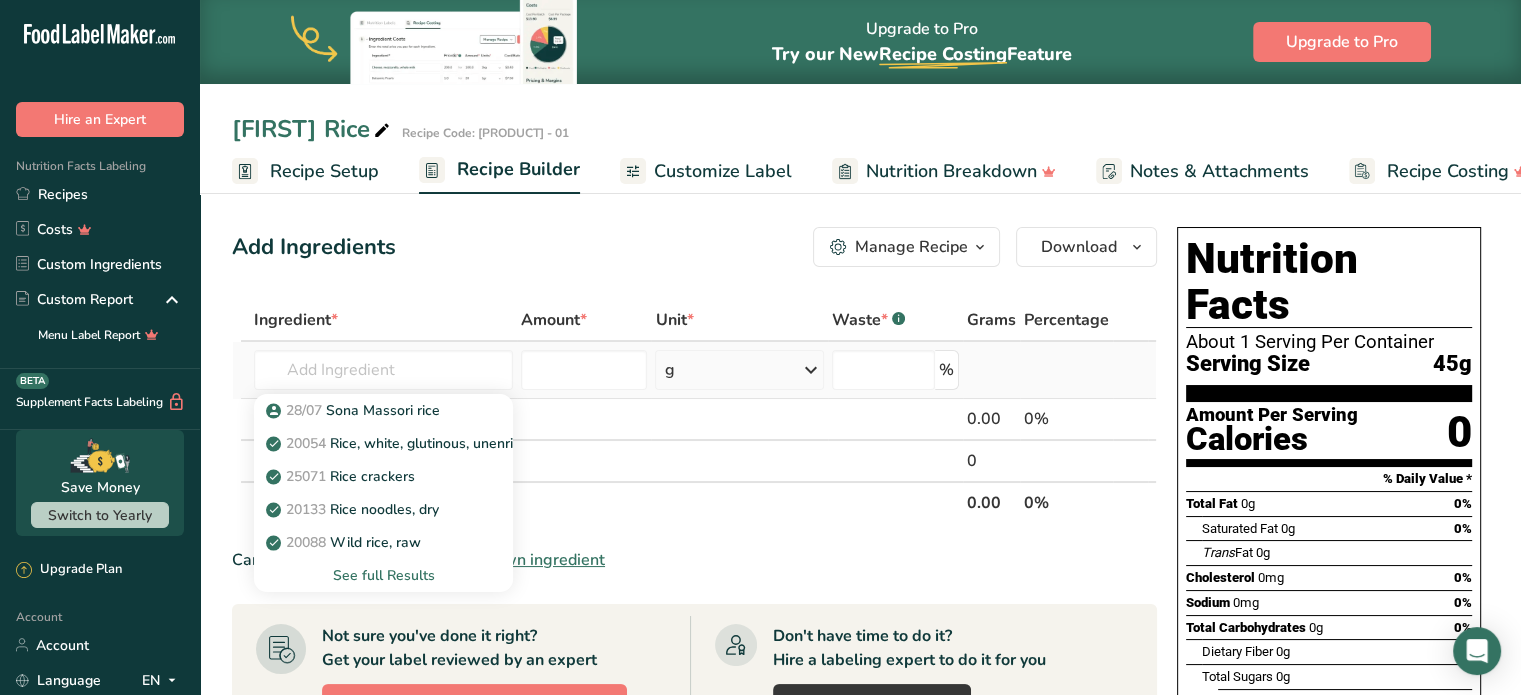 click on "See full Results" at bounding box center [383, 575] 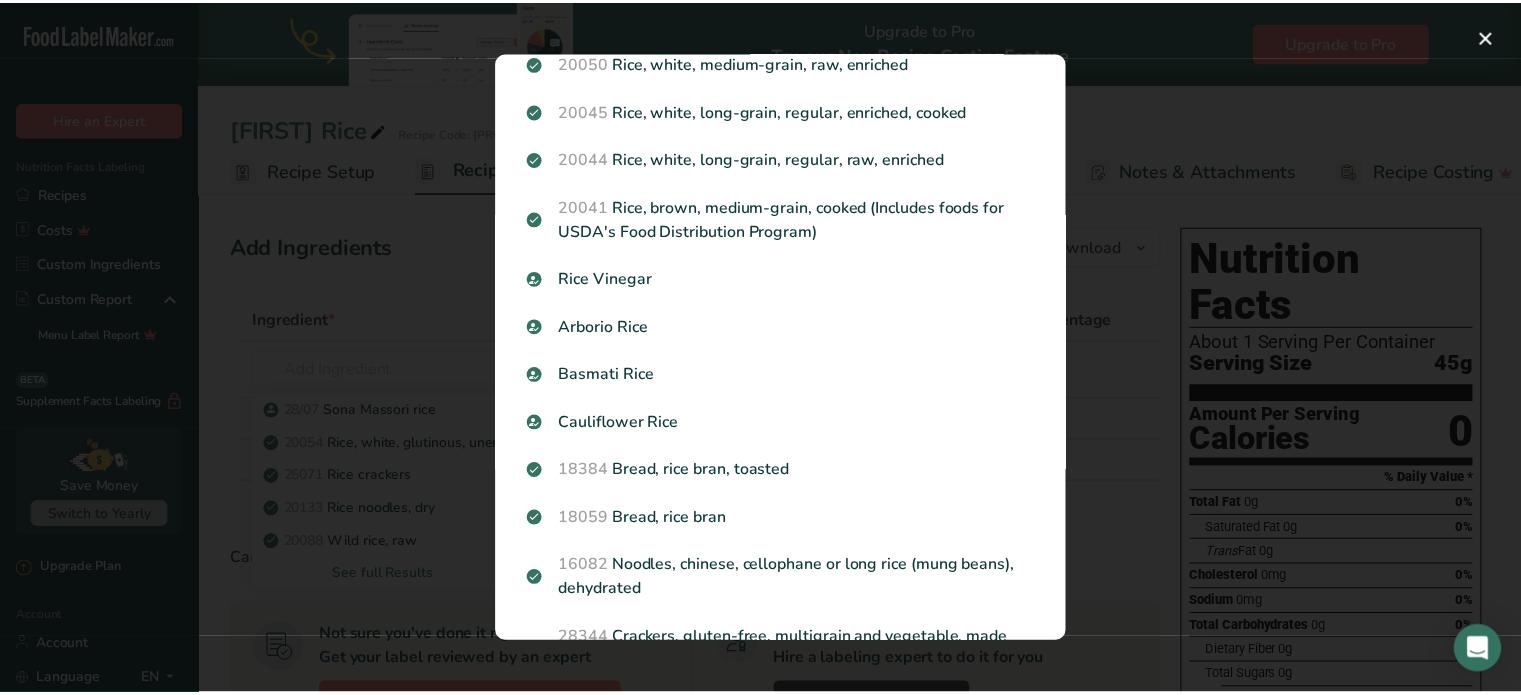 scroll, scrollTop: 900, scrollLeft: 0, axis: vertical 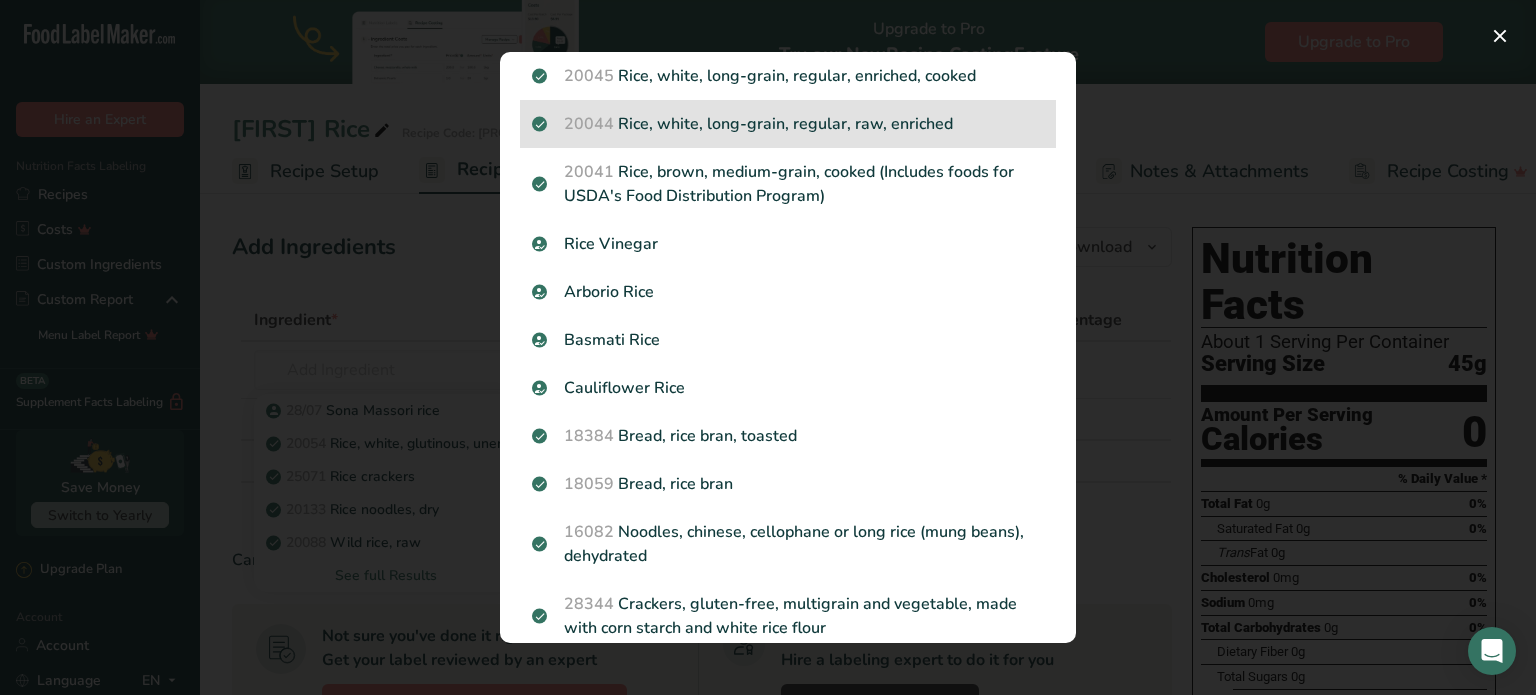 click on "20044
Rice, white, long-grain, regular, raw, enriched" at bounding box center (788, 124) 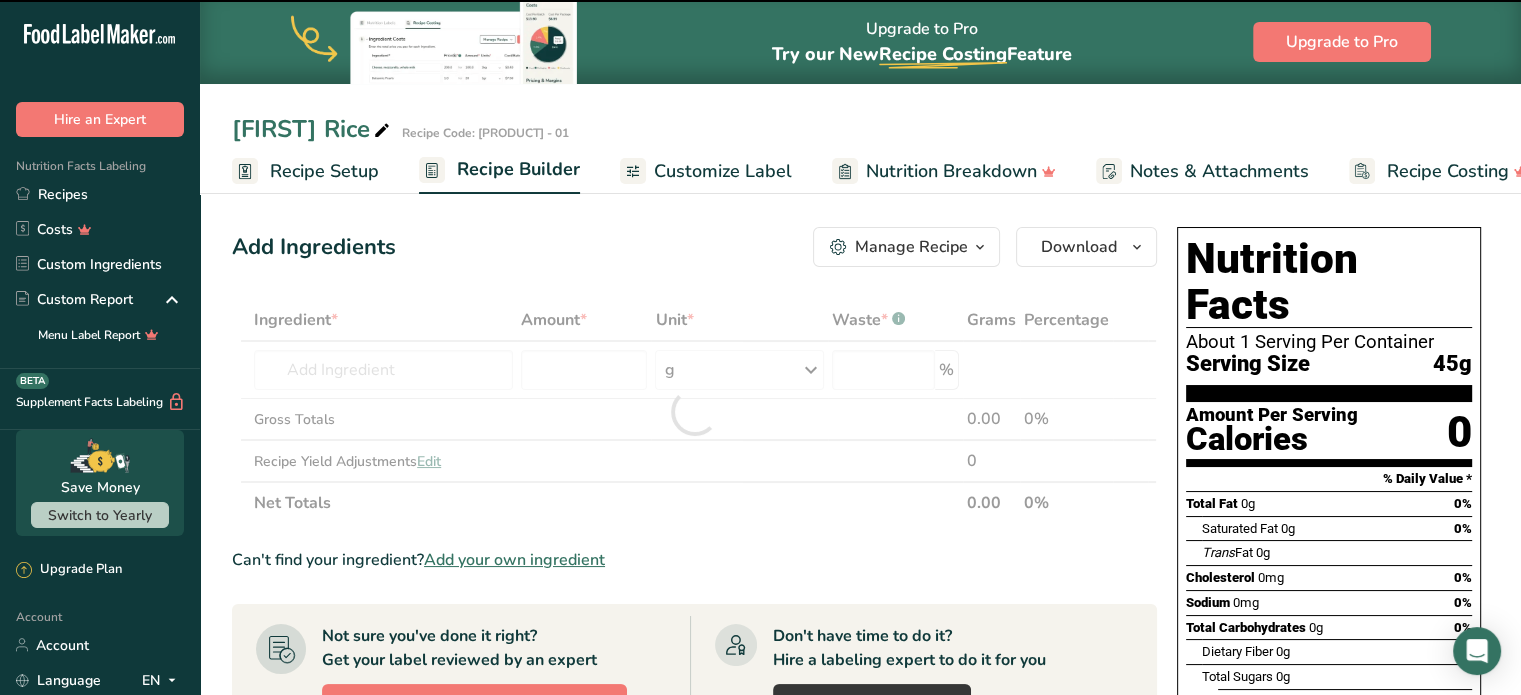 type on "0" 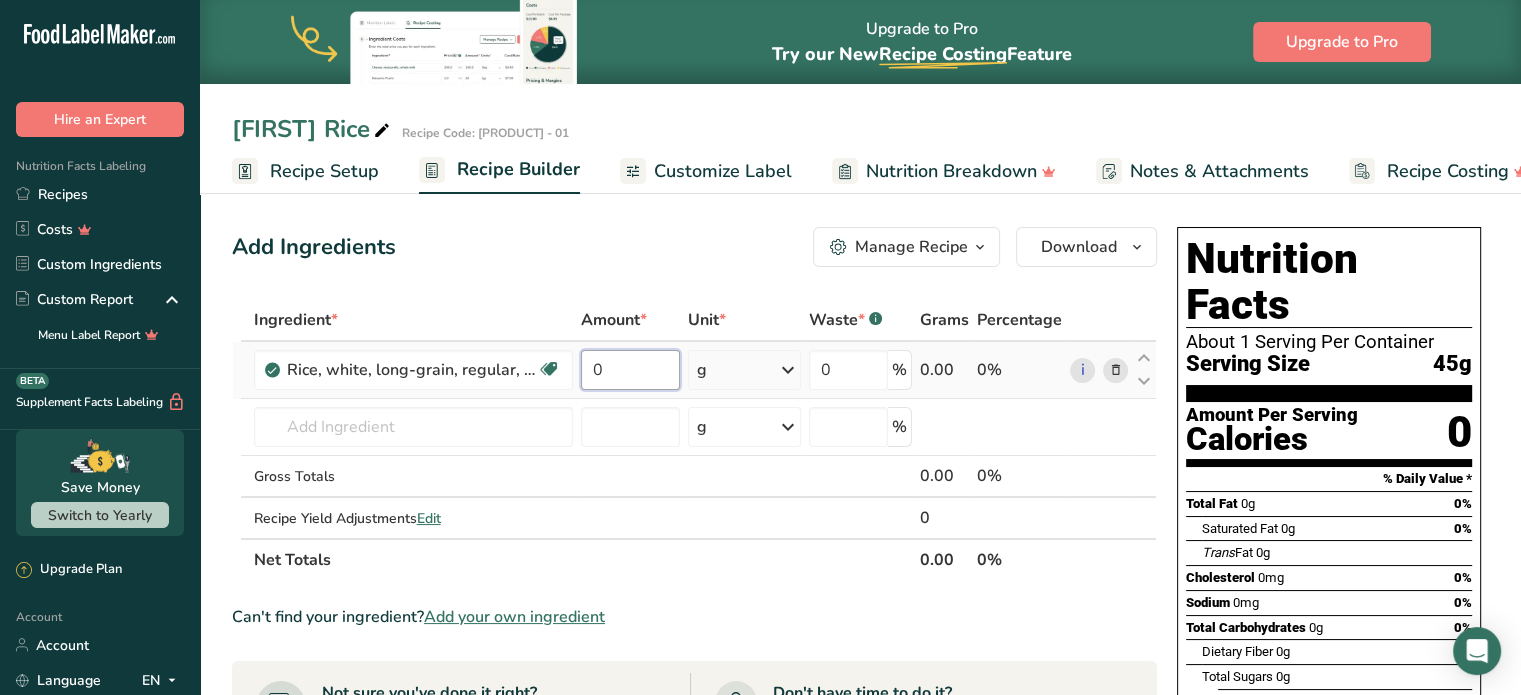 drag, startPoint x: 618, startPoint y: 366, endPoint x: 582, endPoint y: 363, distance: 36.124783 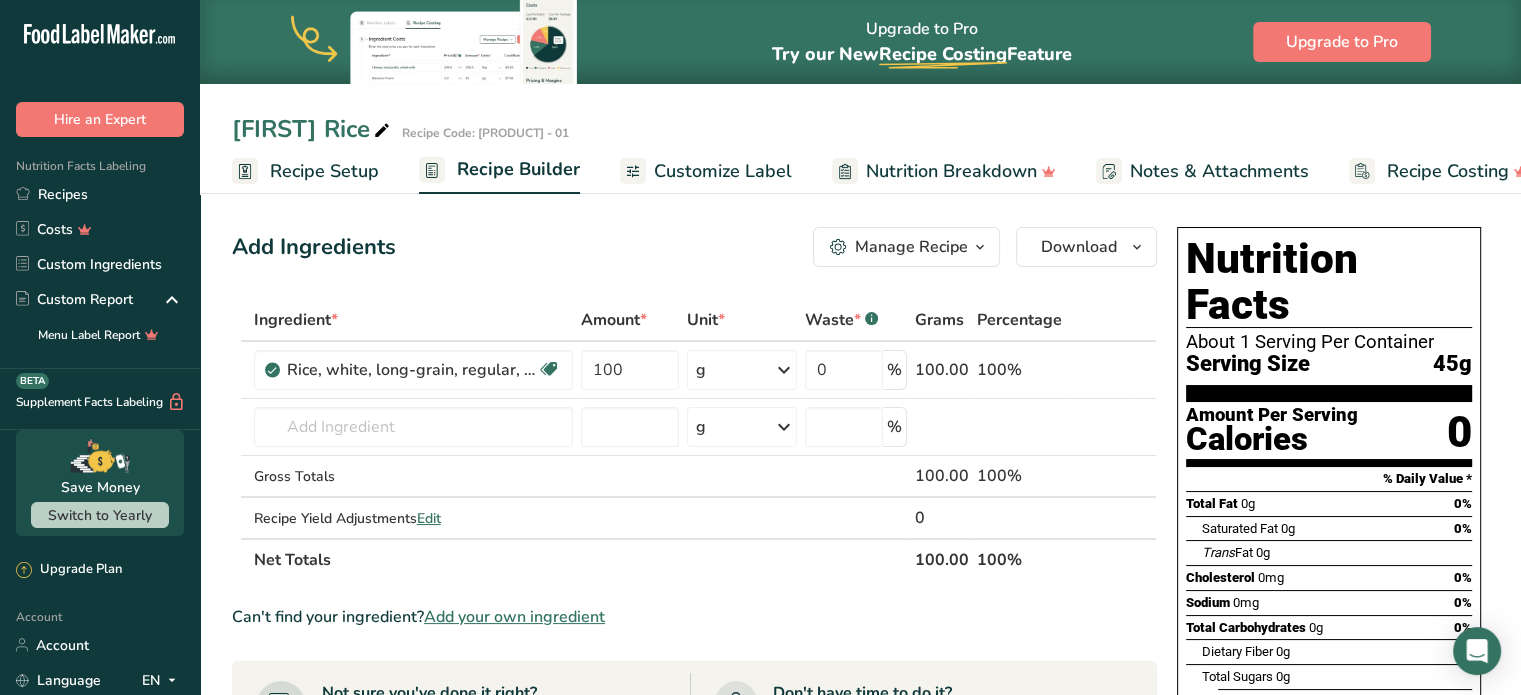 click on "Can't find your ingredient?
Add your own ingredient" at bounding box center [694, 617] 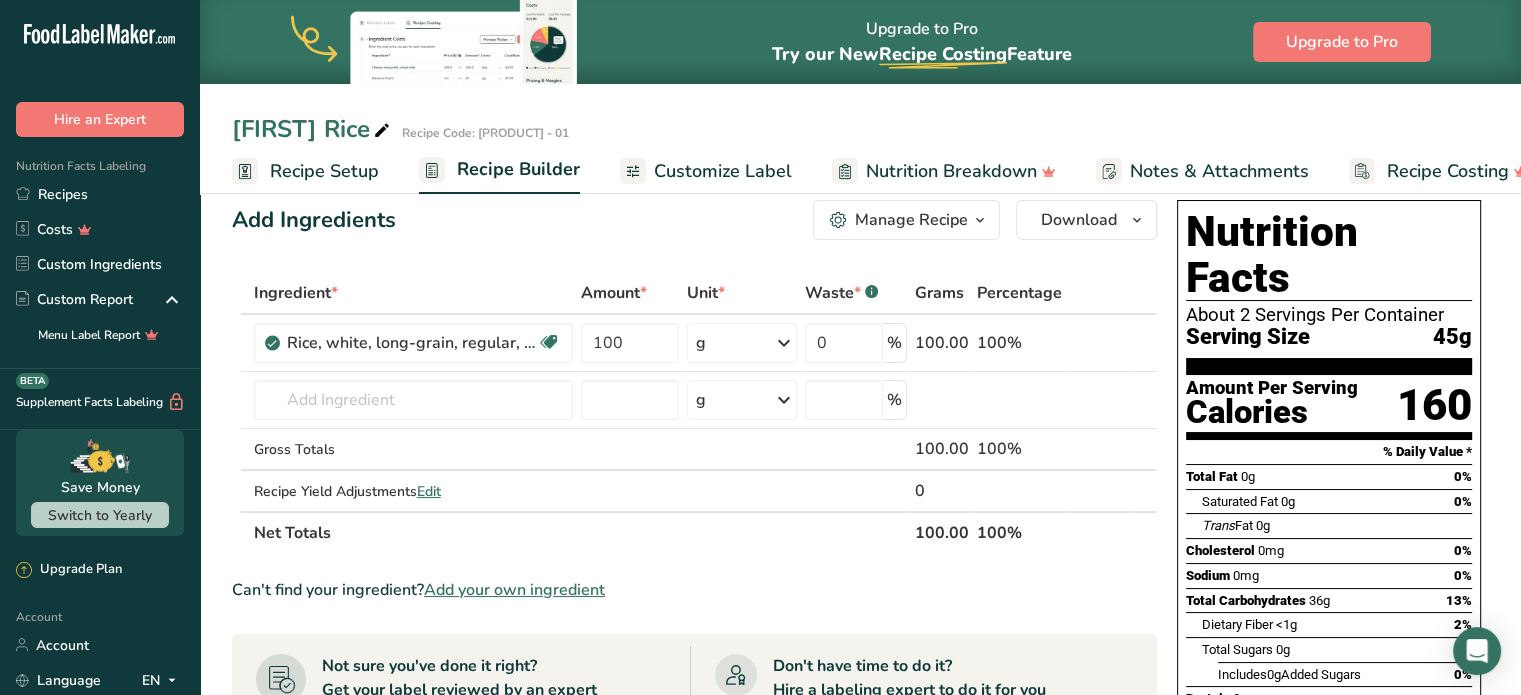 scroll, scrollTop: 0, scrollLeft: 0, axis: both 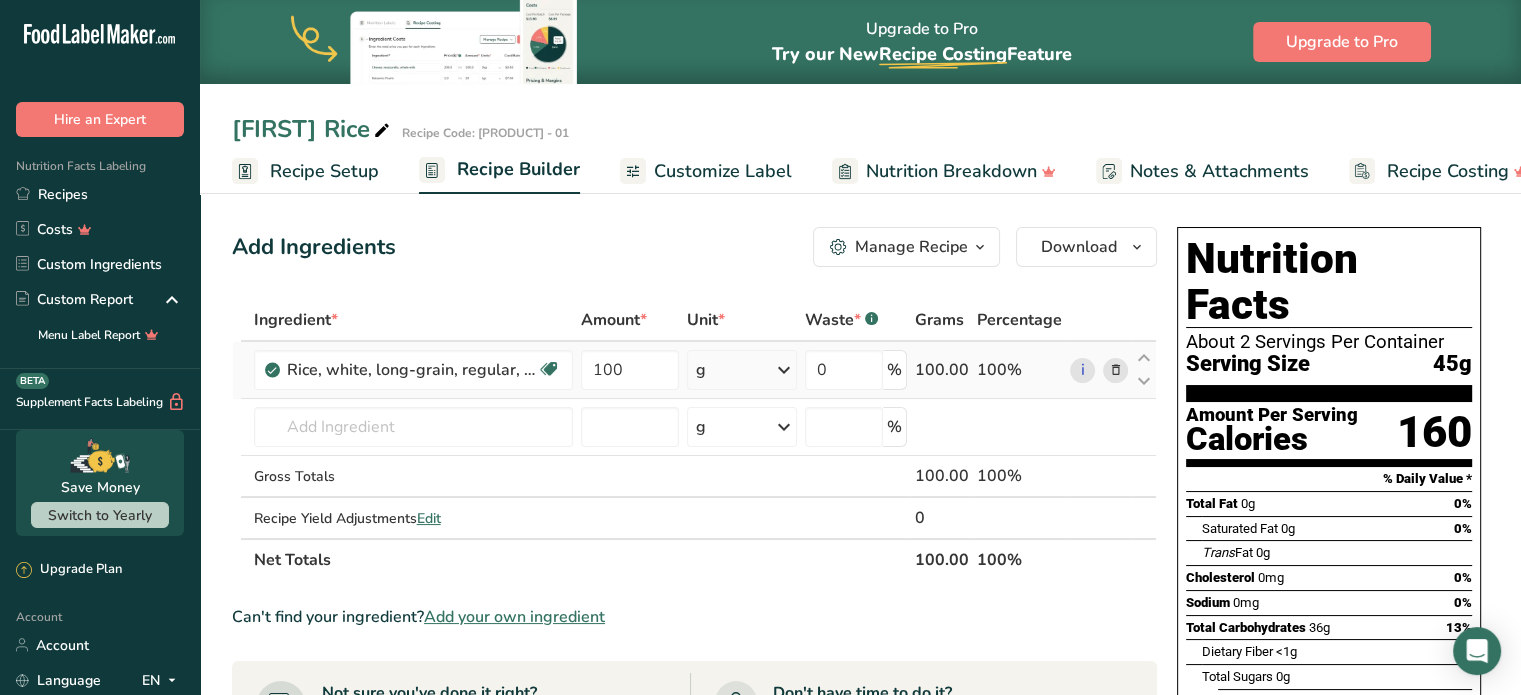 click on "g" at bounding box center (742, 370) 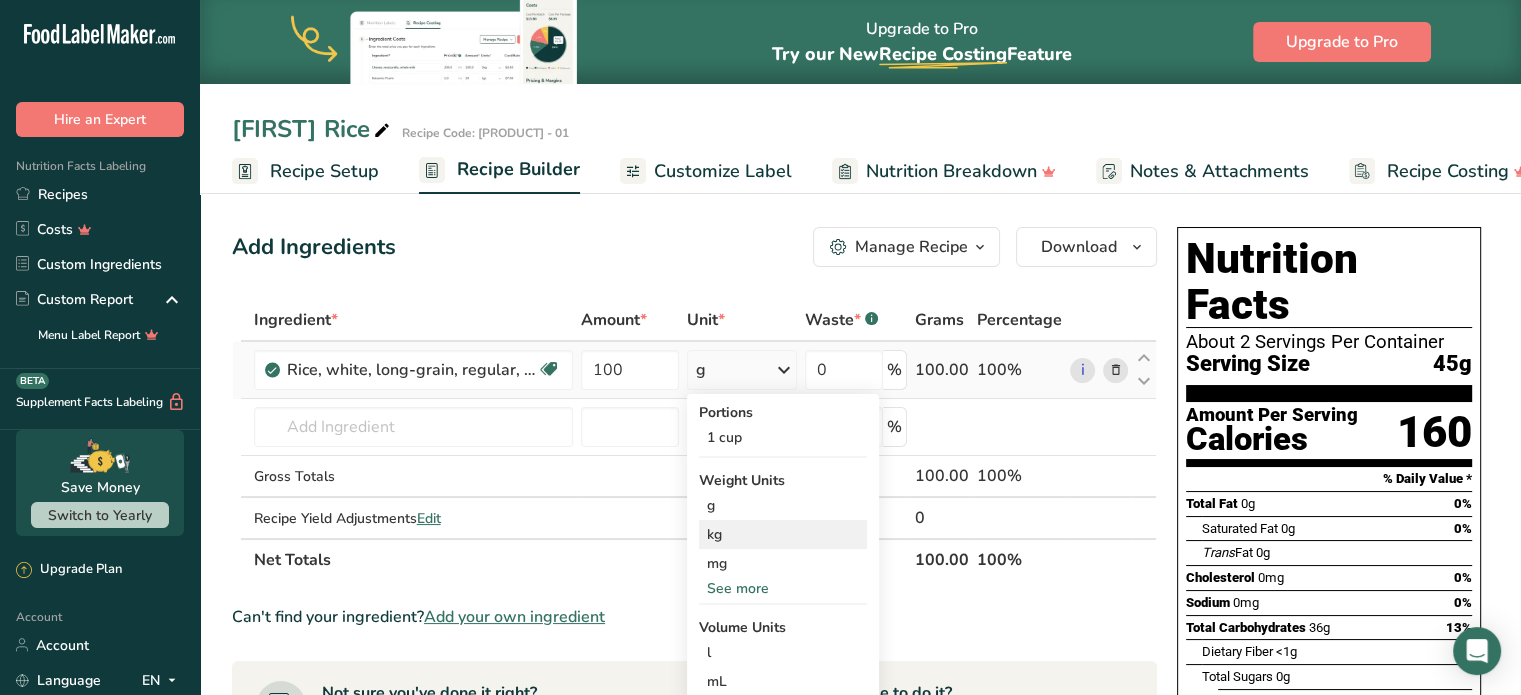 click on "kg" at bounding box center (783, 534) 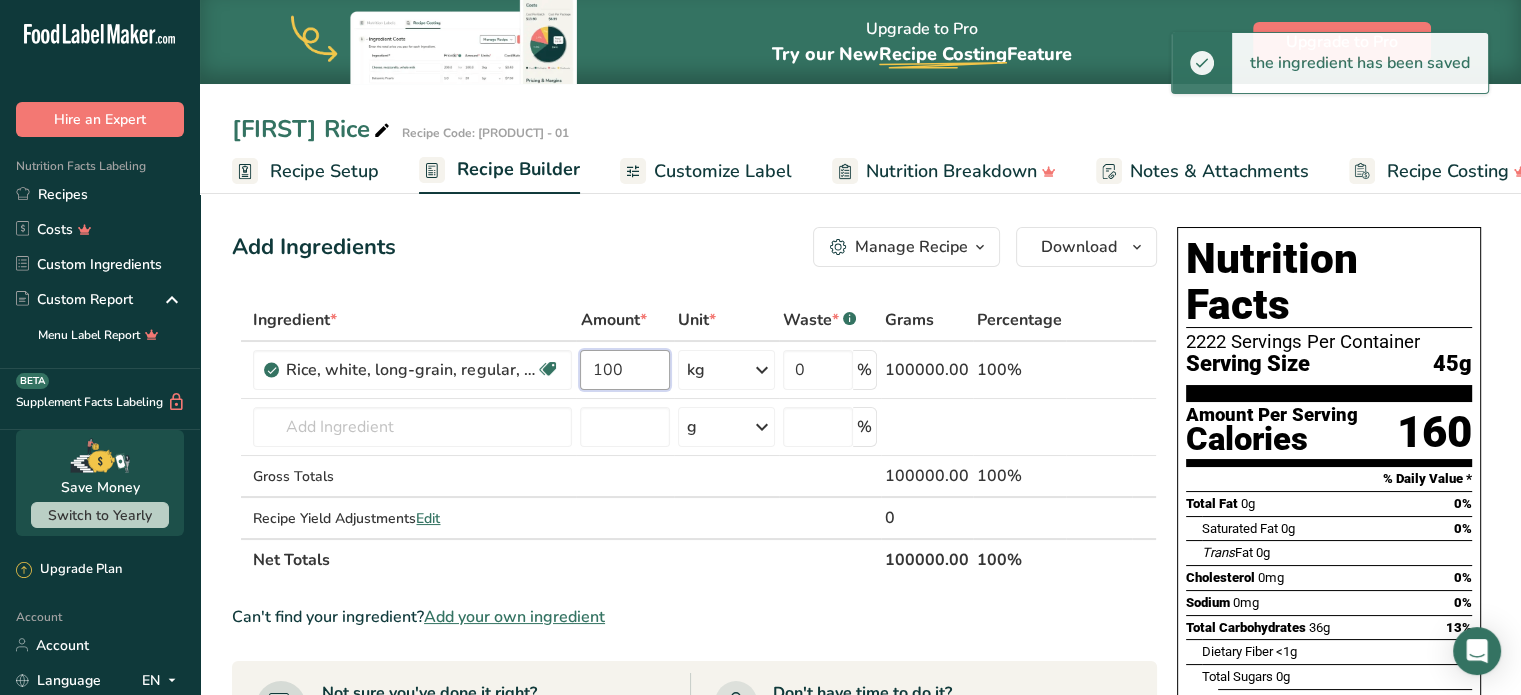 click on "100" at bounding box center [624, 370] 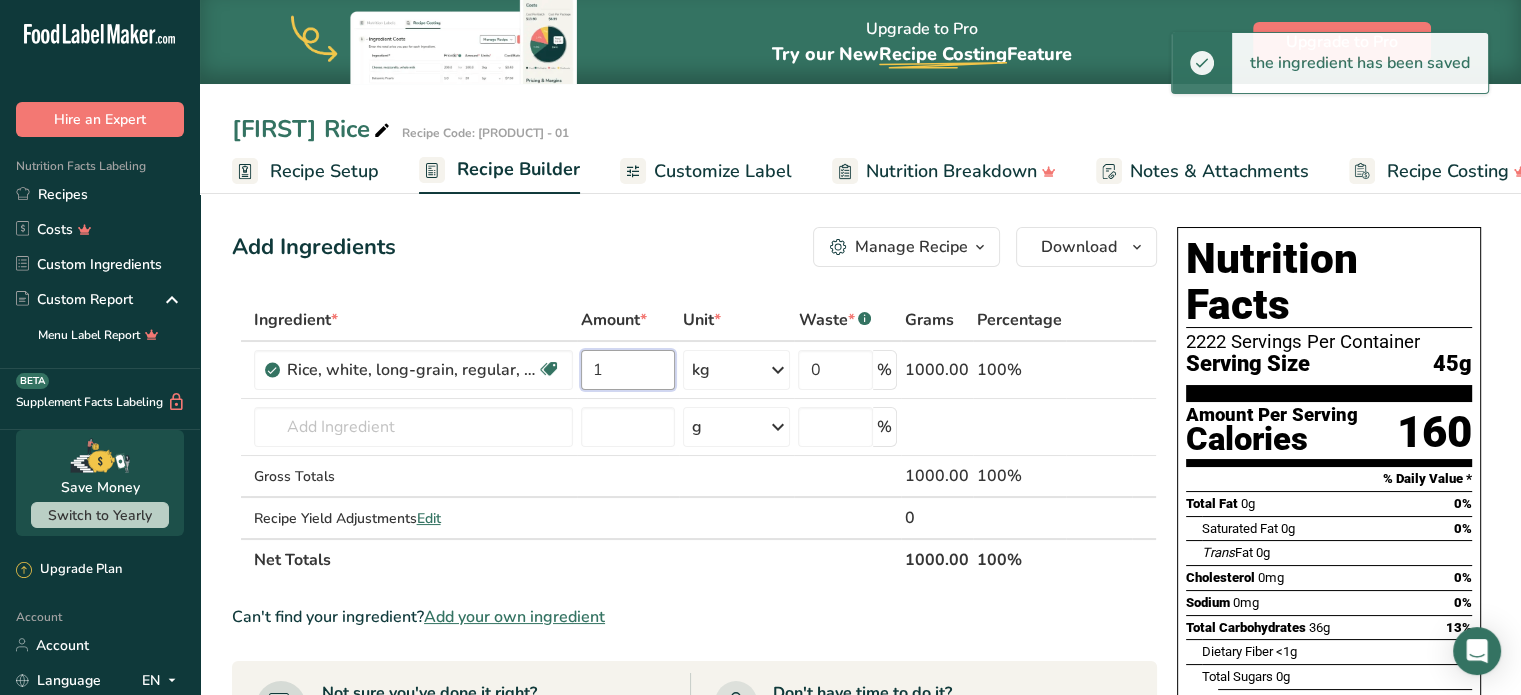 type on "1" 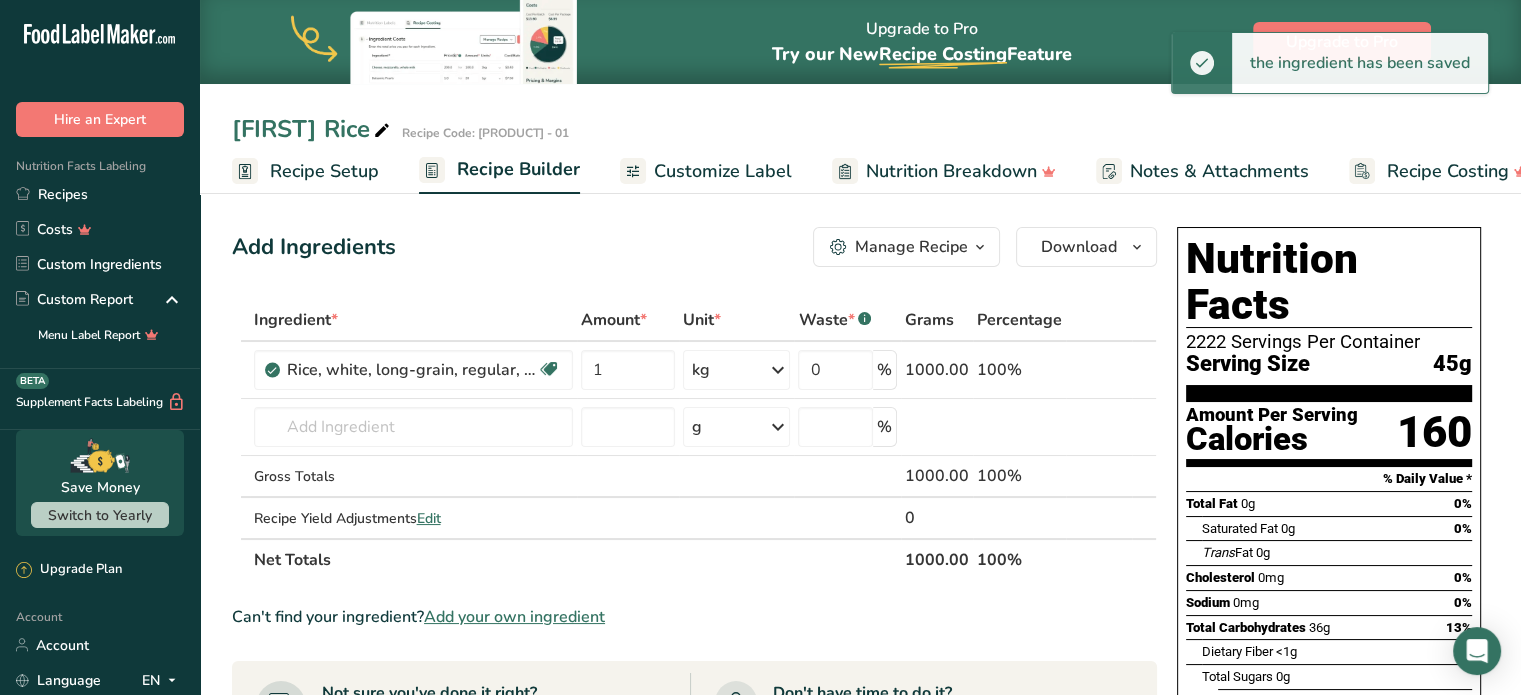 click on "Ingredient *
Amount *
Unit *
Waste *   .a-a{fill:#347362;}.b-a{fill:#fff;}.b-a{fill:#fff;}          Grams
Percentage
[PRODUCT], white, long-grain, regular, raw, enriched
Dairy free
Gluten free
Vegan
Vegetarian
Soy free
1
kg
Portions
1 cup
Weight Units
g
kg
mg
See more
Volume Units
l
Volume units require a density conversion. If you know your ingredient's density enter it below. Otherwise, click on "RIA" our AI Regulatory bot - she will be able to help you
lb/ft3
g/cm3
Confirm
mL
lb/ft3" at bounding box center [694, 440] 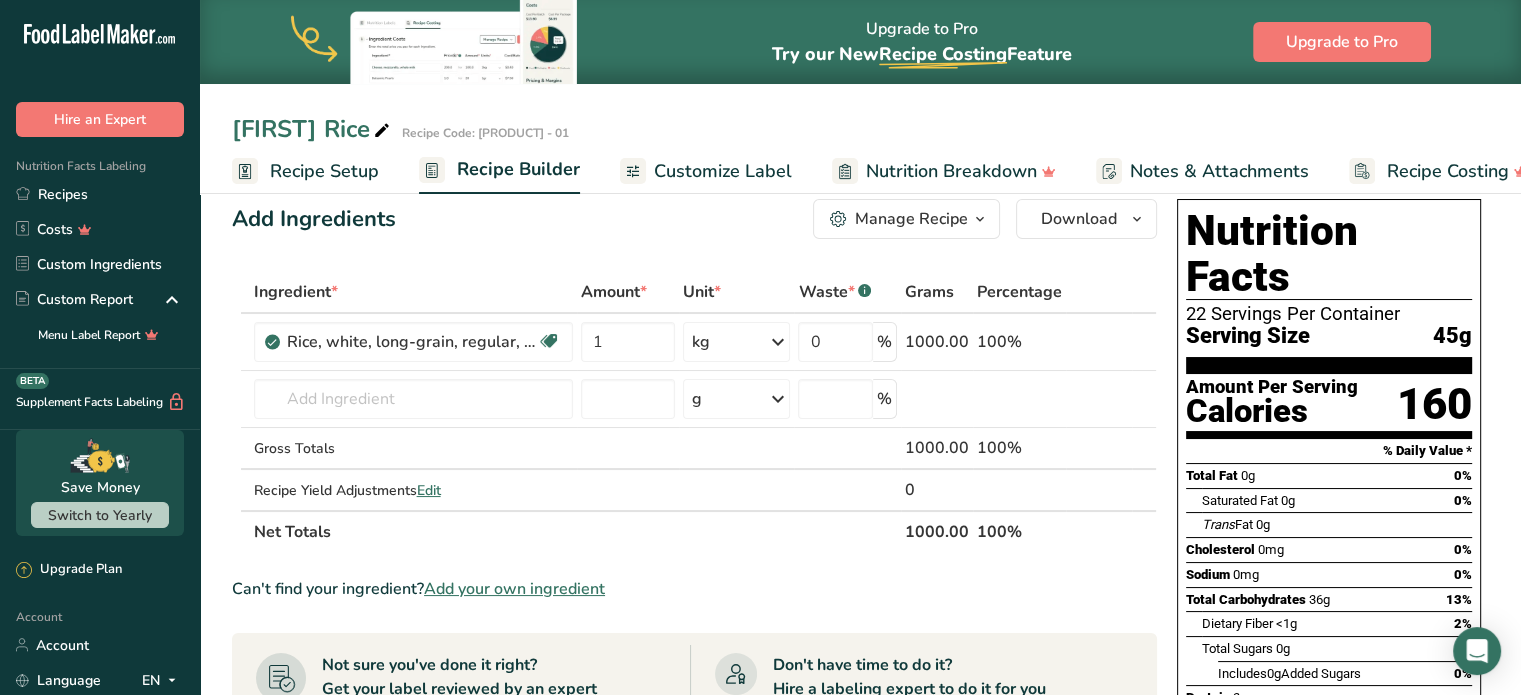 scroll, scrollTop: 0, scrollLeft: 0, axis: both 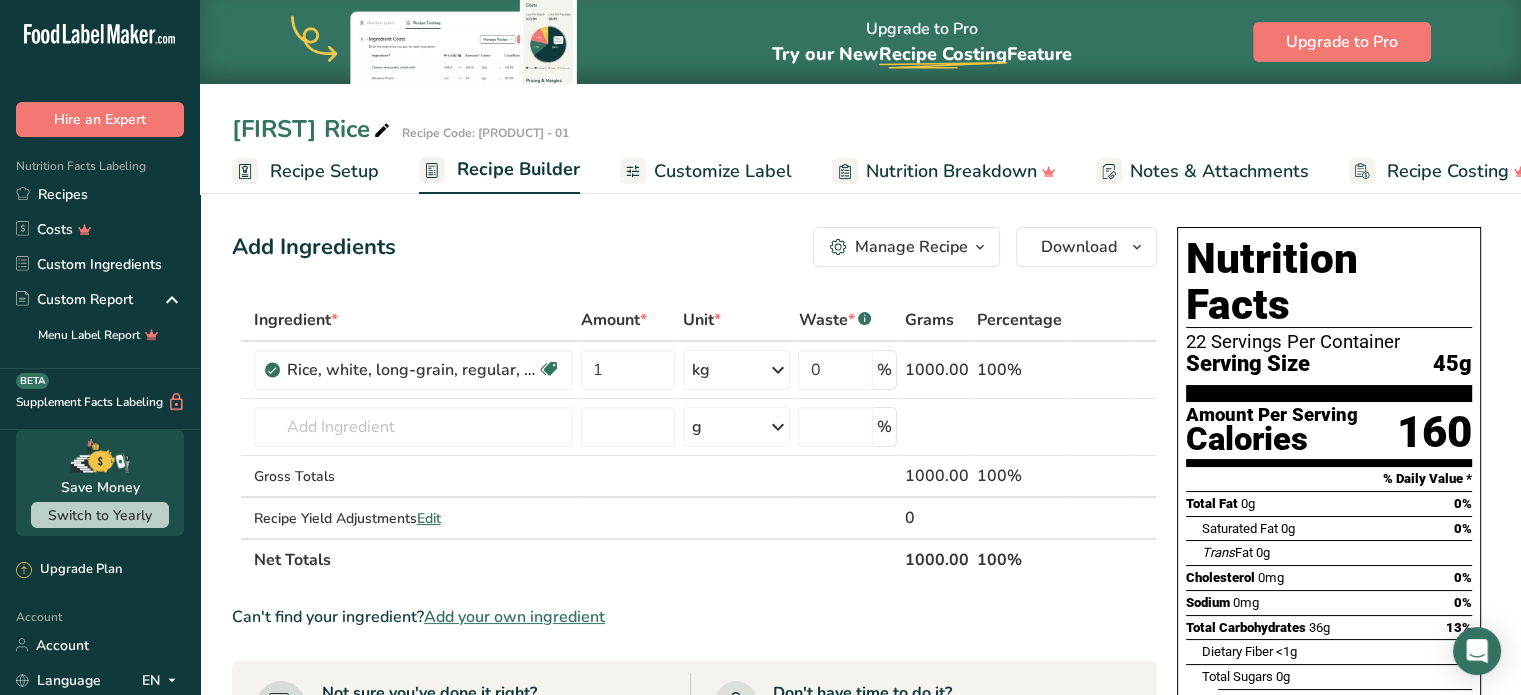 click on "Customize Label" at bounding box center [723, 171] 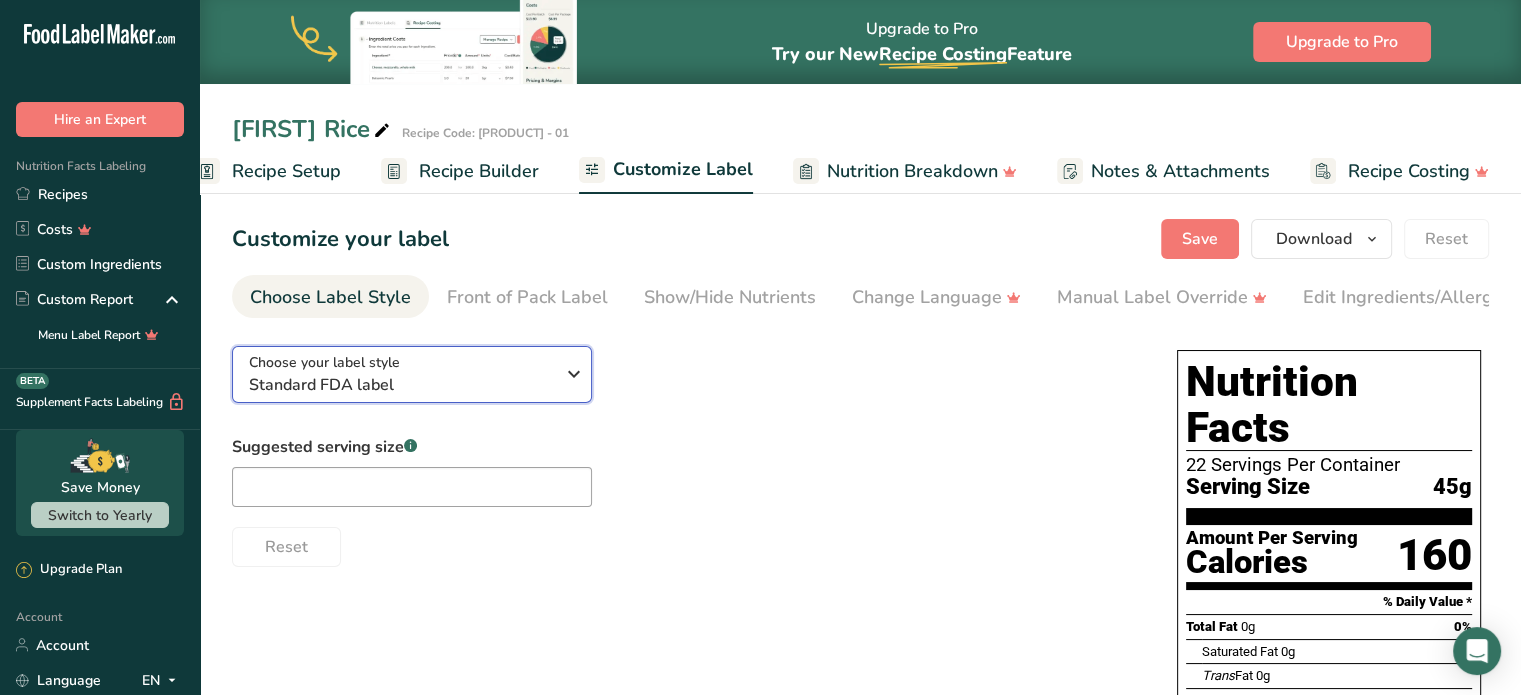 click on "Standard FDA label" at bounding box center (401, 385) 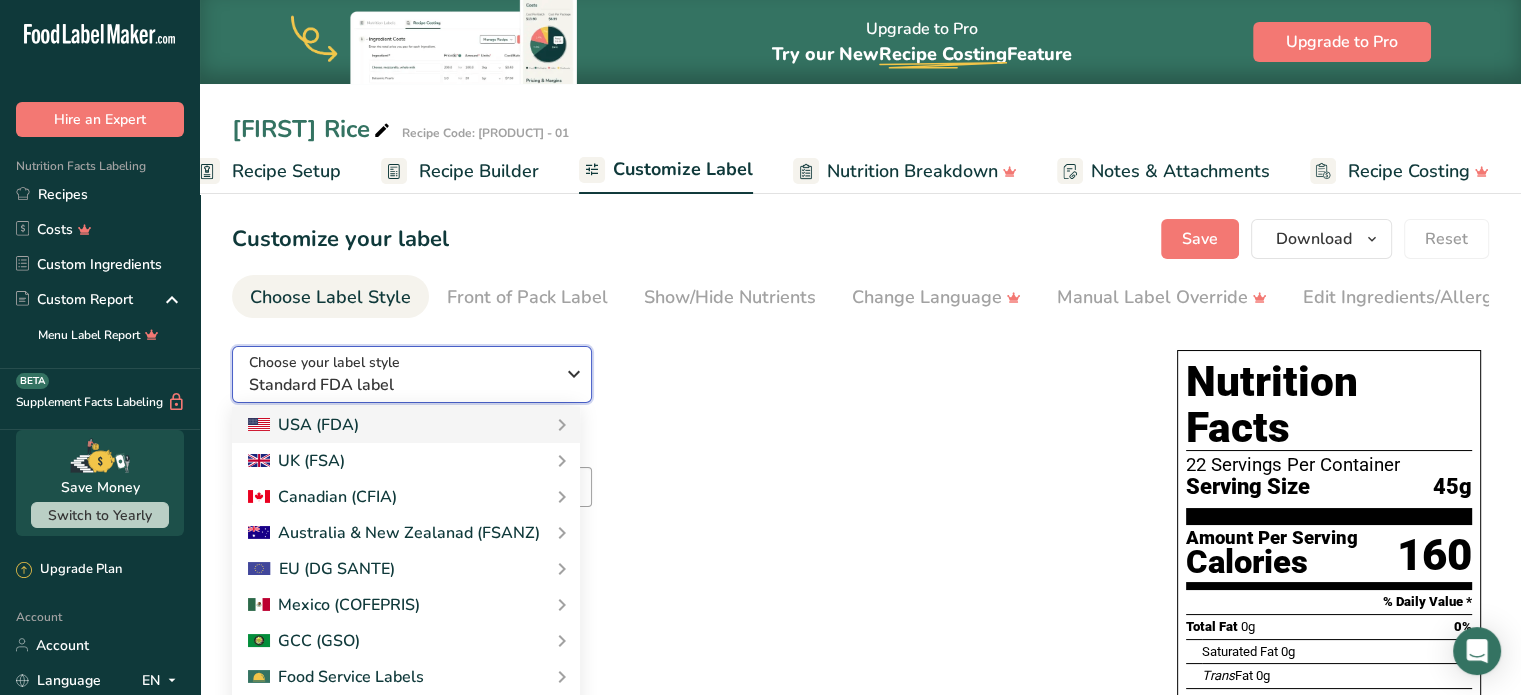 click on "Standard FDA label" at bounding box center [401, 385] 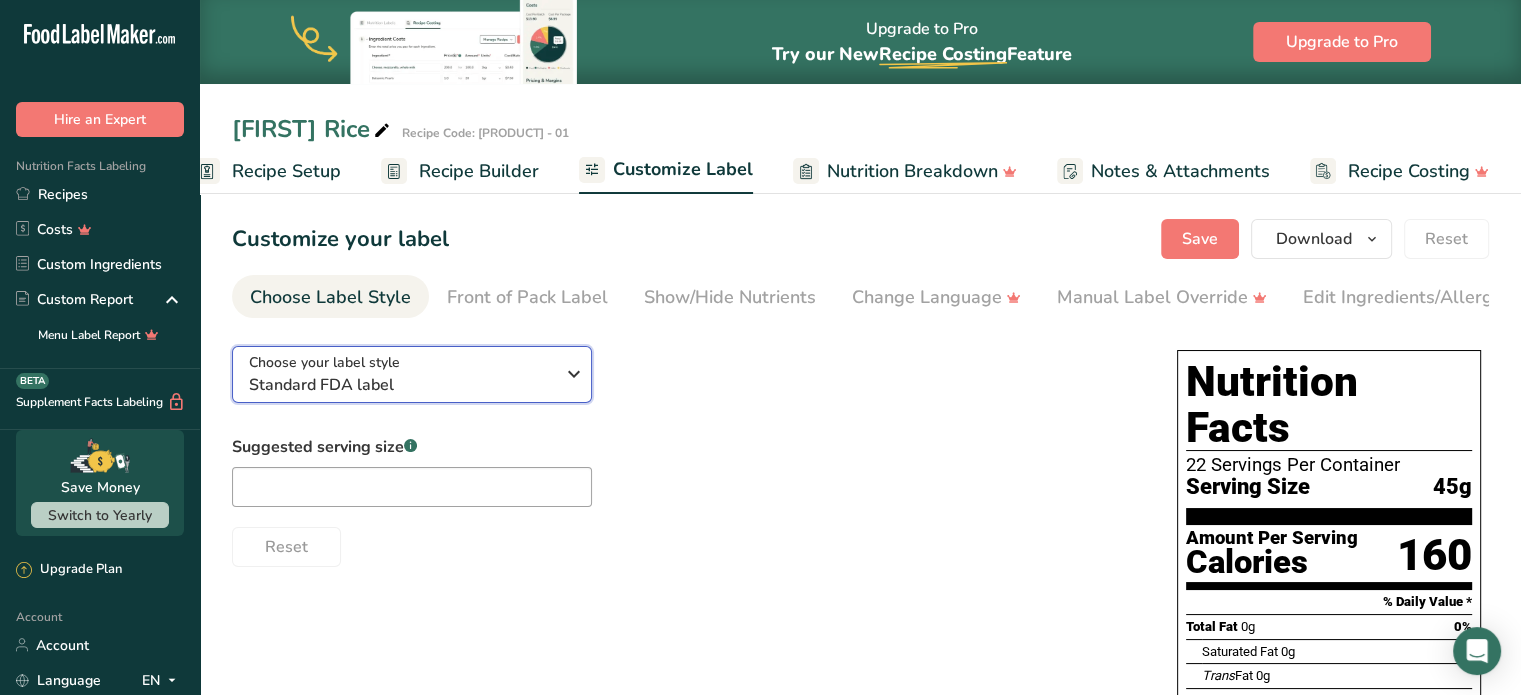 click on "Standard FDA label" at bounding box center (401, 385) 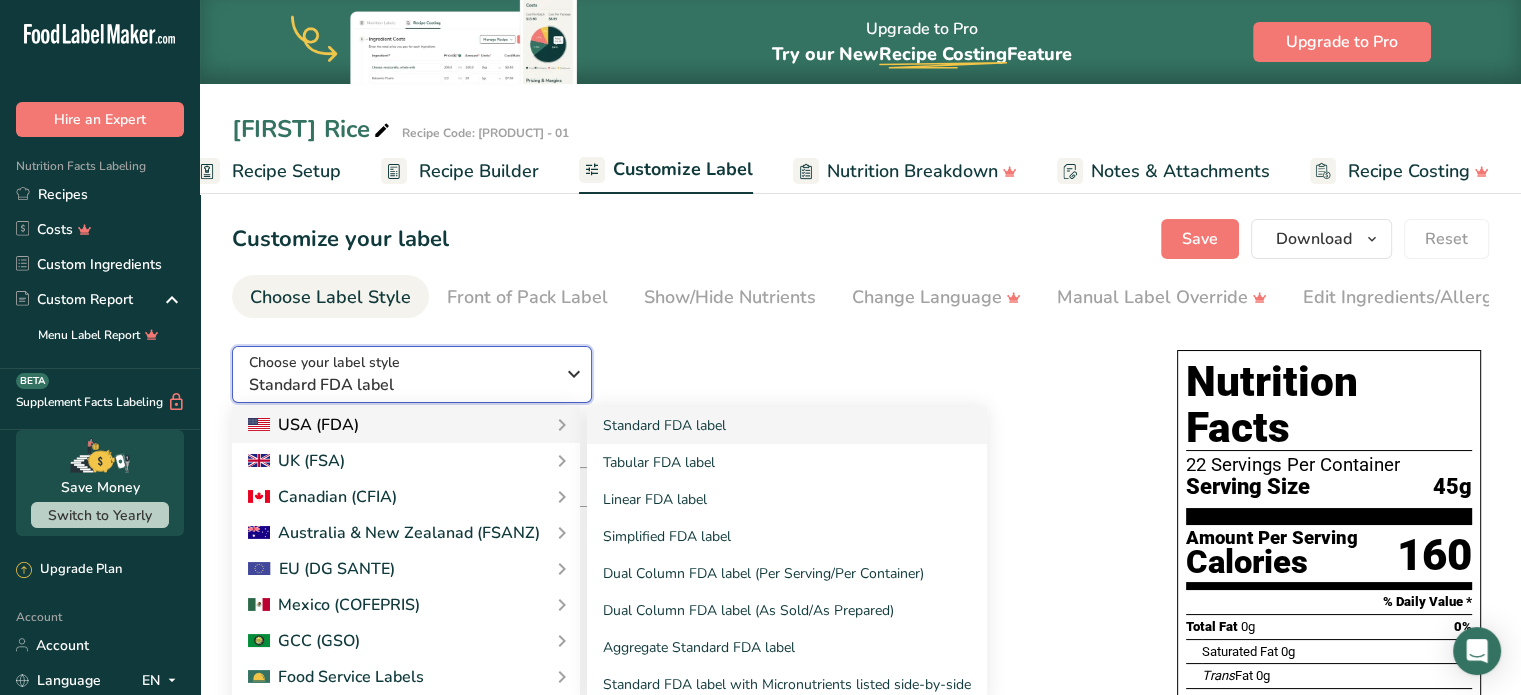 scroll, scrollTop: 100, scrollLeft: 0, axis: vertical 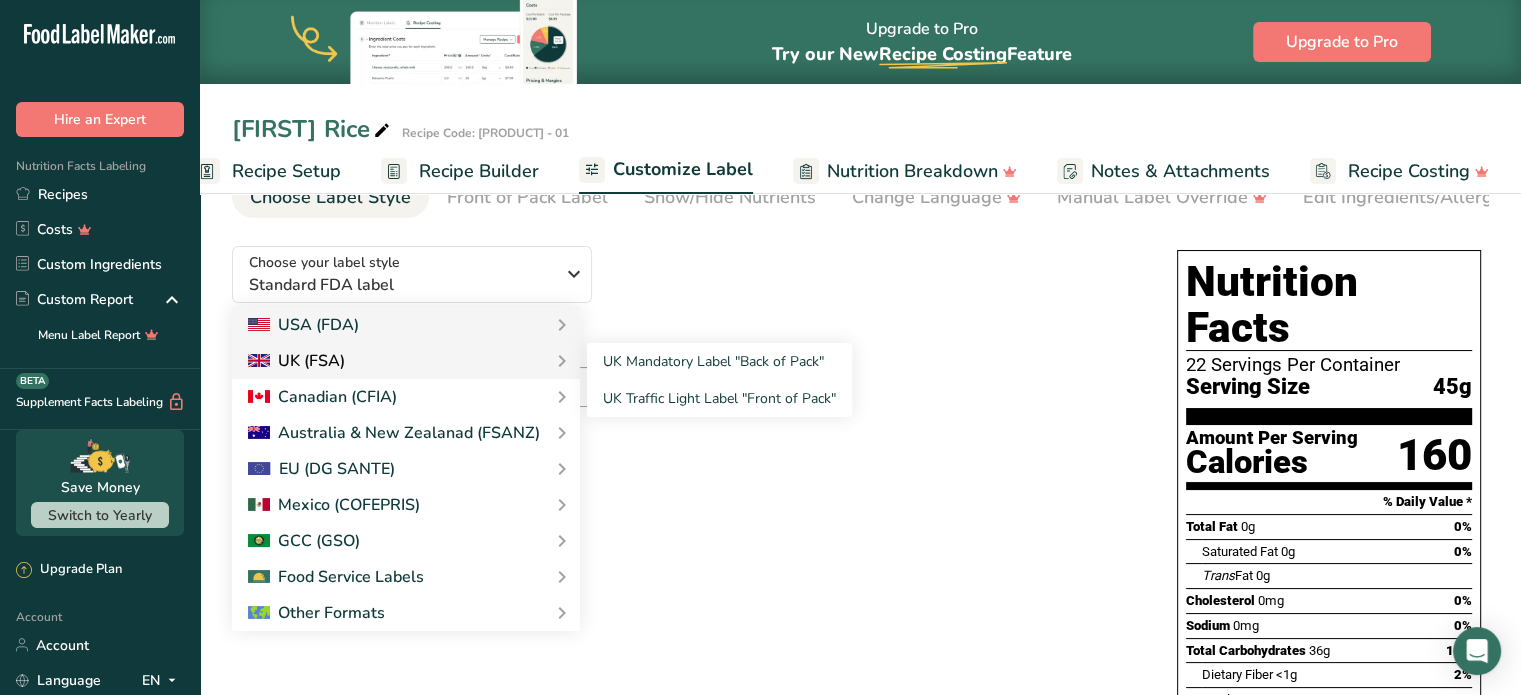 click on "UK (FSA)" at bounding box center (406, 361) 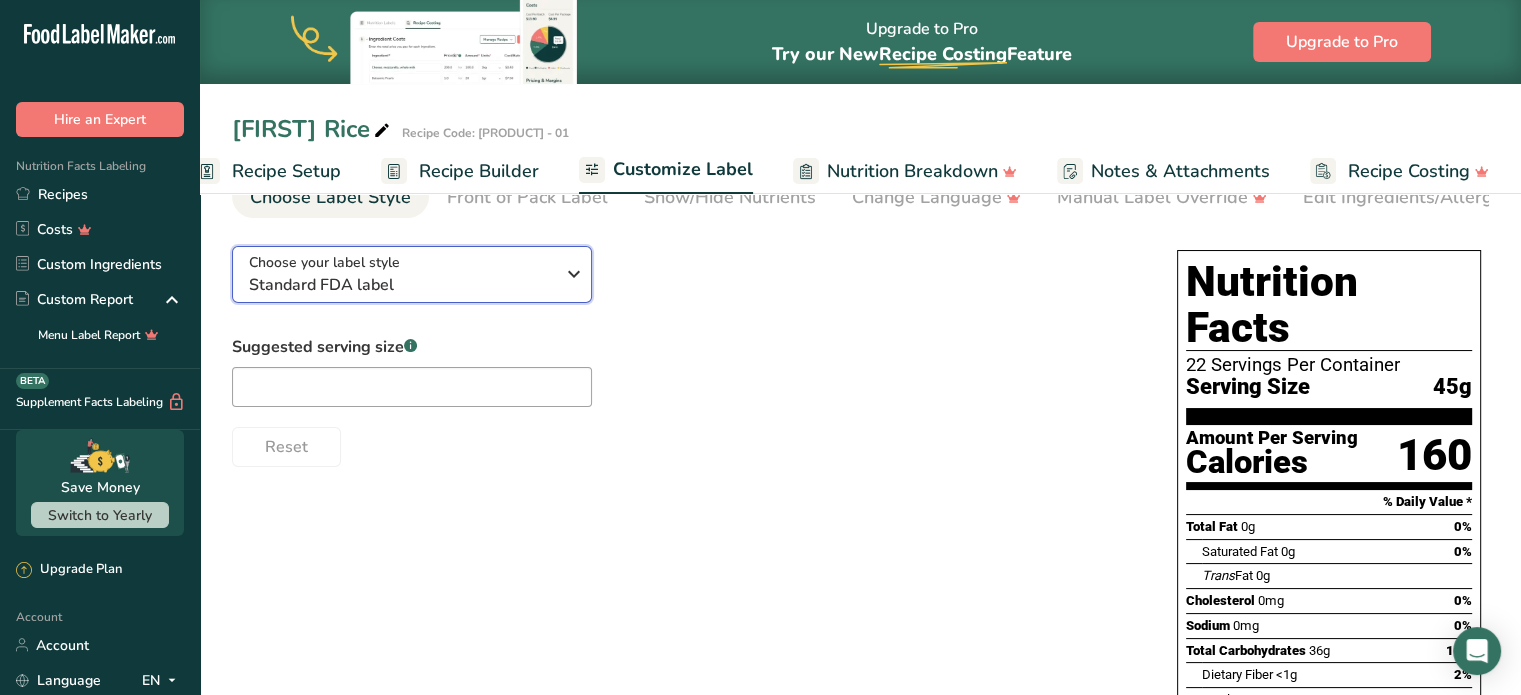 click on "Choose your label style" at bounding box center [324, 262] 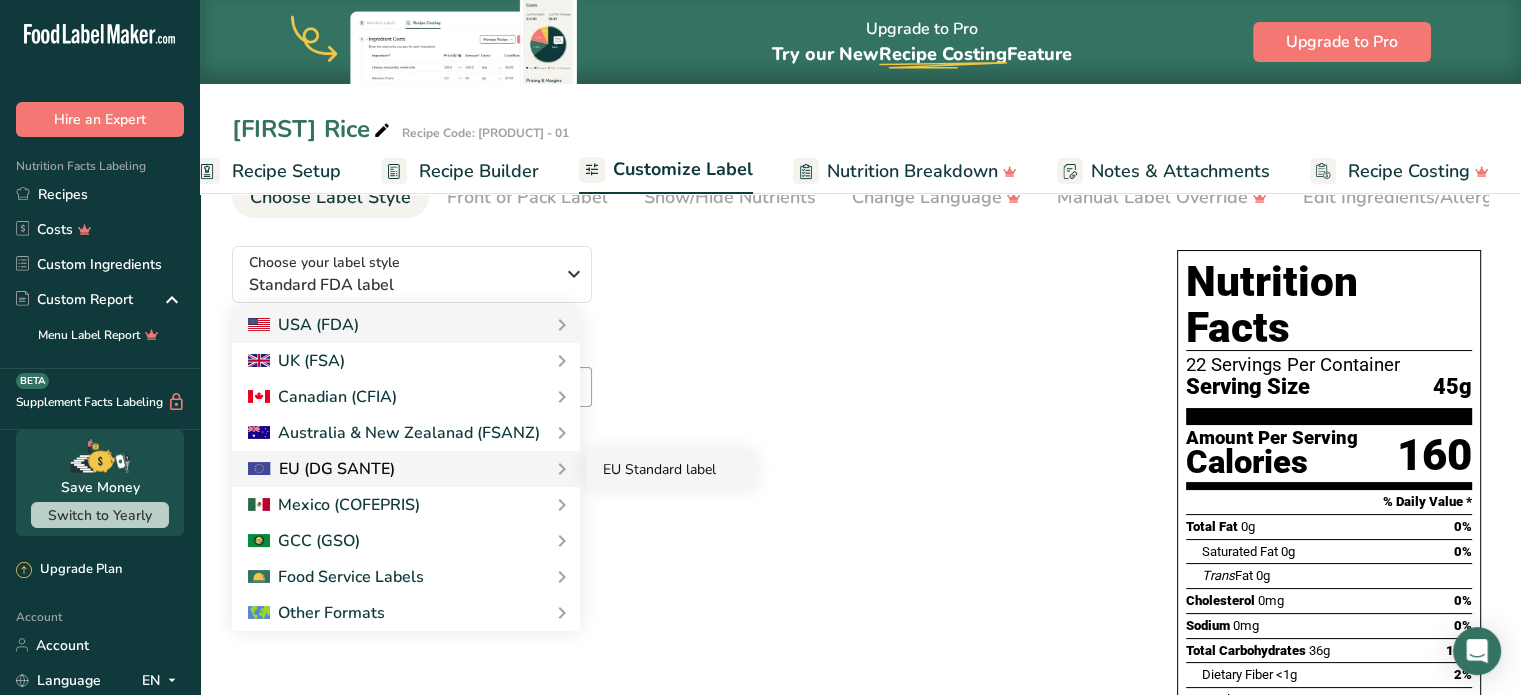 click on "EU Standard label" at bounding box center (671, 469) 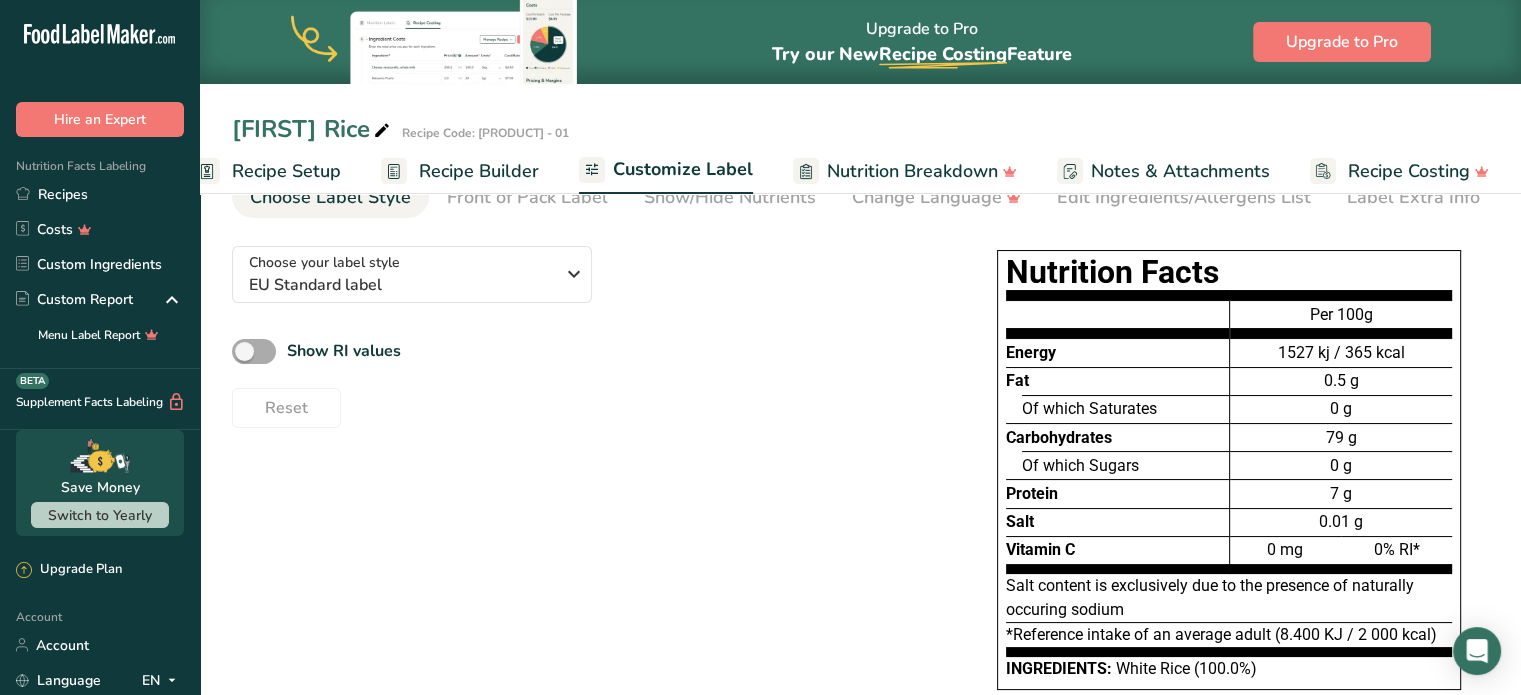 click at bounding box center (254, 351) 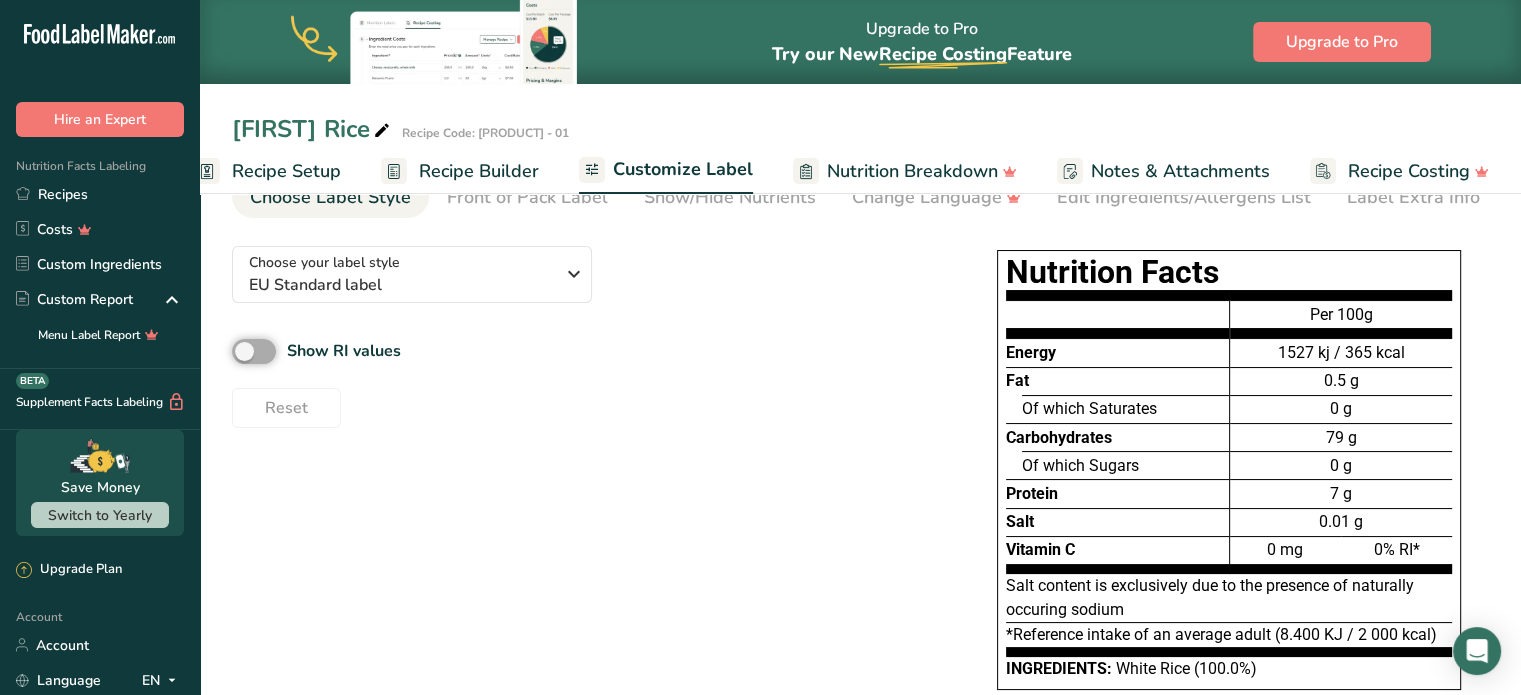 click on "Show RI values" at bounding box center [238, 351] 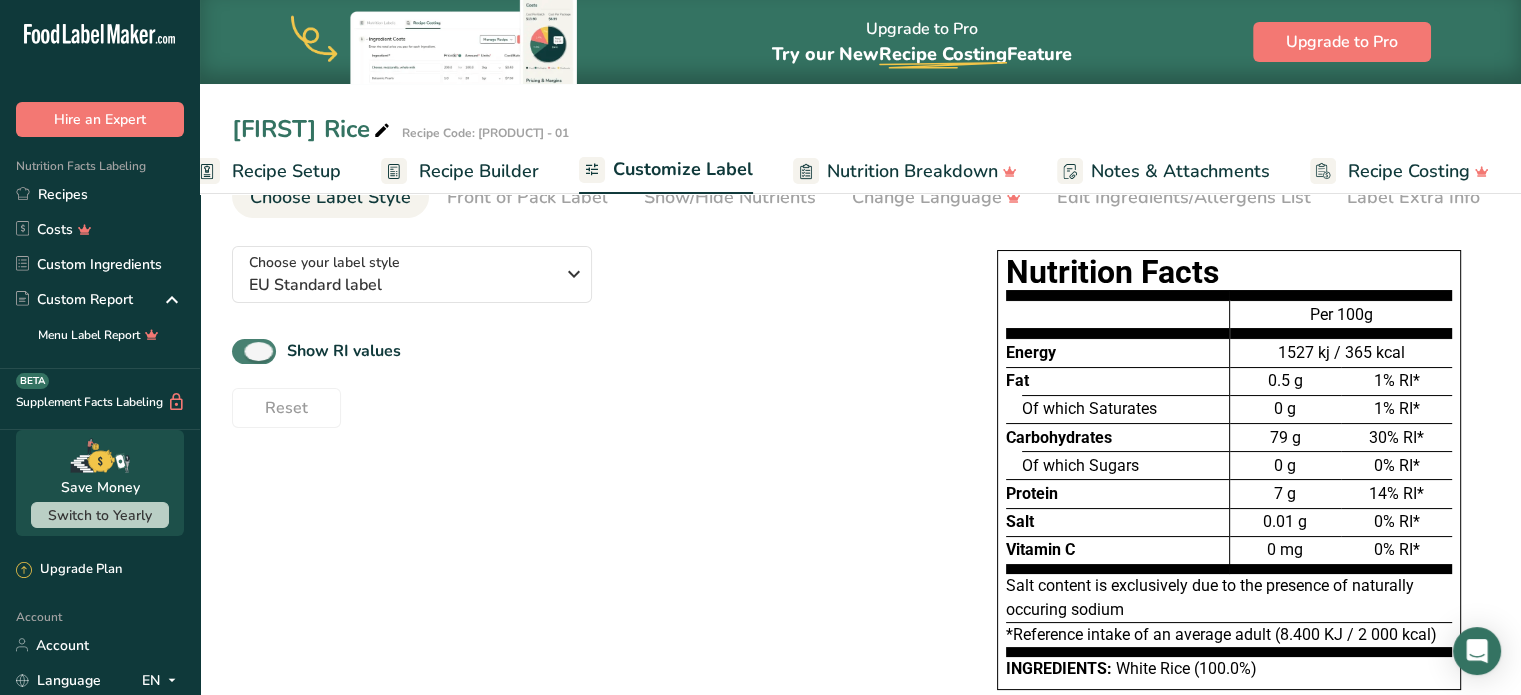 click at bounding box center (254, 351) 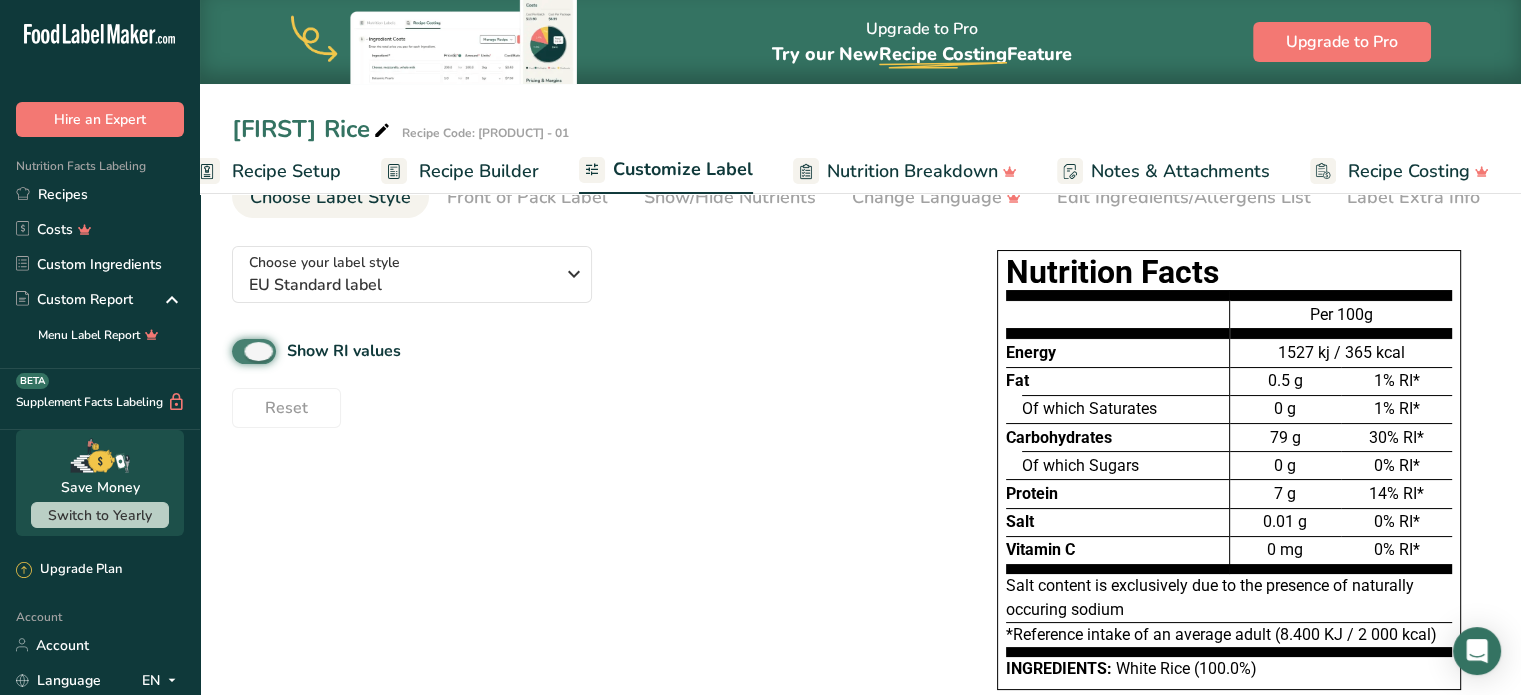 click on "Show RI values" at bounding box center (238, 351) 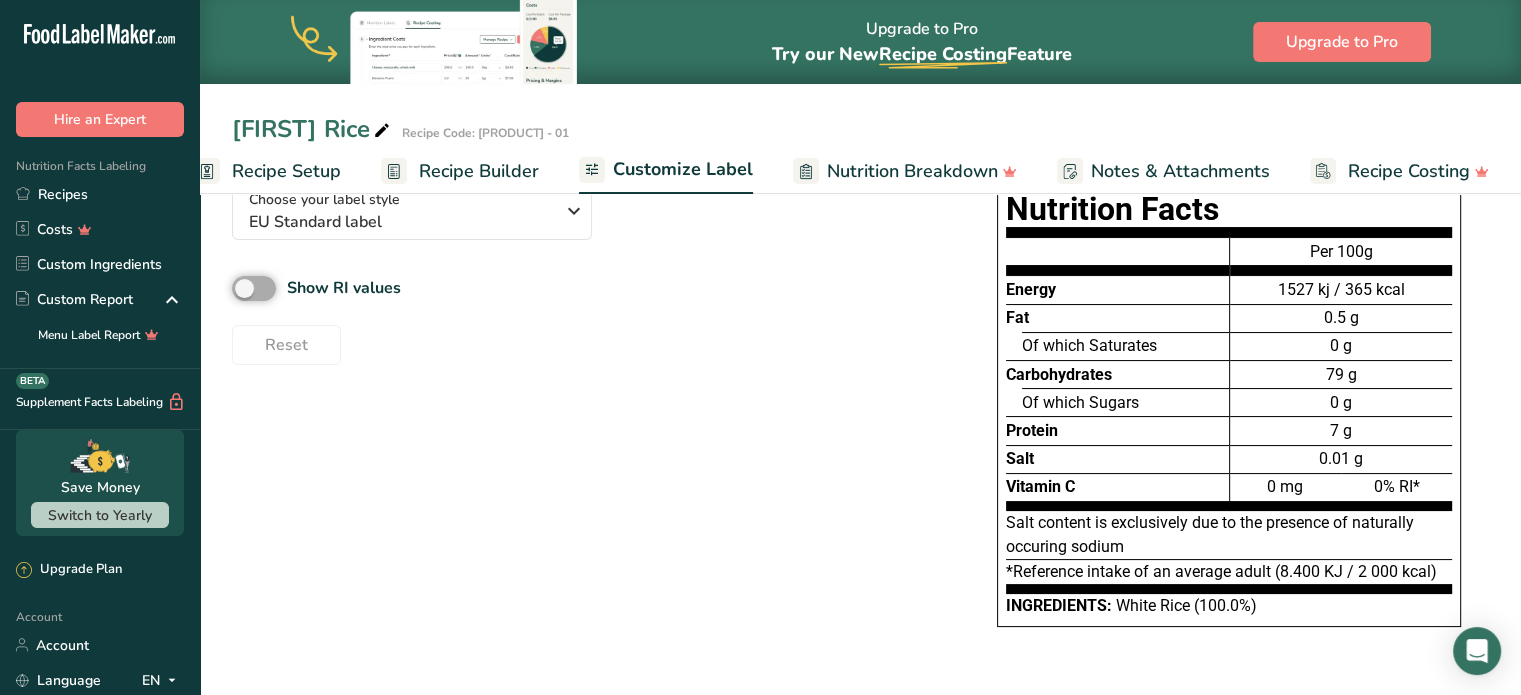 scroll, scrollTop: 0, scrollLeft: 0, axis: both 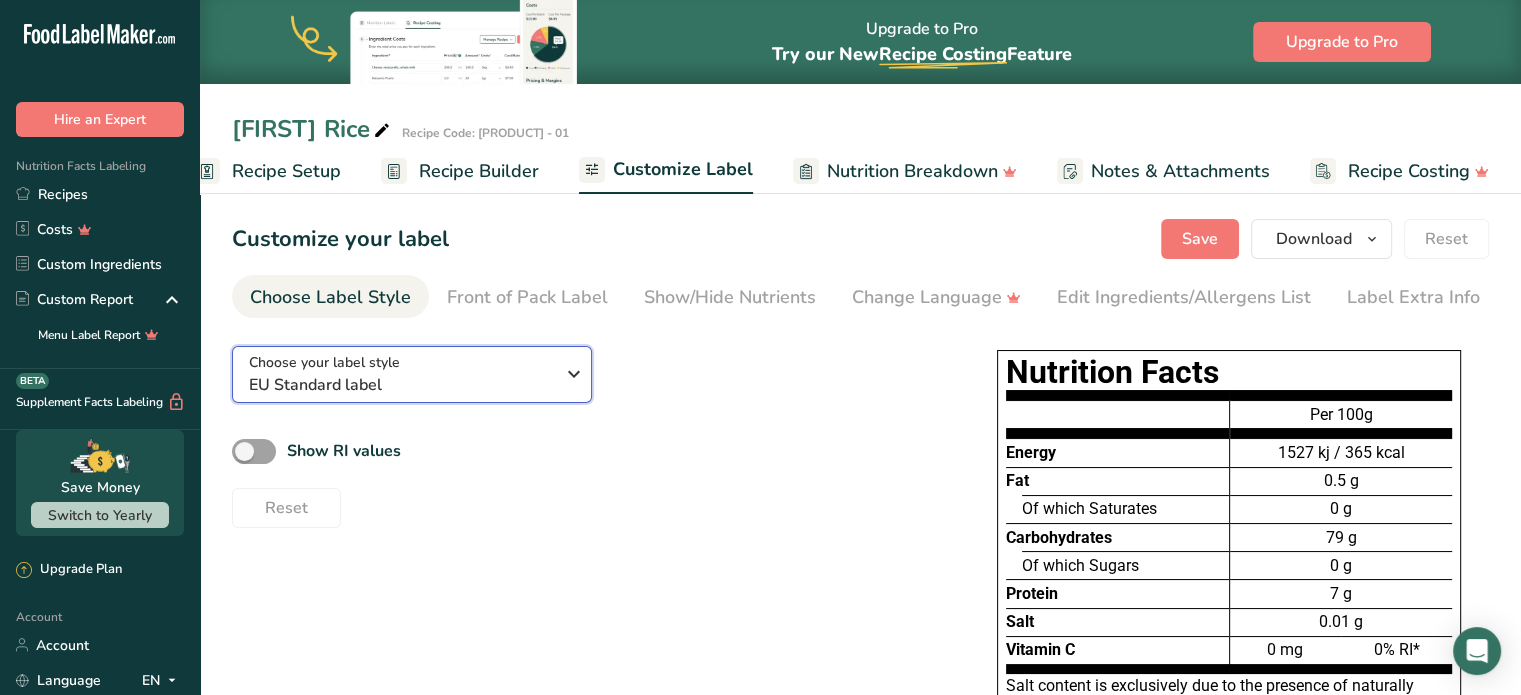 click on "EU Standard label" at bounding box center (401, 385) 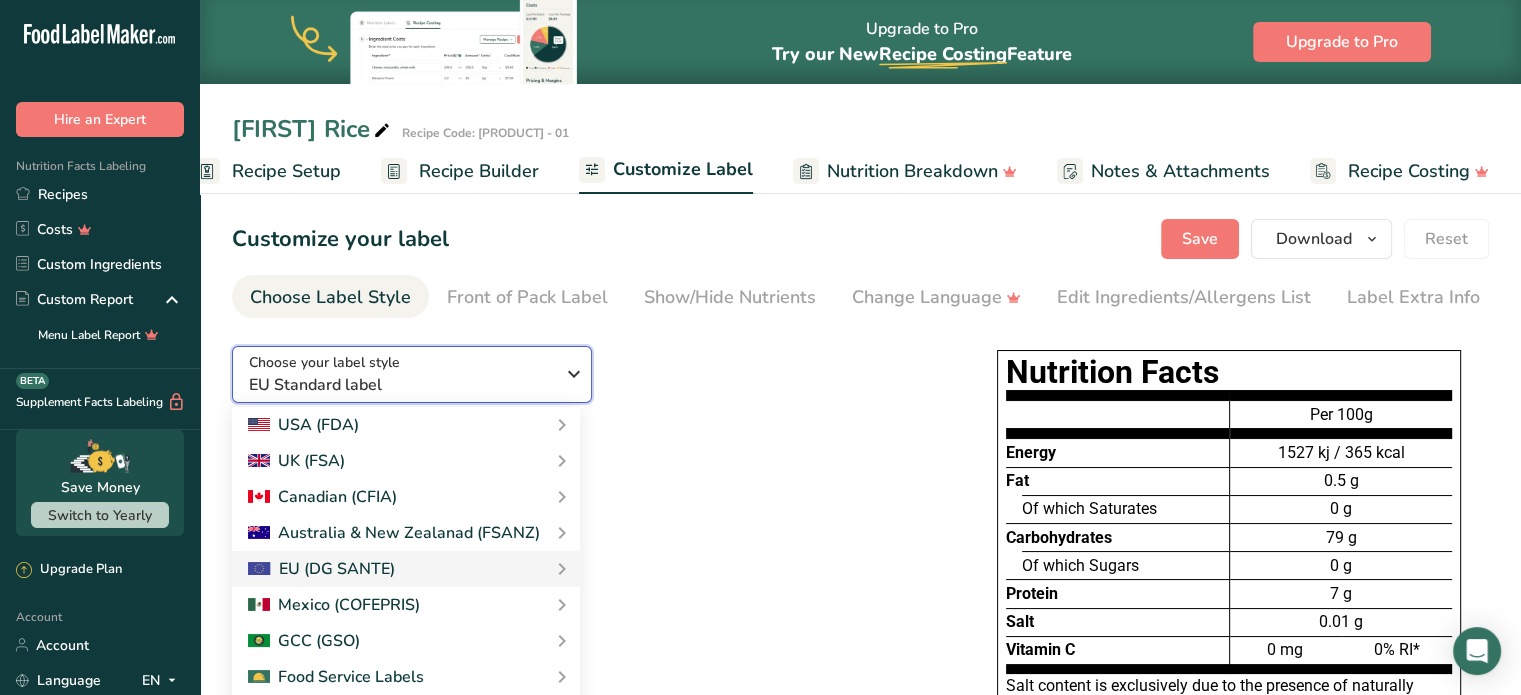 click on "EU Standard label" at bounding box center [401, 385] 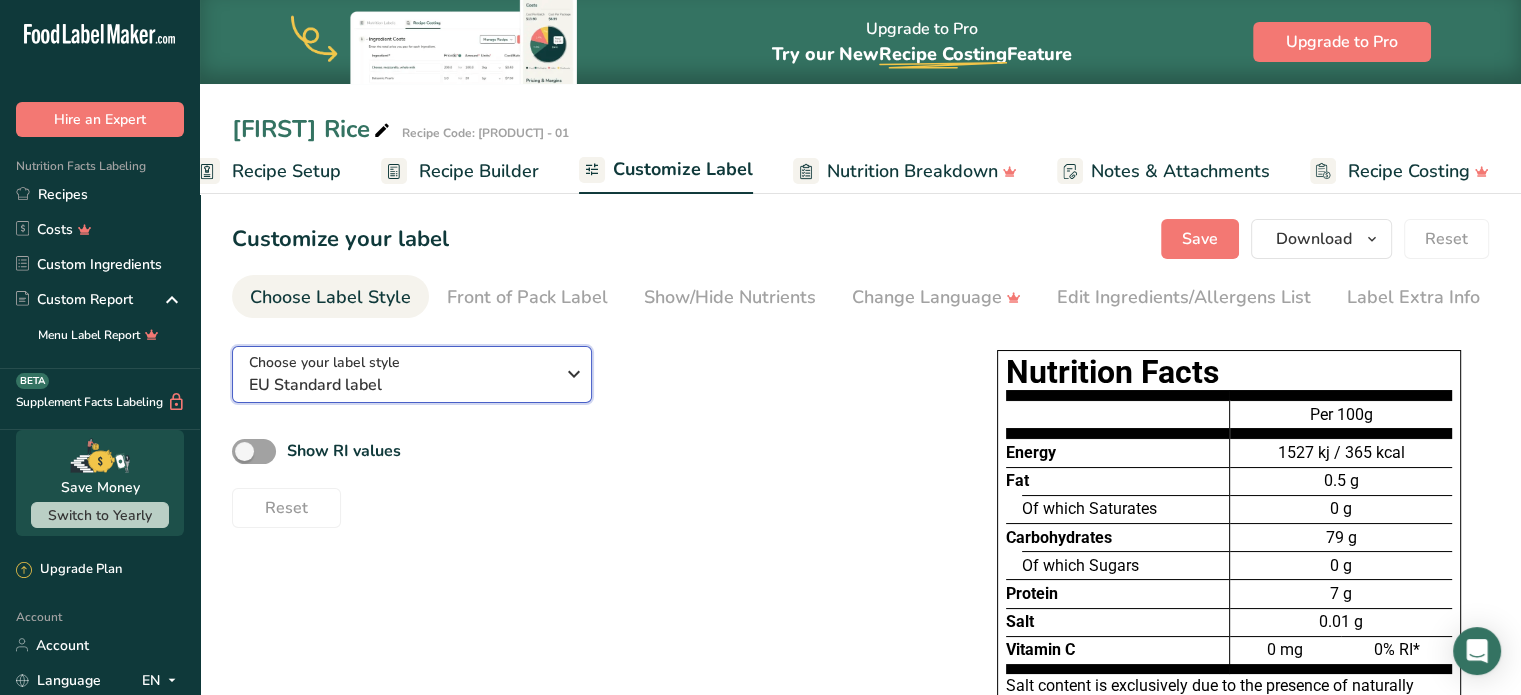 click on "EU Standard label" at bounding box center (401, 385) 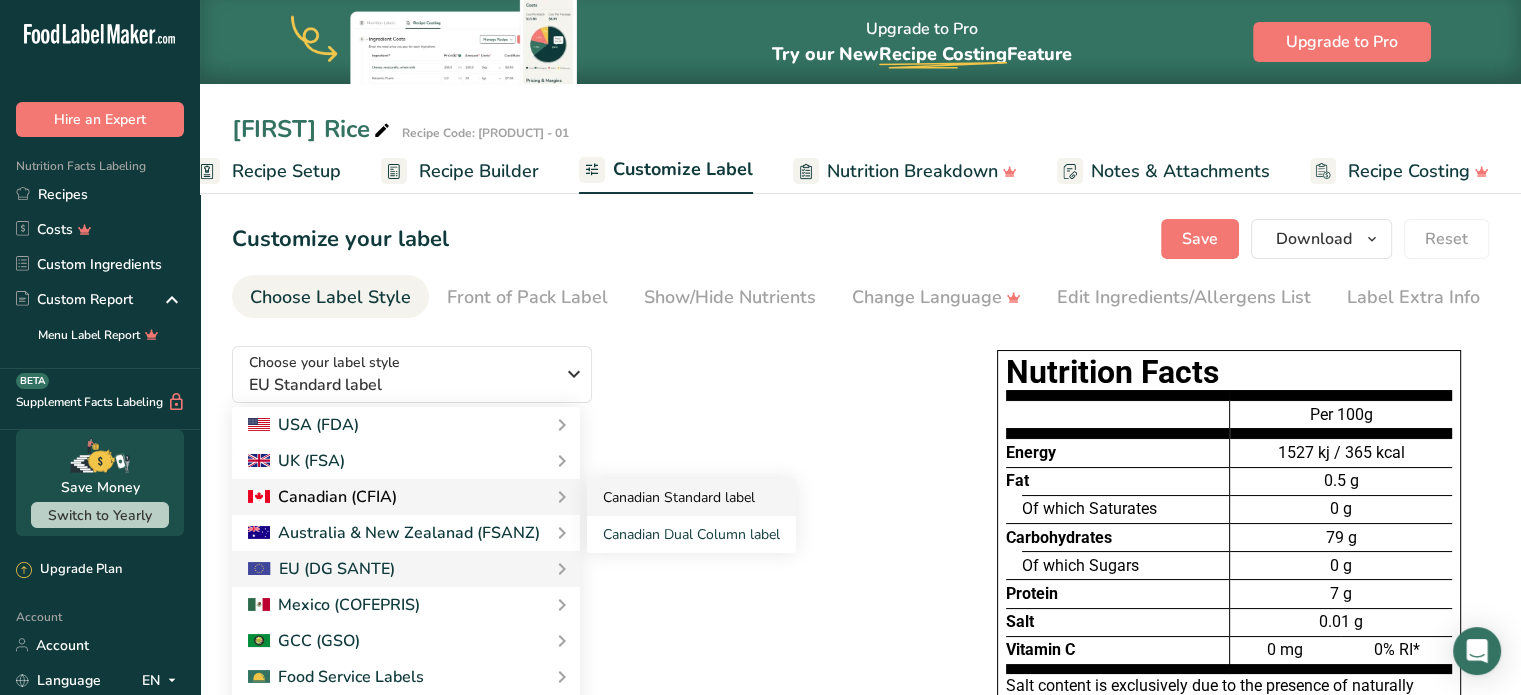 click on "Canadian Standard label" at bounding box center [691, 497] 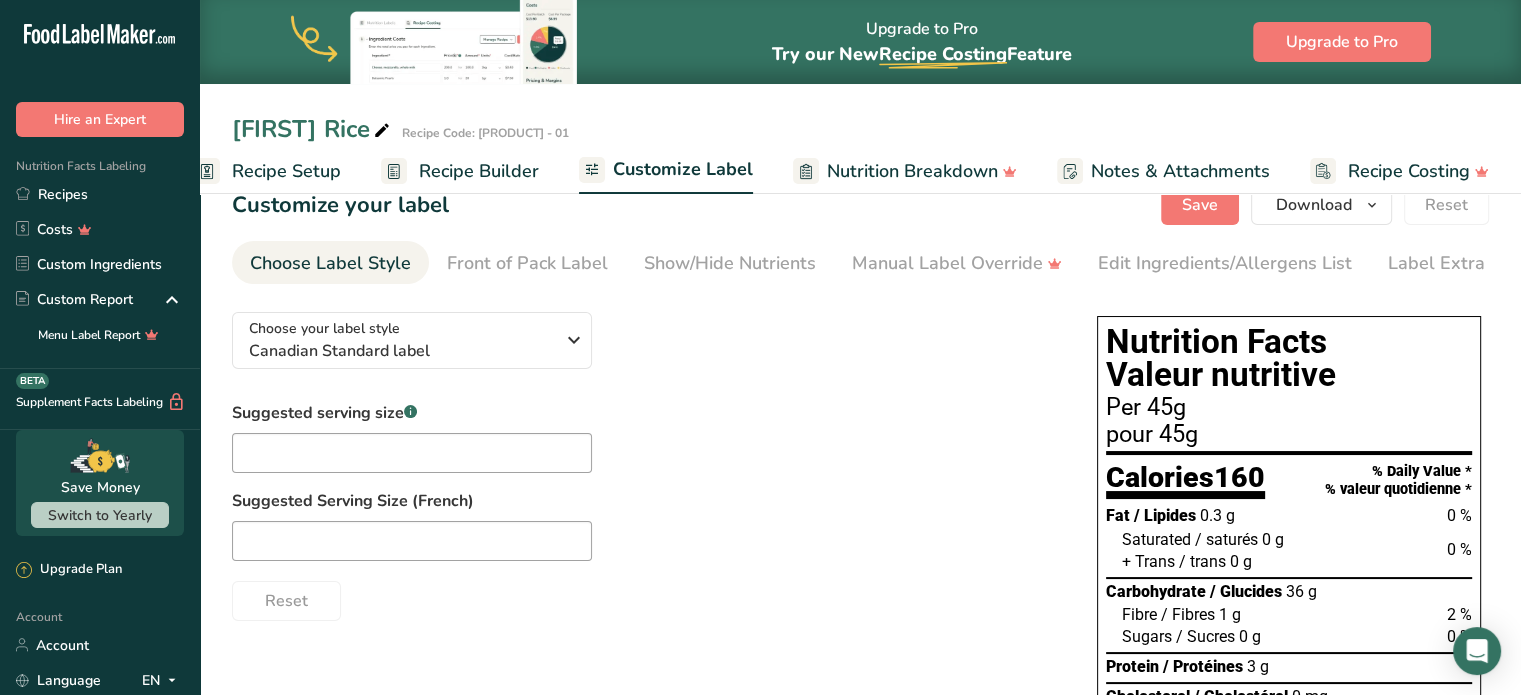 scroll, scrollTop: 0, scrollLeft: 0, axis: both 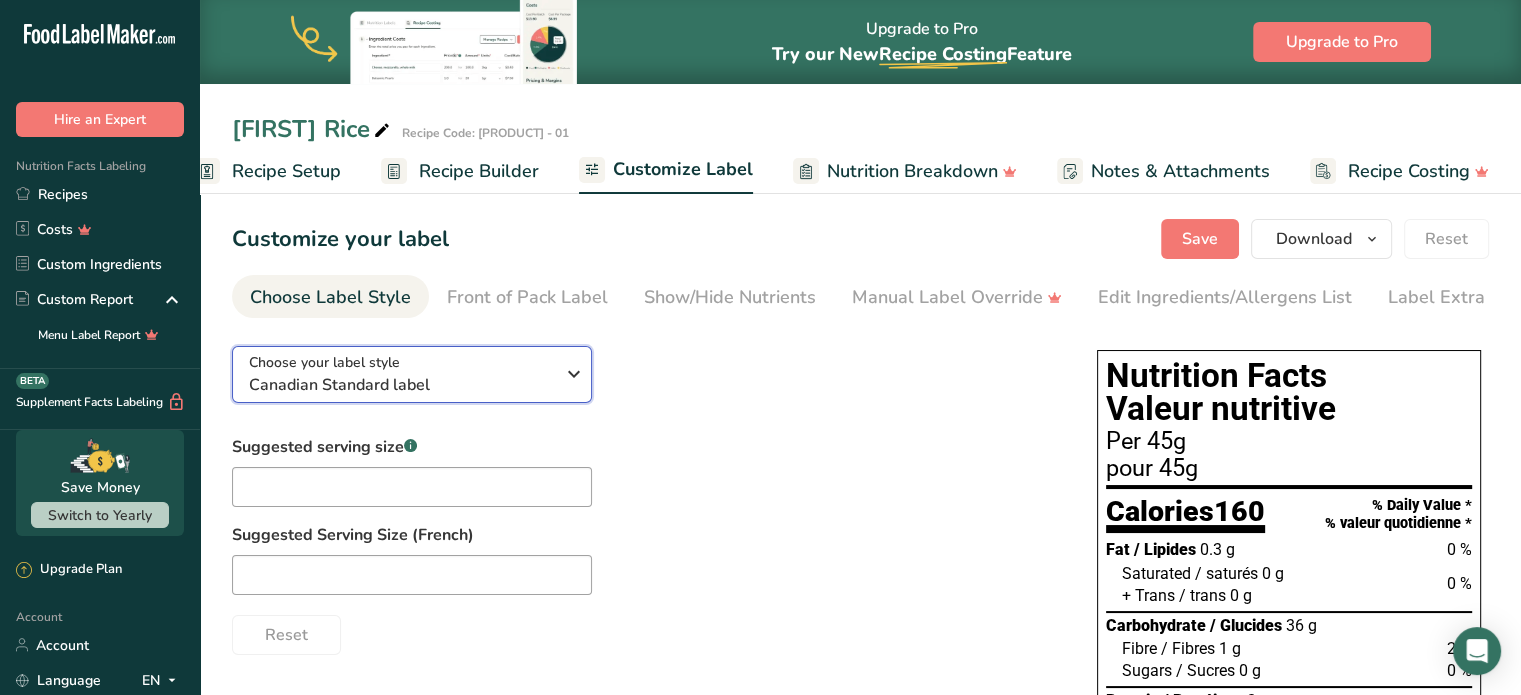 click on "Canadian Standard label" at bounding box center (401, 385) 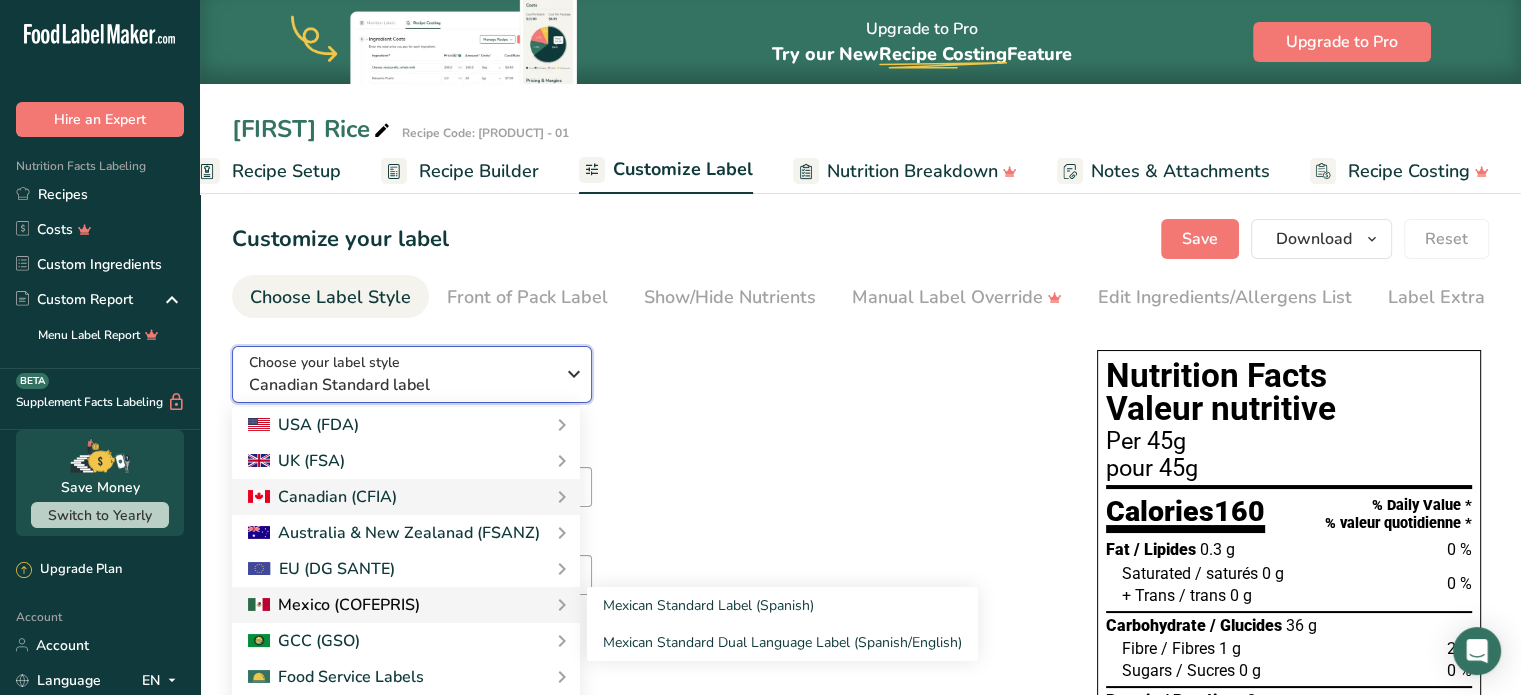 scroll, scrollTop: 100, scrollLeft: 0, axis: vertical 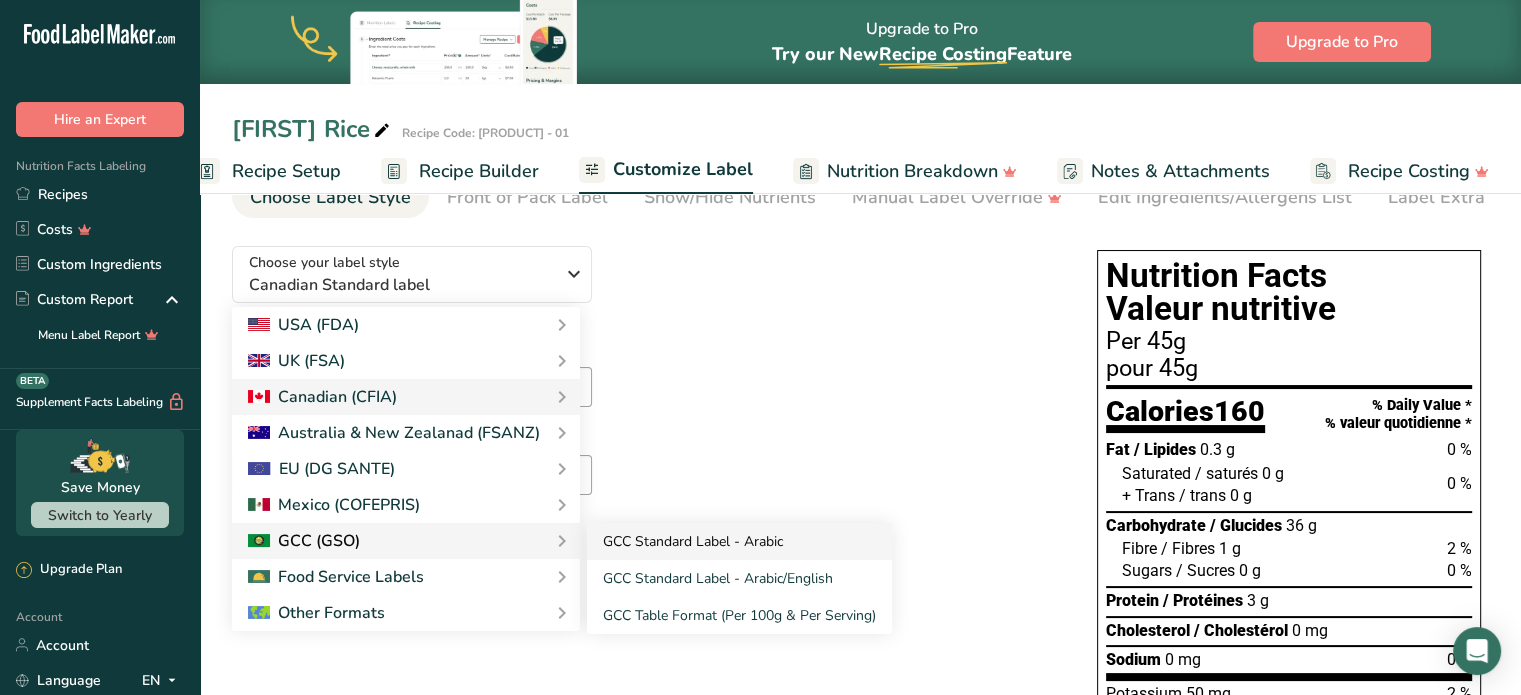 click on "GCC Standard Label - Arabic" at bounding box center (739, 541) 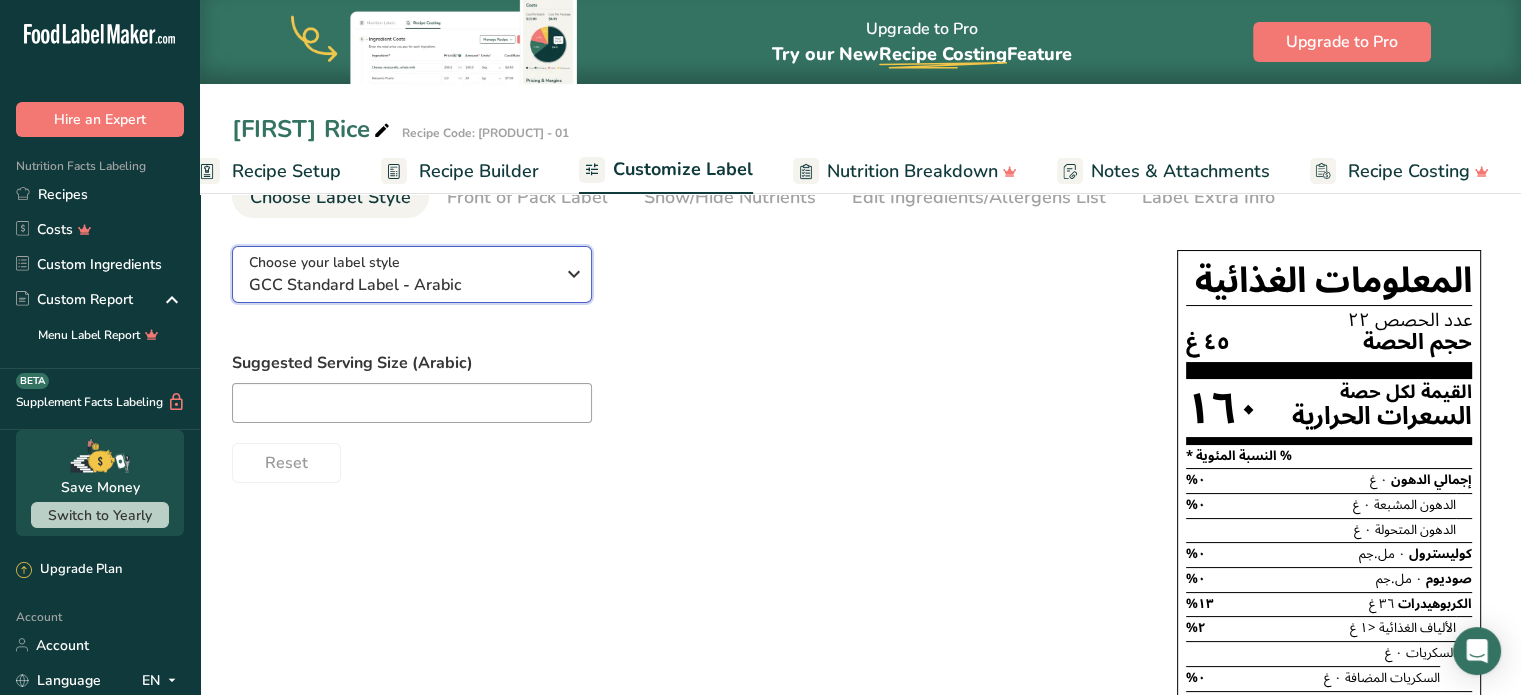click on "GCC Standard Label - Arabic" at bounding box center [401, 285] 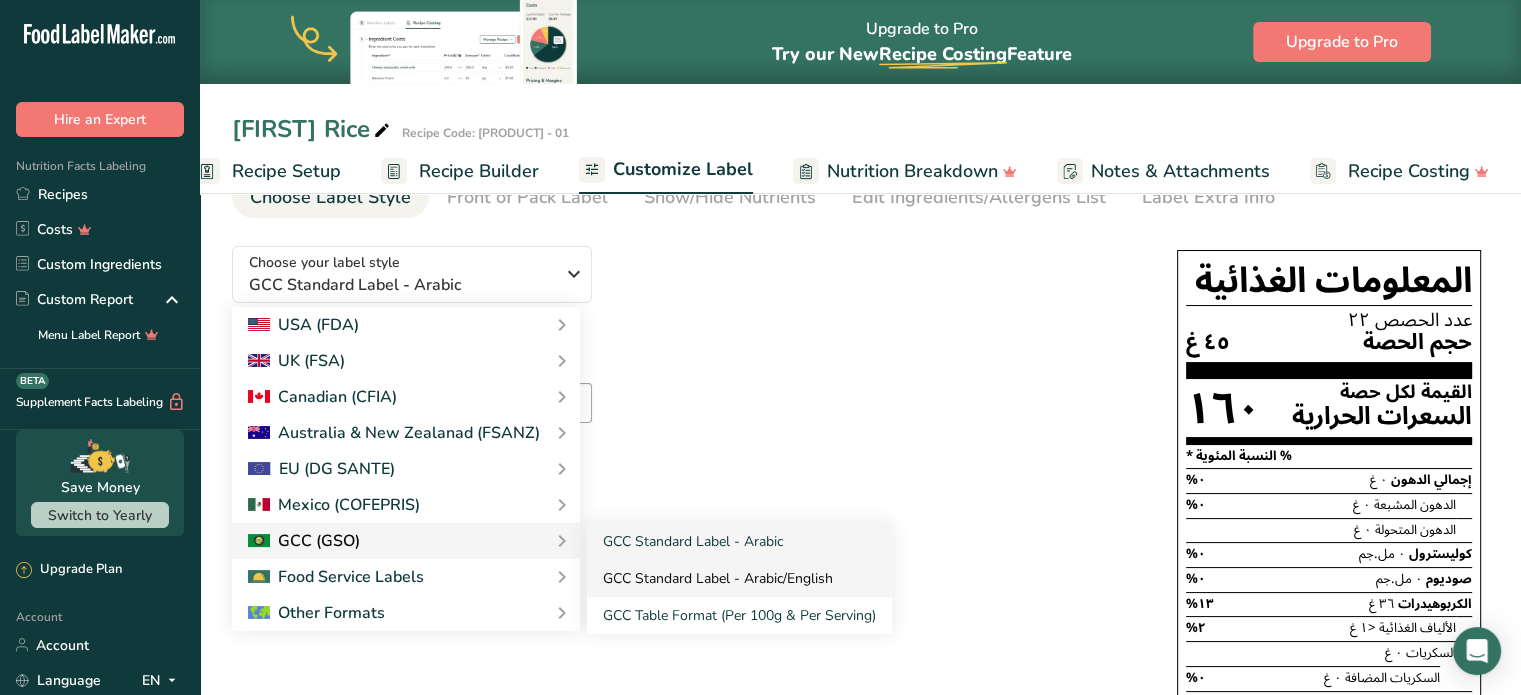 click on "GCC Standard Label - Arabic/English" at bounding box center (739, 578) 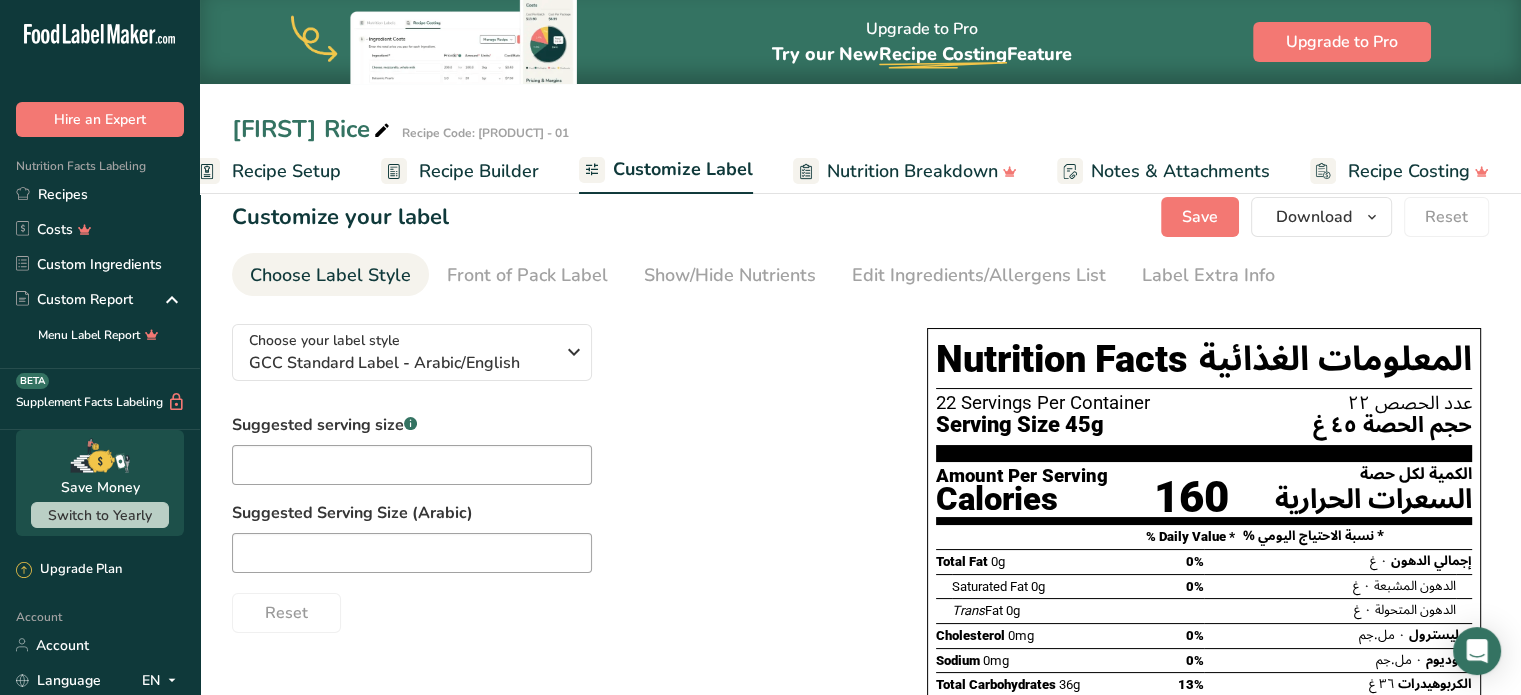 scroll, scrollTop: 0, scrollLeft: 0, axis: both 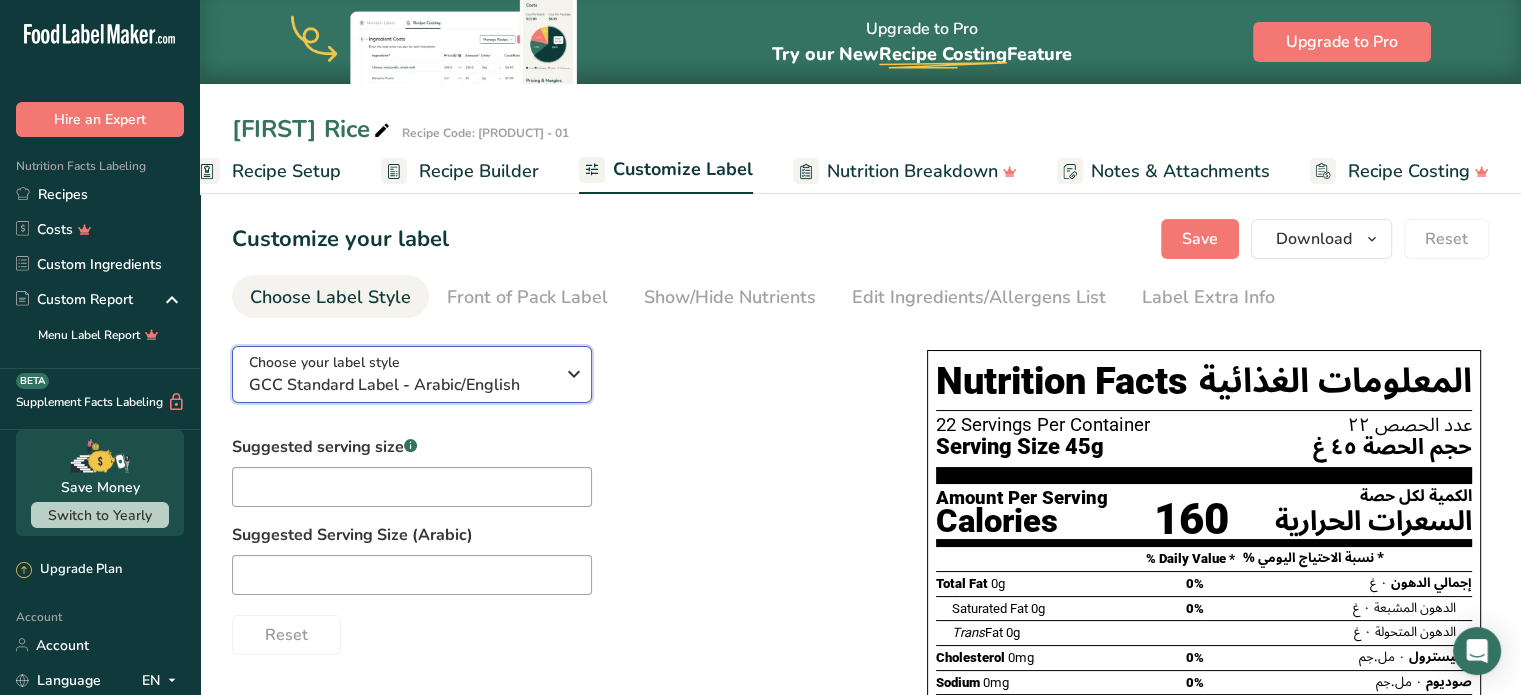 click on "GCC Standard Label - Arabic/English" at bounding box center [401, 385] 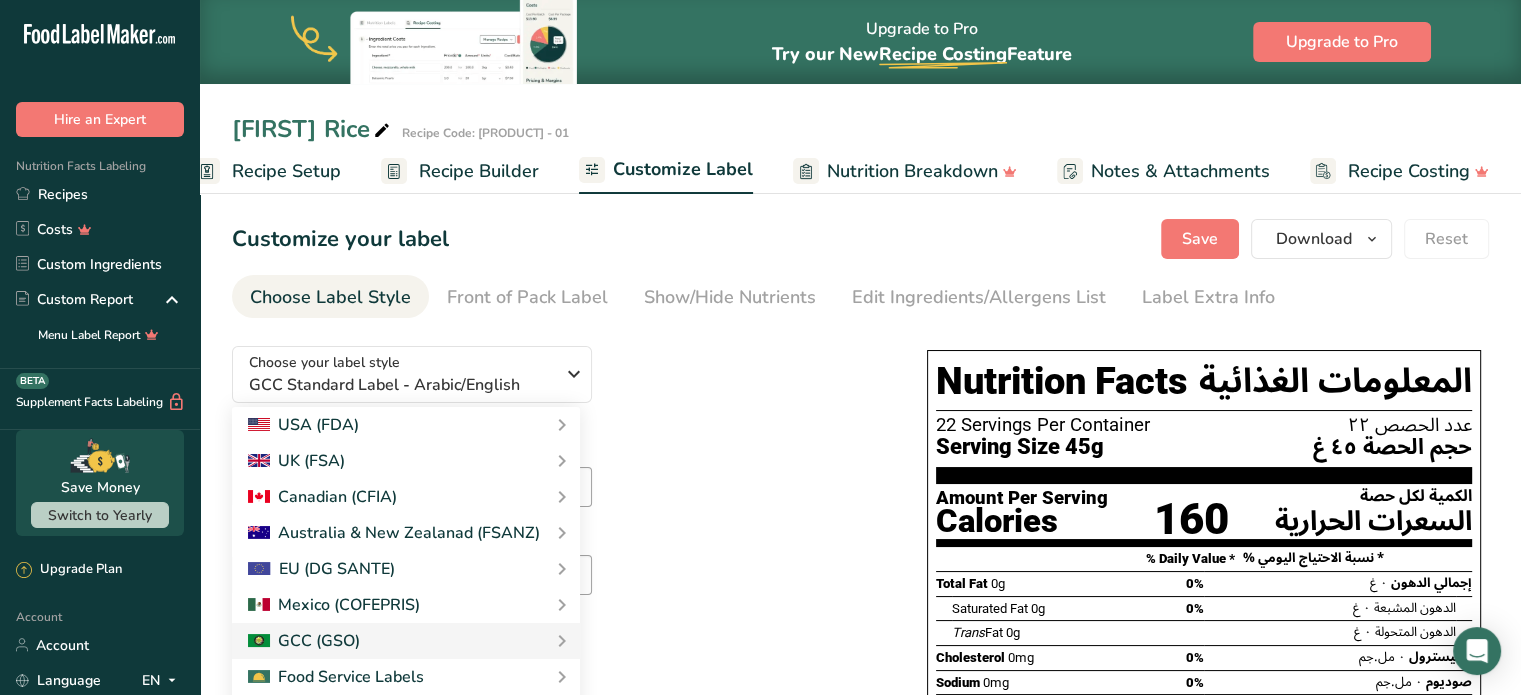 drag, startPoint x: 711, startPoint y: 342, endPoint x: 712, endPoint y: 352, distance: 10.049875 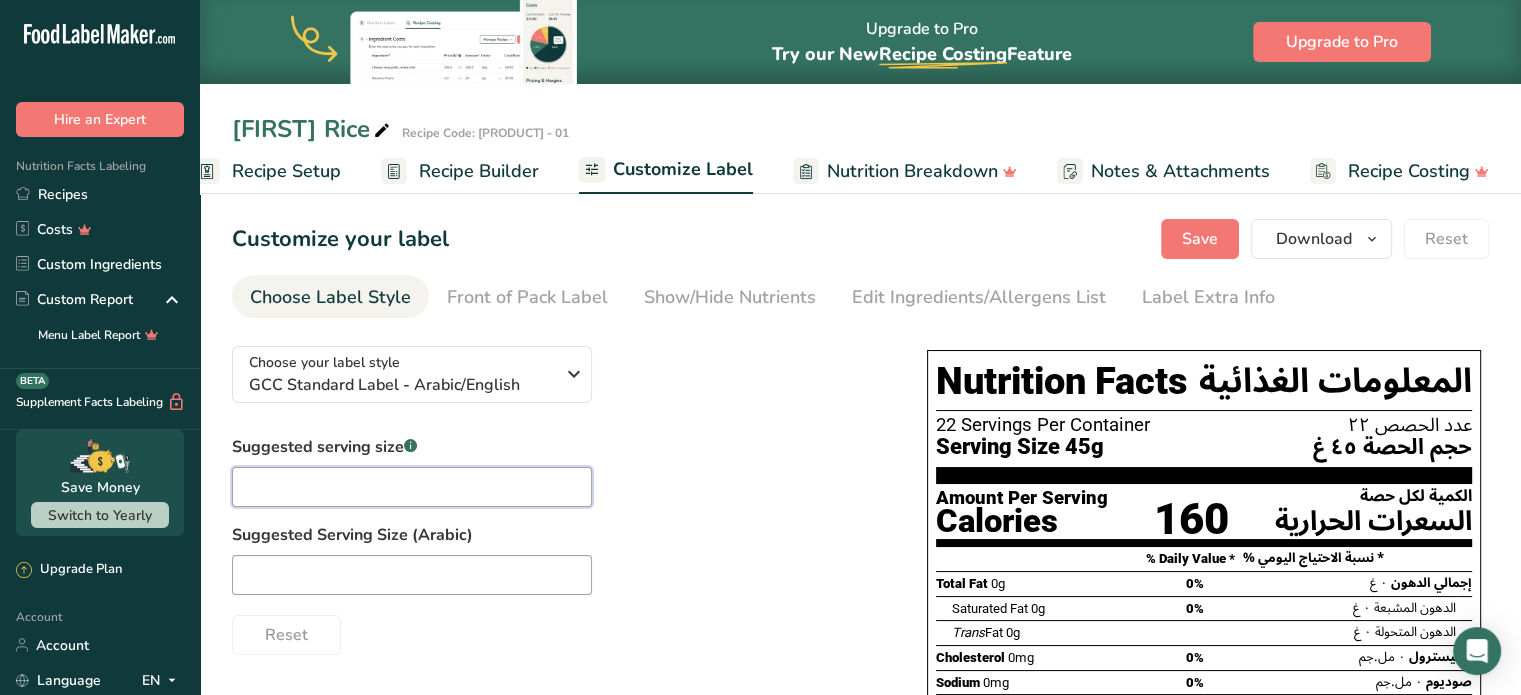 click at bounding box center (412, 487) 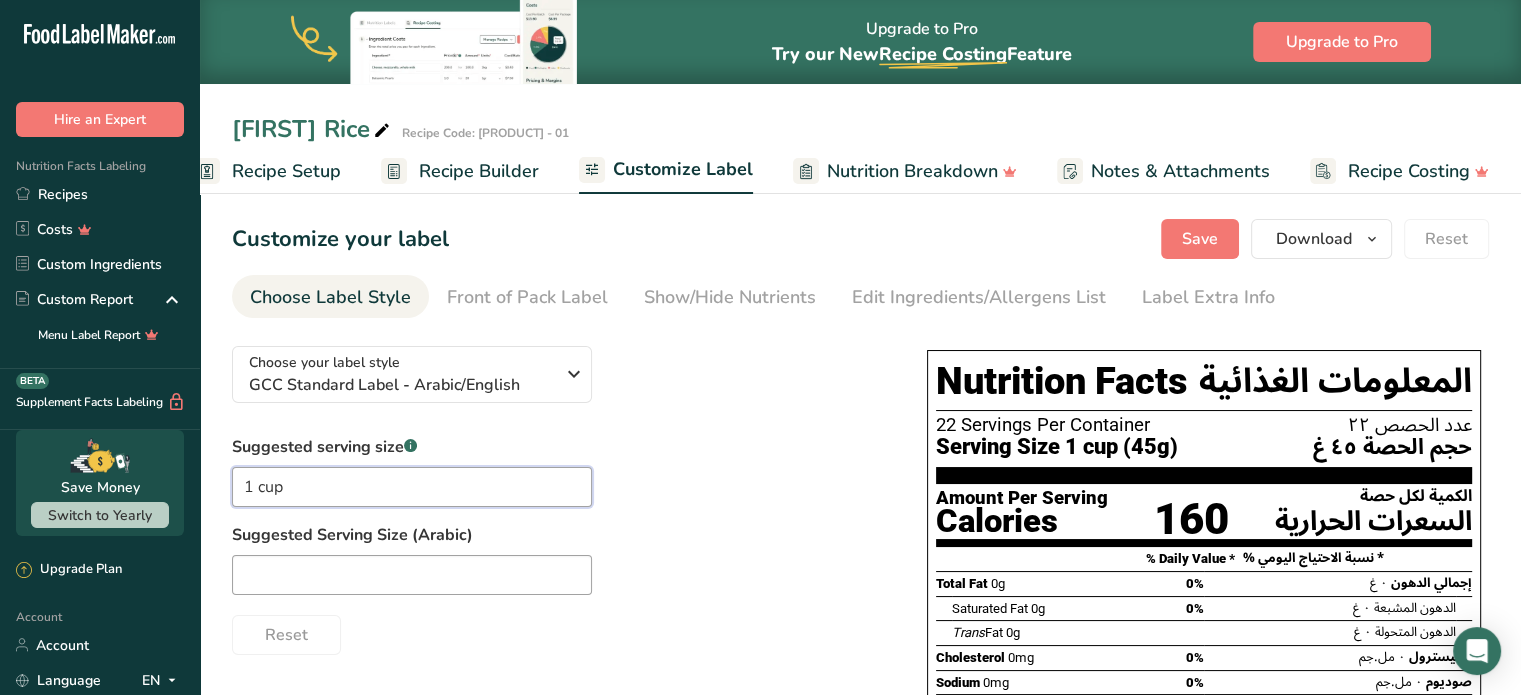 type on "1 cup" 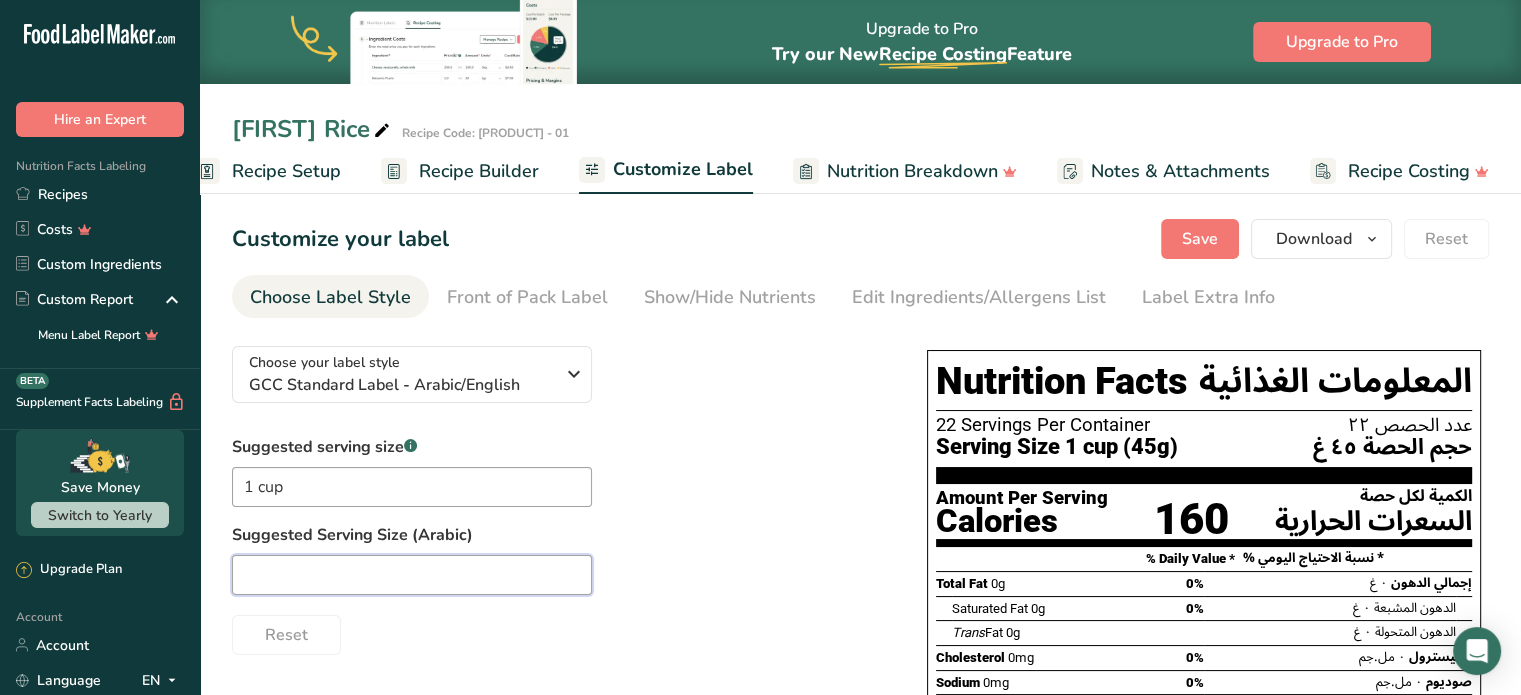click at bounding box center (412, 575) 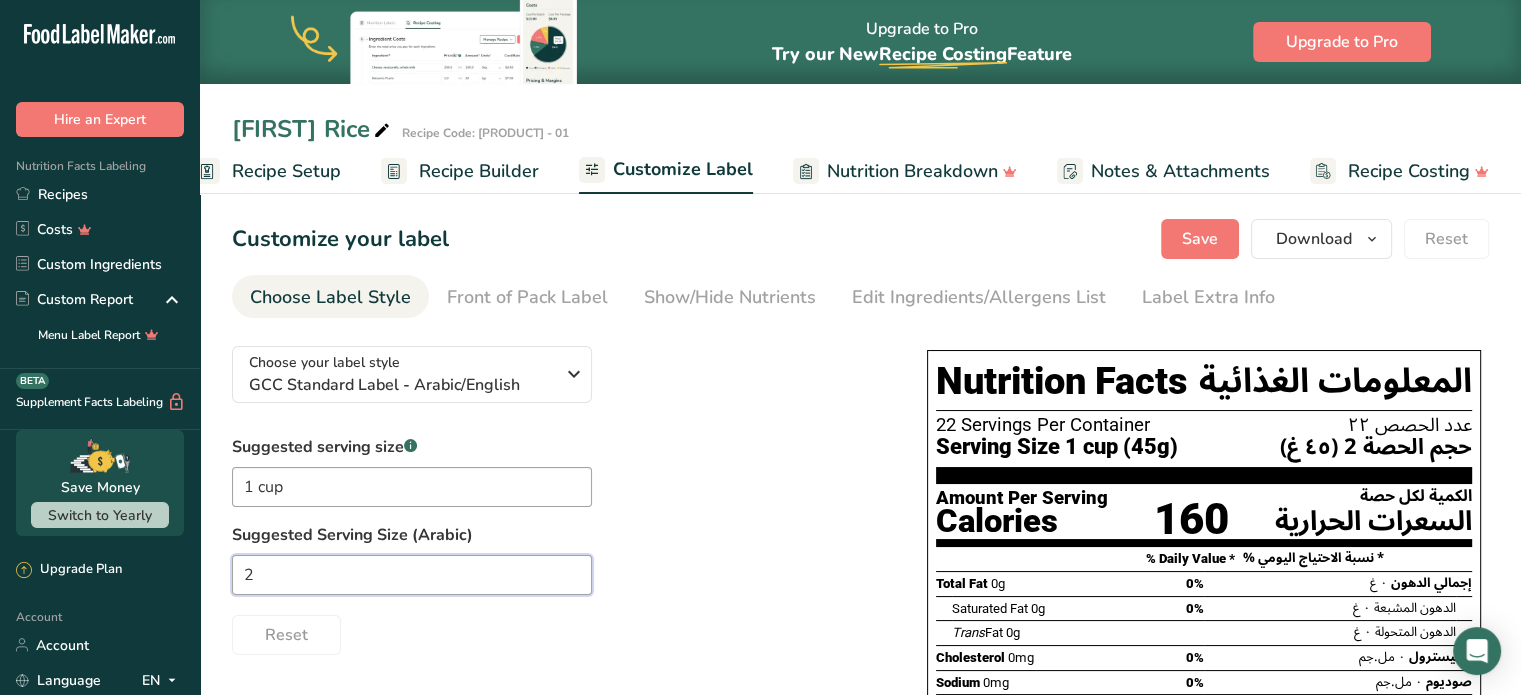 type on "2" 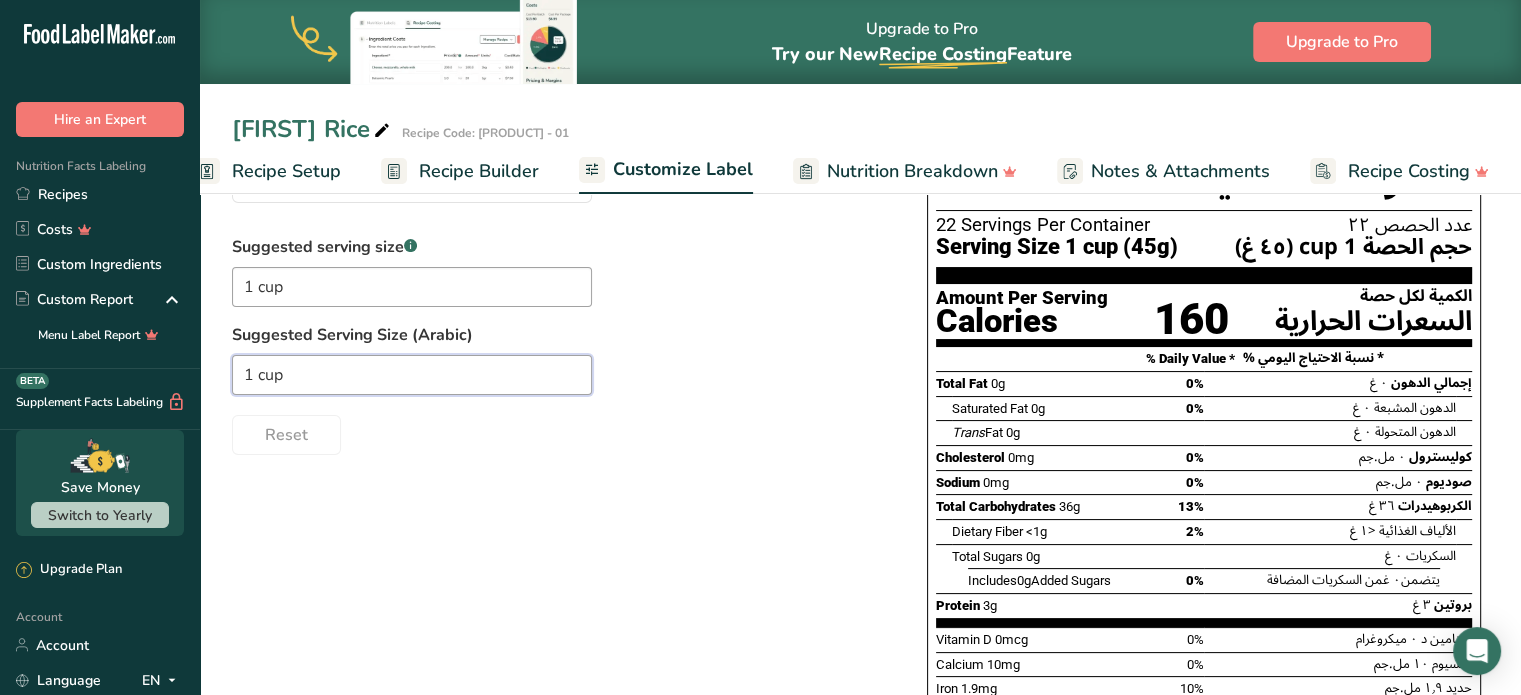 scroll, scrollTop: 0, scrollLeft: 0, axis: both 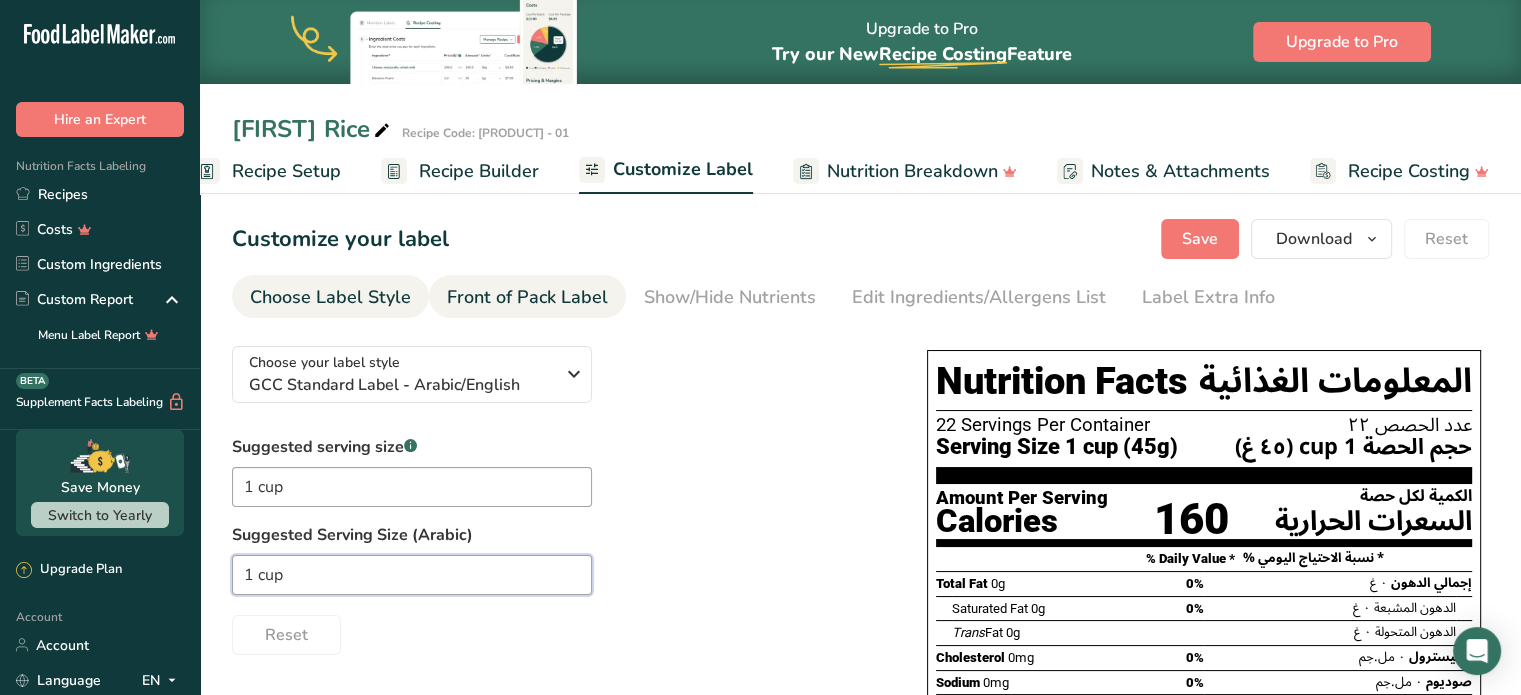 type on "1 cup" 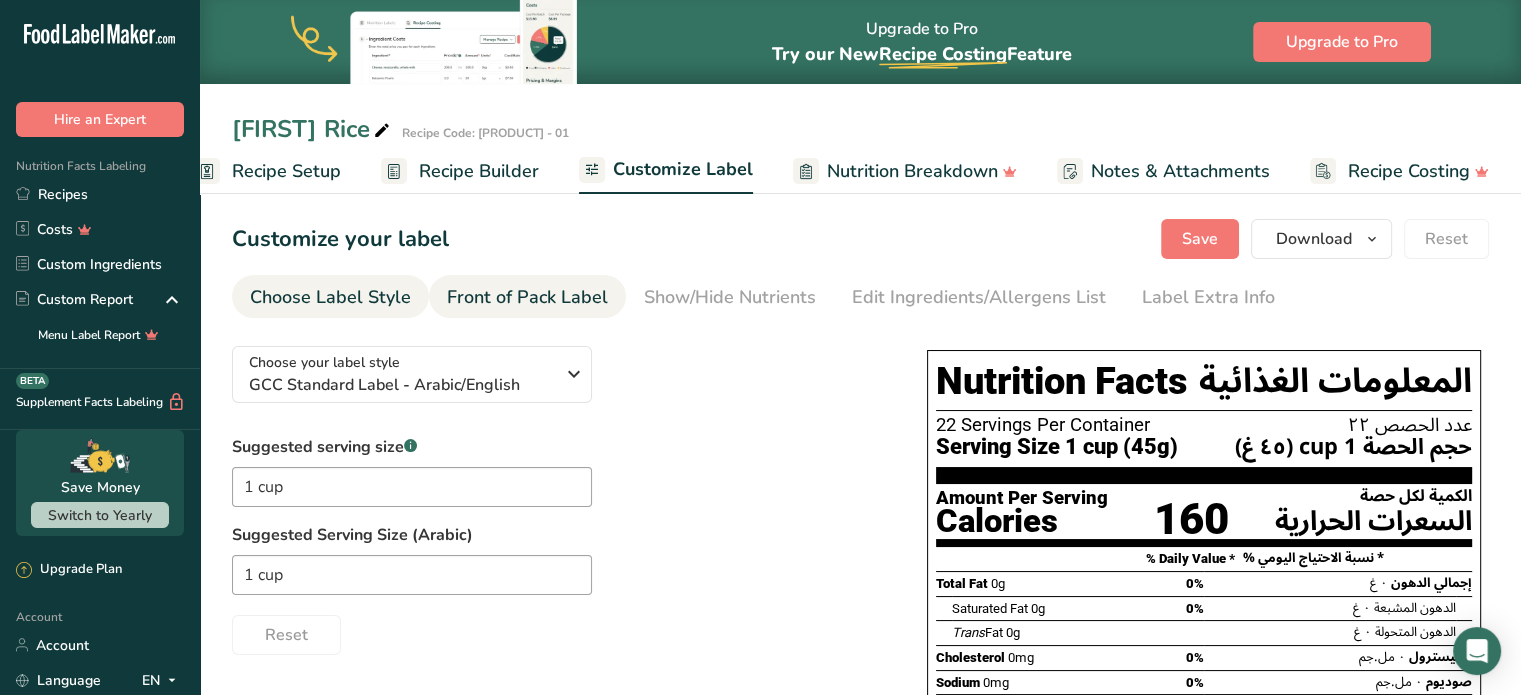 click on "Front of Pack Label" at bounding box center [527, 297] 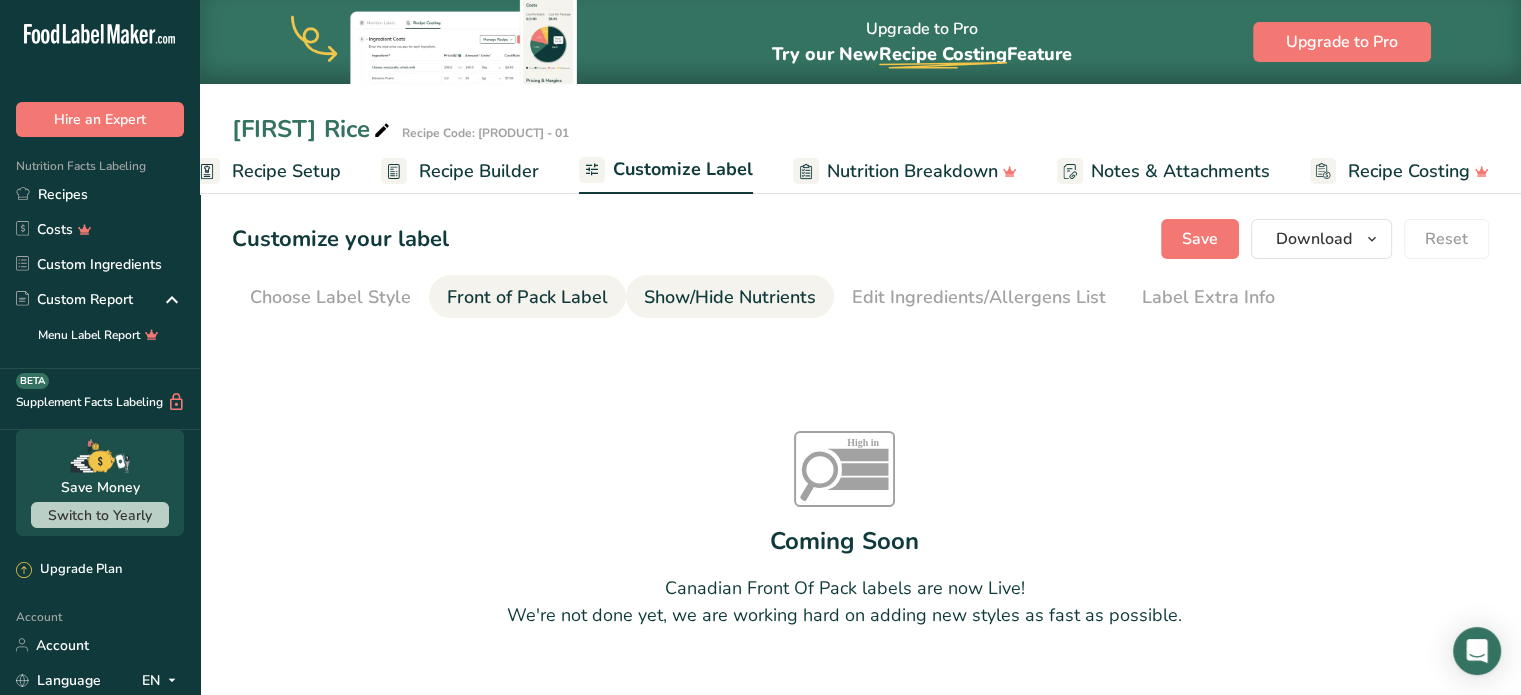 click on "Show/Hide Nutrients" at bounding box center [730, 297] 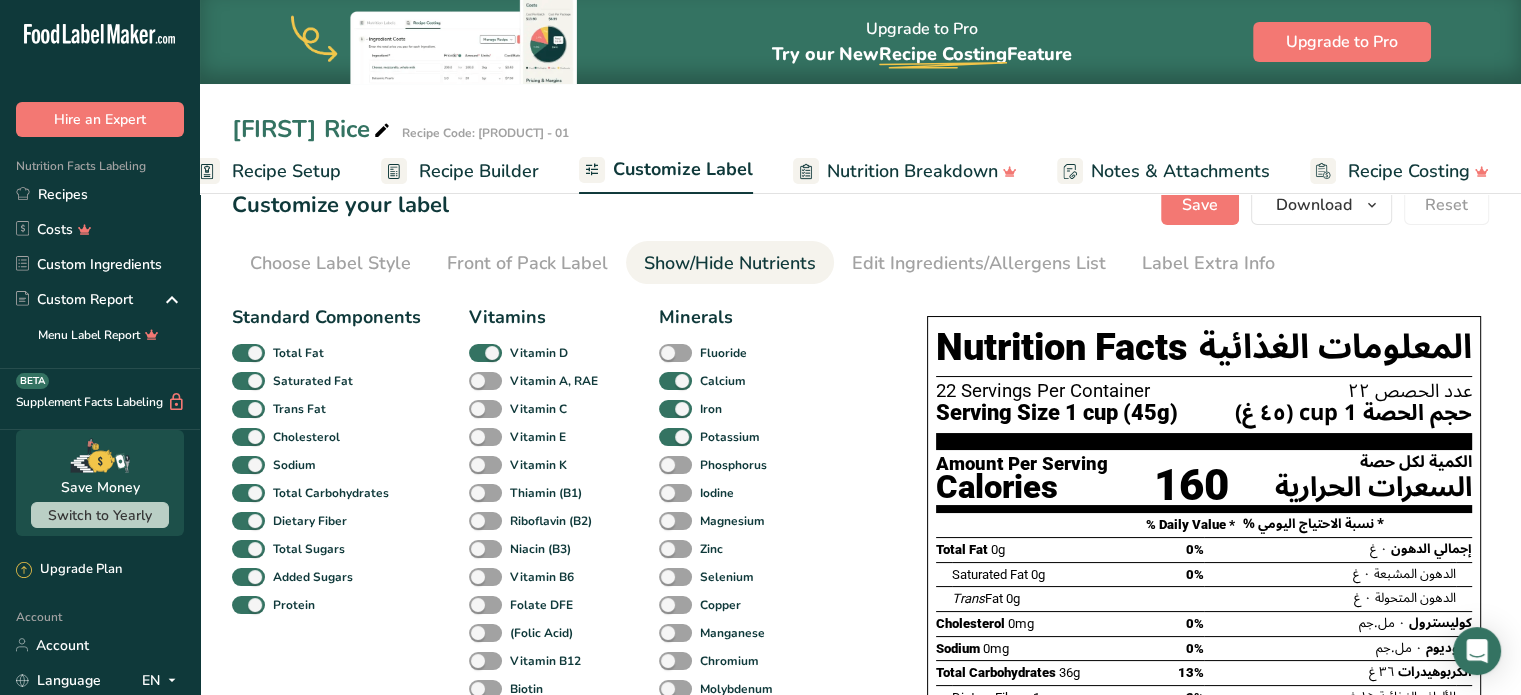 scroll, scrollTop: 0, scrollLeft: 0, axis: both 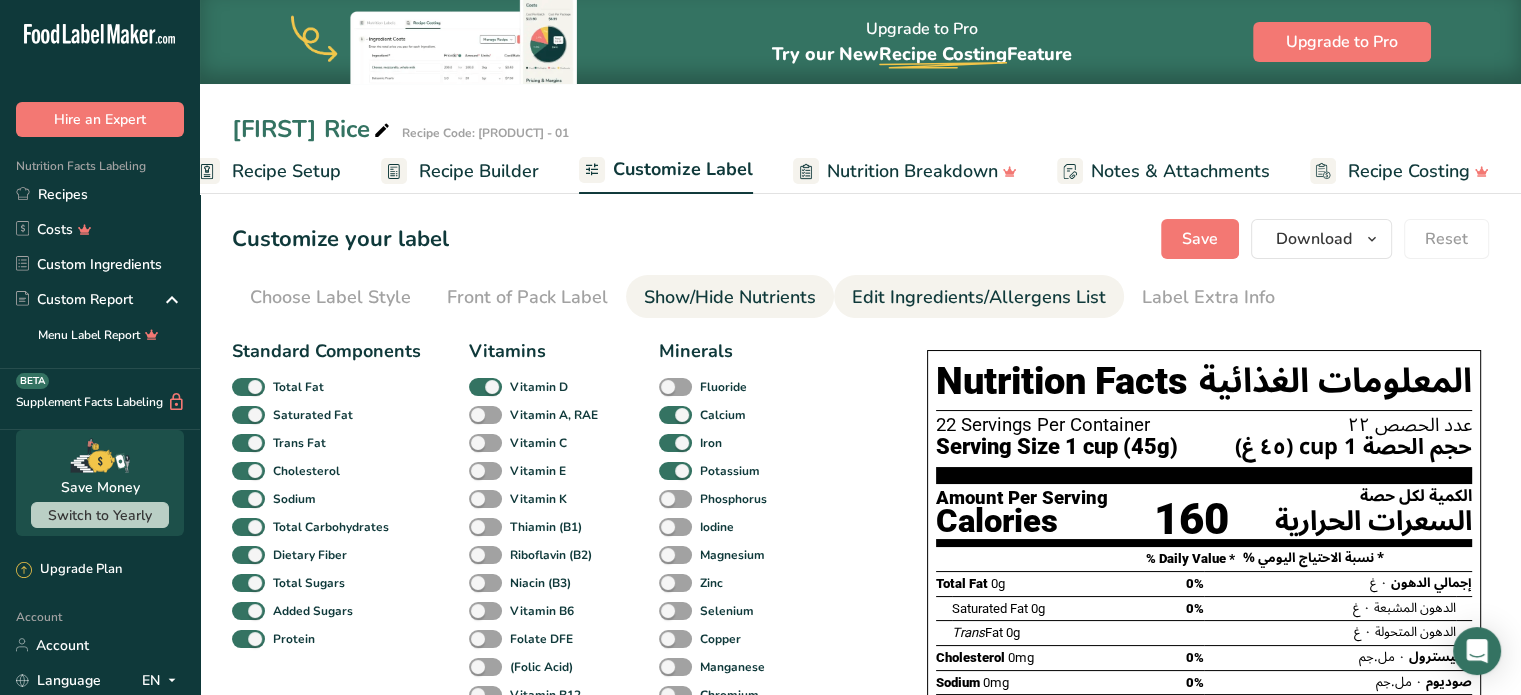 click on "Edit Ingredients/Allergens List" at bounding box center [979, 297] 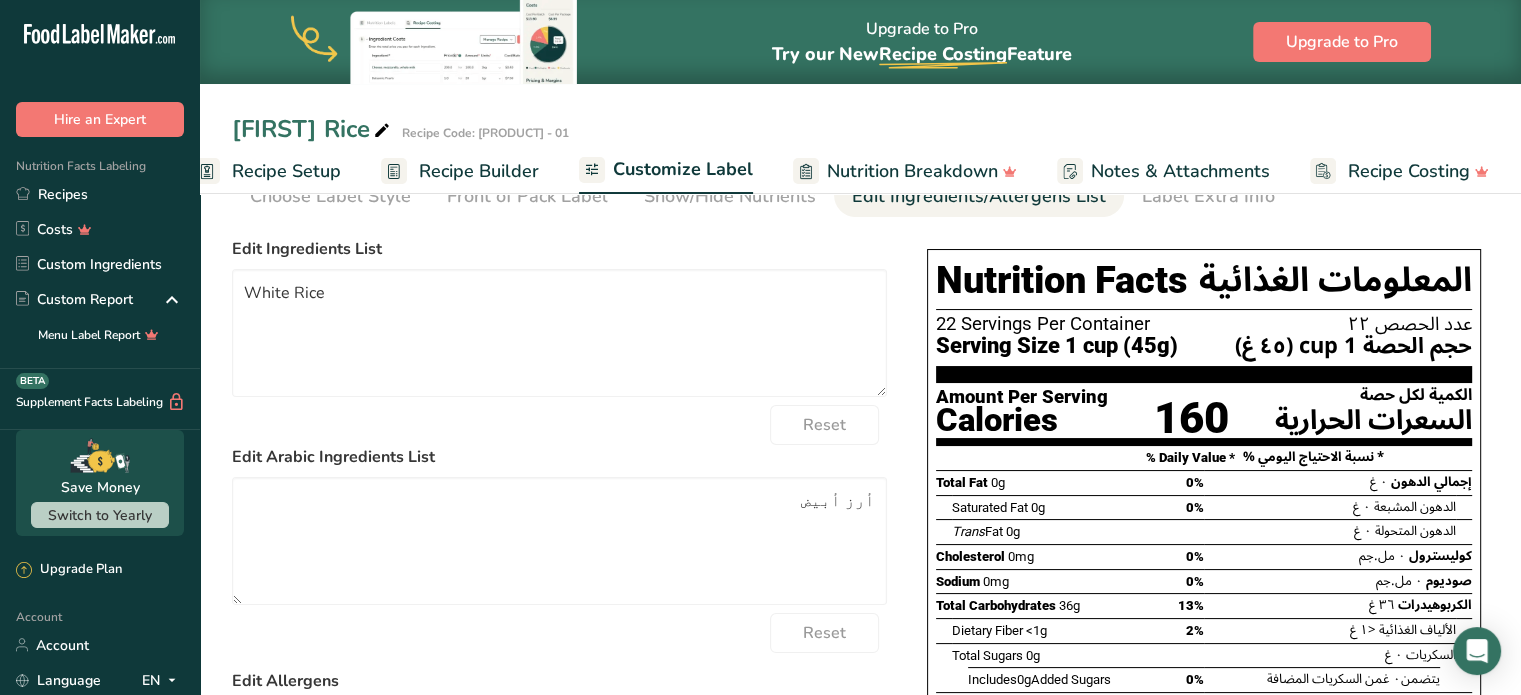scroll, scrollTop: 100, scrollLeft: 0, axis: vertical 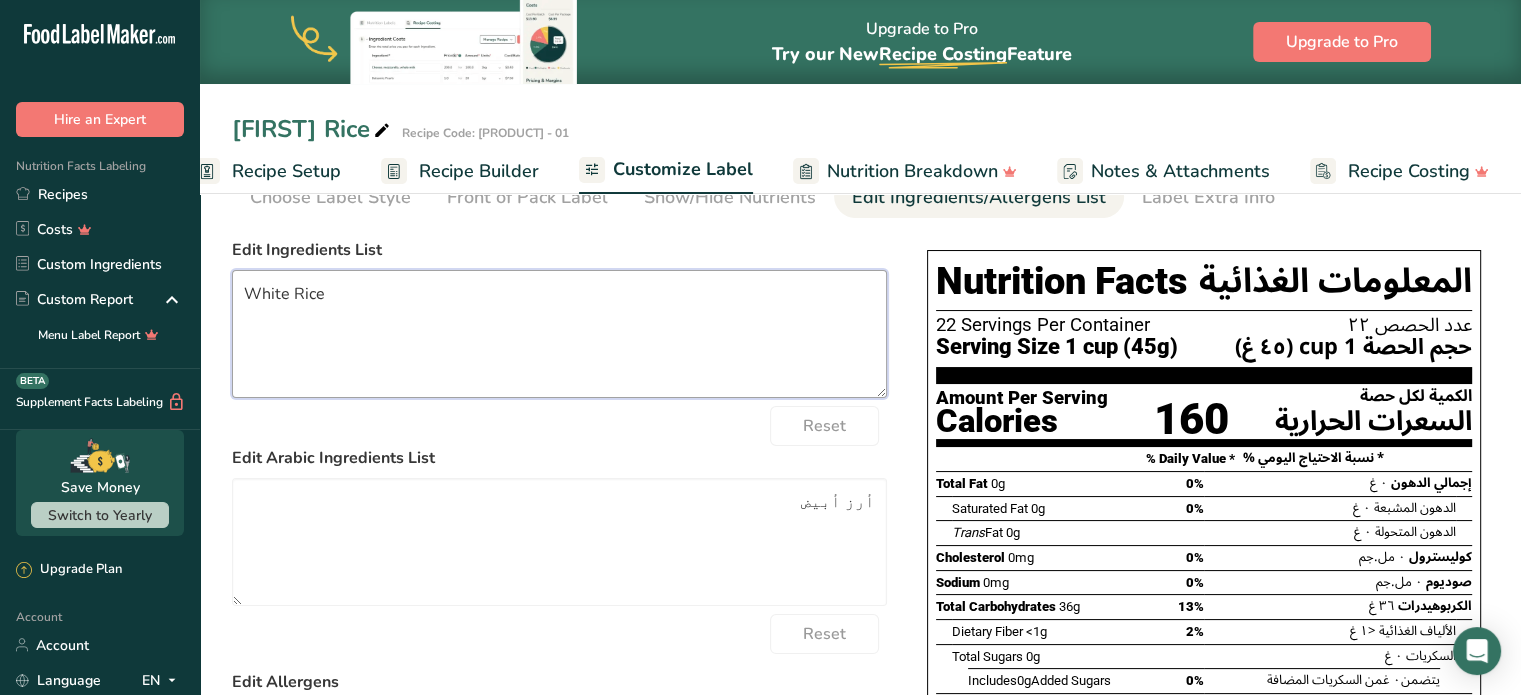 drag, startPoint x: 304, startPoint y: 293, endPoint x: 192, endPoint y: 293, distance: 112 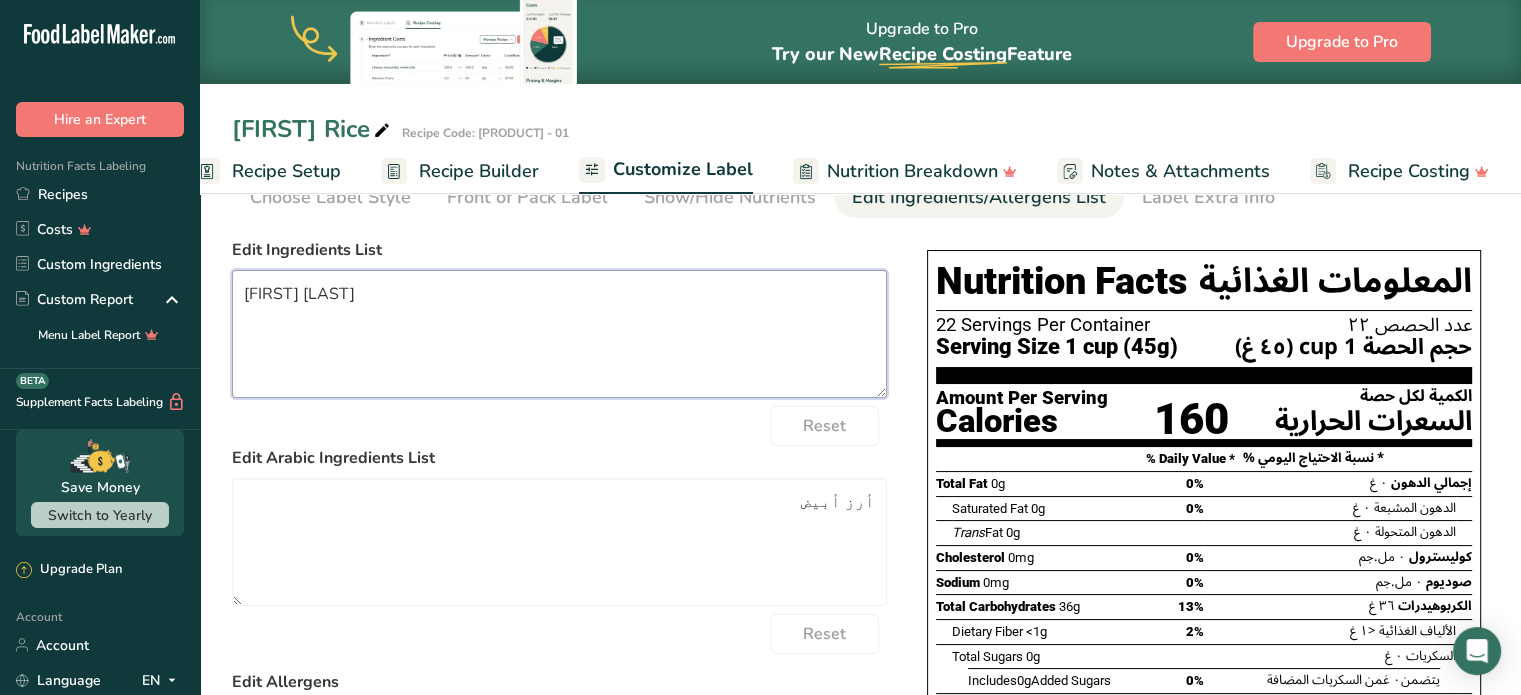 type on "[FIRST] [LAST]" 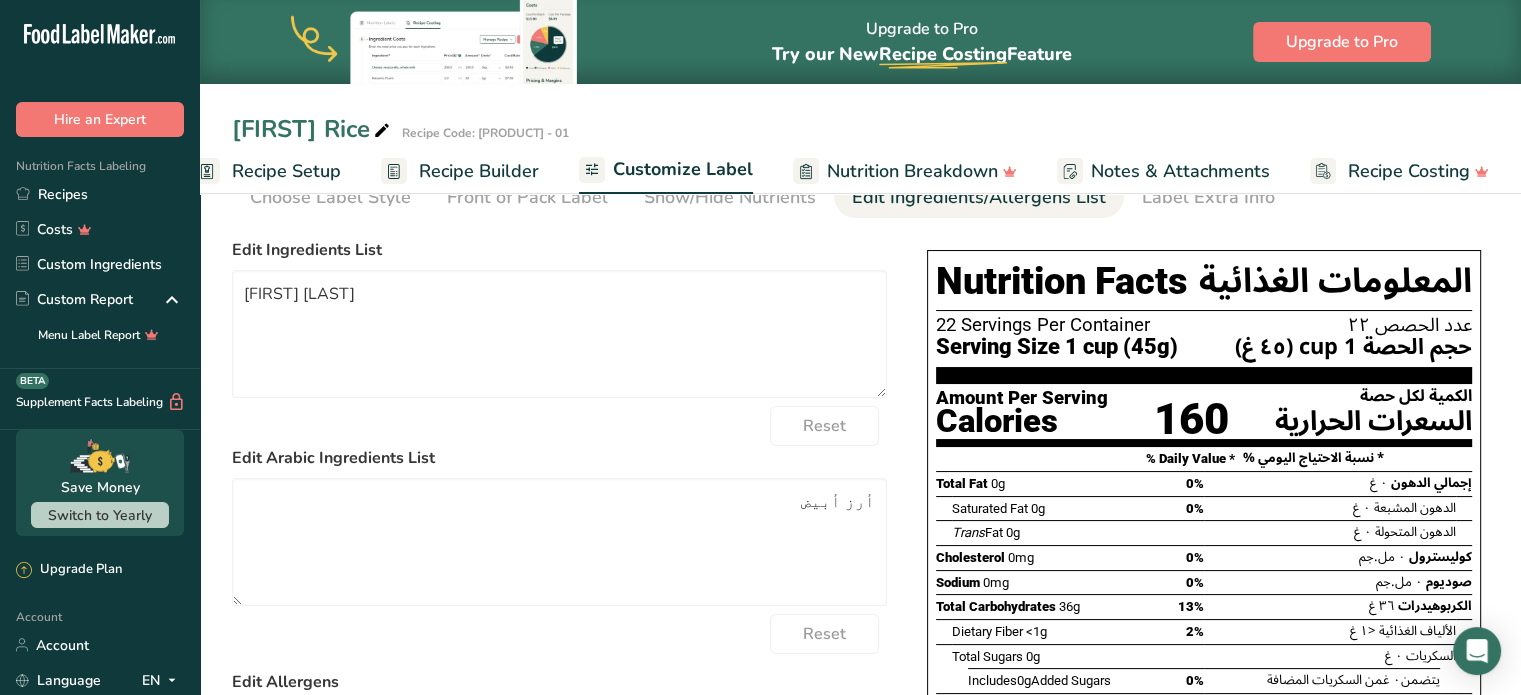 click on "Reset" at bounding box center [559, 426] 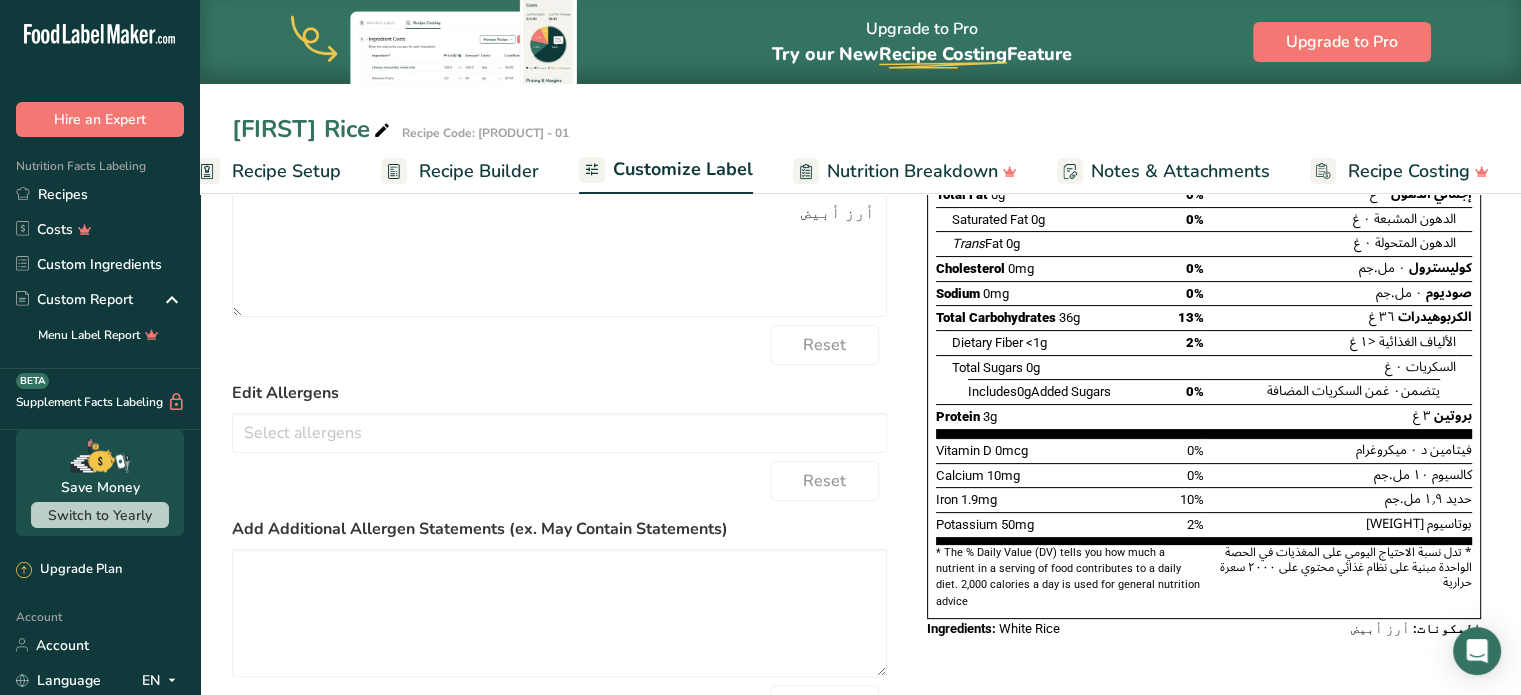 scroll, scrollTop: 0, scrollLeft: 0, axis: both 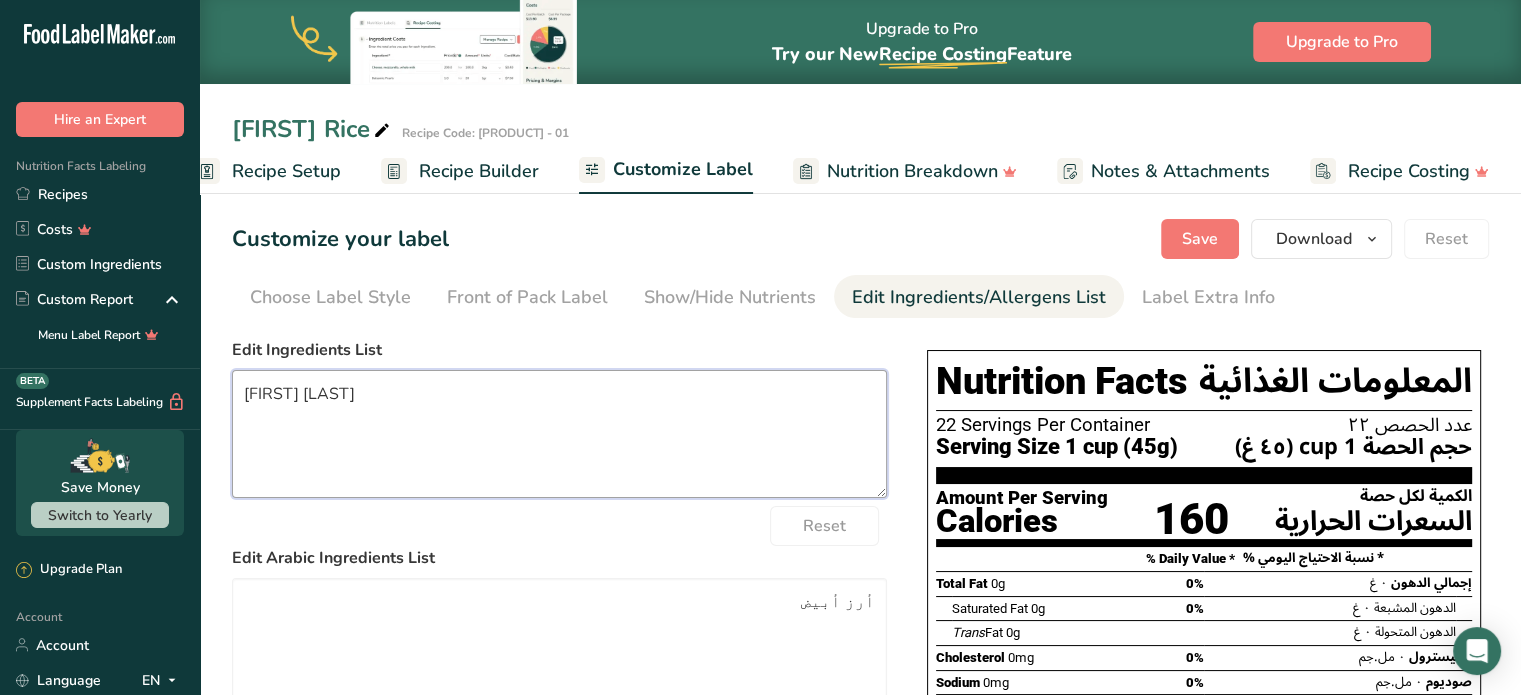 click on "[FIRST] [LAST]" at bounding box center (559, 434) 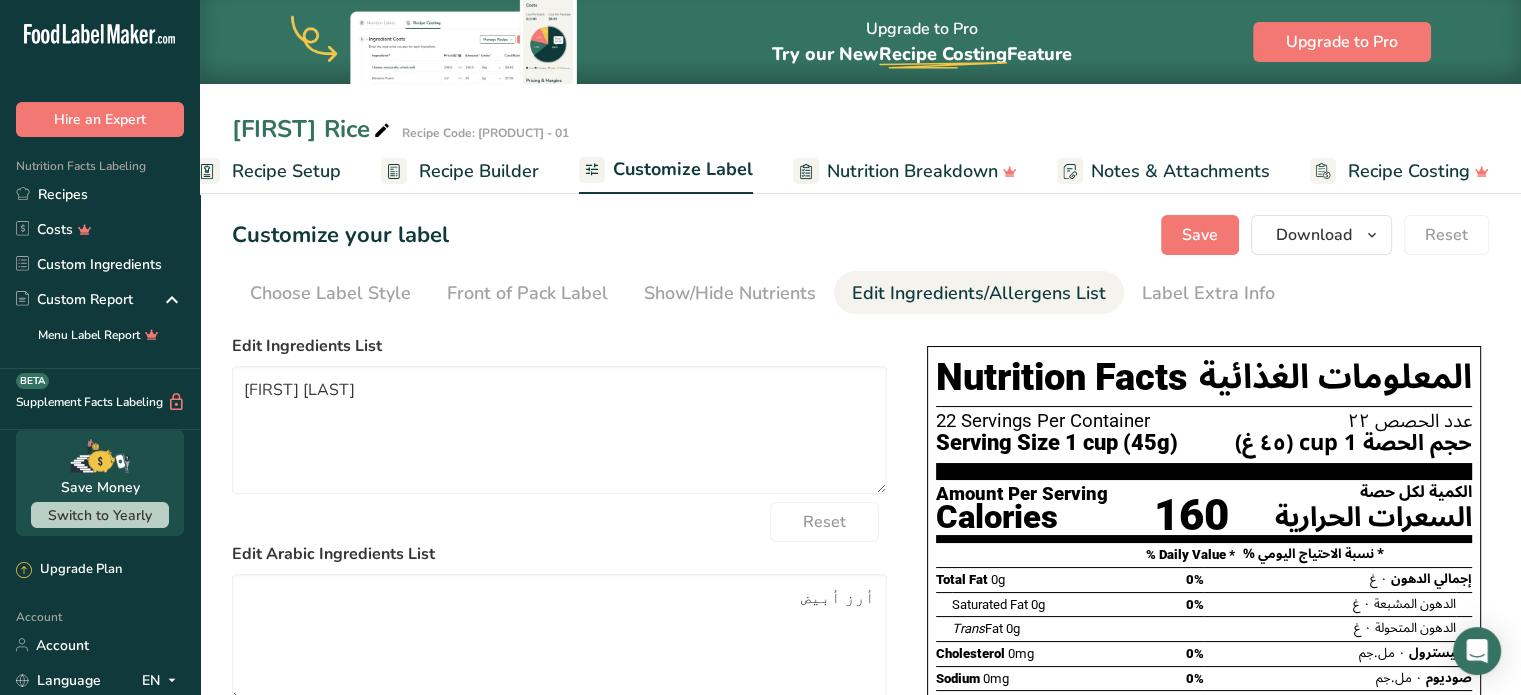 scroll, scrollTop: 0, scrollLeft: 0, axis: both 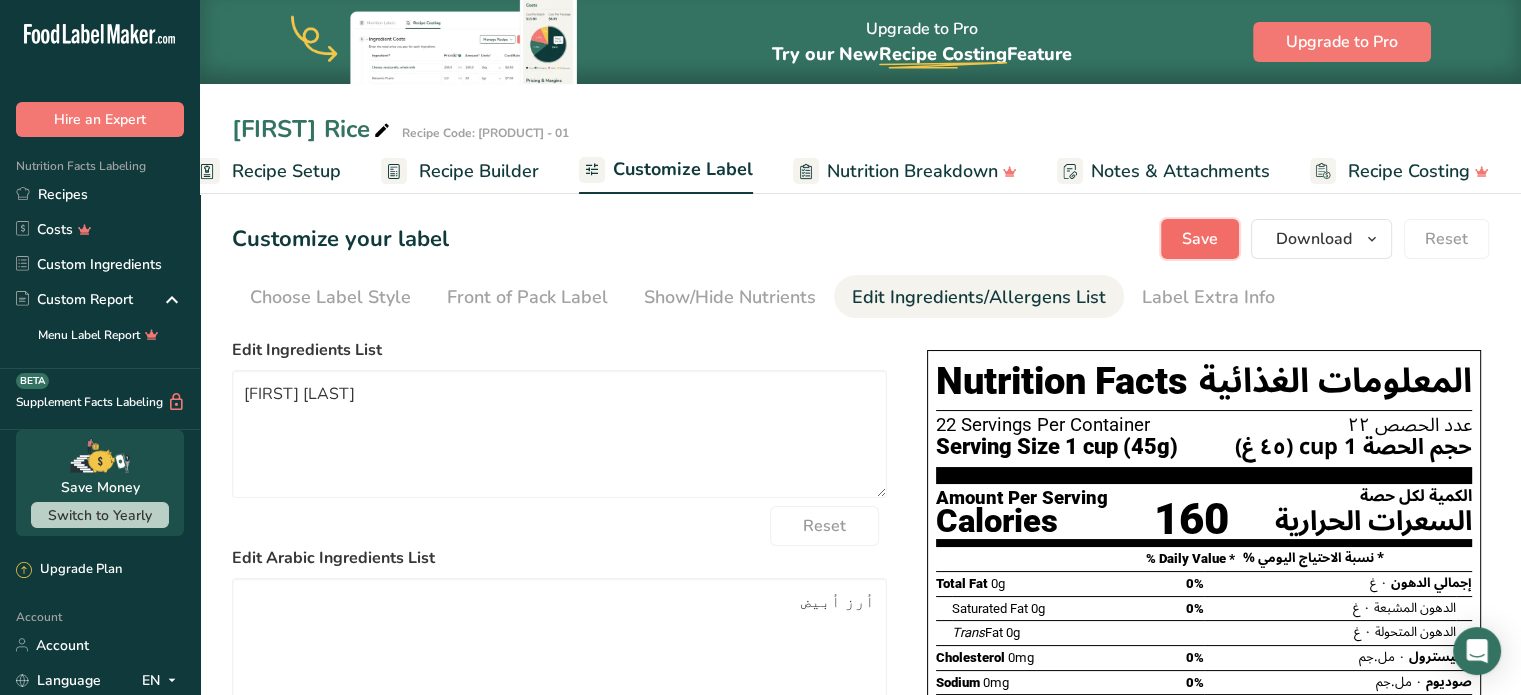 click on "Save" at bounding box center [1200, 239] 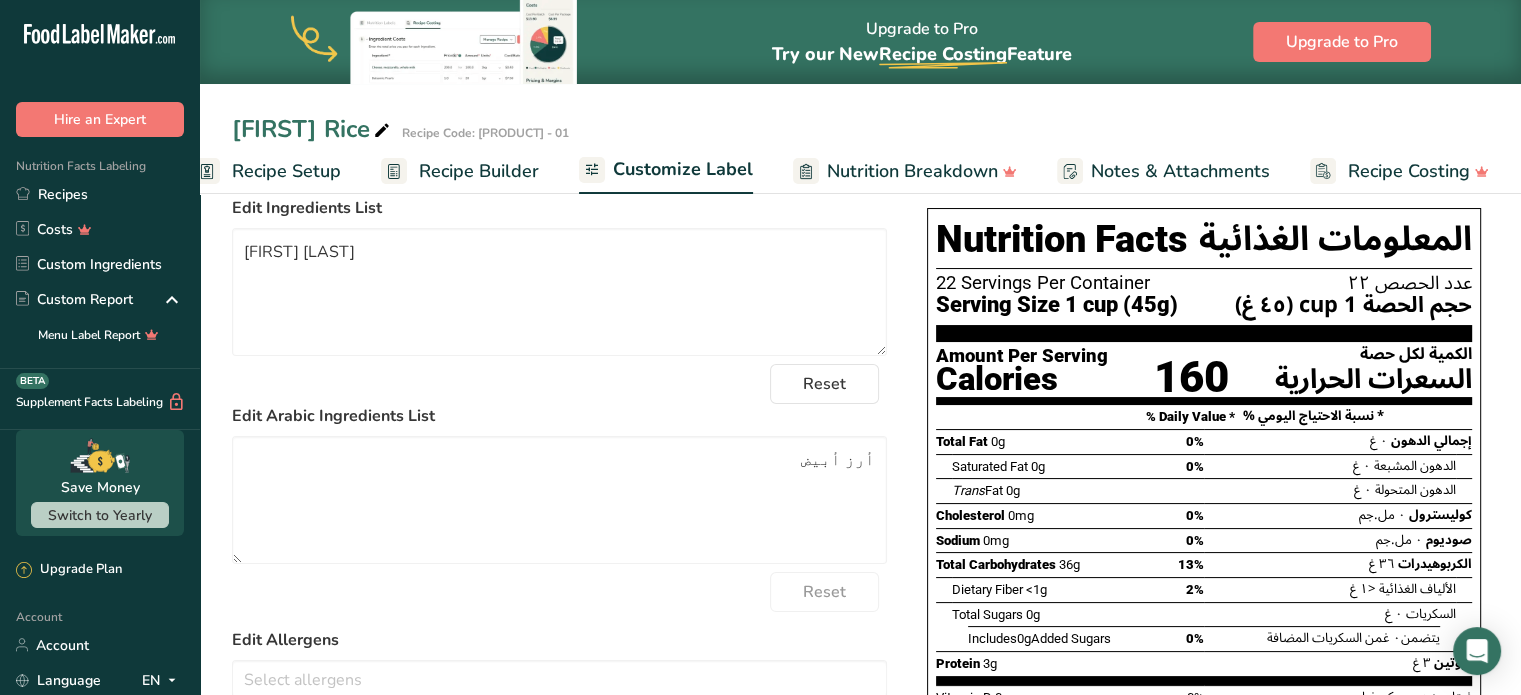 scroll, scrollTop: 0, scrollLeft: 0, axis: both 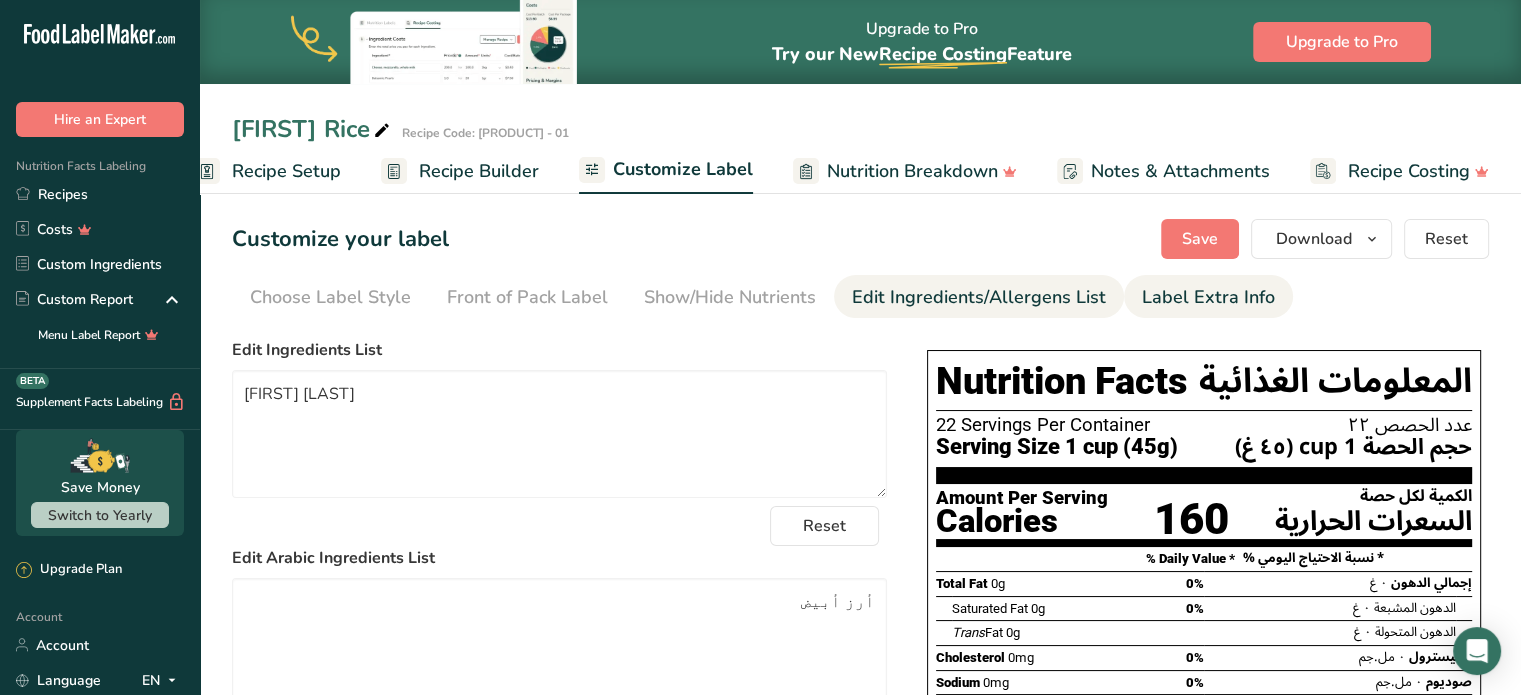 click on "Label Extra Info" at bounding box center [1208, 297] 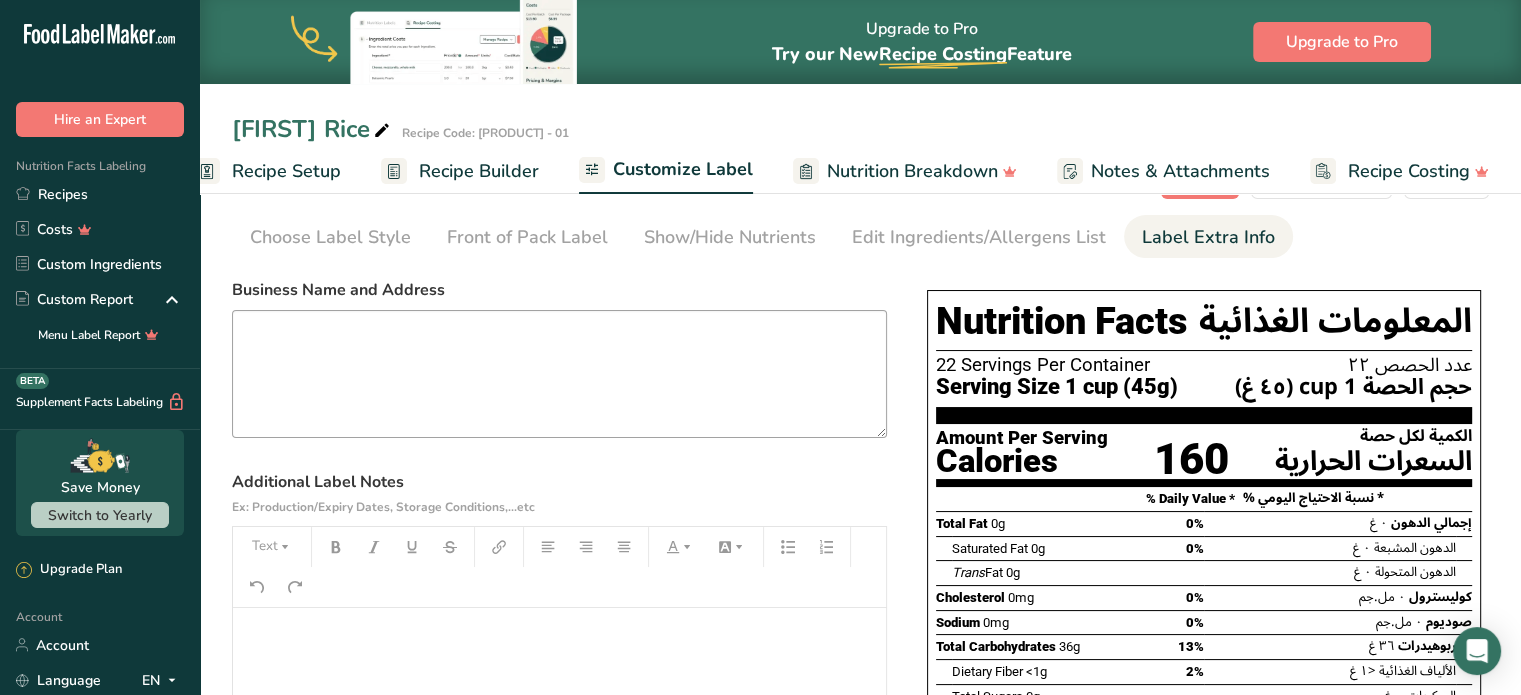 scroll, scrollTop: 0, scrollLeft: 0, axis: both 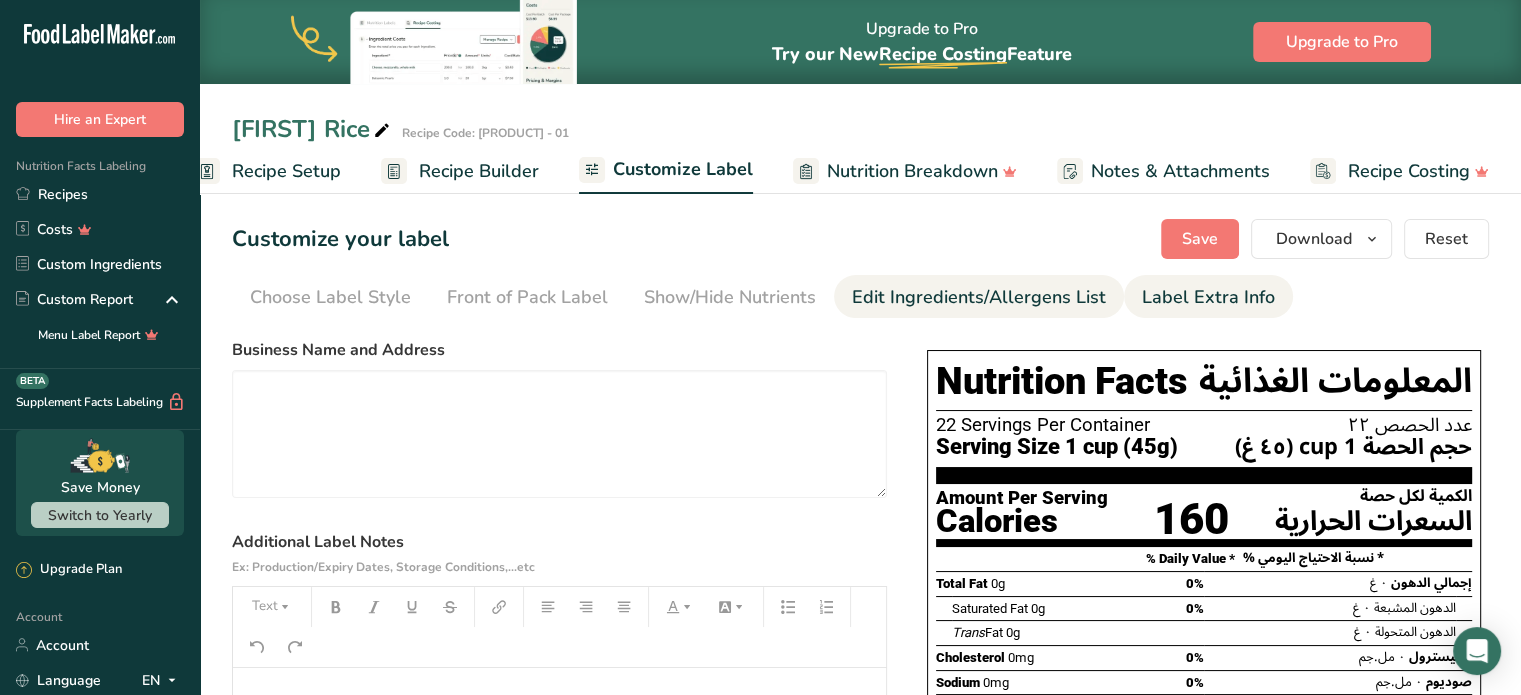 click on "Edit Ingredients/Allergens List" at bounding box center (979, 297) 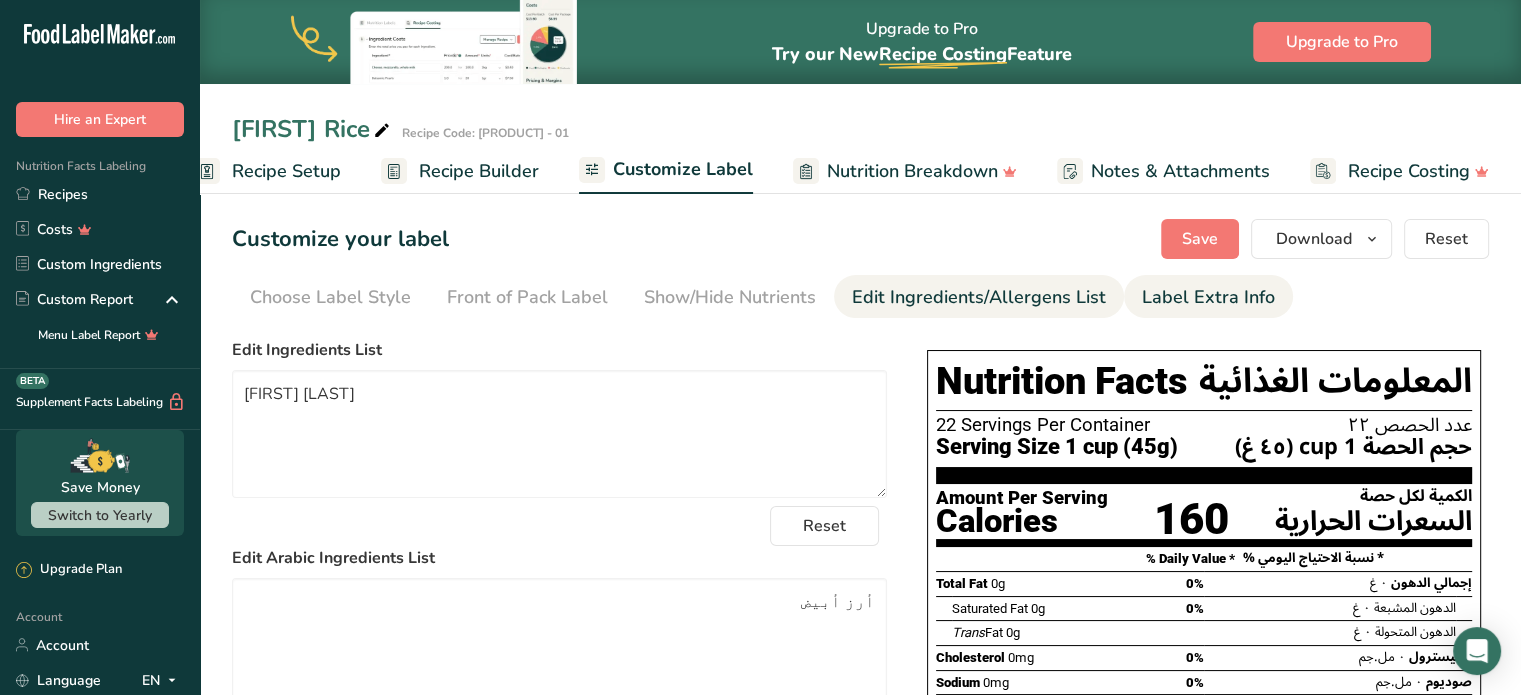 click on "Label Extra Info" at bounding box center (1208, 297) 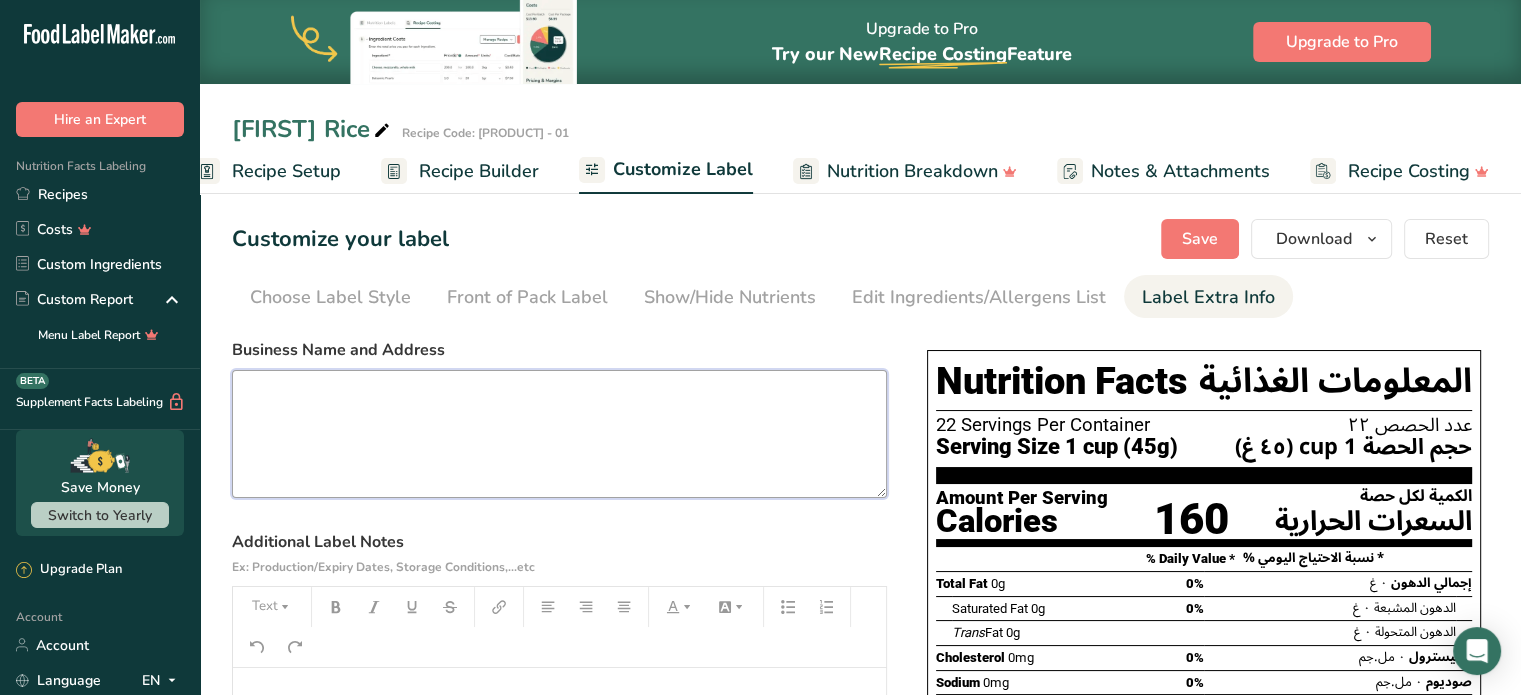 click at bounding box center (559, 434) 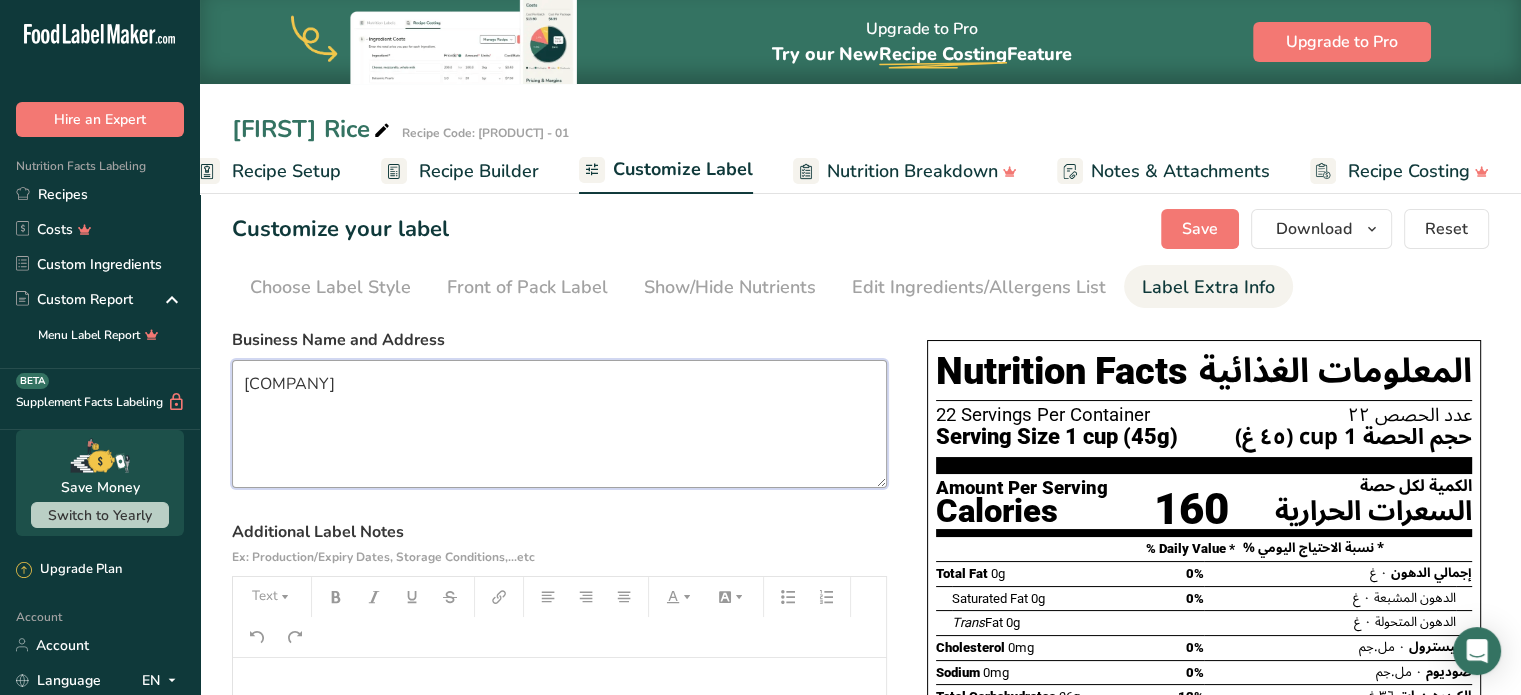 scroll, scrollTop: 0, scrollLeft: 0, axis: both 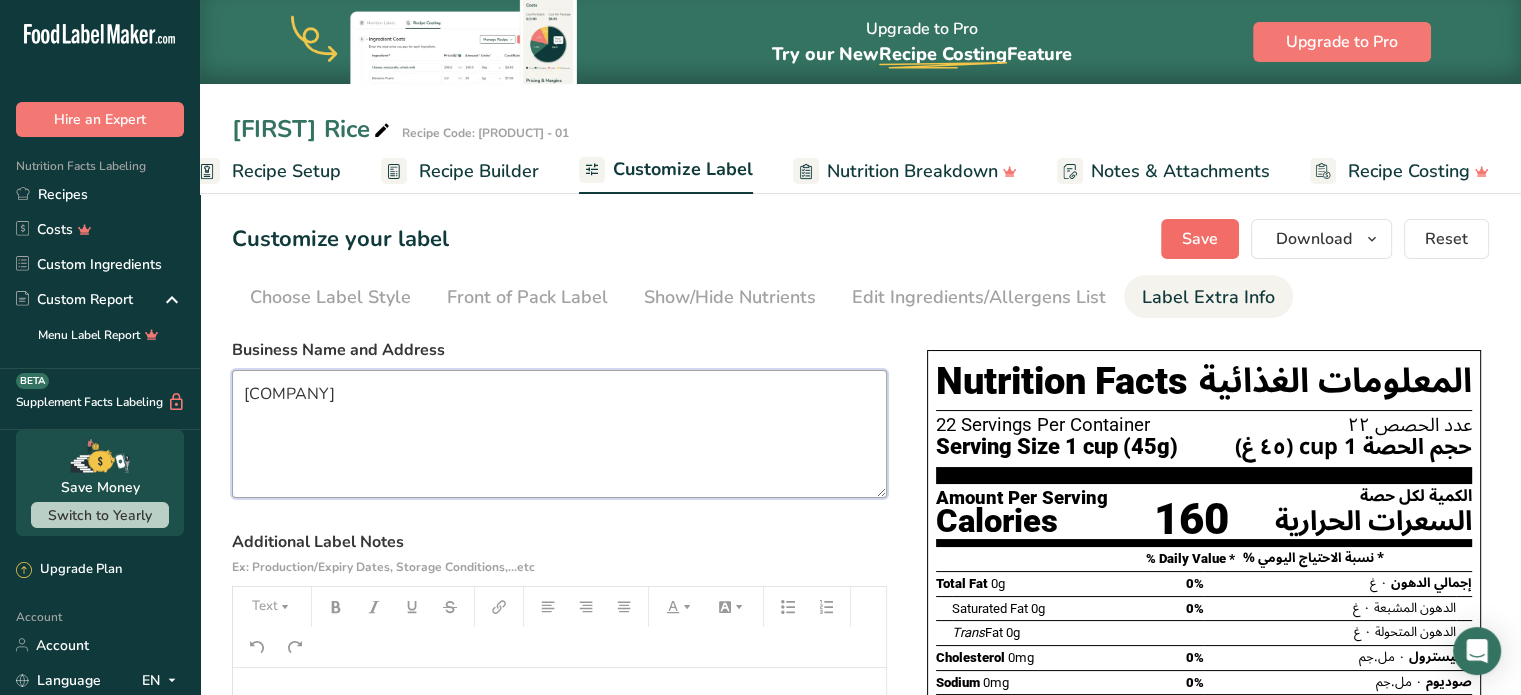 type on "[COMPANY]" 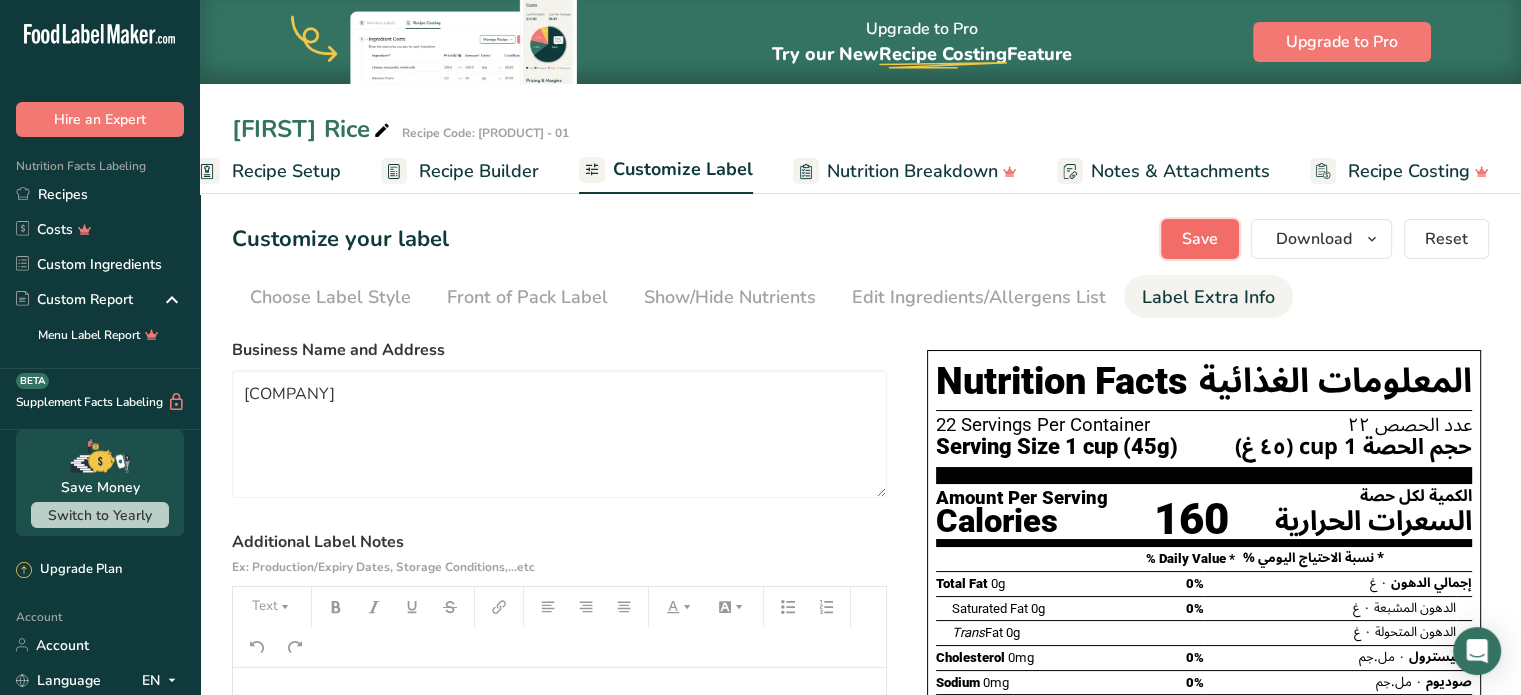 click on "Save" at bounding box center (1200, 239) 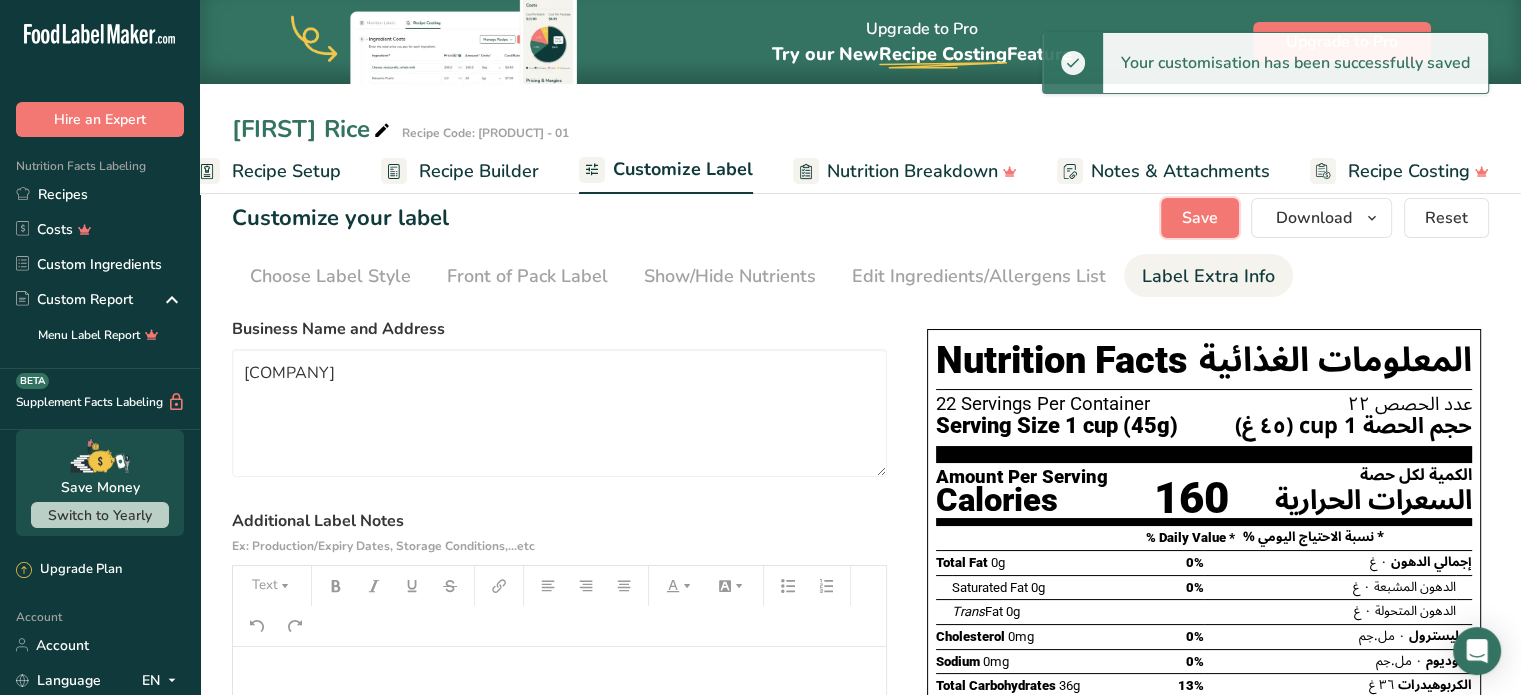 scroll, scrollTop: 0, scrollLeft: 0, axis: both 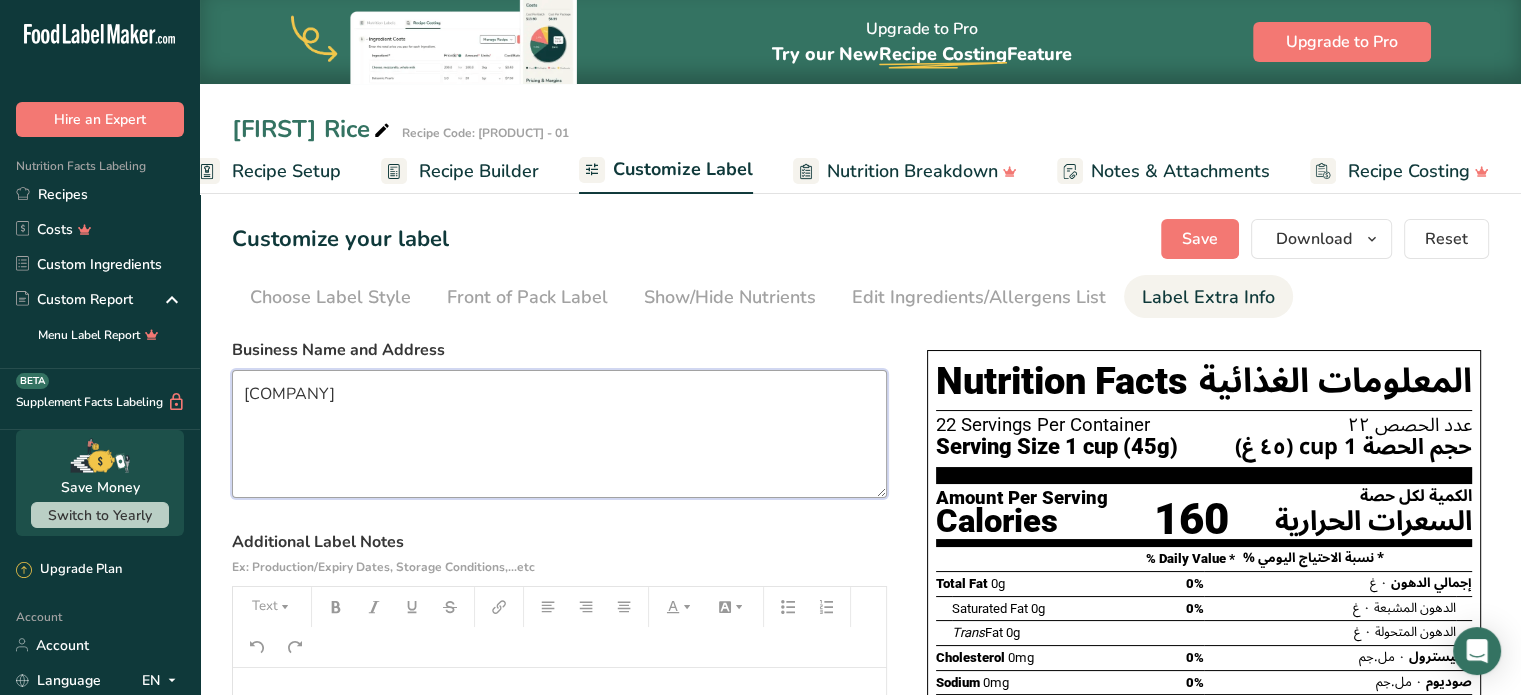 drag, startPoint x: 434, startPoint y: 392, endPoint x: 332, endPoint y: 395, distance: 102.044106 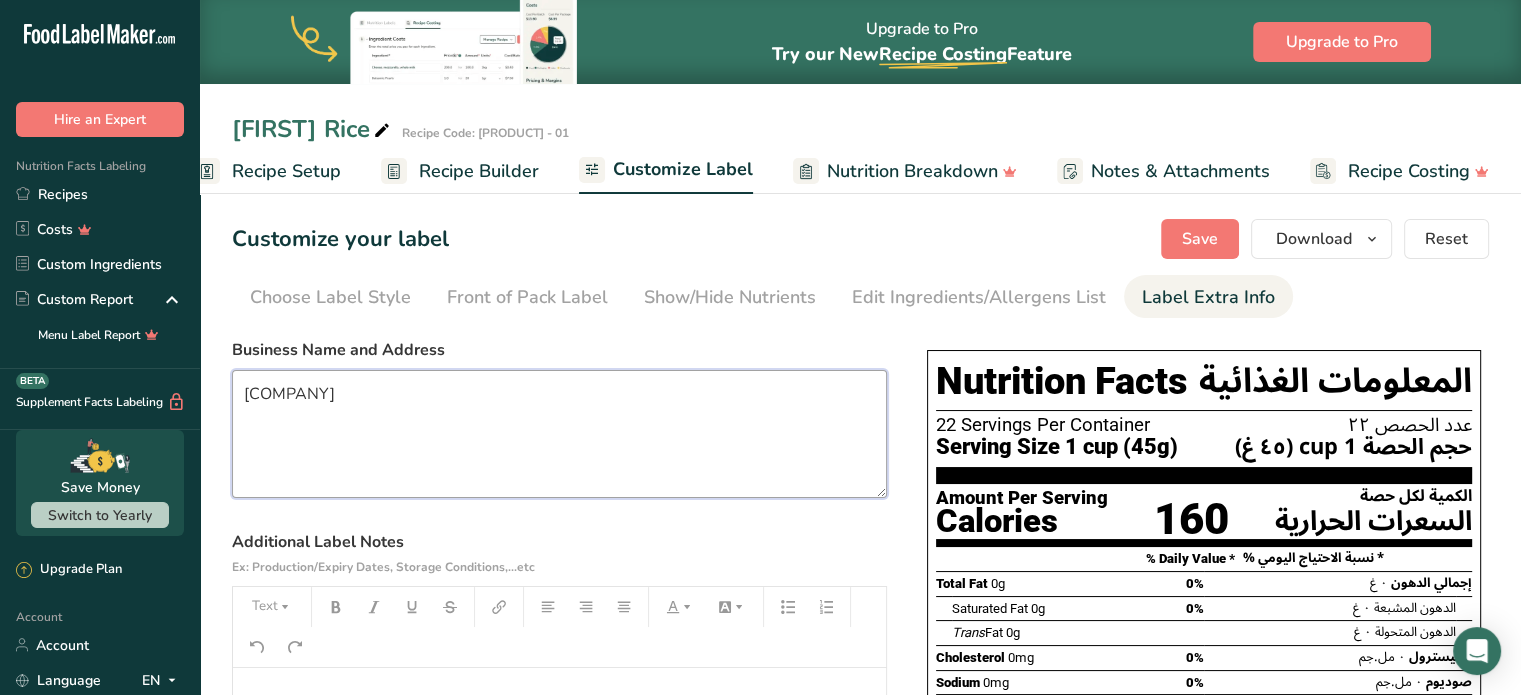 drag, startPoint x: 332, startPoint y: 391, endPoint x: 243, endPoint y: 391, distance: 89 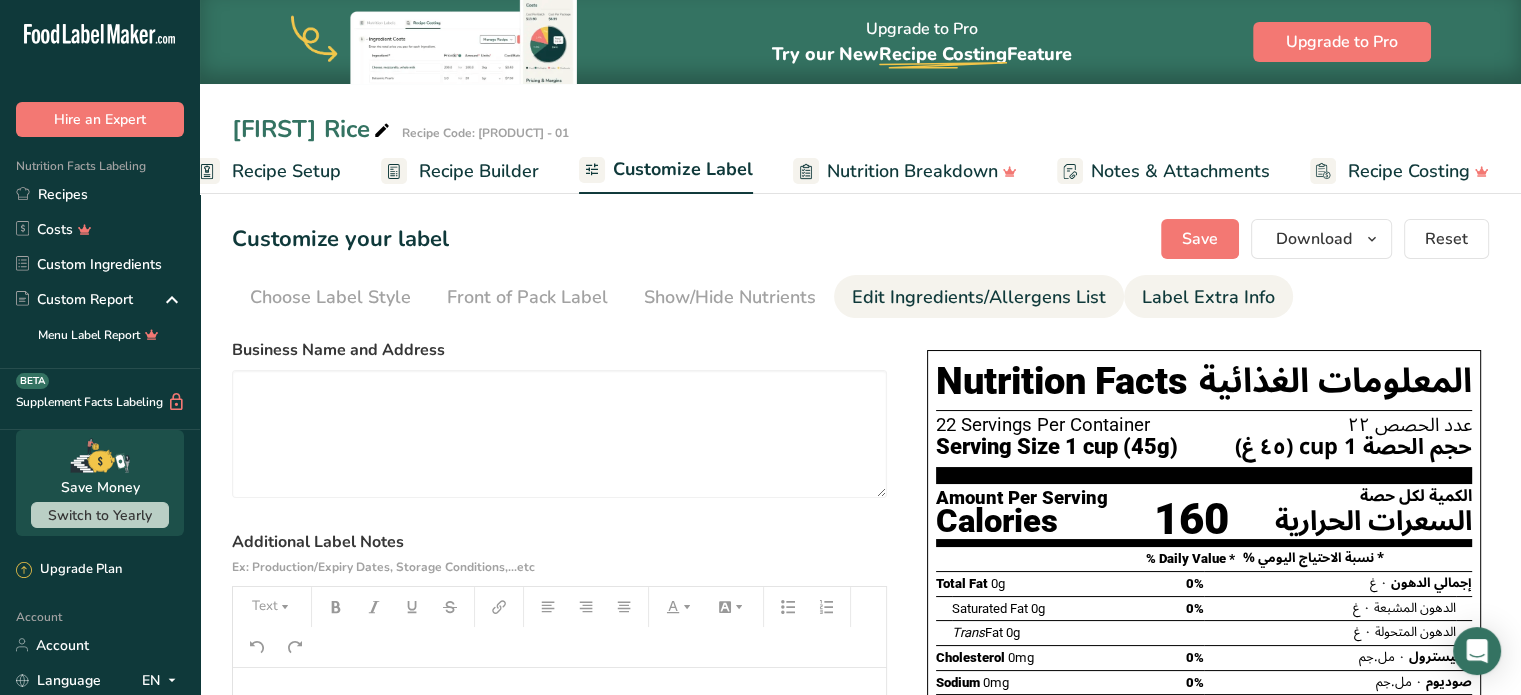 click on "Edit Ingredients/Allergens List" at bounding box center (979, 297) 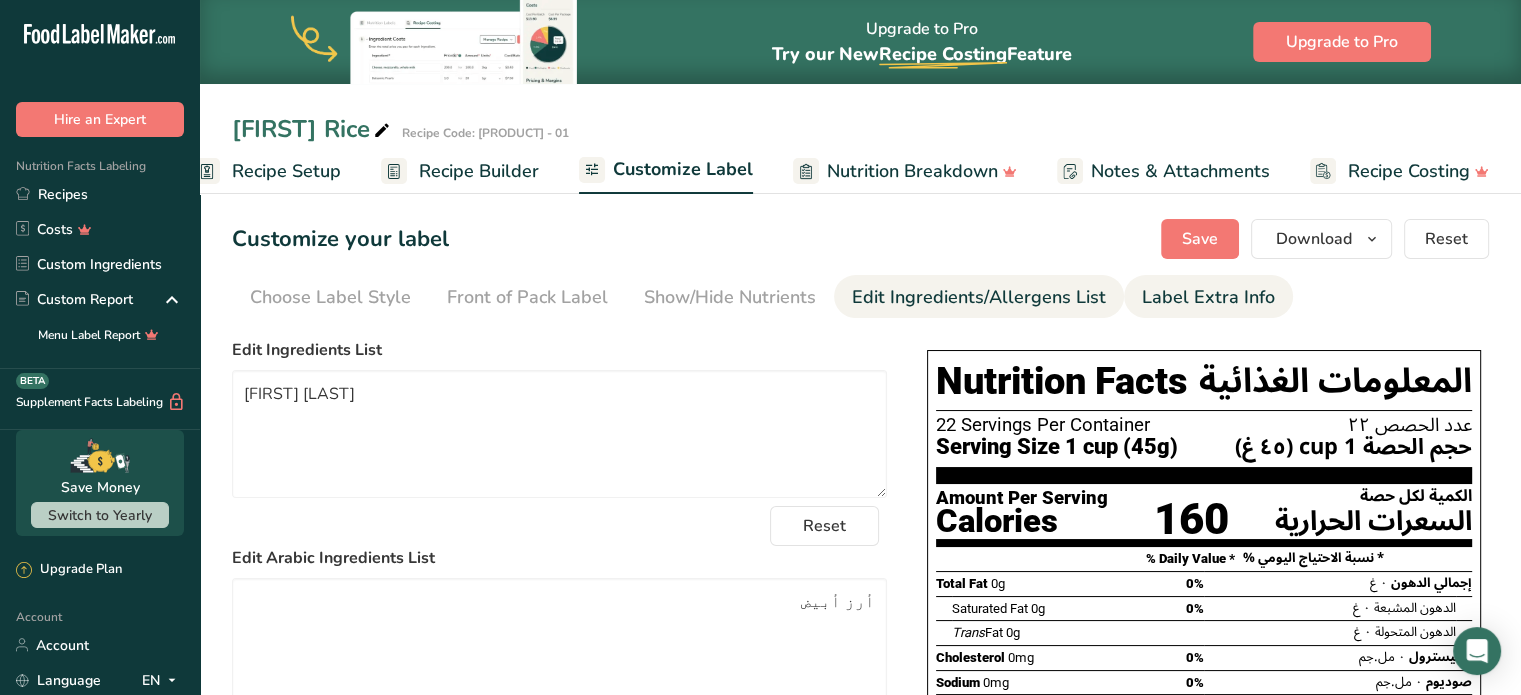 click on "Label Extra Info" at bounding box center (1208, 297) 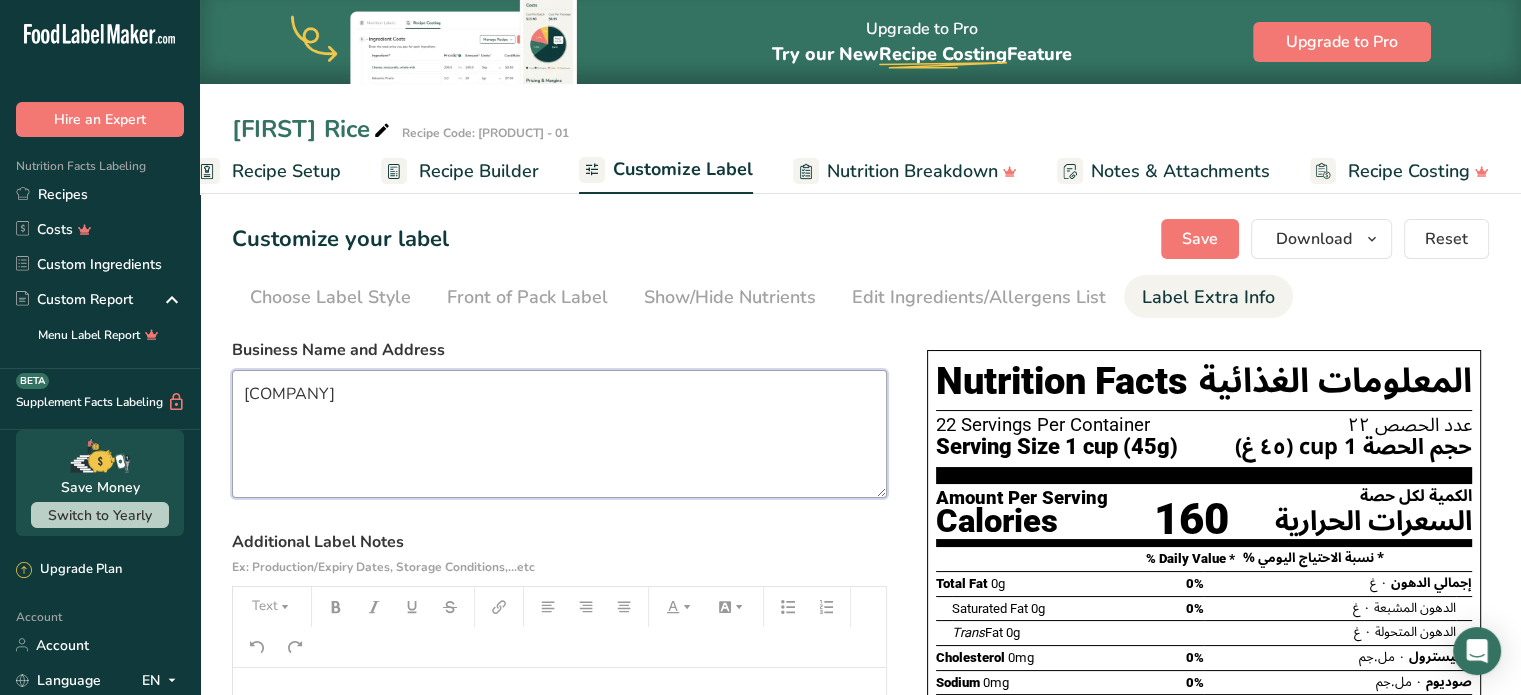 click on "[COMPANY]" at bounding box center [559, 434] 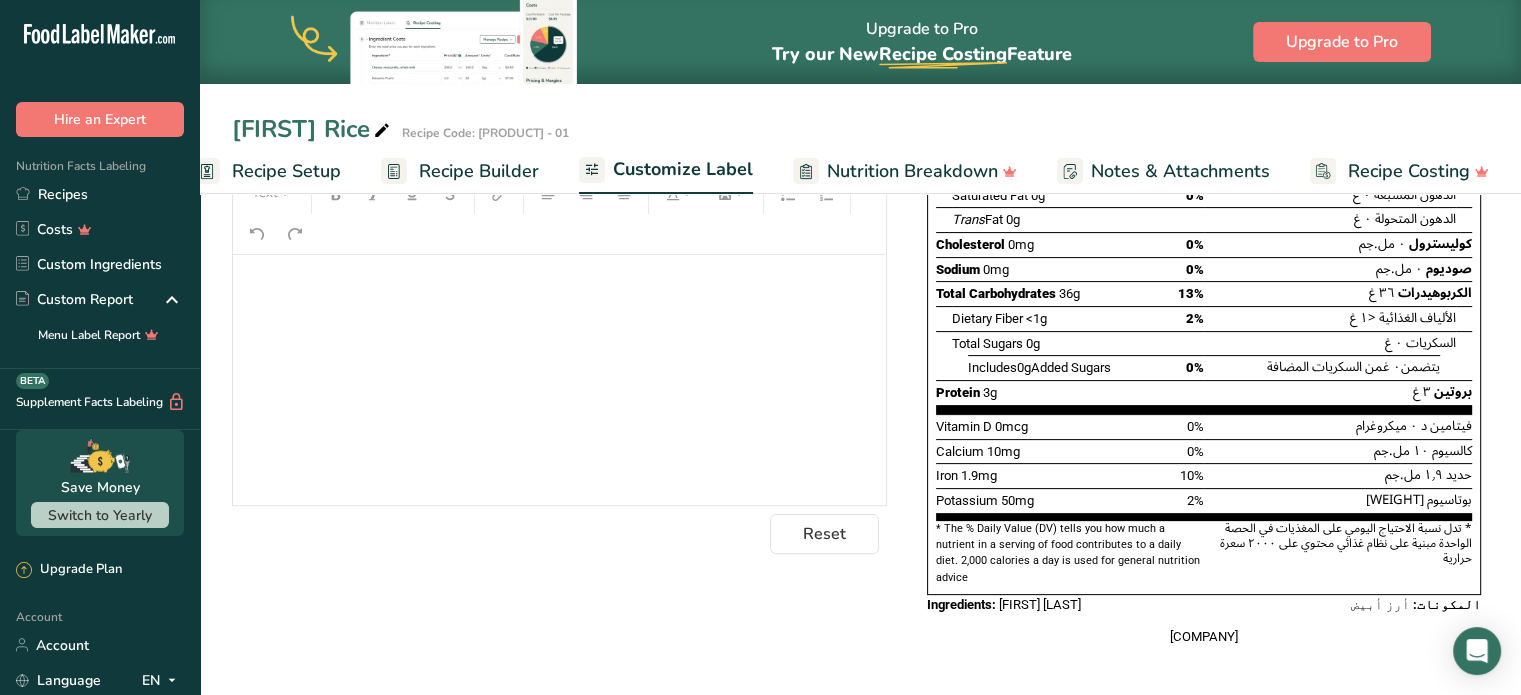 scroll, scrollTop: 416, scrollLeft: 0, axis: vertical 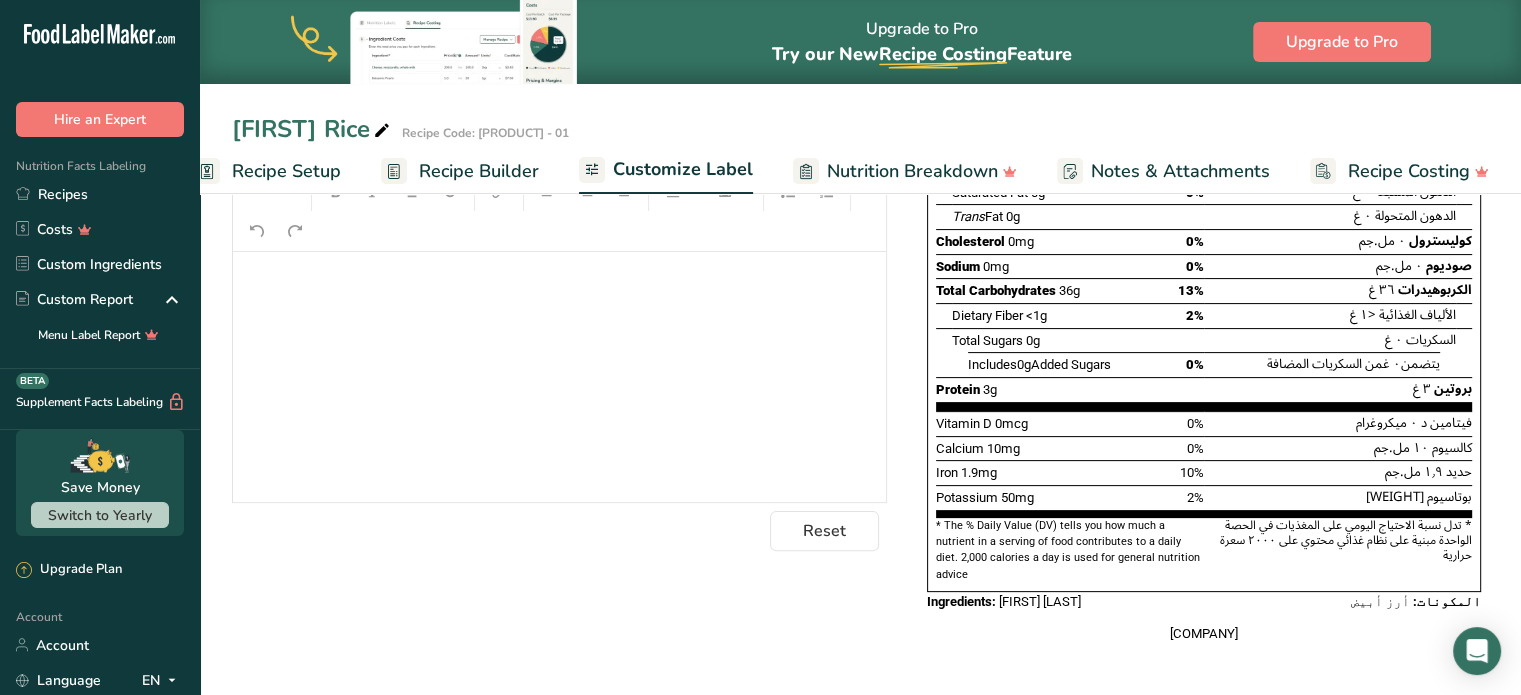 drag, startPoint x: 1164, startPoint y: 623, endPoint x: 1243, endPoint y: 642, distance: 81.25269 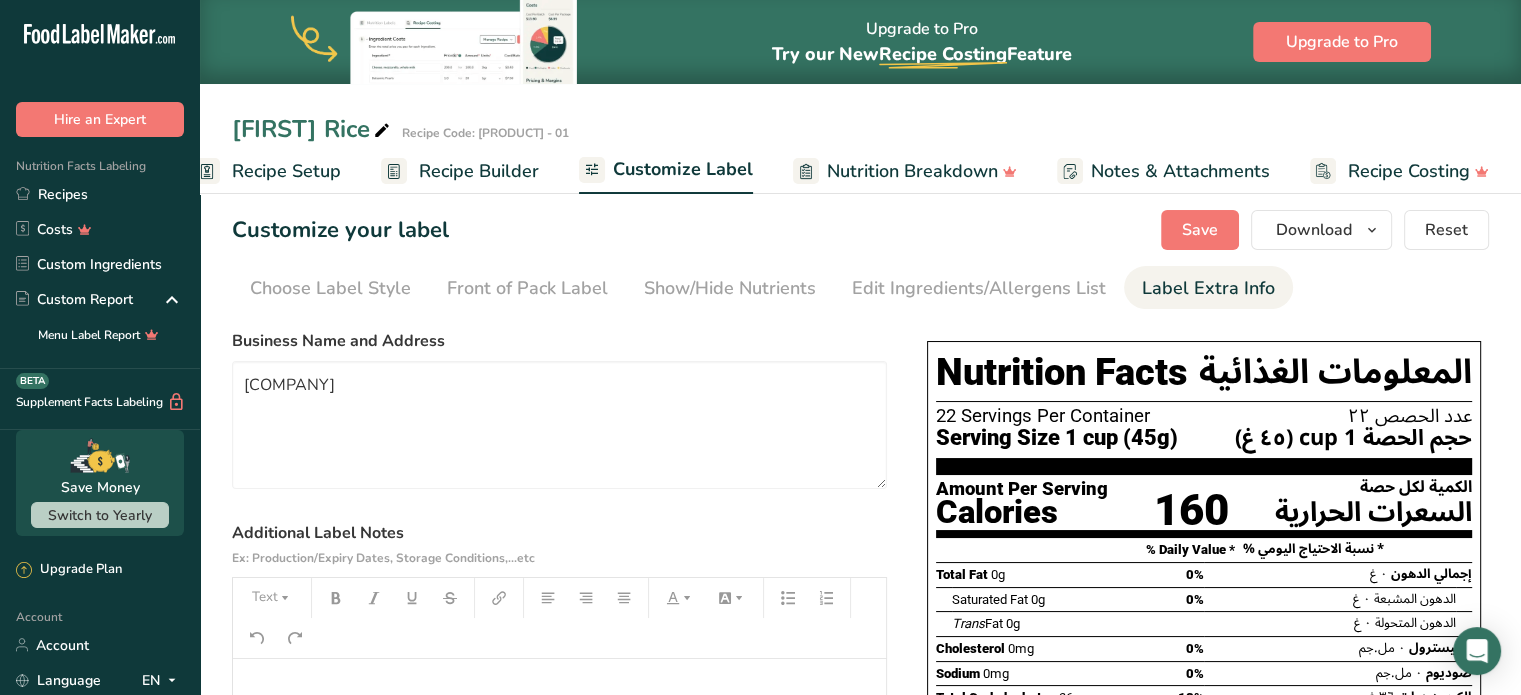 scroll, scrollTop: 0, scrollLeft: 0, axis: both 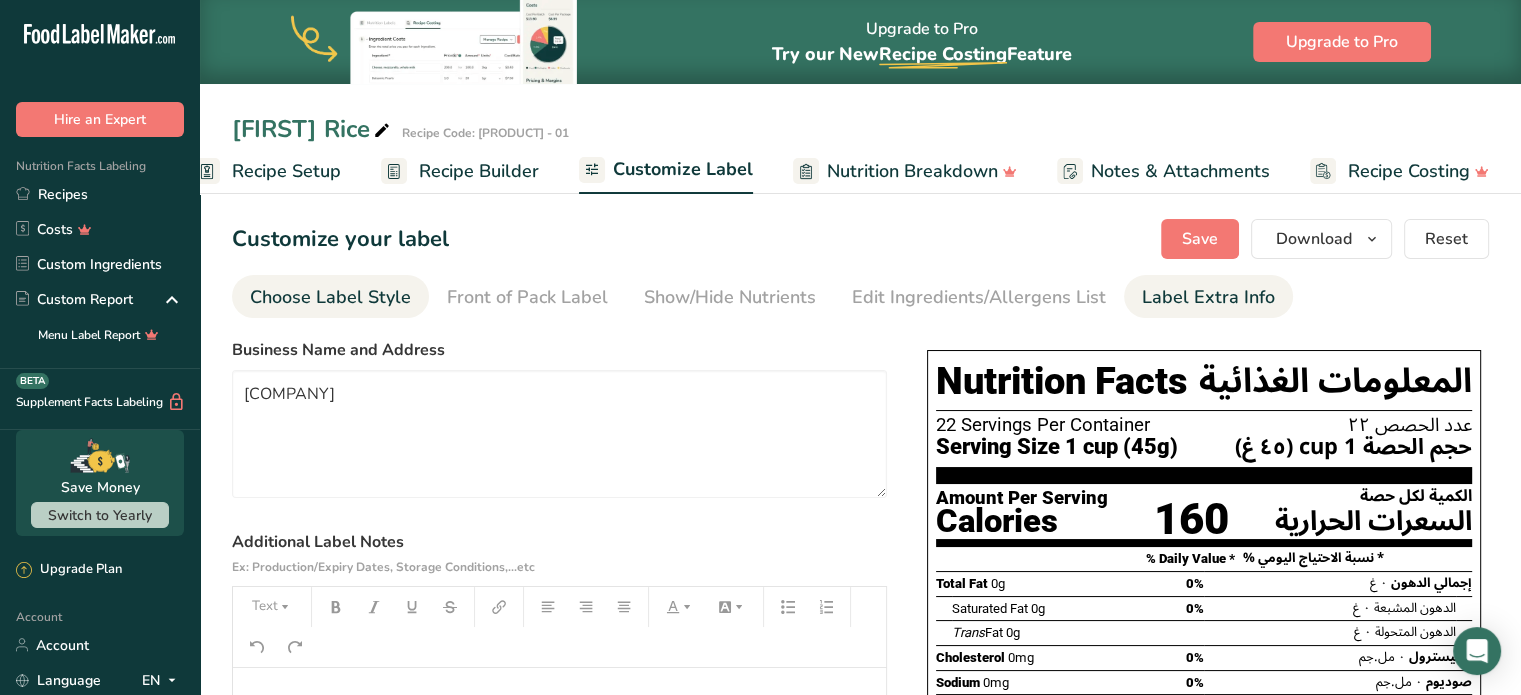click on "Choose Label Style" at bounding box center [330, 297] 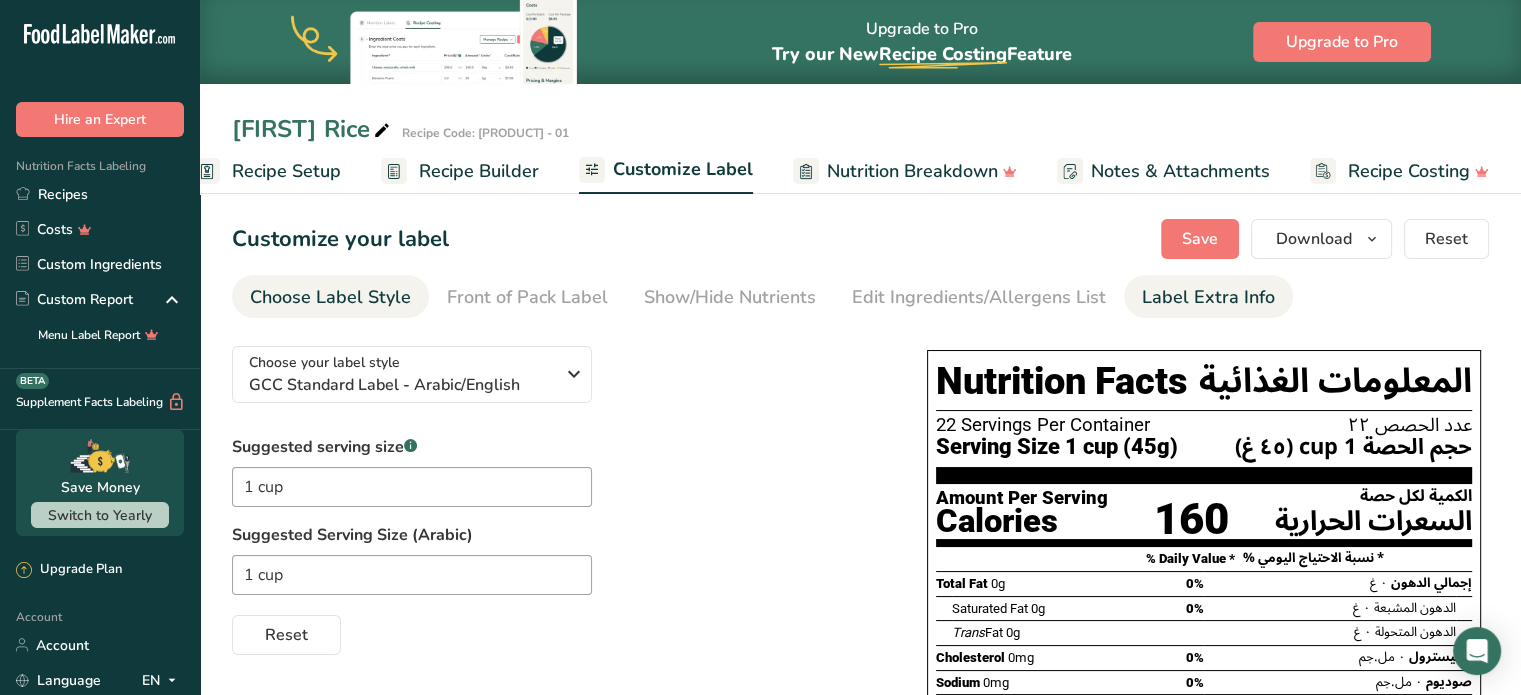 click on "Label Extra Info" at bounding box center (1208, 297) 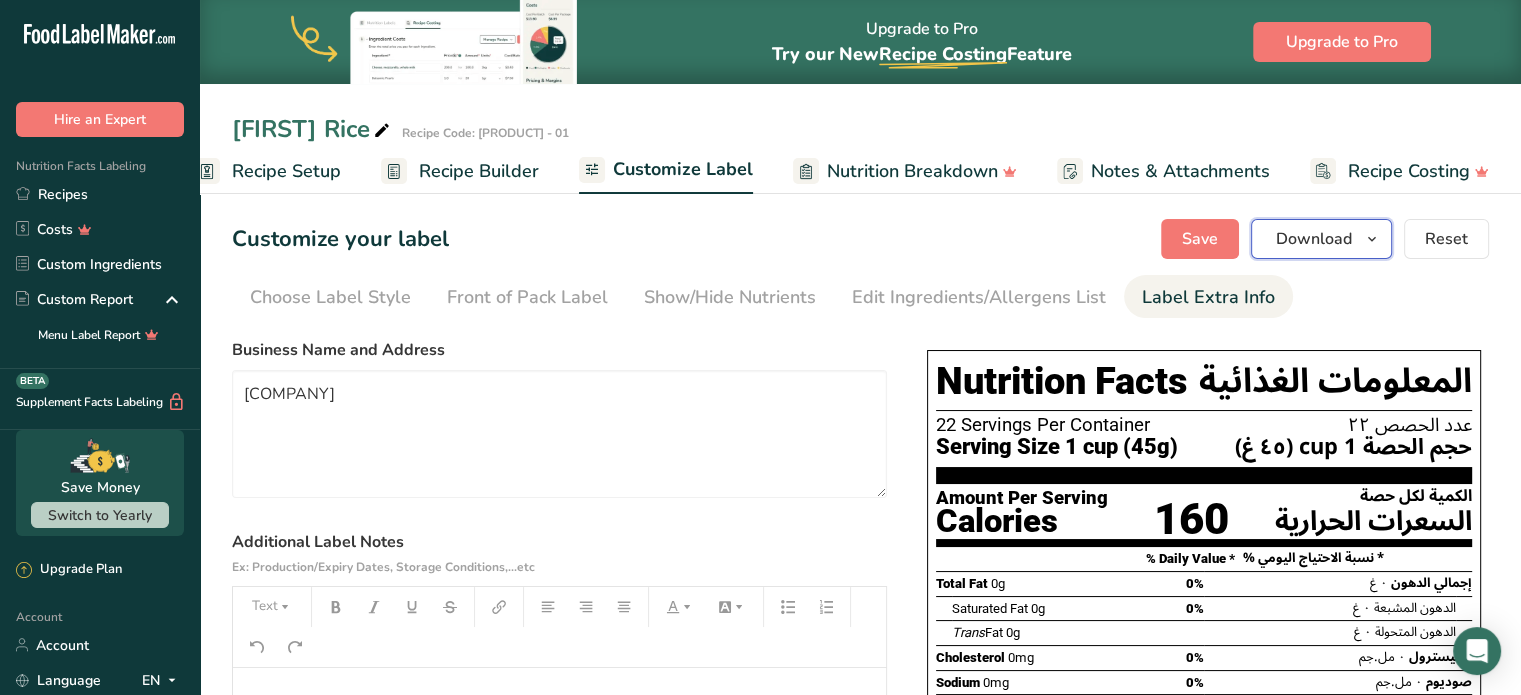 click on "Download" at bounding box center [1314, 239] 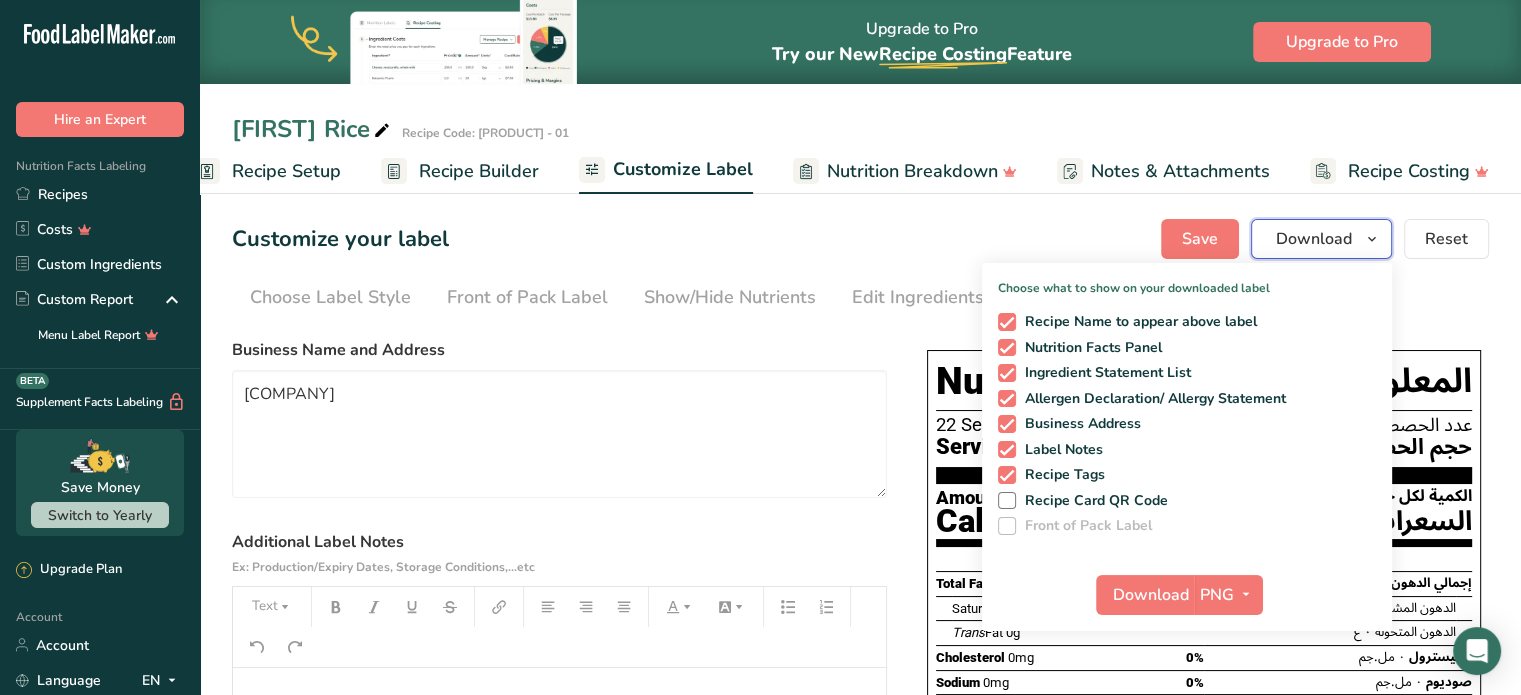 click on "Download" at bounding box center (1314, 239) 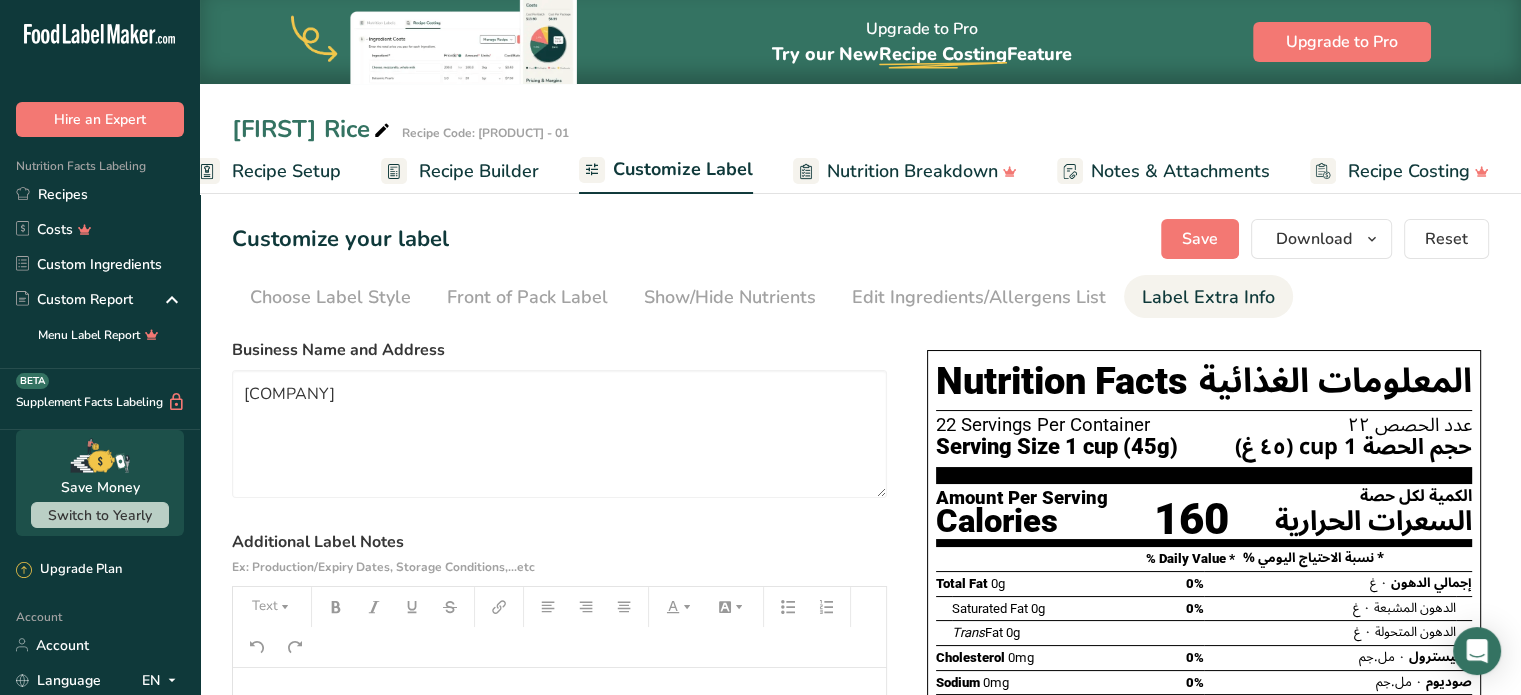 click on "Notes & Attachments" at bounding box center [1180, 171] 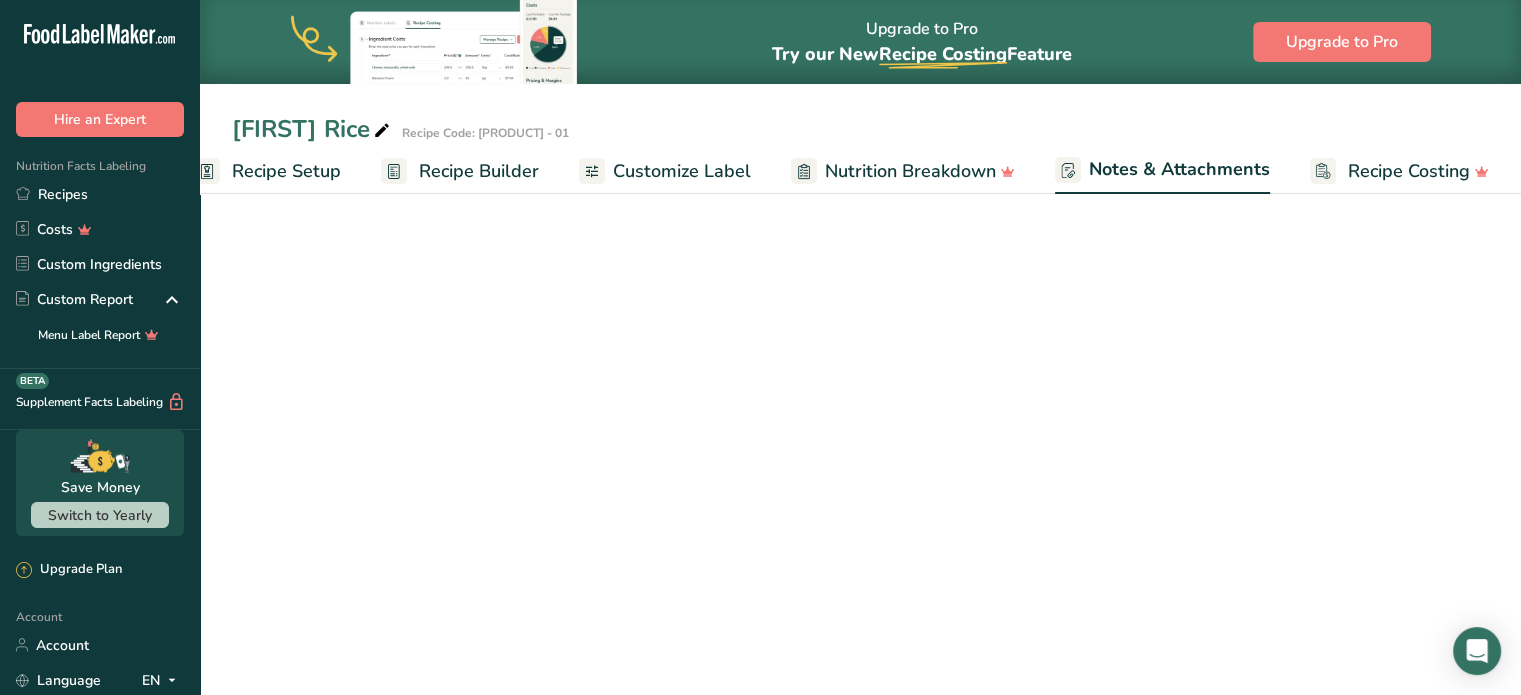 scroll, scrollTop: 0, scrollLeft: 39, axis: horizontal 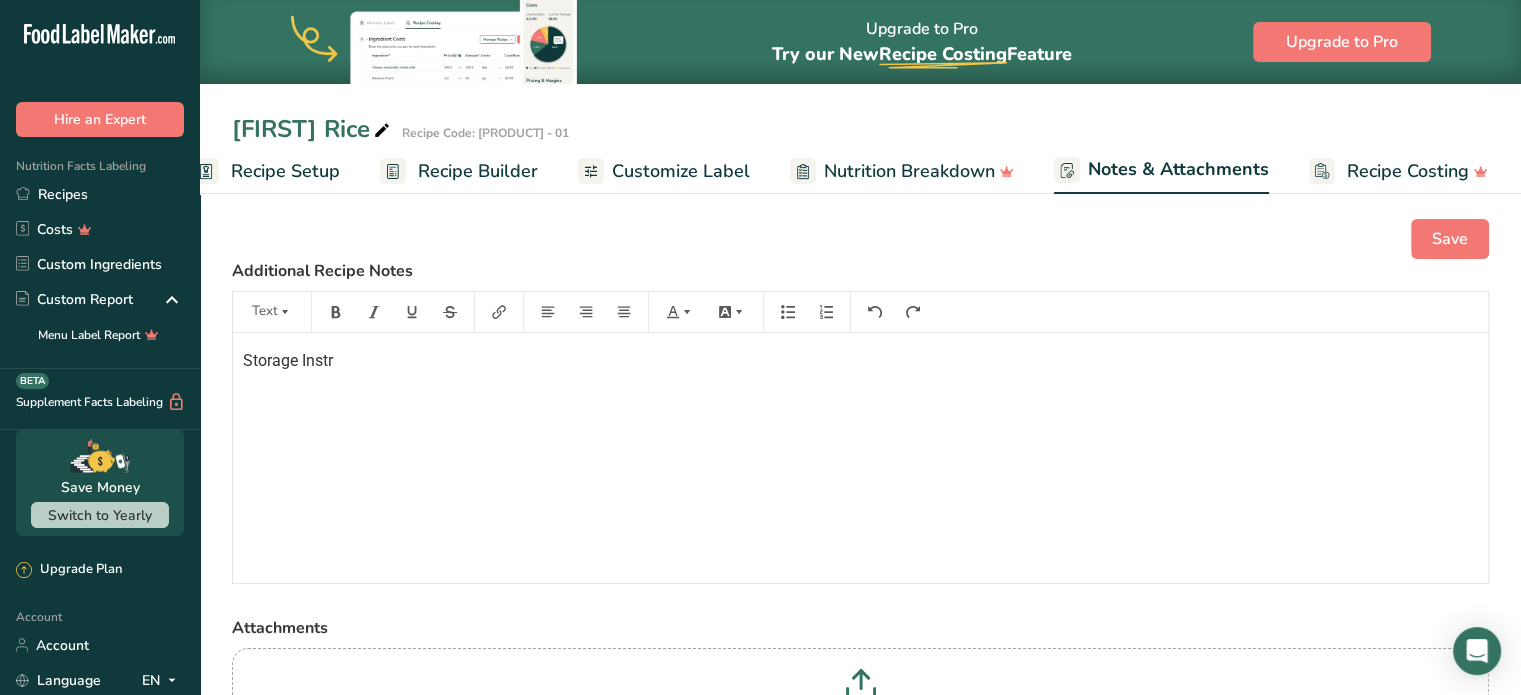 click on "Customize Label" at bounding box center (681, 171) 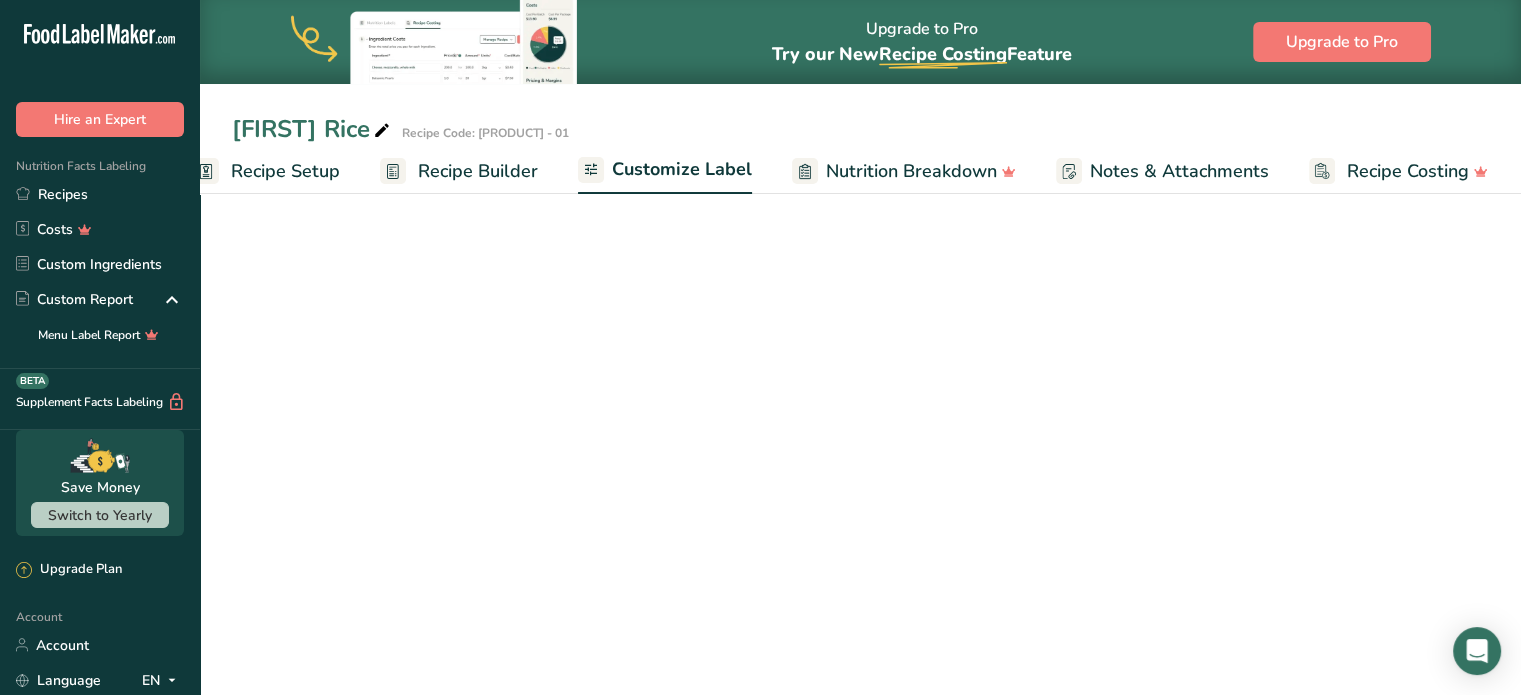 scroll, scrollTop: 0, scrollLeft: 38, axis: horizontal 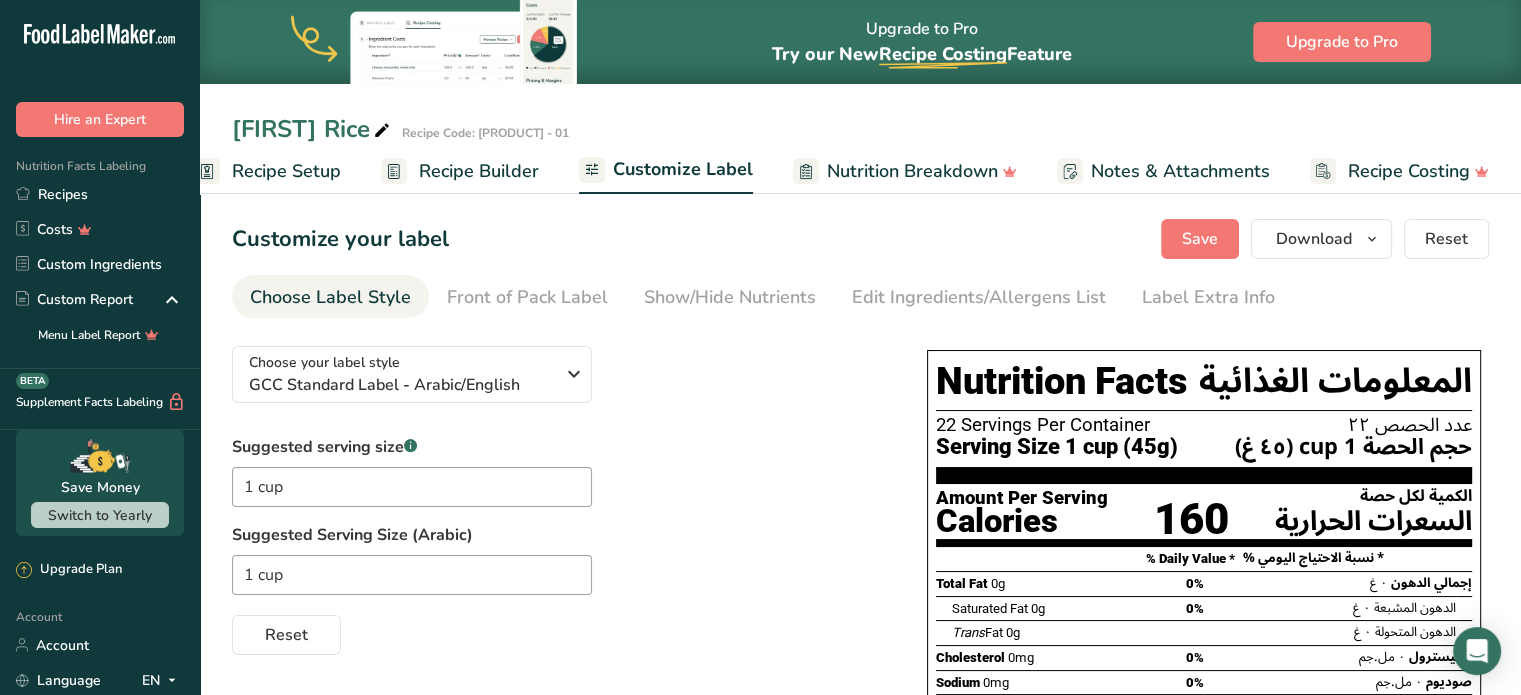 click on "Notes & Attachments" at bounding box center (1180, 171) 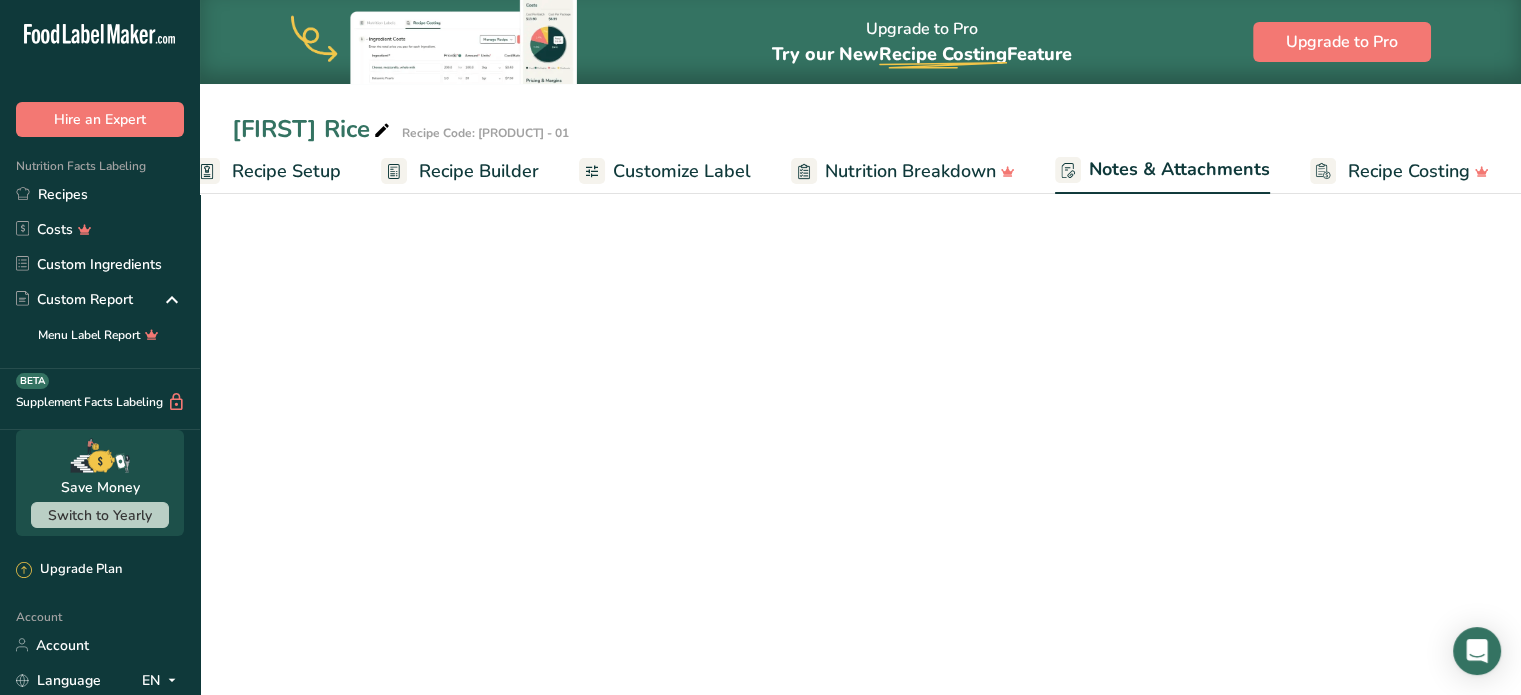 scroll, scrollTop: 0, scrollLeft: 39, axis: horizontal 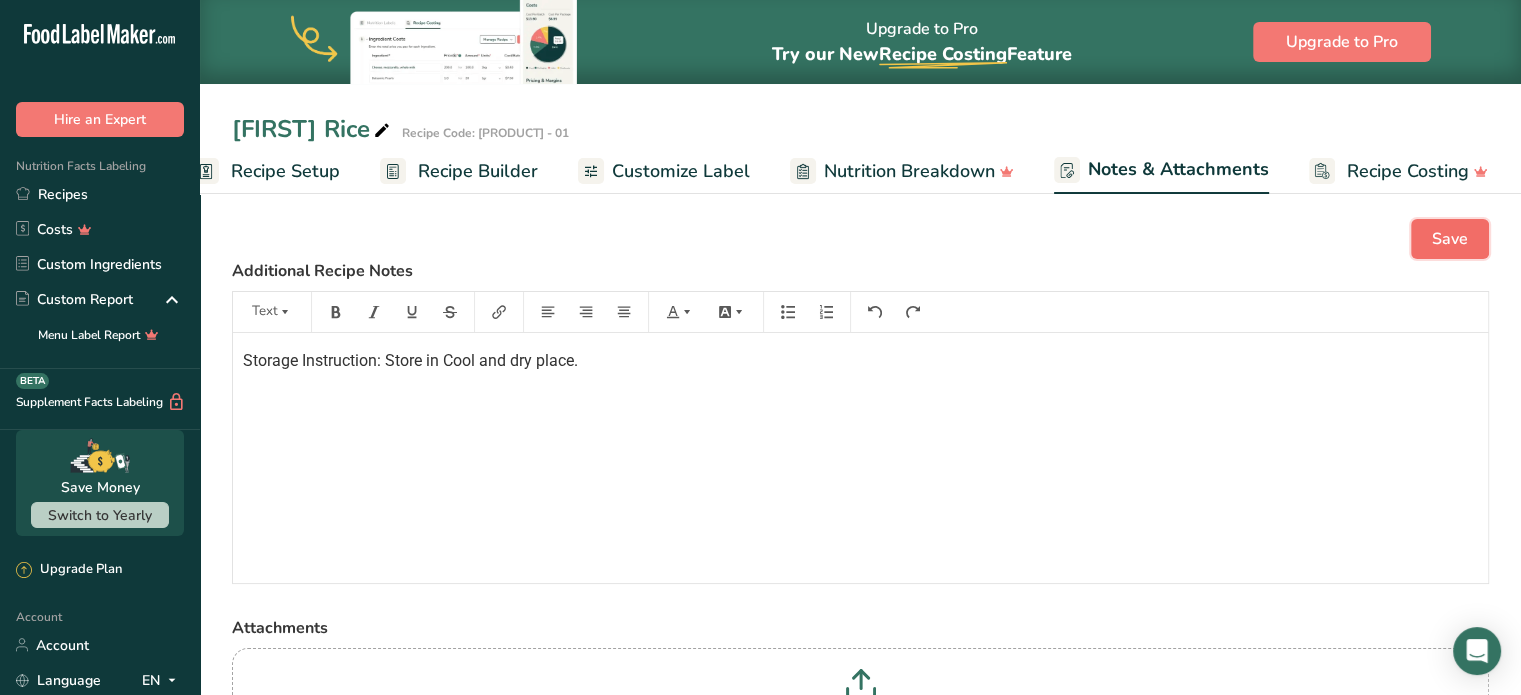 click on "Save" at bounding box center [1450, 239] 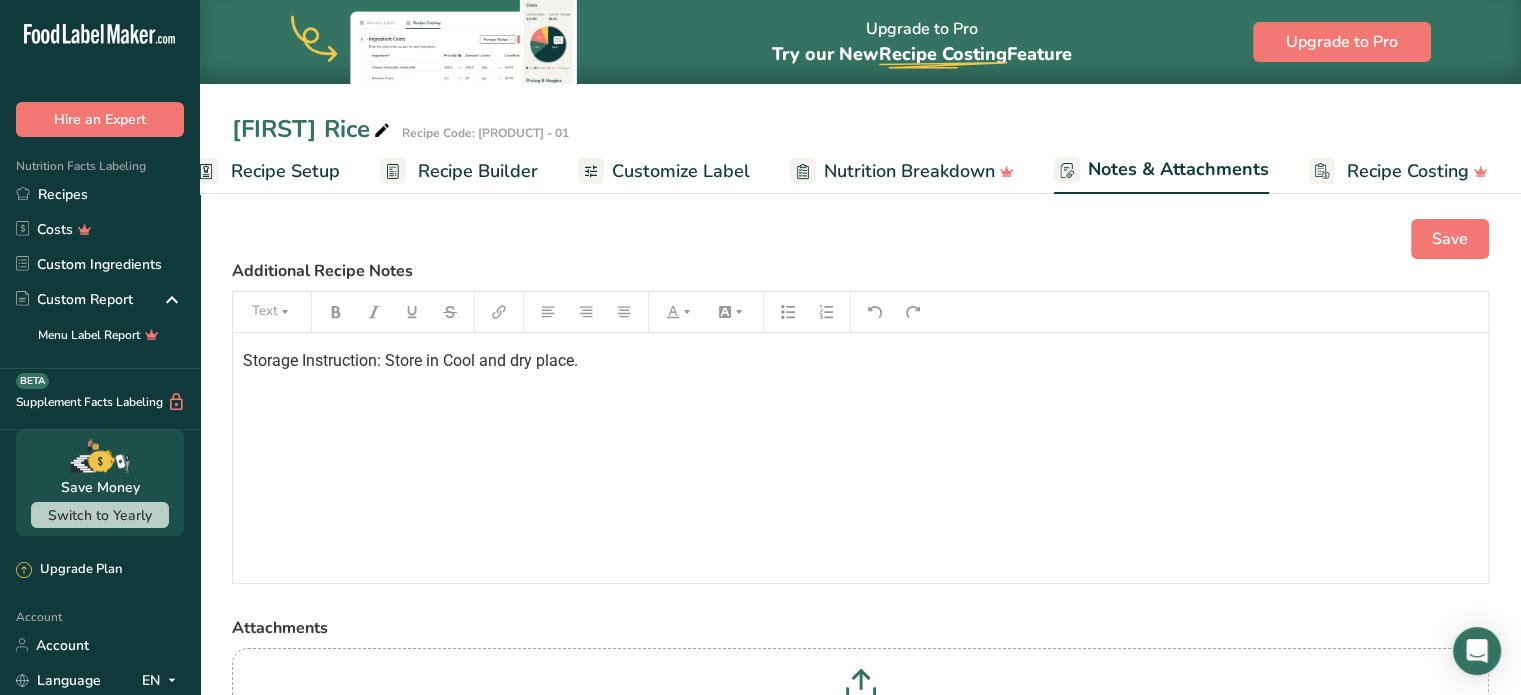click on "Customize Label" at bounding box center [681, 171] 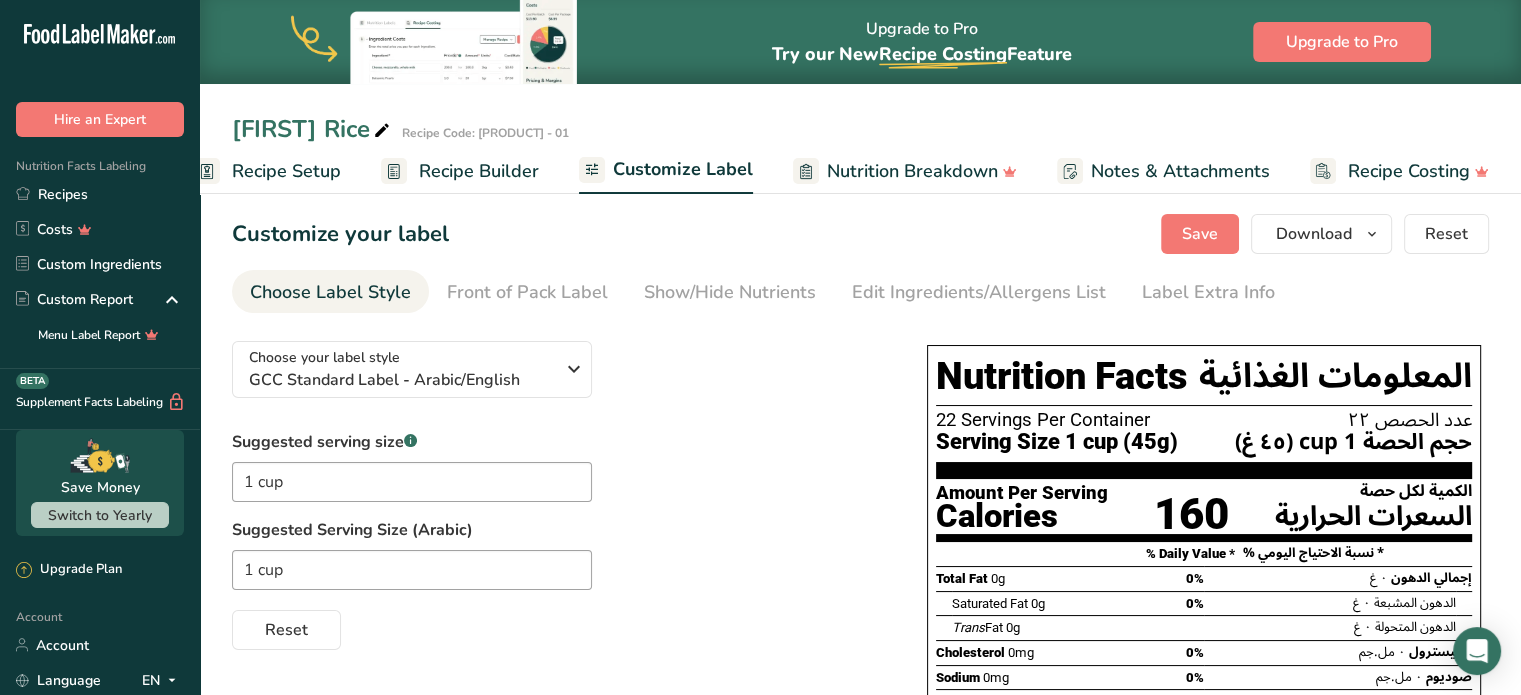 scroll, scrollTop: 0, scrollLeft: 0, axis: both 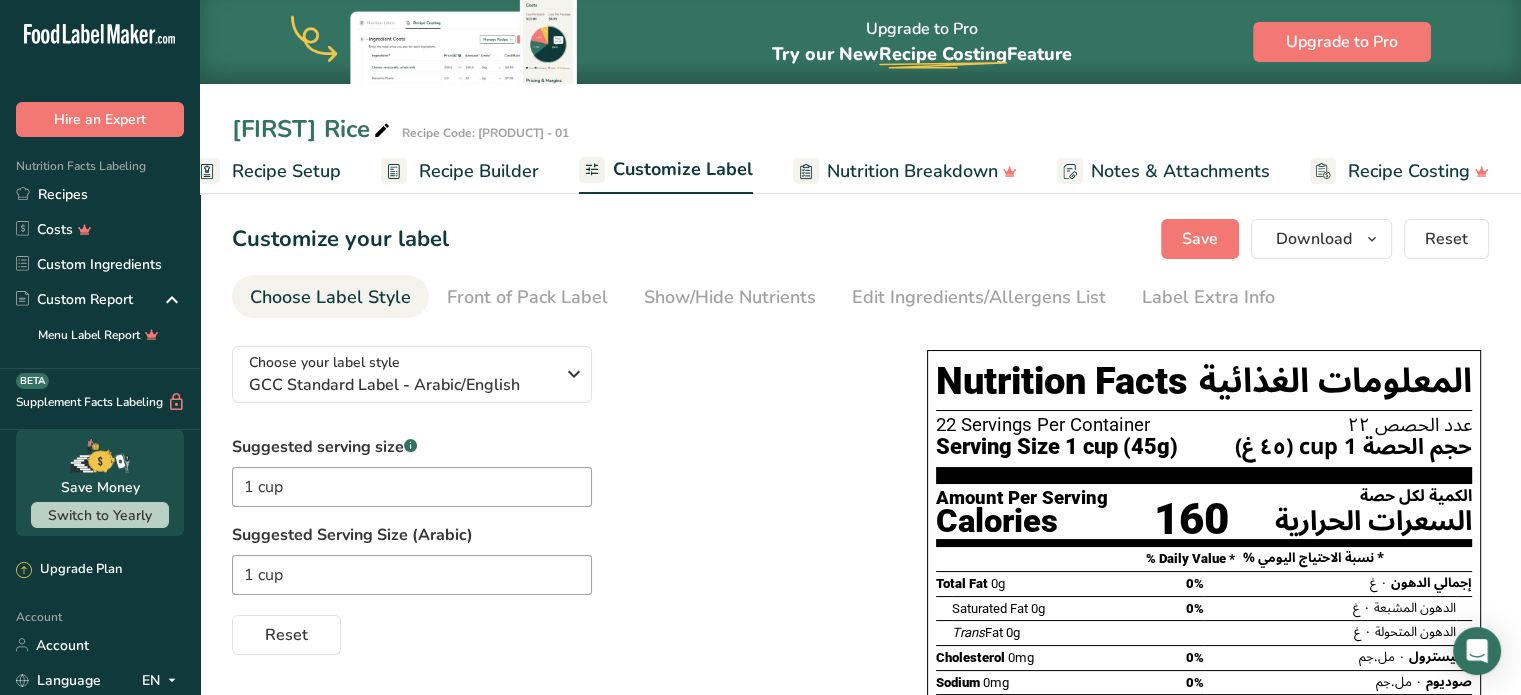 click on "Notes & Attachments" at bounding box center (1180, 171) 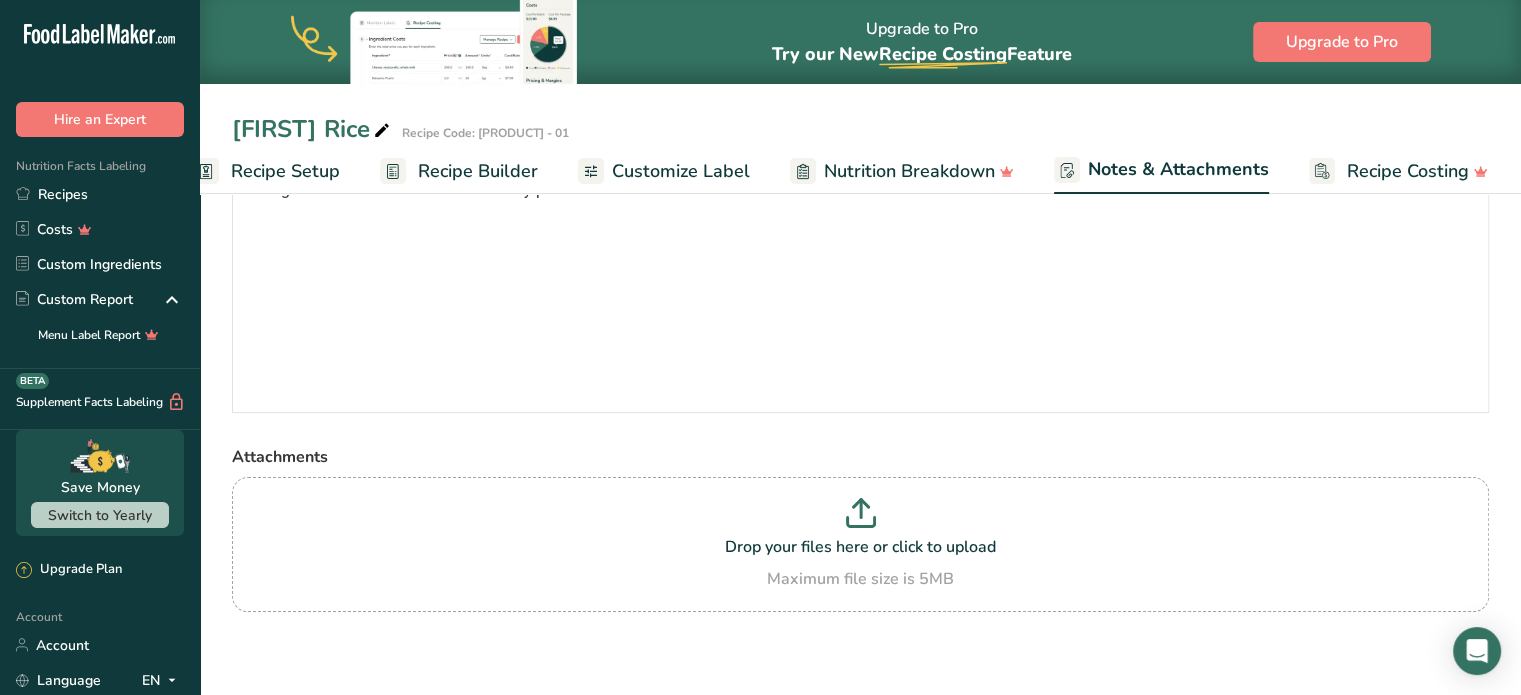 scroll, scrollTop: 0, scrollLeft: 0, axis: both 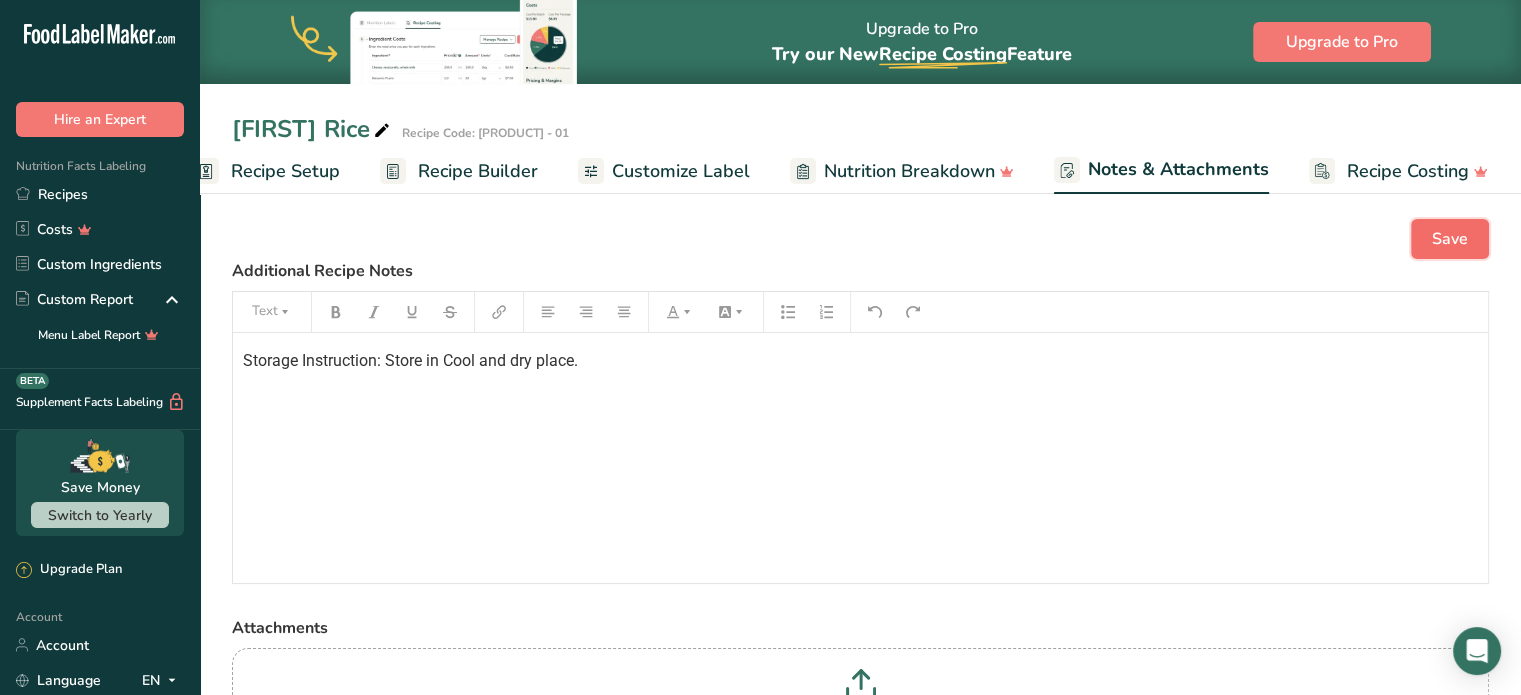 click on "Save" at bounding box center [1450, 239] 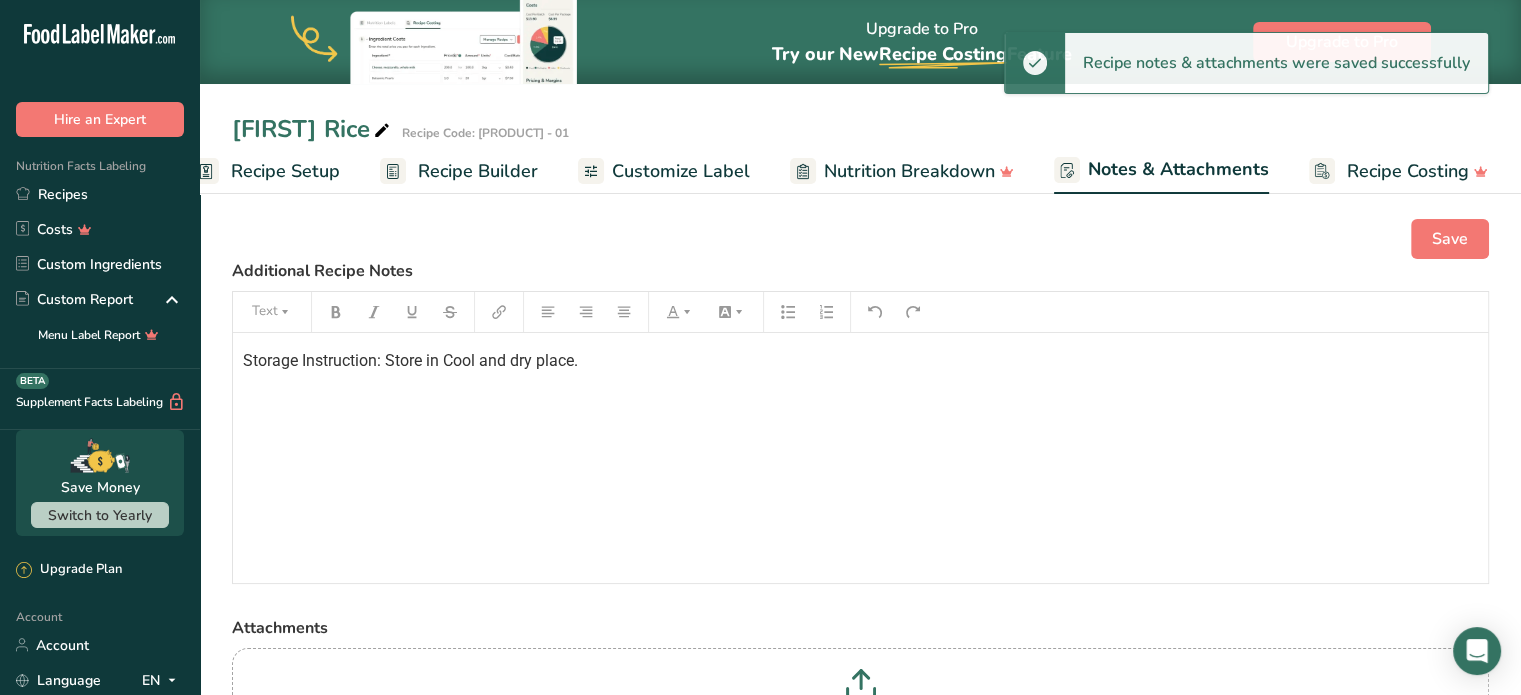 click on "Customize Label" at bounding box center [664, 171] 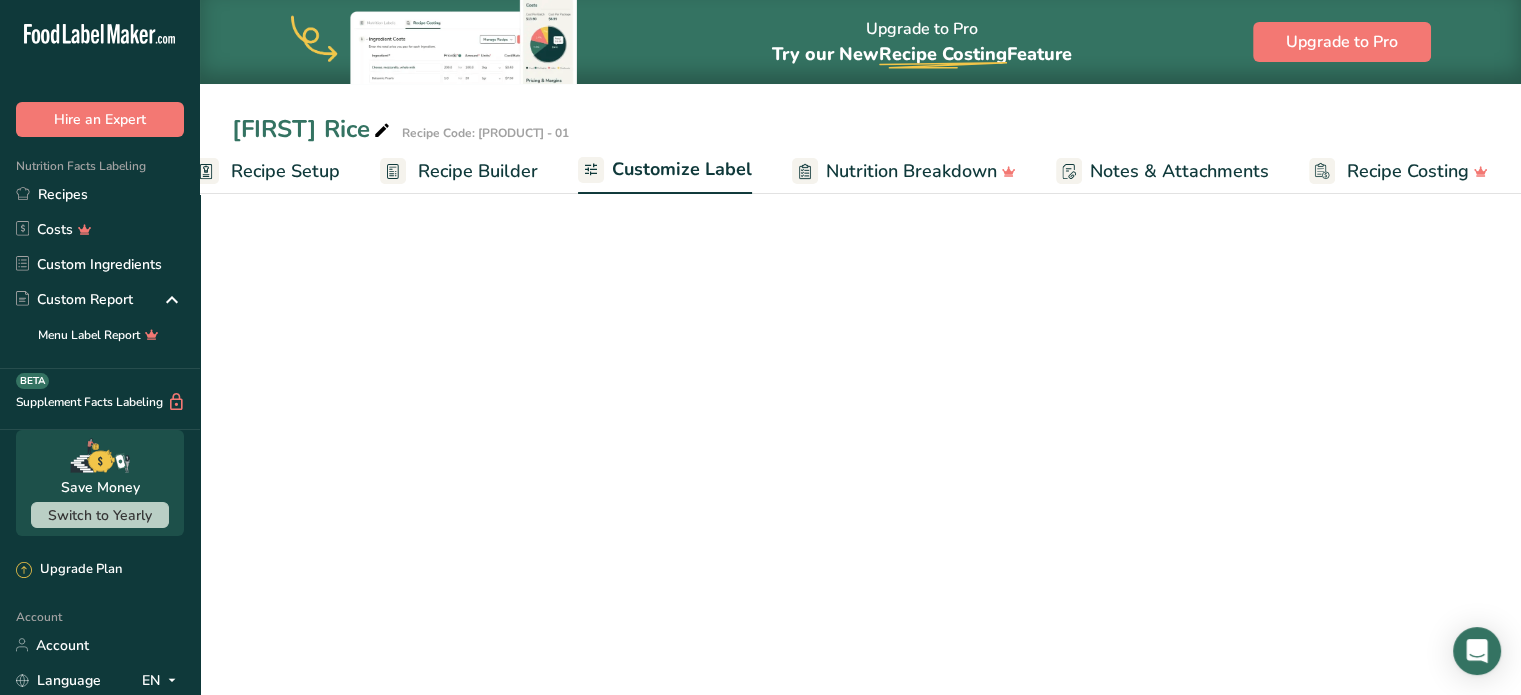 scroll, scrollTop: 0, scrollLeft: 38, axis: horizontal 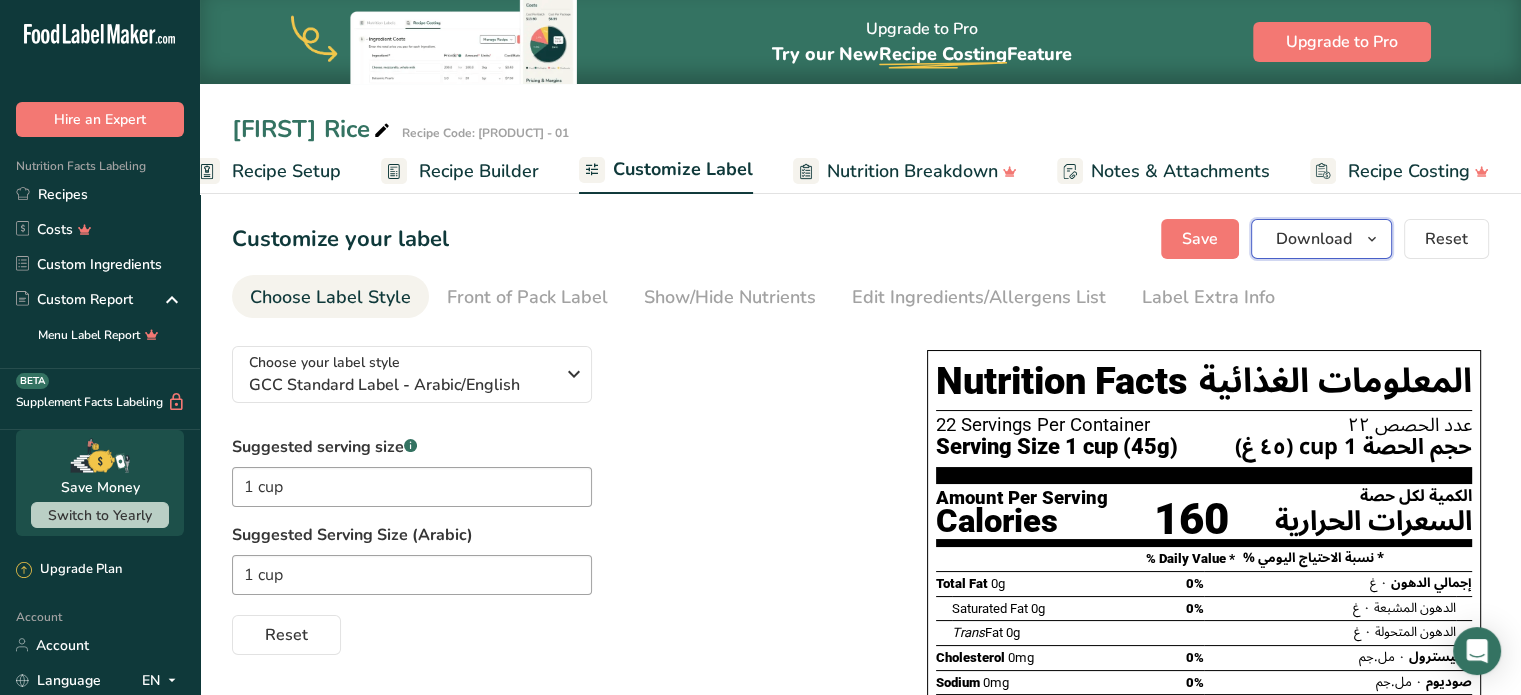click at bounding box center [1372, 239] 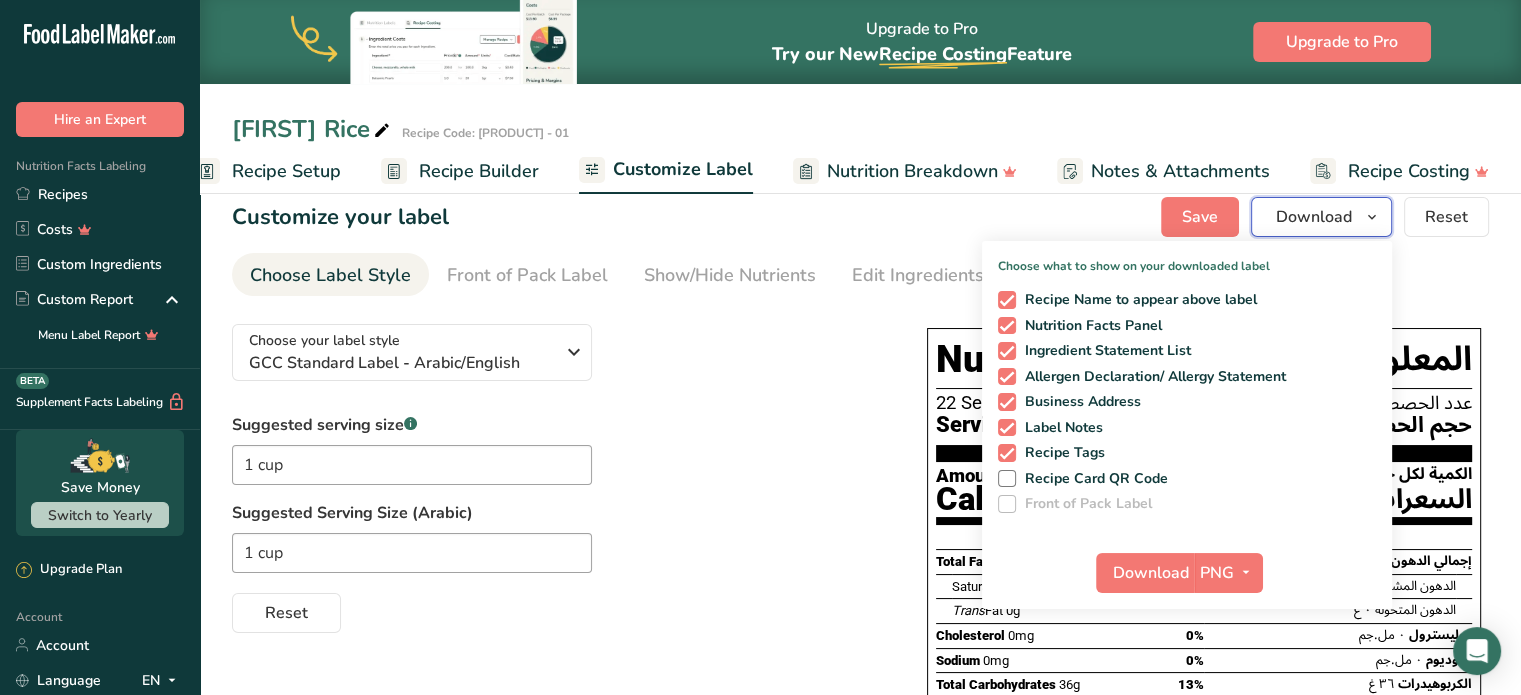 scroll, scrollTop: 0, scrollLeft: 0, axis: both 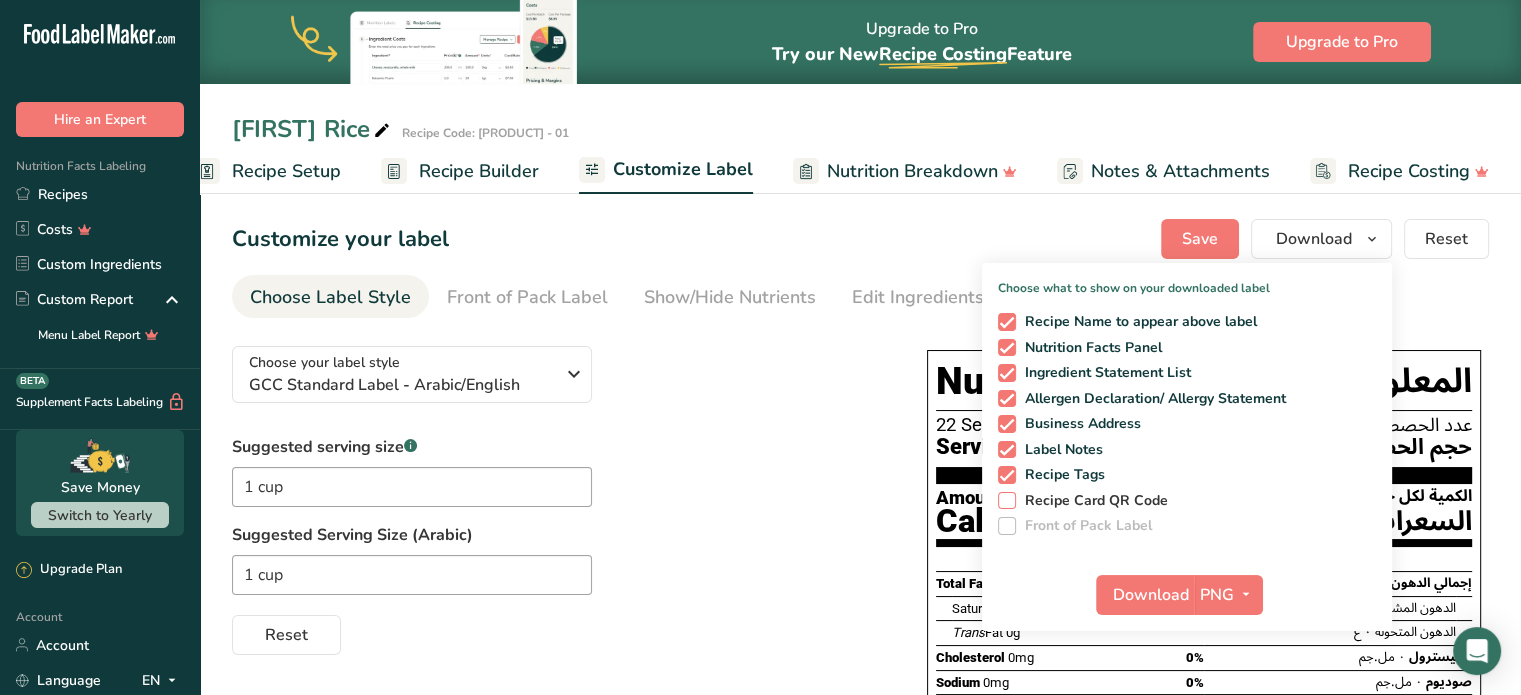 click on "Recipe Card QR Code" at bounding box center (1092, 501) 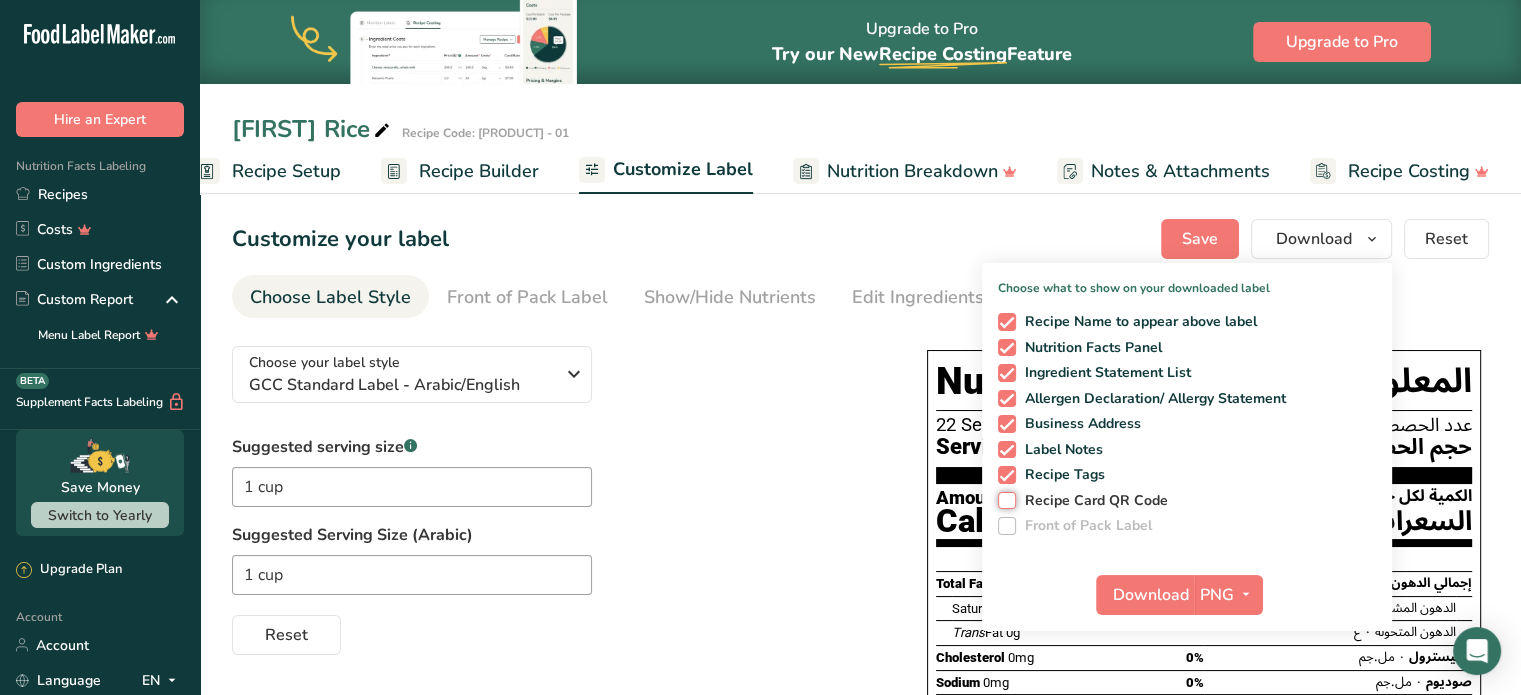 click on "Recipe Card QR Code" at bounding box center [1004, 500] 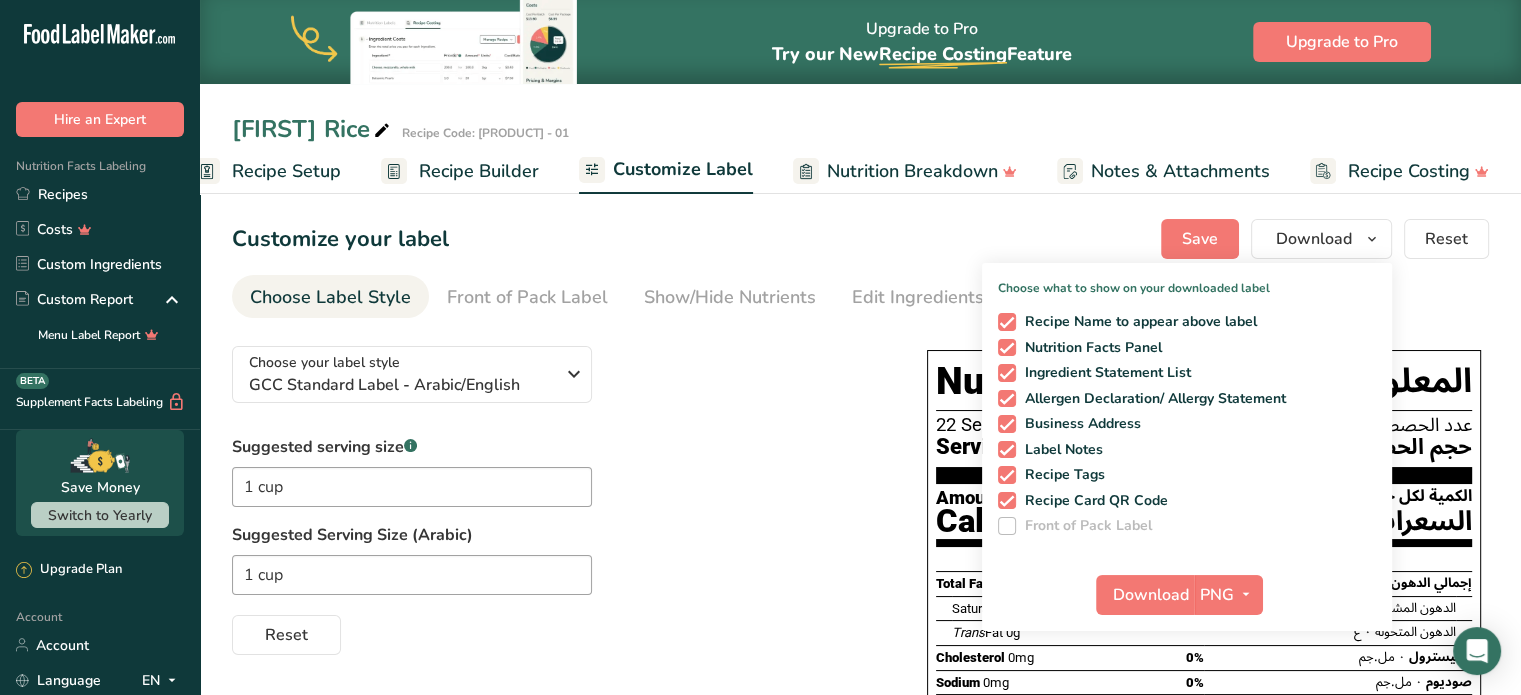 click on "Front of Pack Label" at bounding box center [1084, 526] 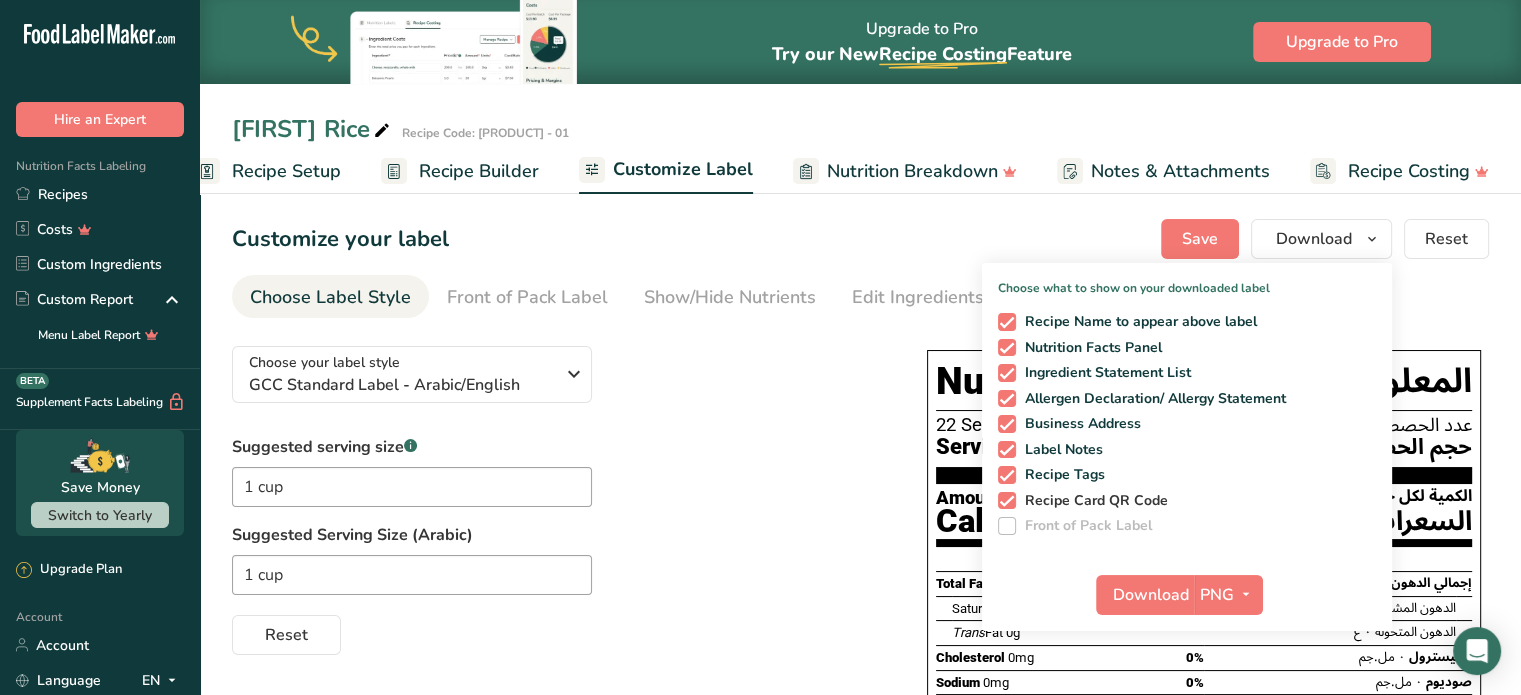 click on "Recipe Card QR Code" at bounding box center [1092, 501] 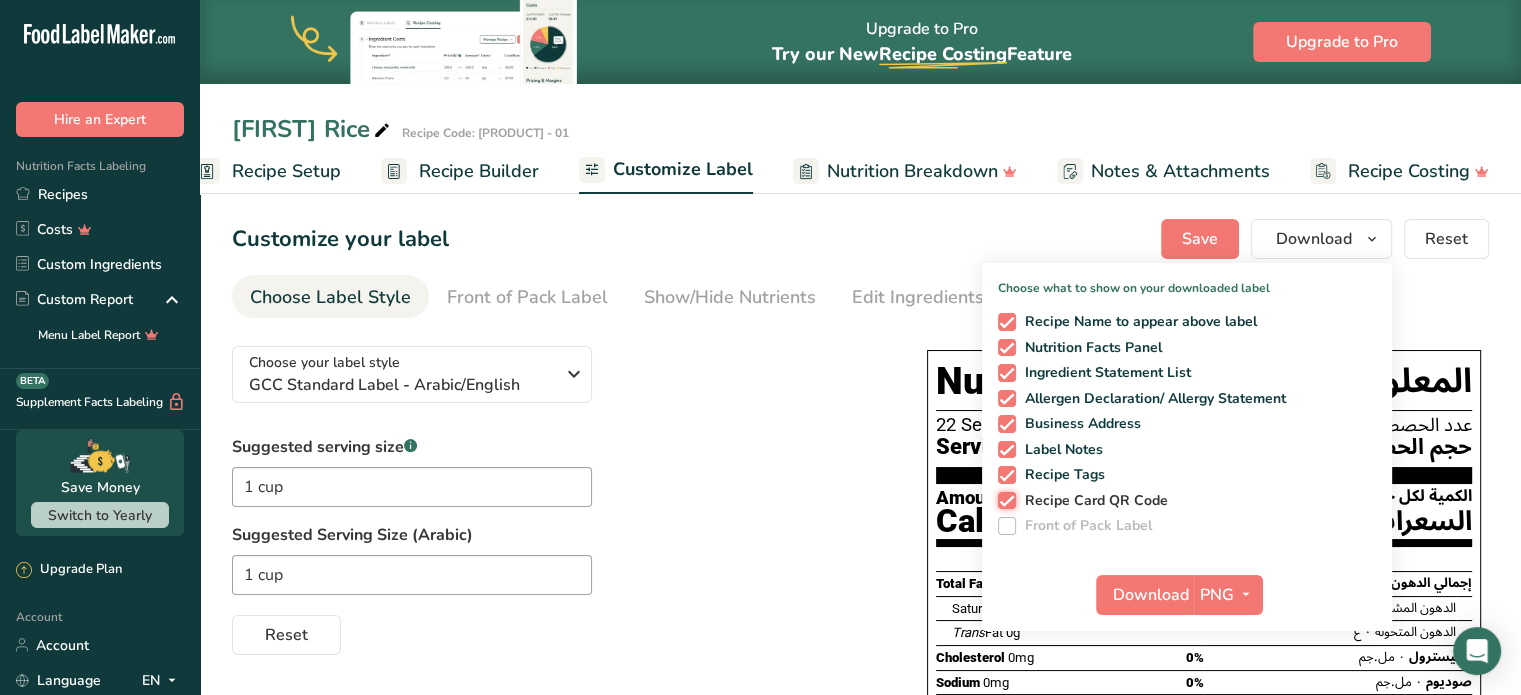 click on "Recipe Card QR Code" at bounding box center [1004, 500] 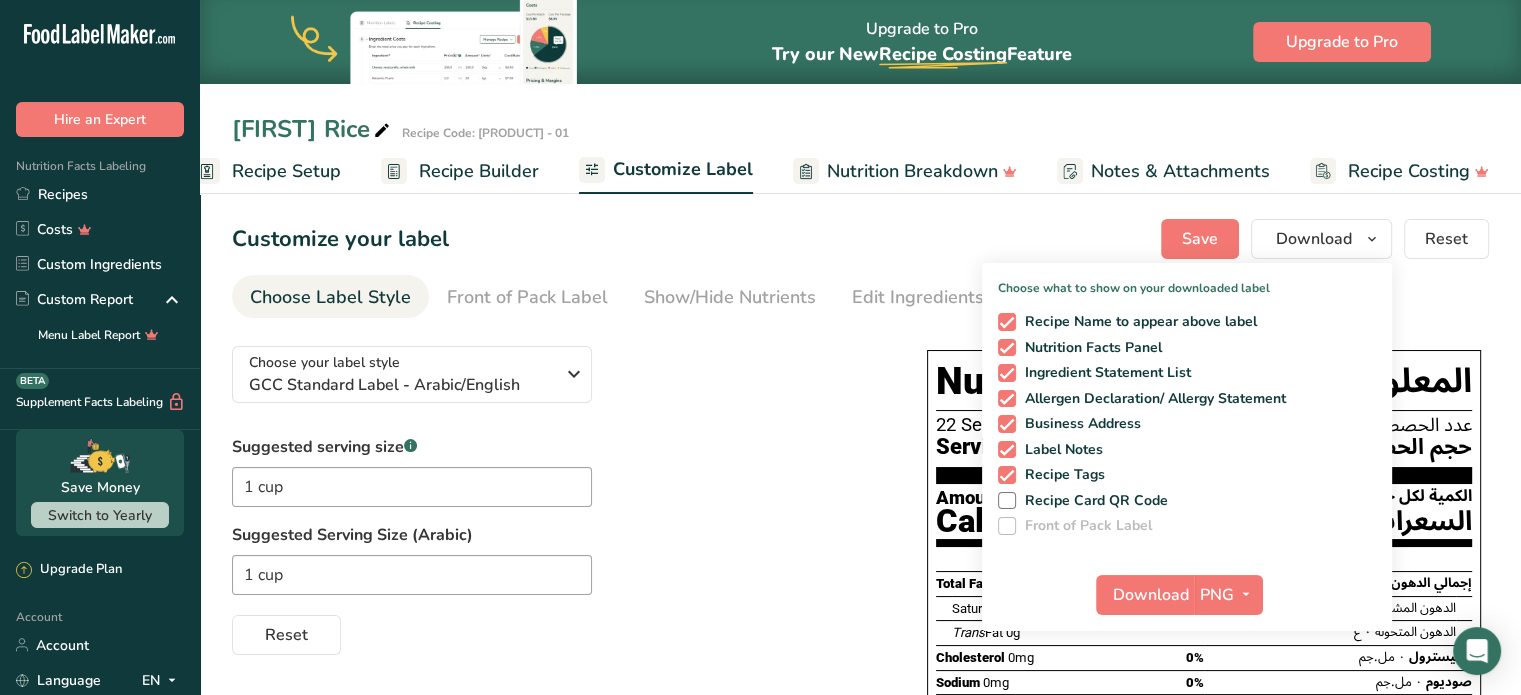 click on "المعلومات الغذائية" at bounding box center (1335, 382) 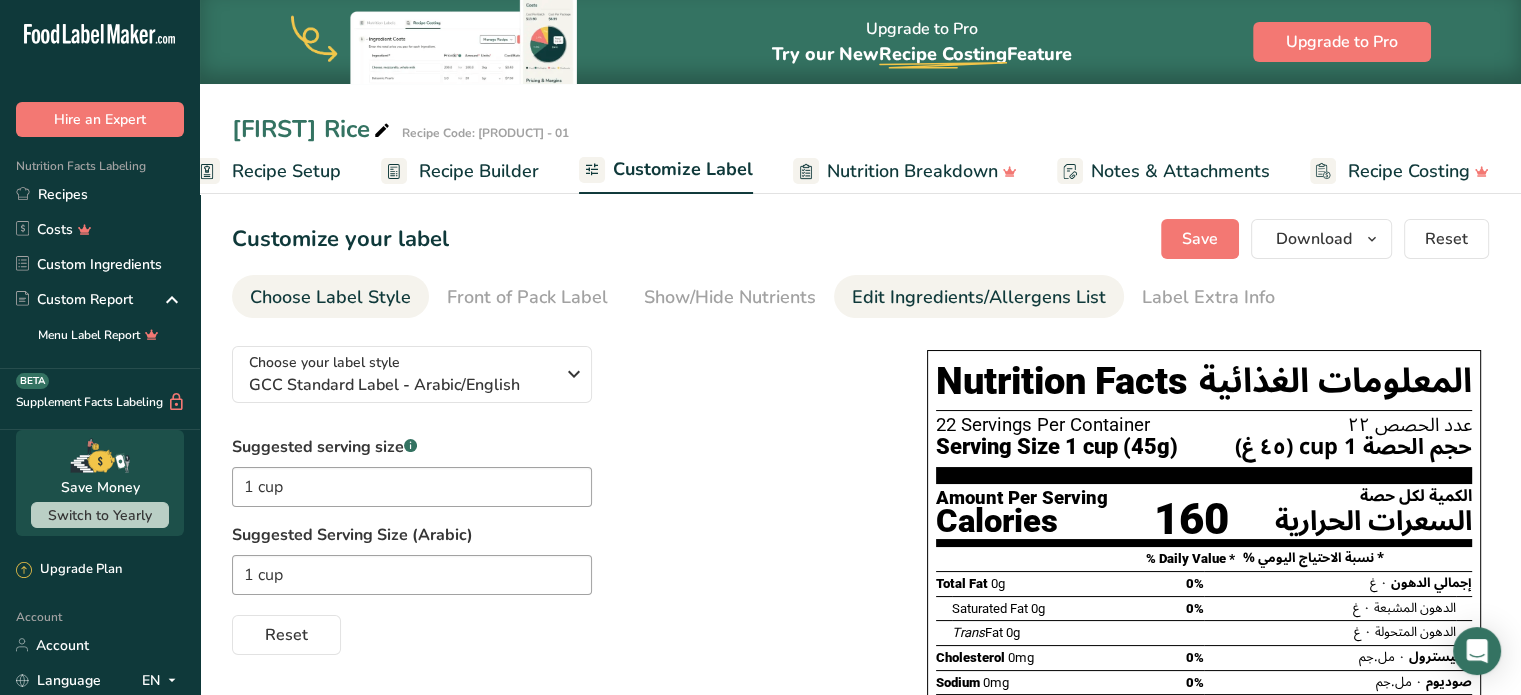 click on "Edit Ingredients/Allergens List" at bounding box center (979, 297) 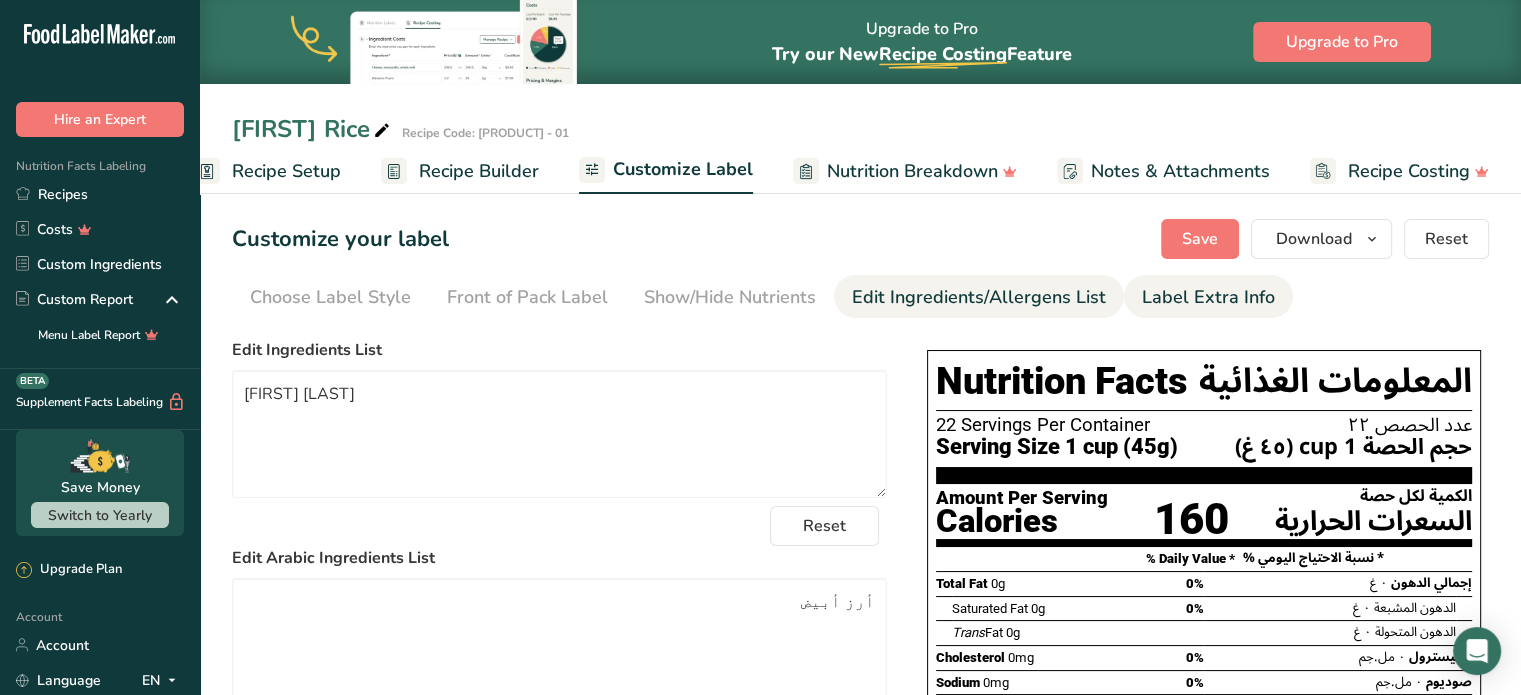 click on "Label Extra Info" at bounding box center (1208, 297) 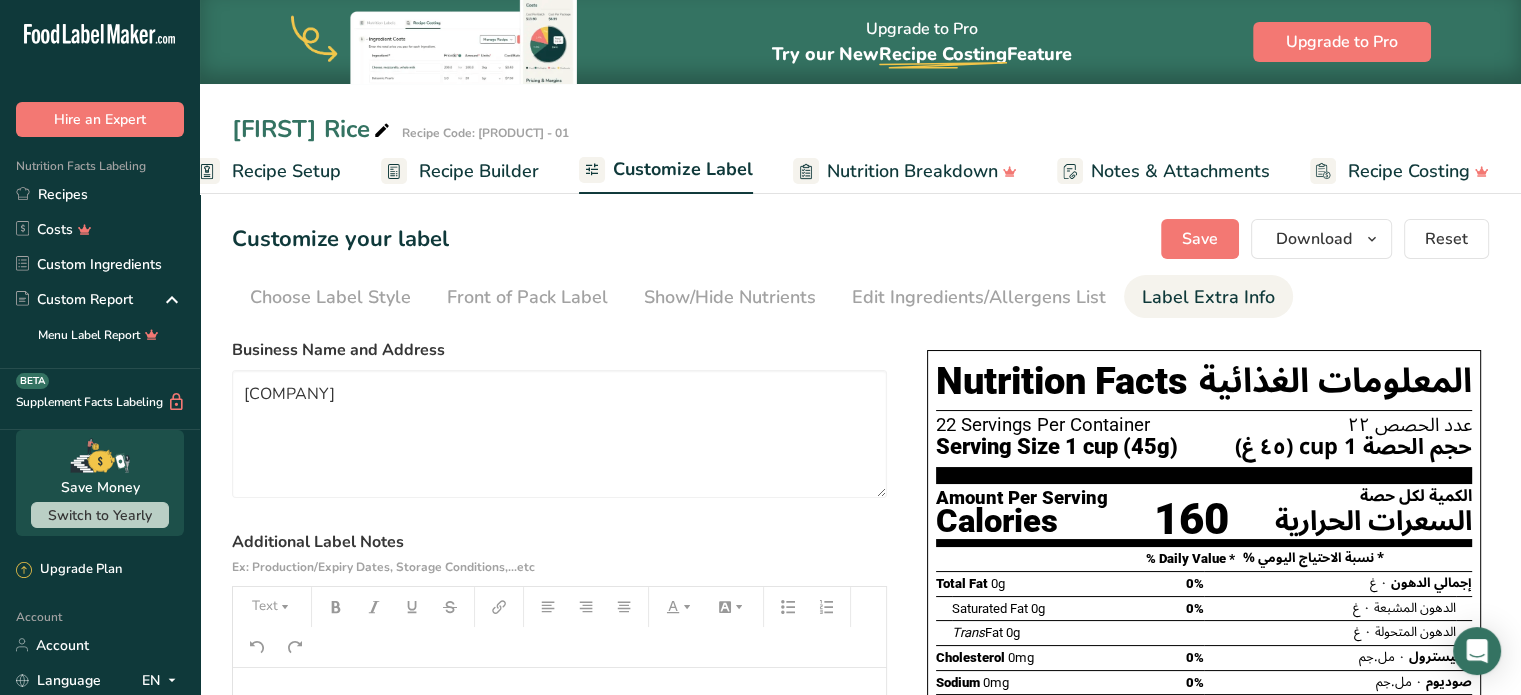 click on "Notes & Attachments" at bounding box center [1163, 171] 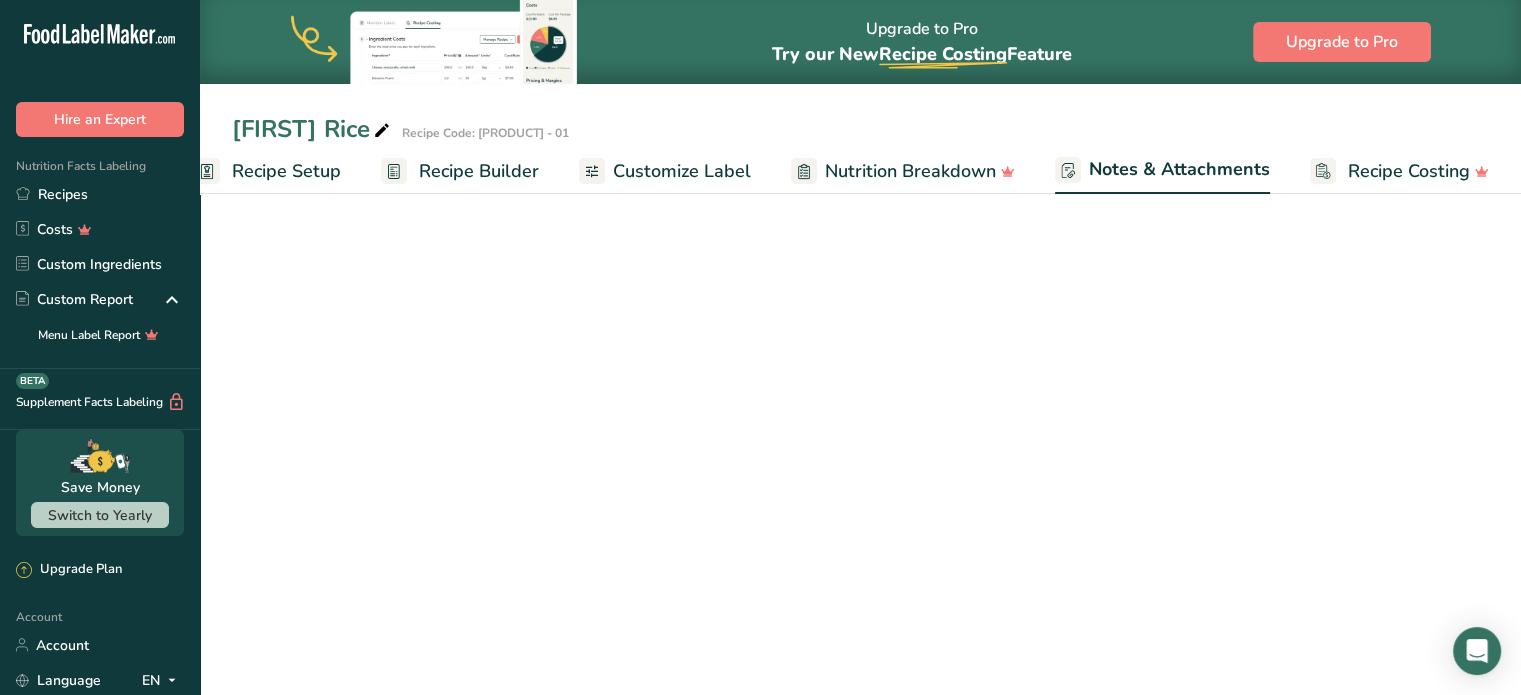 scroll, scrollTop: 0, scrollLeft: 39, axis: horizontal 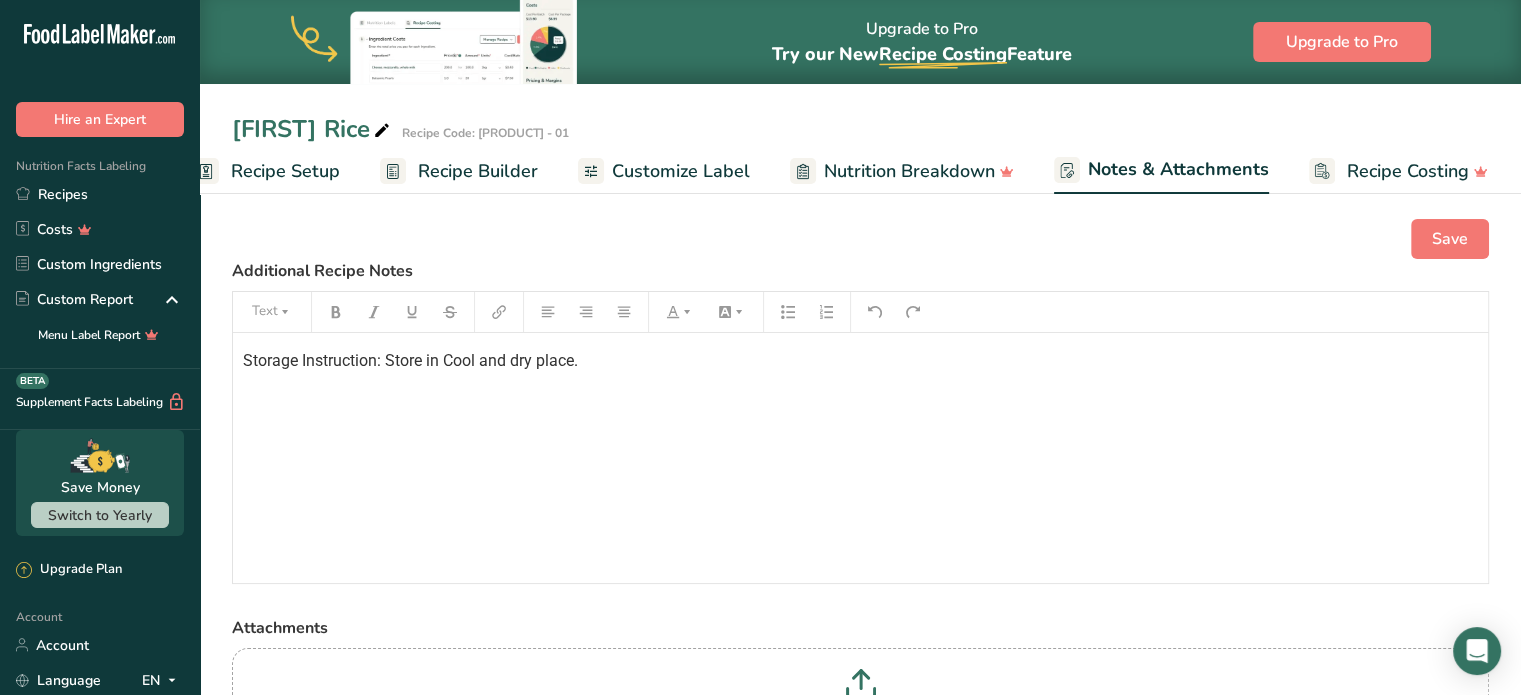 click on "Customize Label" at bounding box center (681, 171) 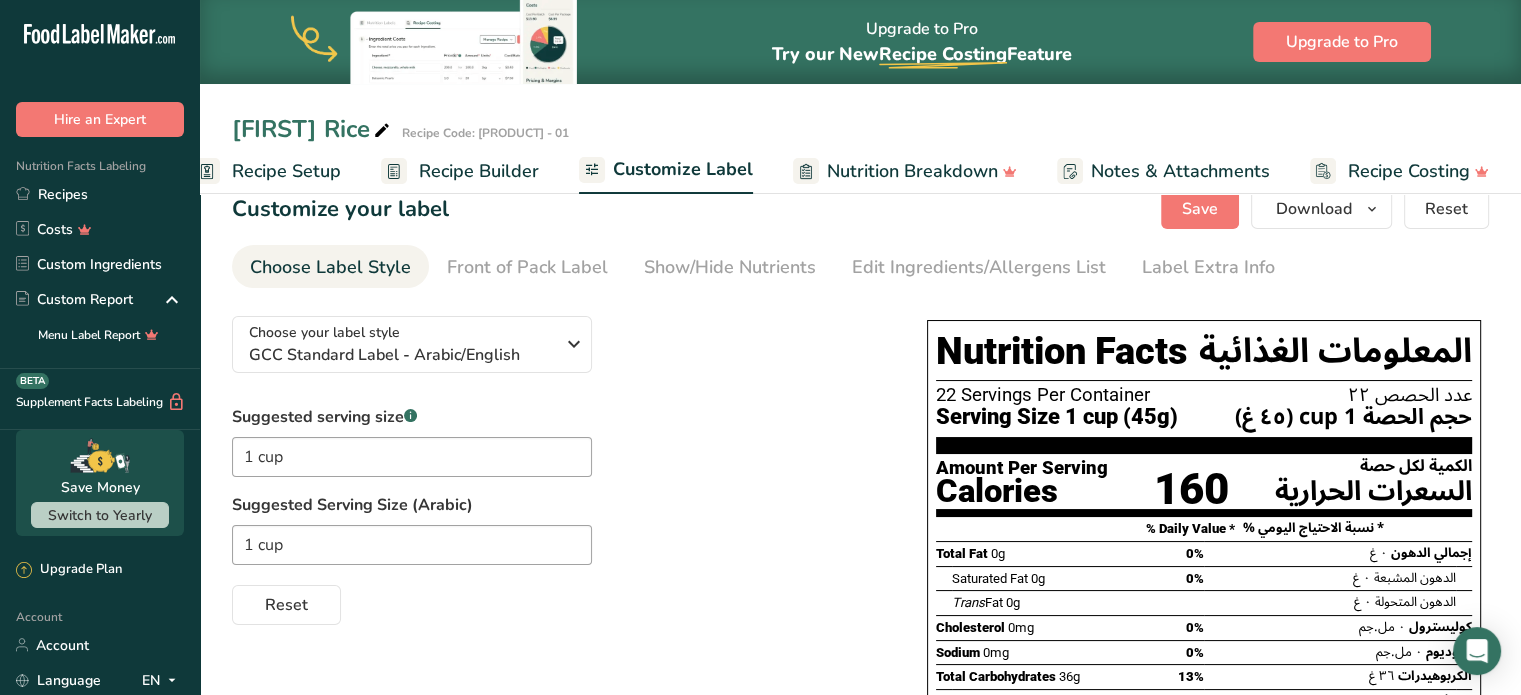 scroll, scrollTop: 0, scrollLeft: 0, axis: both 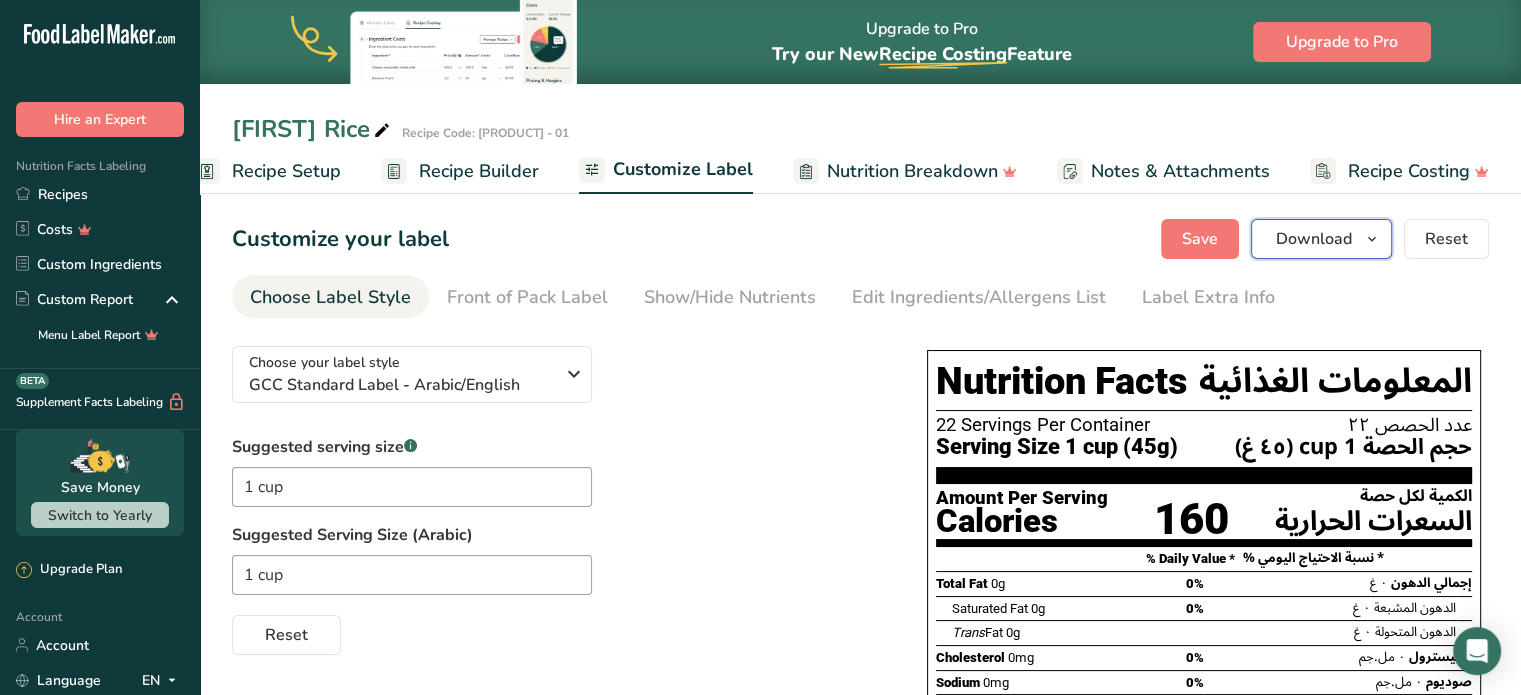 click on "Download" at bounding box center [1314, 239] 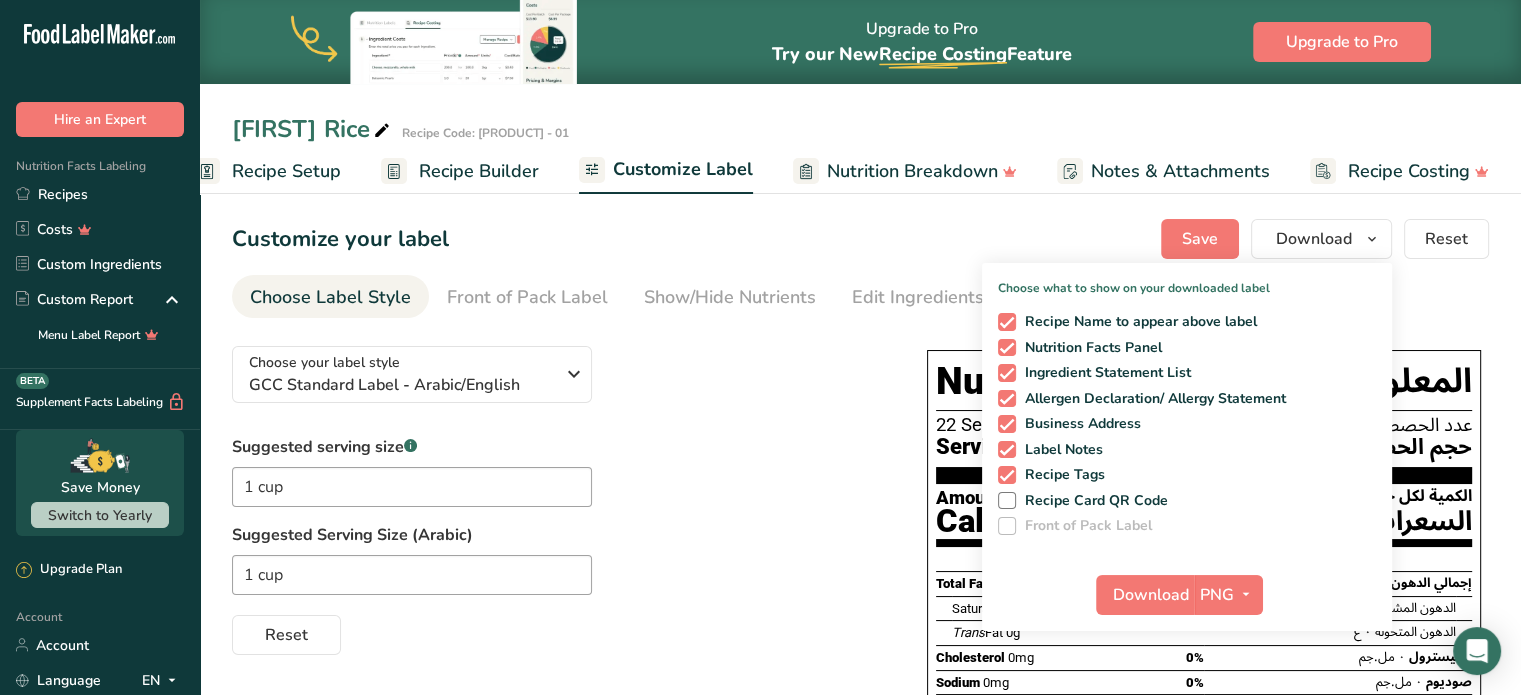 click on "Recipe Name to appear above label
Nutrition Facts Panel
Ingredient Statement List
Allergen Declaration/ Allergy Statement
Business Address
Label Notes
Recipe Tags
Recipe Card QR Code
Front of Pack Label" at bounding box center (1187, 420) 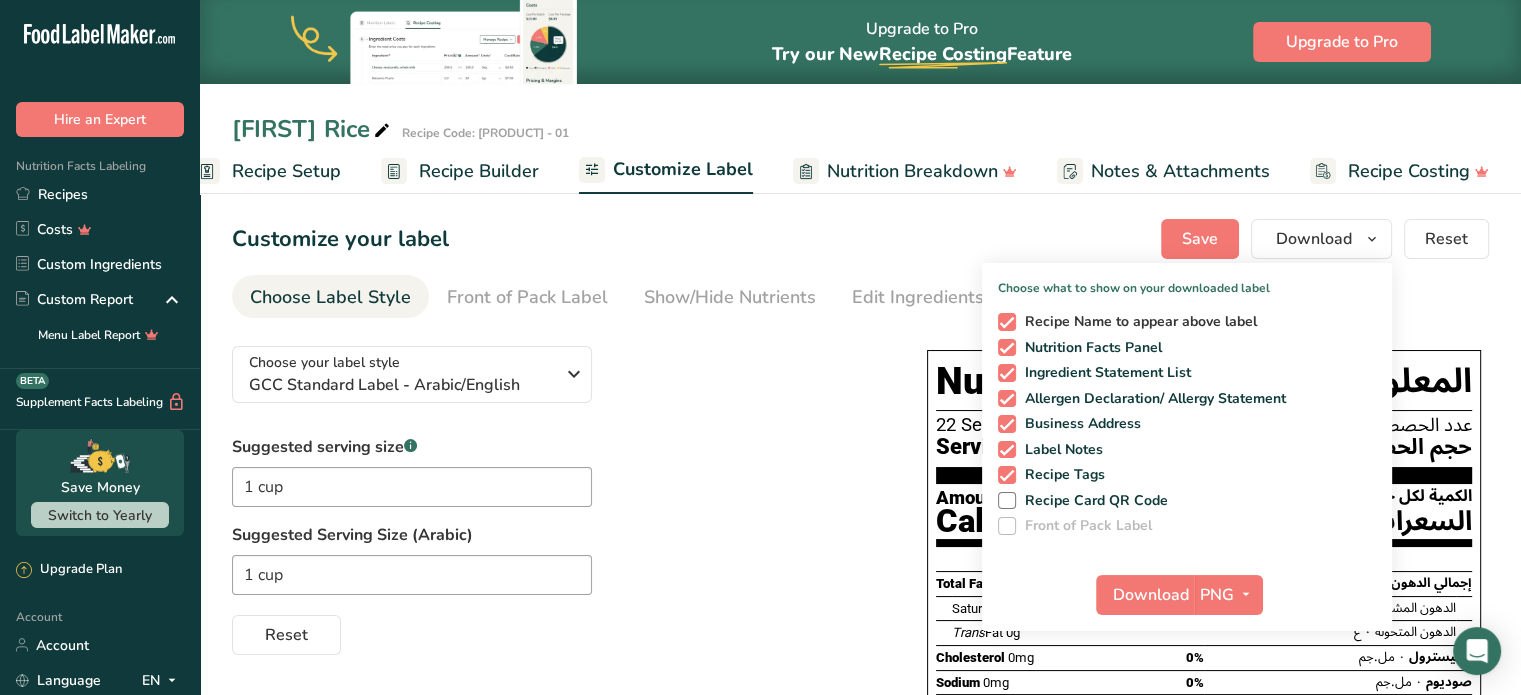 click at bounding box center (1007, 322) 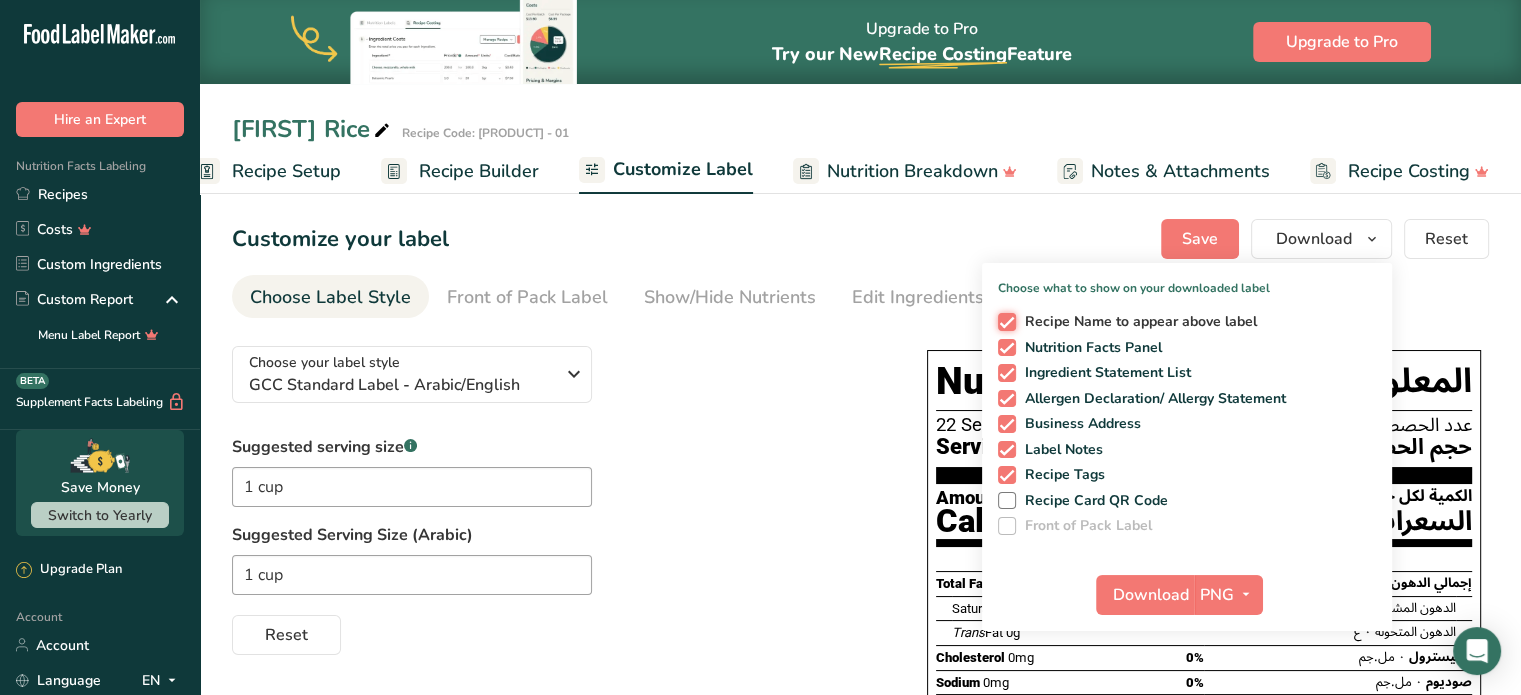 click on "Recipe Name to appear above label" at bounding box center [1004, 321] 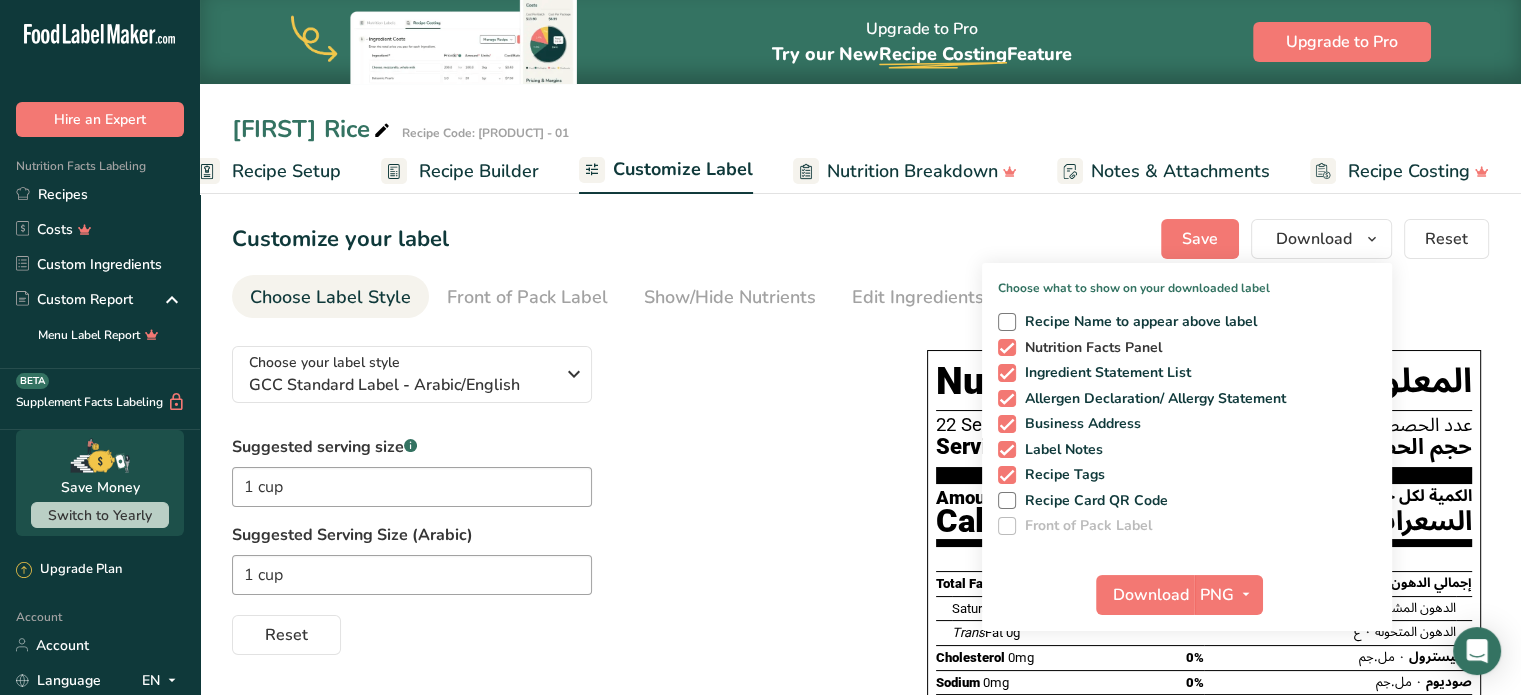 click at bounding box center (1007, 348) 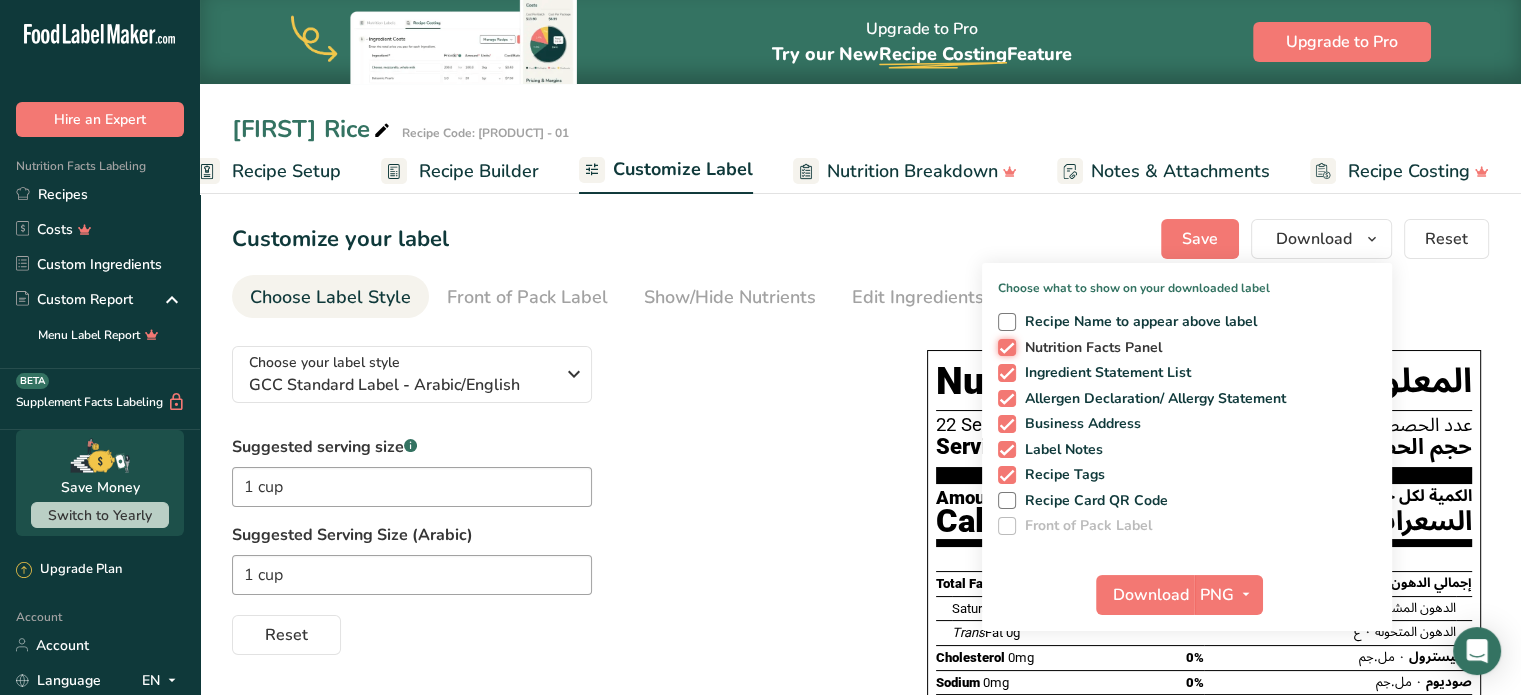 click on "Nutrition Facts Panel" at bounding box center (1004, 347) 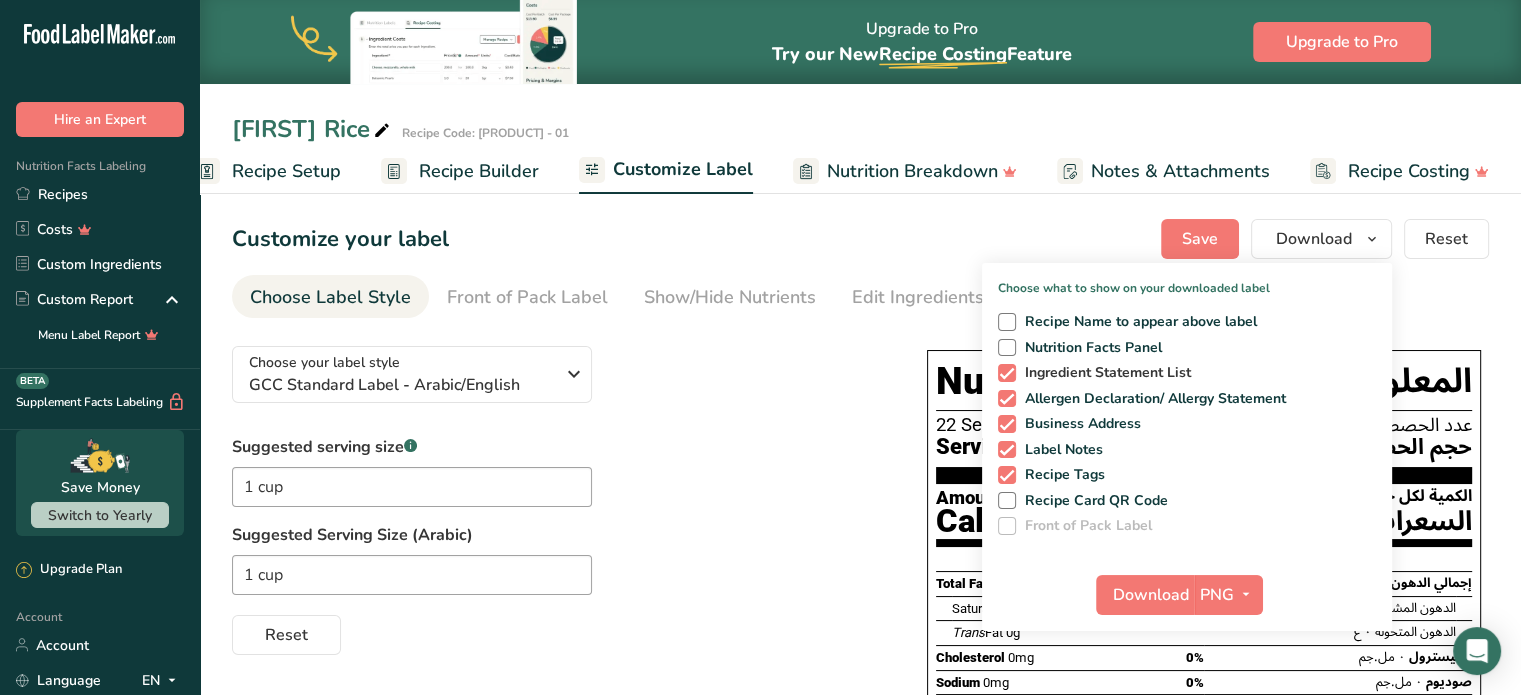 click at bounding box center [1007, 373] 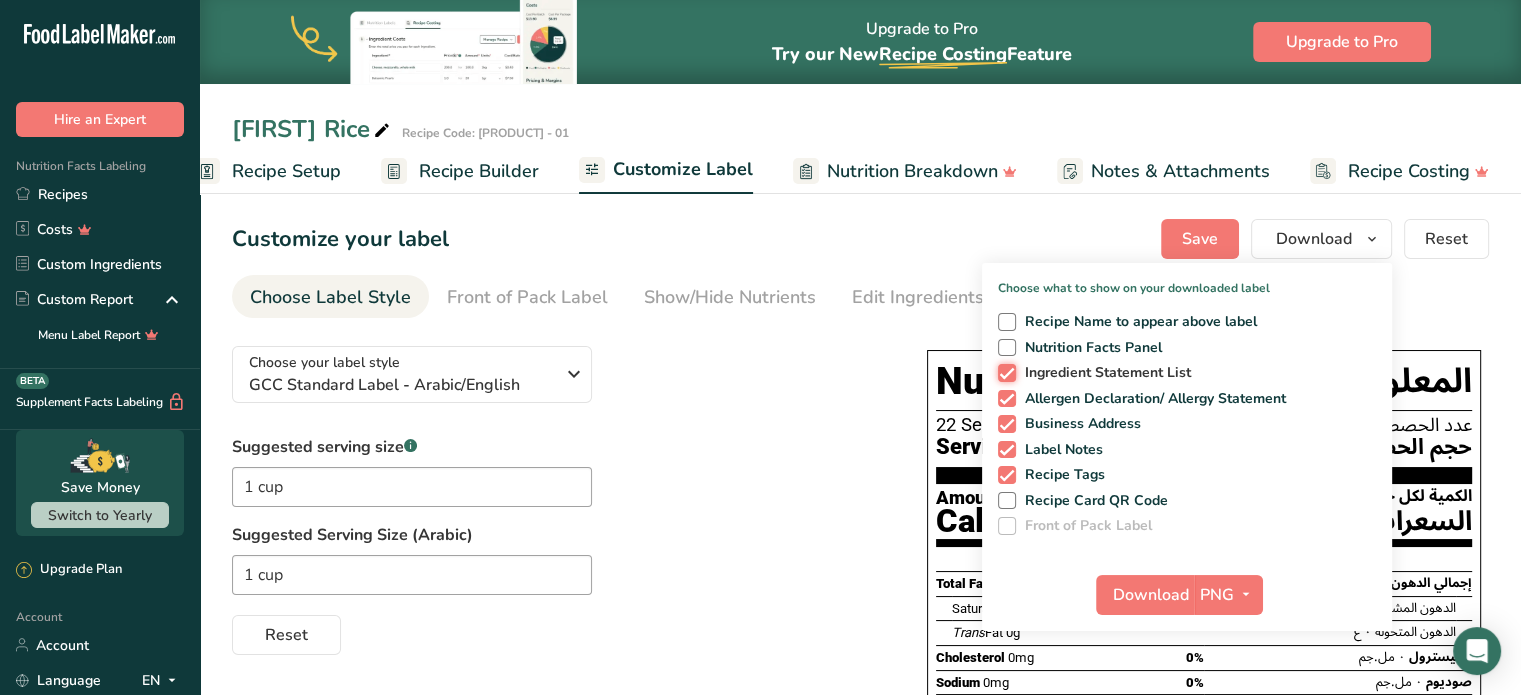 click on "Ingredient Statement List" at bounding box center [1004, 372] 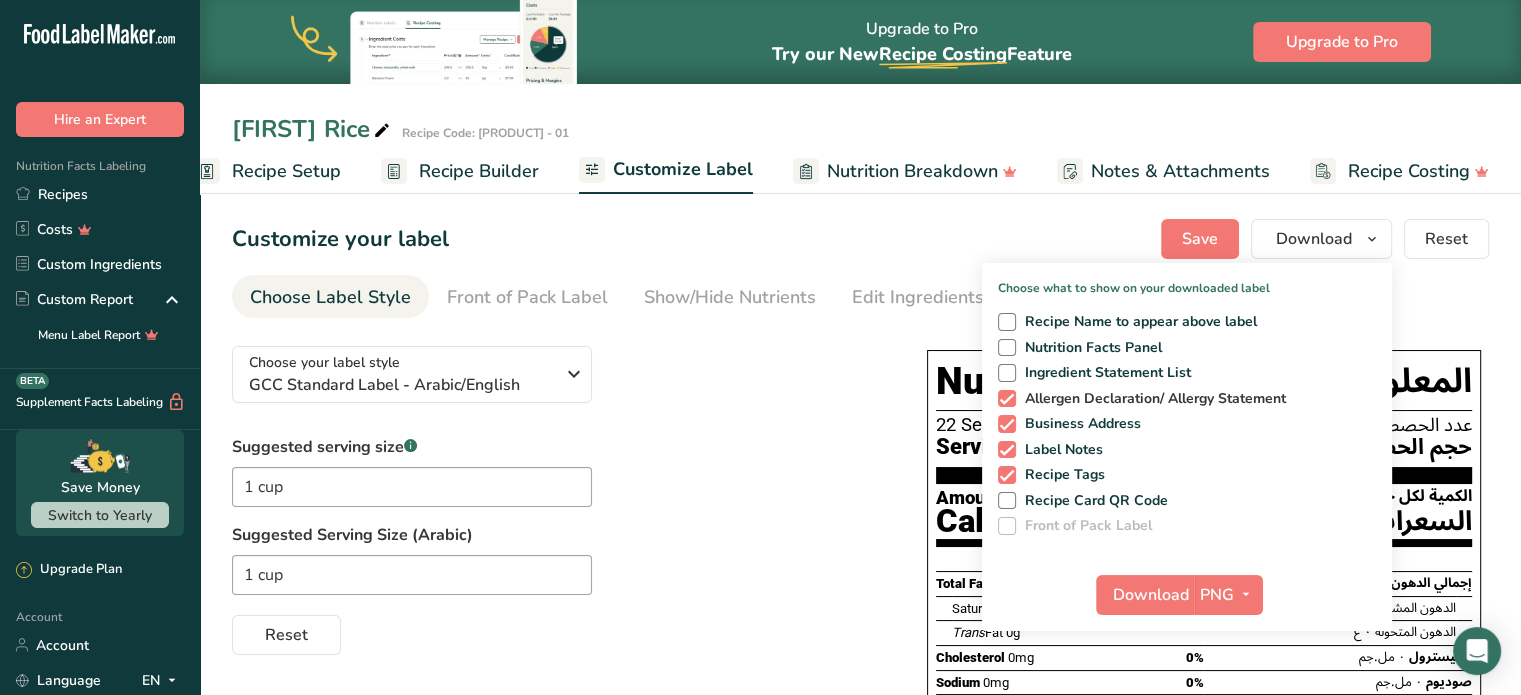 click at bounding box center (1007, 399) 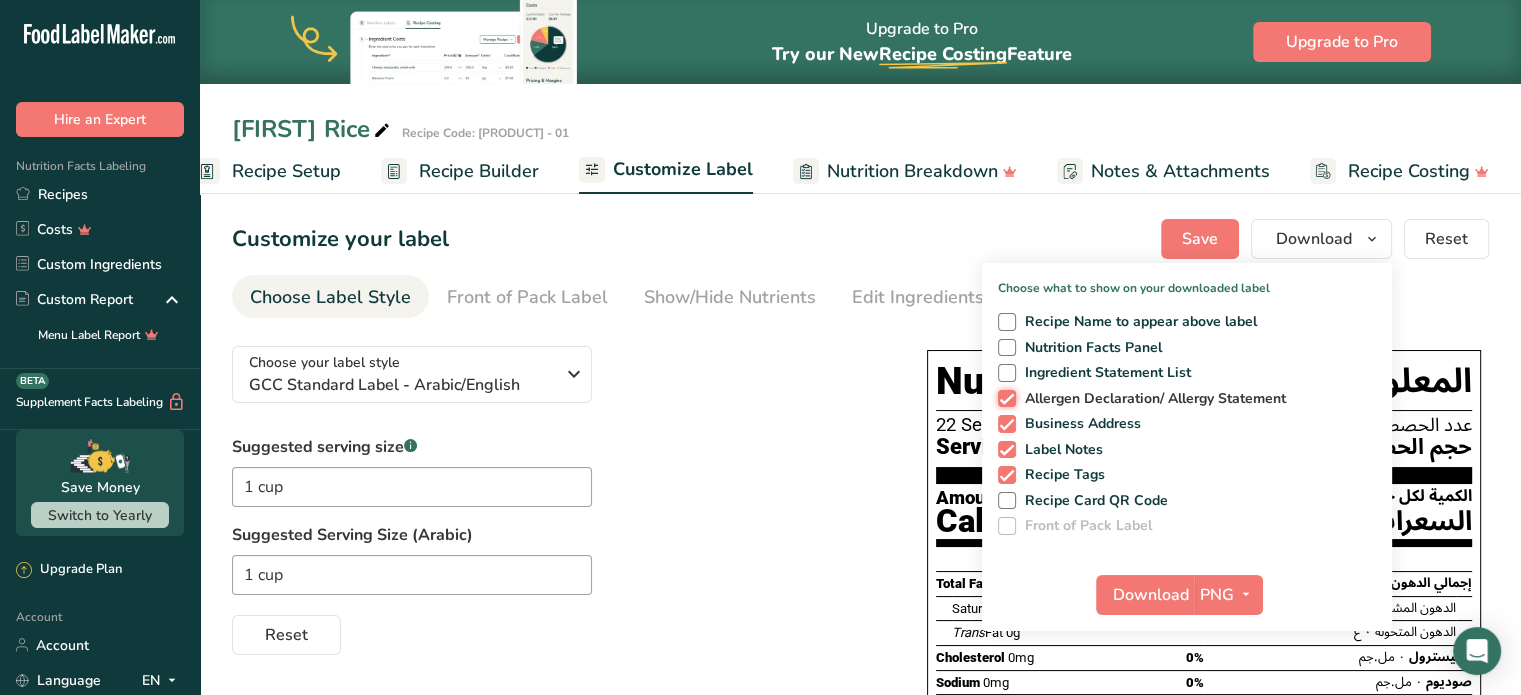 click on "Allergen Declaration/ Allergy Statement" at bounding box center (1004, 398) 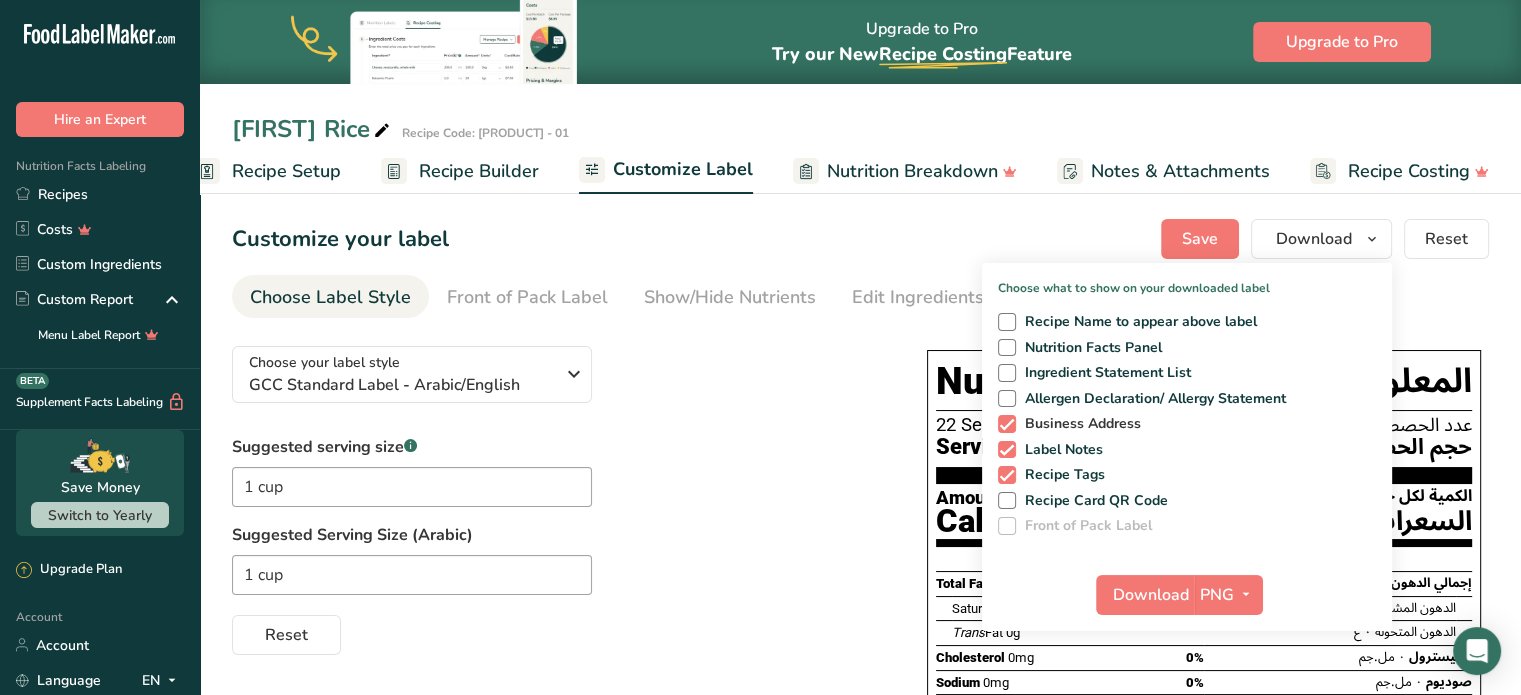 click at bounding box center [1007, 424] 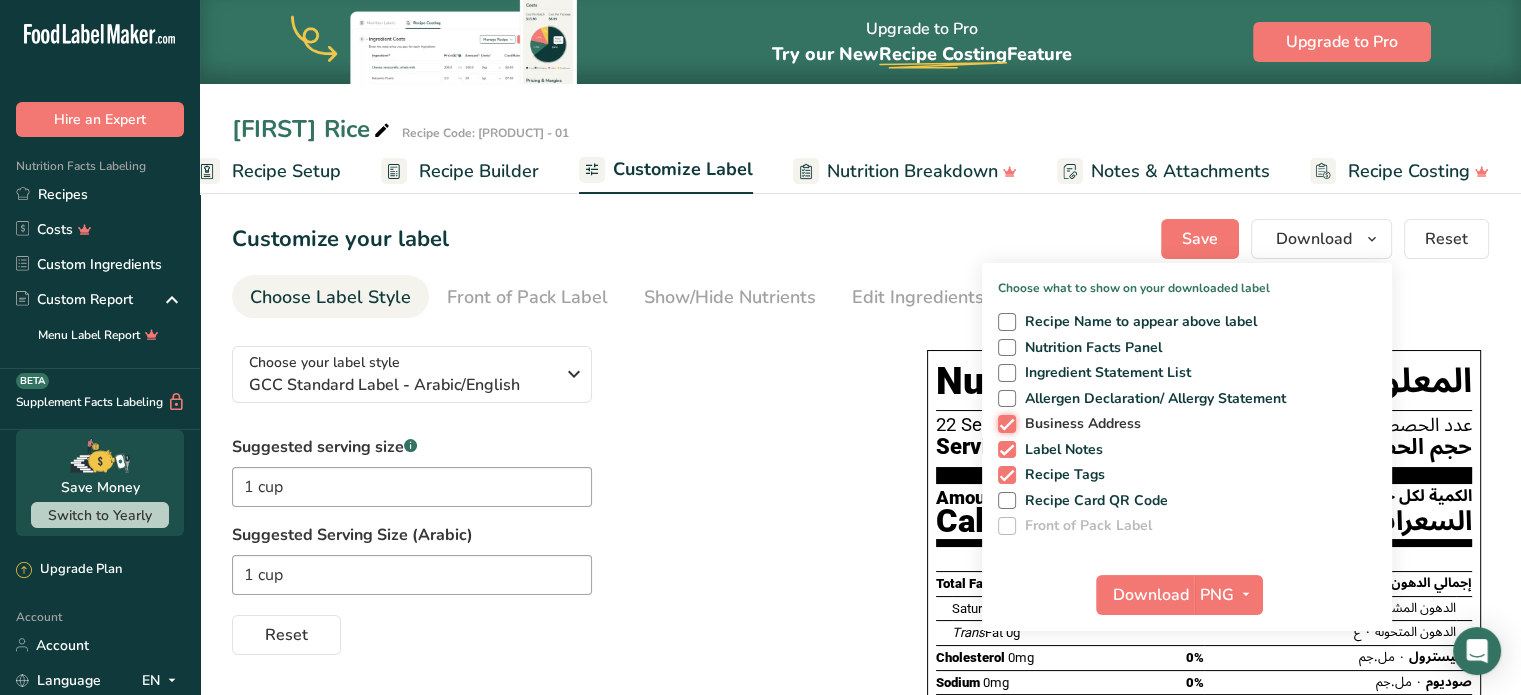 click on "Business Address" at bounding box center [1004, 423] 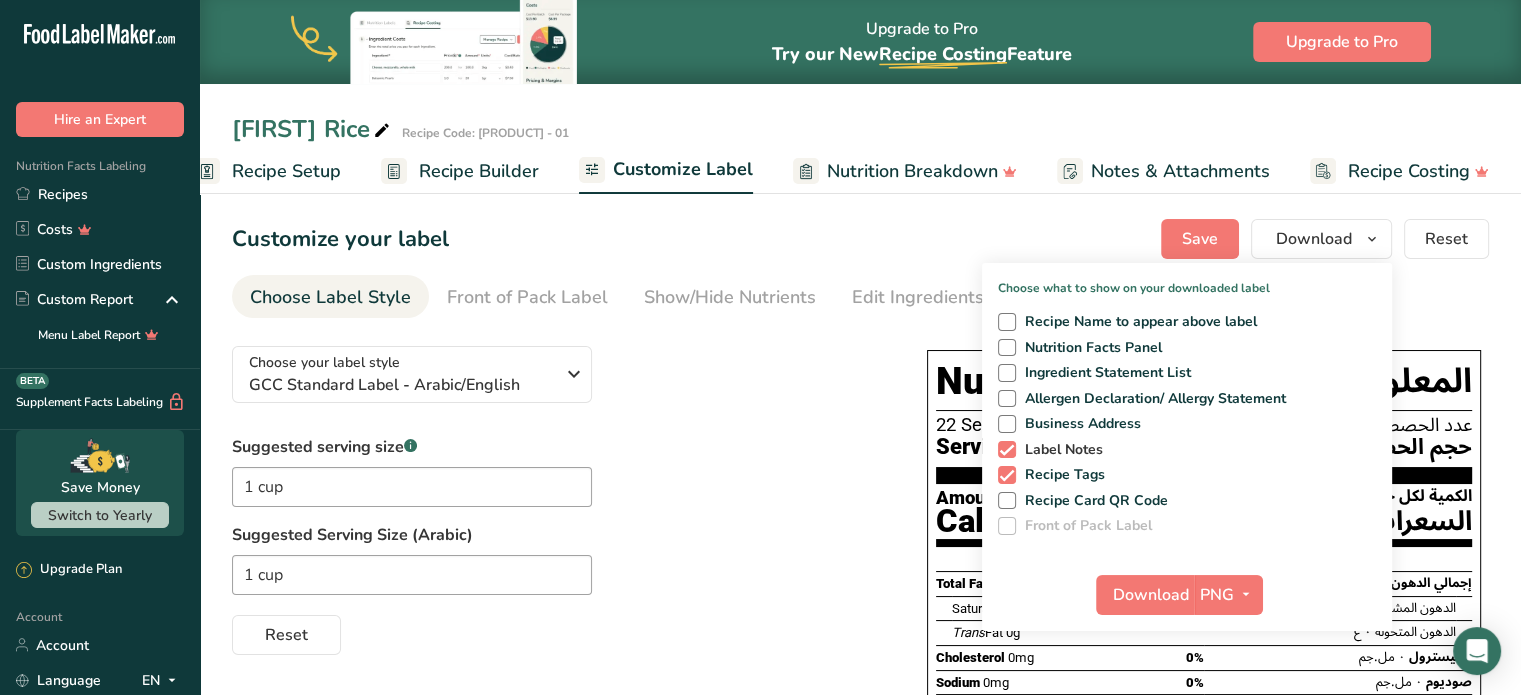 click at bounding box center [1007, 450] 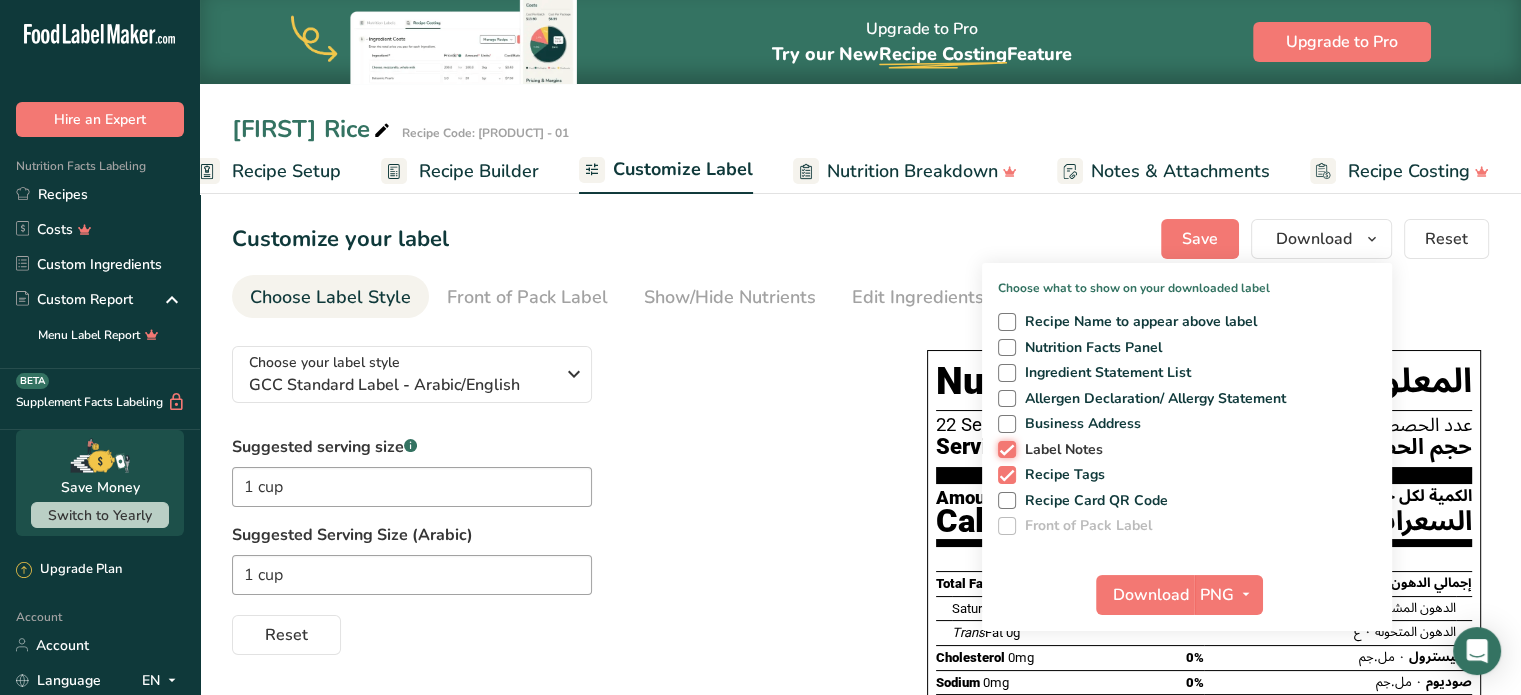 click on "Label Notes" at bounding box center (1004, 449) 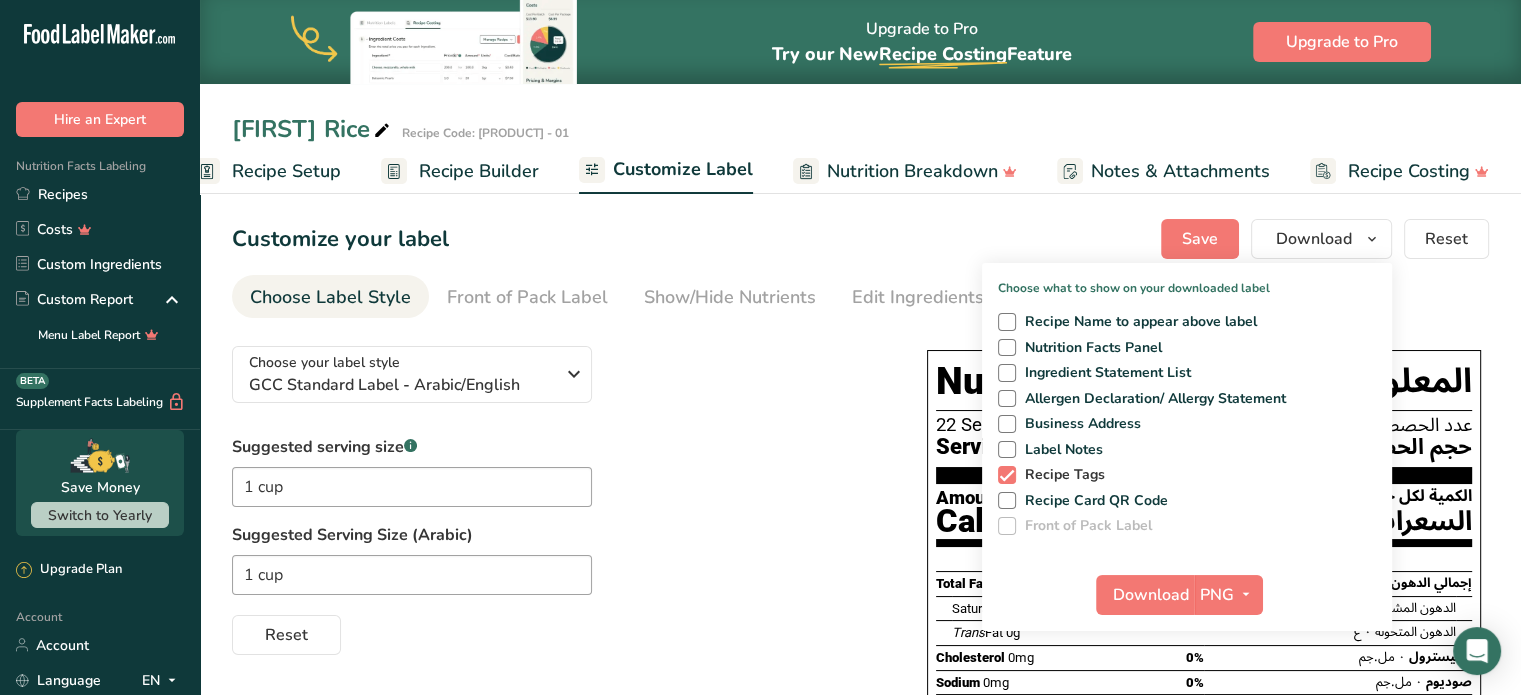 click on "Recipe Tags" at bounding box center [1061, 475] 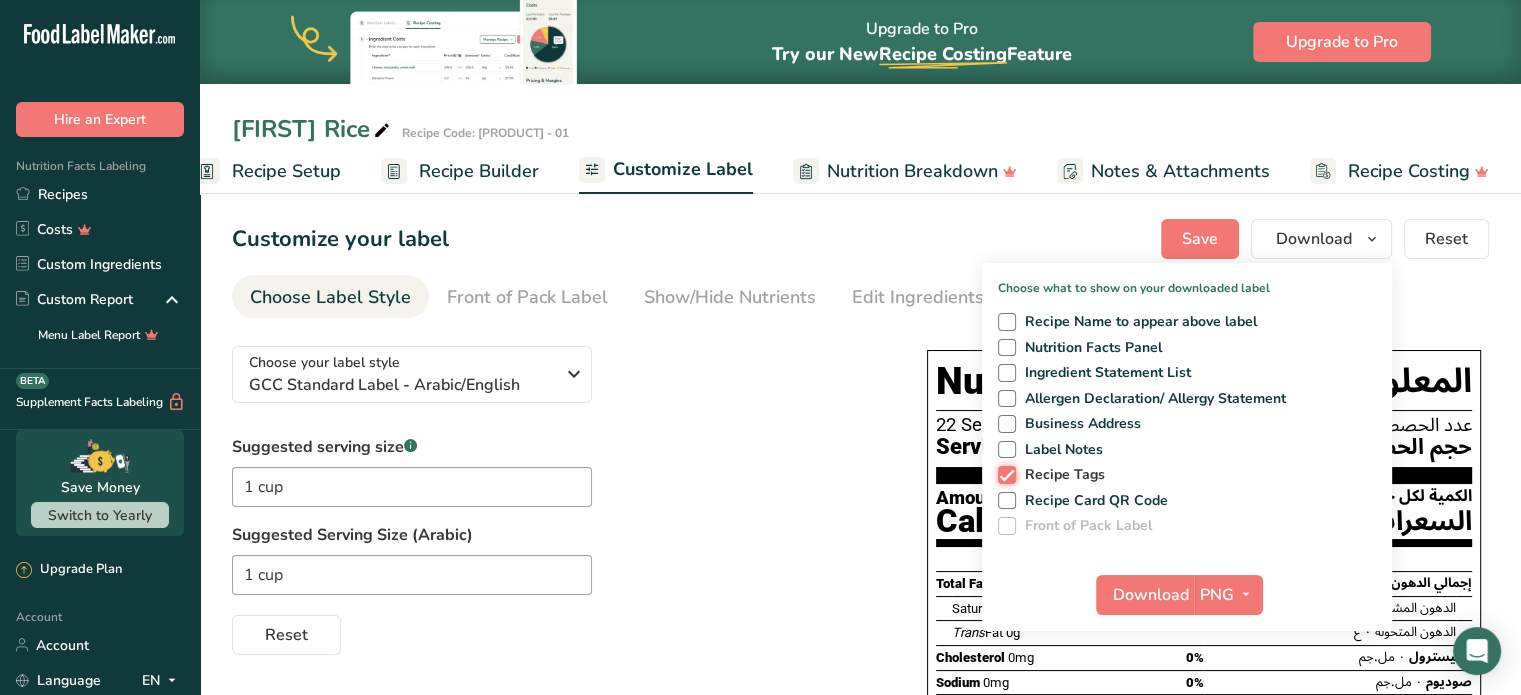 click on "Recipe Tags" at bounding box center (1004, 474) 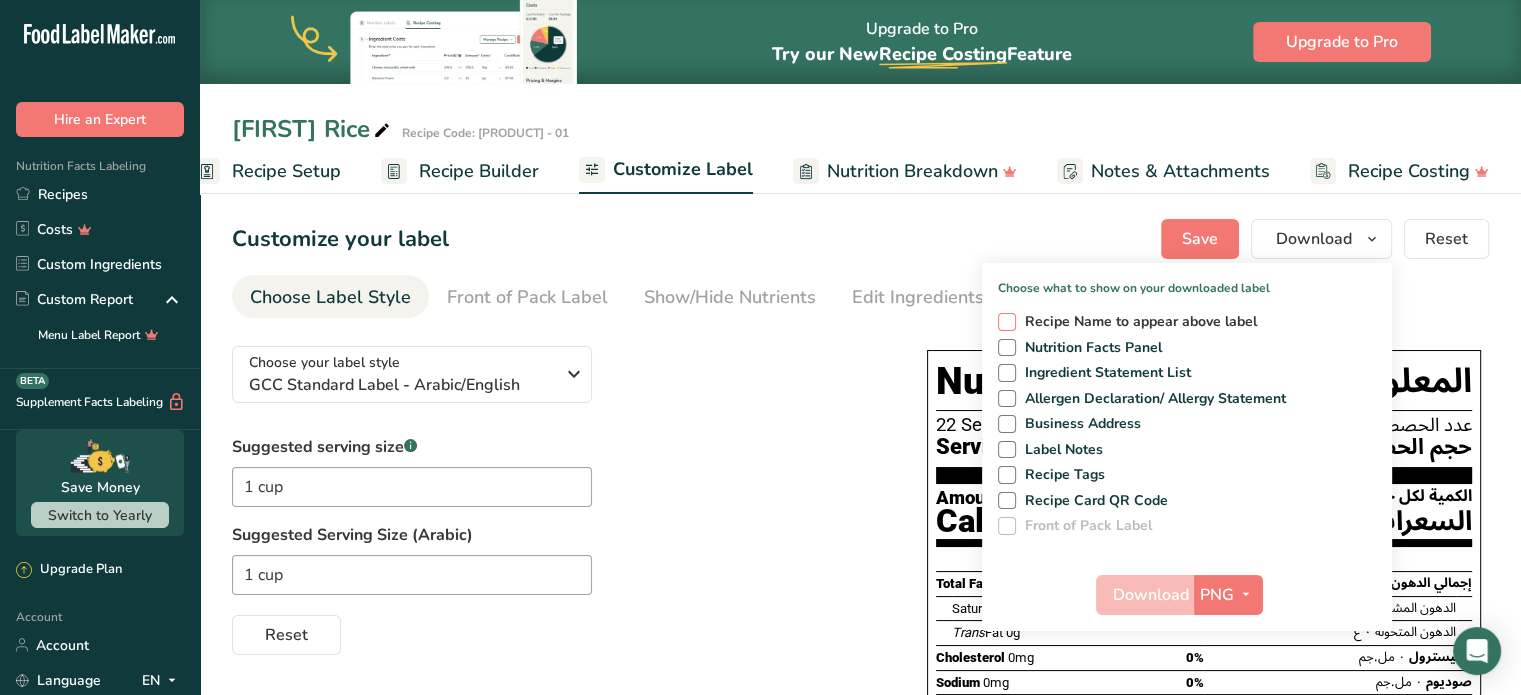 click on "Recipe Name to appear above label" at bounding box center (1137, 322) 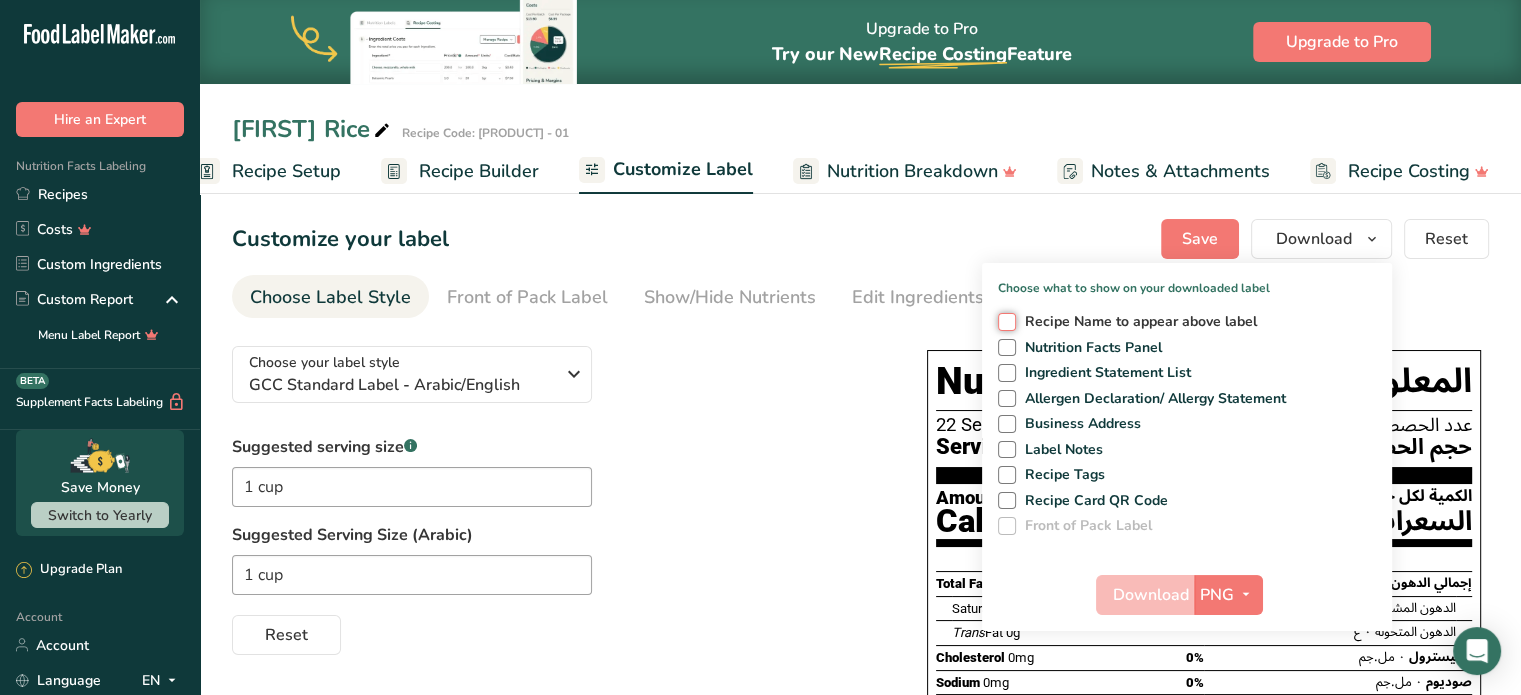 click on "Recipe Name to appear above label" at bounding box center (1004, 321) 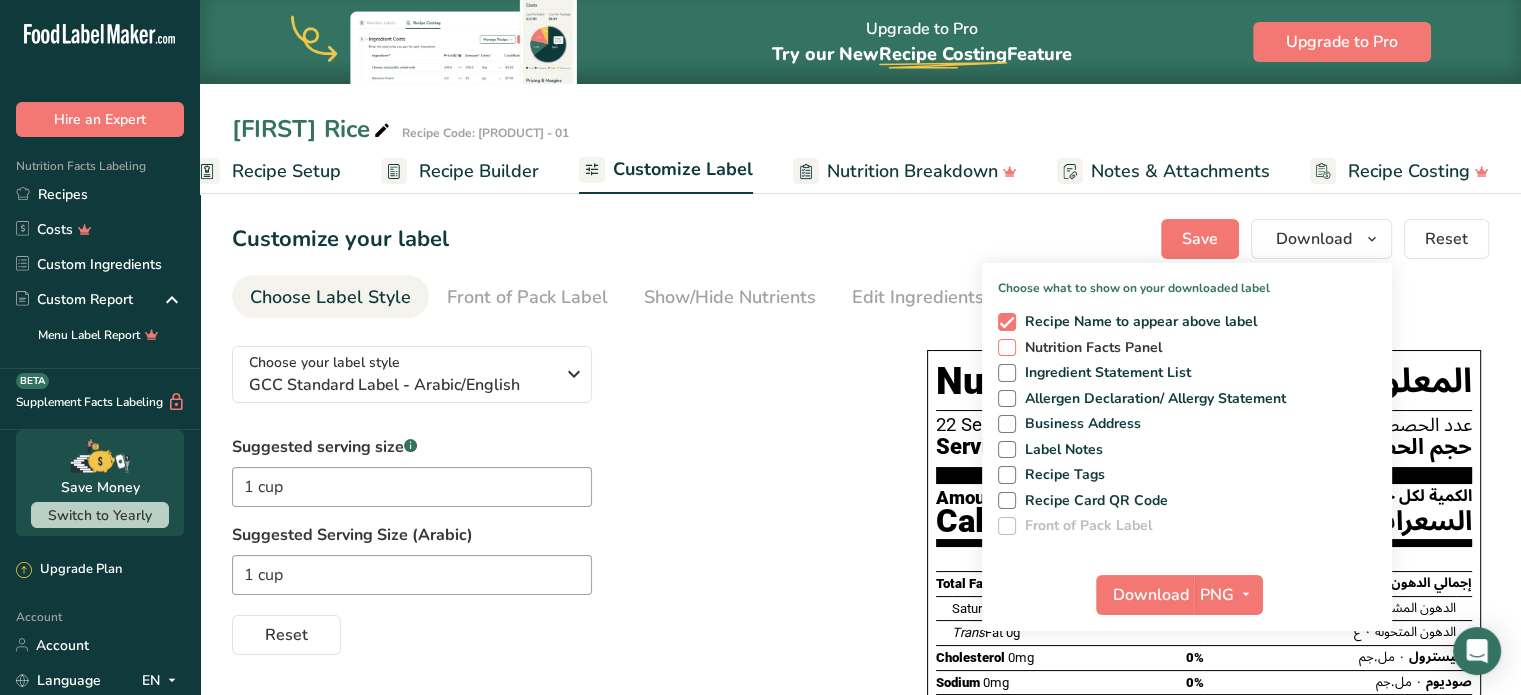 click at bounding box center (1007, 348) 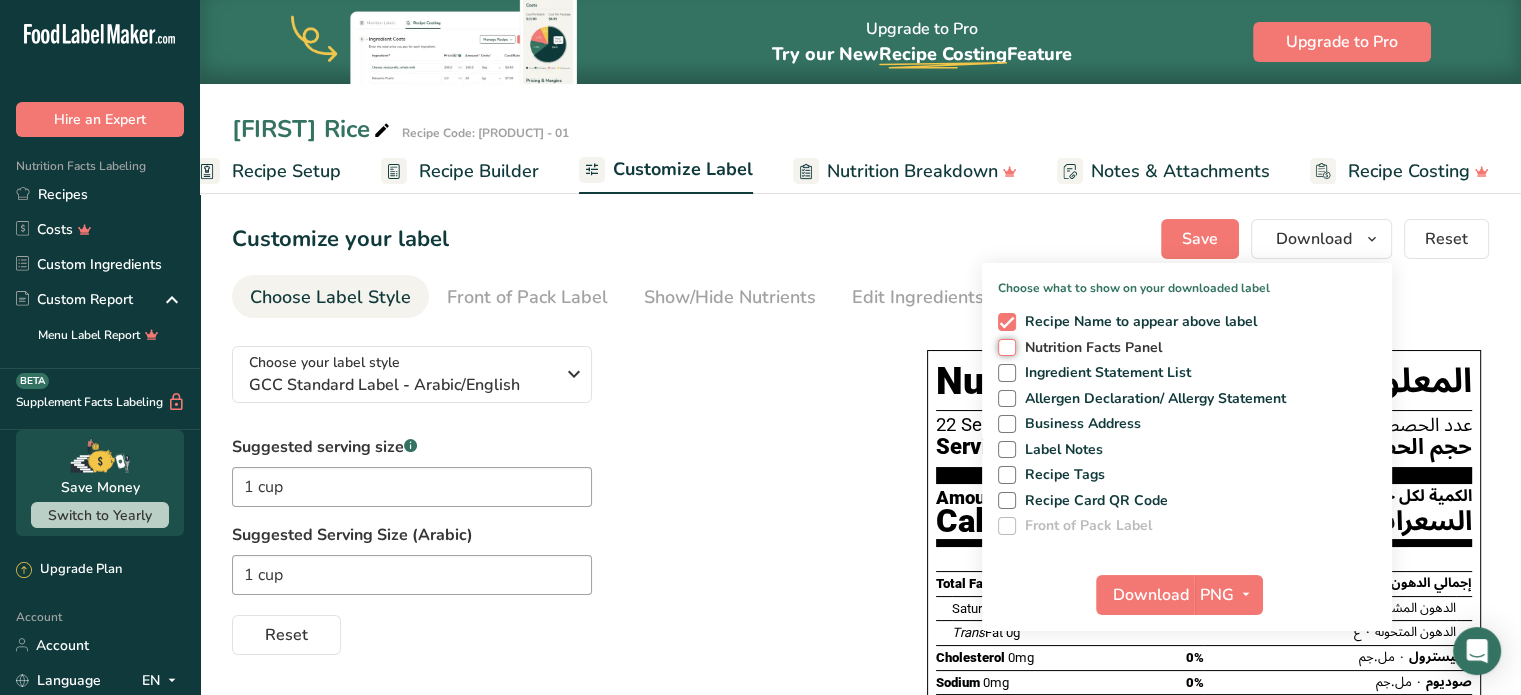 click on "Nutrition Facts Panel" at bounding box center [1004, 347] 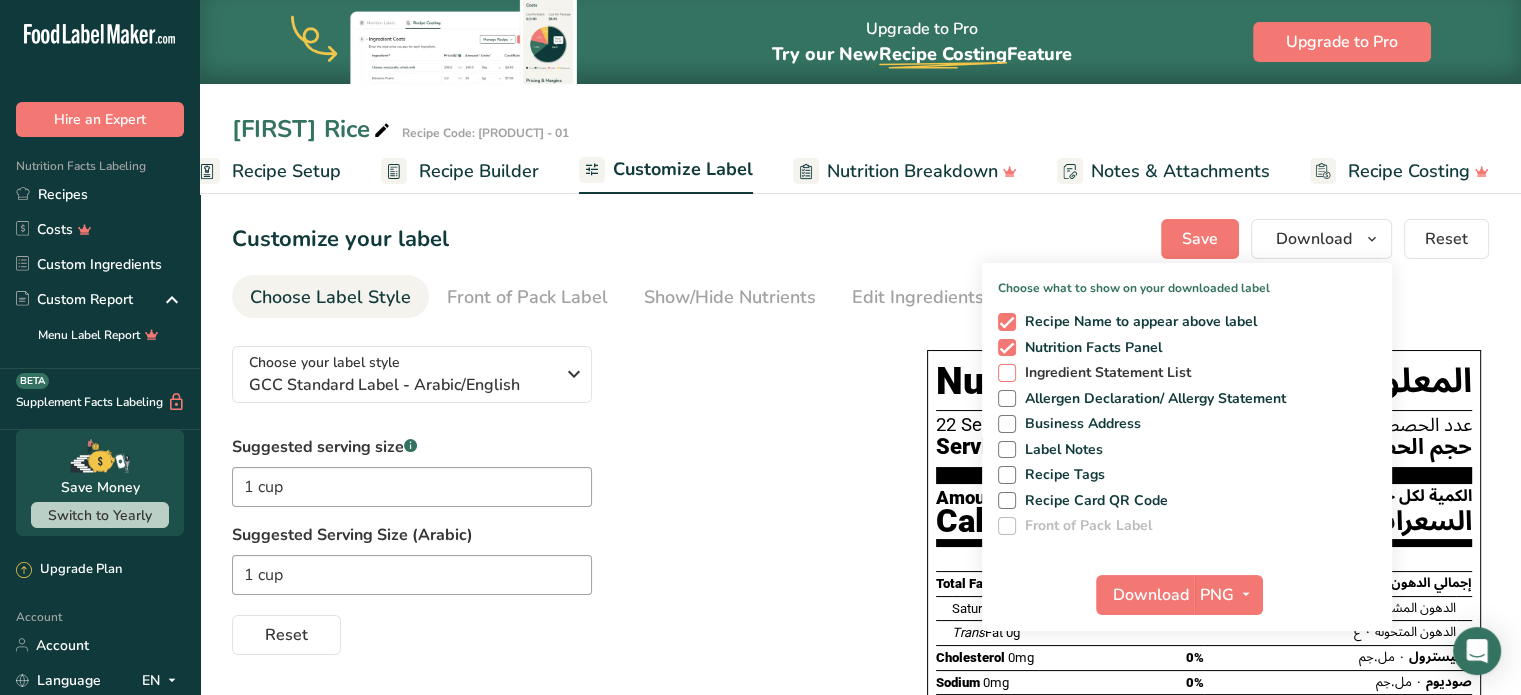 click at bounding box center [1007, 373] 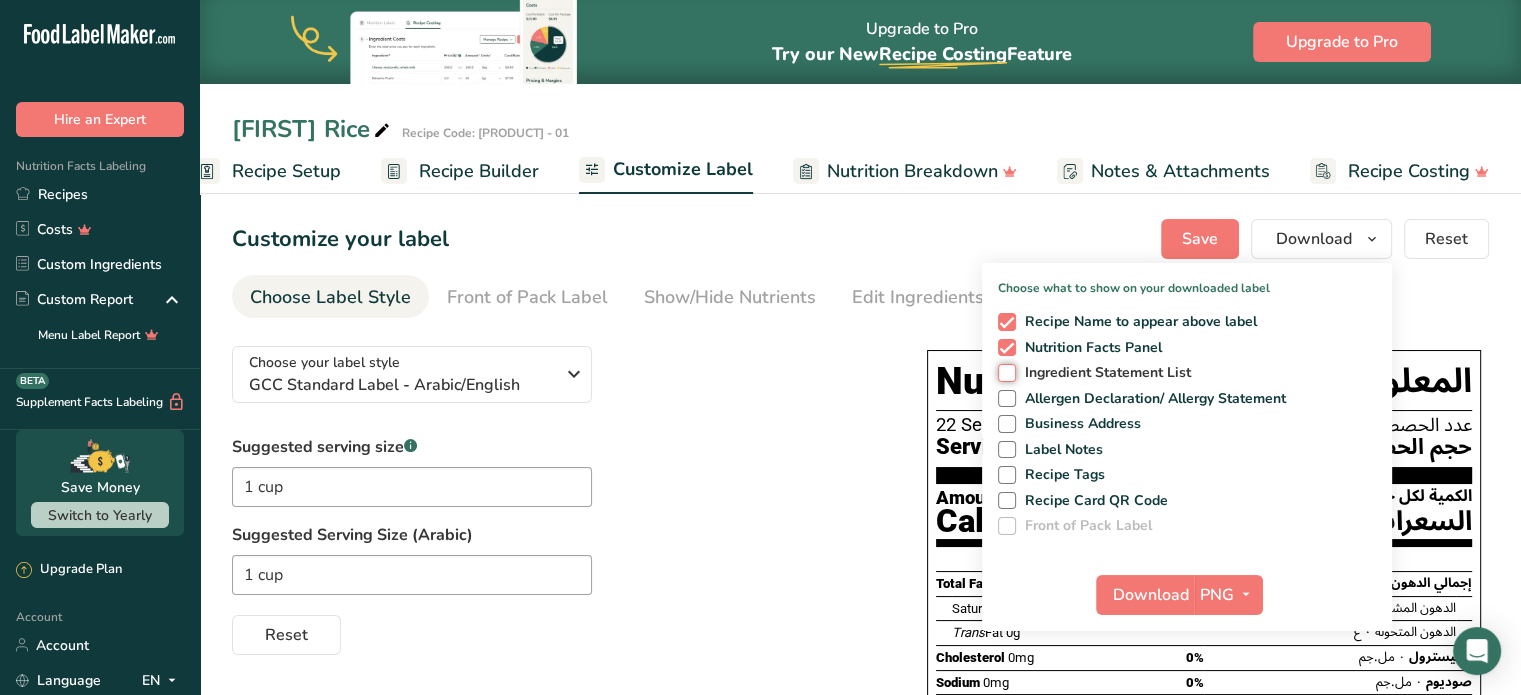 click on "Ingredient Statement List" at bounding box center [1004, 372] 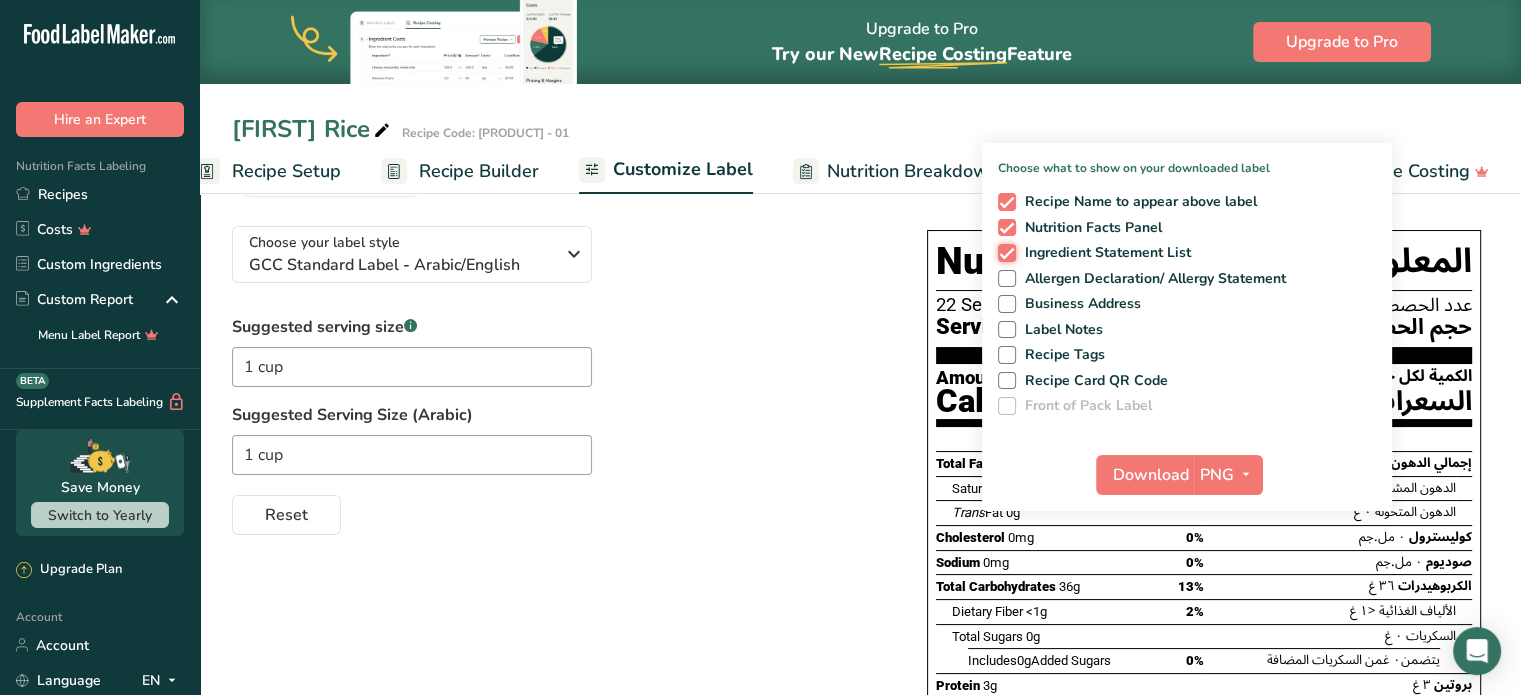 scroll, scrollTop: 116, scrollLeft: 0, axis: vertical 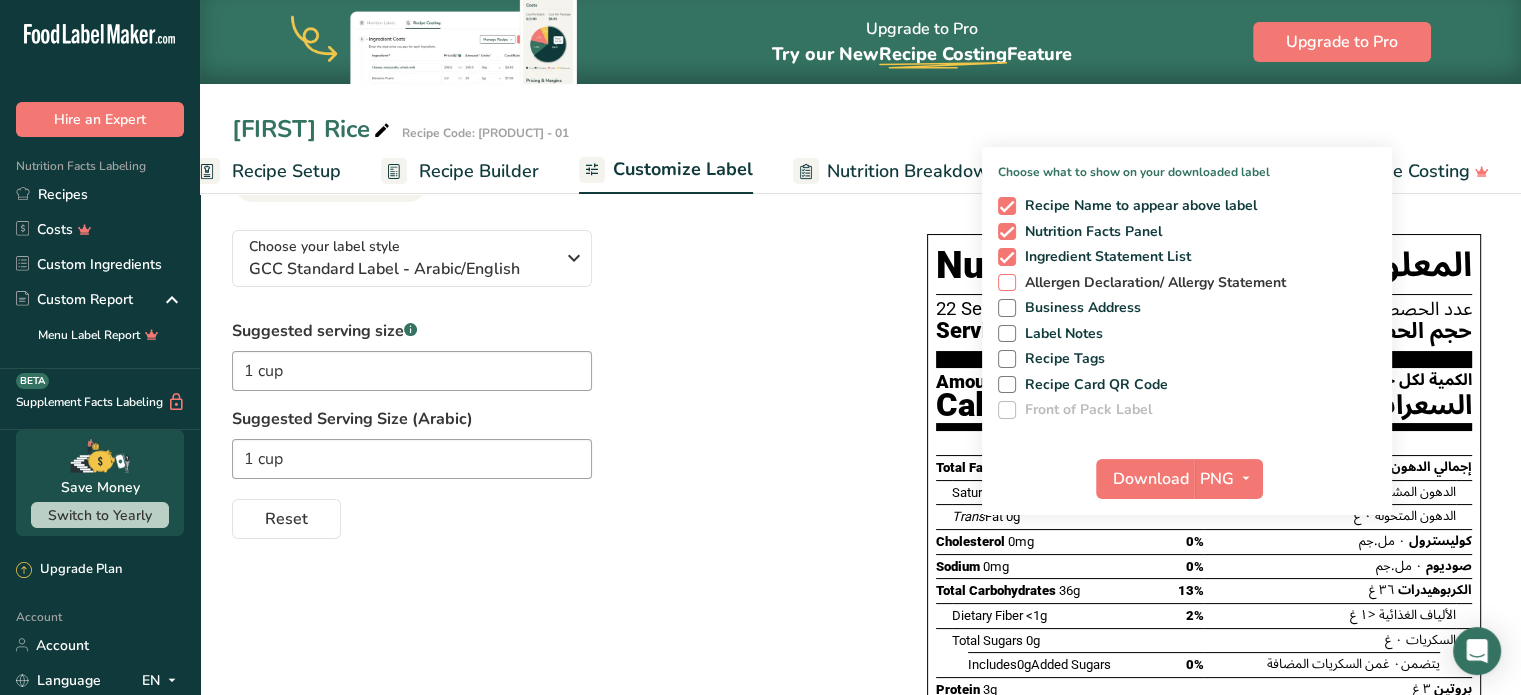 click at bounding box center (1007, 283) 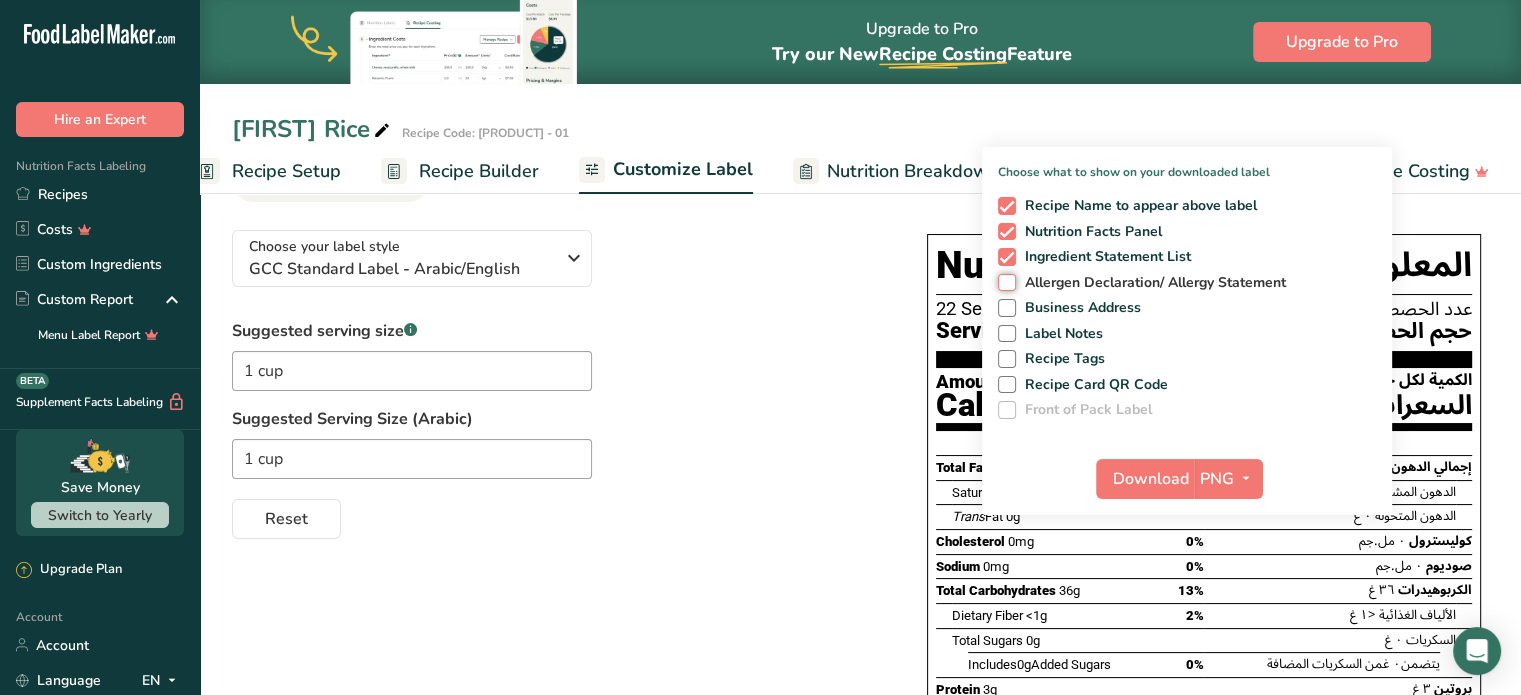 click on "Allergen Declaration/ Allergy Statement" at bounding box center [1004, 282] 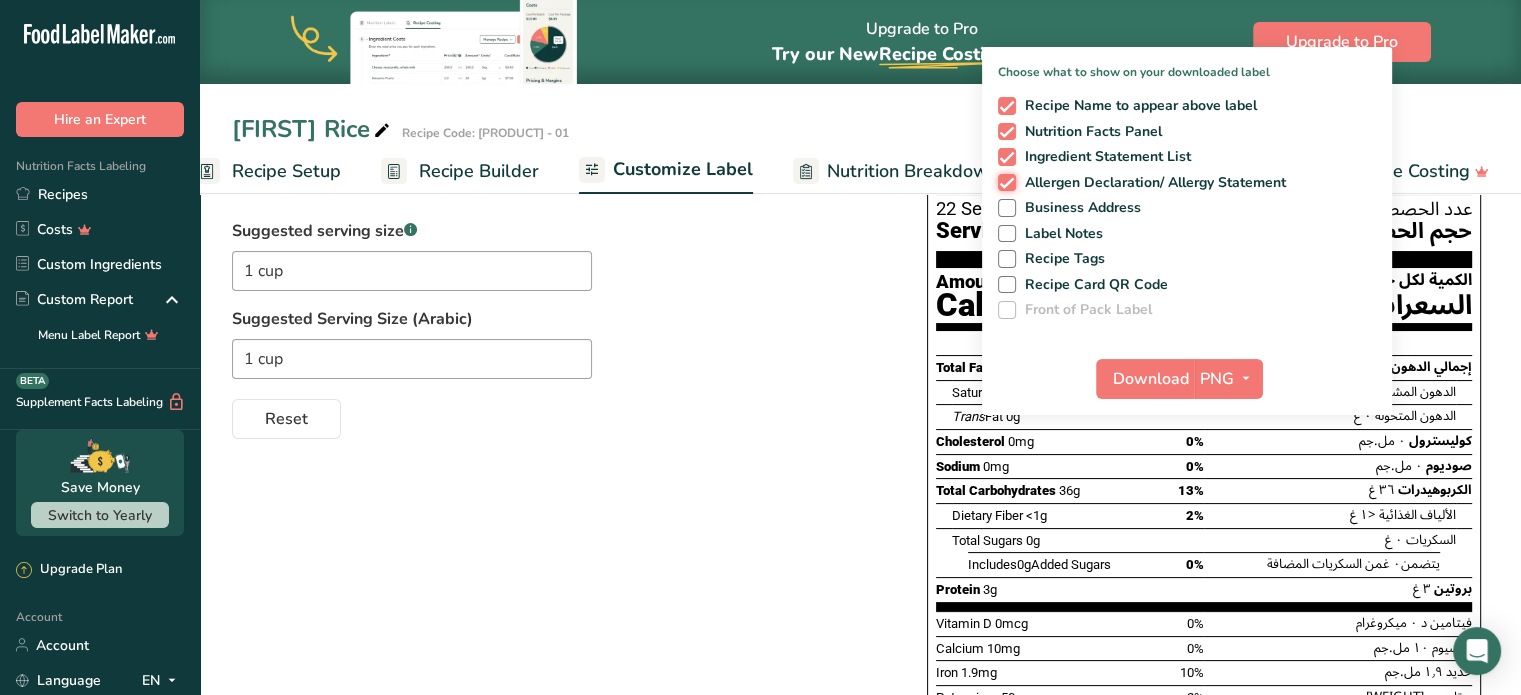 scroll, scrollTop: 116, scrollLeft: 0, axis: vertical 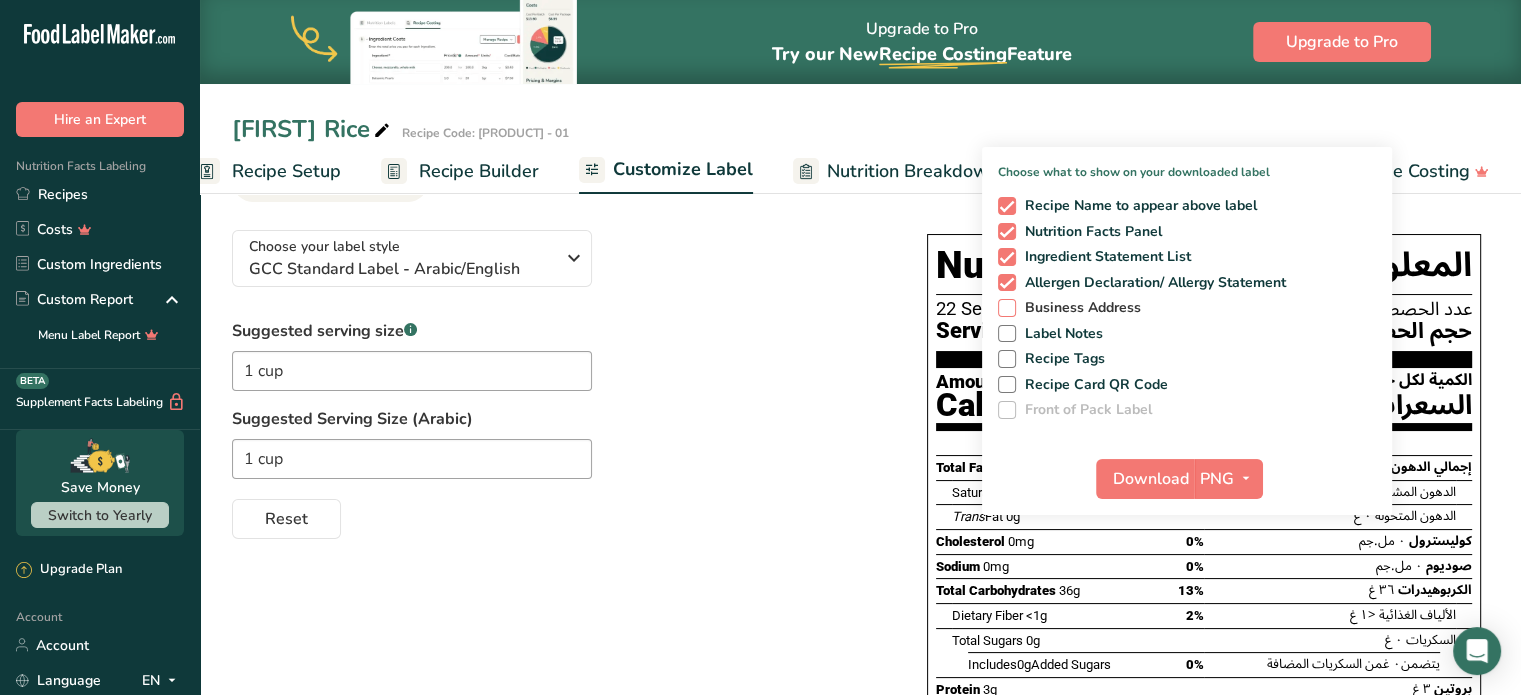 click at bounding box center [1007, 308] 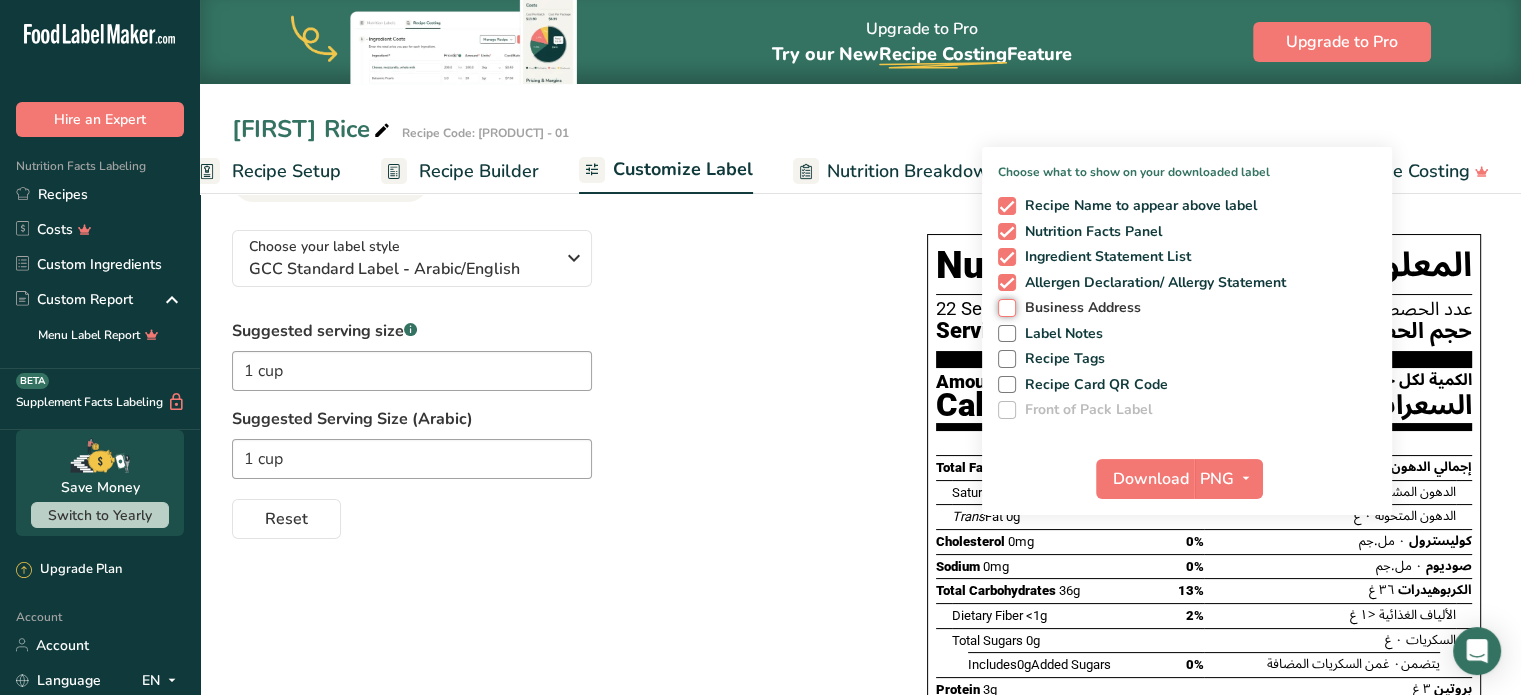 click on "Business Address" at bounding box center [1004, 307] 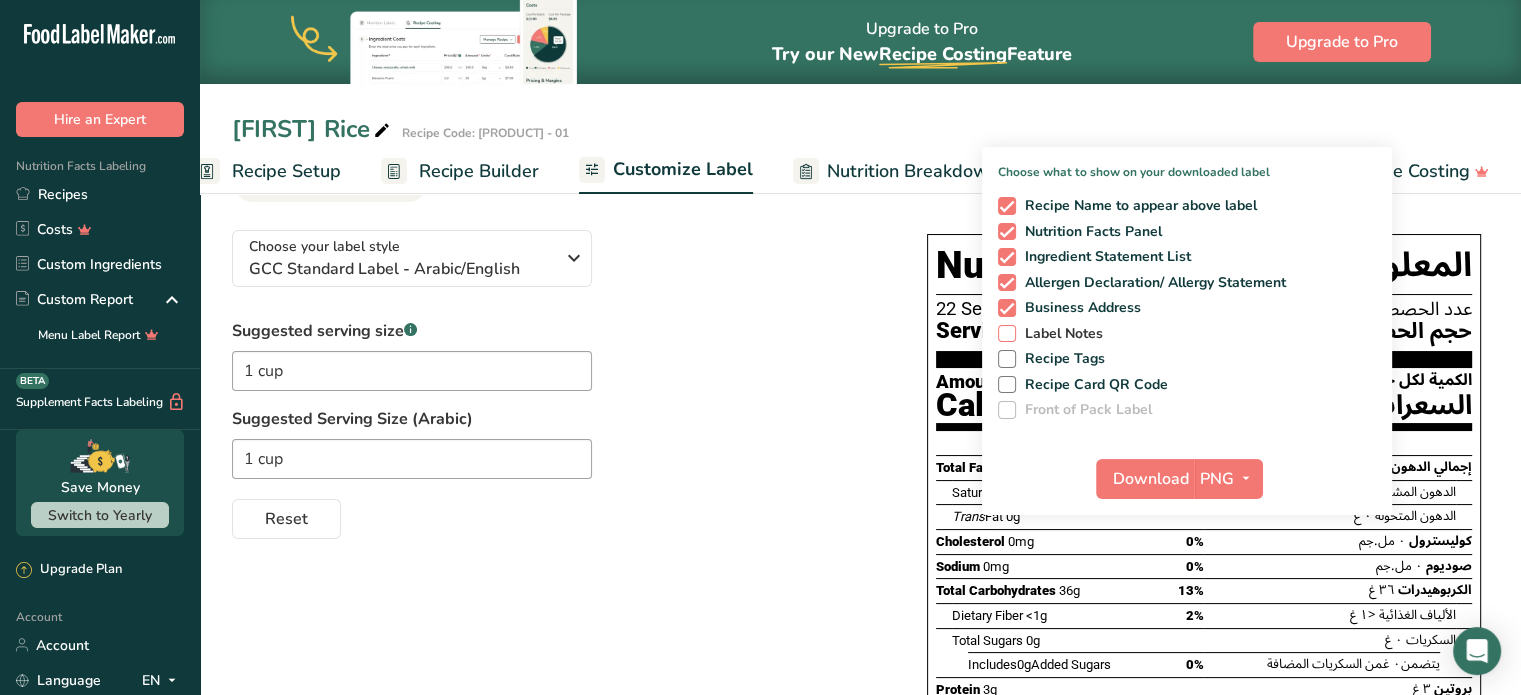 click at bounding box center [1007, 334] 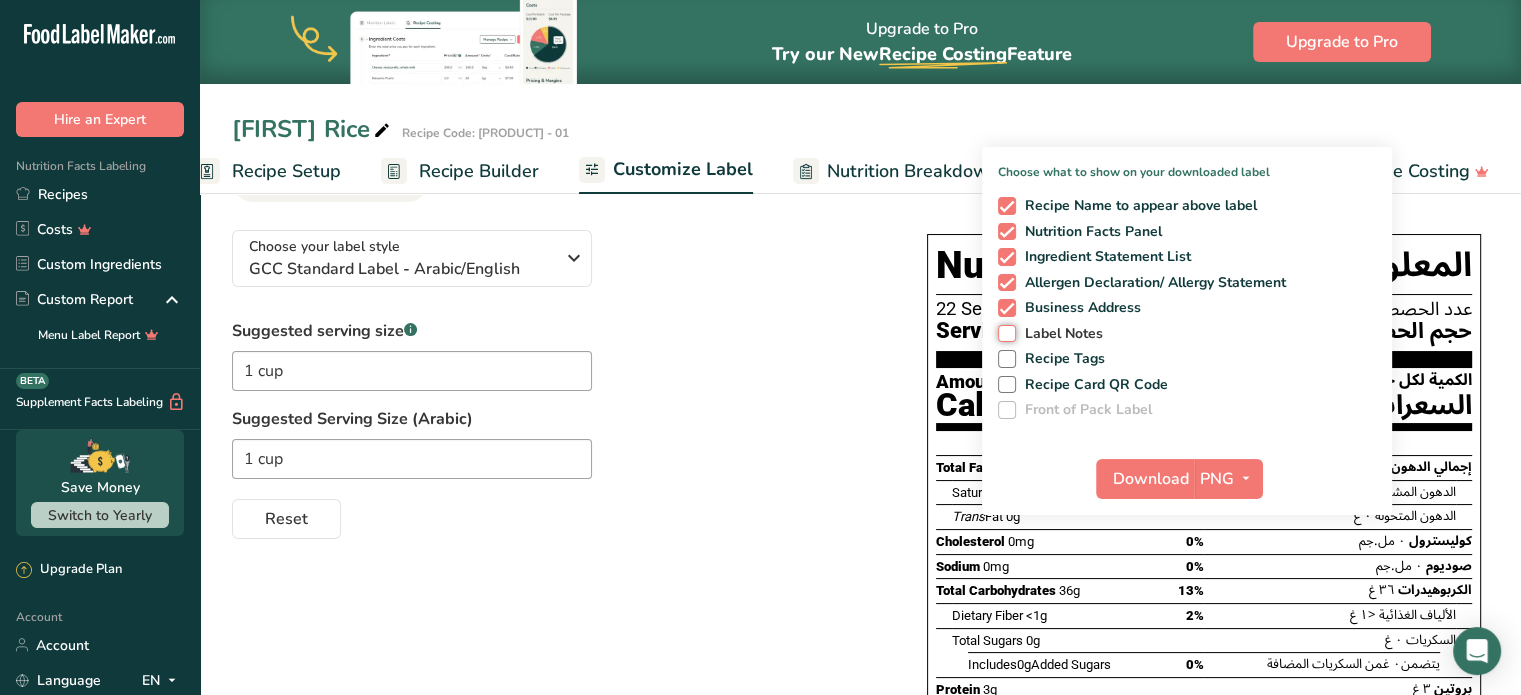 click on "Label Notes" at bounding box center [1004, 333] 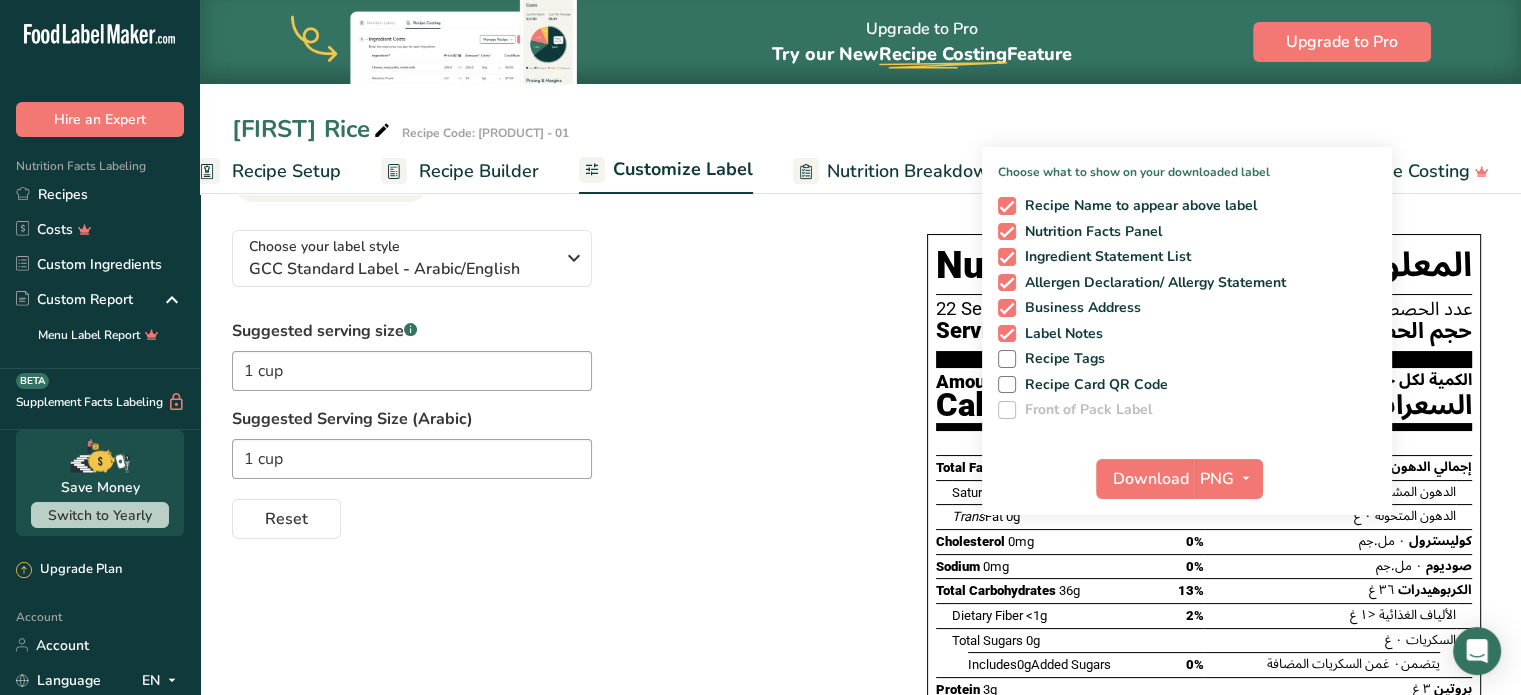 click on "Recipe Name to appear above label
Nutrition Facts Panel
Ingredient Statement List
Allergen Declaration/ Allergy Statement
Business Address
Label Notes
Recipe Tags
Recipe Card QR Code
Front of Pack Label" at bounding box center [1187, 304] 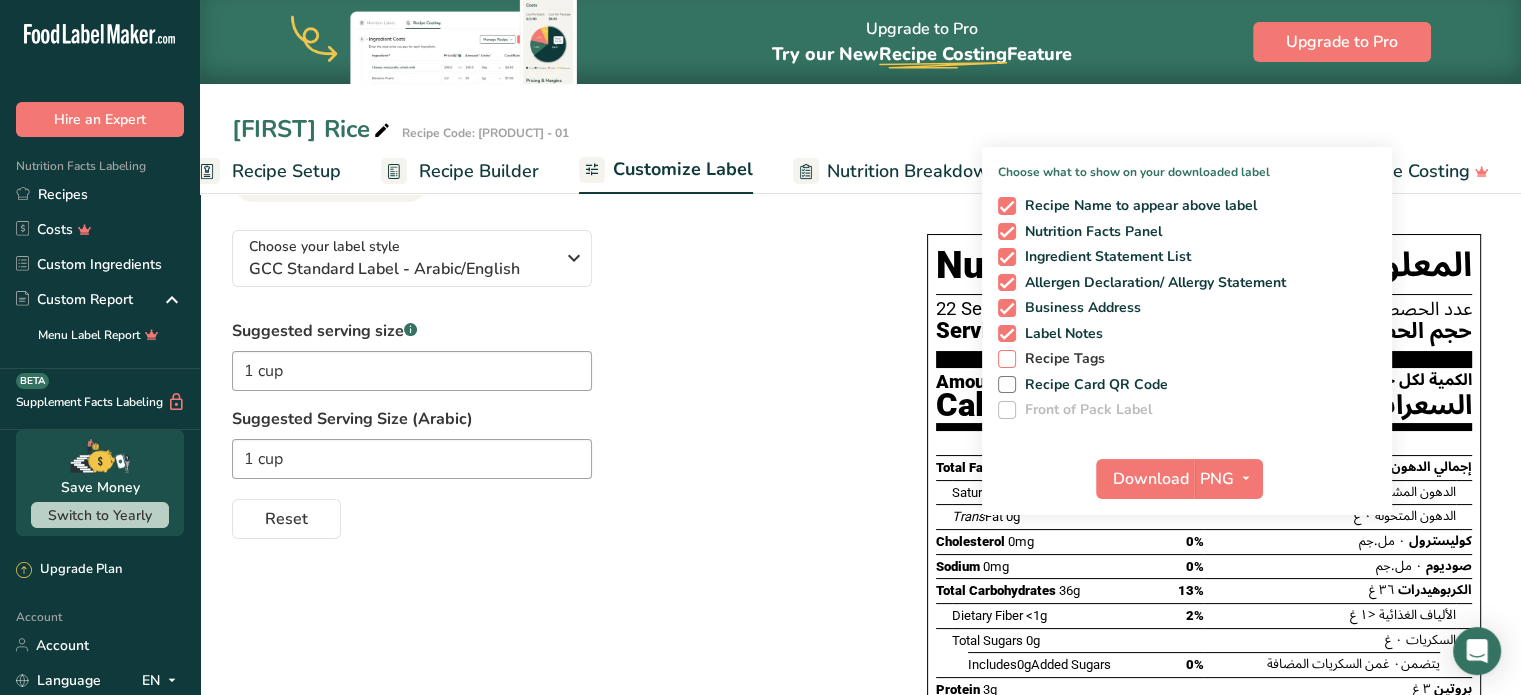 click at bounding box center [1007, 359] 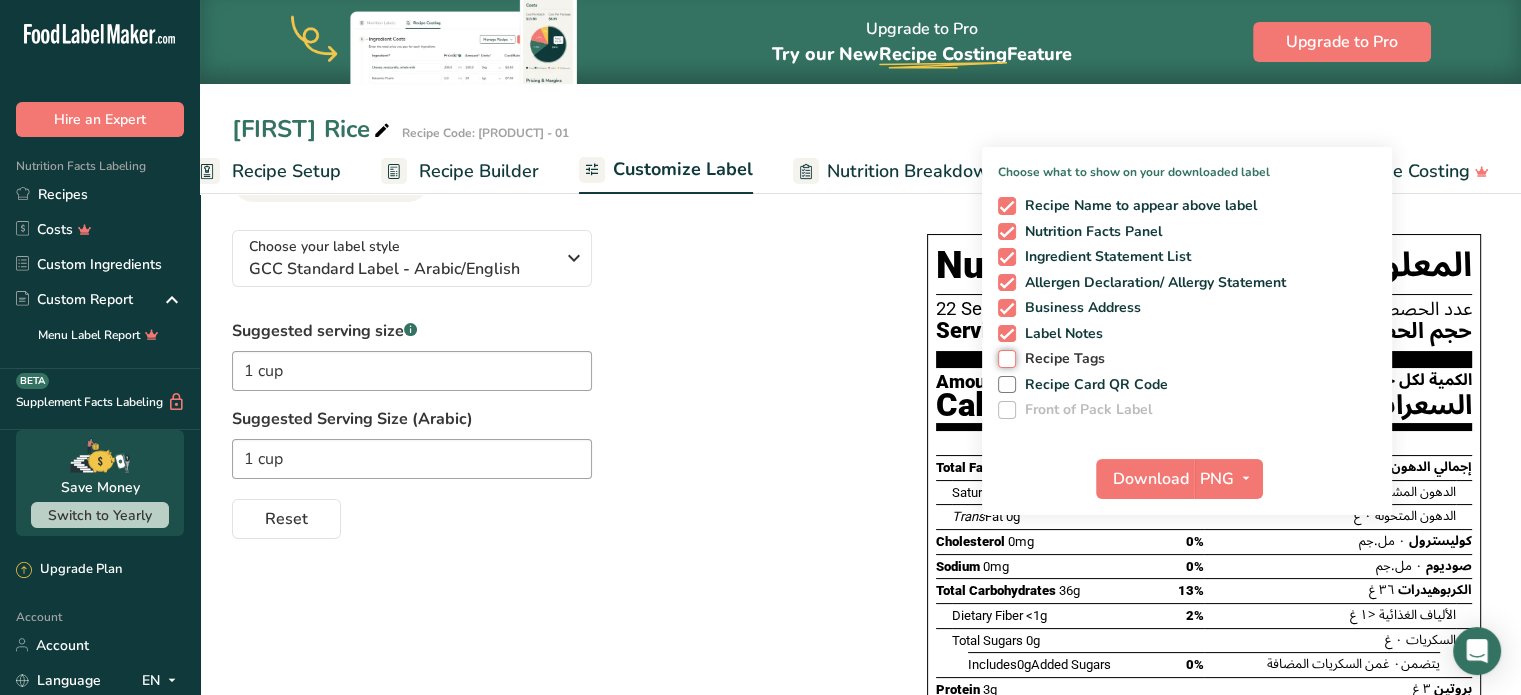 click on "Recipe Tags" at bounding box center (1004, 358) 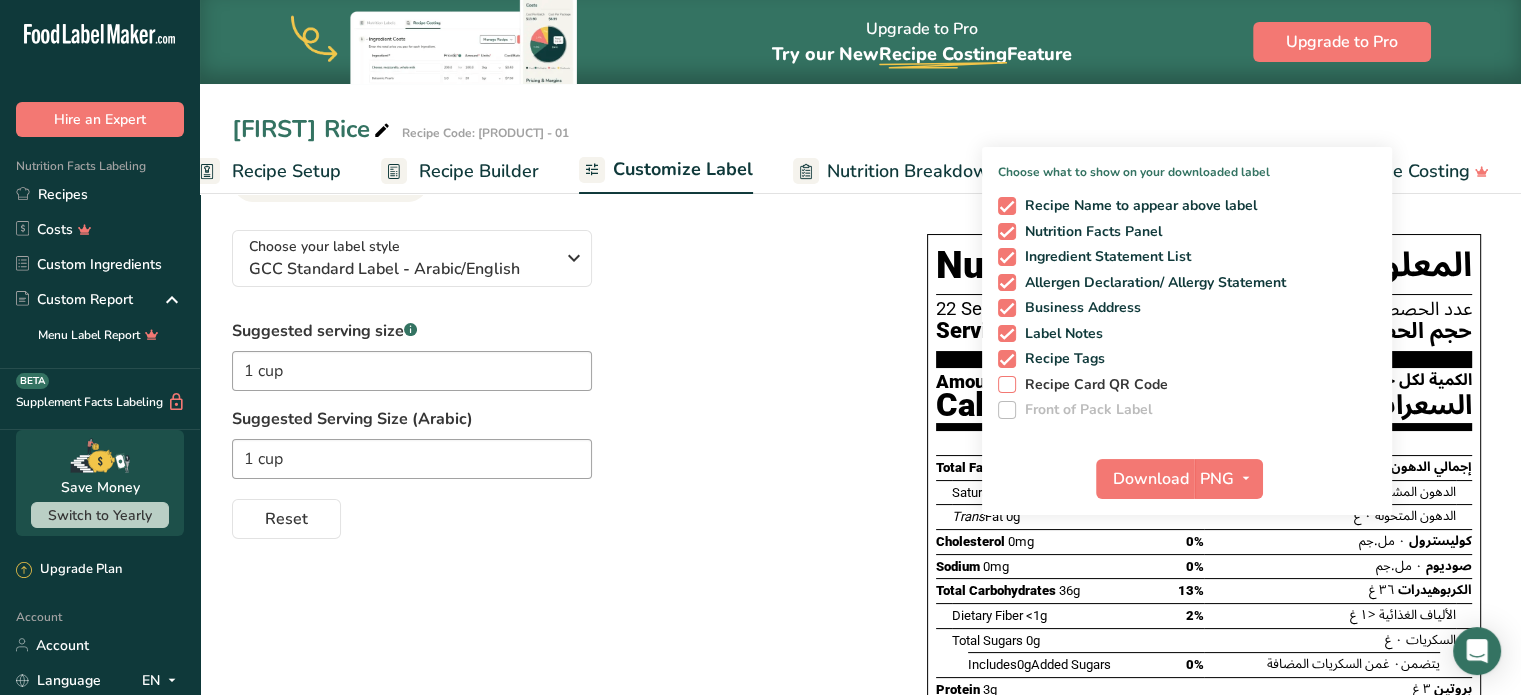 click at bounding box center (1007, 385) 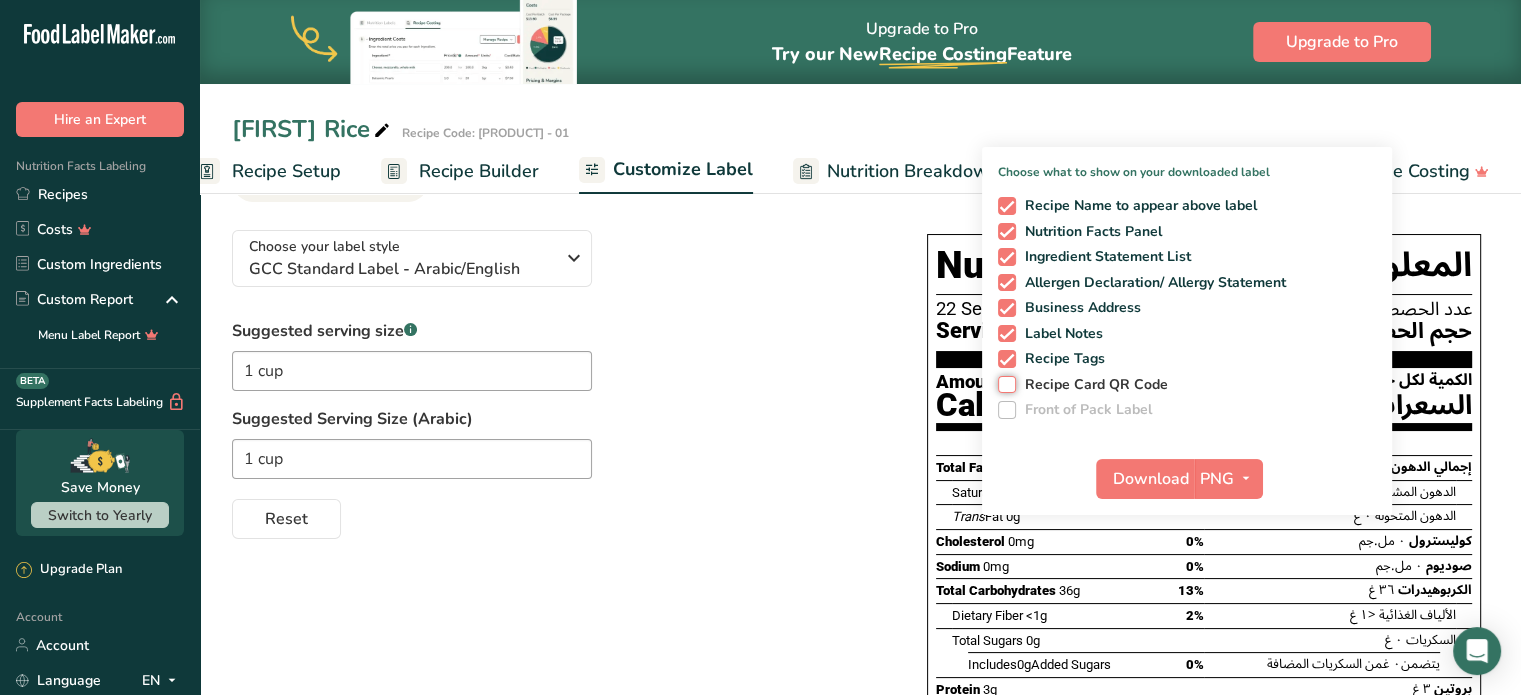 click on "Recipe Card QR Code" at bounding box center [1004, 384] 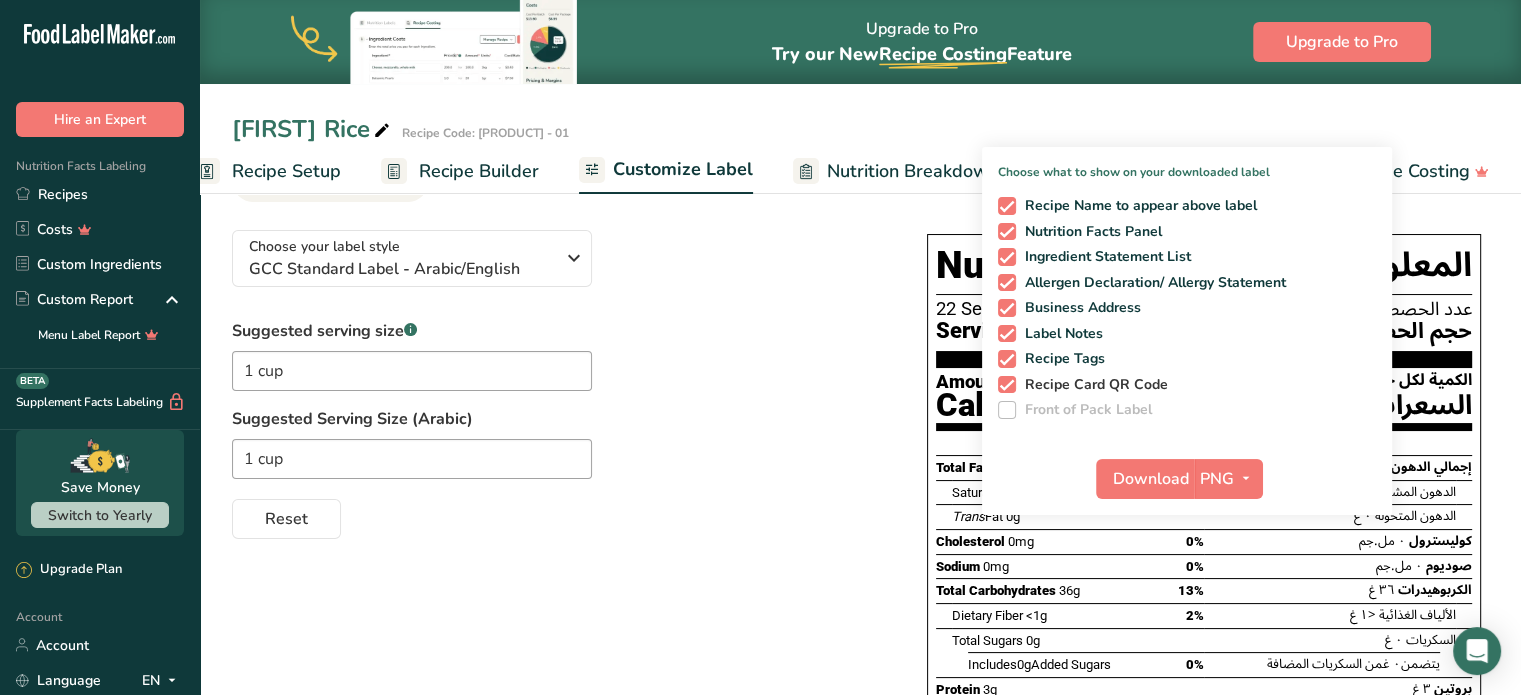click at bounding box center (1007, 385) 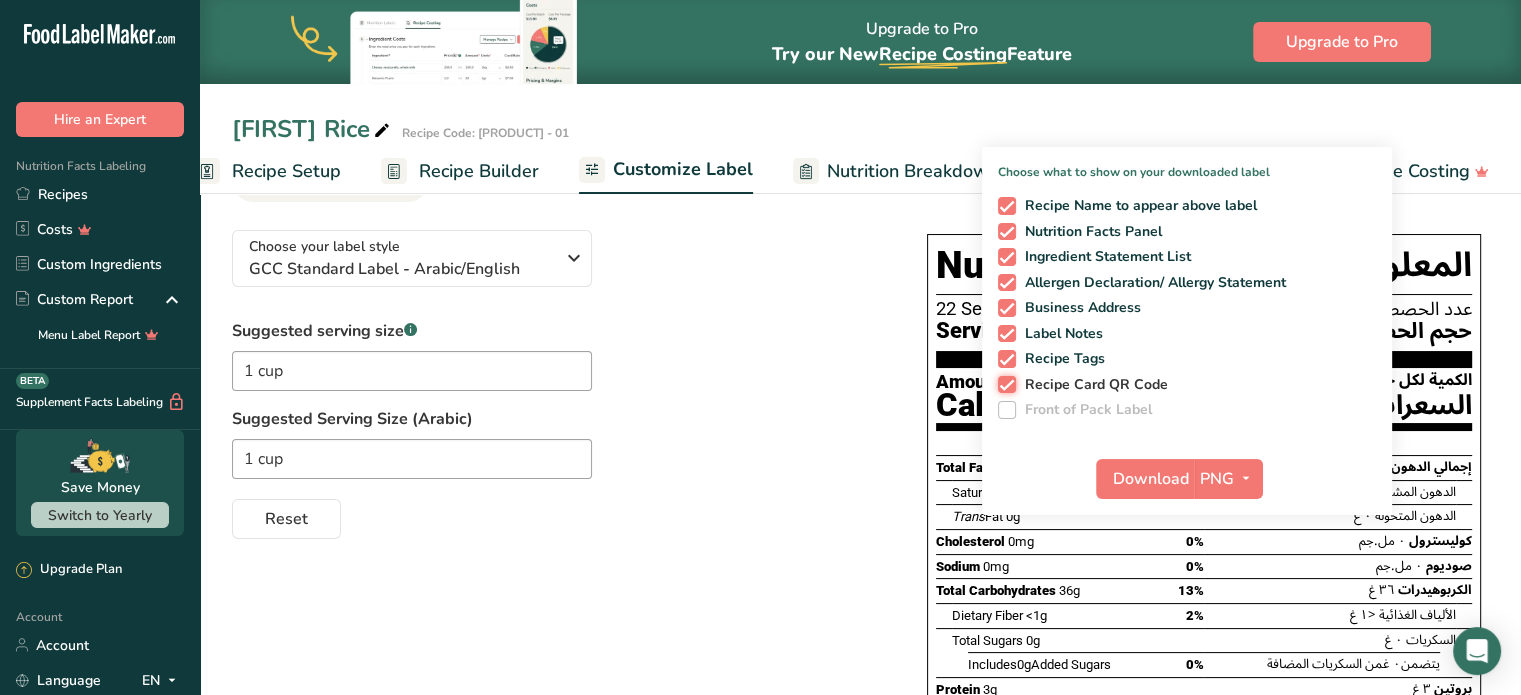 click on "Recipe Card QR Code" at bounding box center (1004, 384) 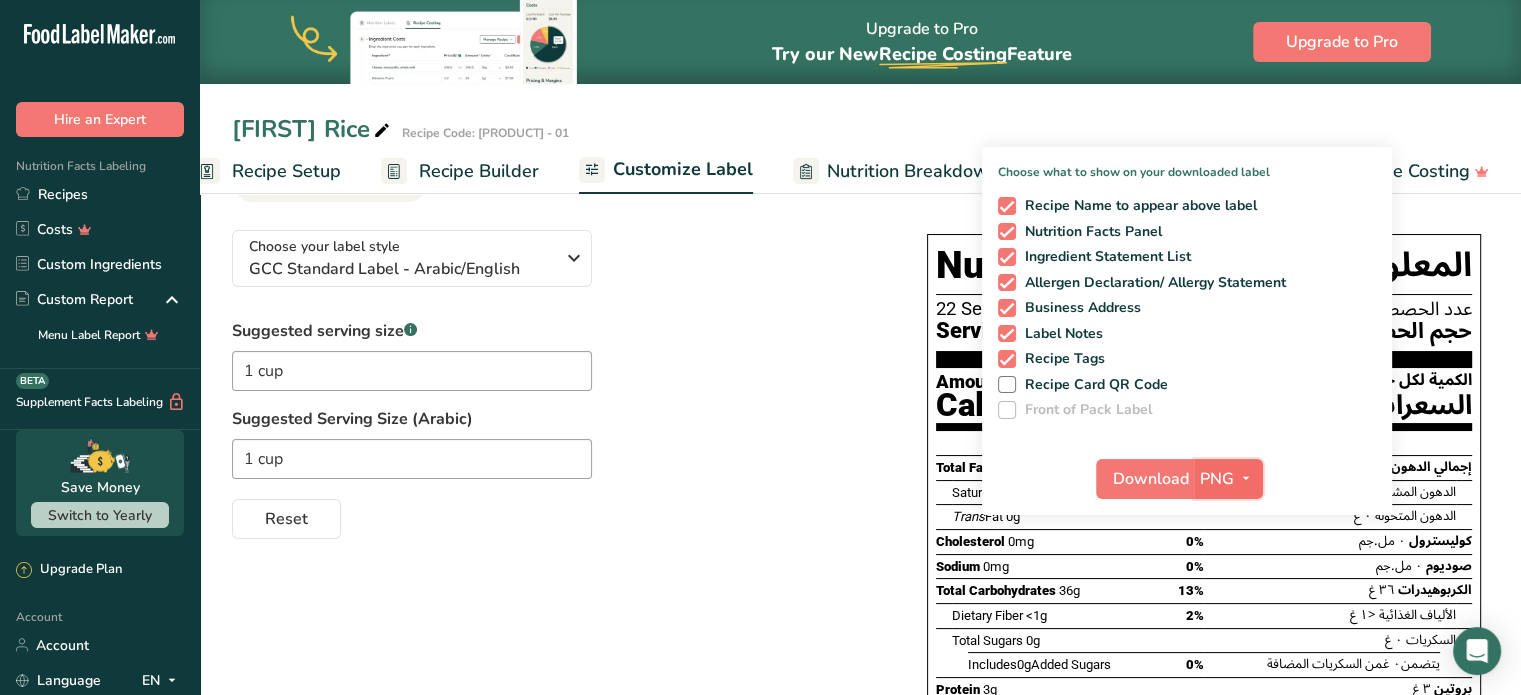 click at bounding box center [1246, 478] 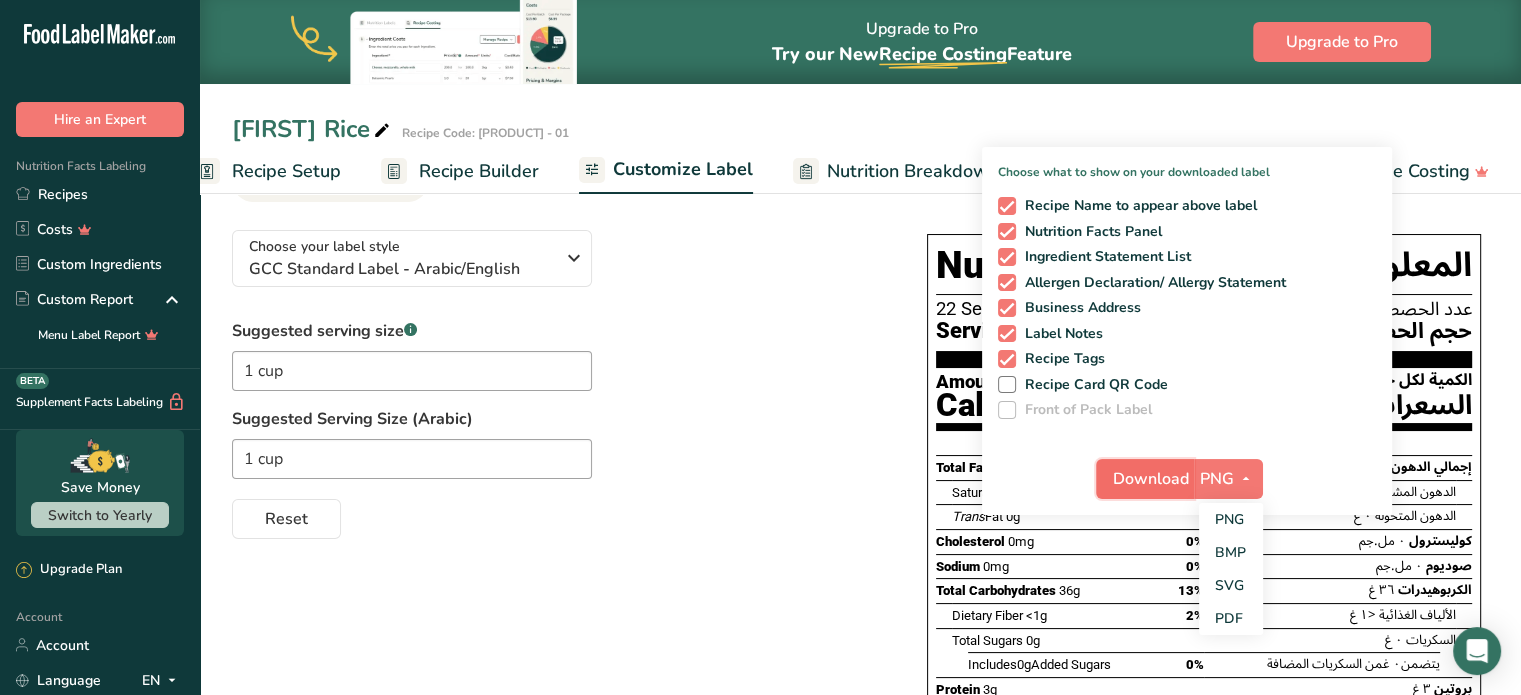 click on "Download" at bounding box center [1151, 479] 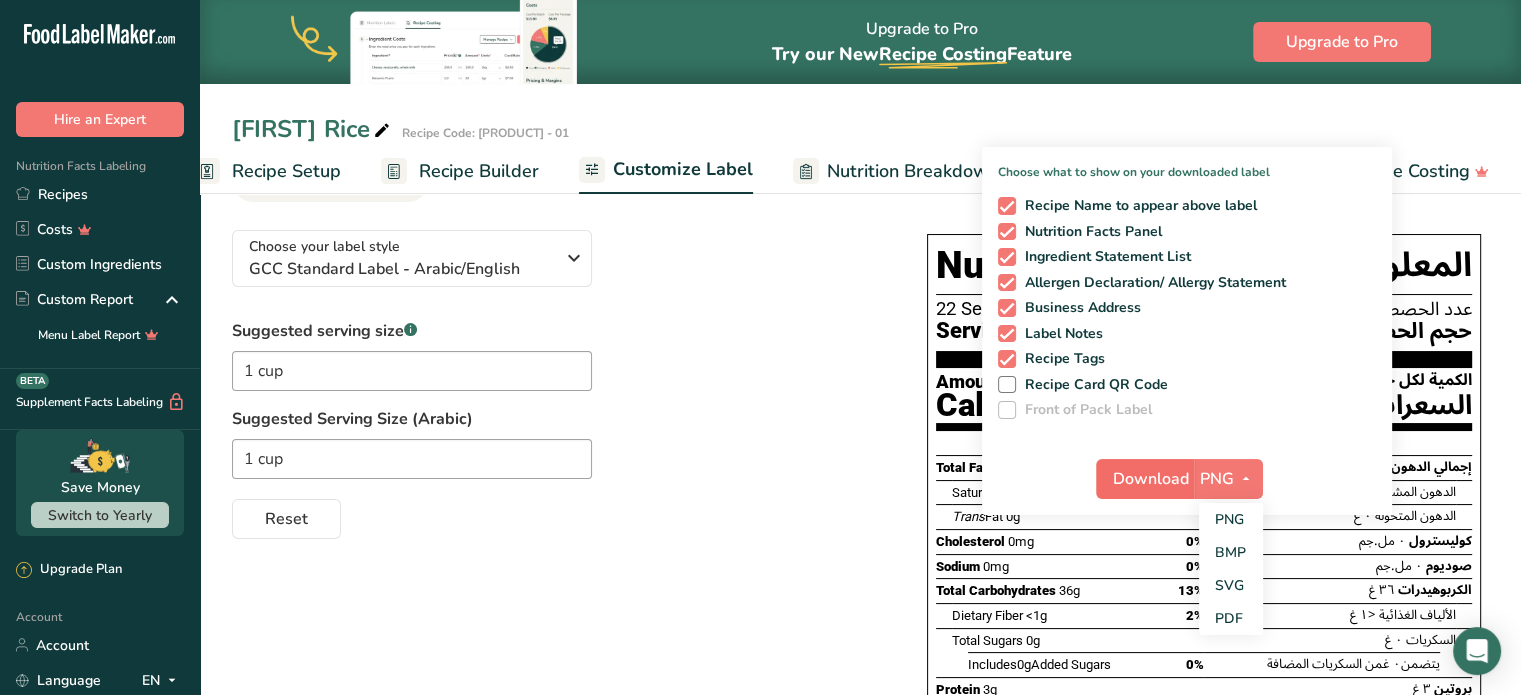scroll, scrollTop: 0, scrollLeft: 23, axis: horizontal 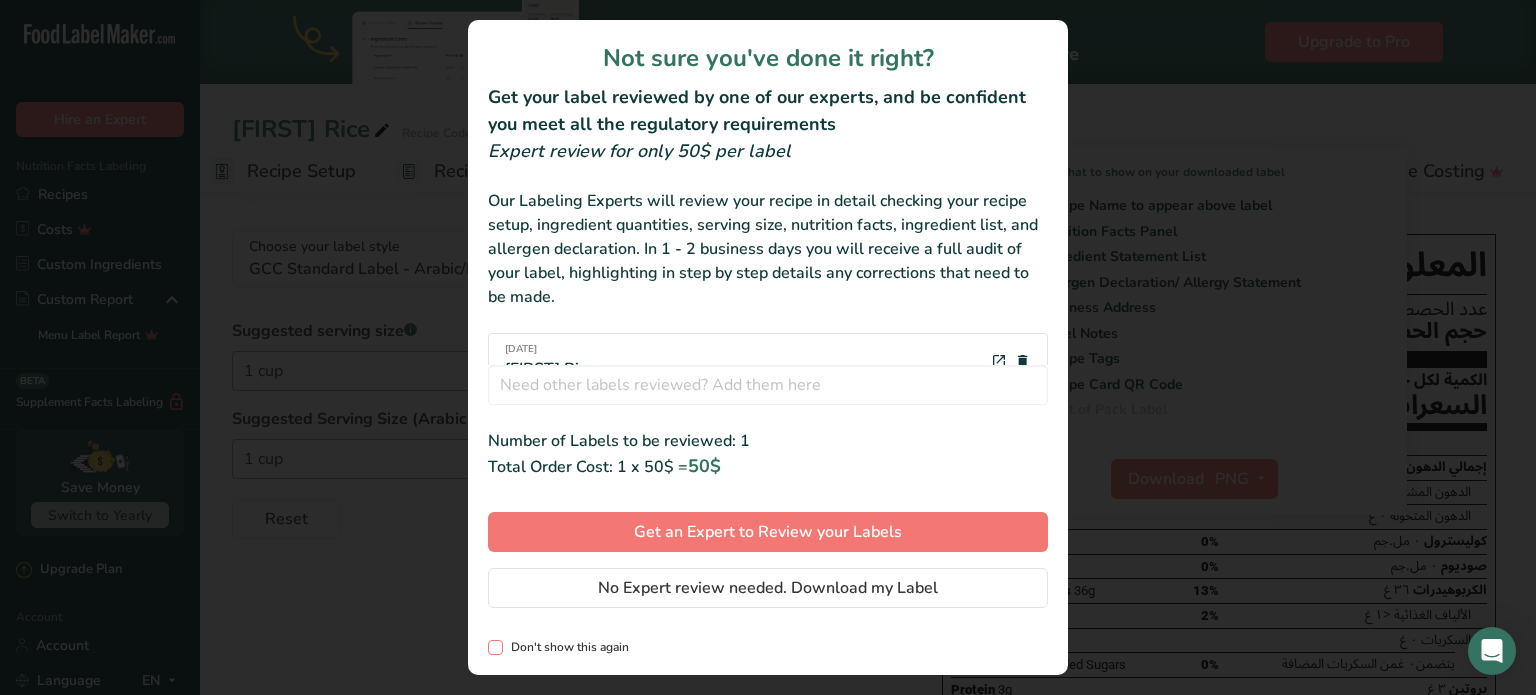 click at bounding box center (495, 647) 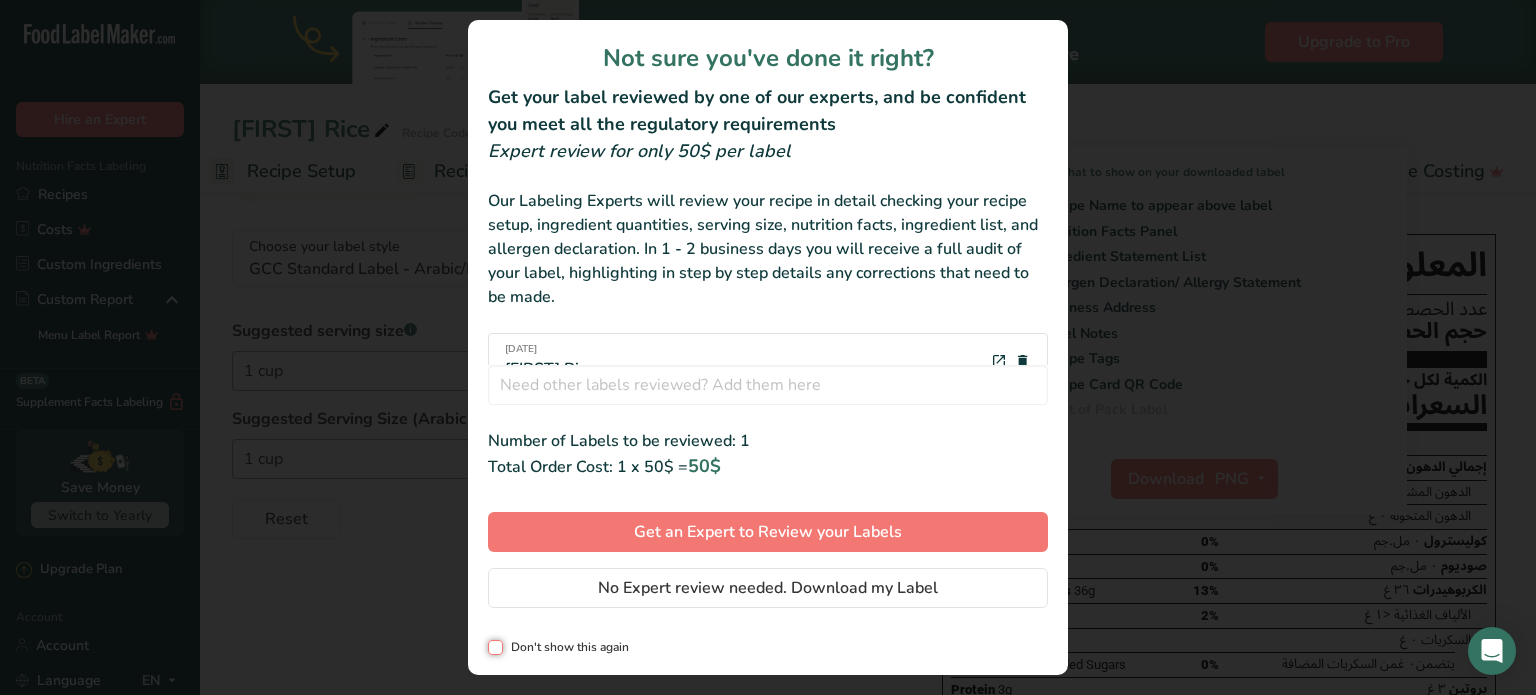 click on "Don't show this again" at bounding box center (494, 647) 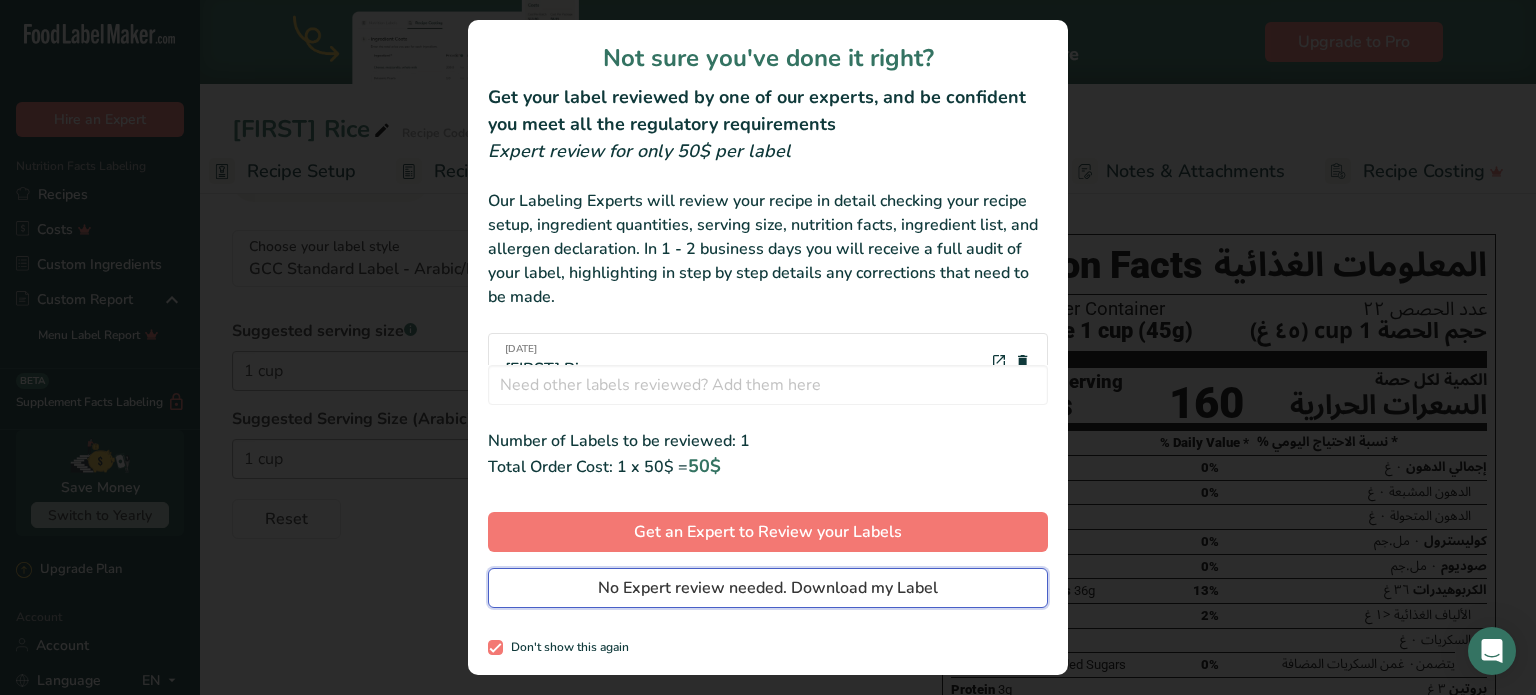 click on "No Expert review needed. Download my Label" at bounding box center [768, 588] 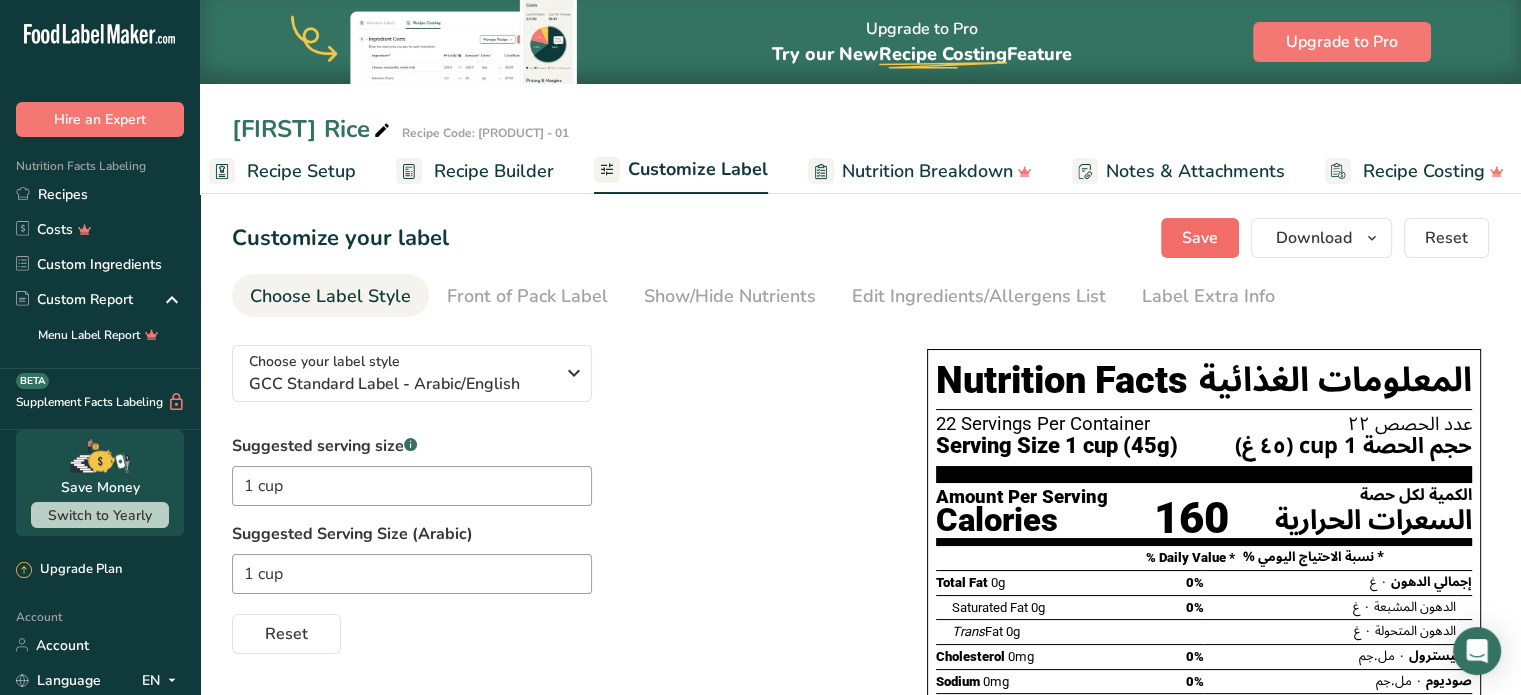 scroll, scrollTop: 0, scrollLeft: 0, axis: both 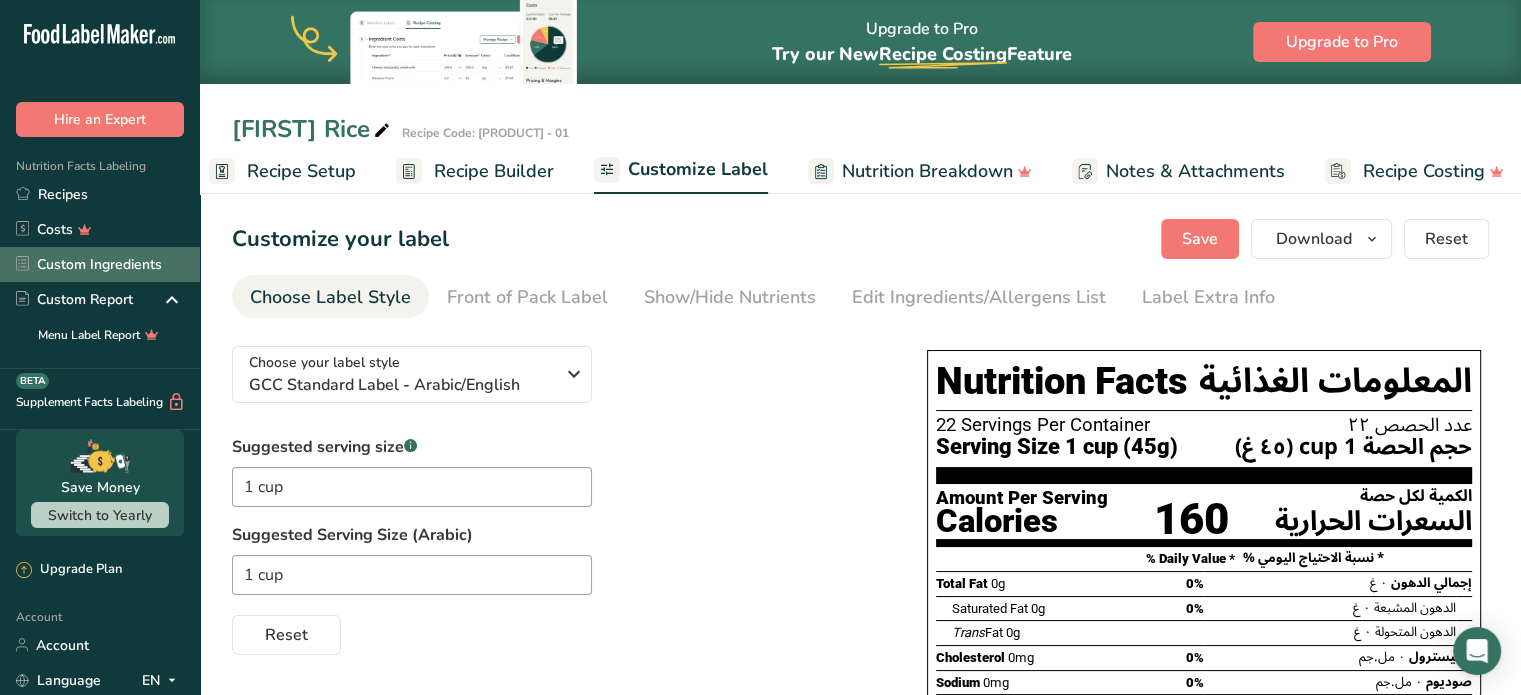 click on "Custom Ingredients" at bounding box center (100, 264) 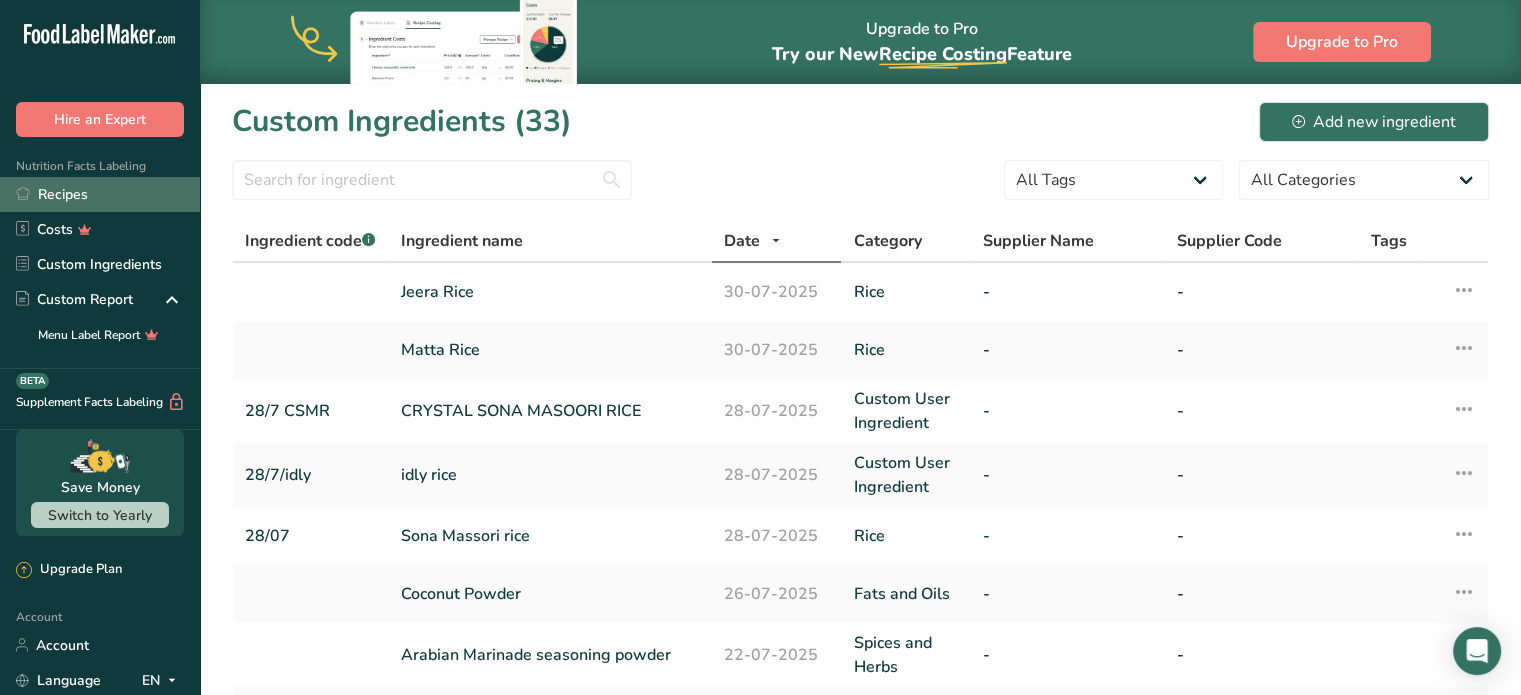 click on "Recipes" at bounding box center [100, 194] 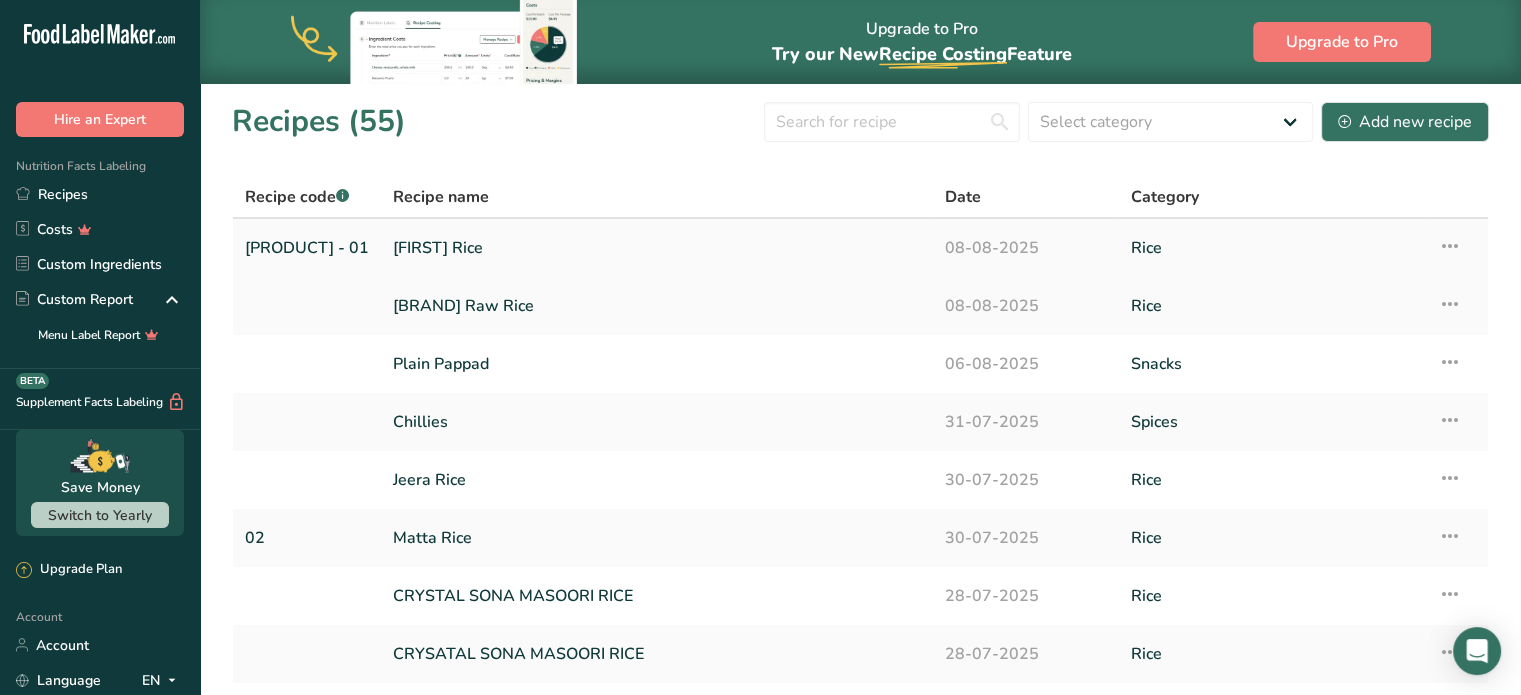click on "[FIRST] Rice" at bounding box center (656, 248) 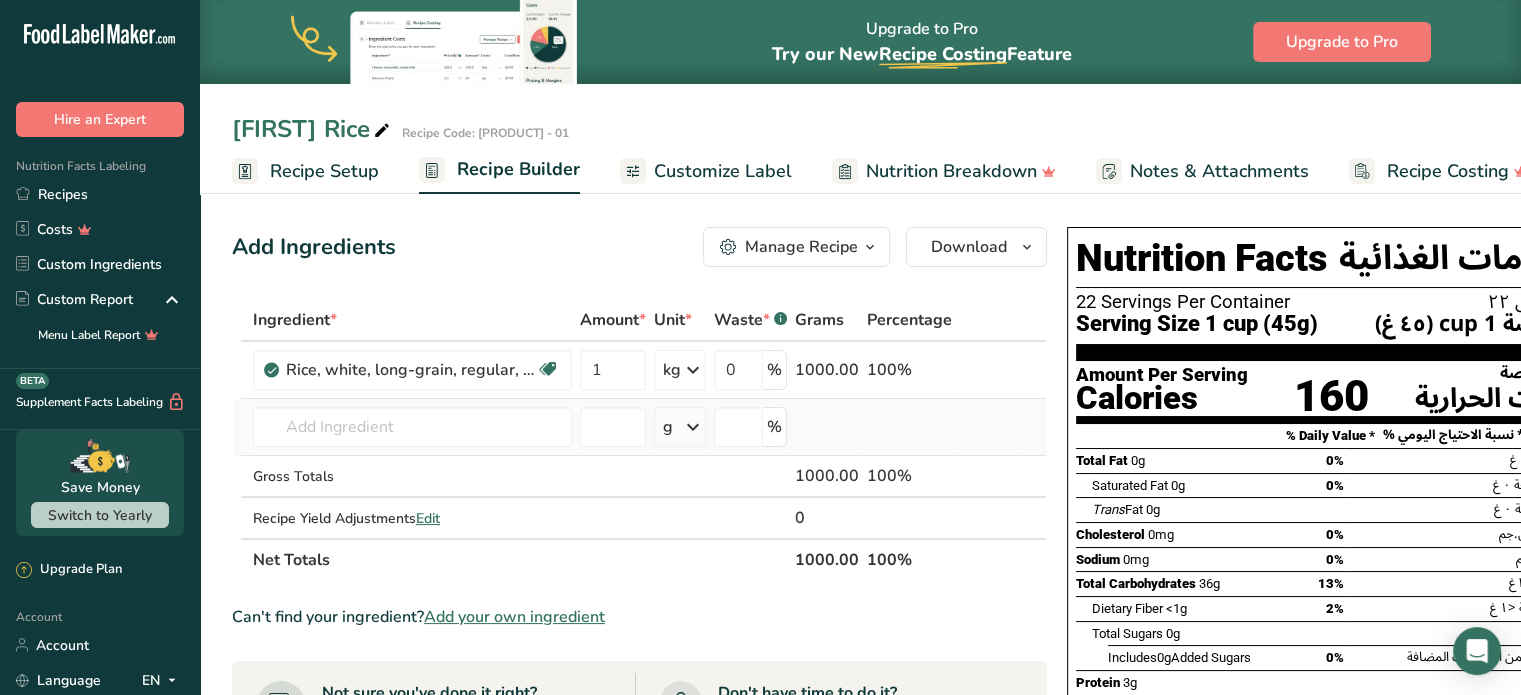 click on "Almond flour
1211
Milk, whole, 3.25% milkfat, without added vitamin A and vitamin D
23601
Beef, tenderloin, steak, separable lean only, trimmed to 1/8" fat, all grades, raw
13000
Beef, grass-fed, strip steaks, lean only, raw
13498
Beef, ground, 70% lean meat / 30% fat, raw
See full Results" at bounding box center [412, 427] 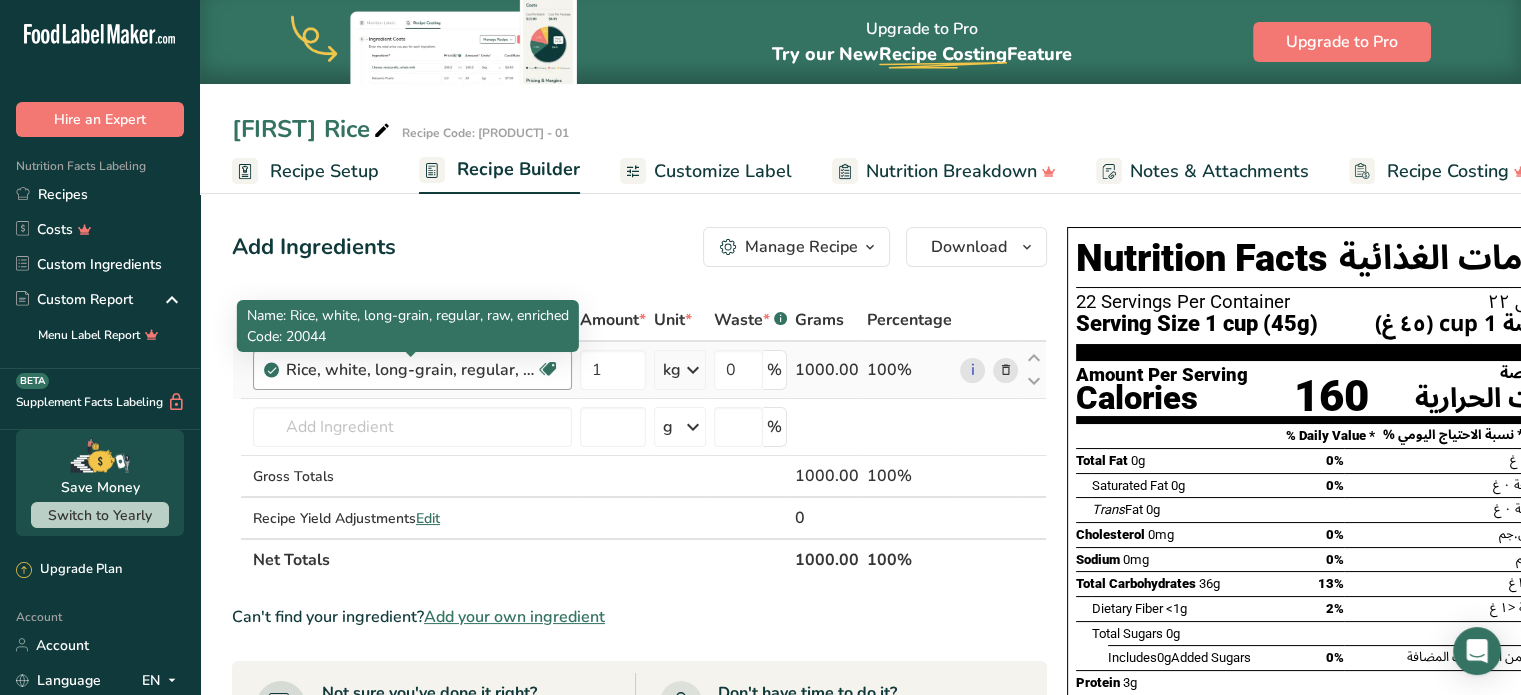 click on "Rice, white, long-grain, regular, raw, enriched" at bounding box center (411, 370) 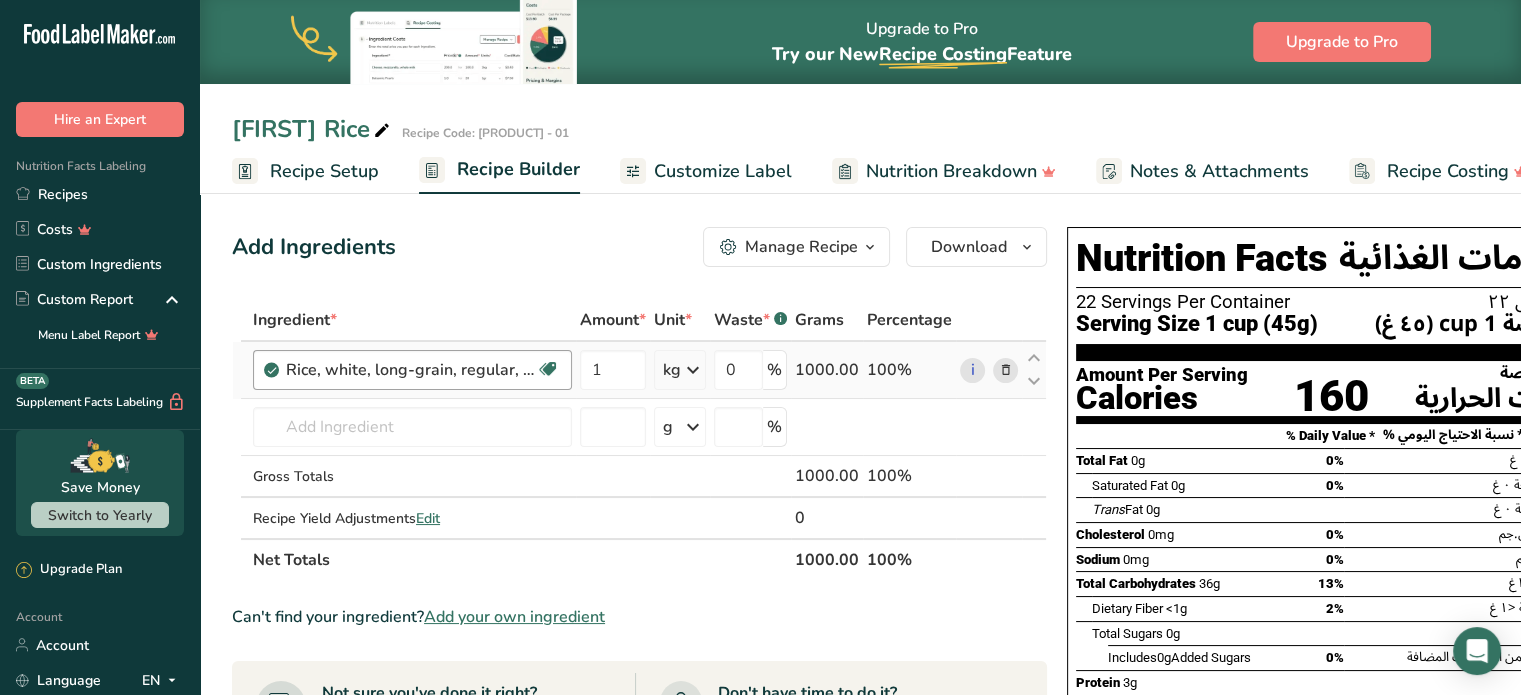 click on "Rice, white, long-grain, regular, raw, enriched" at bounding box center [411, 370] 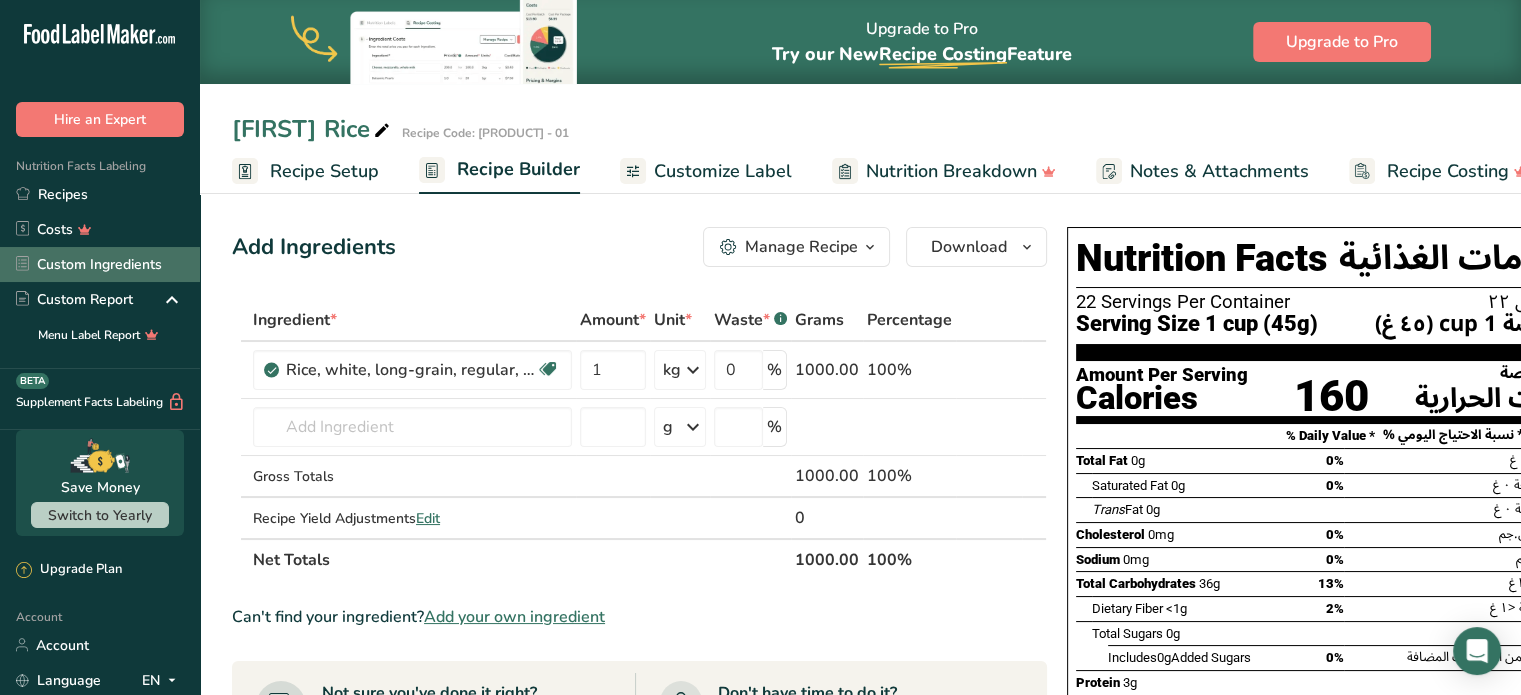 click on "Custom Ingredients" at bounding box center [100, 264] 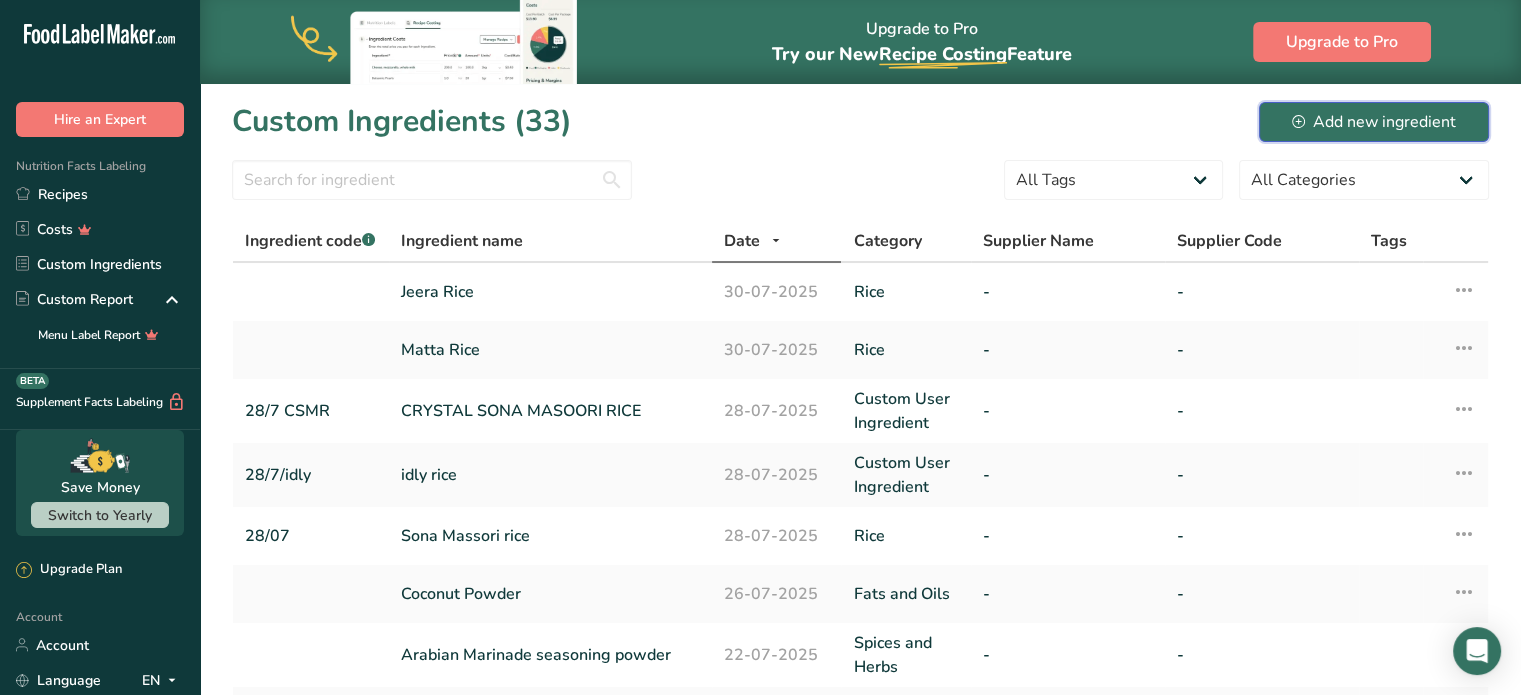 click on "Add new ingredient" at bounding box center [1374, 122] 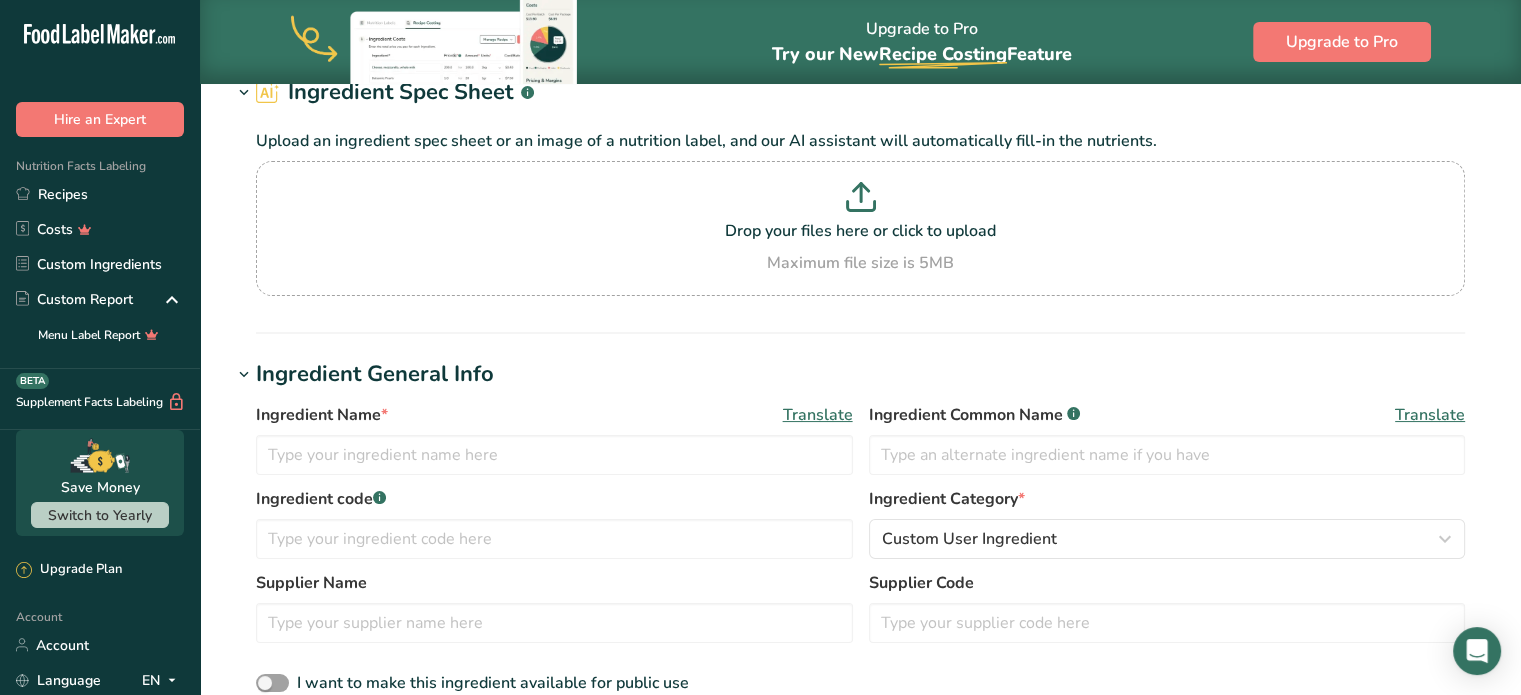 scroll, scrollTop: 200, scrollLeft: 0, axis: vertical 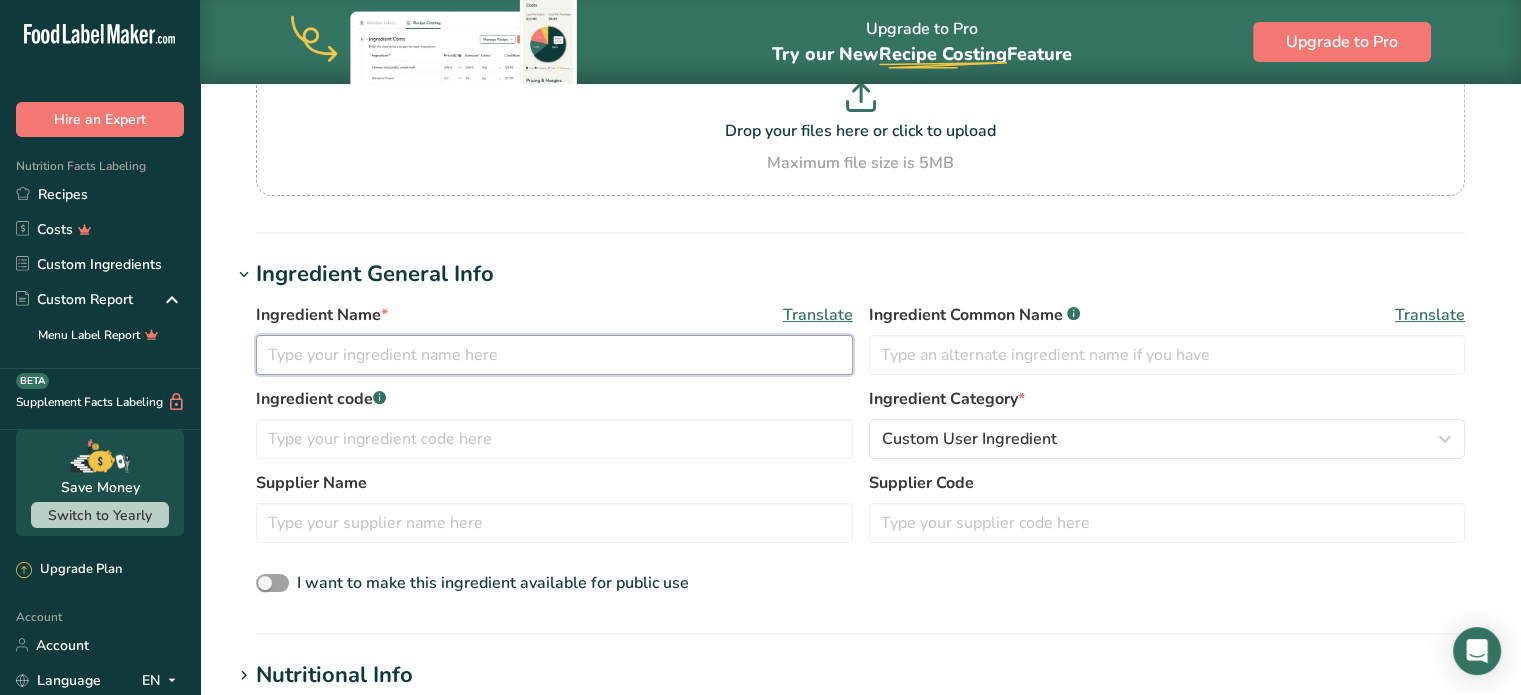 drag, startPoint x: 411, startPoint y: 358, endPoint x: 425, endPoint y: 369, distance: 17.804493 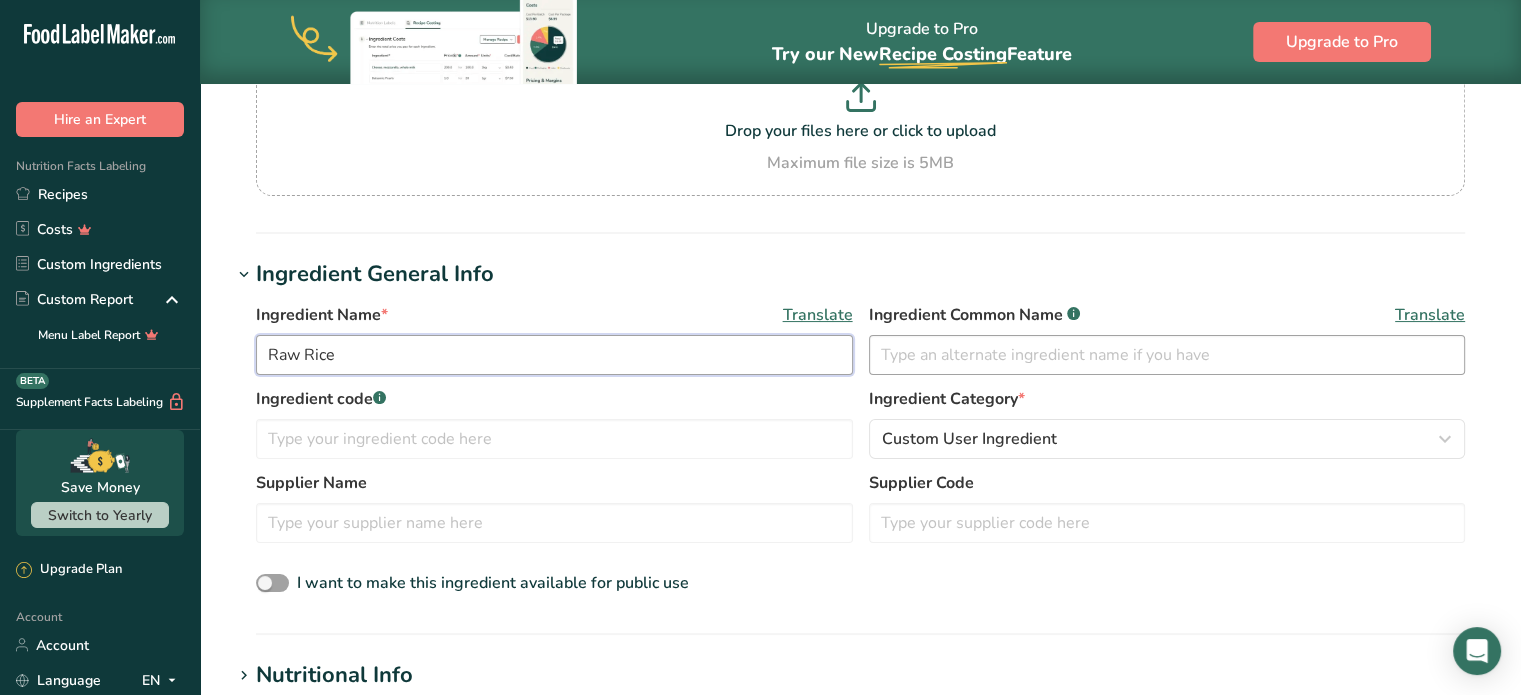 type on "Raw Rice" 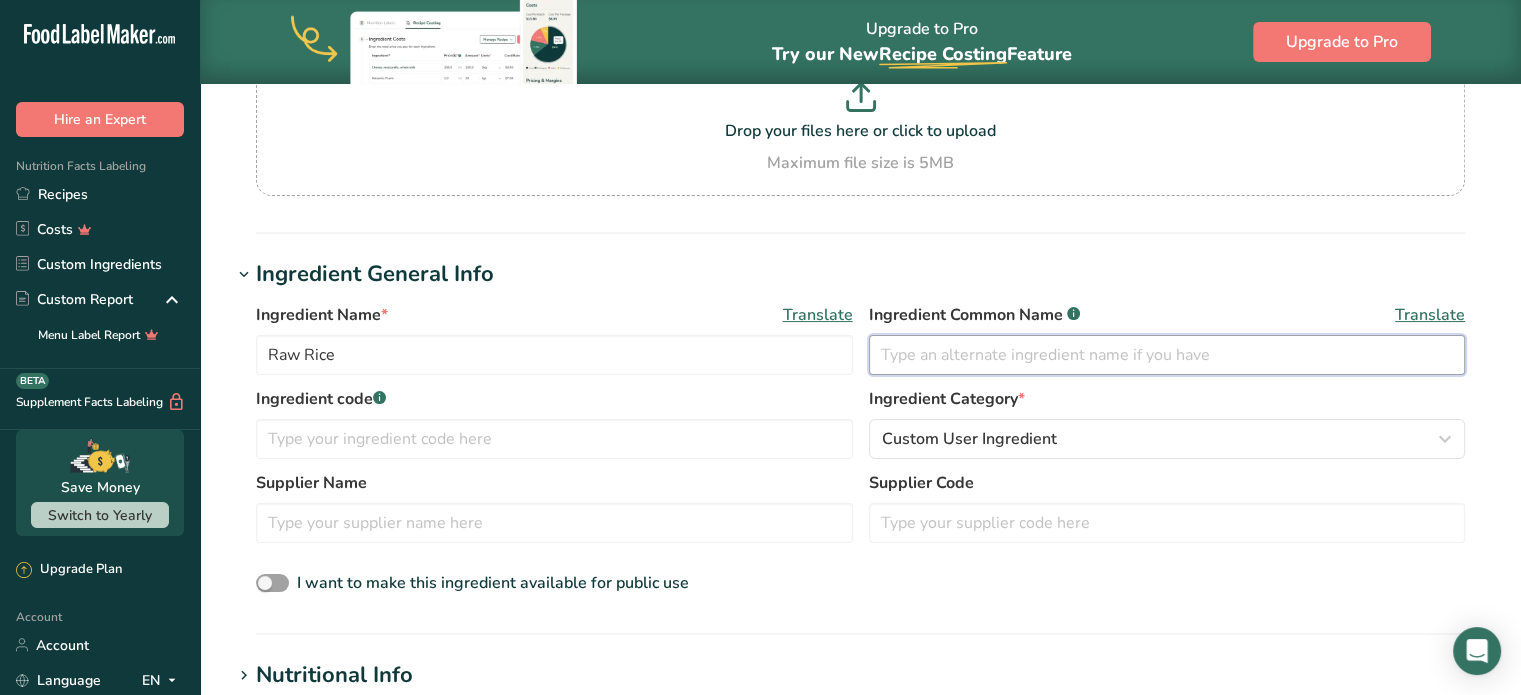 click at bounding box center (1167, 355) 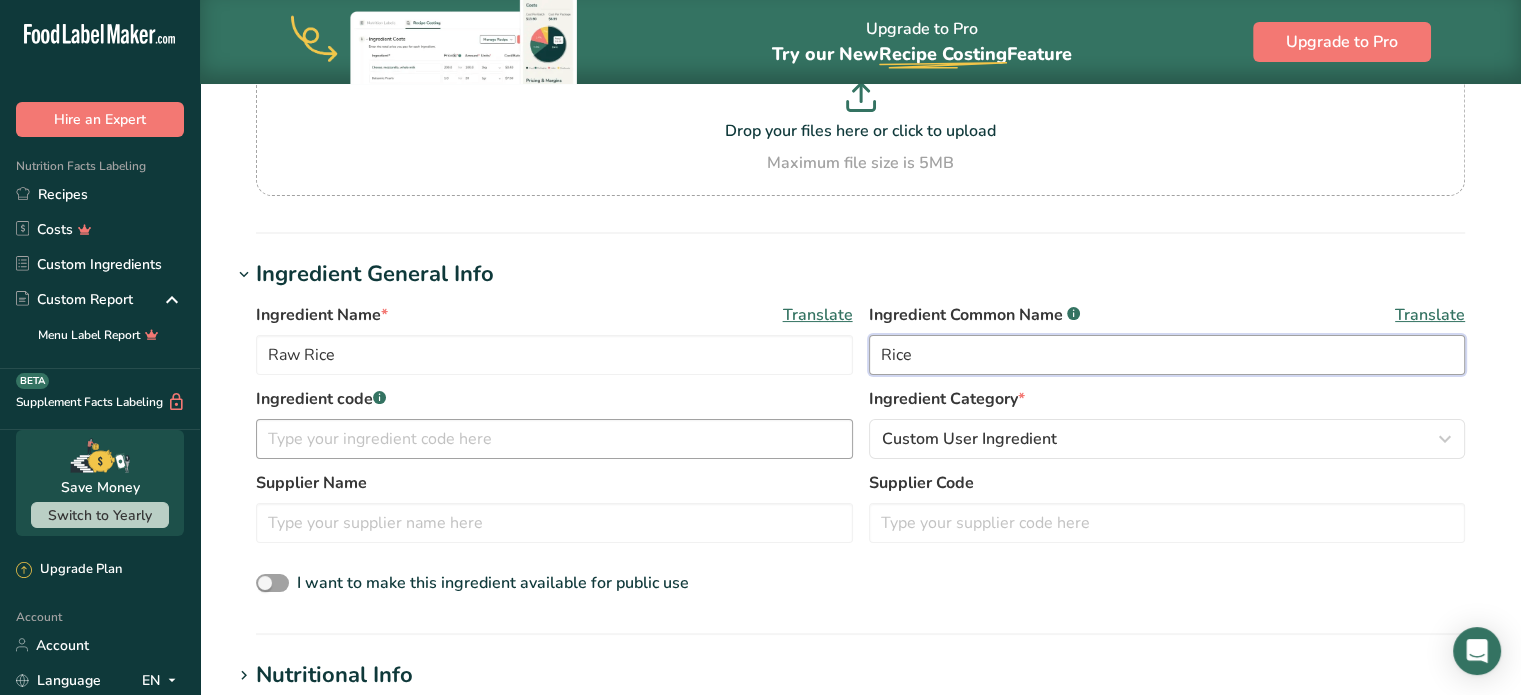type on "Rice" 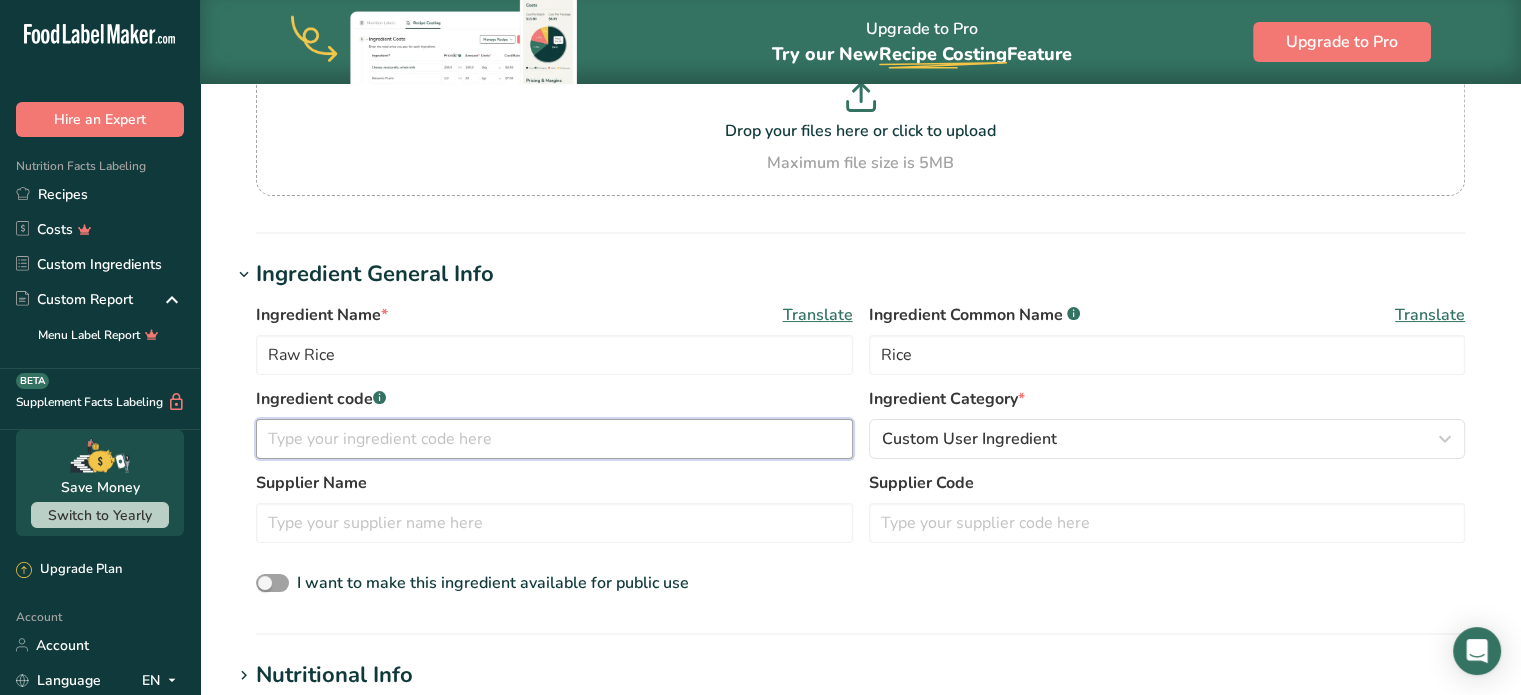 click at bounding box center [554, 439] 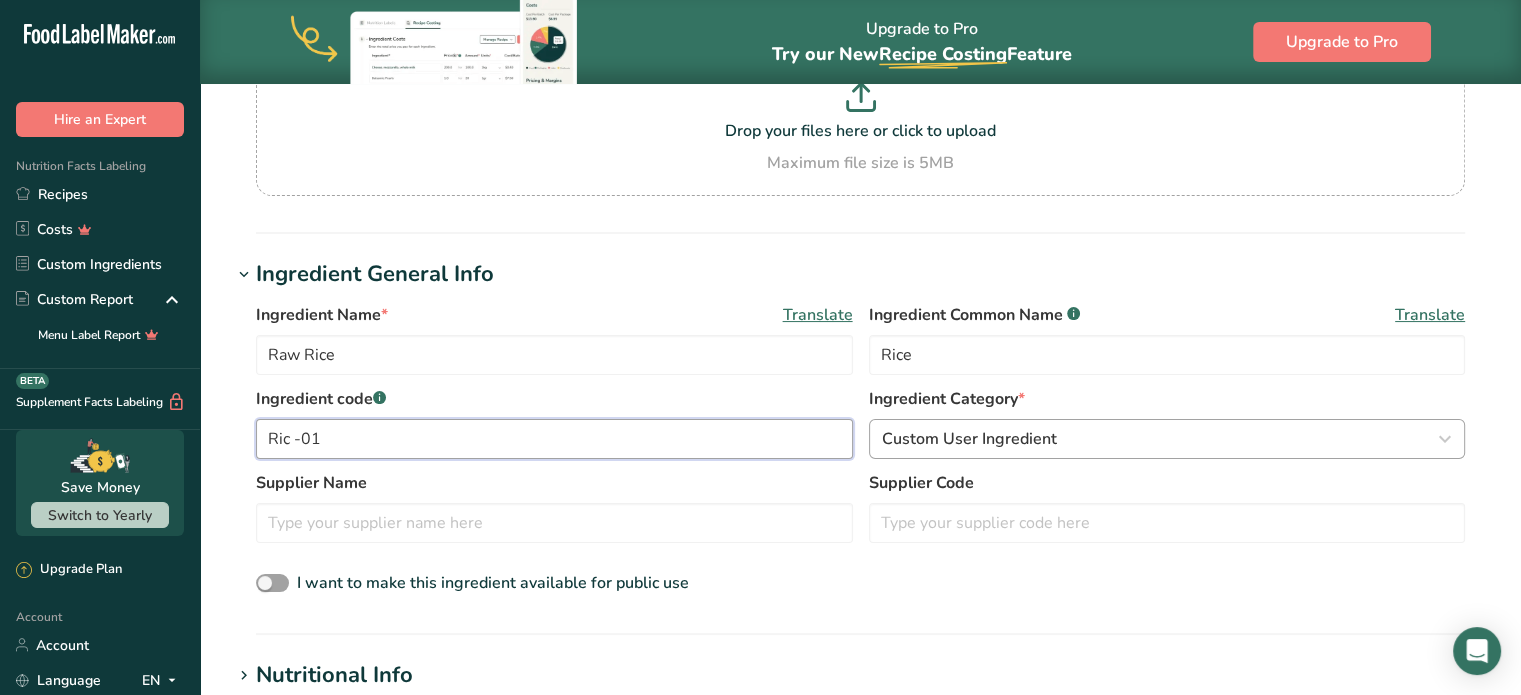 type on "Ric -01" 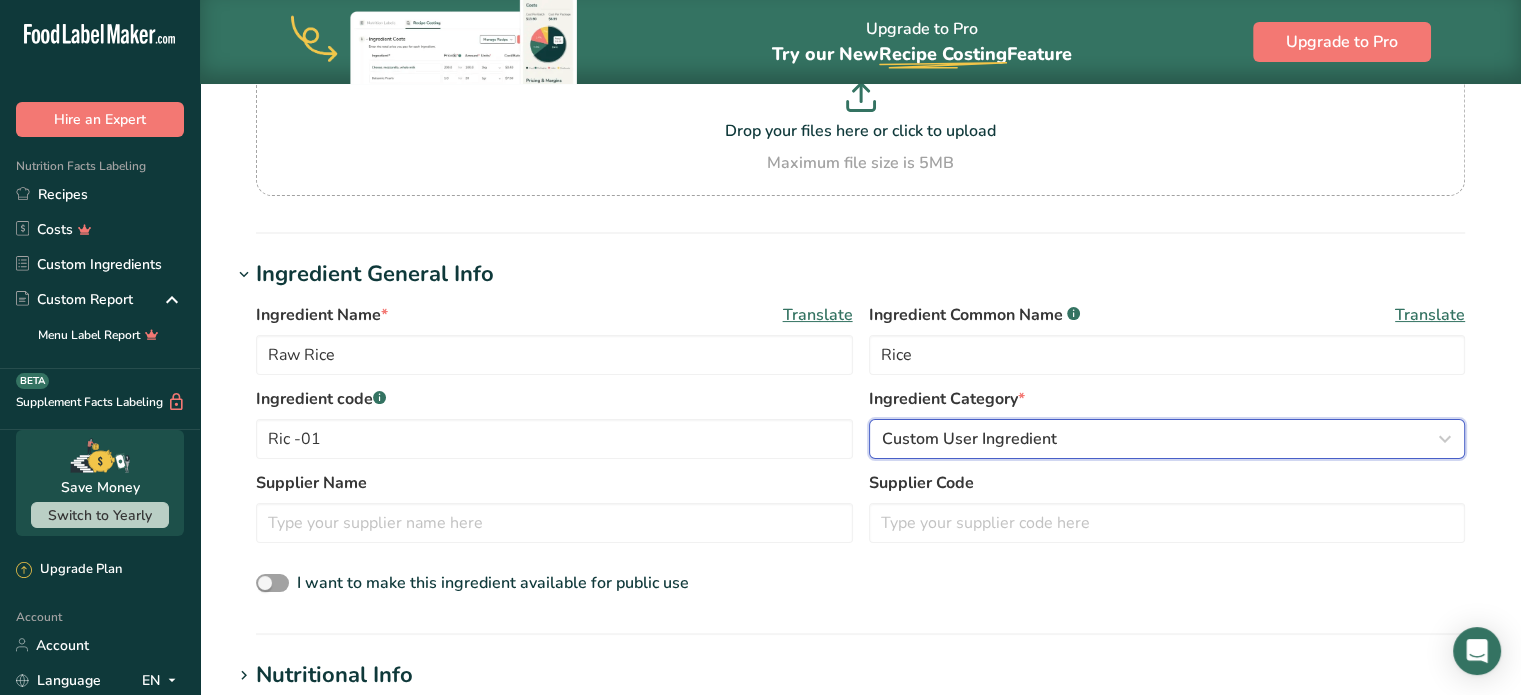 click on "Custom User Ingredient" at bounding box center [969, 439] 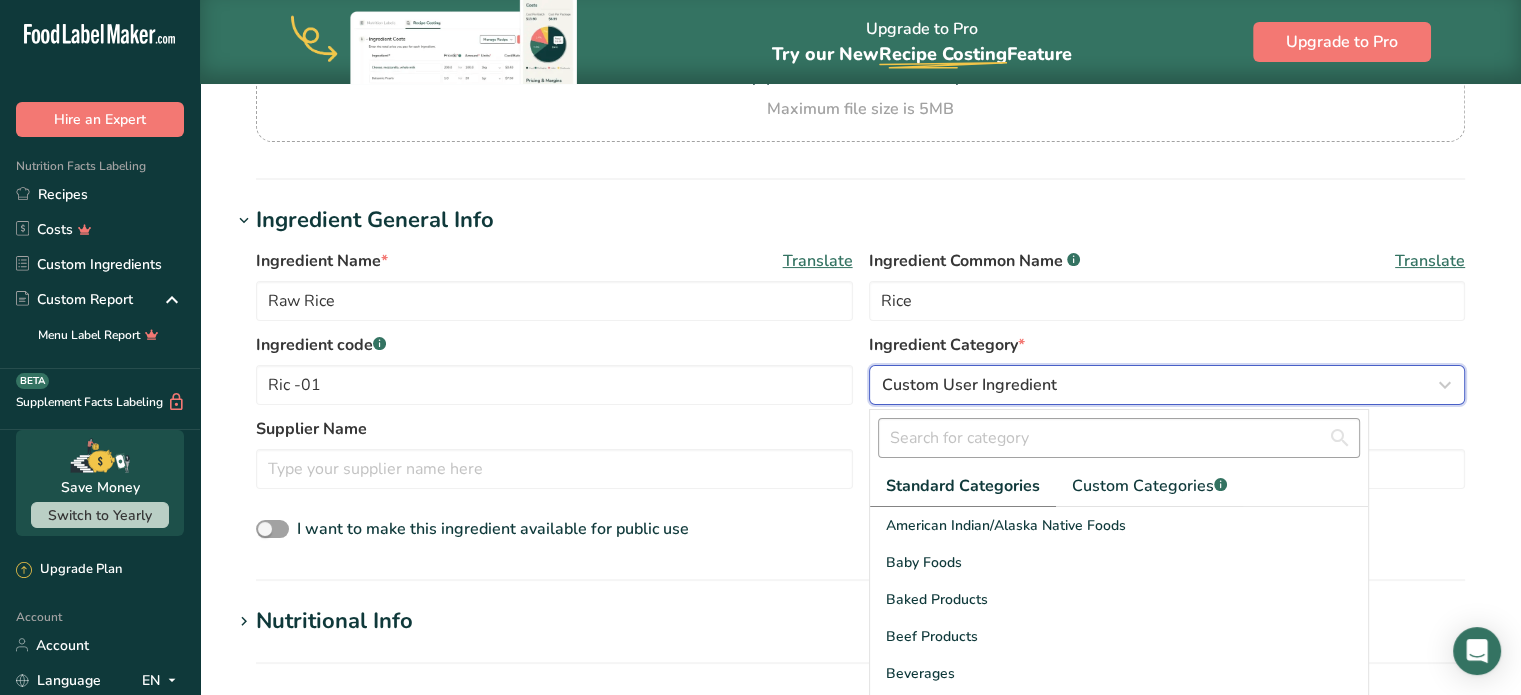 scroll, scrollTop: 300, scrollLeft: 0, axis: vertical 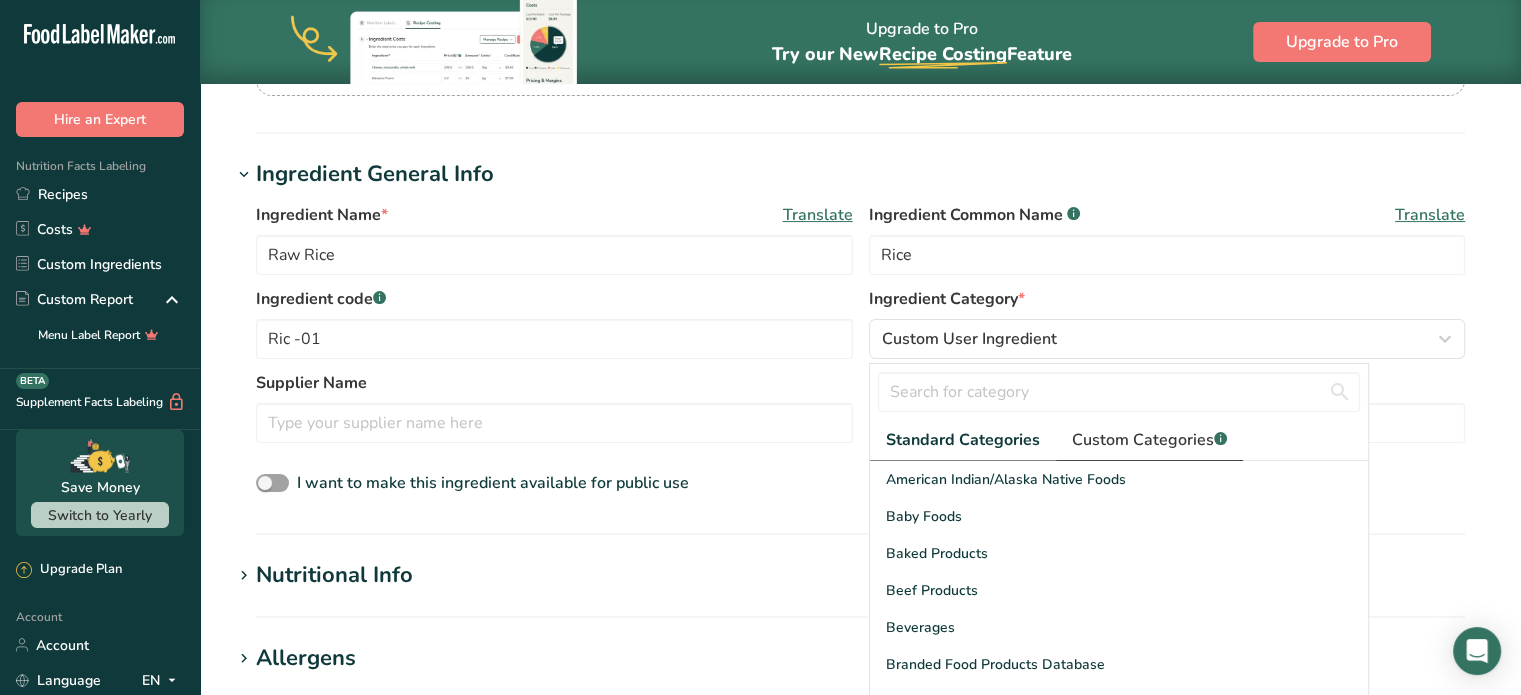 click on "Custom Categories
.a-a{fill:#347362;}.b-a{fill:#fff;}" at bounding box center [1149, 440] 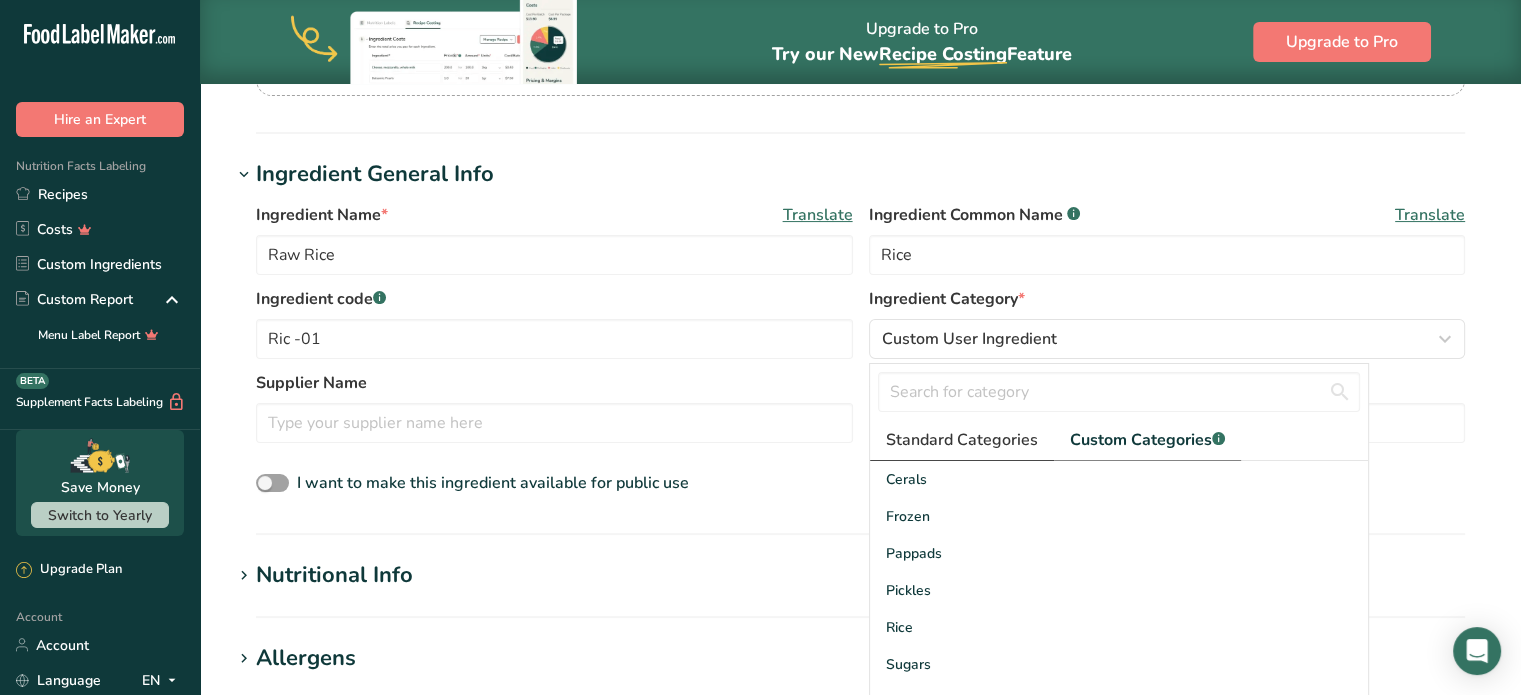 click on "Standard Categories" at bounding box center [962, 440] 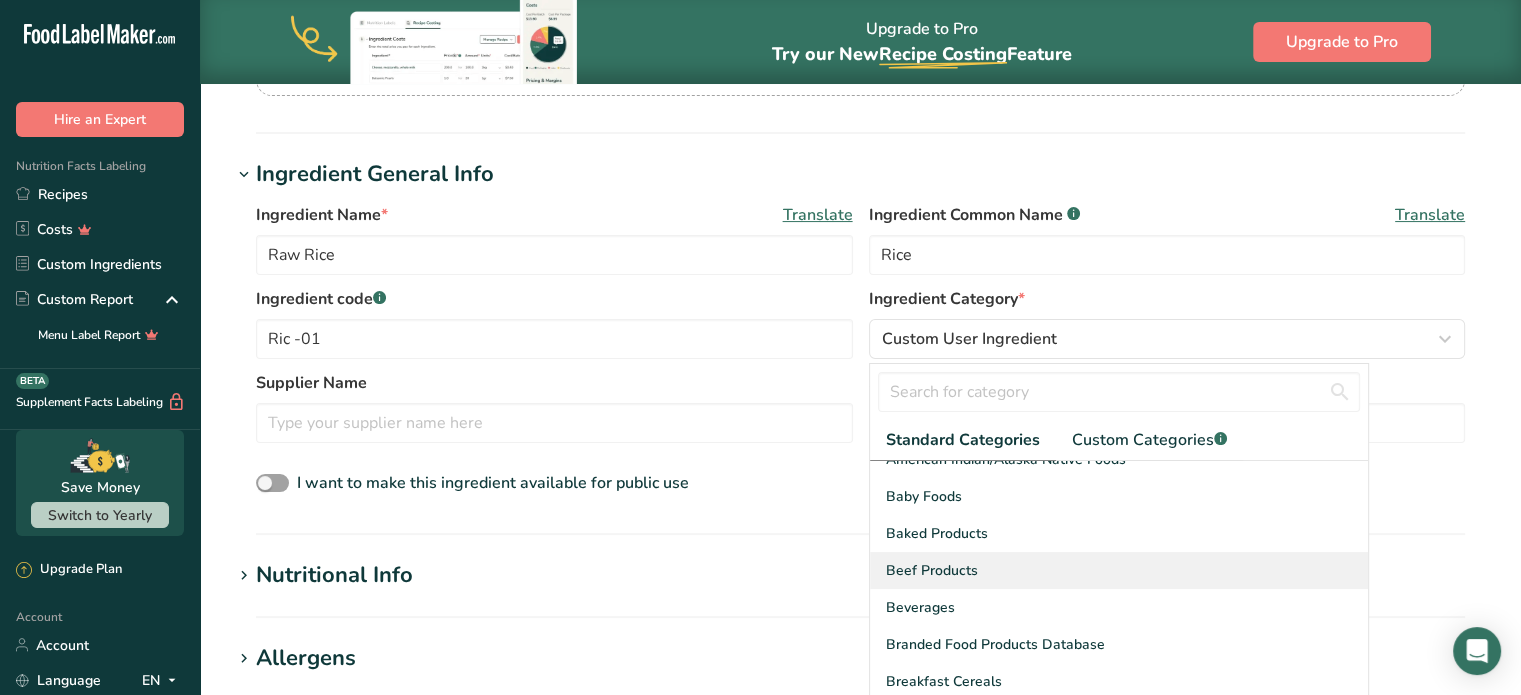 scroll, scrollTop: 0, scrollLeft: 0, axis: both 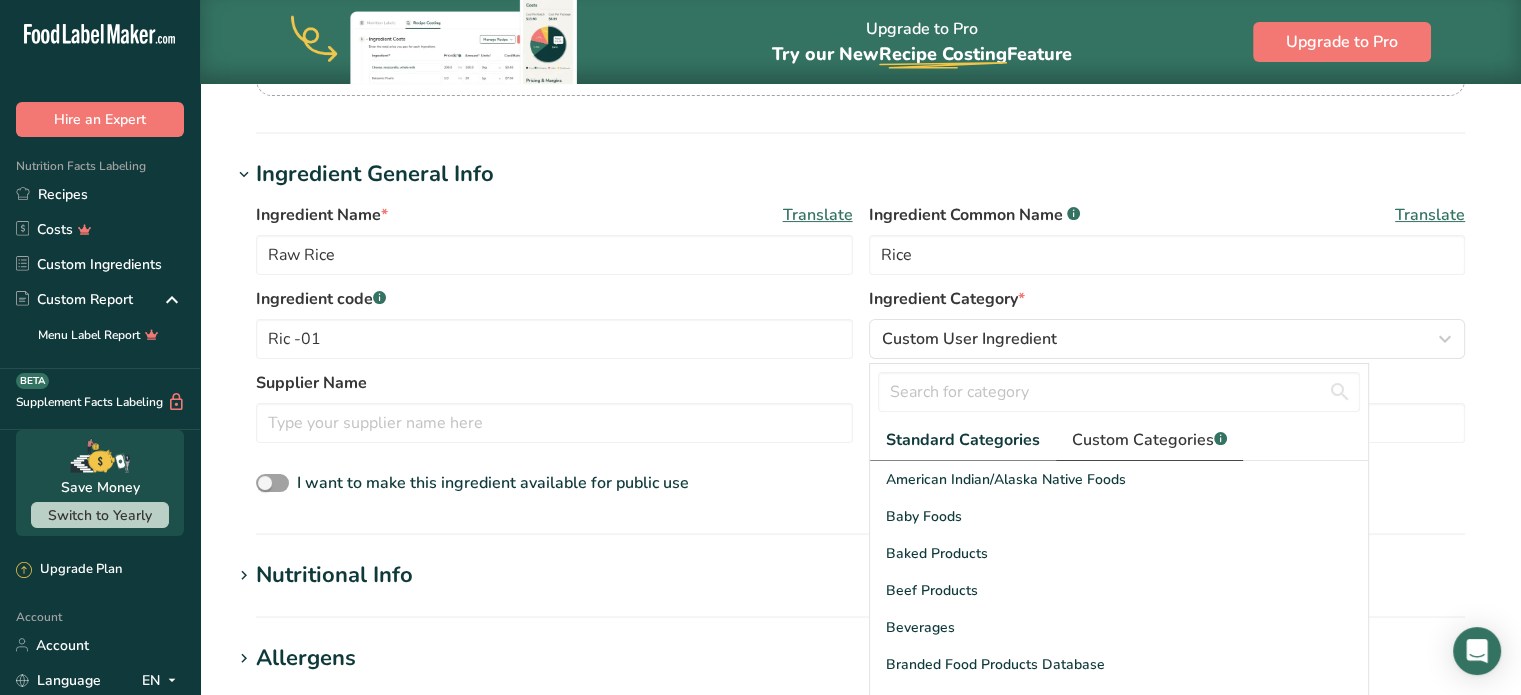 click on "Custom Categories
.a-a{fill:#347362;}.b-a{fill:#fff;}" at bounding box center [1149, 440] 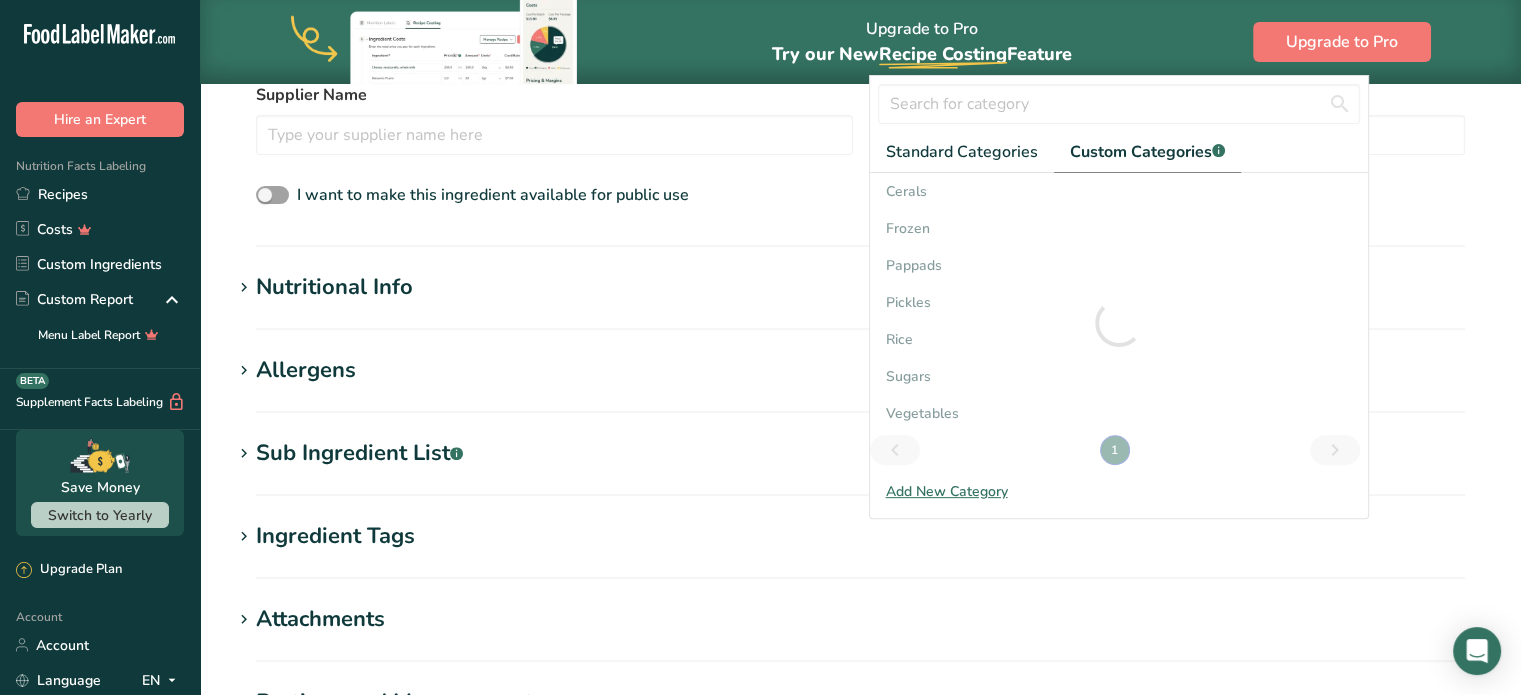 scroll, scrollTop: 600, scrollLeft: 0, axis: vertical 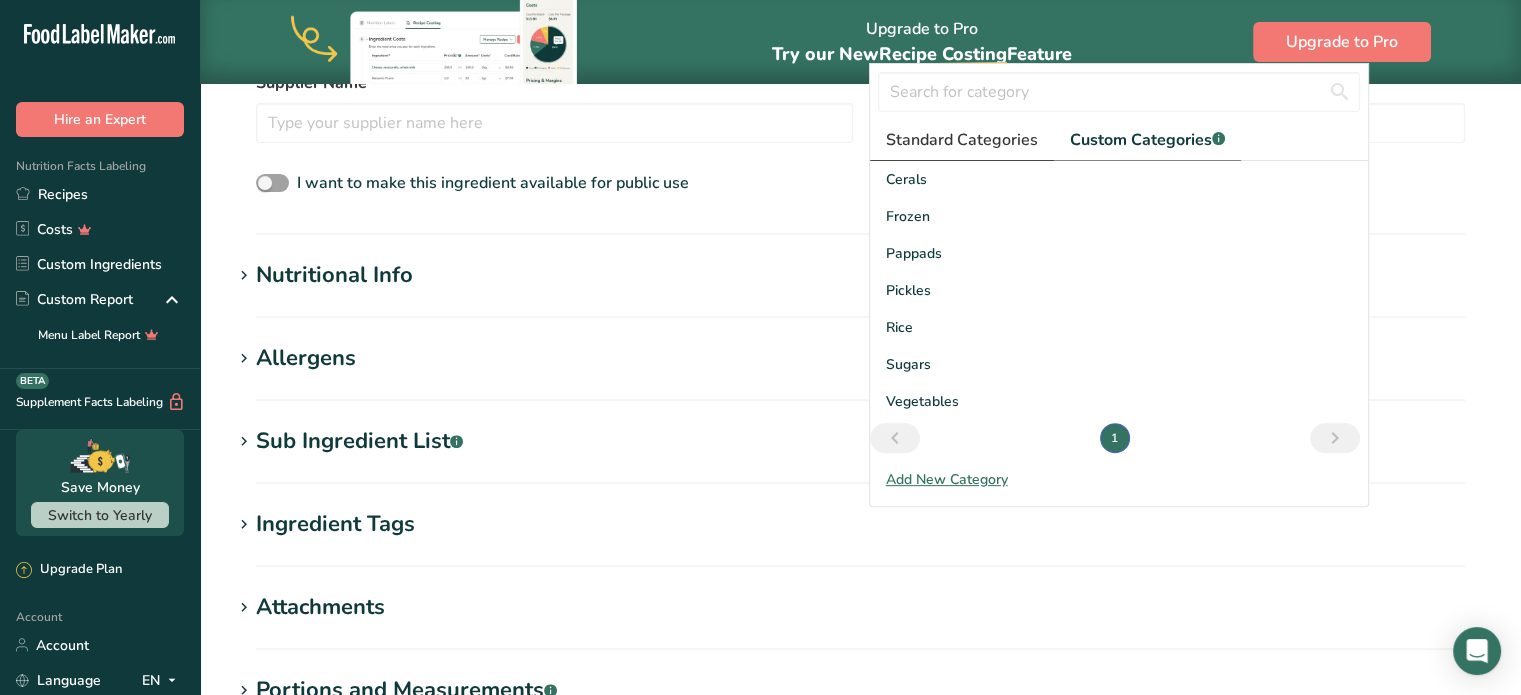 click on "Standard Categories" at bounding box center (962, 140) 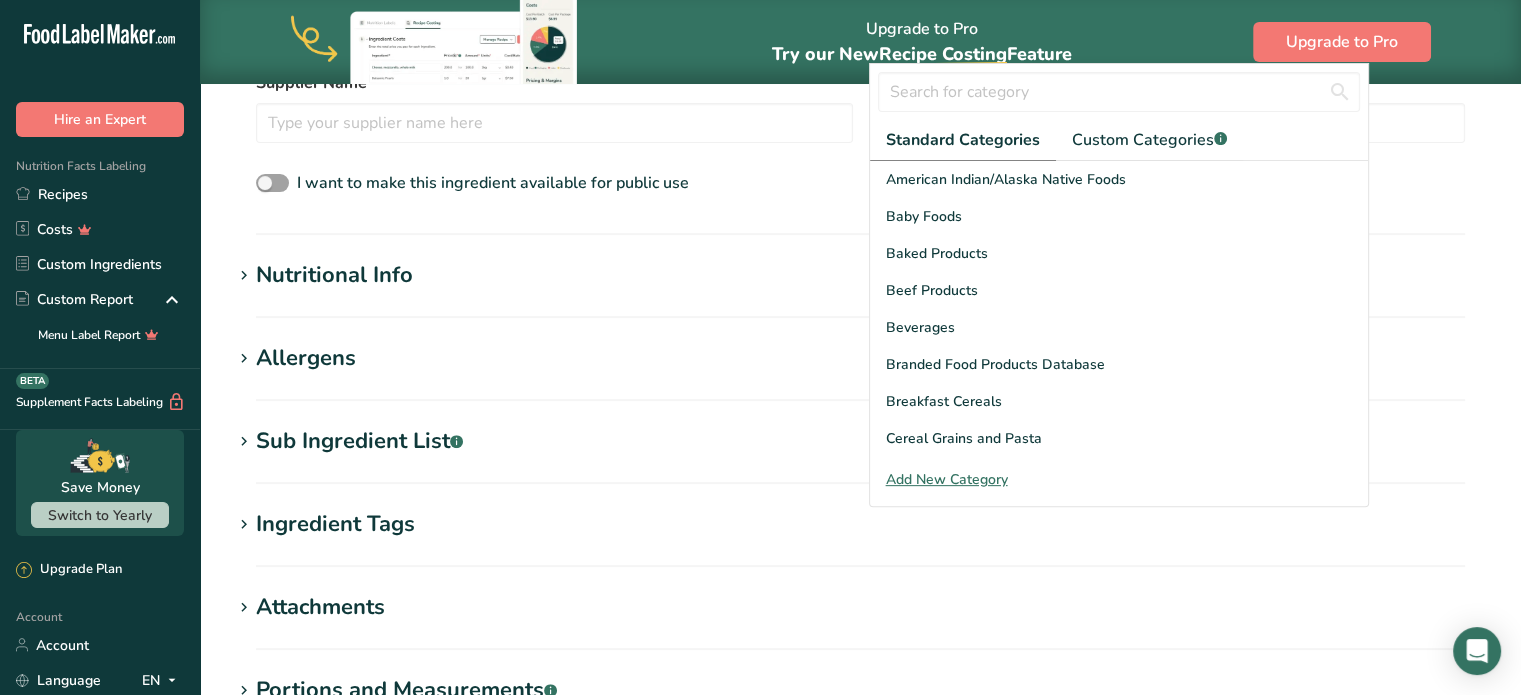 click on "Add New Category" at bounding box center (1119, 479) 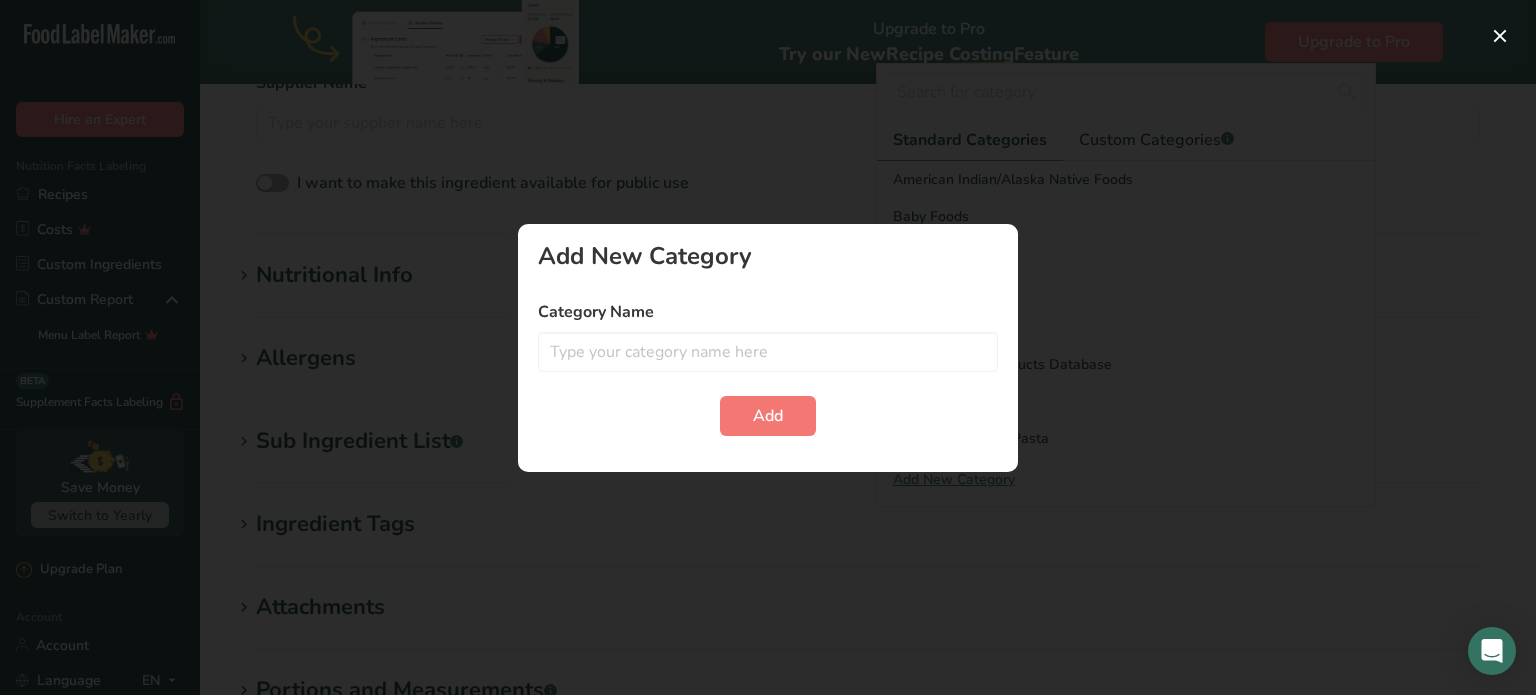click at bounding box center (768, 347) 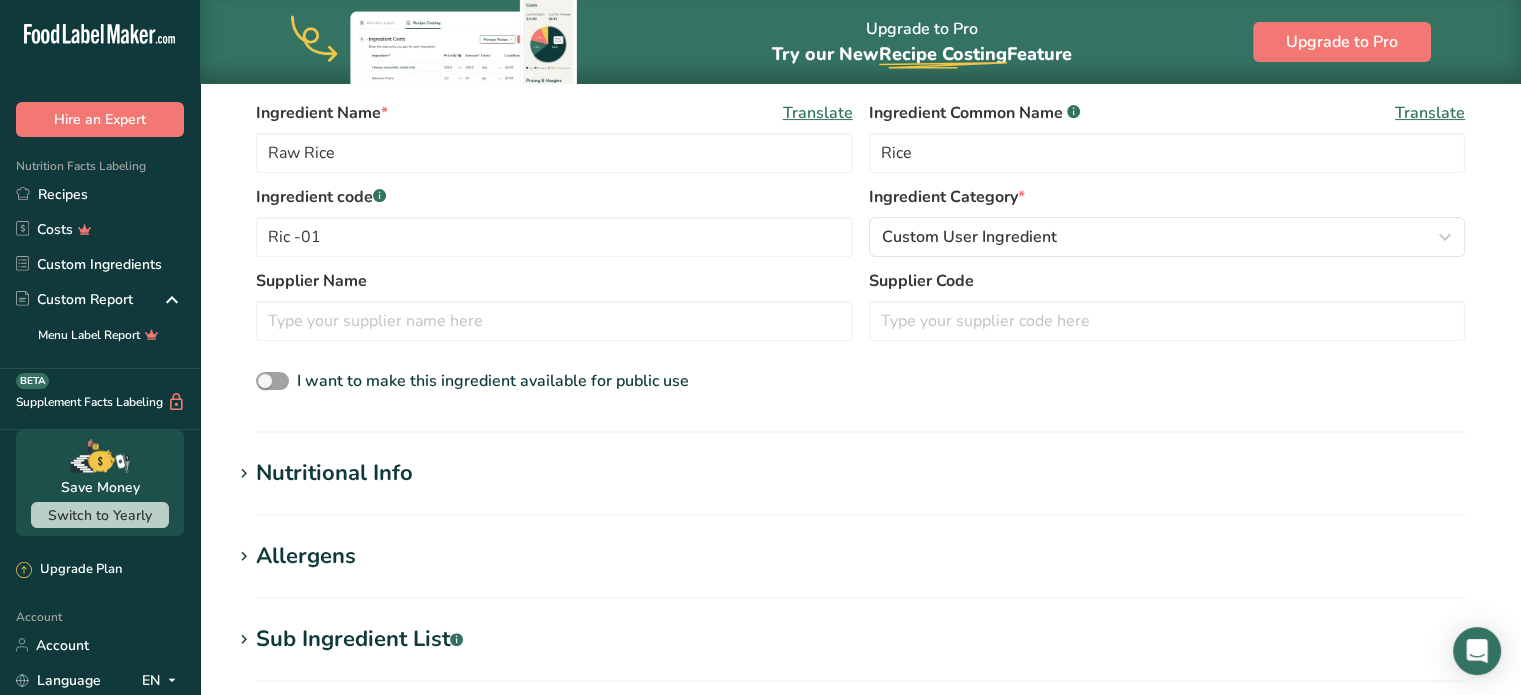 scroll, scrollTop: 200, scrollLeft: 0, axis: vertical 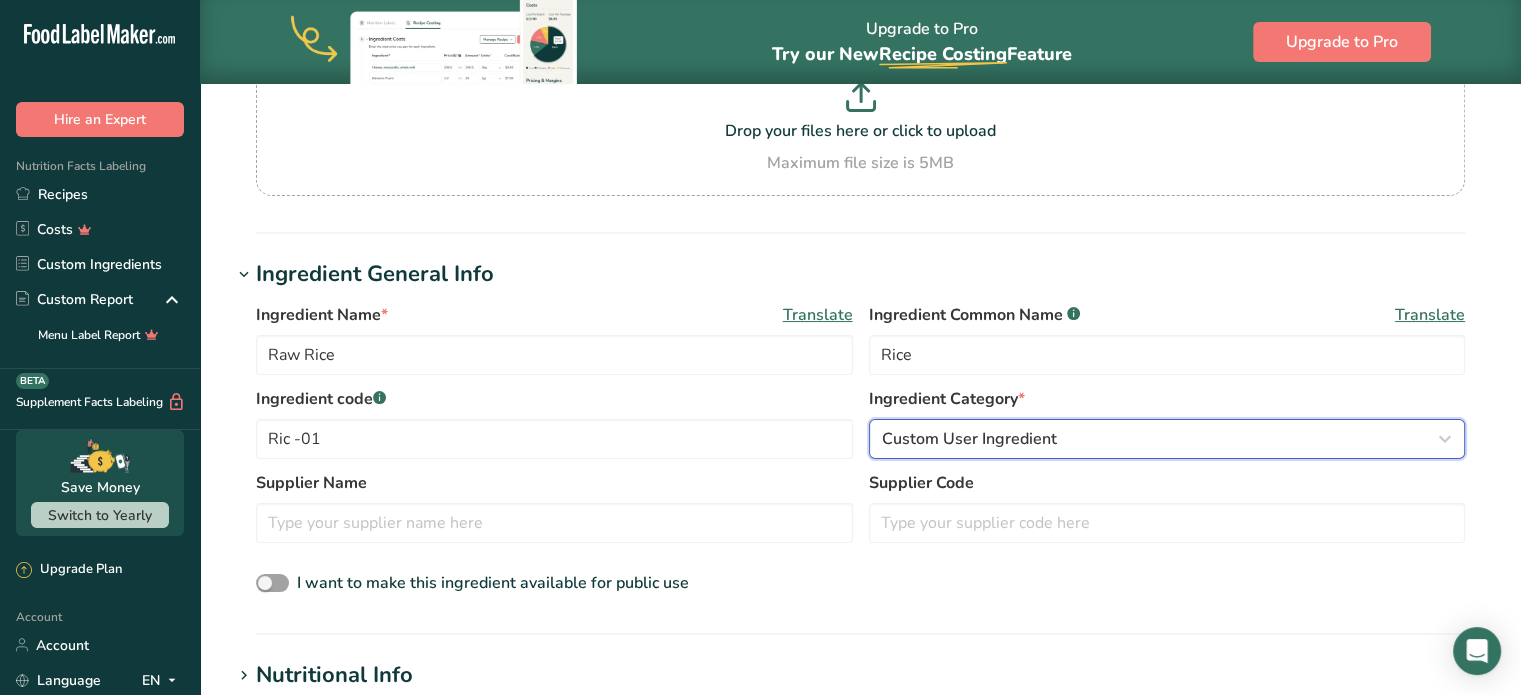 click on "Custom User Ingredient" at bounding box center [969, 439] 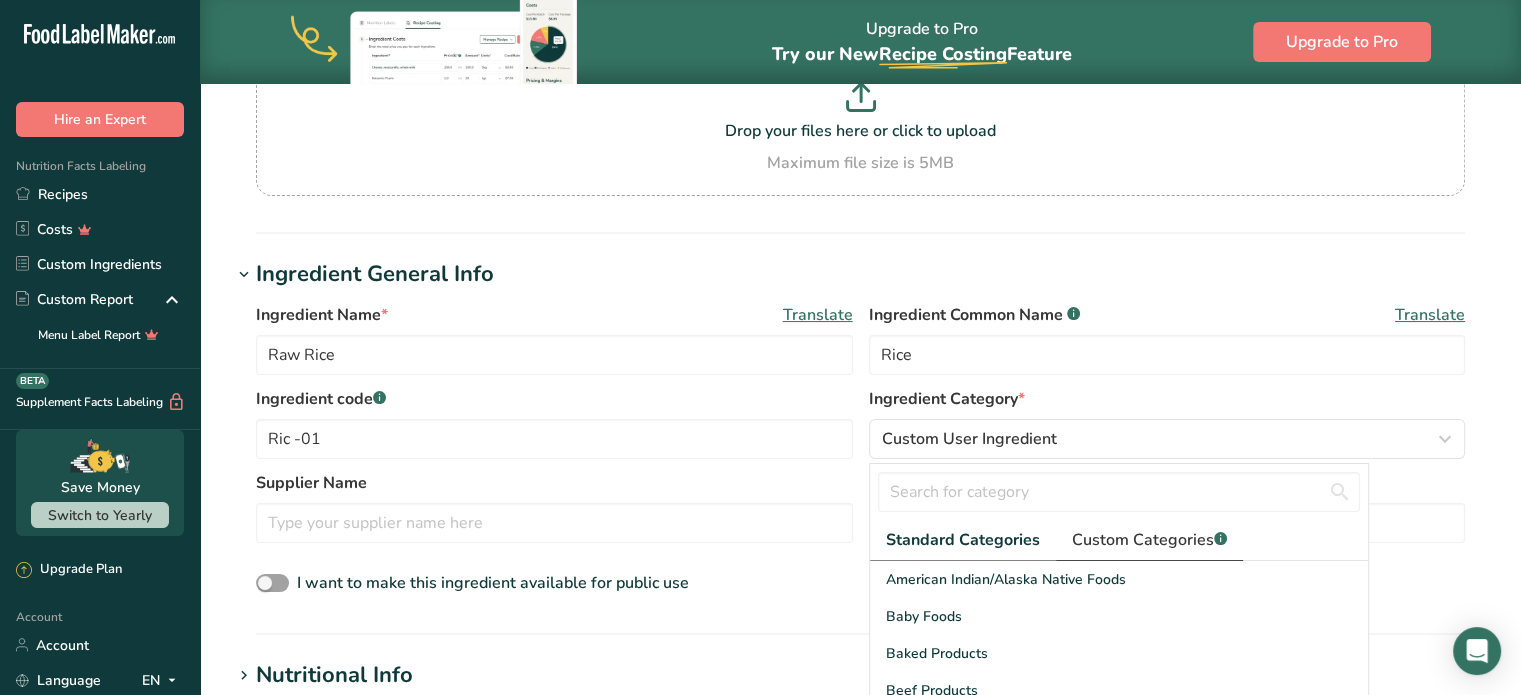 click on "Custom Categories
.a-a{fill:#347362;}.b-a{fill:#fff;}" at bounding box center [1149, 540] 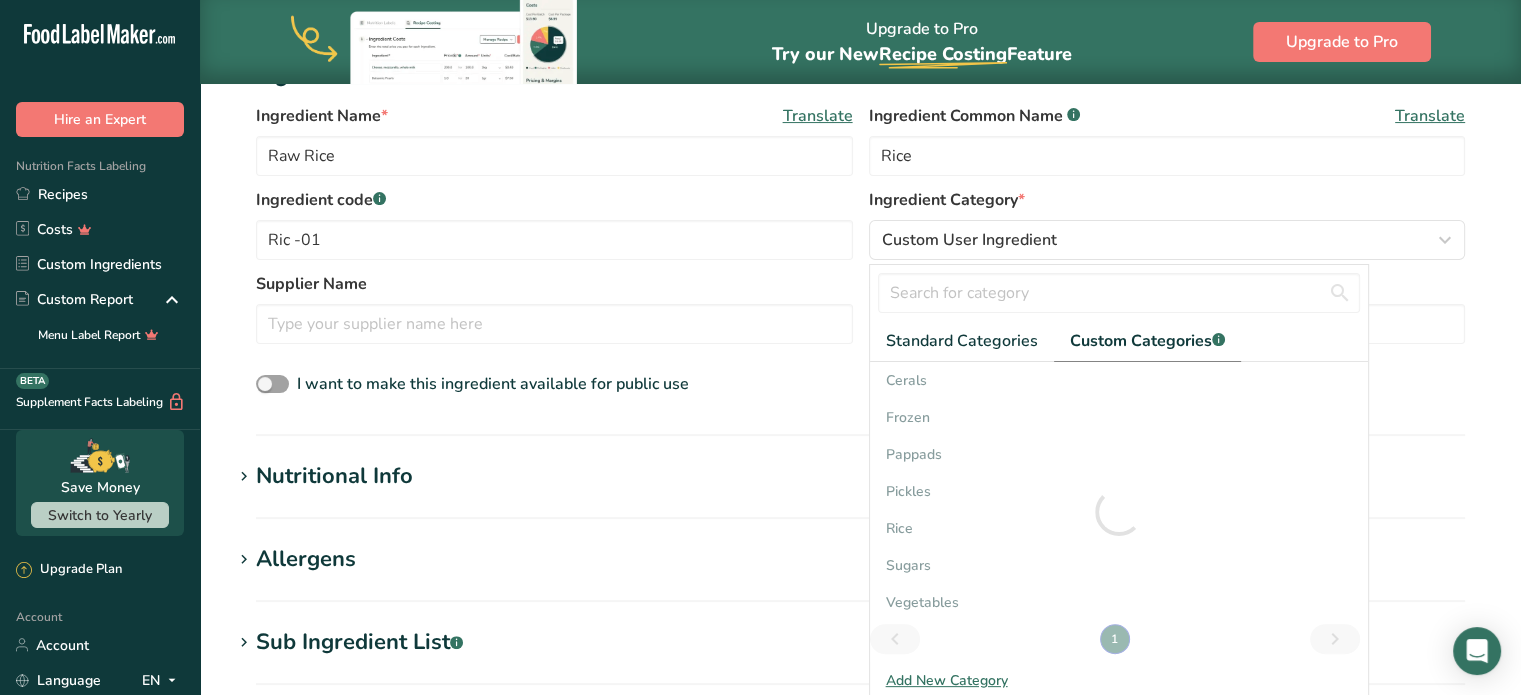 scroll, scrollTop: 400, scrollLeft: 0, axis: vertical 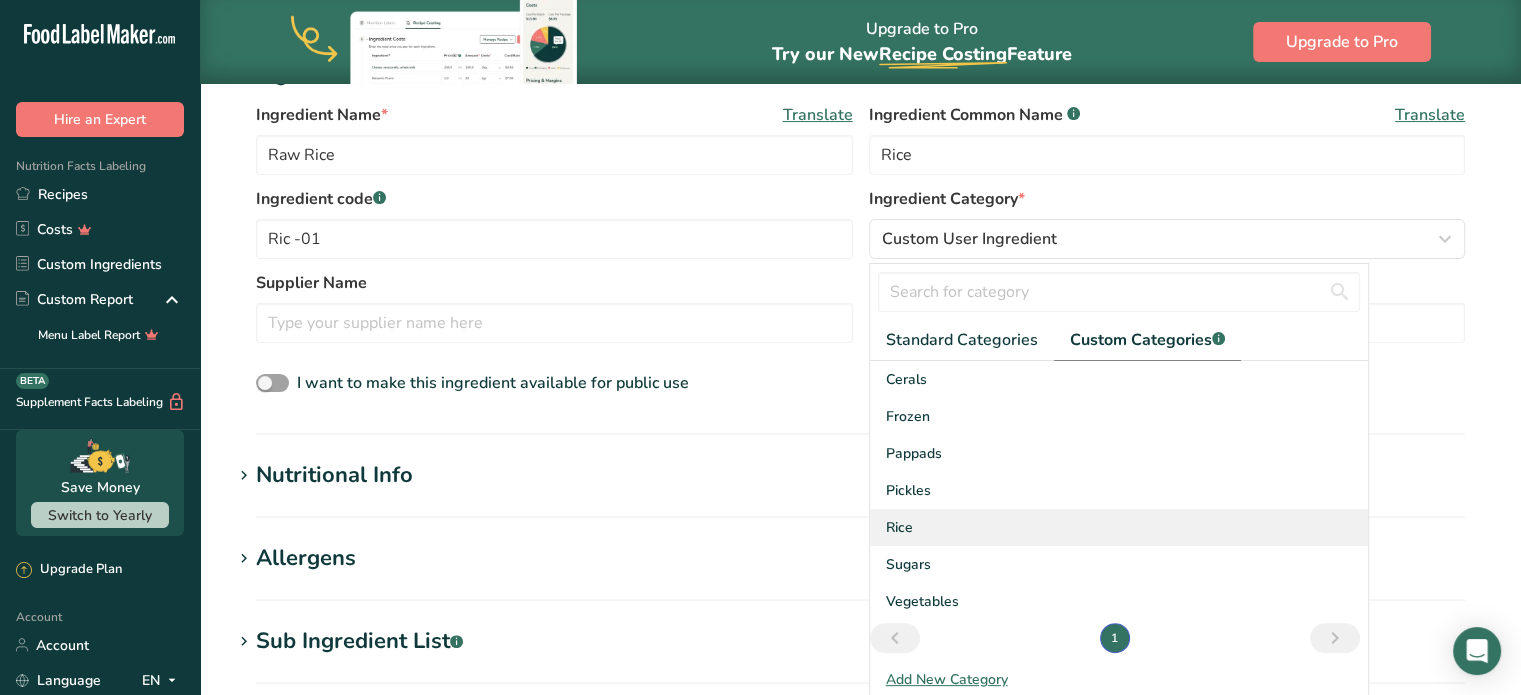 click on "Rice" at bounding box center (899, 527) 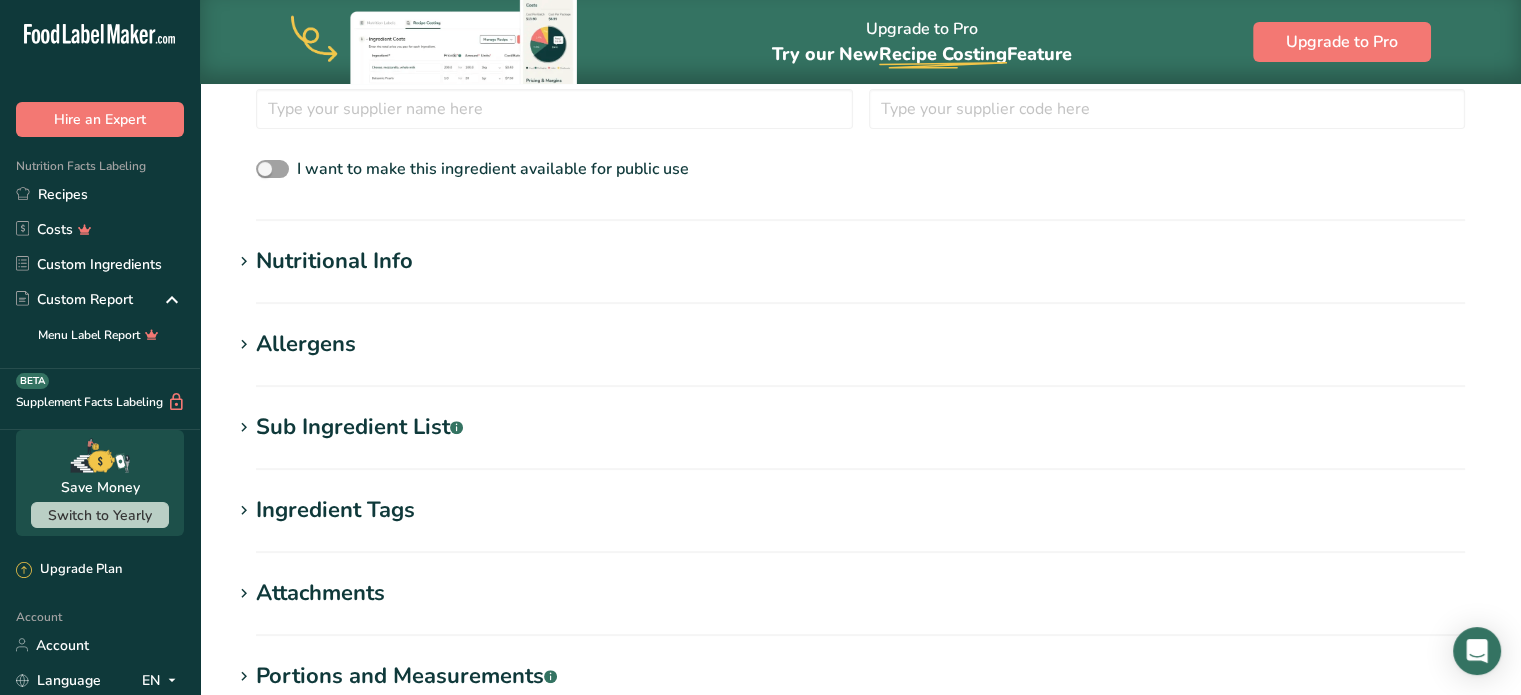 scroll, scrollTop: 500, scrollLeft: 0, axis: vertical 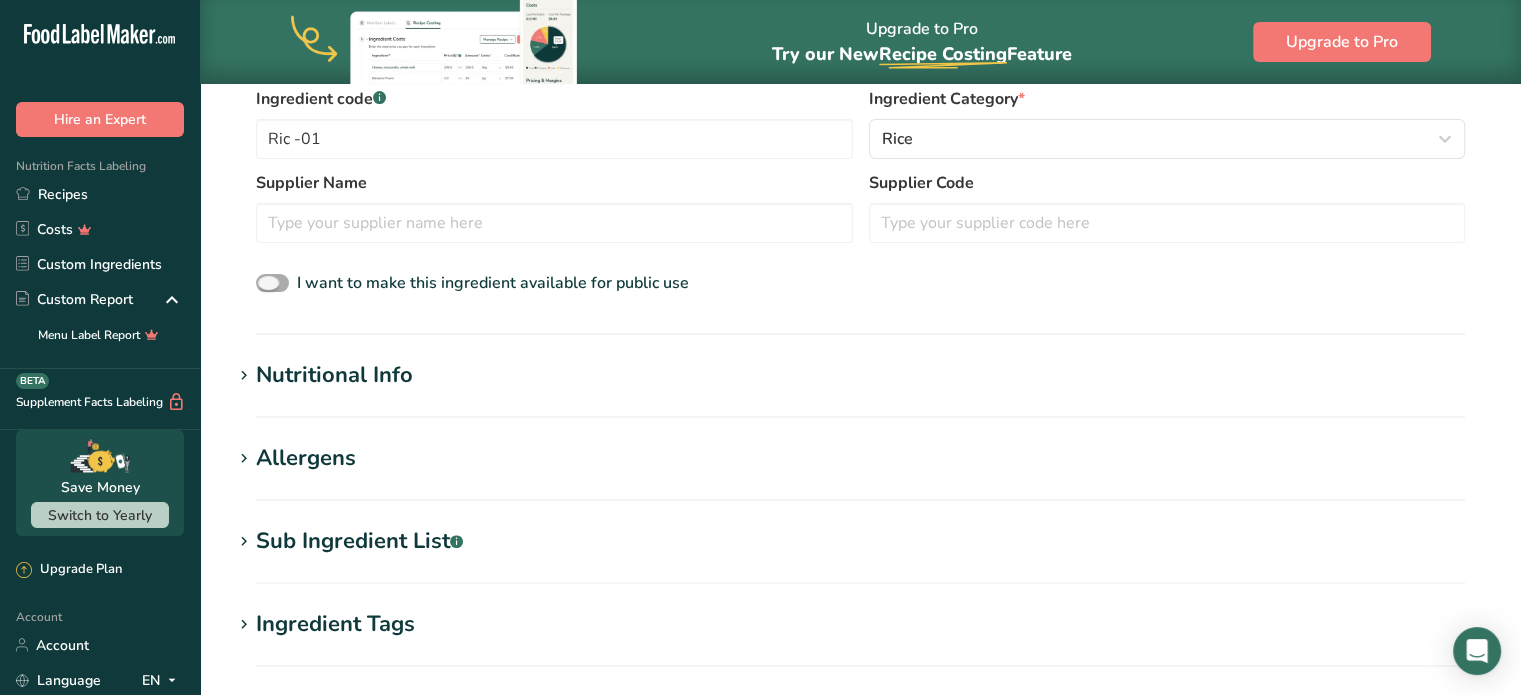 click at bounding box center [272, 283] 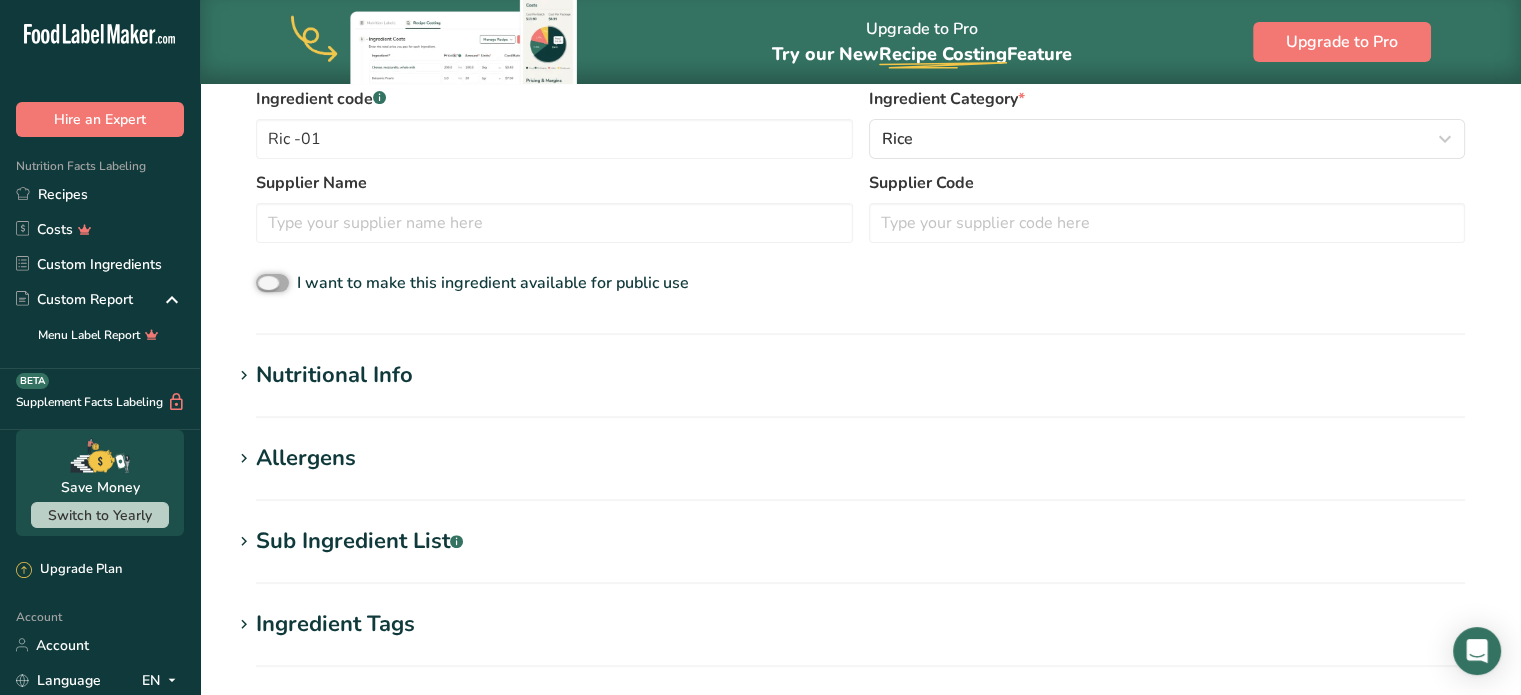 click on "I want to make this ingredient available for public use" at bounding box center [262, 283] 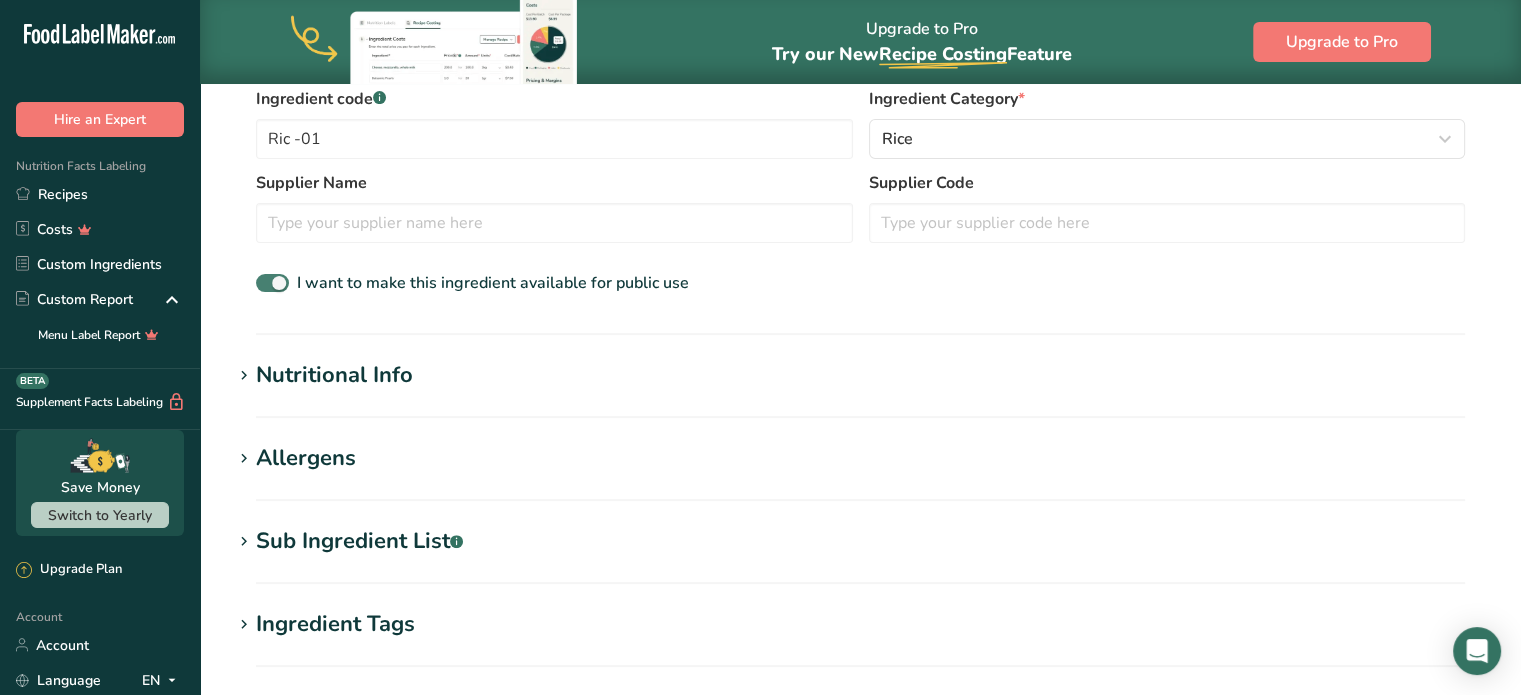 click at bounding box center [272, 283] 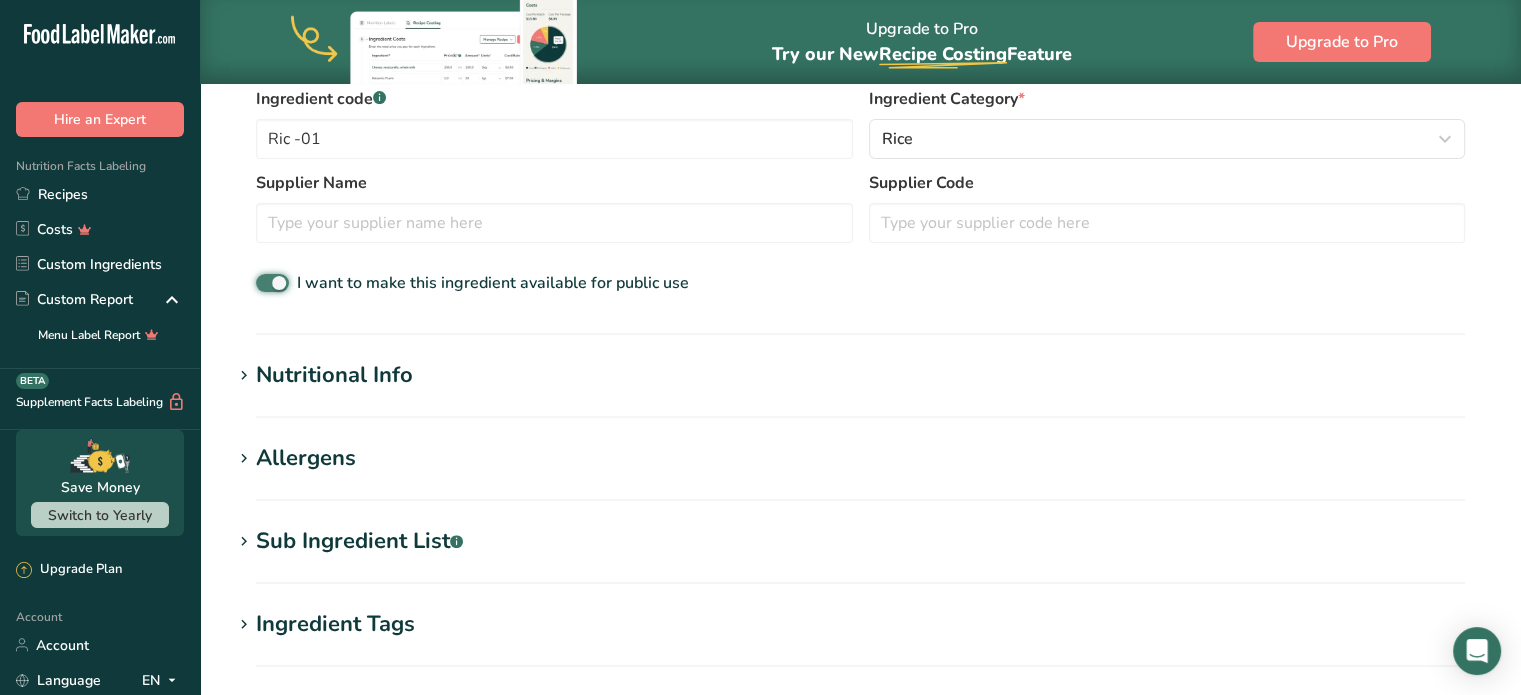 click on "I want to make this ingredient available for public use" at bounding box center [262, 283] 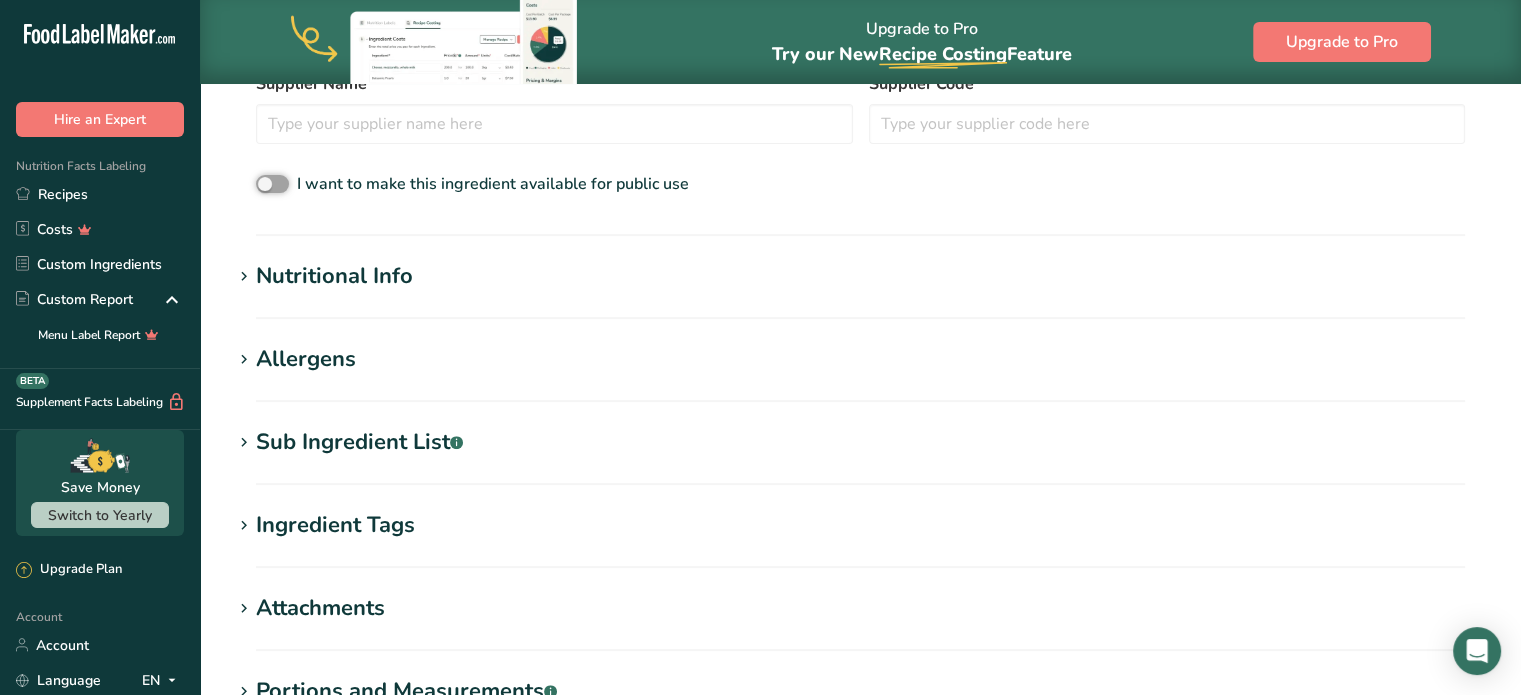 scroll, scrollTop: 600, scrollLeft: 0, axis: vertical 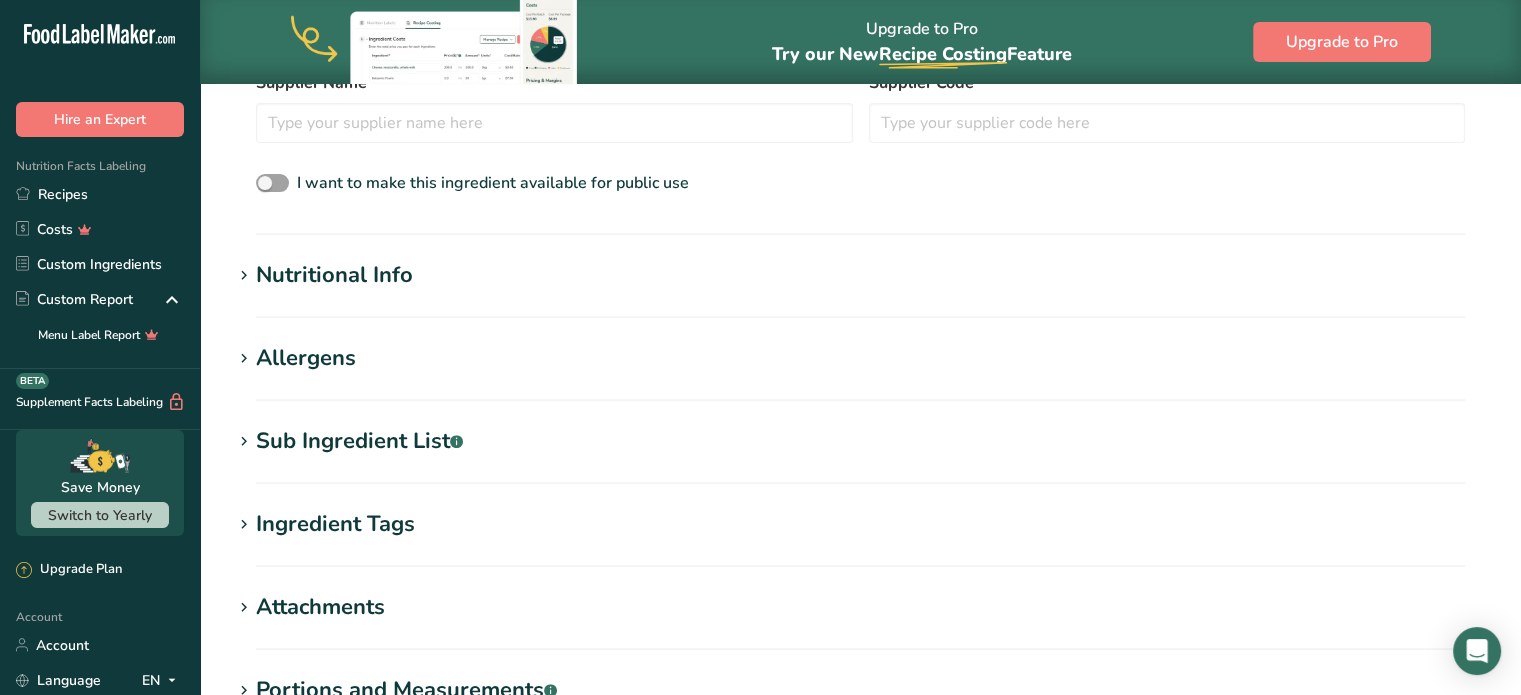click on "Nutritional Info" at bounding box center [334, 275] 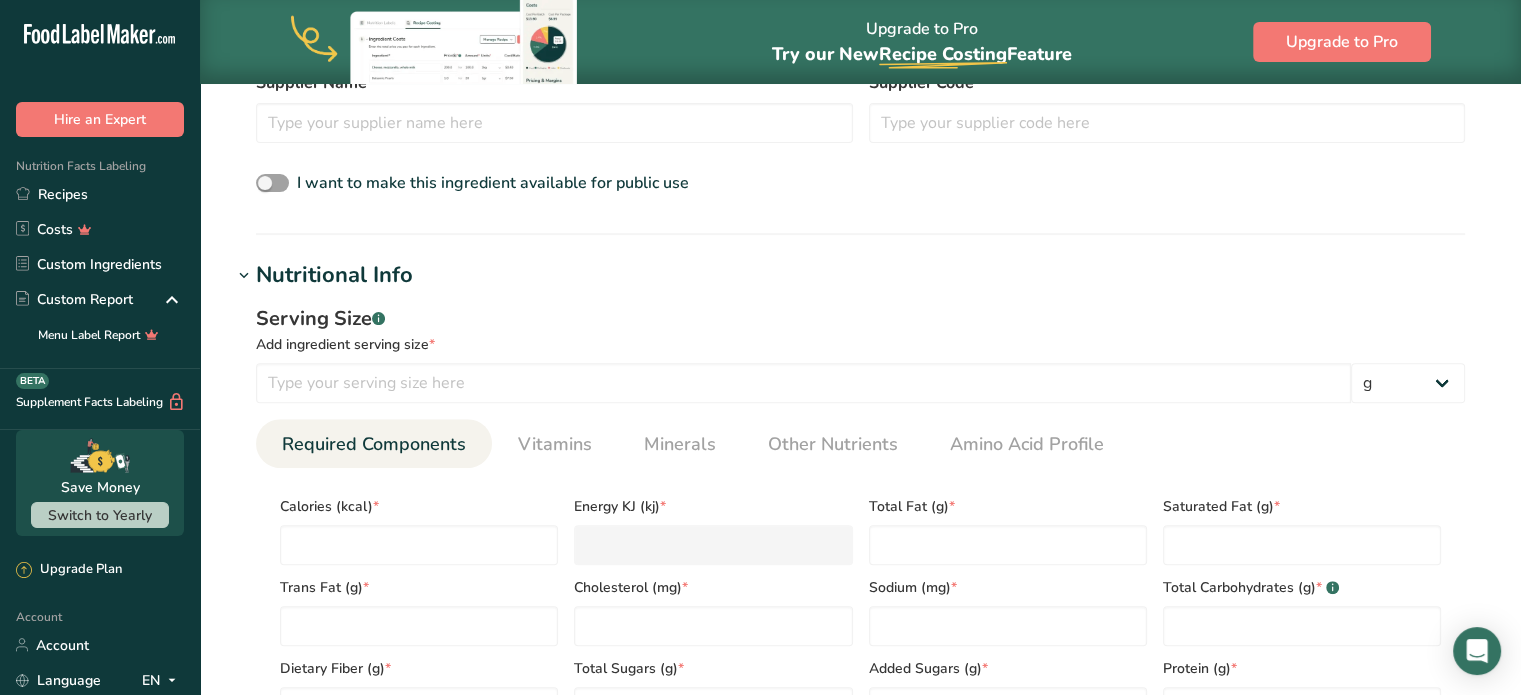 scroll, scrollTop: 700, scrollLeft: 0, axis: vertical 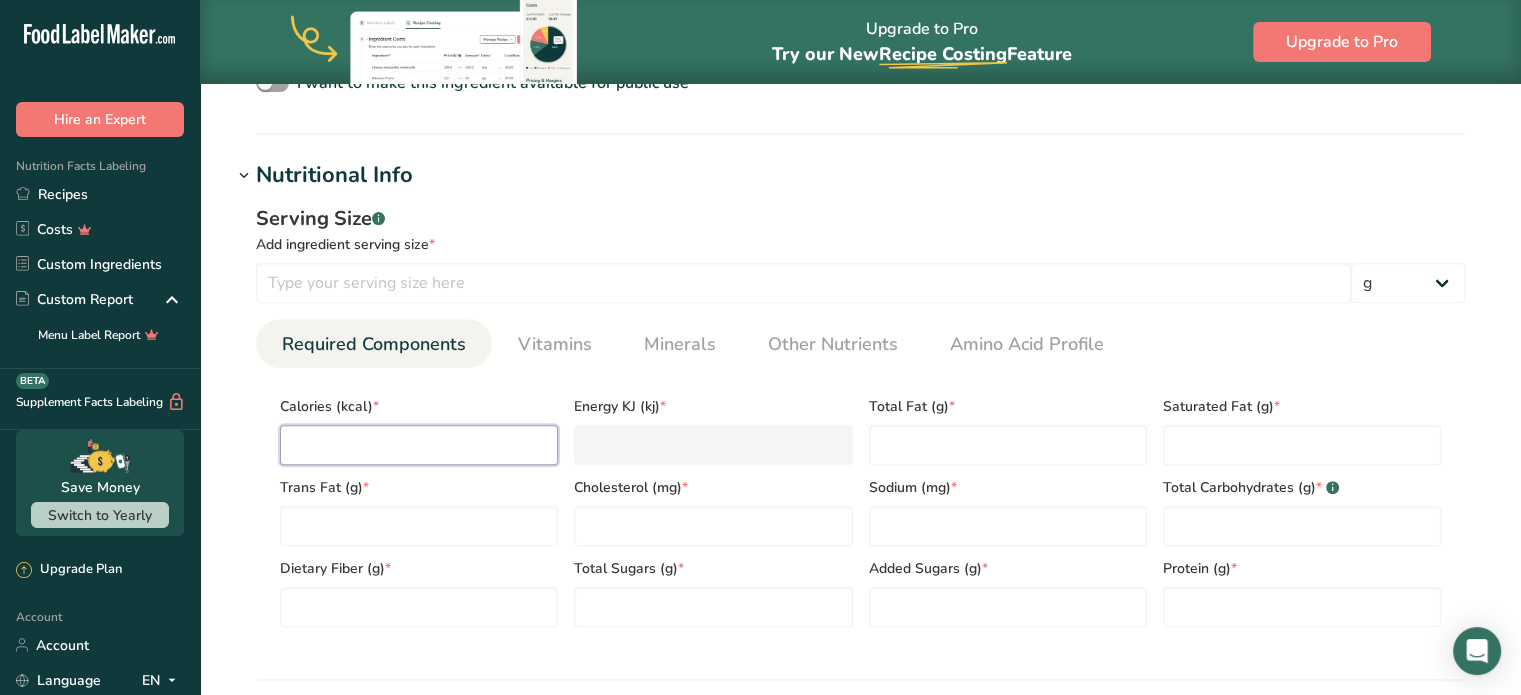 click at bounding box center [419, 445] 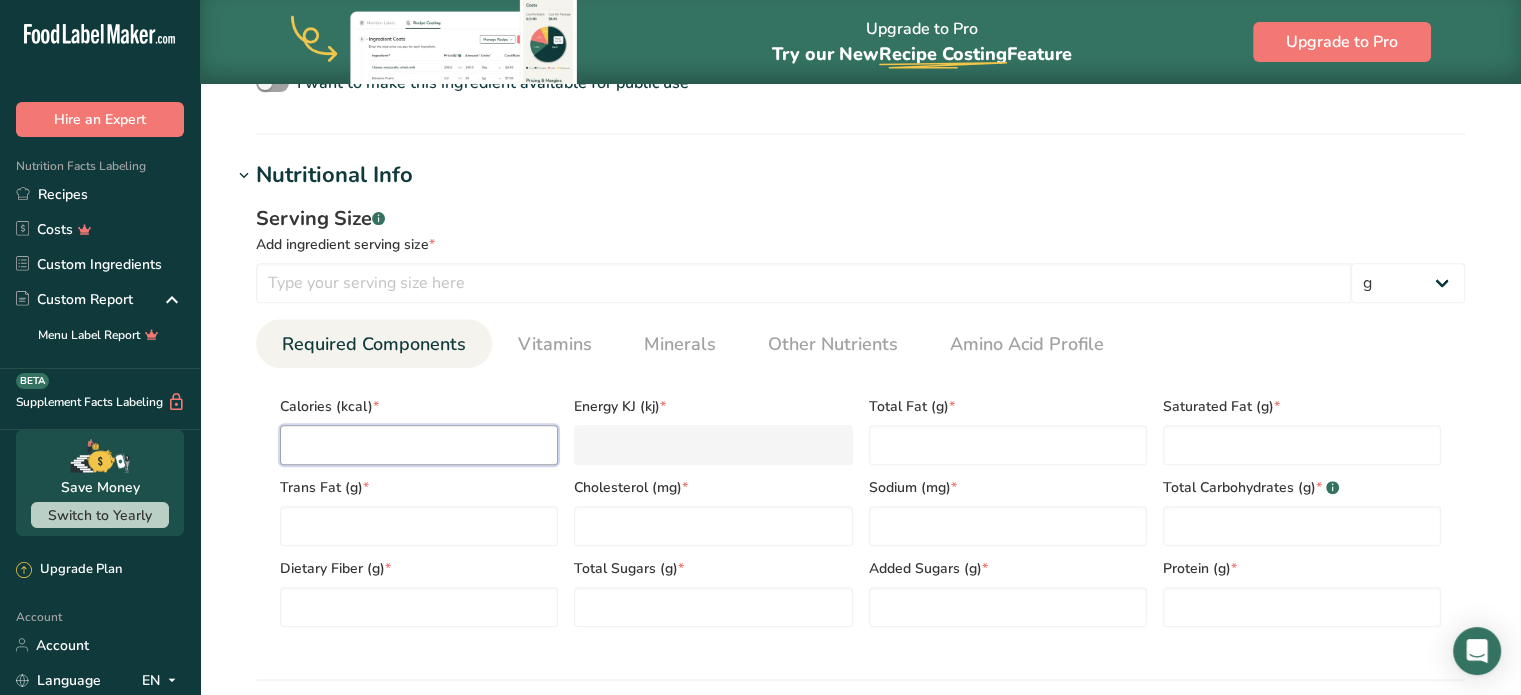 type on "3" 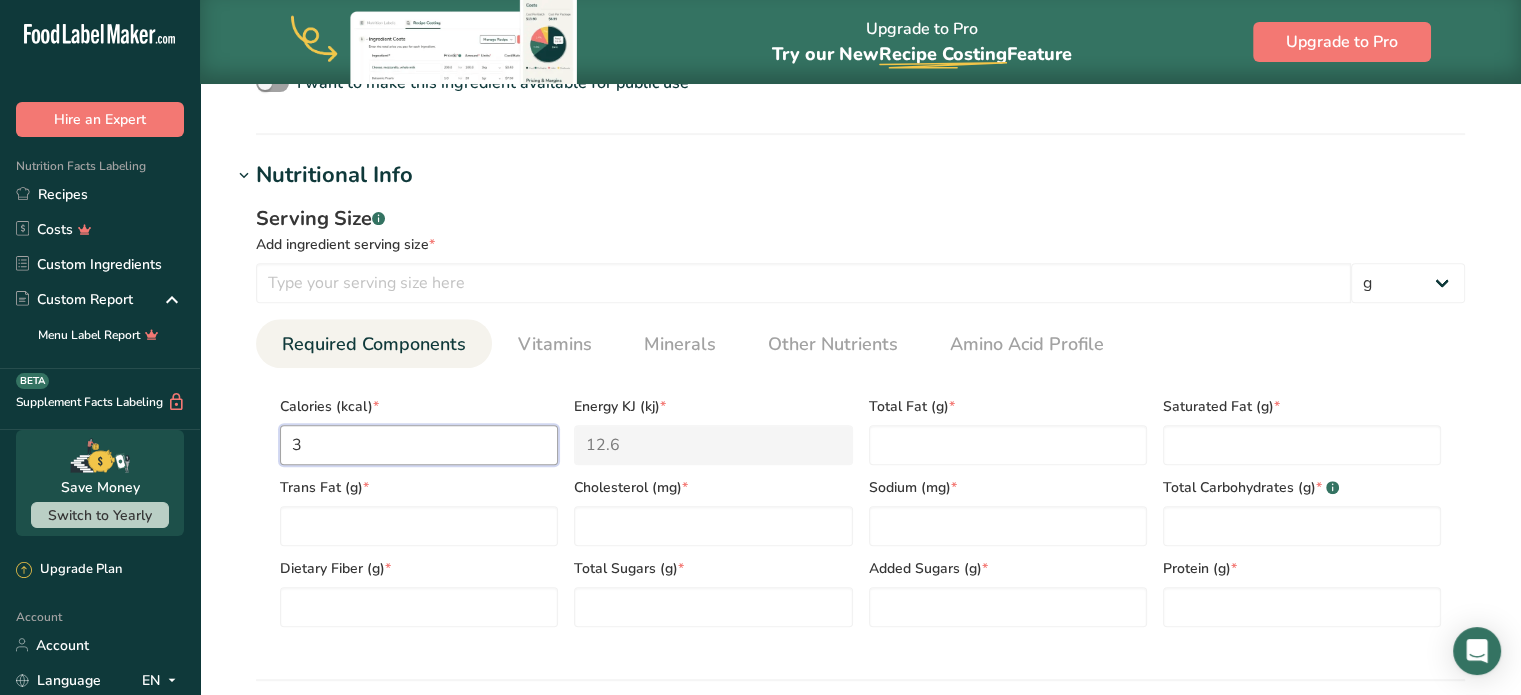 type on "36" 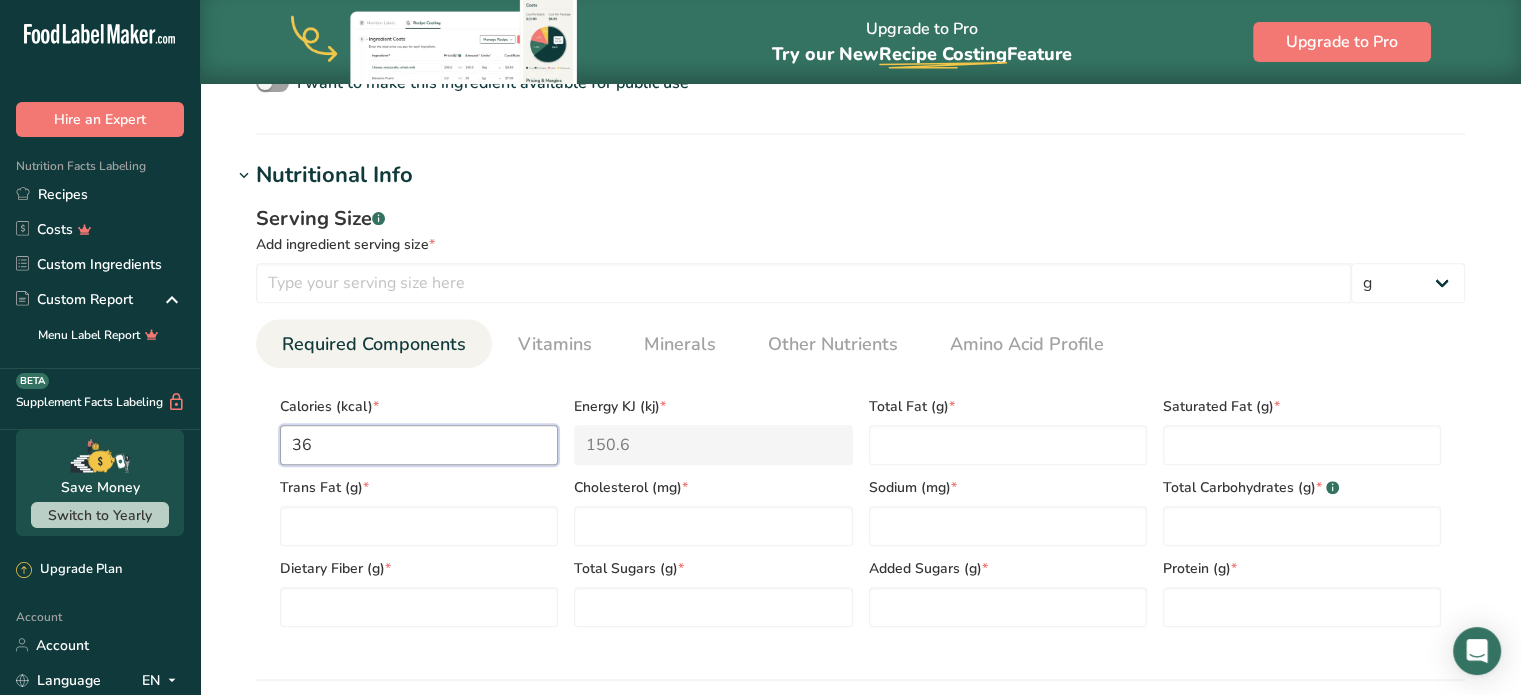 type on "361" 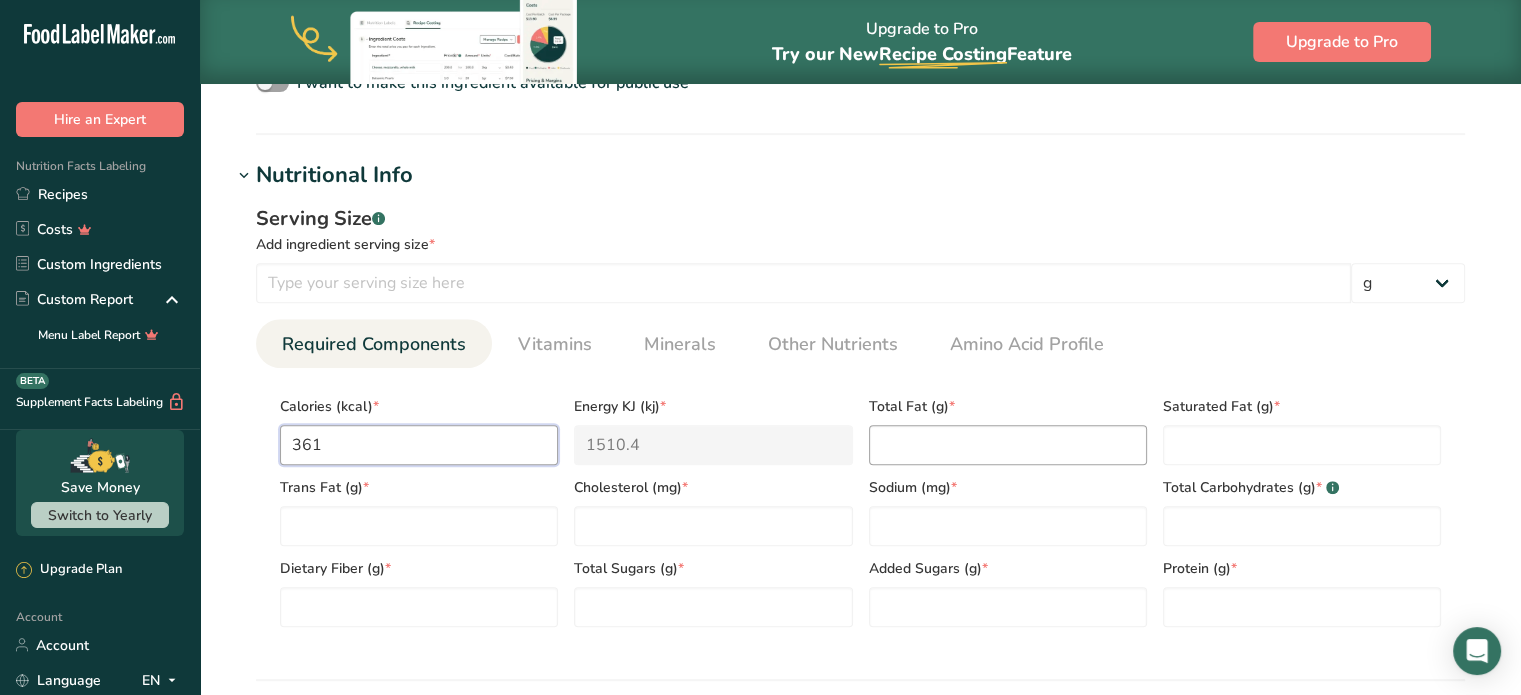 type on "361" 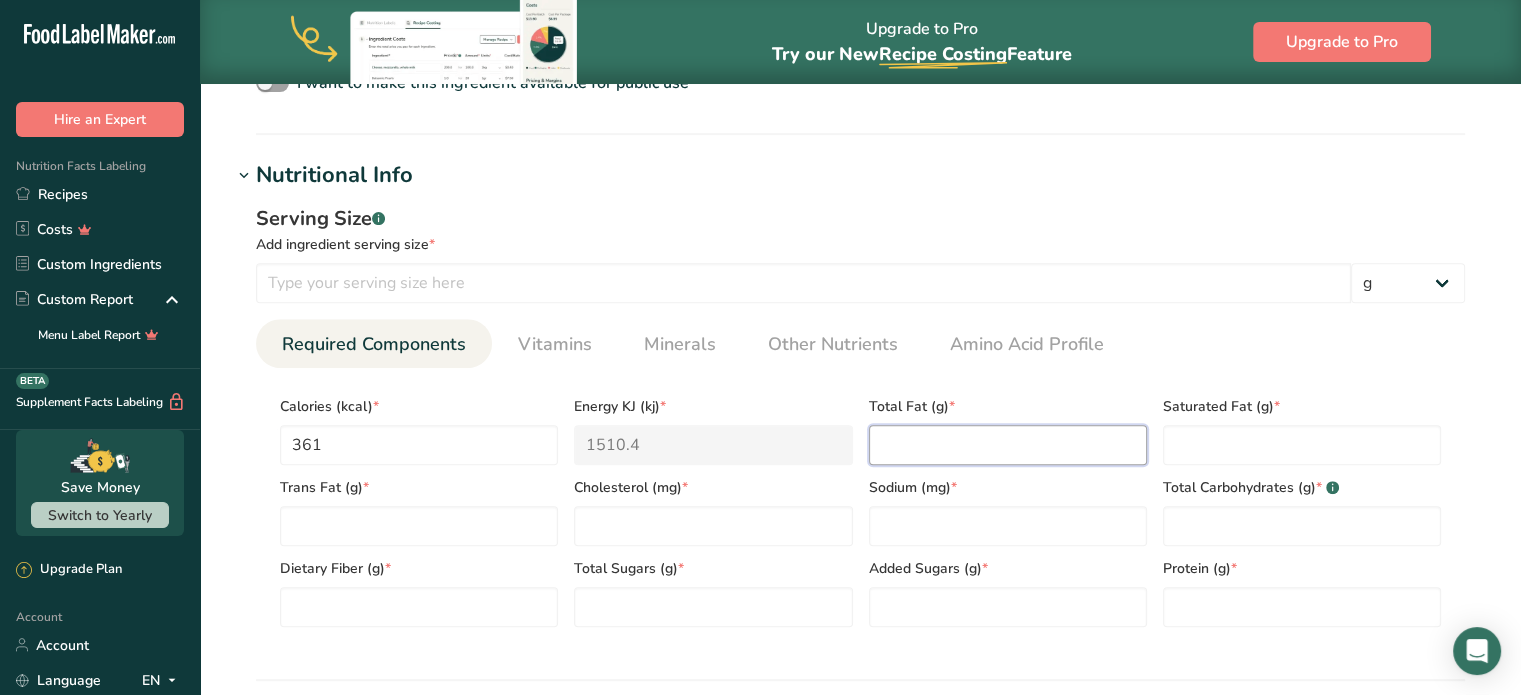 click at bounding box center [1008, 445] 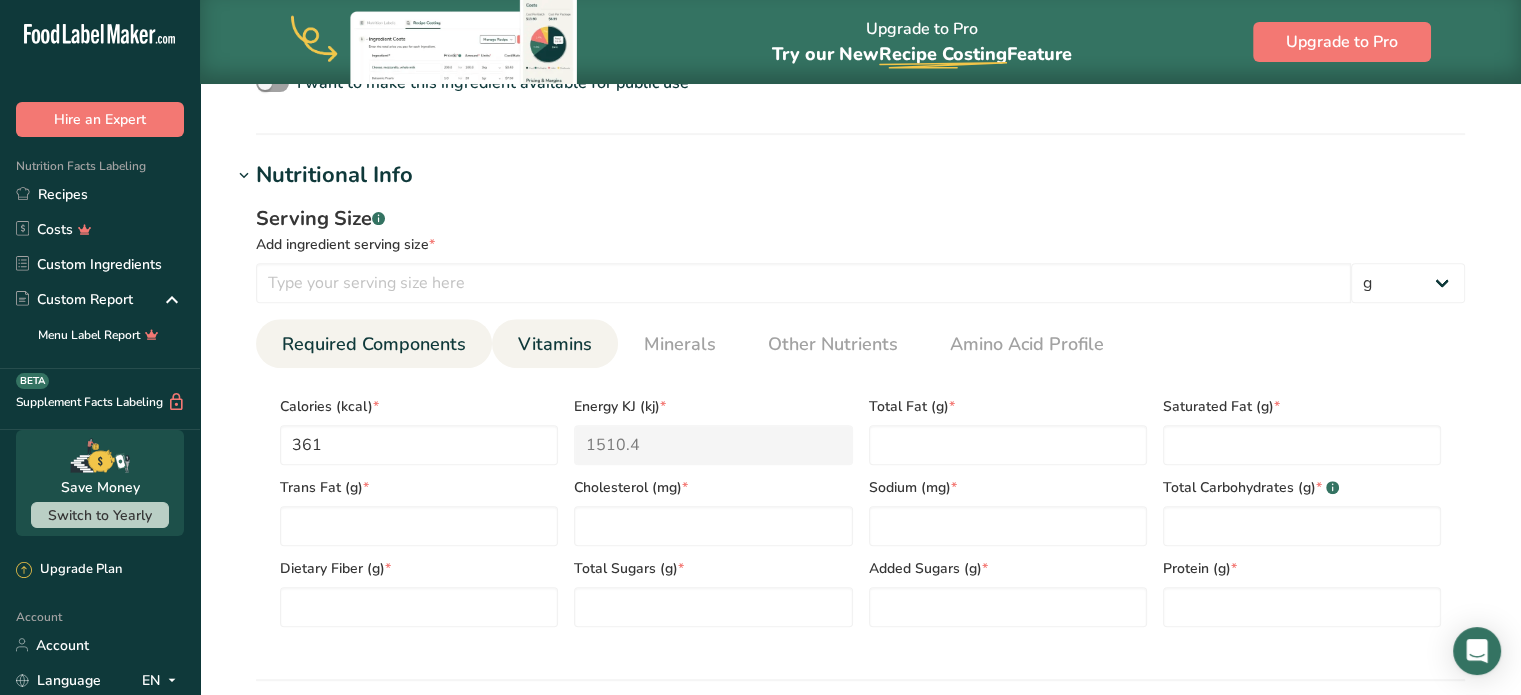 click on "Vitamins" at bounding box center [555, 344] 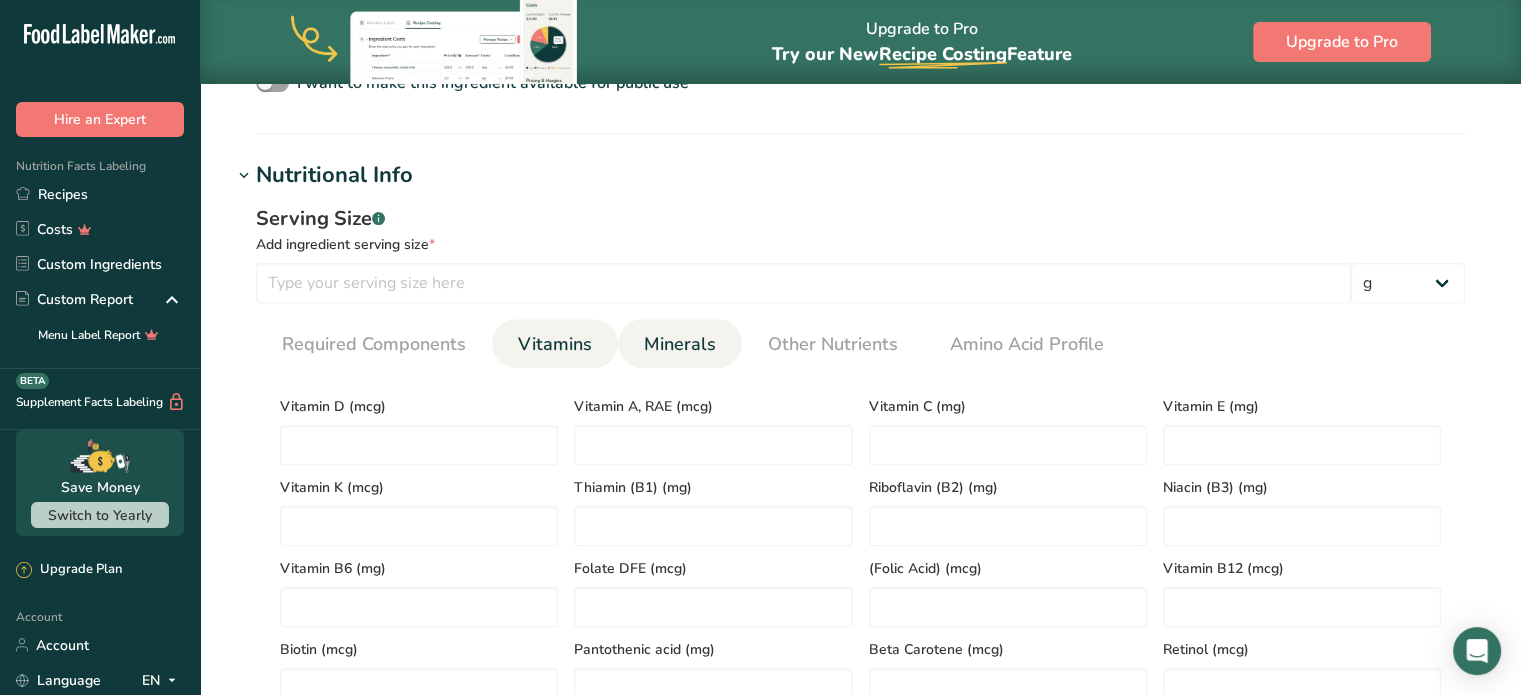 click on "Minerals" at bounding box center (680, 344) 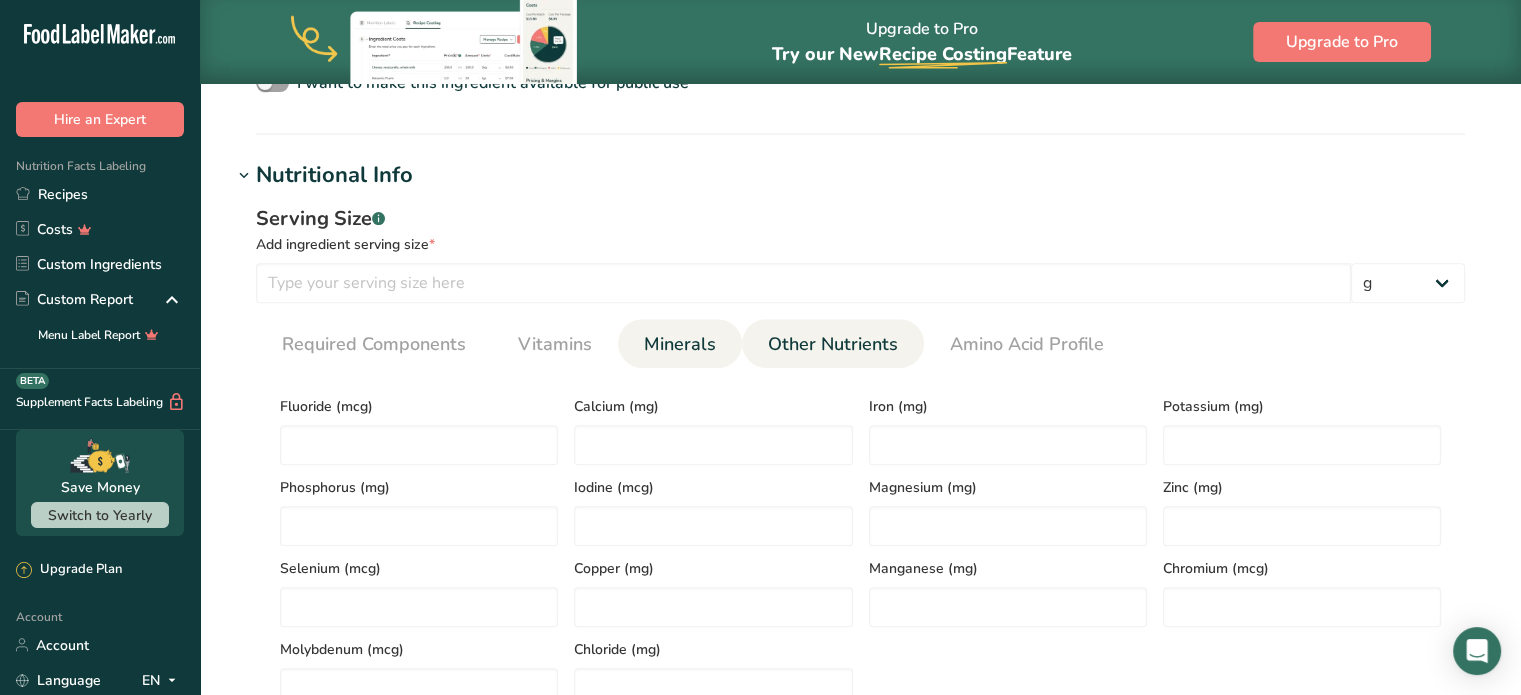 click on "Other Nutrients" at bounding box center (833, 344) 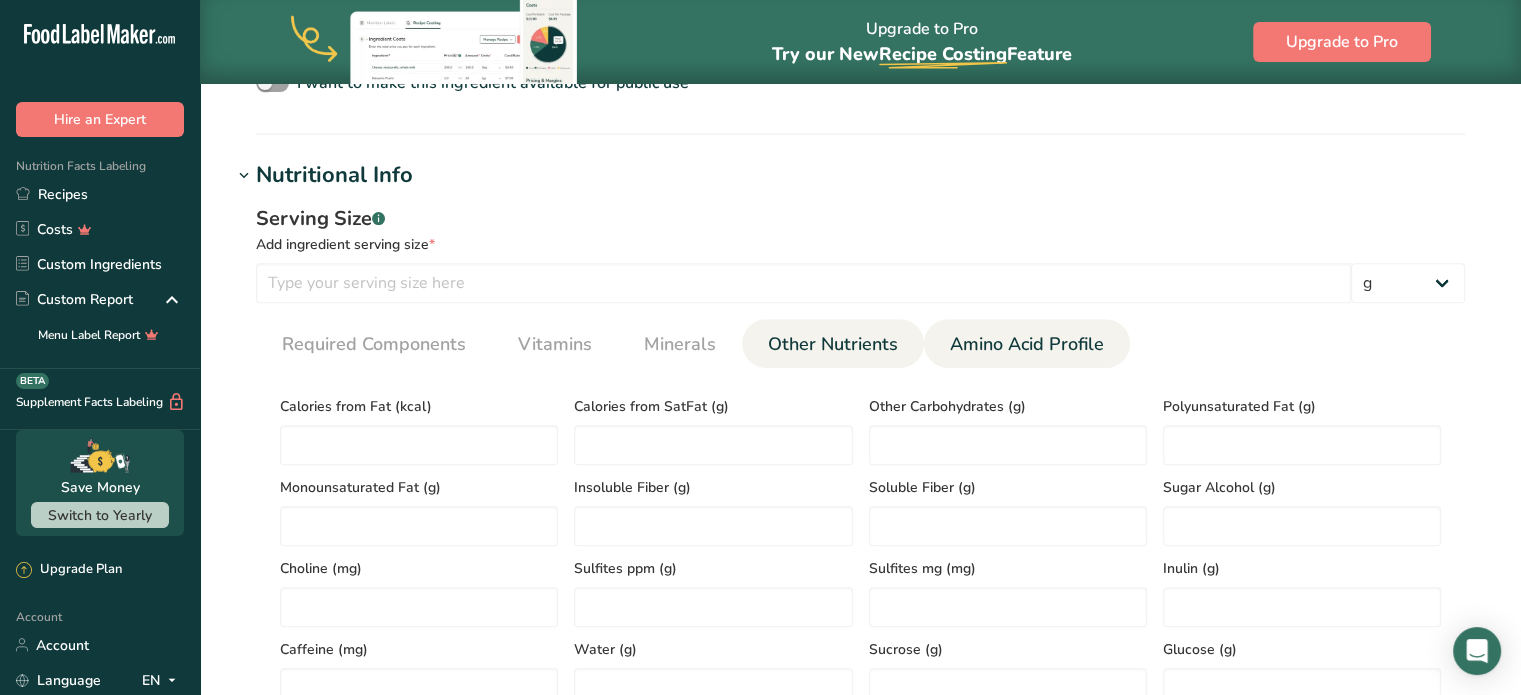 click on "Amino Acid Profile" at bounding box center (1027, 344) 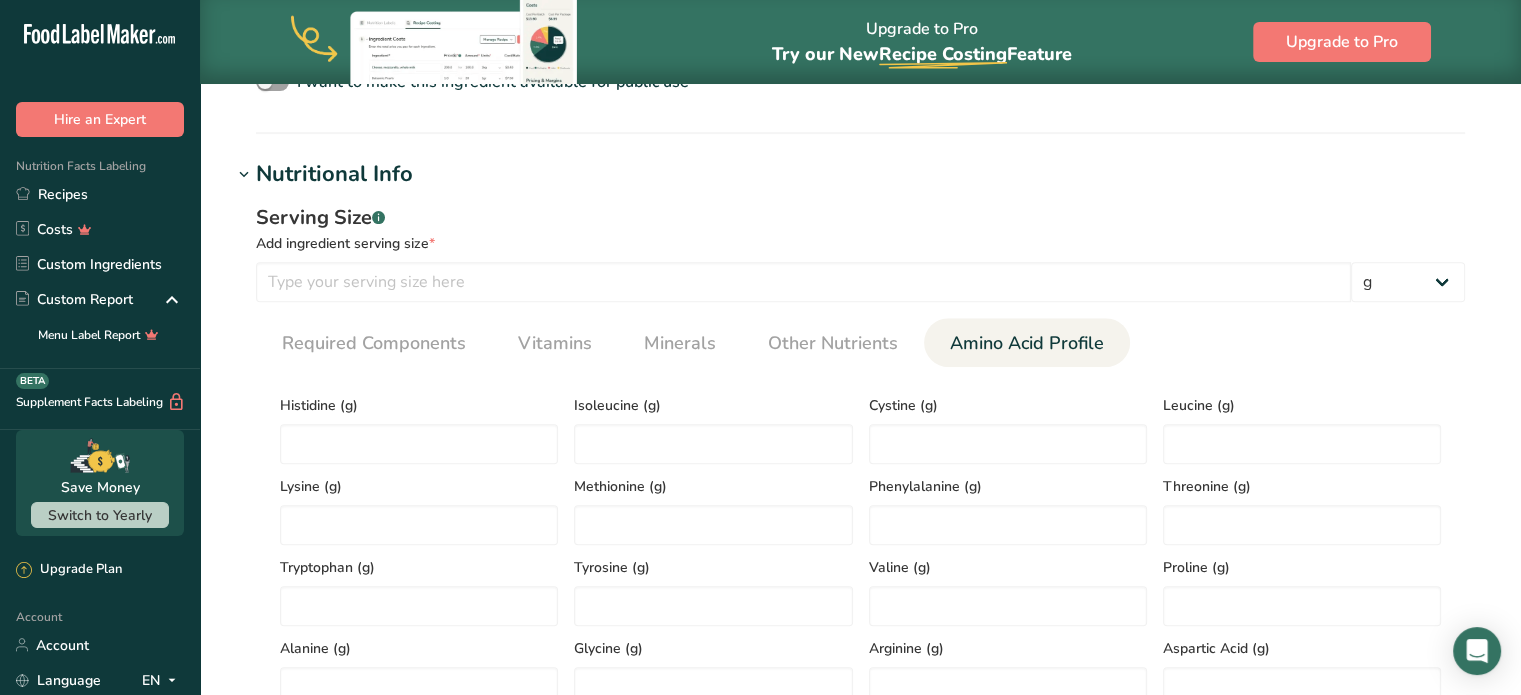 scroll, scrollTop: 600, scrollLeft: 0, axis: vertical 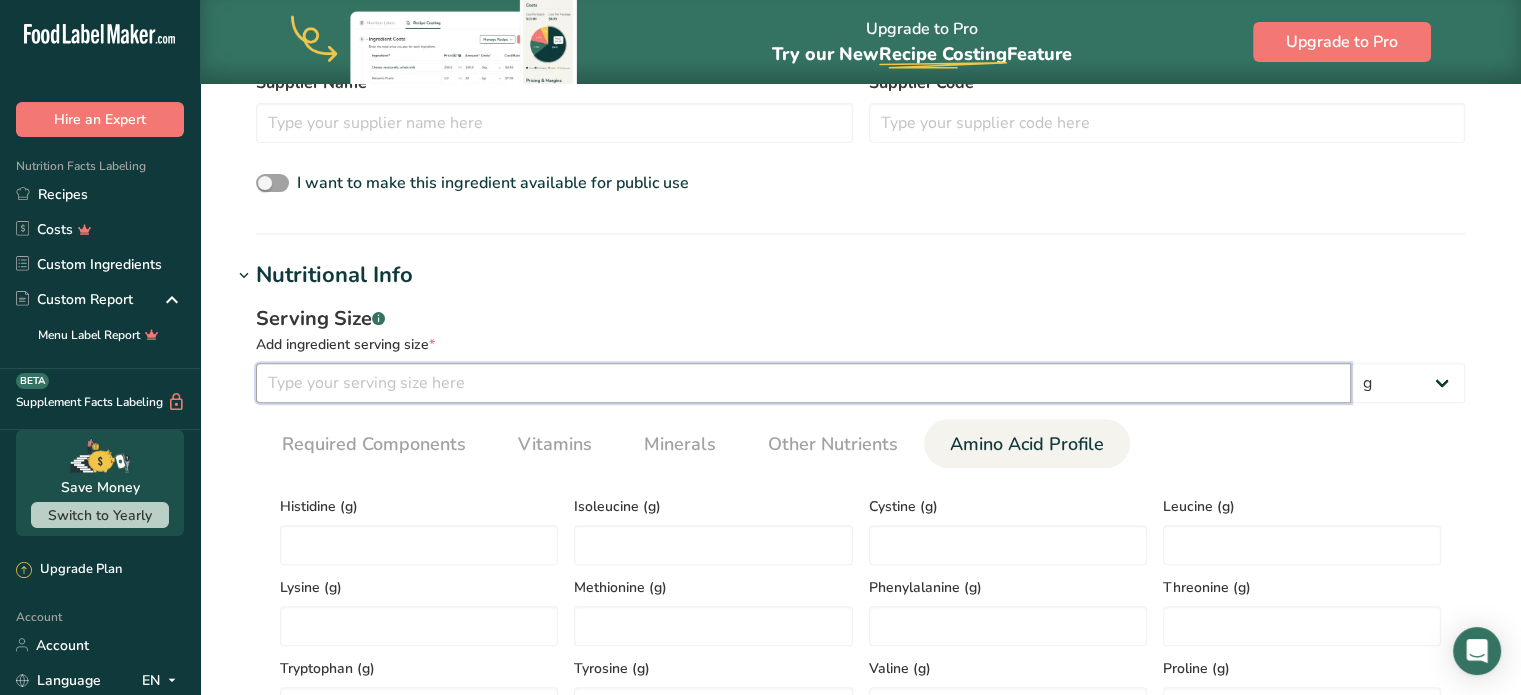 click at bounding box center (803, 383) 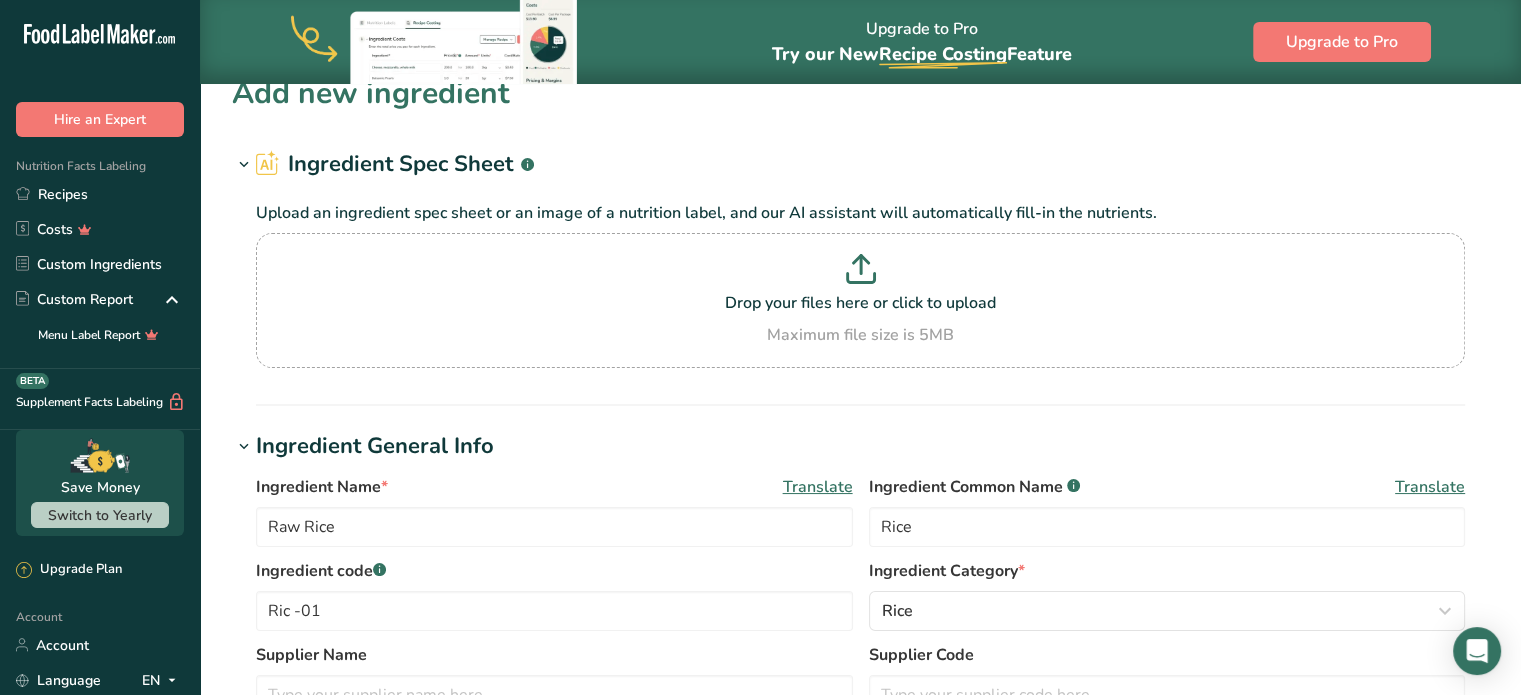 scroll, scrollTop: 0, scrollLeft: 0, axis: both 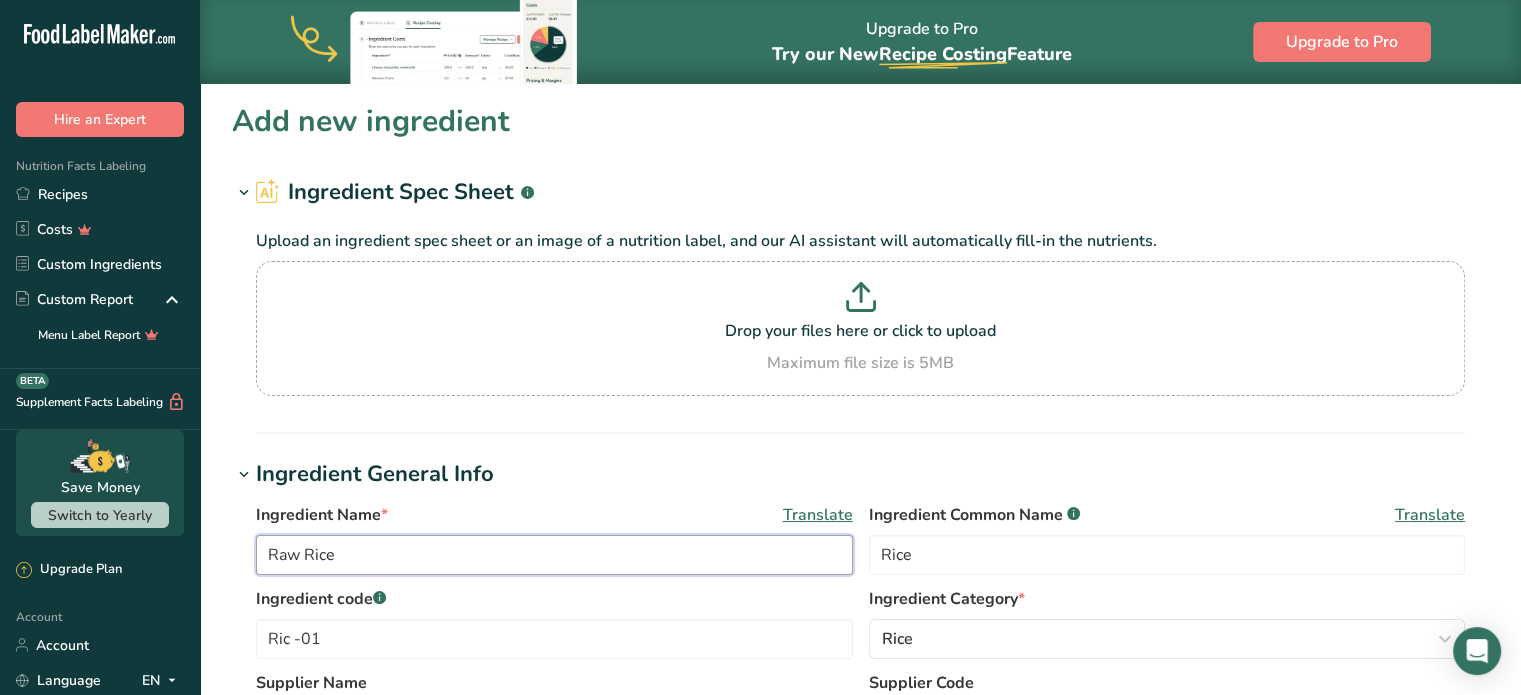 drag, startPoint x: 344, startPoint y: 554, endPoint x: 236, endPoint y: 535, distance: 109.65856 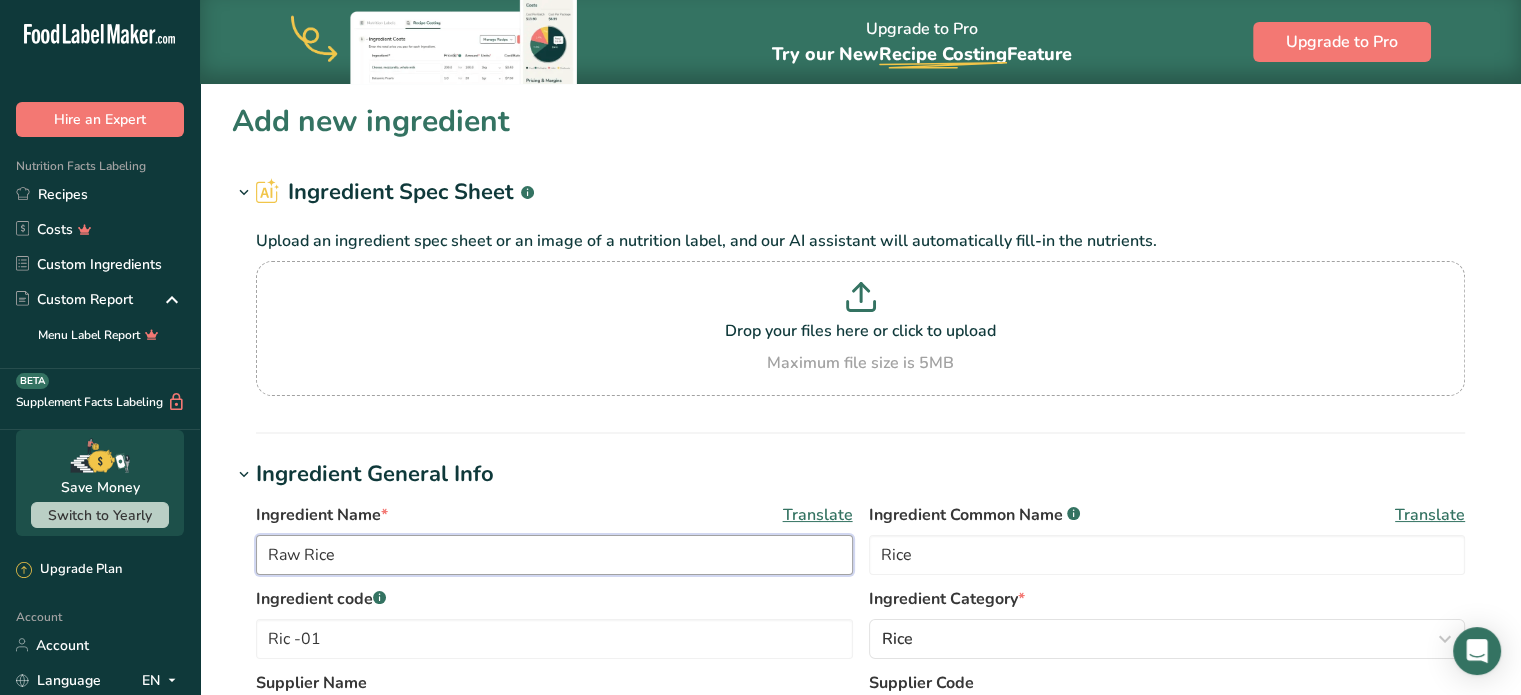 click on "Ingredient Name *
Translate
Raw Rice
Ingredient Common Name
.a-a{fill:#347362;}.b-a{fill:#fff;}
Translate
Rice
Ingredient code
.a-a{fill:#347362;}.b-a{fill:#fff;}           Ric -01
Ingredient Category *
Rice
Standard Categories
Custom Categories
.a-a{fill:#347362;}.b-a{fill:#fff;}
American Indian/Alaska Native Foods
Baby Foods
Baked Products
Beef Products
Beverages
Branded Food Products Database
Breakfast Cereals
Cereal Grains and Pasta
Custom User Ingredient
1 2         1" at bounding box center [860, 650] 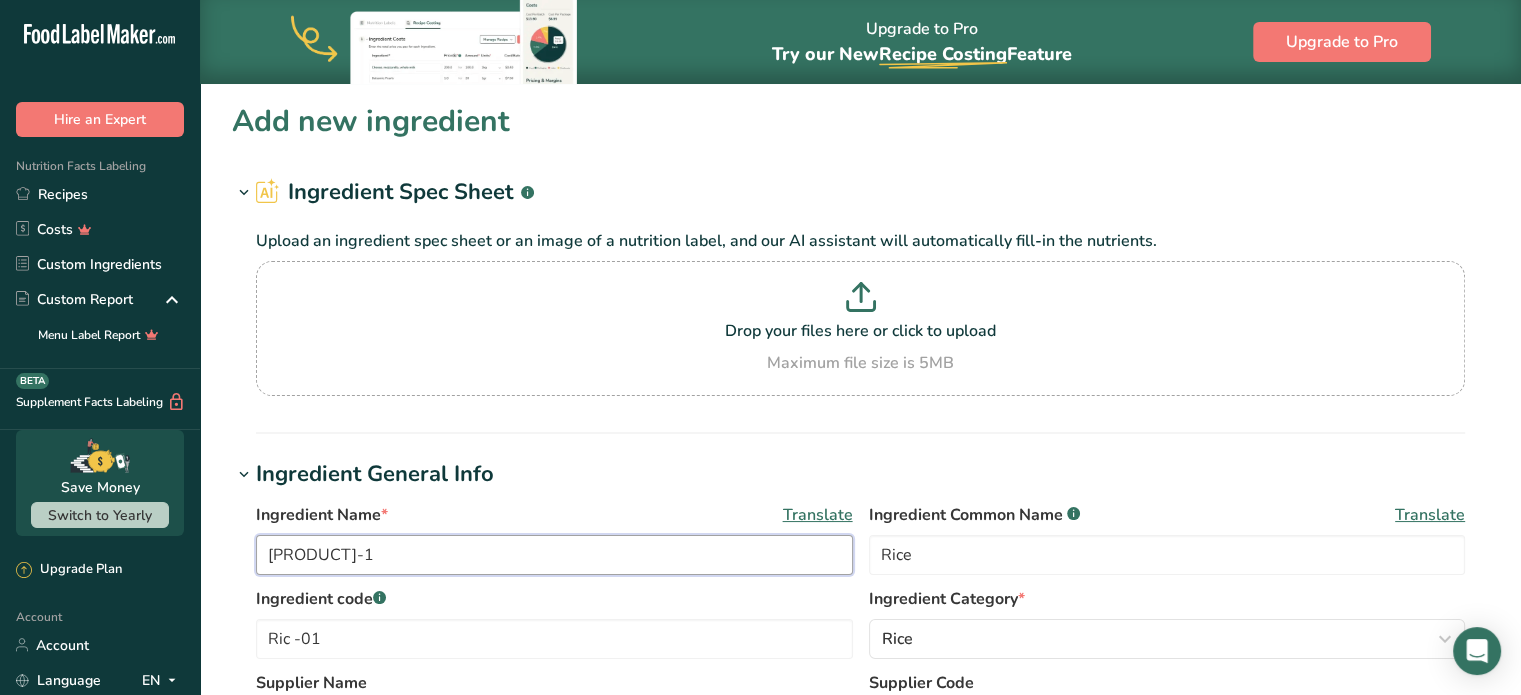 type on "[PRODUCT]-1" 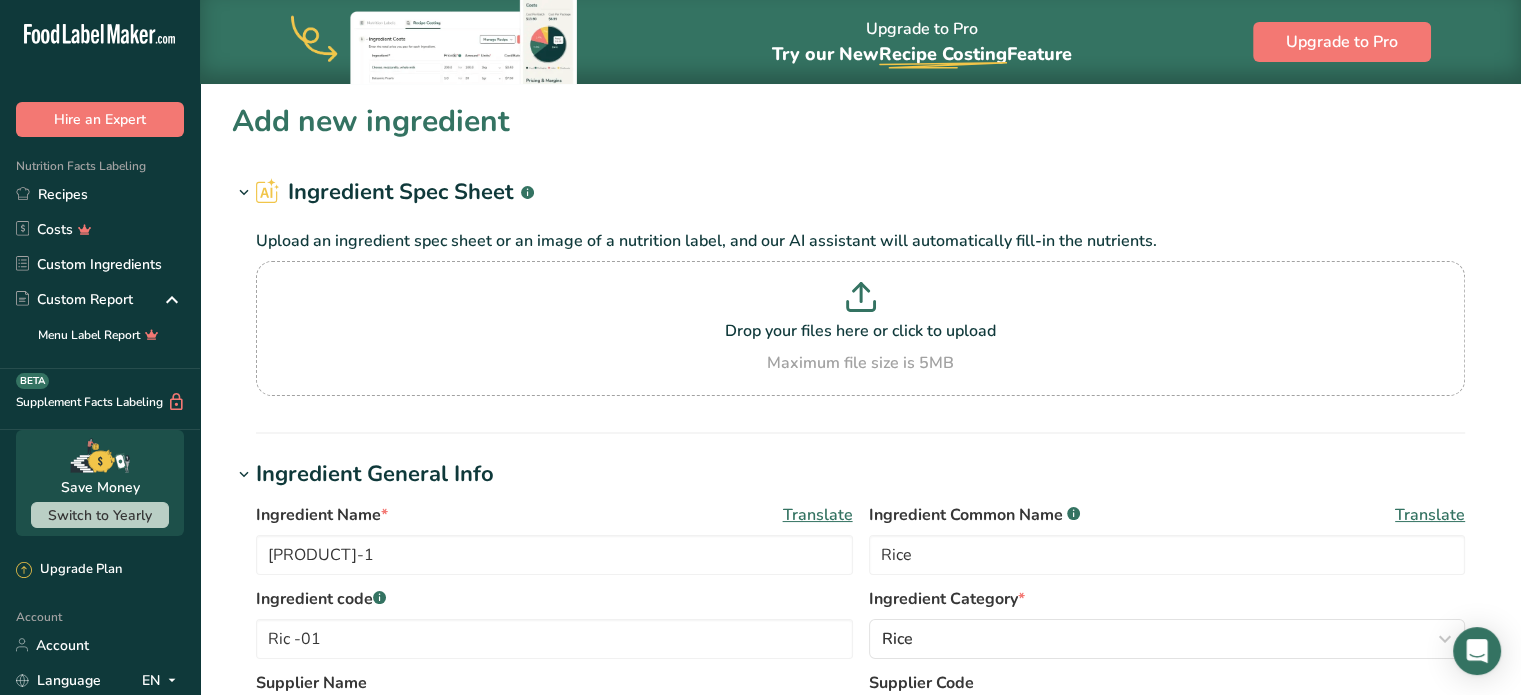 click on "Ingredient code
.a-a{fill:#347362;}.b-a{fill:#fff;}" at bounding box center [554, 599] 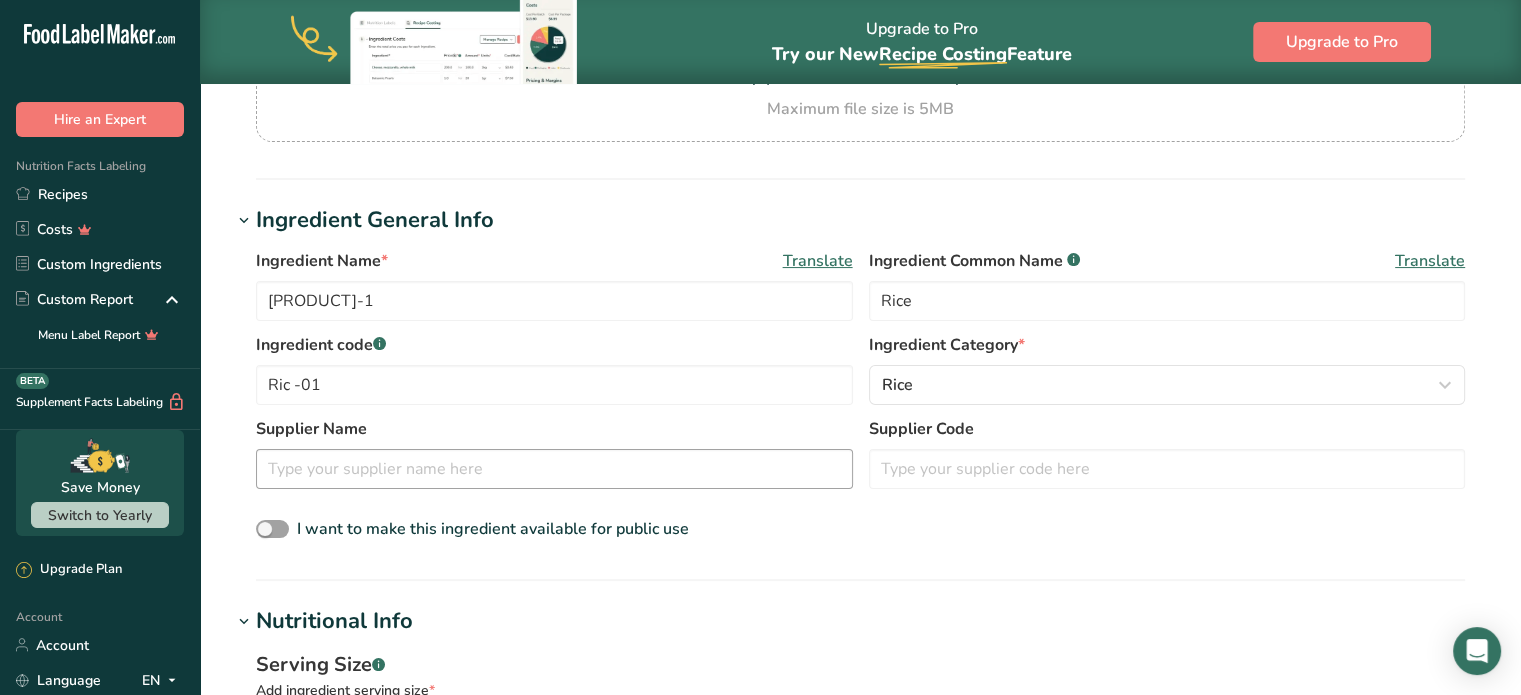 scroll, scrollTop: 300, scrollLeft: 0, axis: vertical 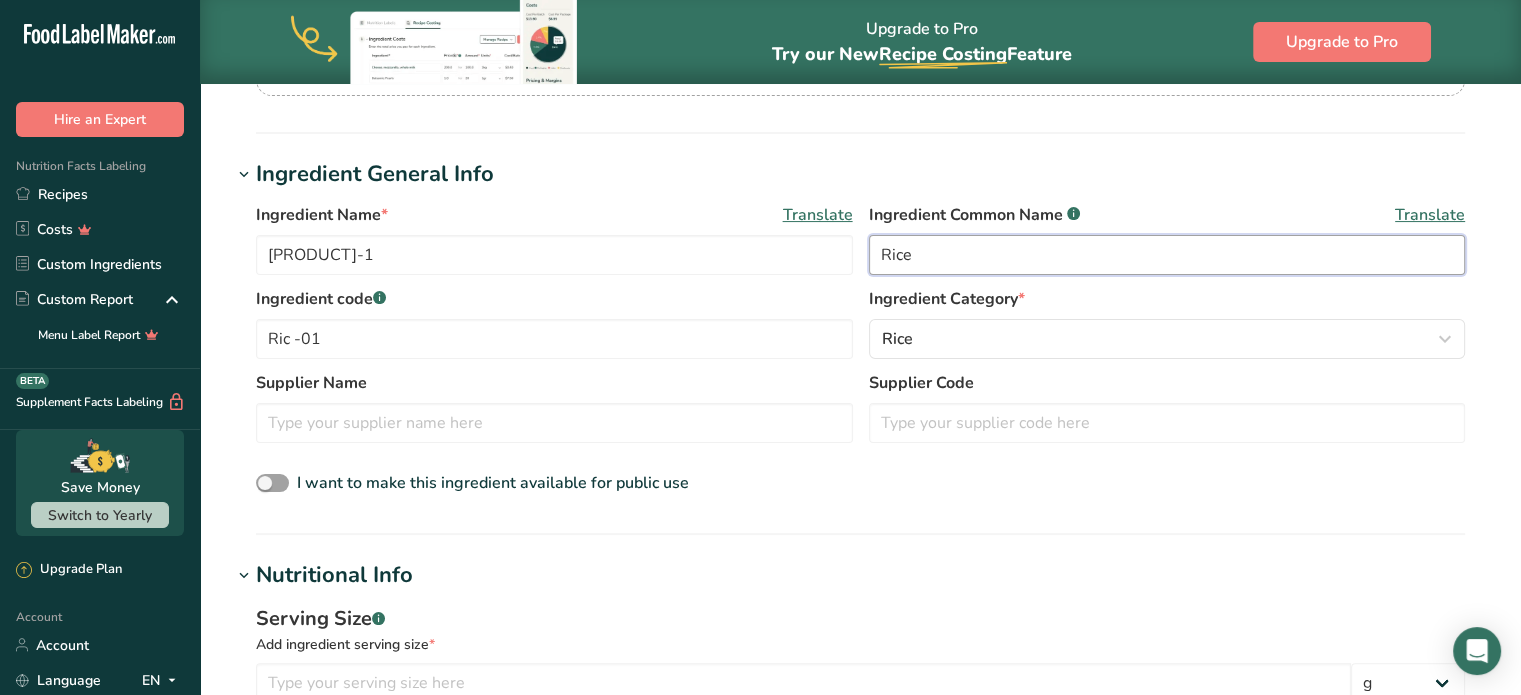 click on "Rice" at bounding box center [1167, 255] 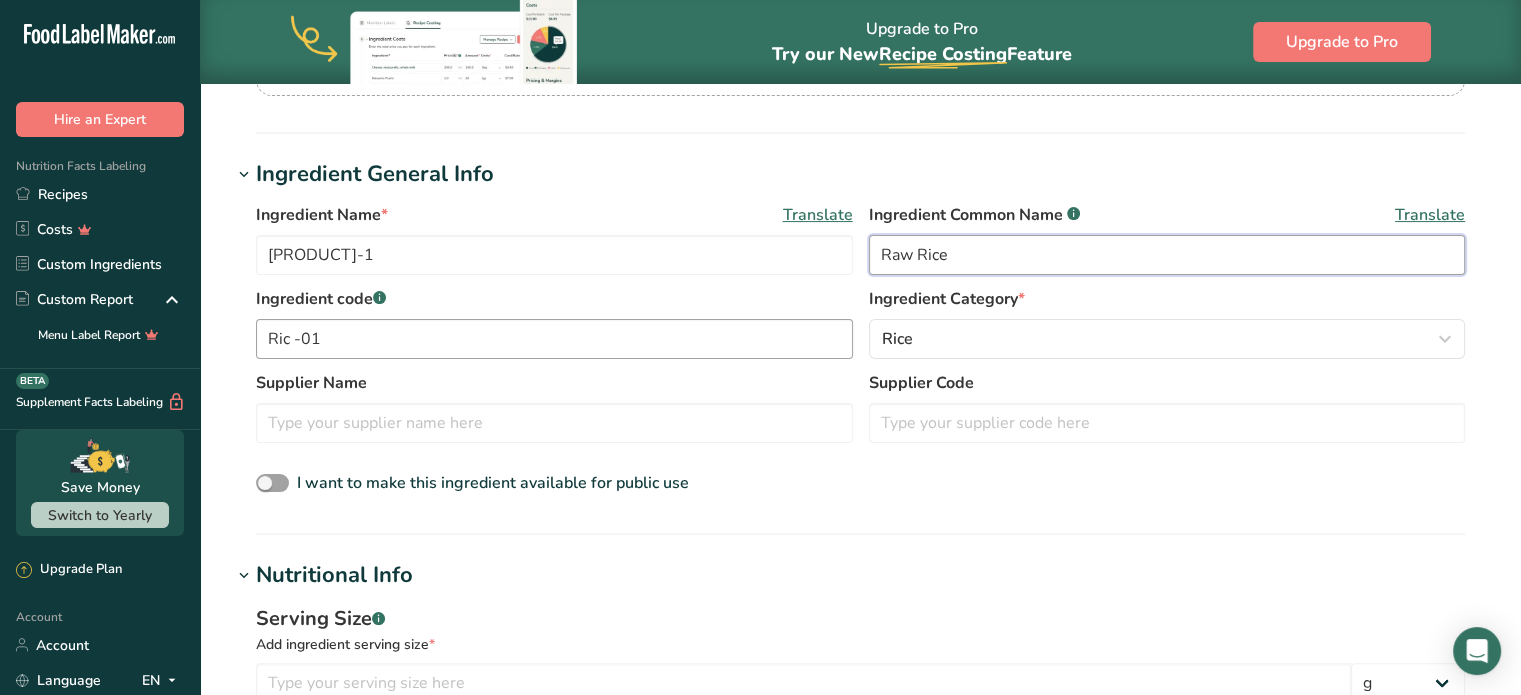 type on "Raw Rice" 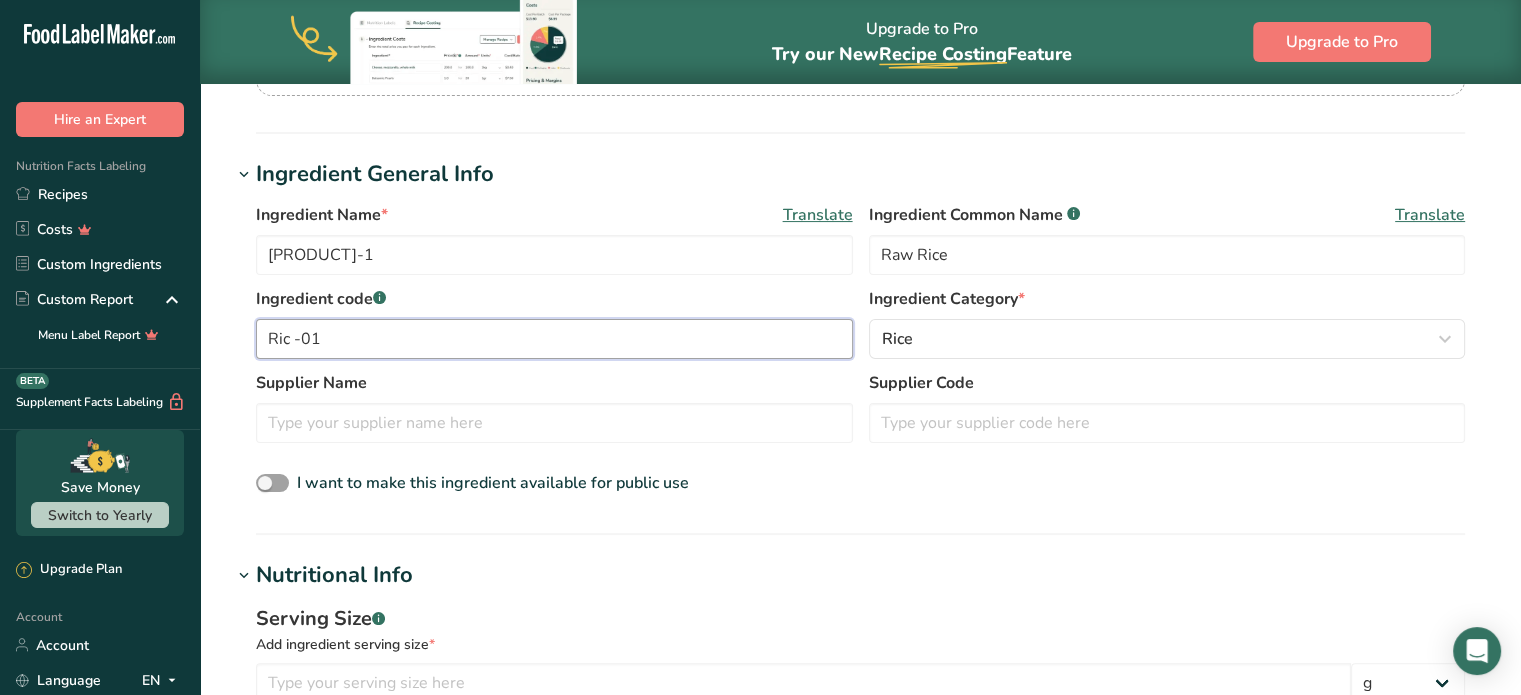 click on "Ric -01" at bounding box center [554, 339] 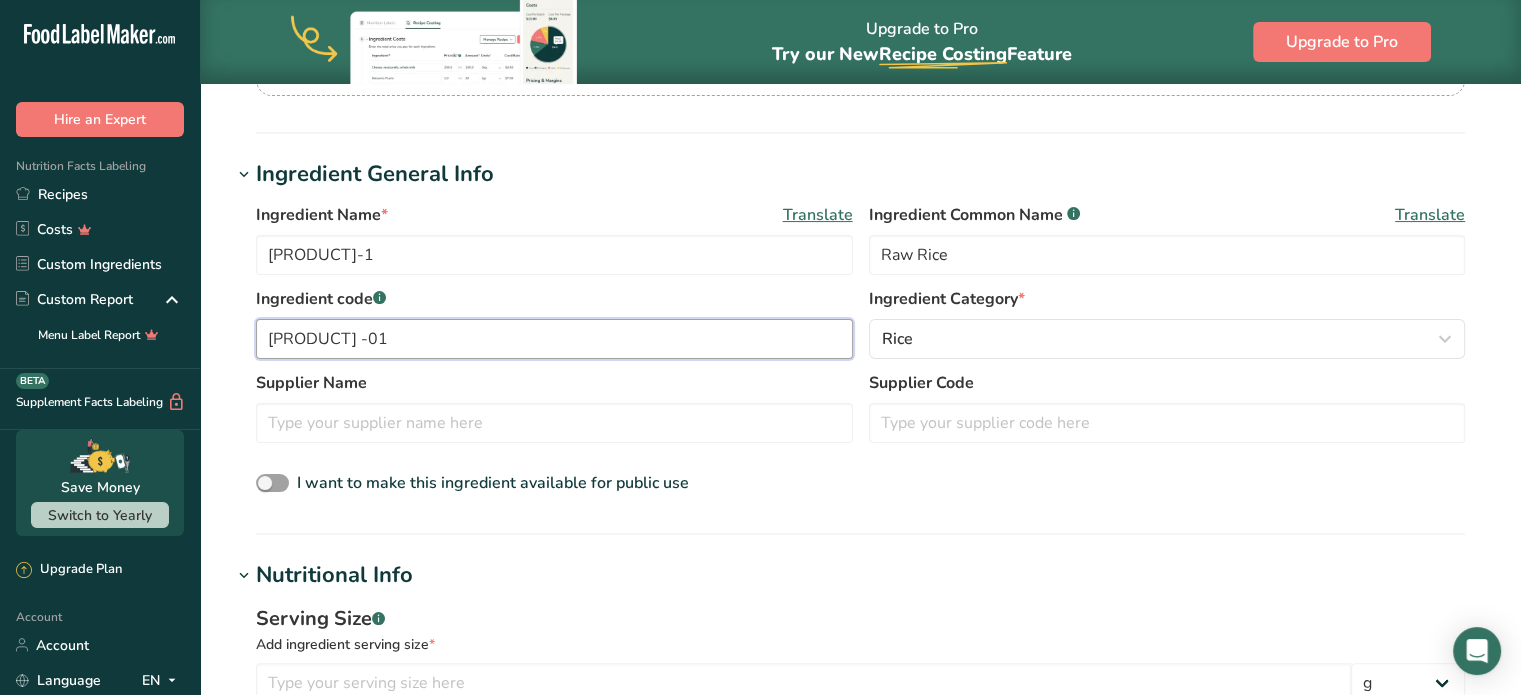 type on "[PRODUCT] -01" 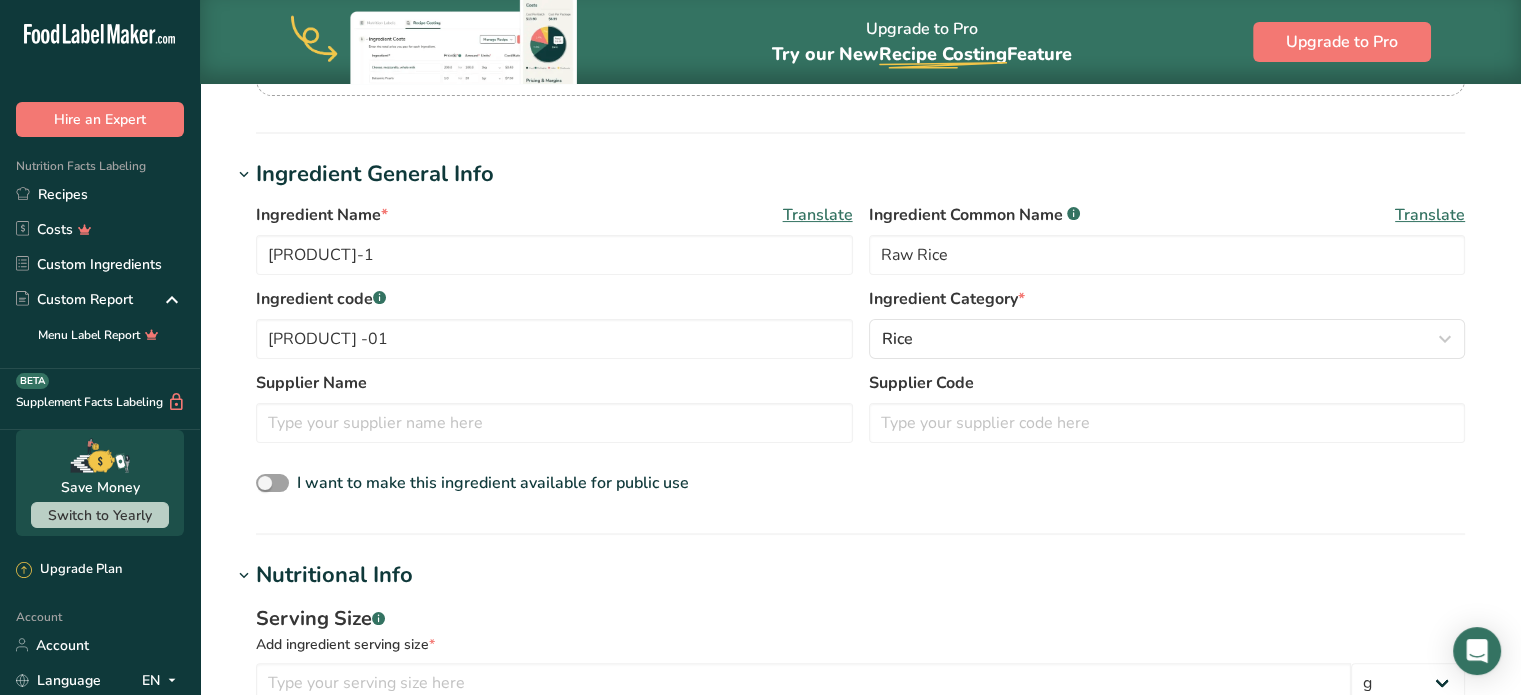click on "Ingredient Name *
Translate
[PRODUCT]-1
Ingredient Common Name
.a-a{fill:#347362;}.b-a{fill:#fff;}.b-a{fill:#fff;}
Translate
Raw [PRODUCT]
Ingredient code
.a-a{fill:#347362;}.b-a{fill:#fff;}           [PRODUCT] -01
Ingredient Category *
[PRODUCT]
Standard Categories
Custom Categories
.a-a{fill:#347362;}.b-a{fill:#fff;}
American Indian/Alaska Native Foods
Baby Foods
Baked Products
Beef Products
Beverages
Branded Food Products Database
Breakfast Cereals
Cereal Grains and Pasta
Custom User Ingredient
1 2" at bounding box center (860, 350) 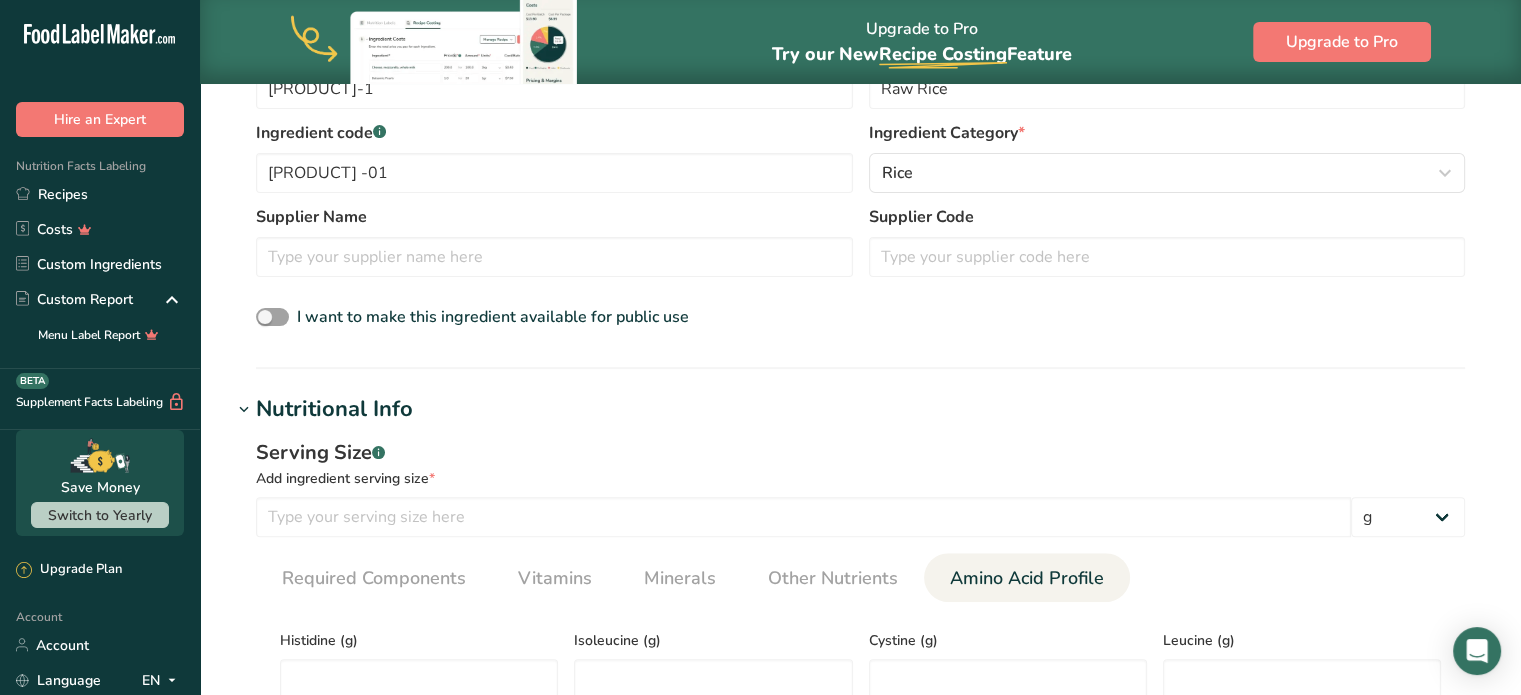 scroll, scrollTop: 500, scrollLeft: 0, axis: vertical 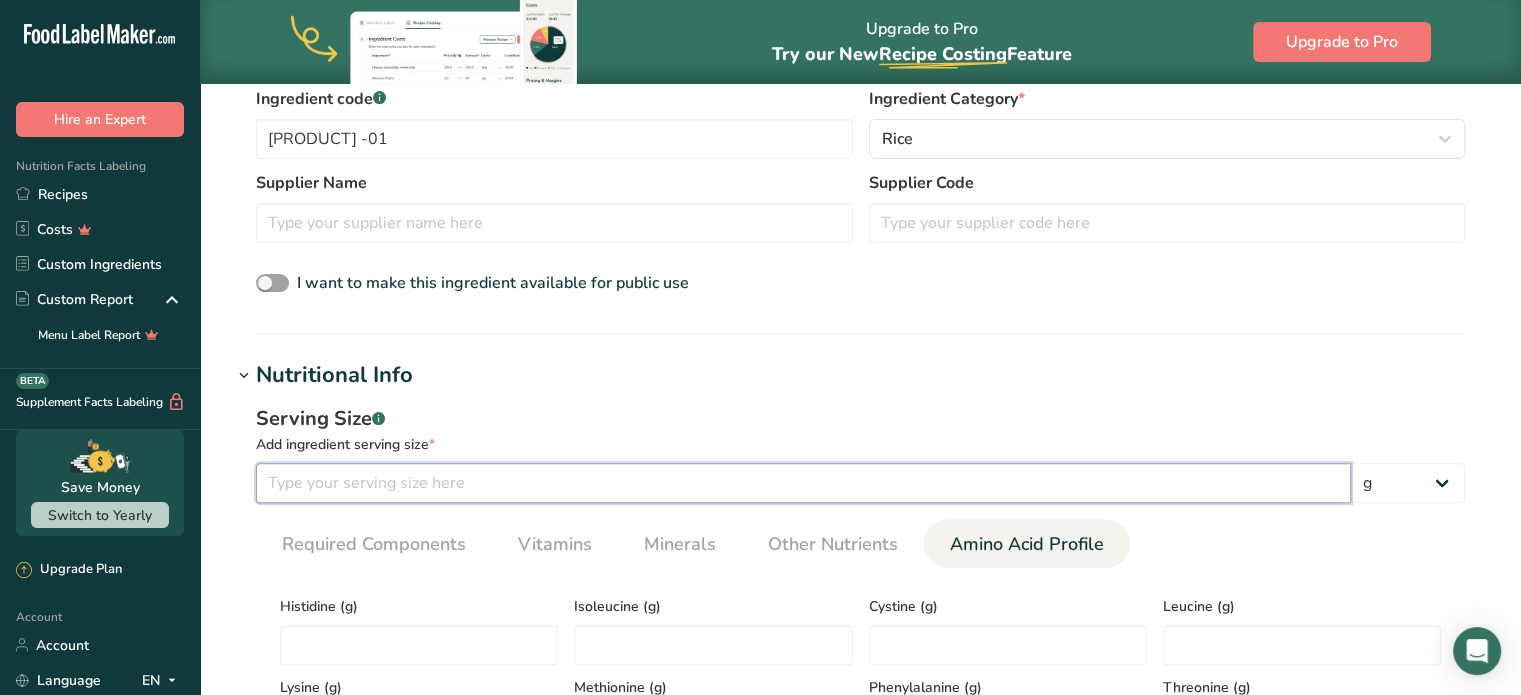 click at bounding box center [803, 483] 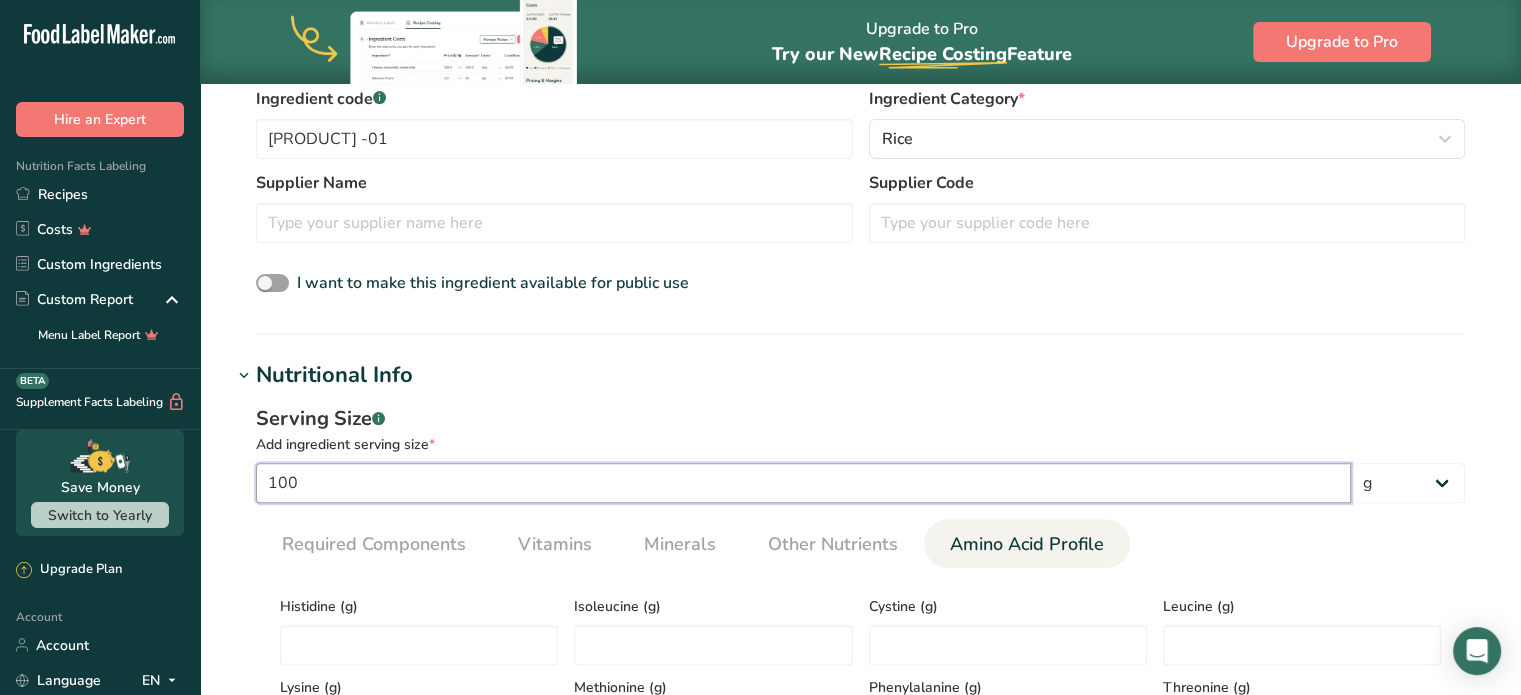type on "100" 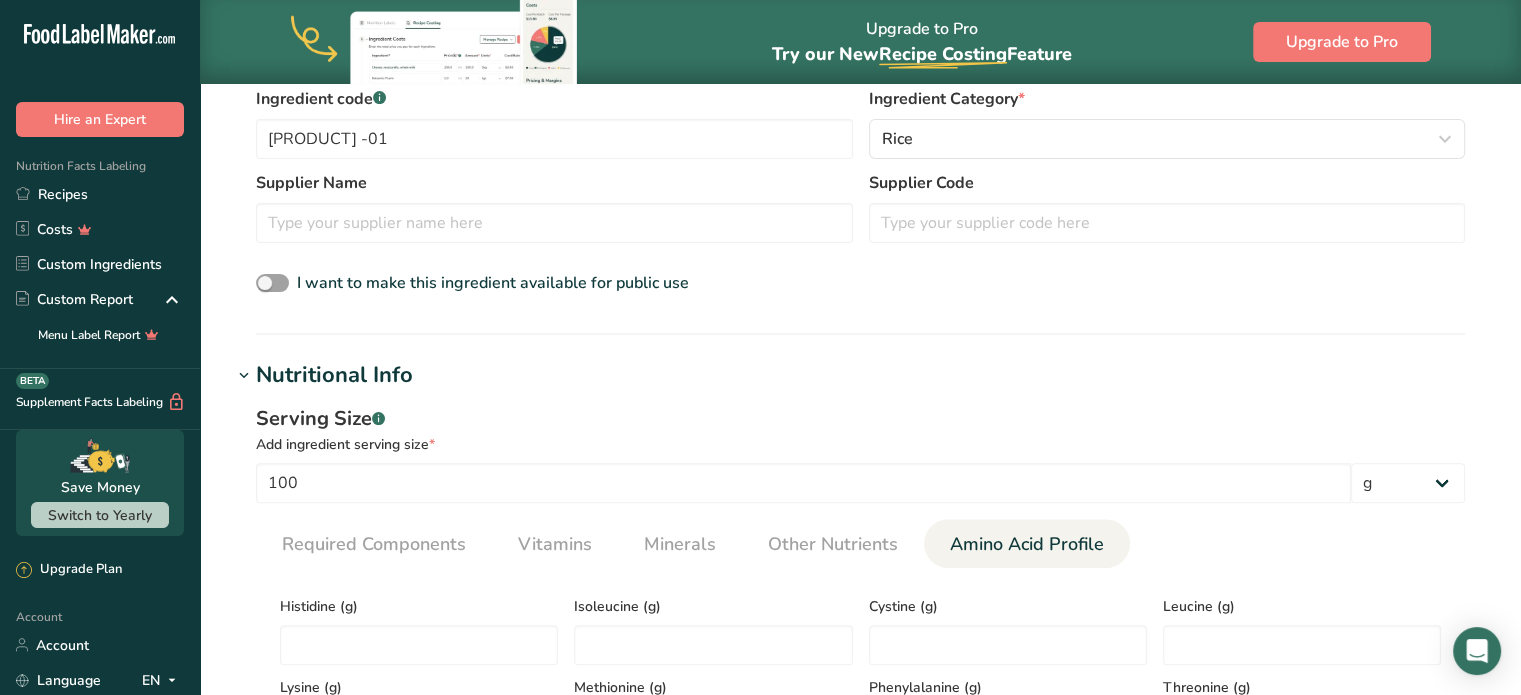 click on "Add new ingredient
Ingredient Spec Sheet
.a-a{fill:#347362;}.b-a{fill:#fff;}
Upload an ingredient spec sheet or an image of a nutrition label, and our AI assistant will automatically fill-in the nutrients.
Drop your files here or click to upload
Maximum file size is 5MB
Ingredient General Info
Ingredient Name *
Translate
[FIRST] Rice-1
Ingredient Common Name
.a-a{fill:#347362;}.b-a{fill:#fff;}
Translate
Raw Rice
Ingredient code
.a-a{fill:#347362;}.b-a{fill:#fff;}           Rice -01
Ingredient Category *
Rice
Standard Categories
Custom Categories" at bounding box center [860, 609] 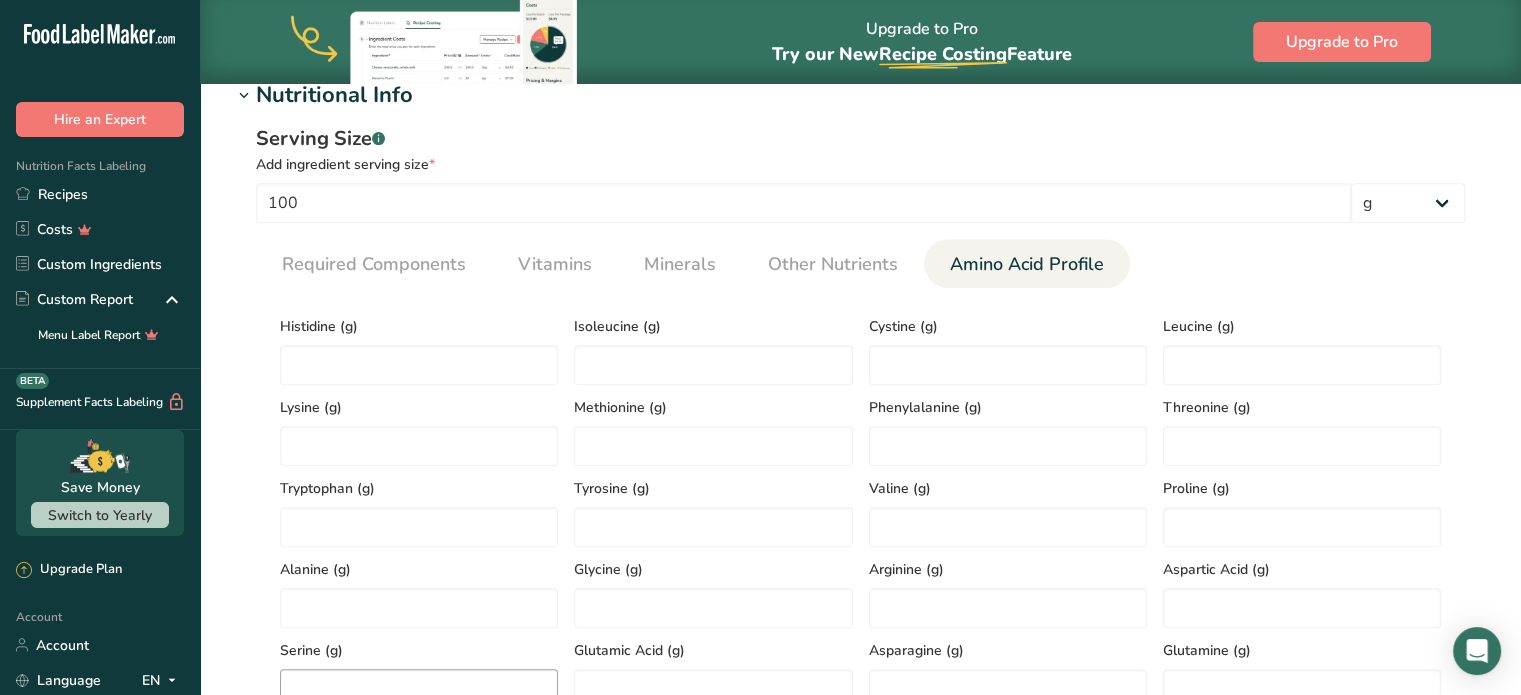 scroll, scrollTop: 700, scrollLeft: 0, axis: vertical 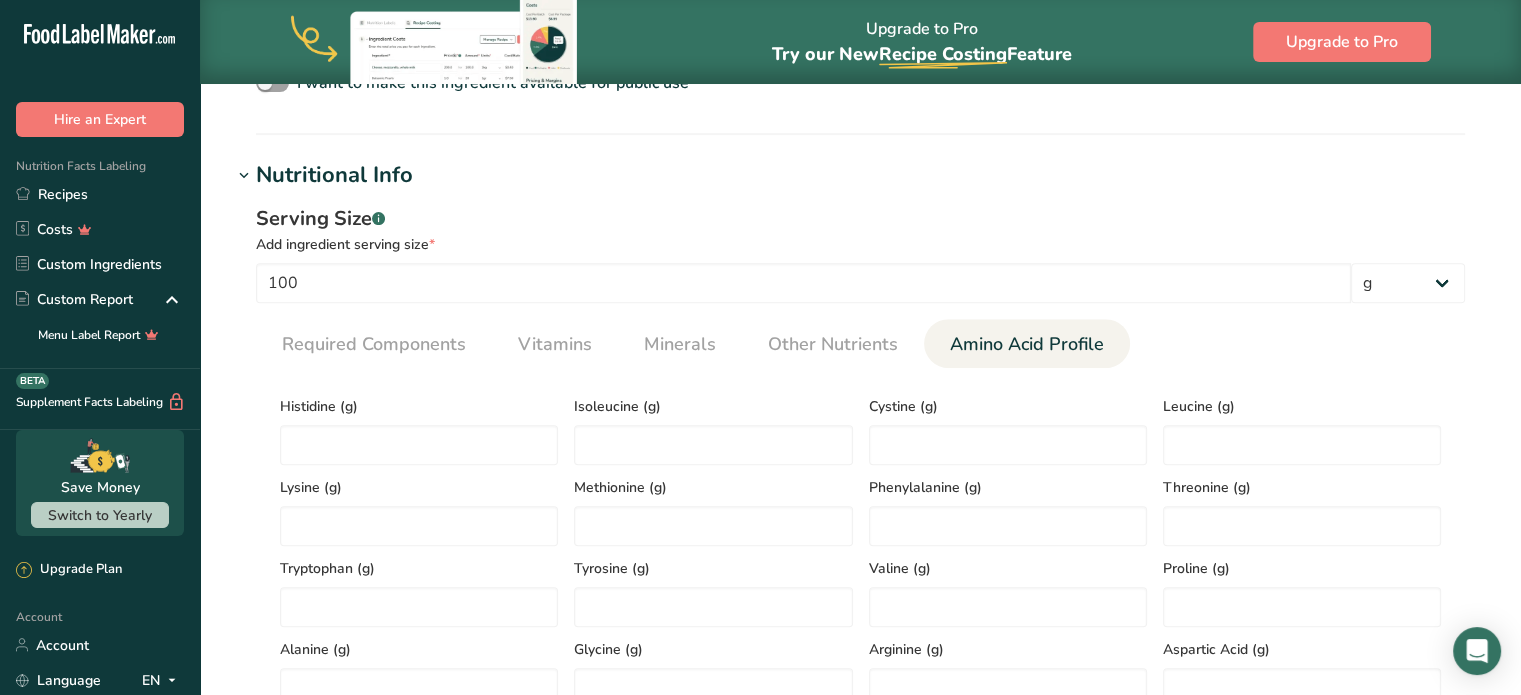 click on "Histidine
(g)" at bounding box center [419, 424] 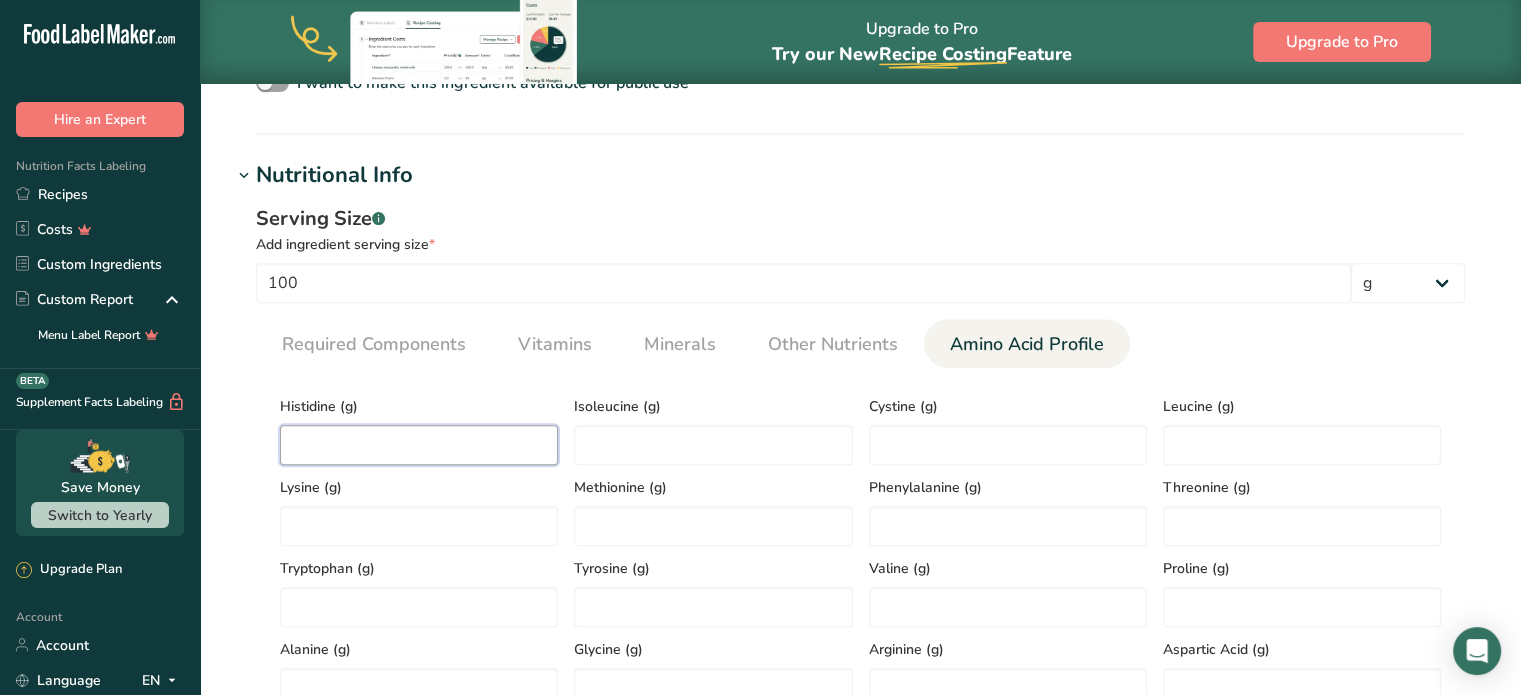 click at bounding box center (419, 445) 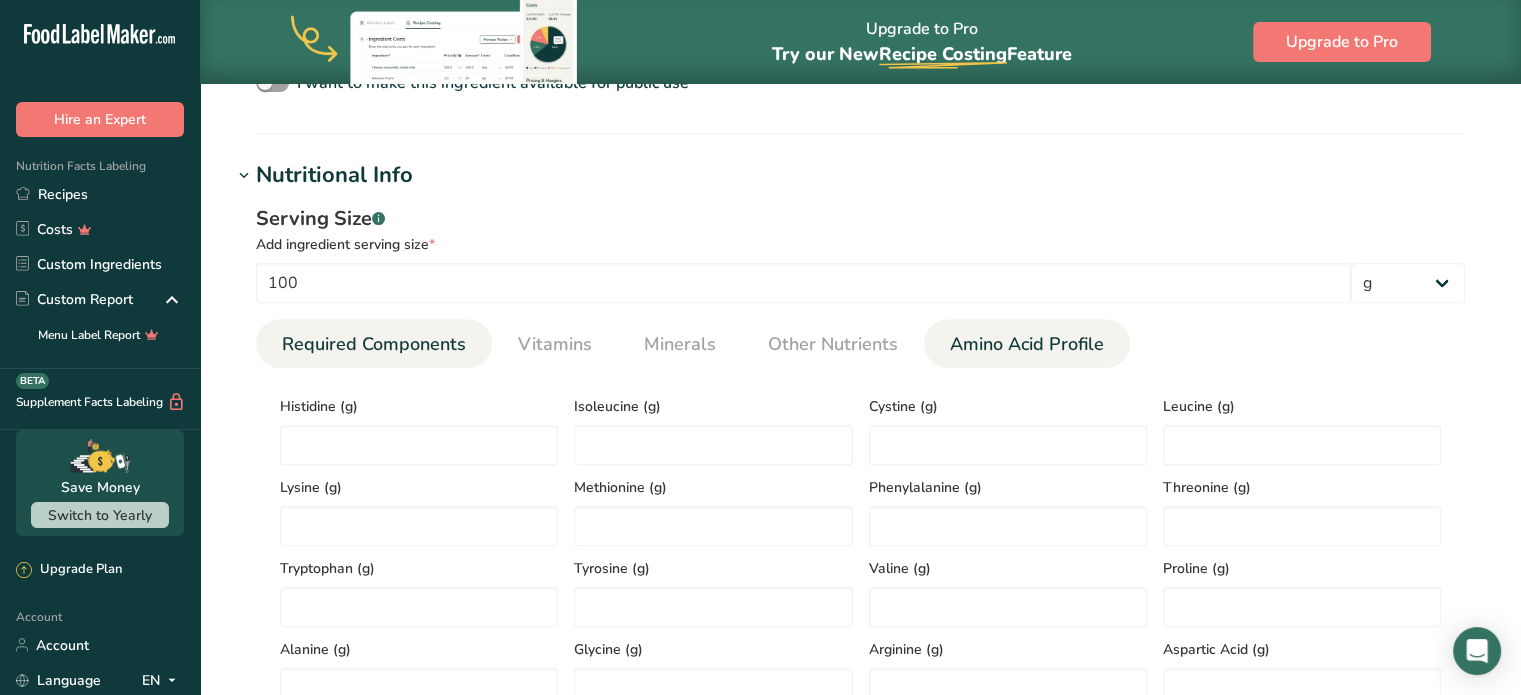 click on "Required Components" at bounding box center (374, 344) 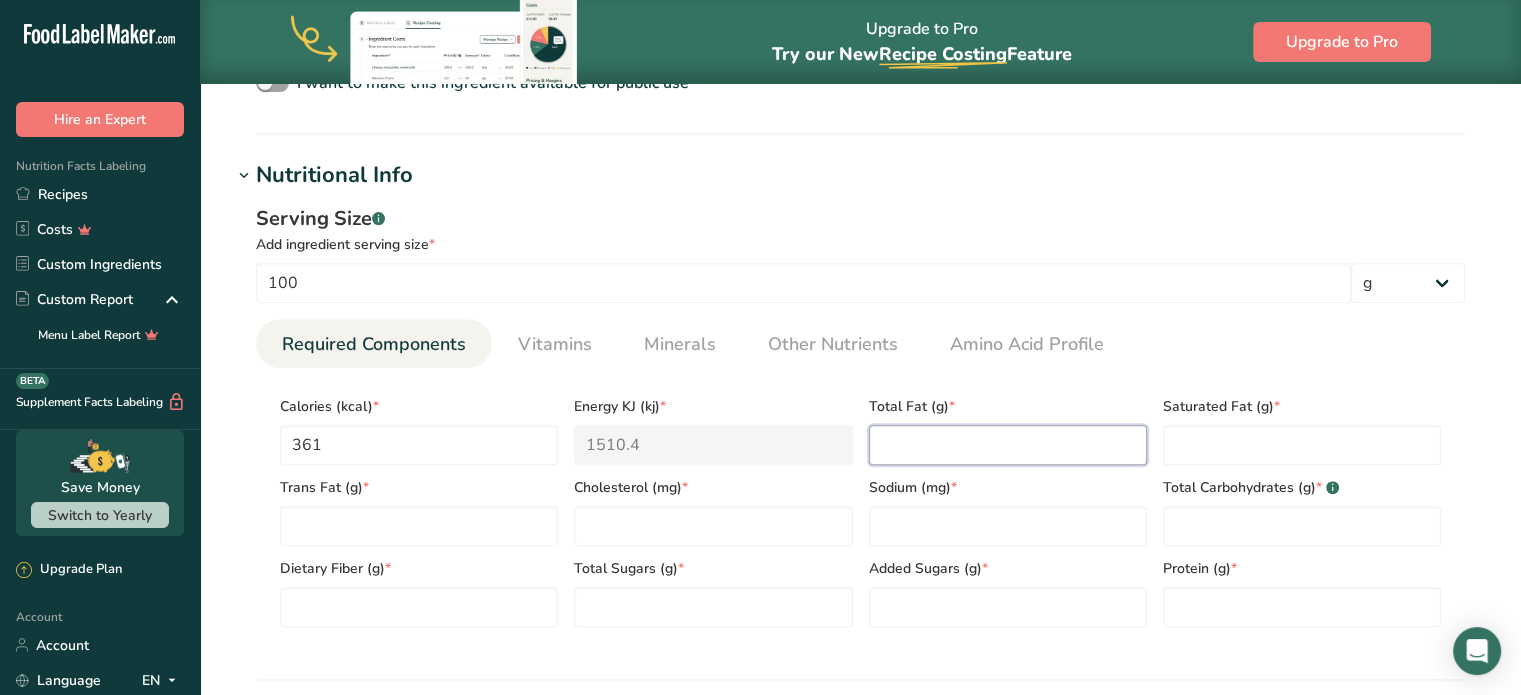 click at bounding box center (1008, 445) 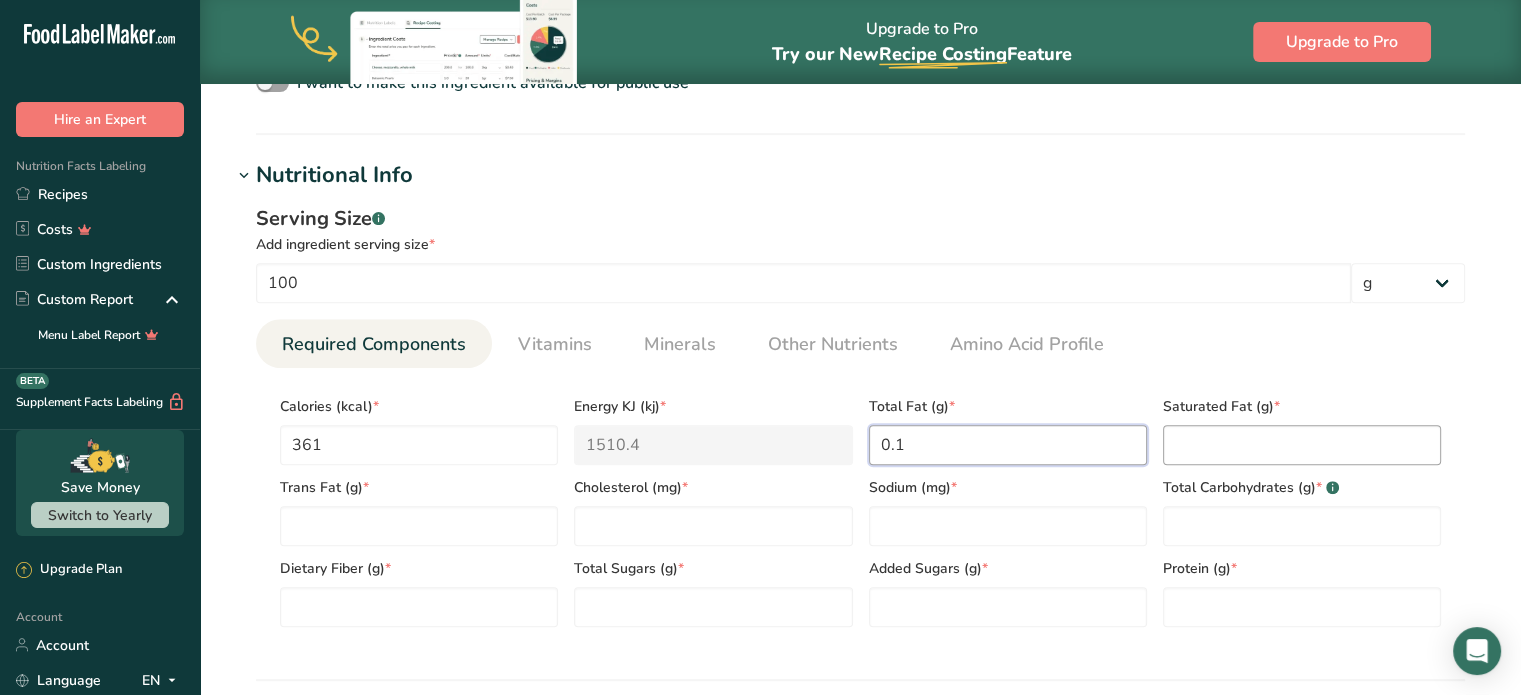 type on "0.1" 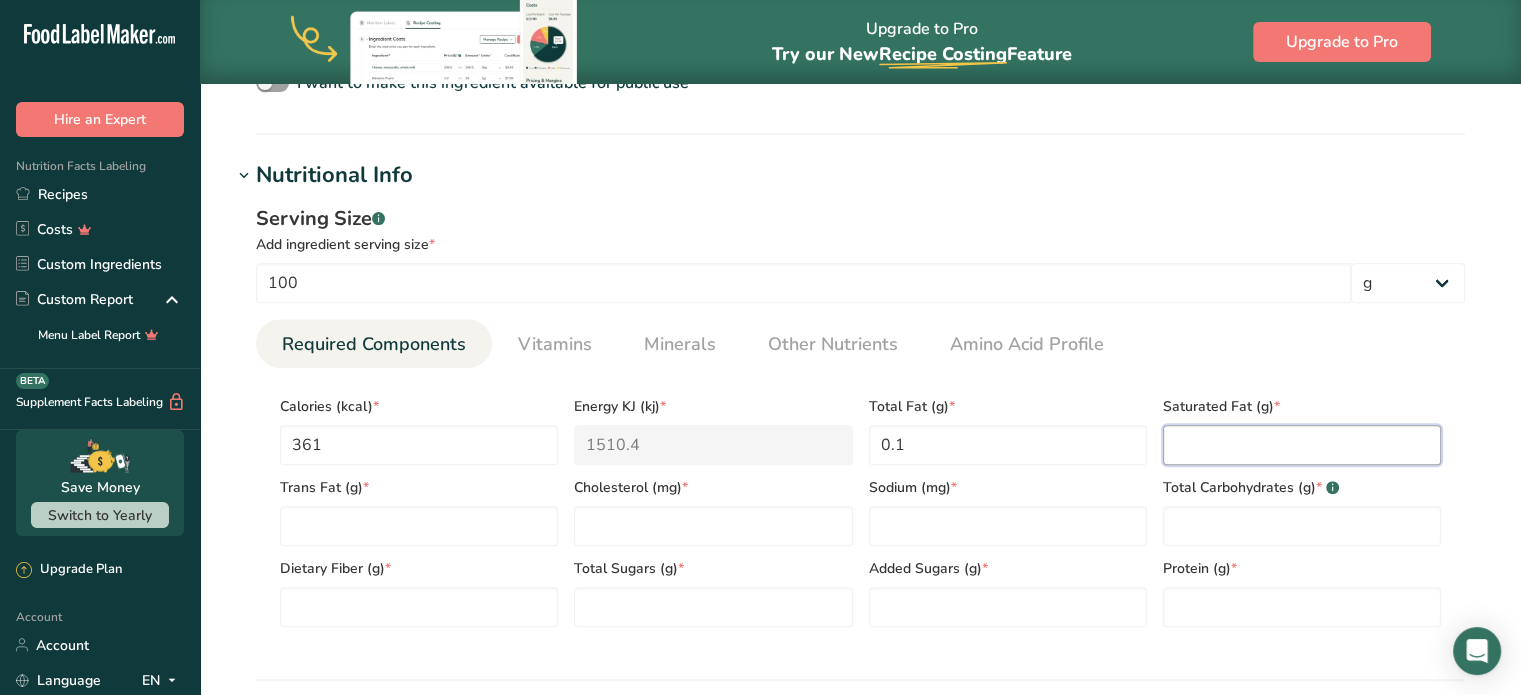 click at bounding box center (1302, 445) 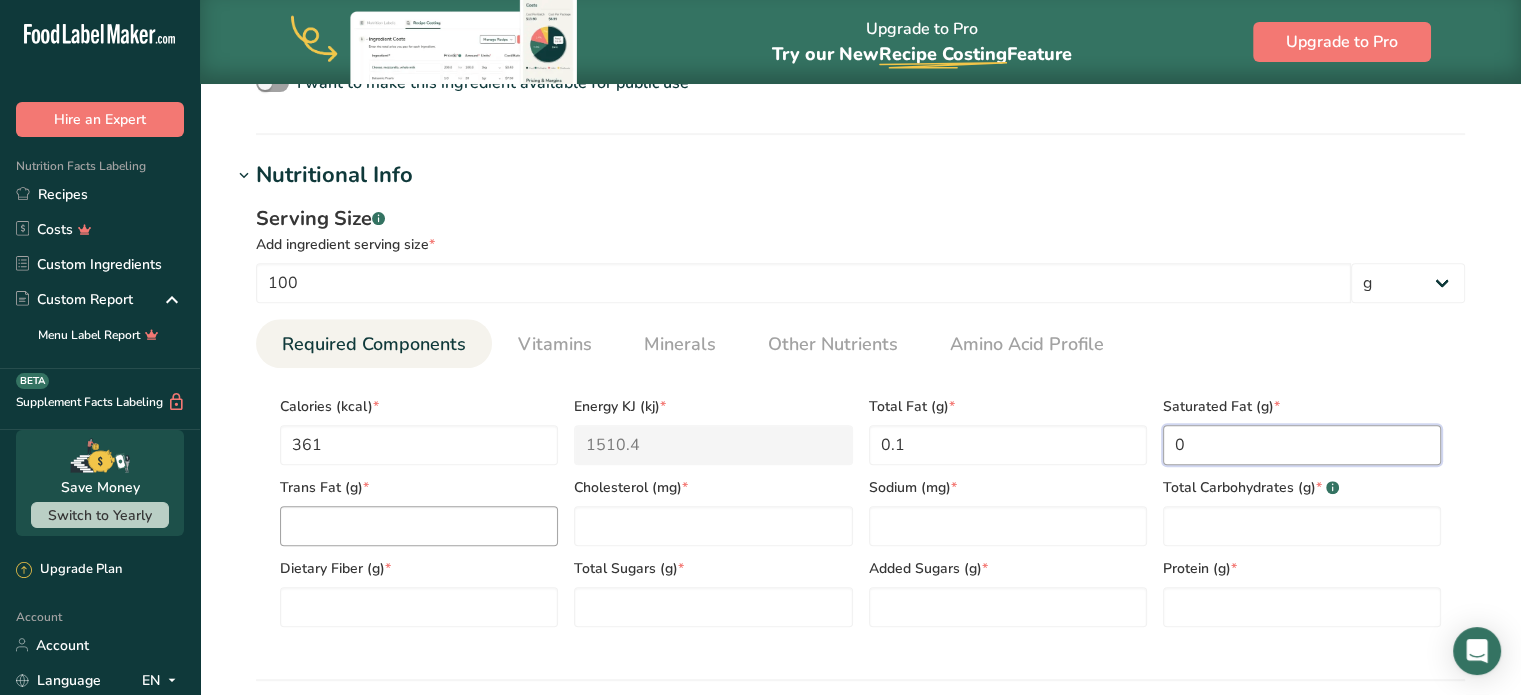 type on "0" 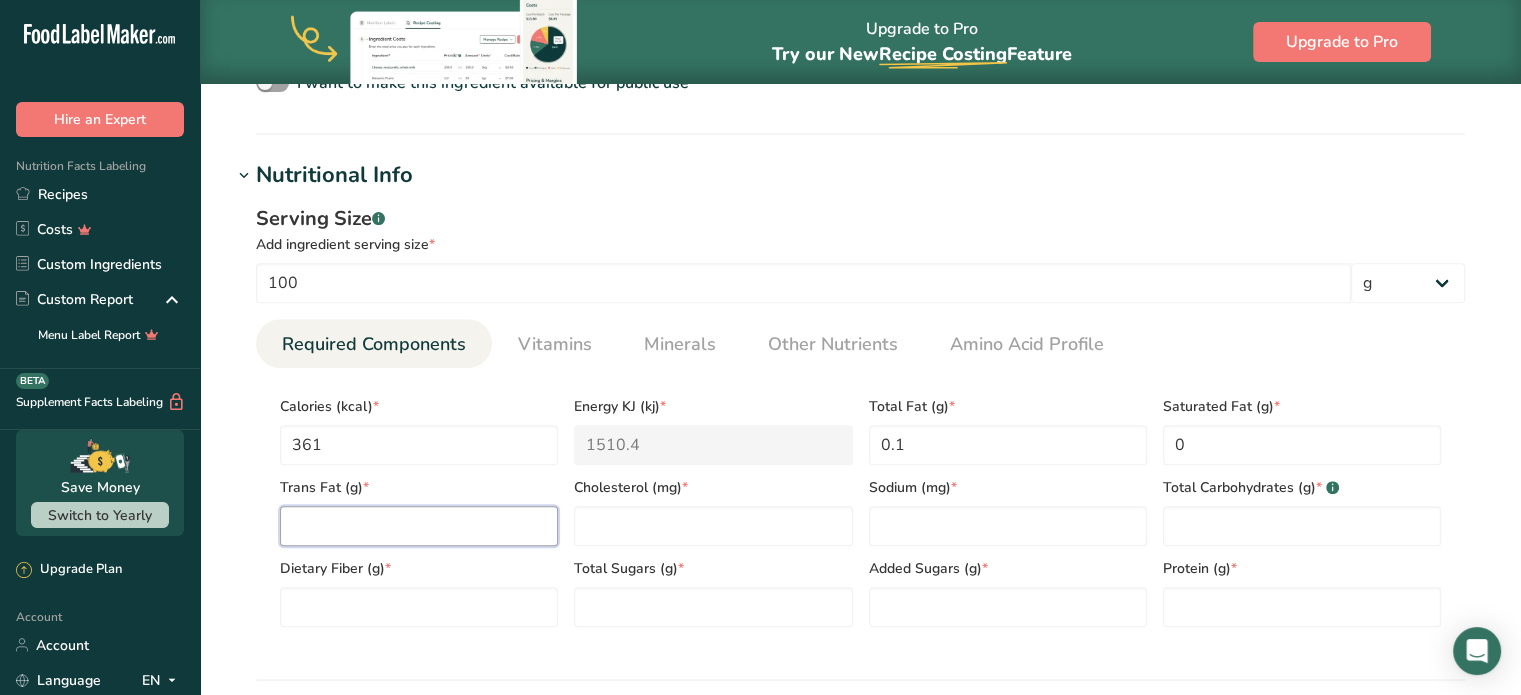 click at bounding box center [419, 526] 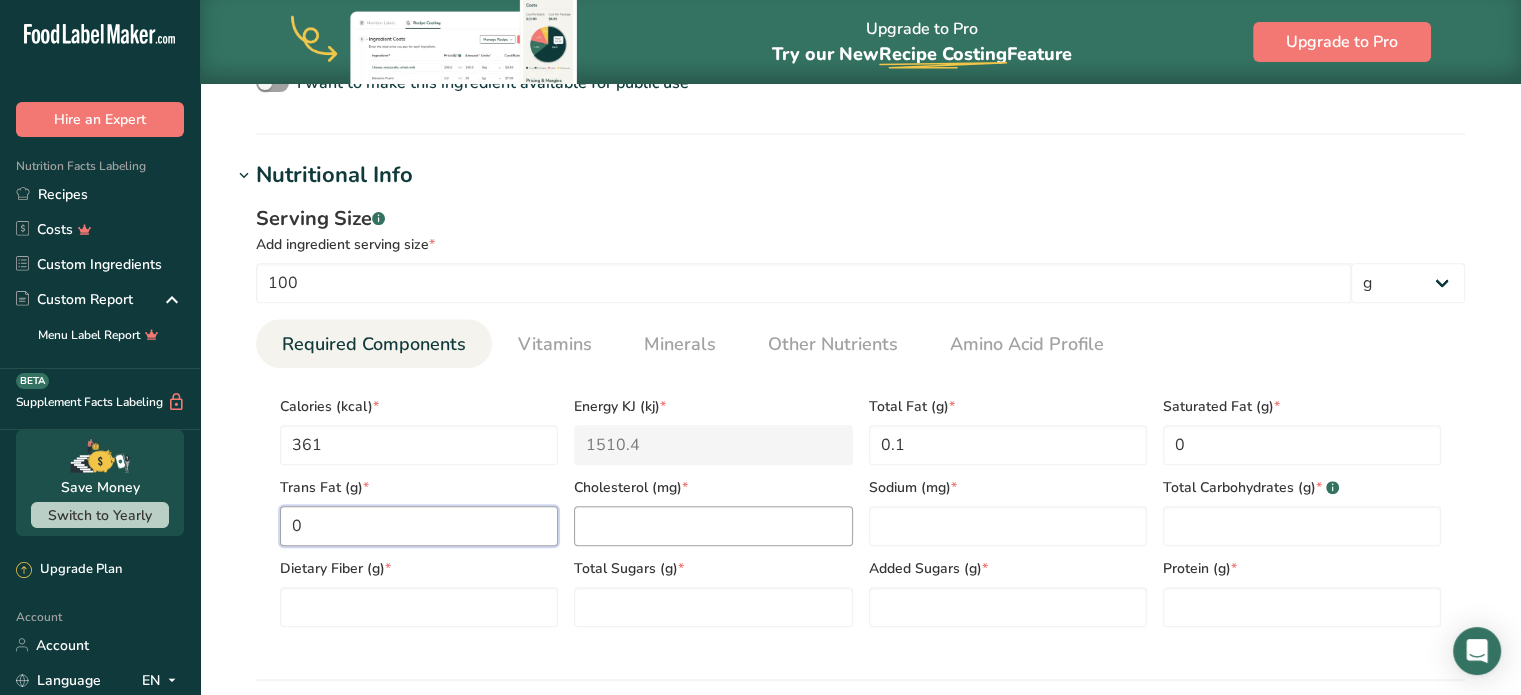type on "0" 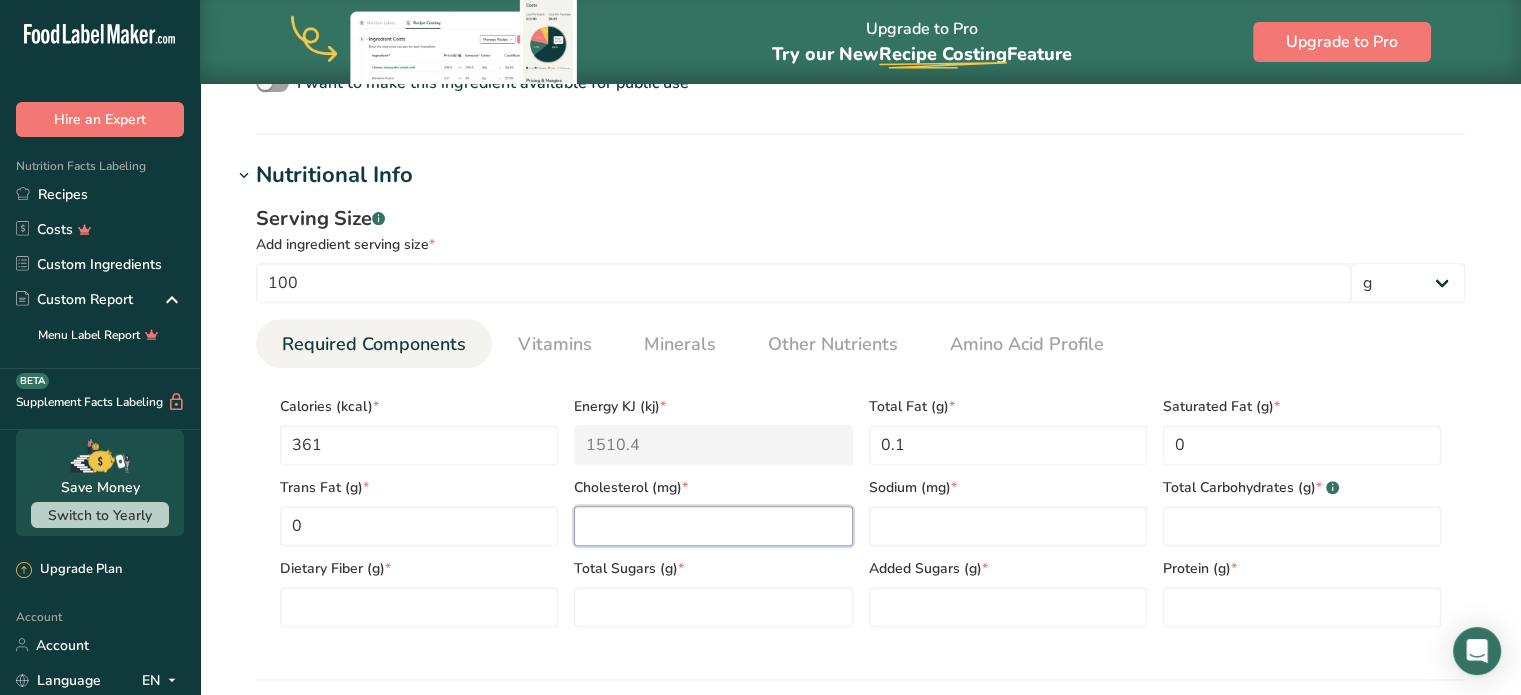 click at bounding box center [713, 526] 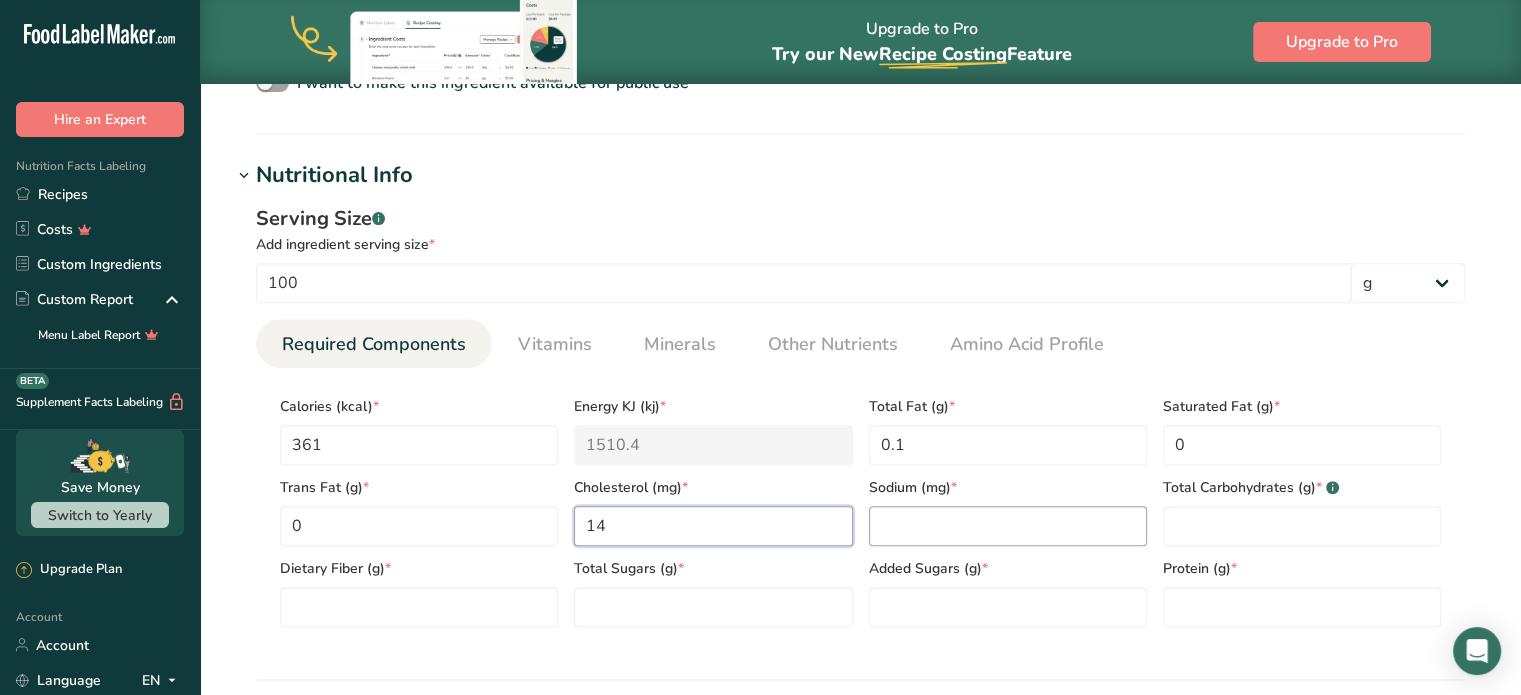 type on "14" 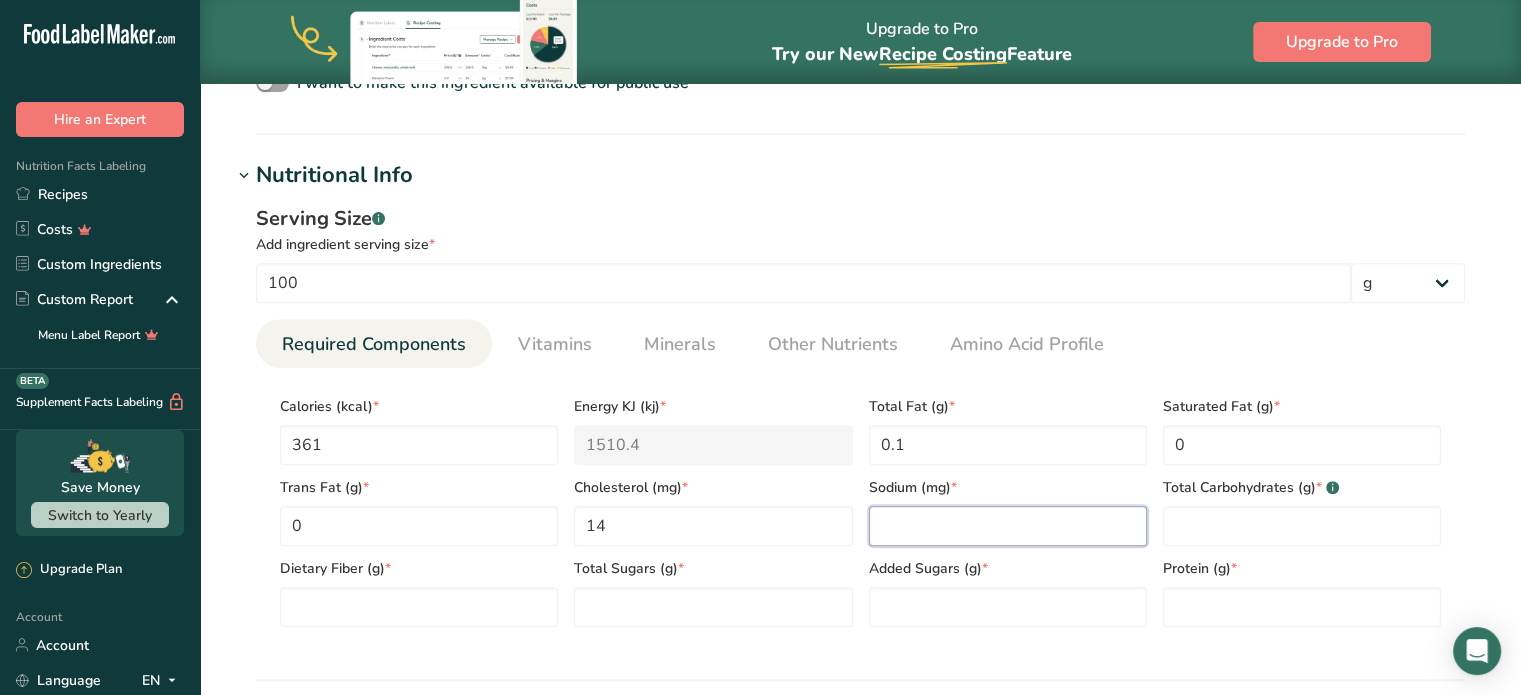 click at bounding box center (1008, 526) 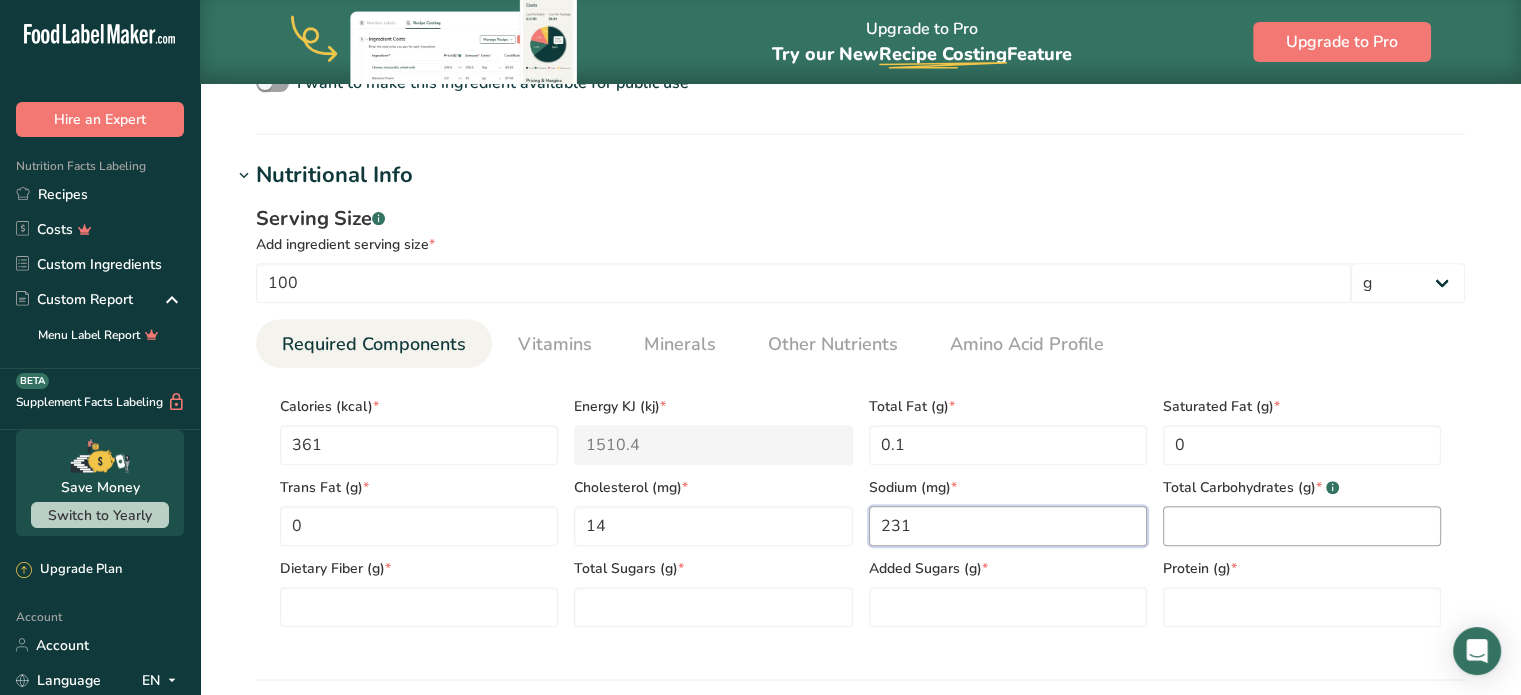 type on "231" 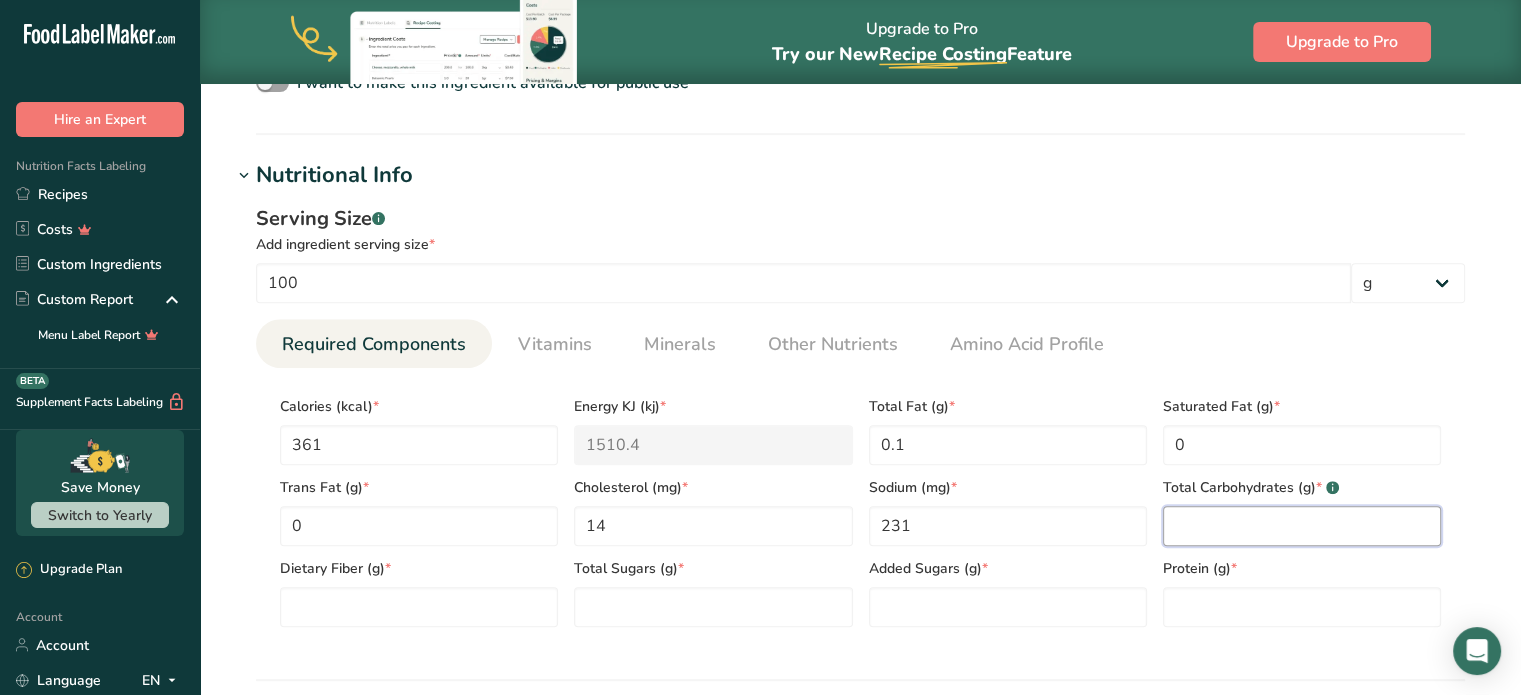 click at bounding box center [1302, 526] 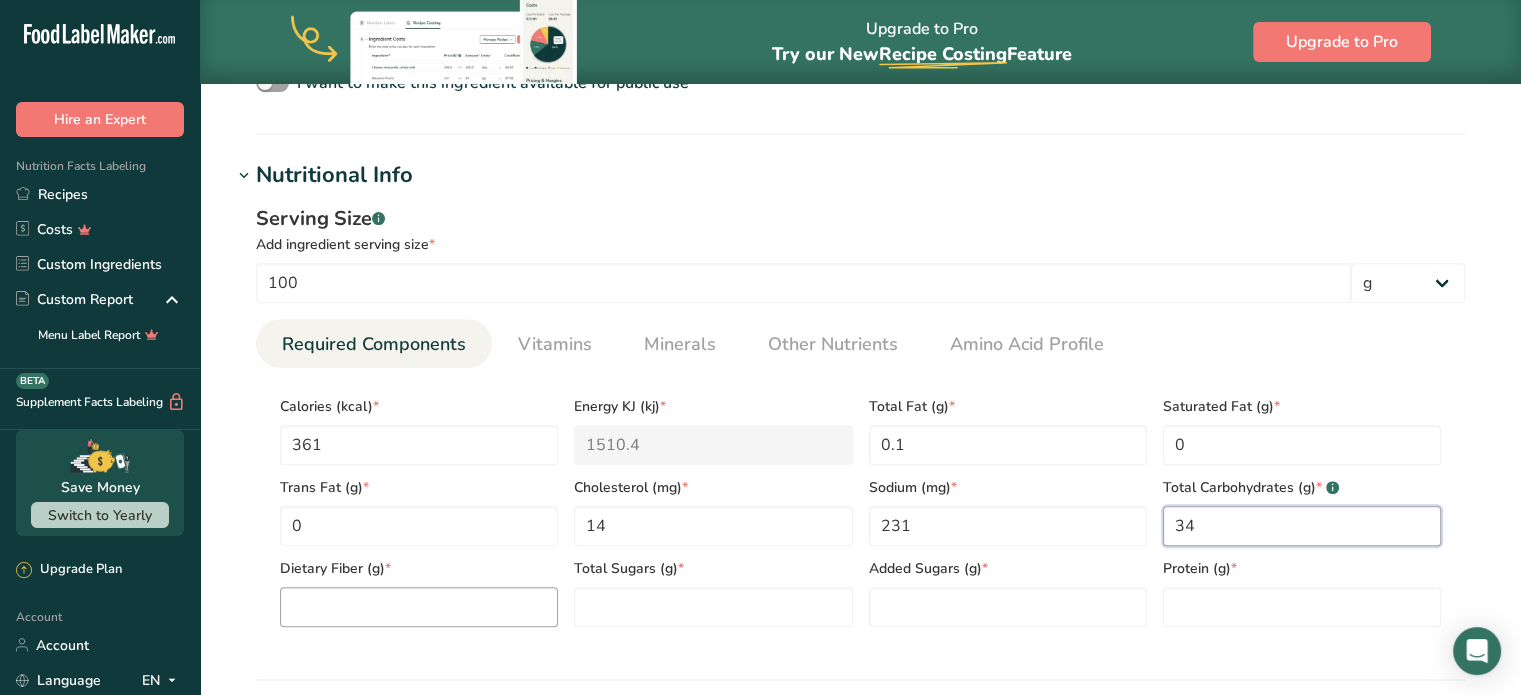 type on "34" 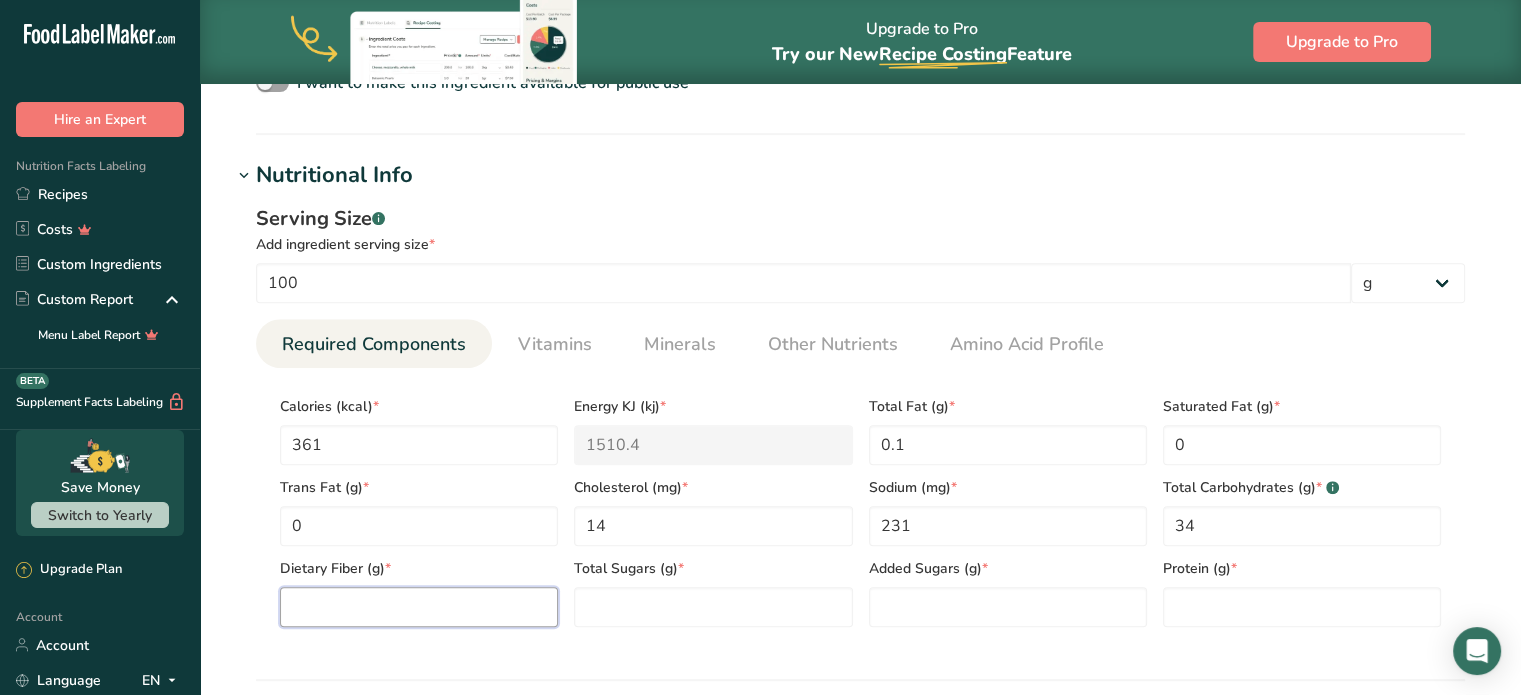 click at bounding box center (419, 607) 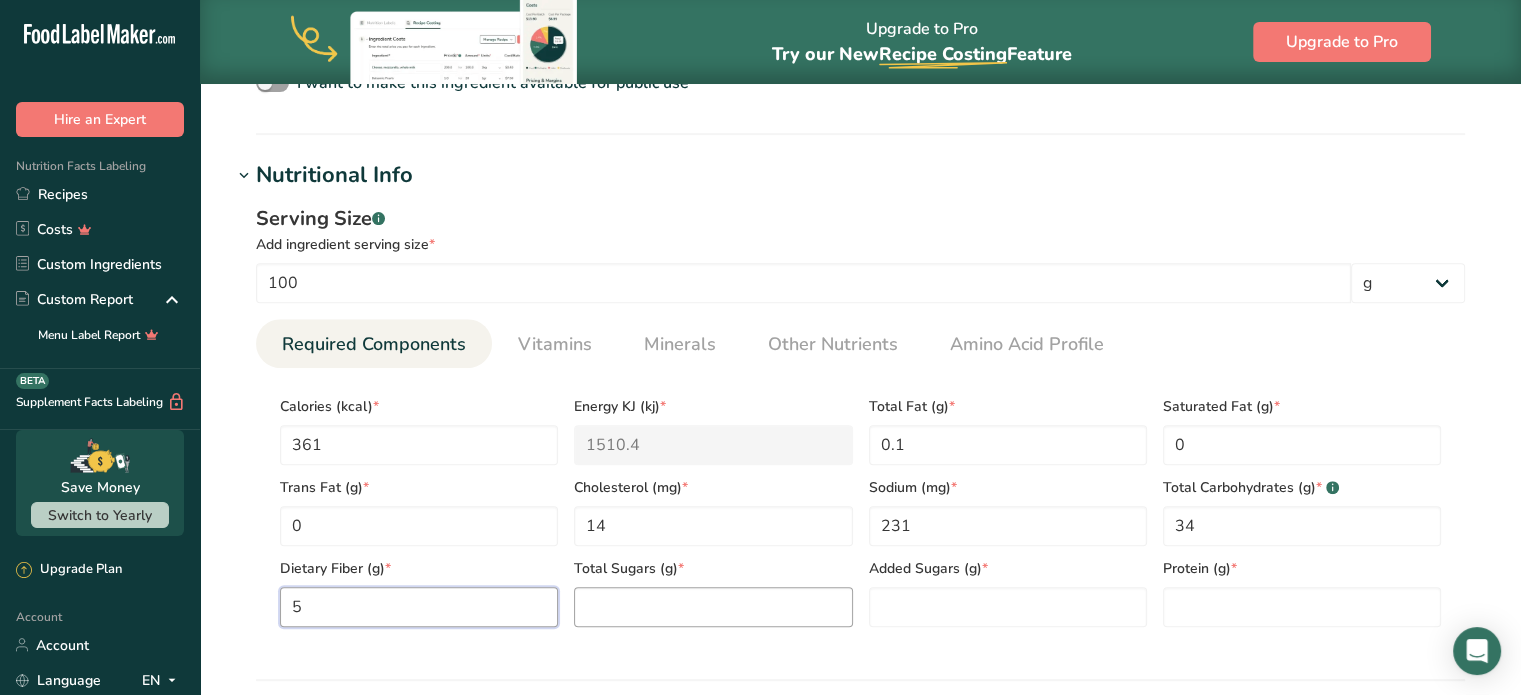 type on "5" 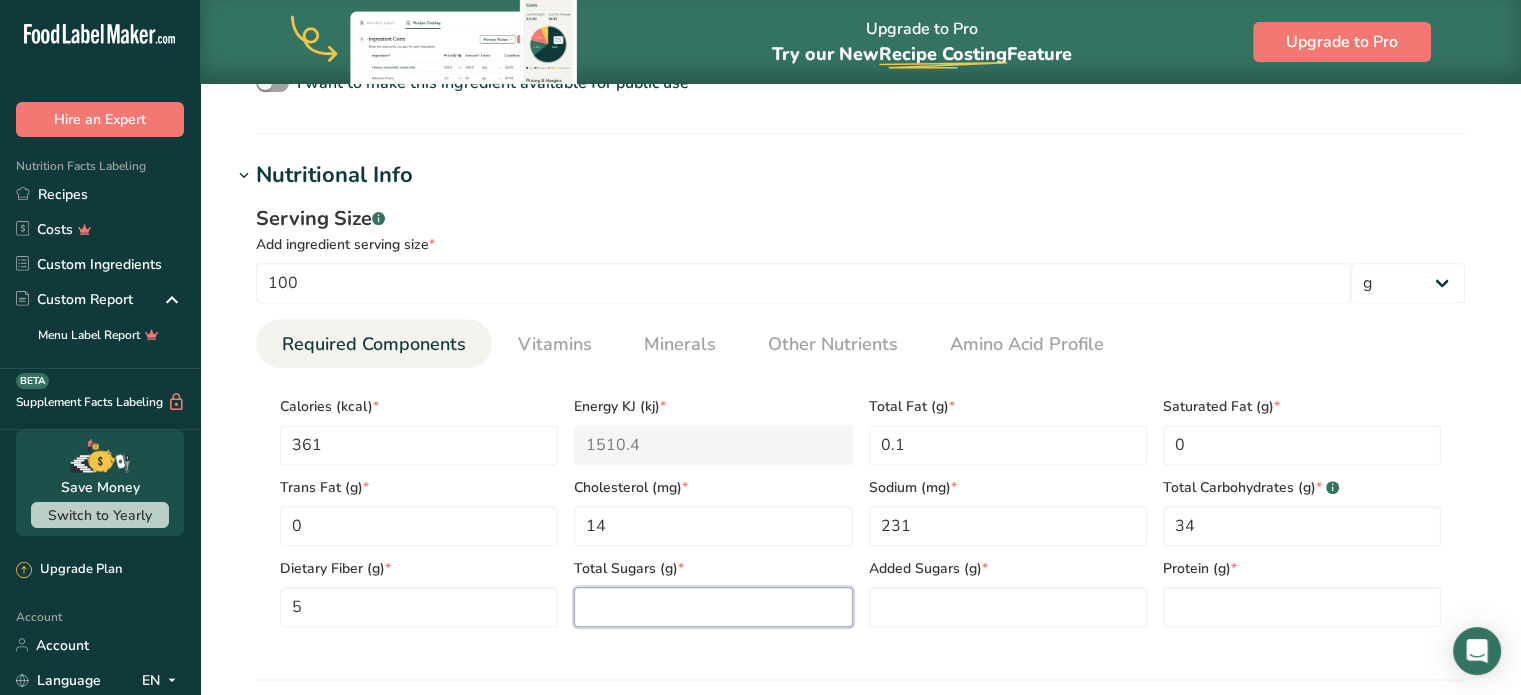 click at bounding box center (713, 607) 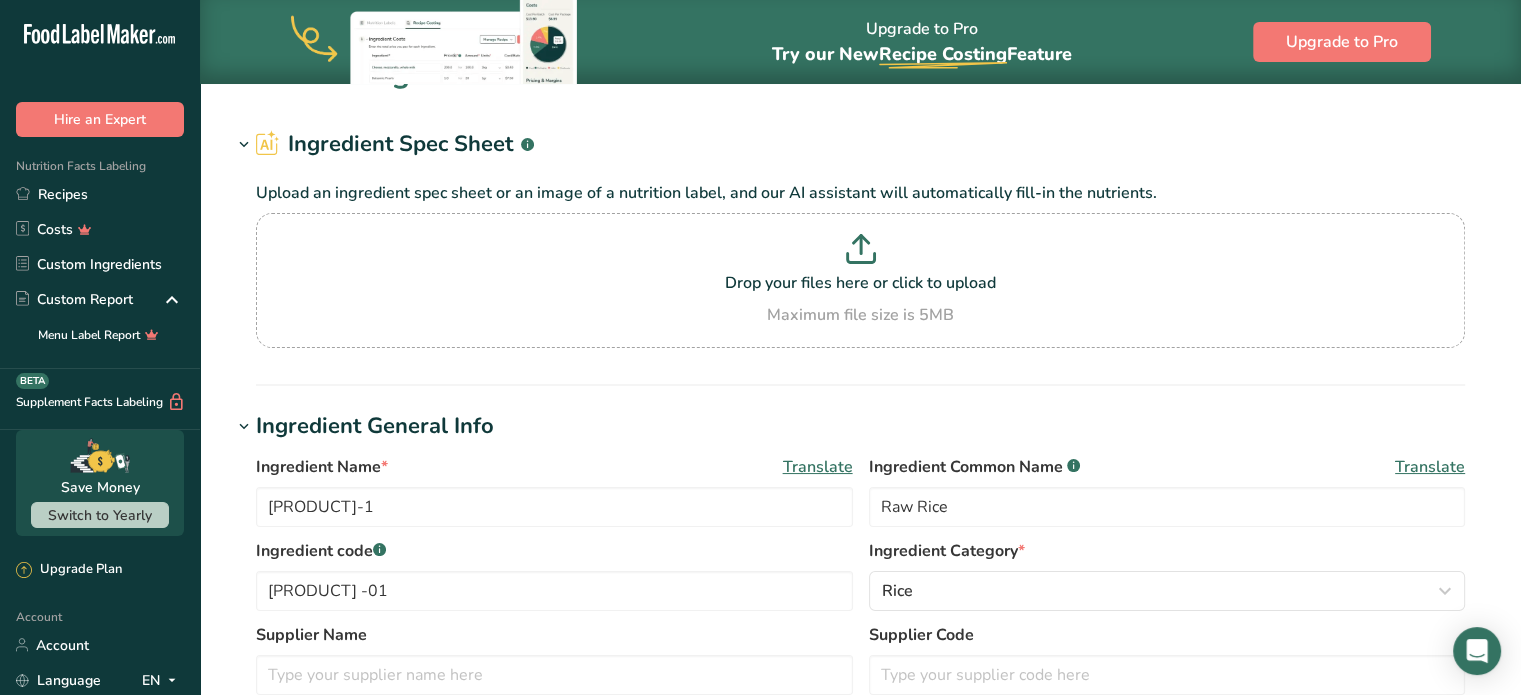 scroll, scrollTop: 0, scrollLeft: 0, axis: both 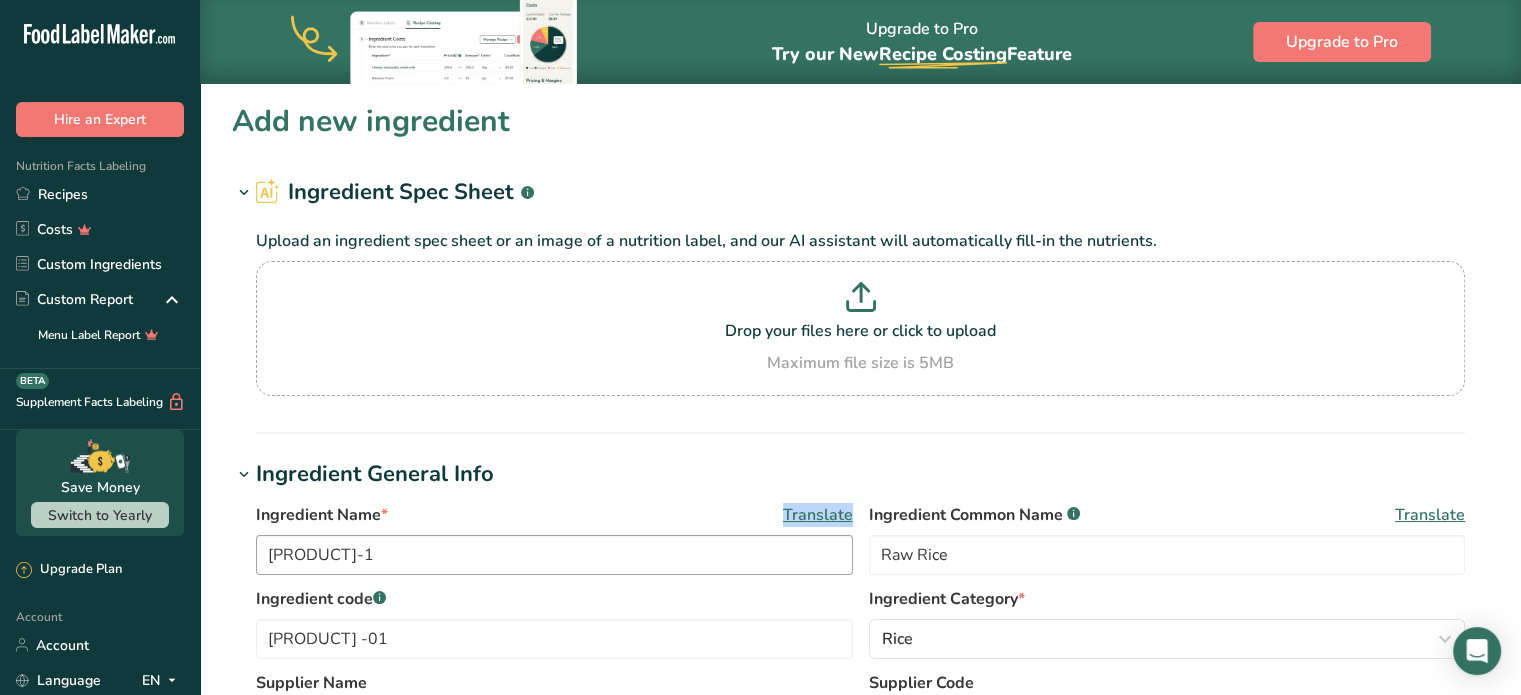 drag, startPoint x: 447, startPoint y: 531, endPoint x: 420, endPoint y: 535, distance: 27.294687 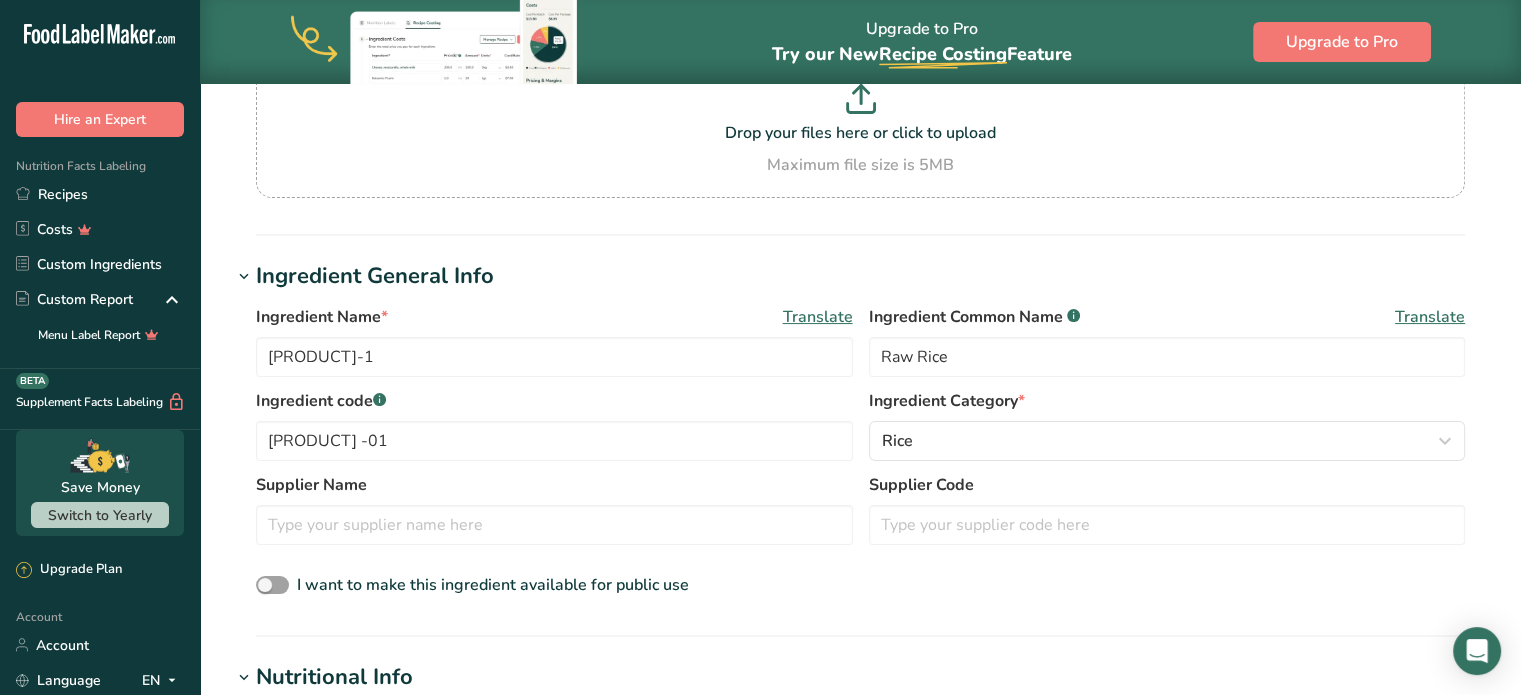 scroll, scrollTop: 200, scrollLeft: 0, axis: vertical 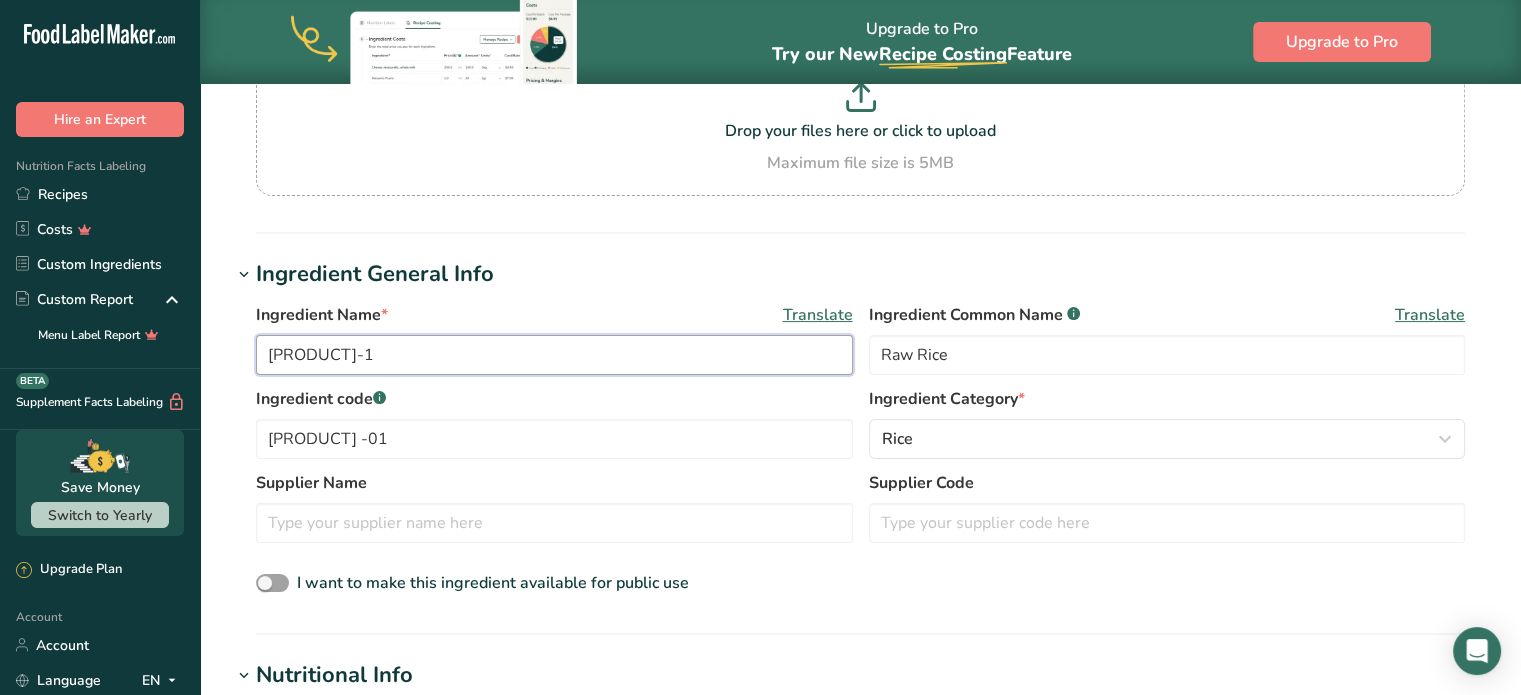 drag, startPoint x: 409, startPoint y: 348, endPoint x: 365, endPoint y: 352, distance: 44.181442 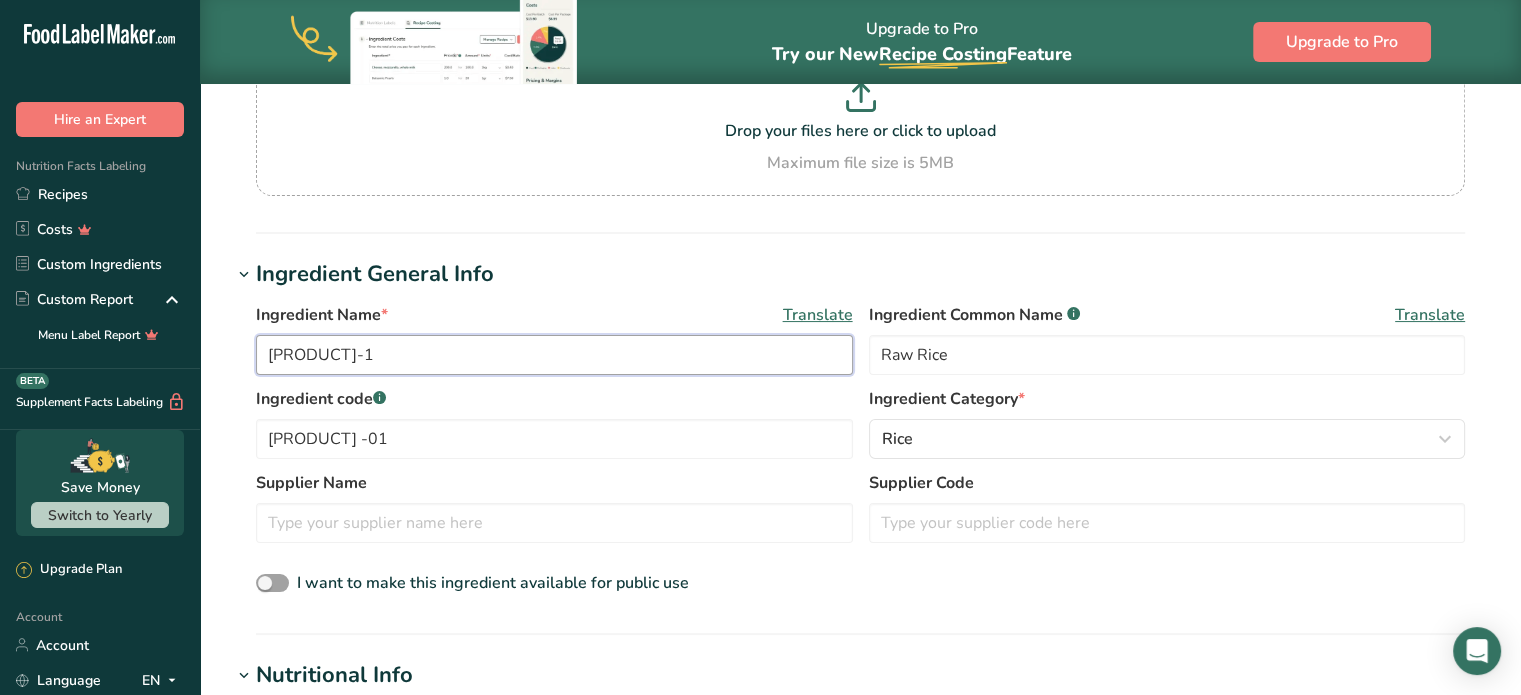 type on "e-1Basmathi Ric" 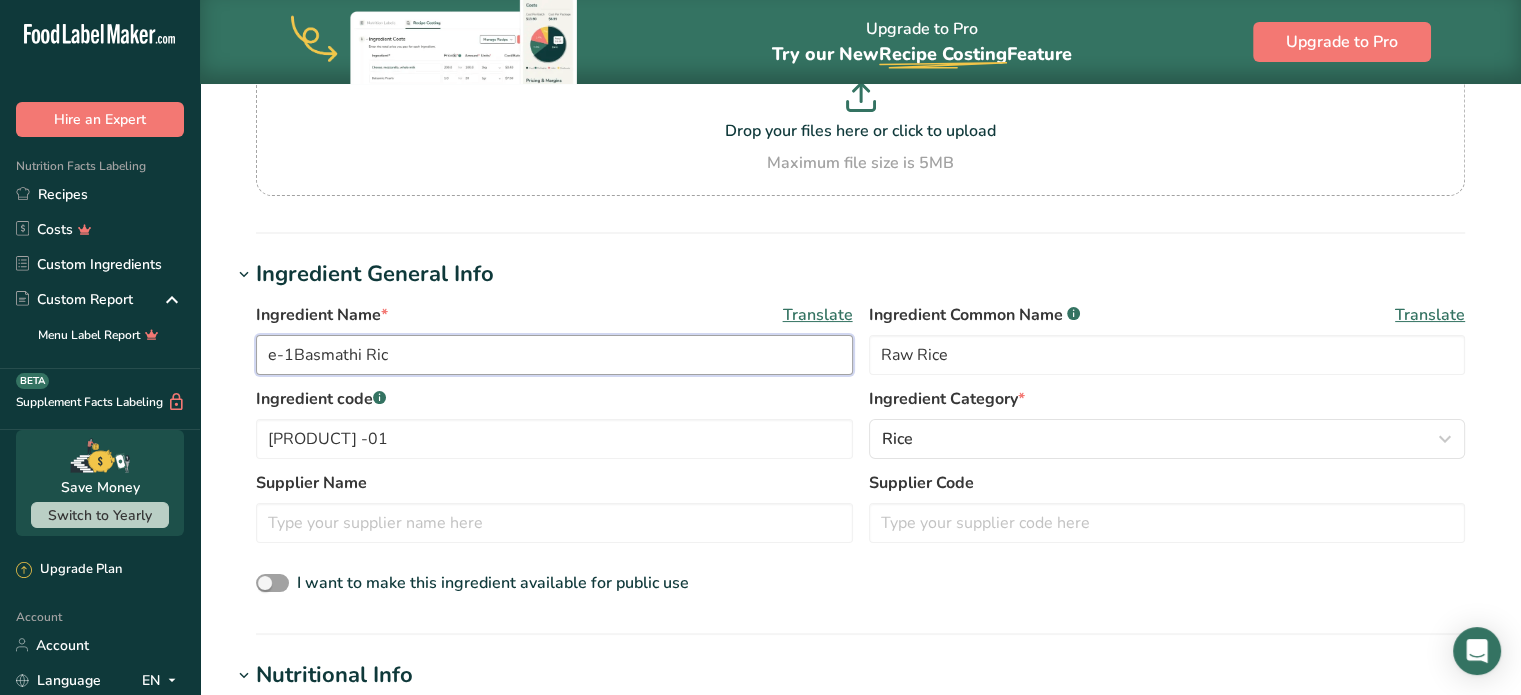 drag, startPoint x: 394, startPoint y: 362, endPoint x: 232, endPoint y: 358, distance: 162.04938 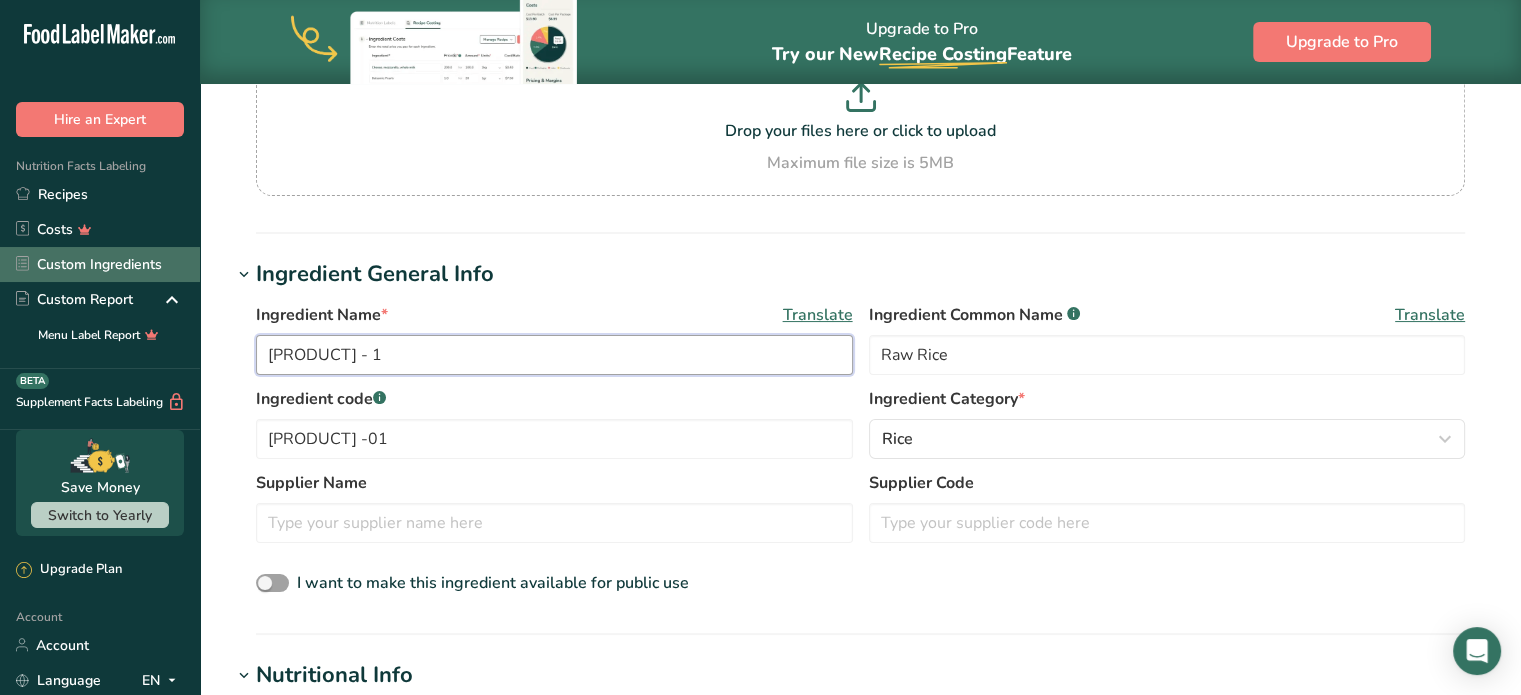 type on "[PRODUCT] - 1" 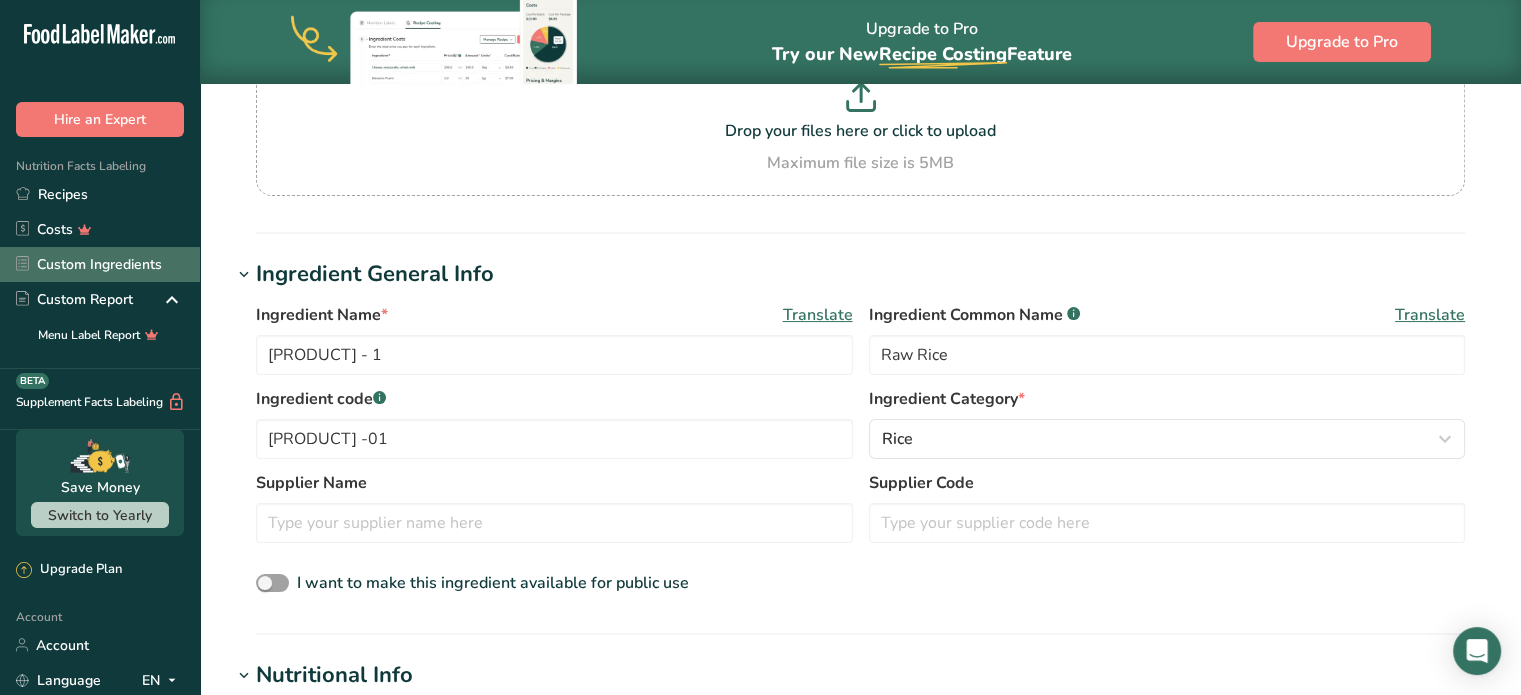 click on "Custom Ingredients" at bounding box center (100, 264) 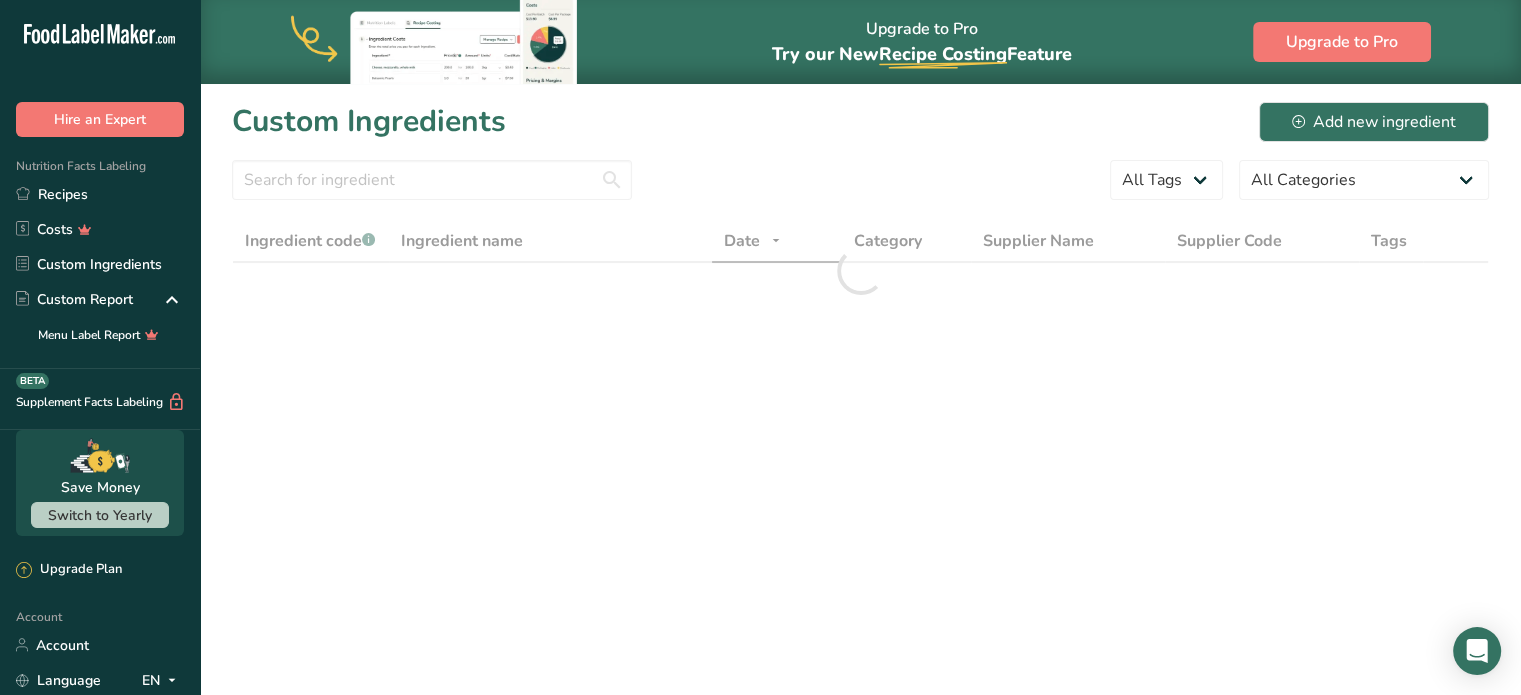 scroll, scrollTop: 0, scrollLeft: 0, axis: both 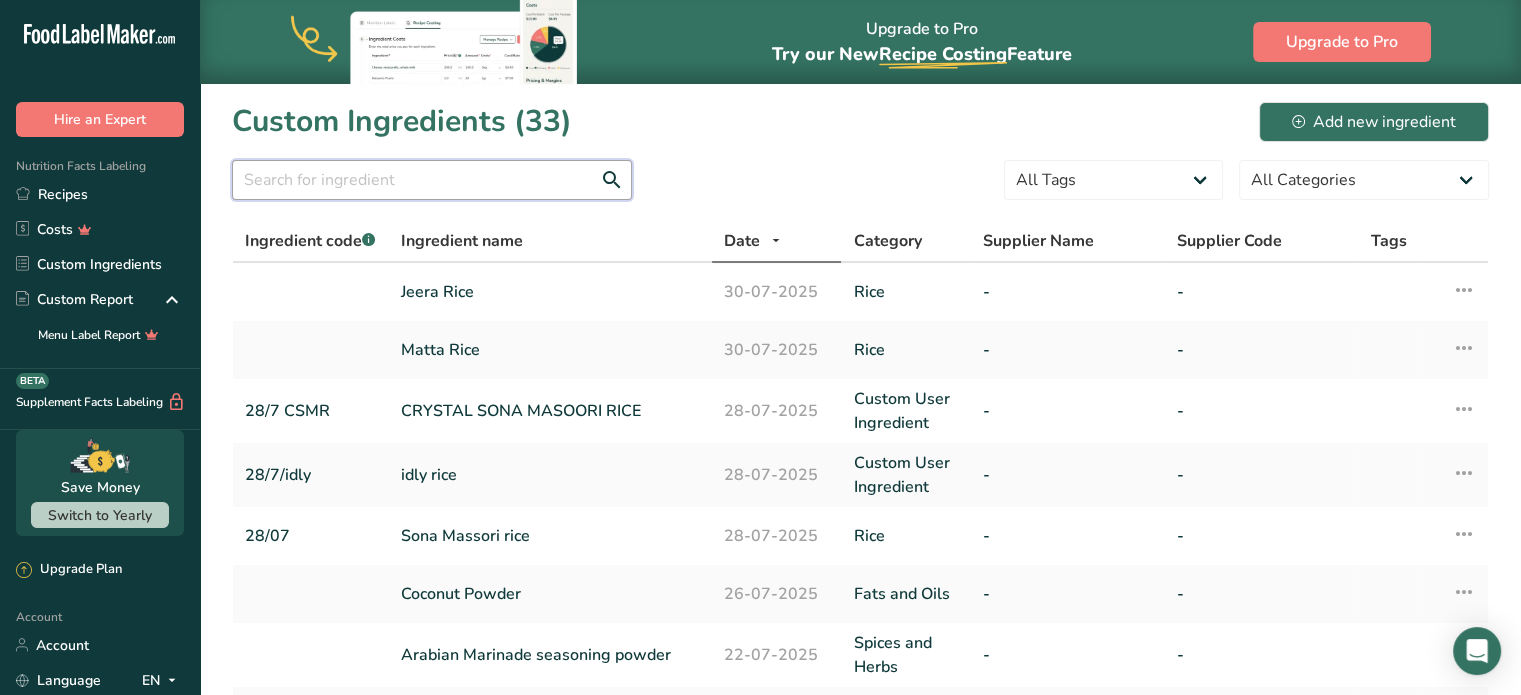 click at bounding box center (432, 180) 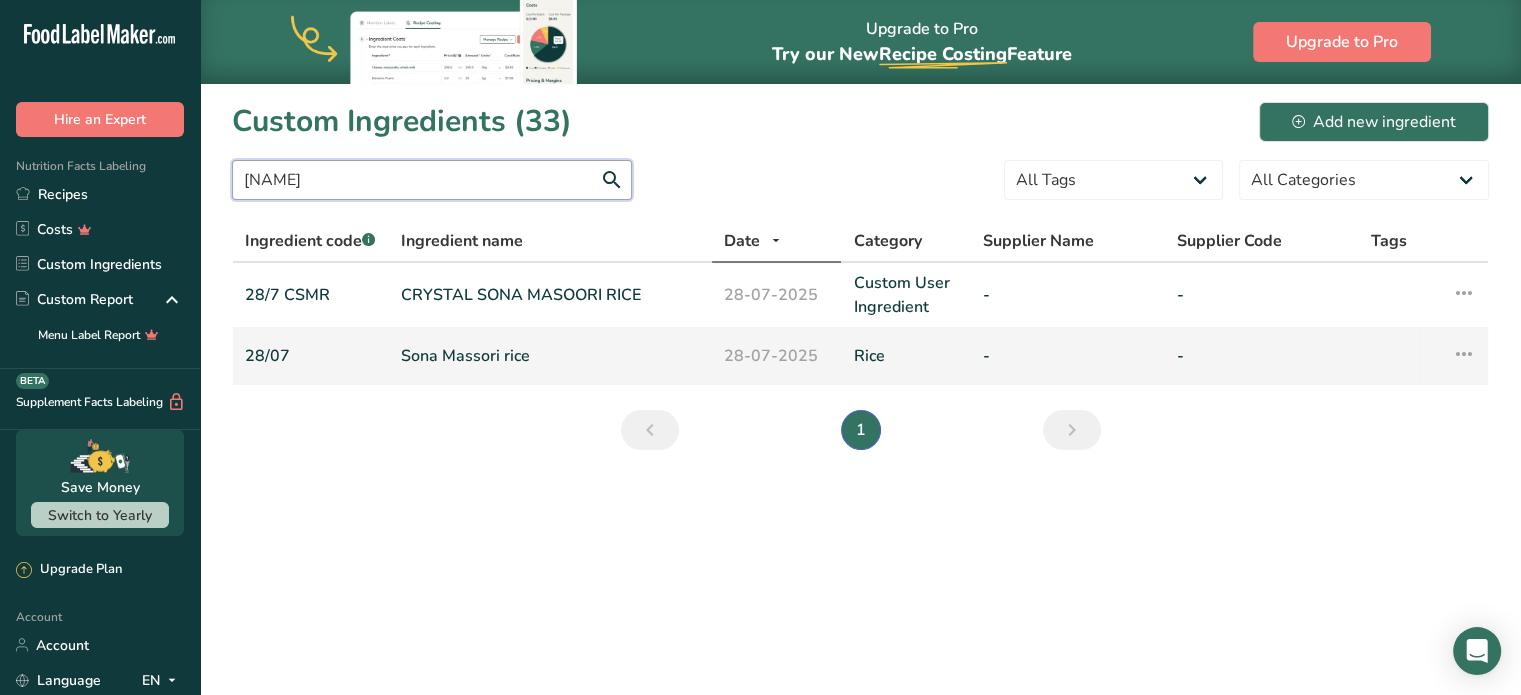type on "[NAME]" 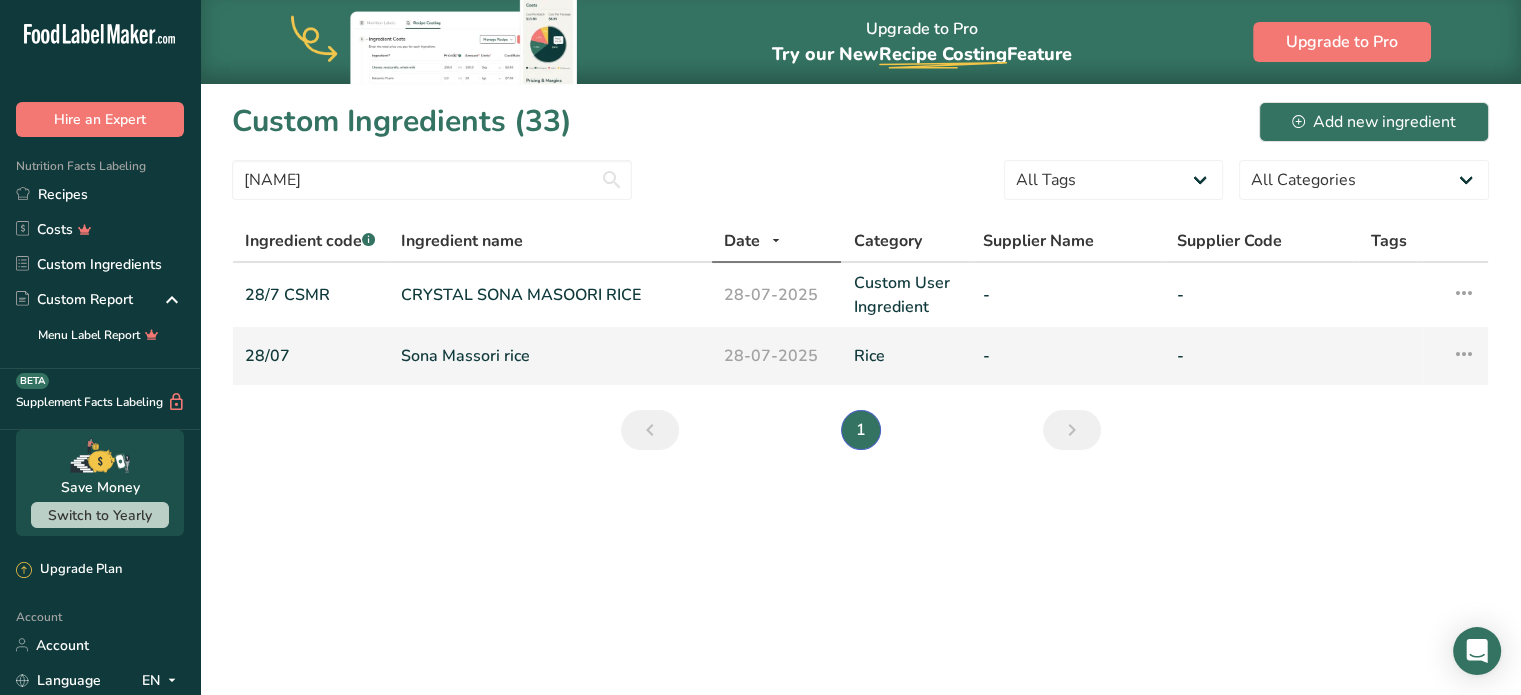 click at bounding box center [1464, 354] 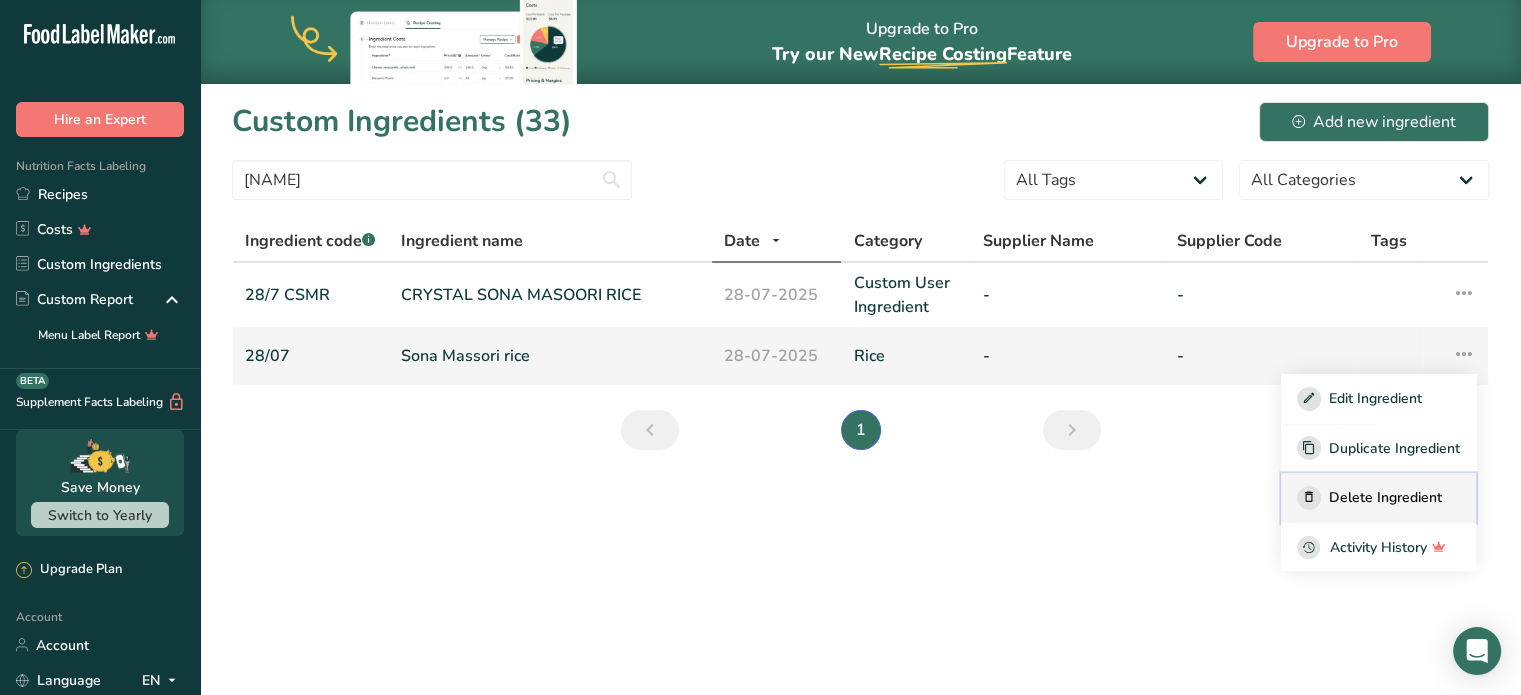 click on "Delete Ingredient" at bounding box center (1385, 497) 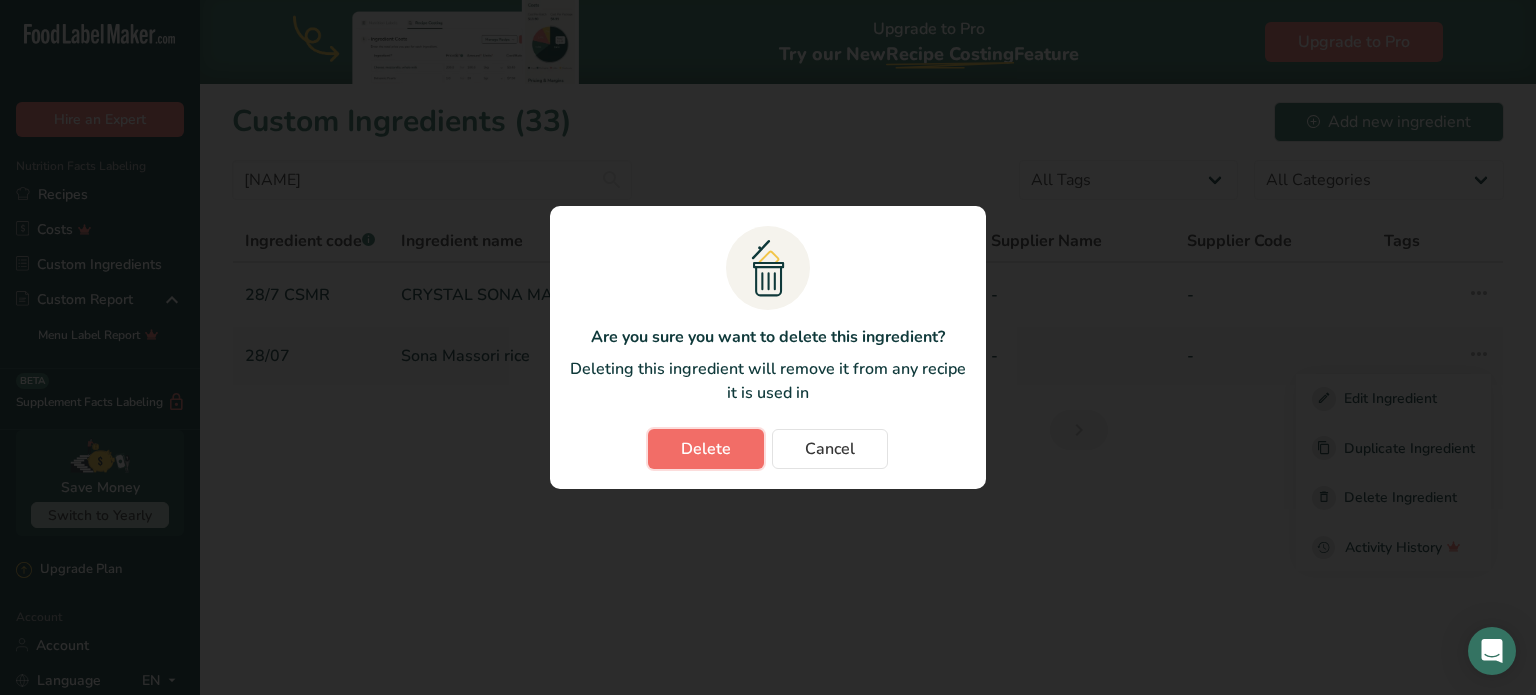 click on "Delete" at bounding box center [706, 449] 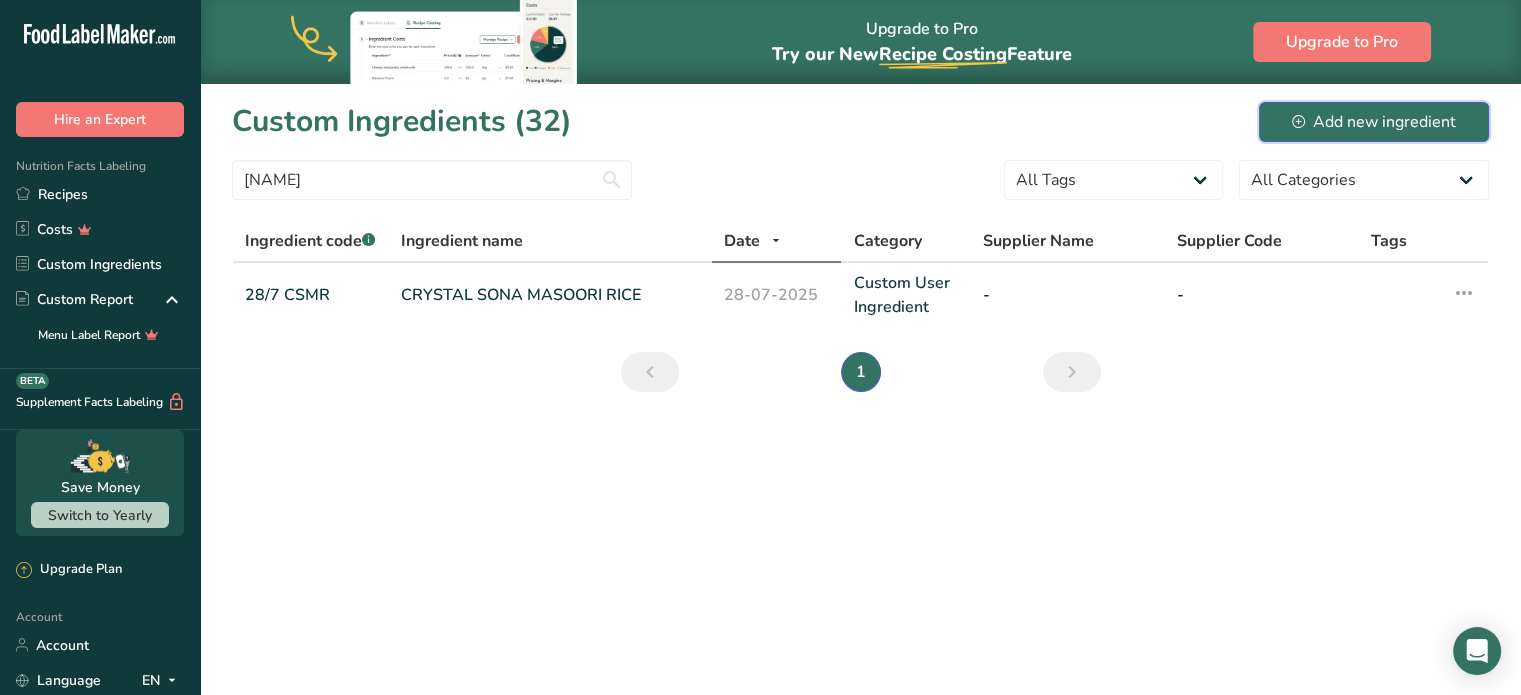 click on "Add new ingredient" at bounding box center [1374, 122] 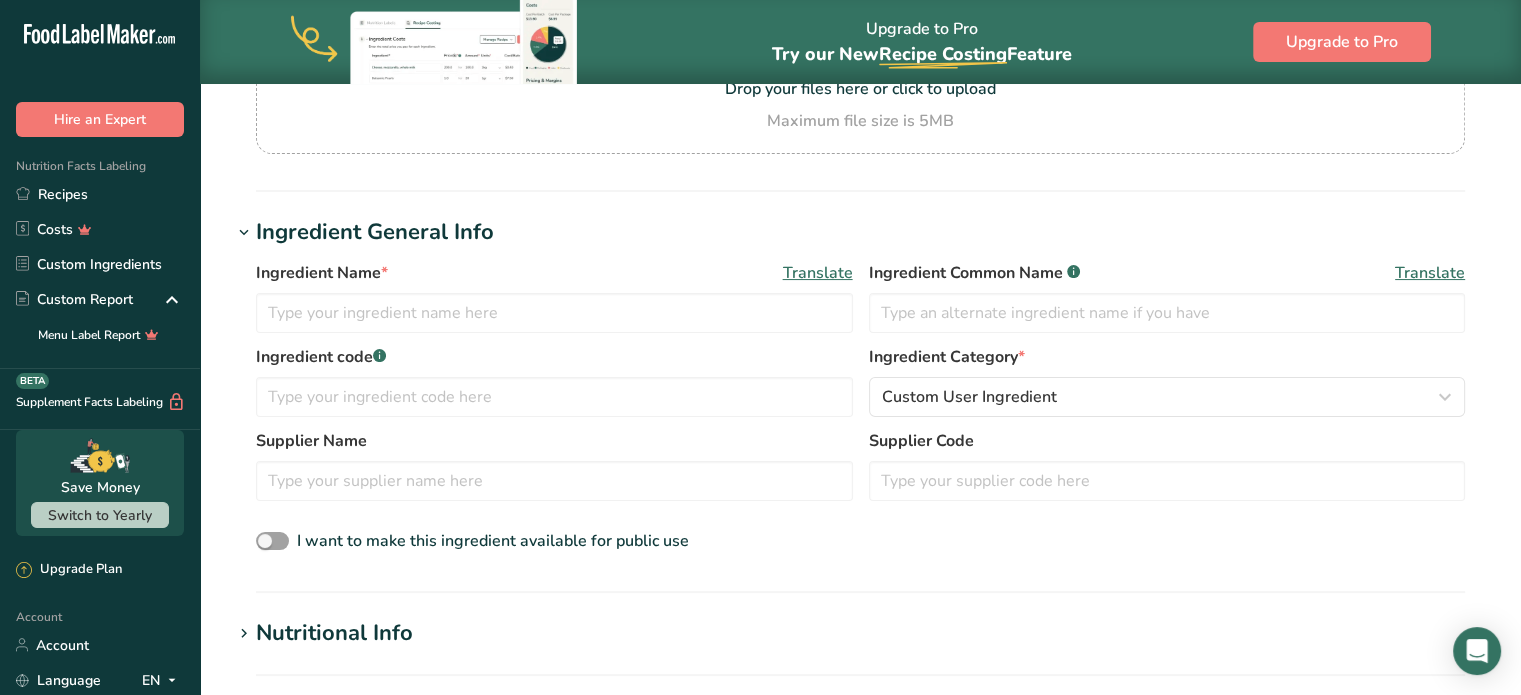 scroll, scrollTop: 300, scrollLeft: 0, axis: vertical 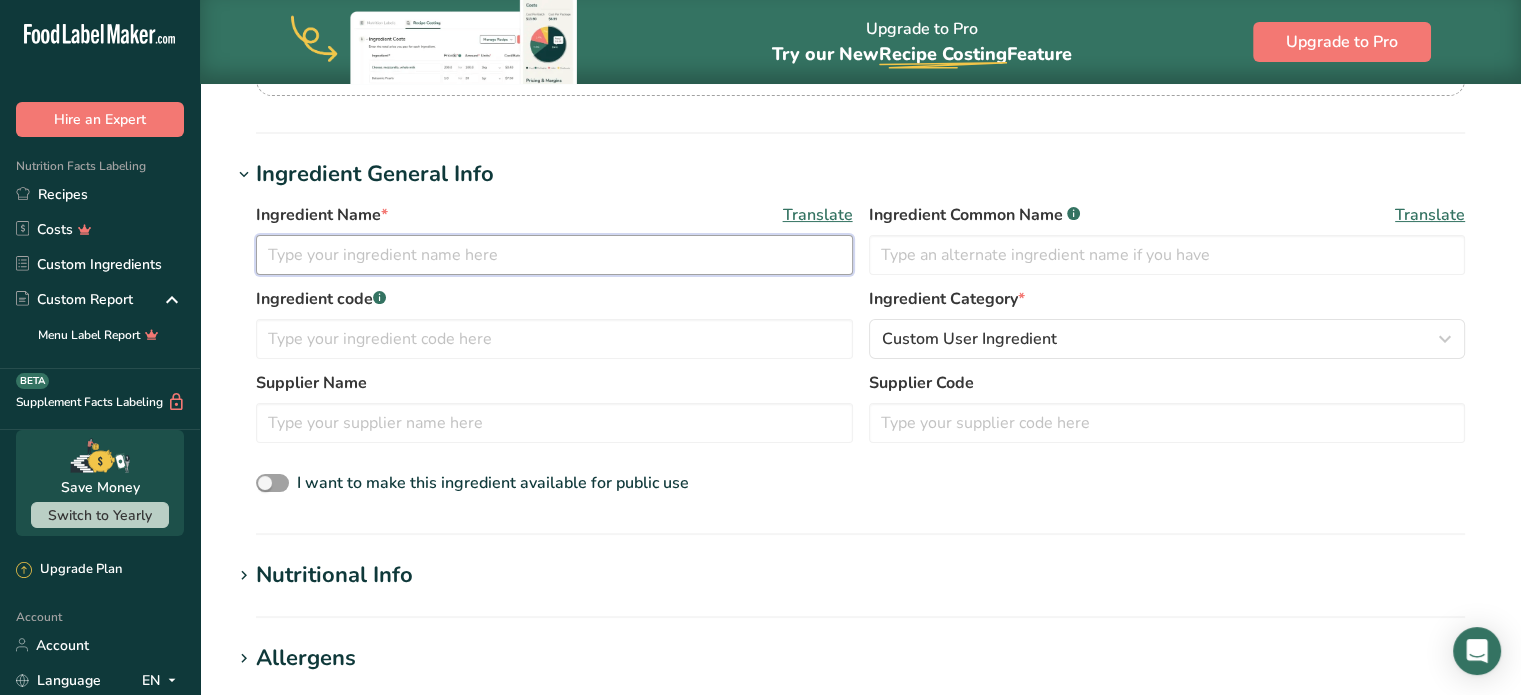 click at bounding box center (554, 255) 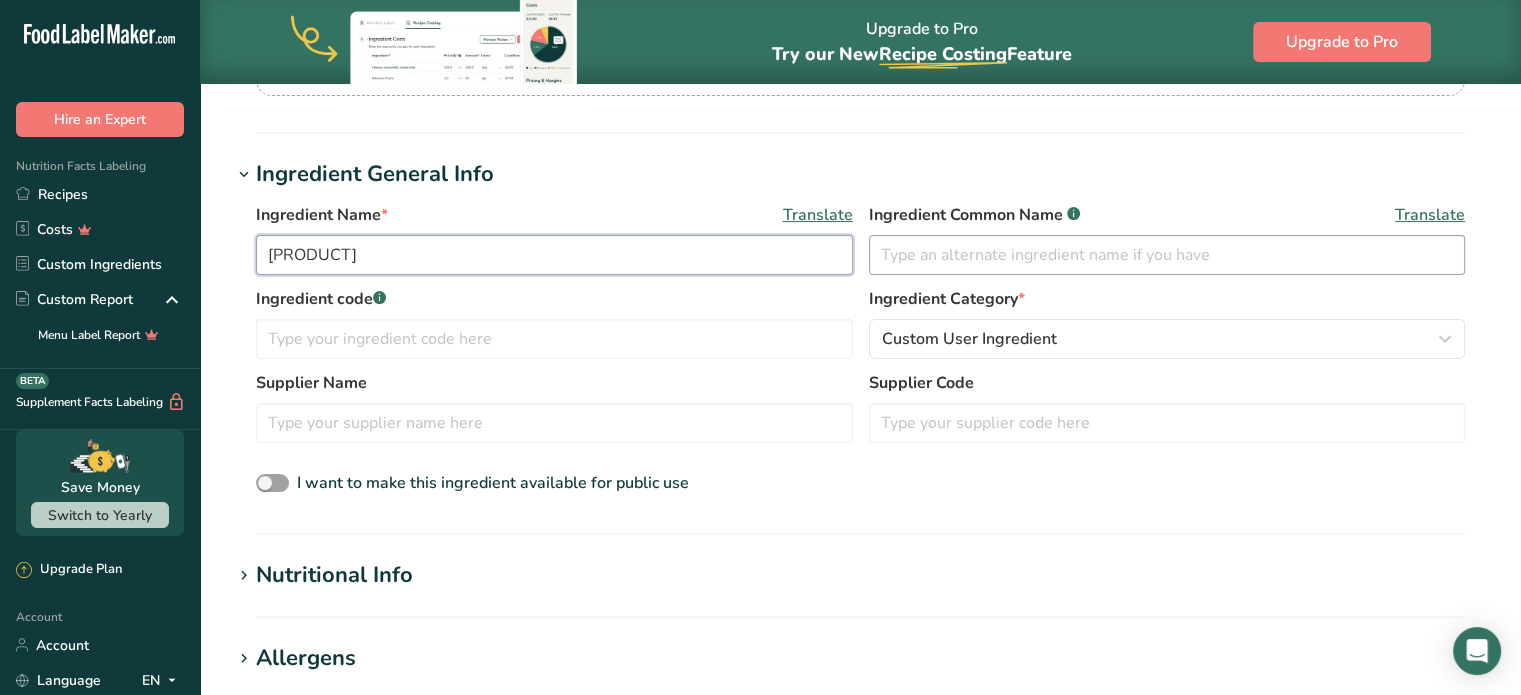 type on "[PRODUCT]" 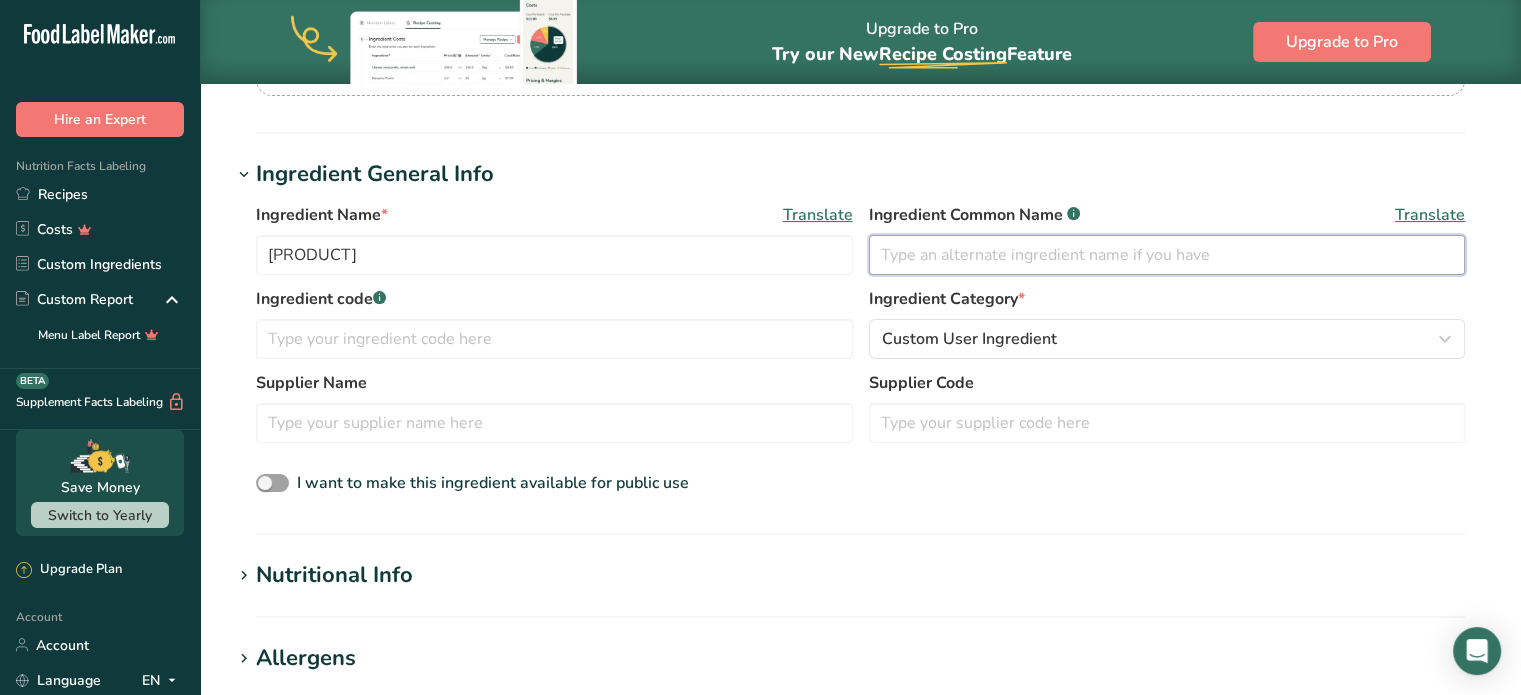 click at bounding box center [1167, 255] 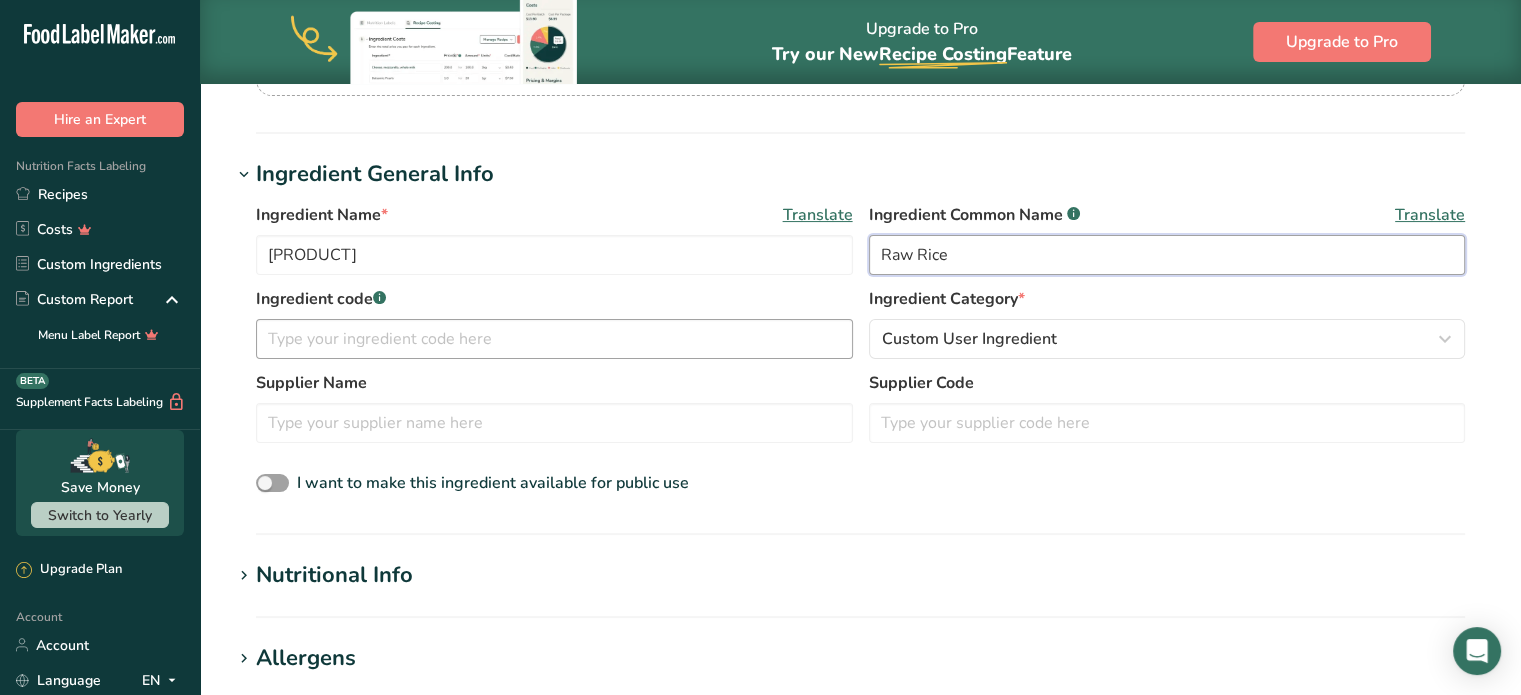 type on "Raw Rice" 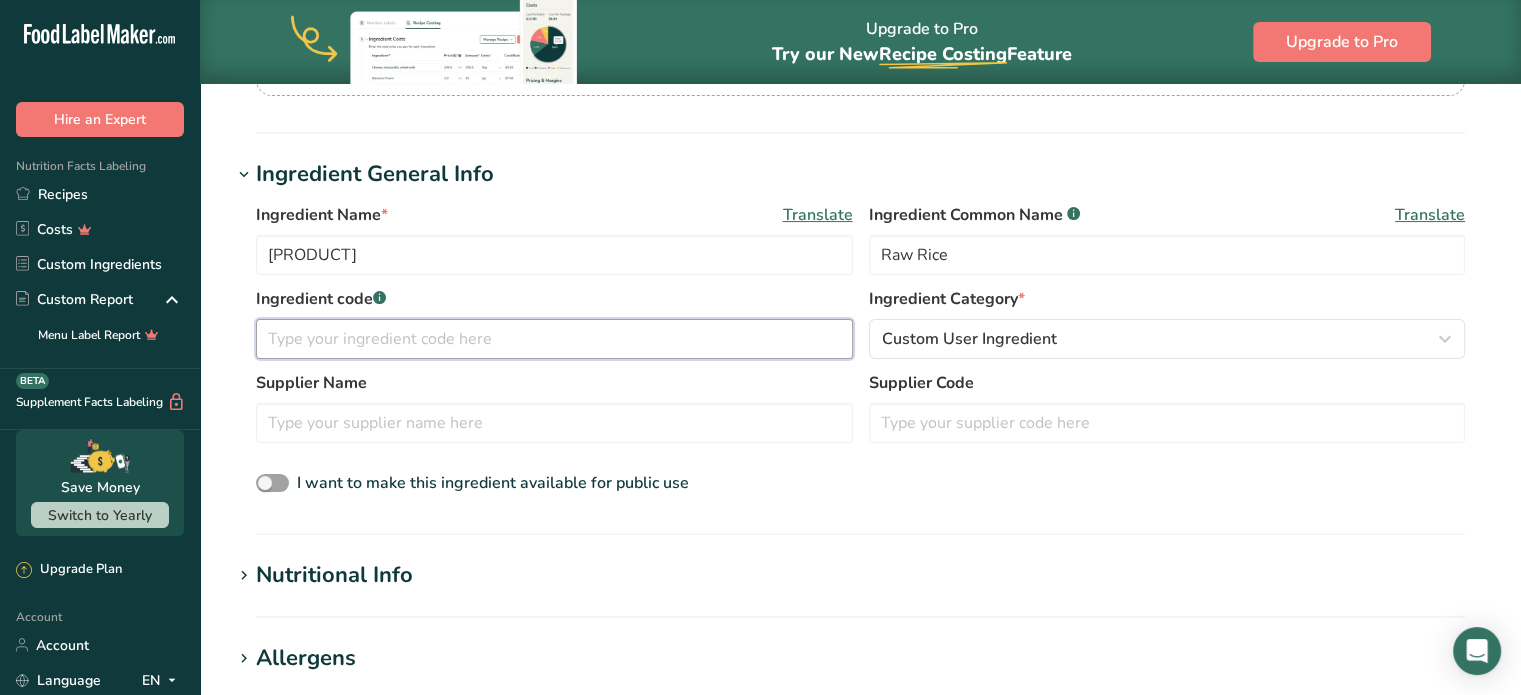 click at bounding box center (554, 339) 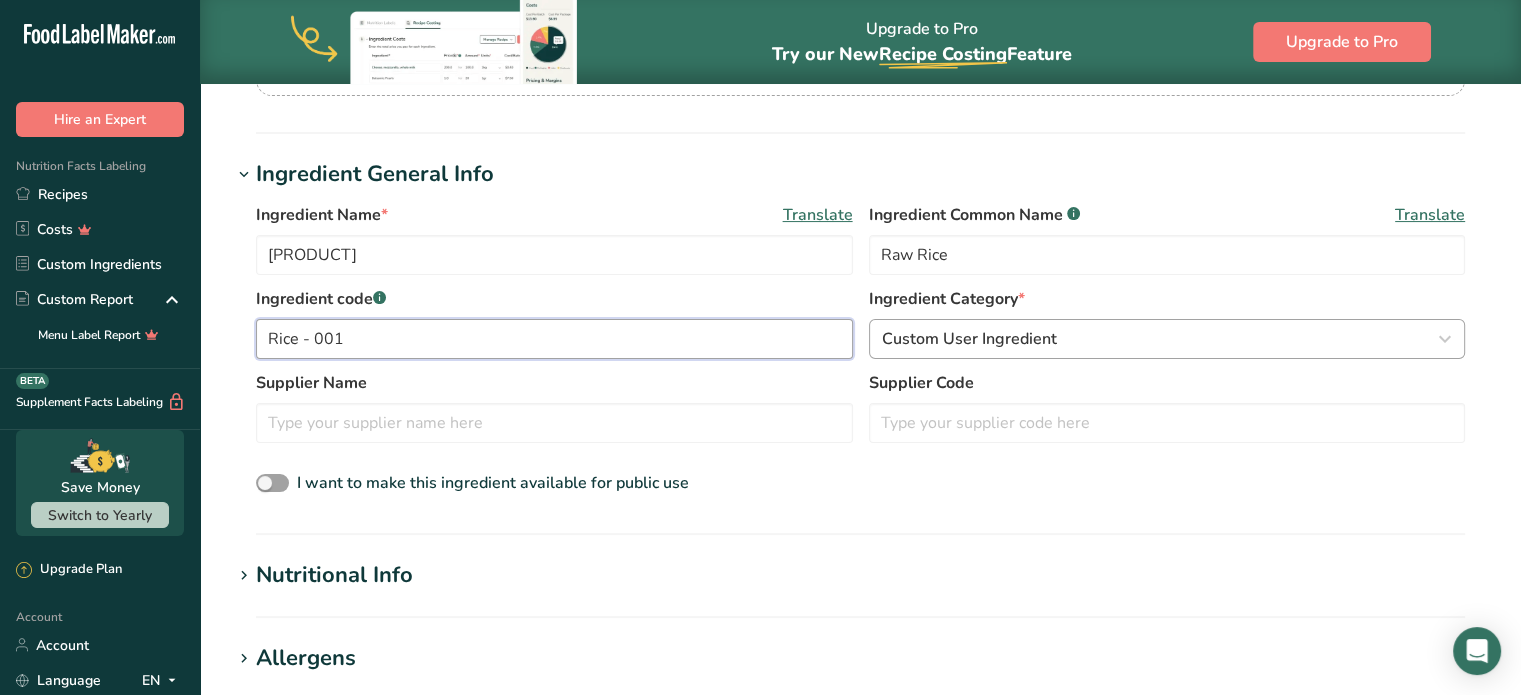 type on "Rice - 001" 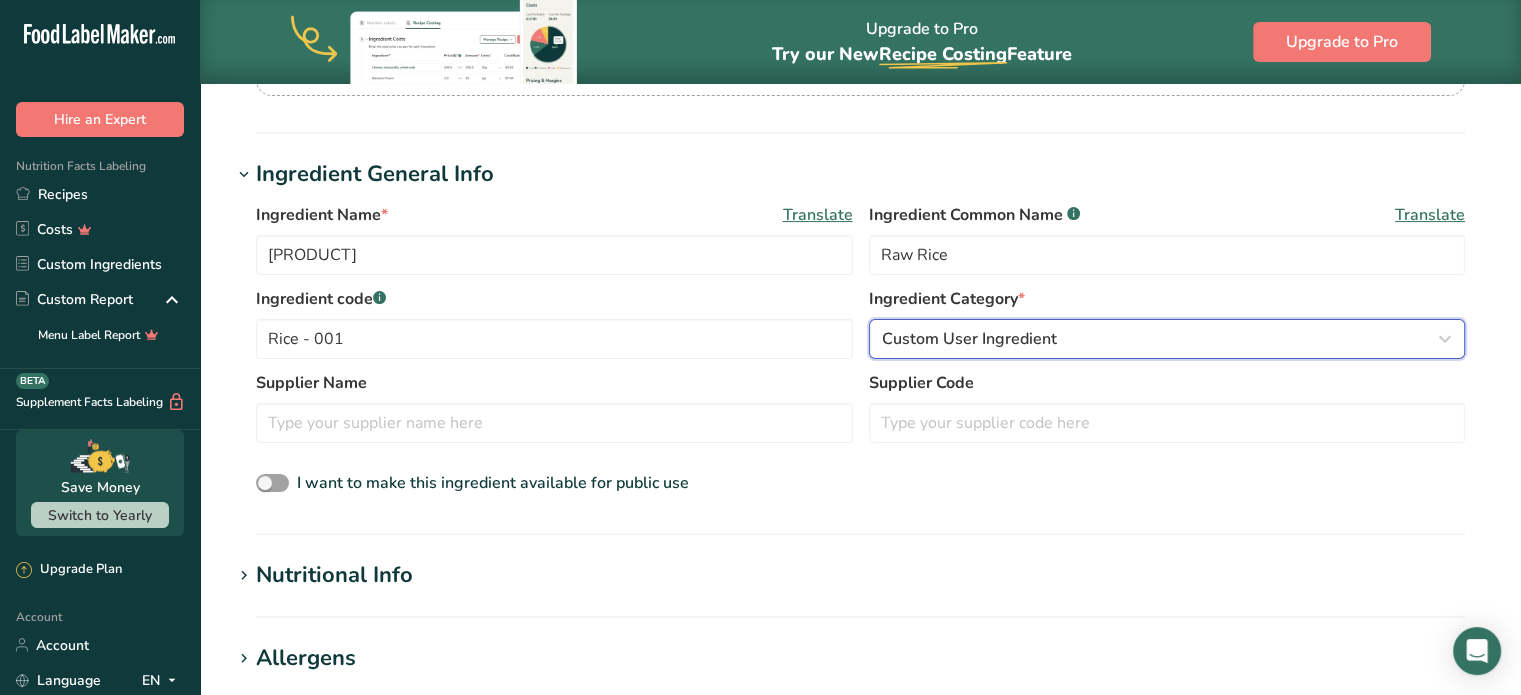 click on "Custom User Ingredient" at bounding box center (969, 339) 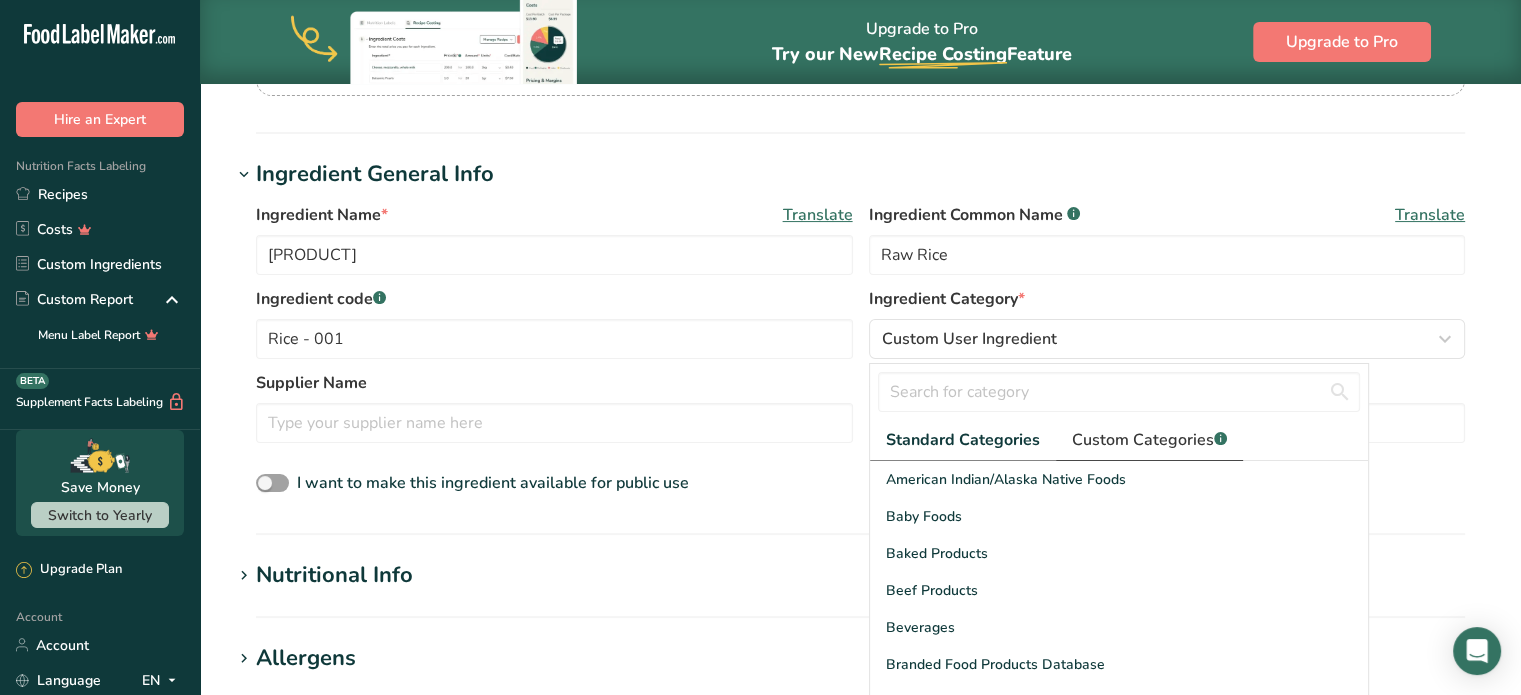 click on "Custom Categories
.a-a{fill:#347362;}.b-a{fill:#fff;}" at bounding box center (1149, 440) 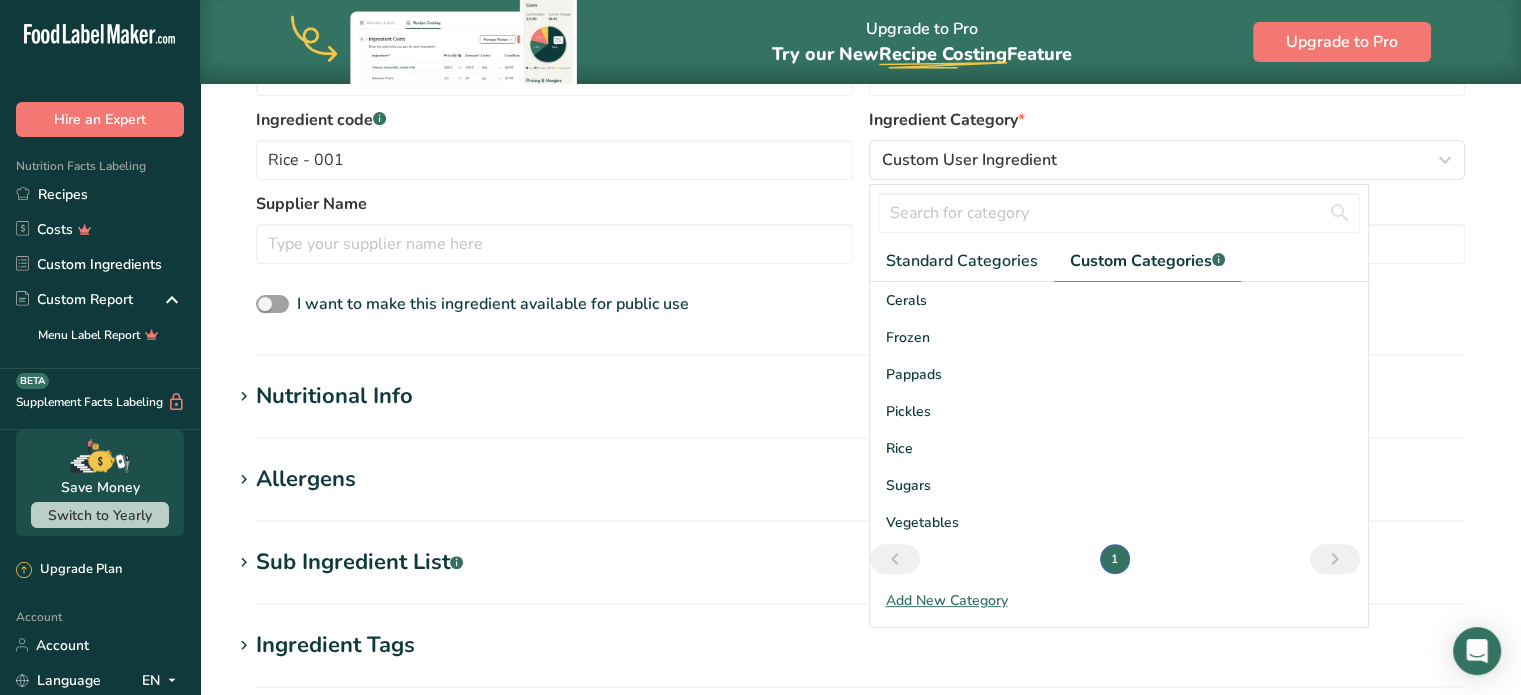 scroll, scrollTop: 500, scrollLeft: 0, axis: vertical 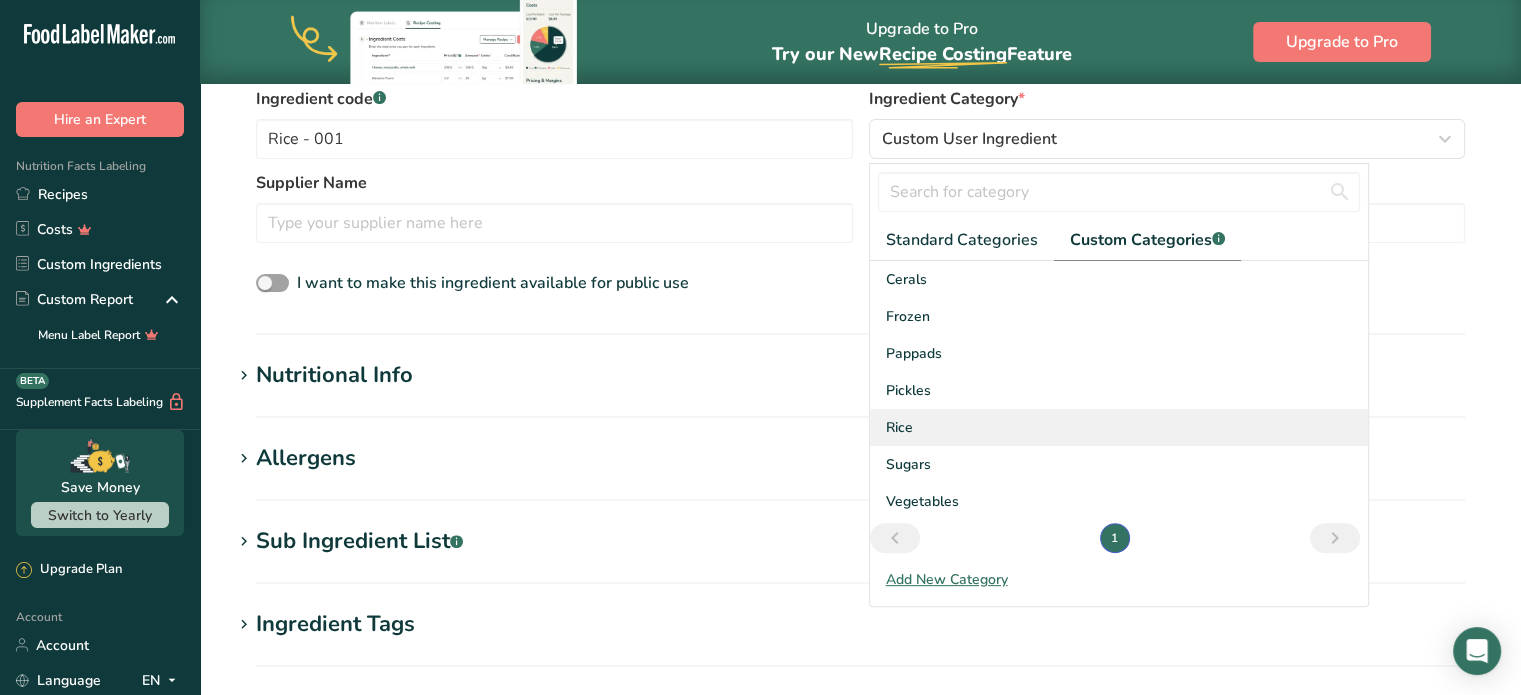 click on "Rice" at bounding box center (1119, 427) 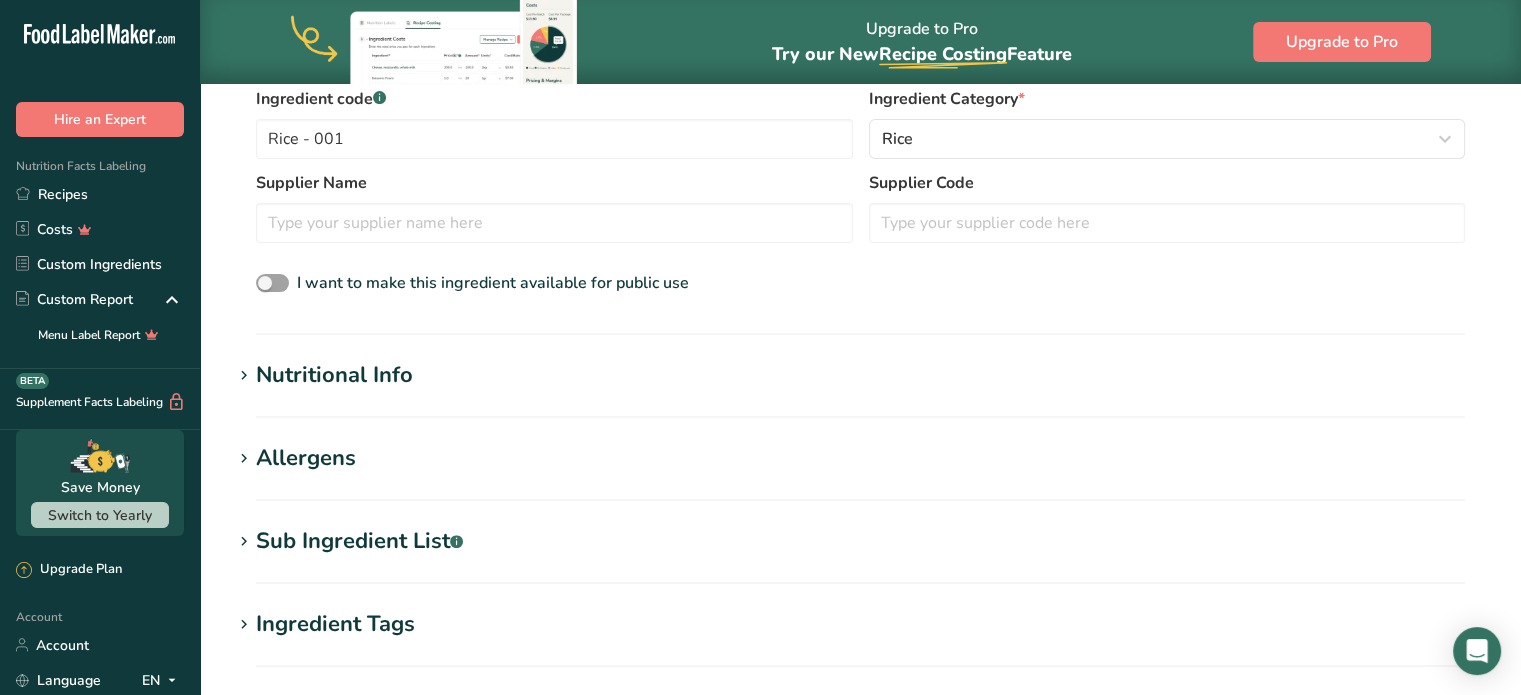 scroll, scrollTop: 300, scrollLeft: 0, axis: vertical 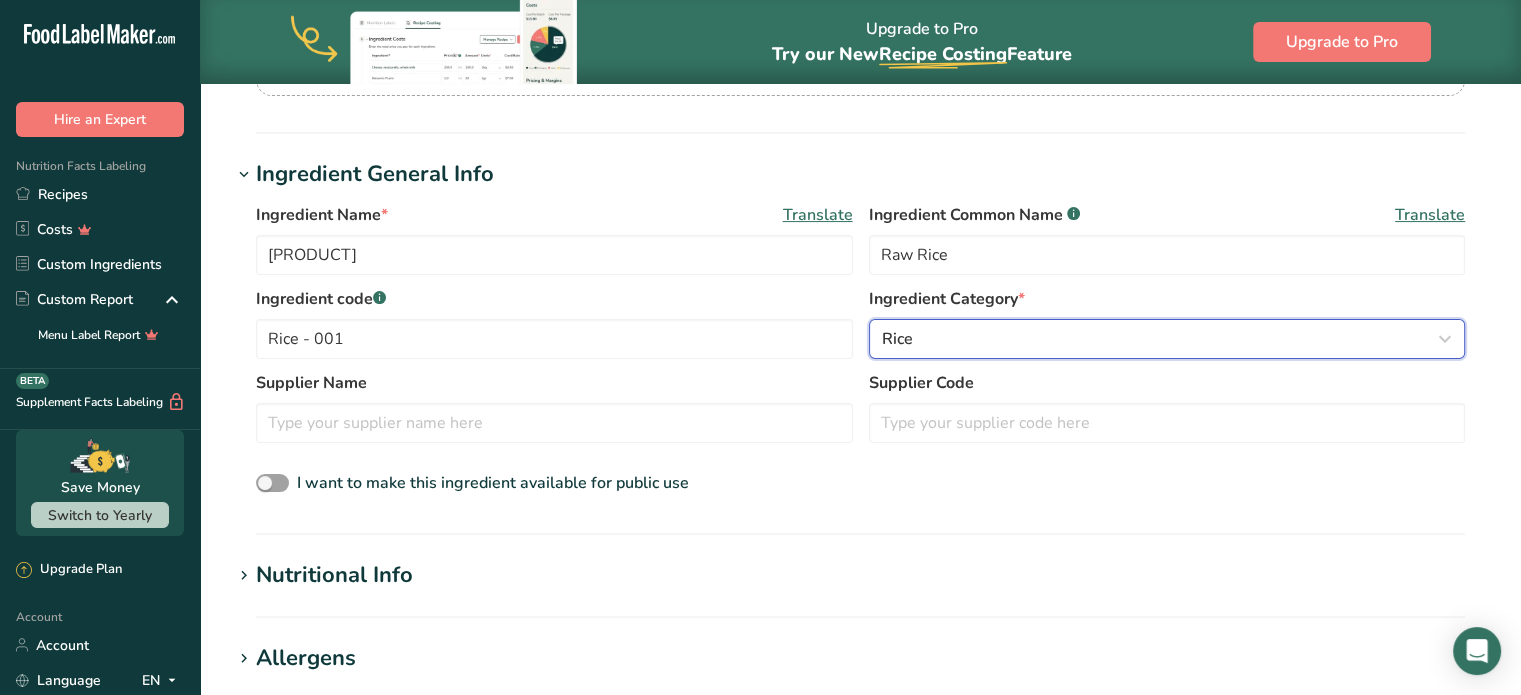 click on "Rice" at bounding box center [1161, 339] 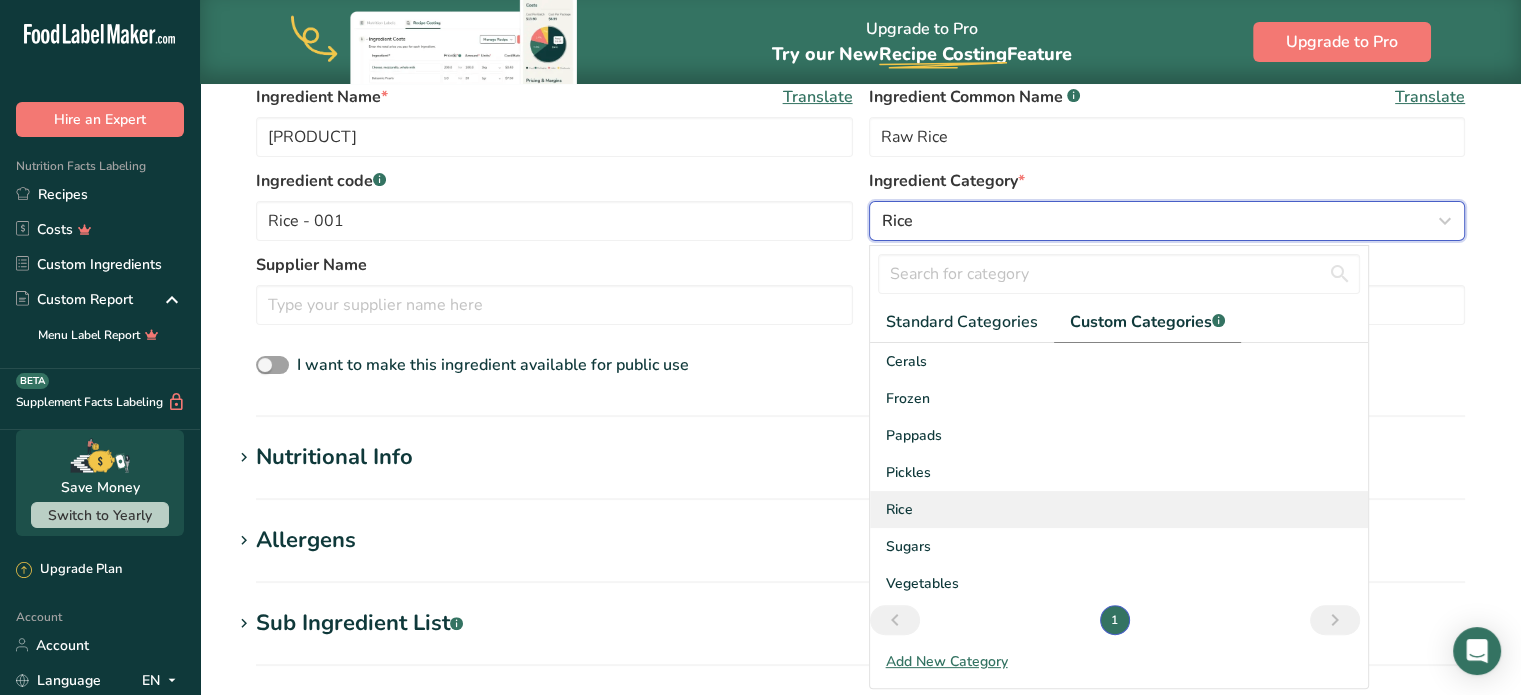 scroll, scrollTop: 500, scrollLeft: 0, axis: vertical 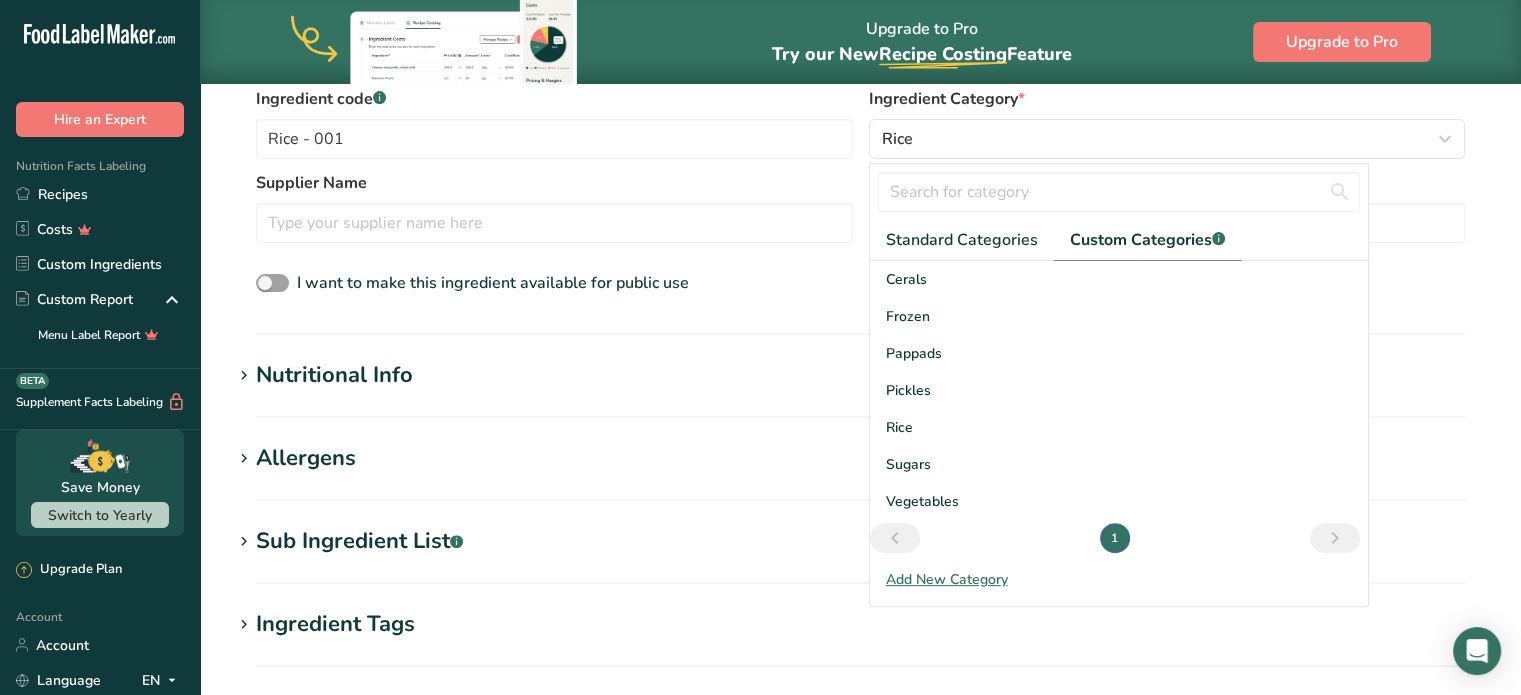 click on "Add New Category" at bounding box center [1119, 579] 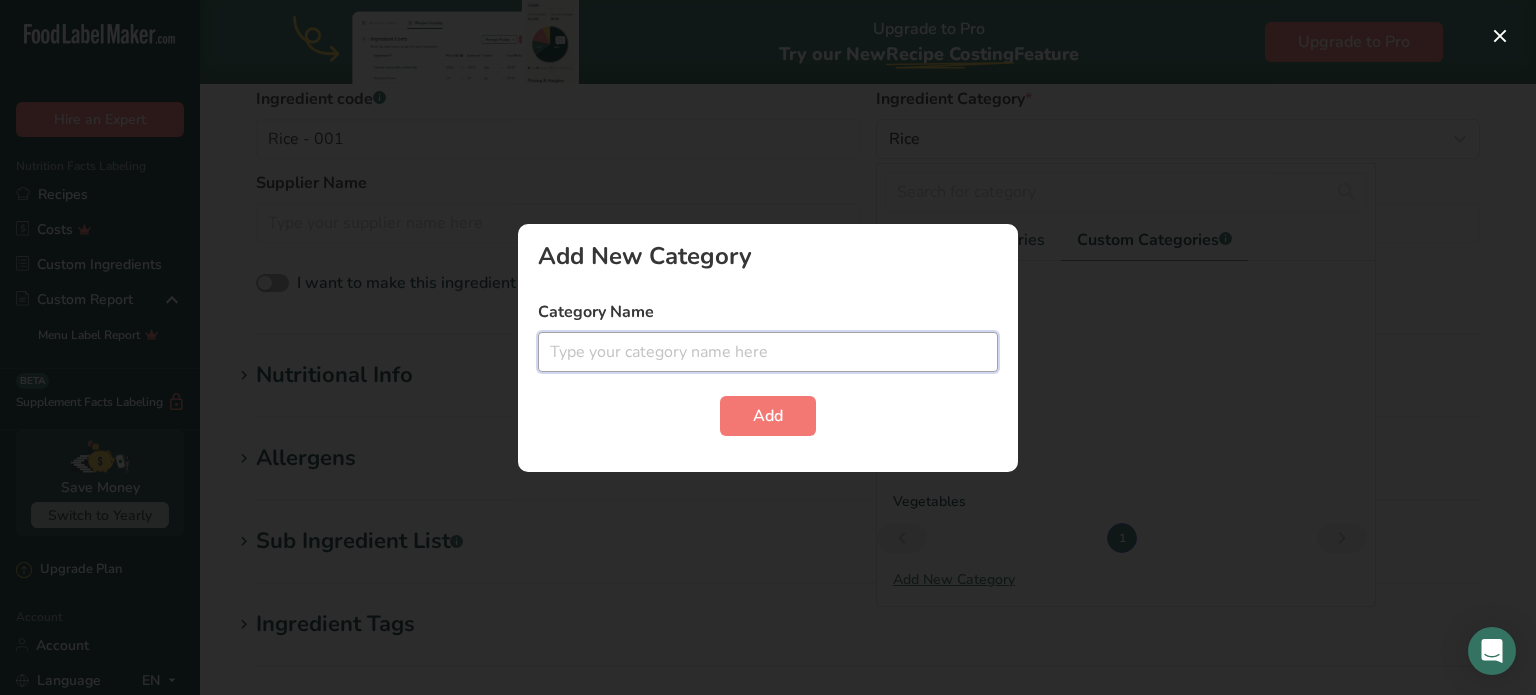 click at bounding box center [768, 352] 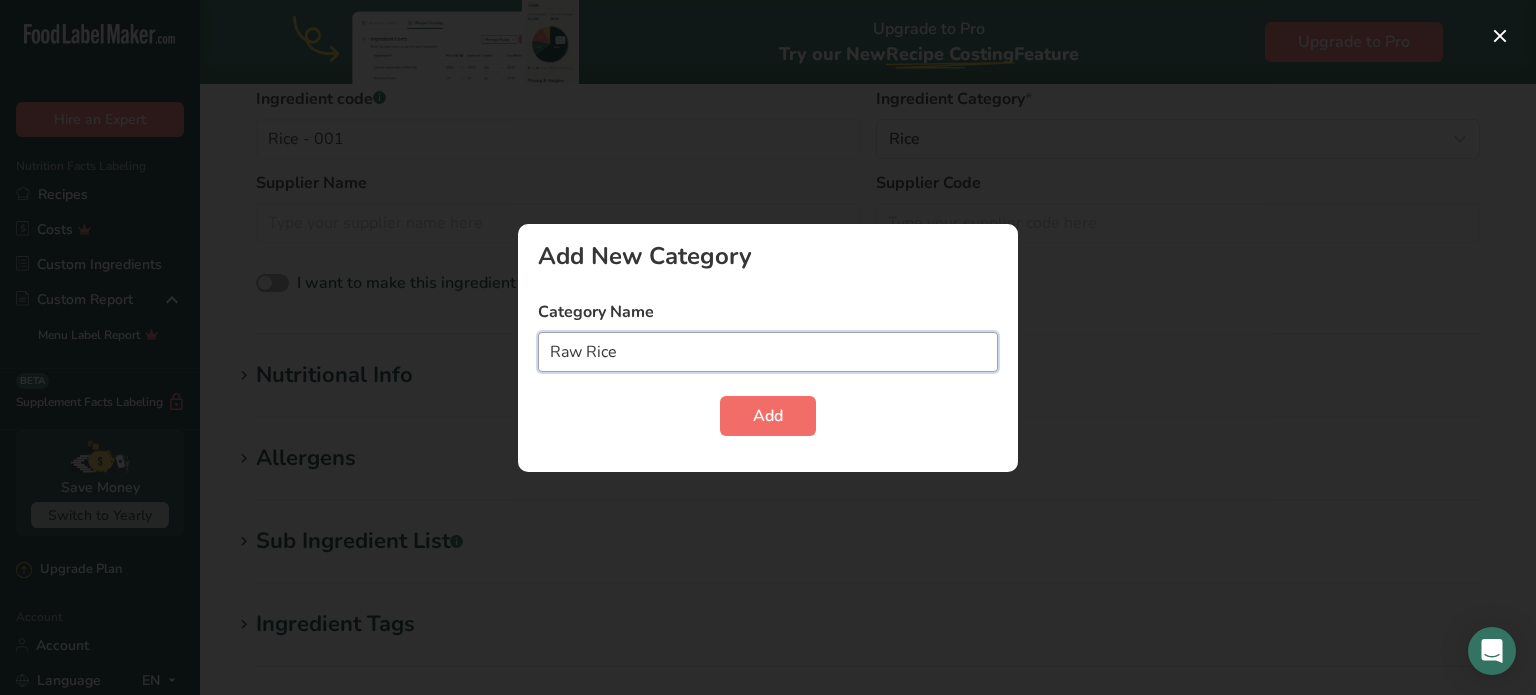 type on "Raw Rice" 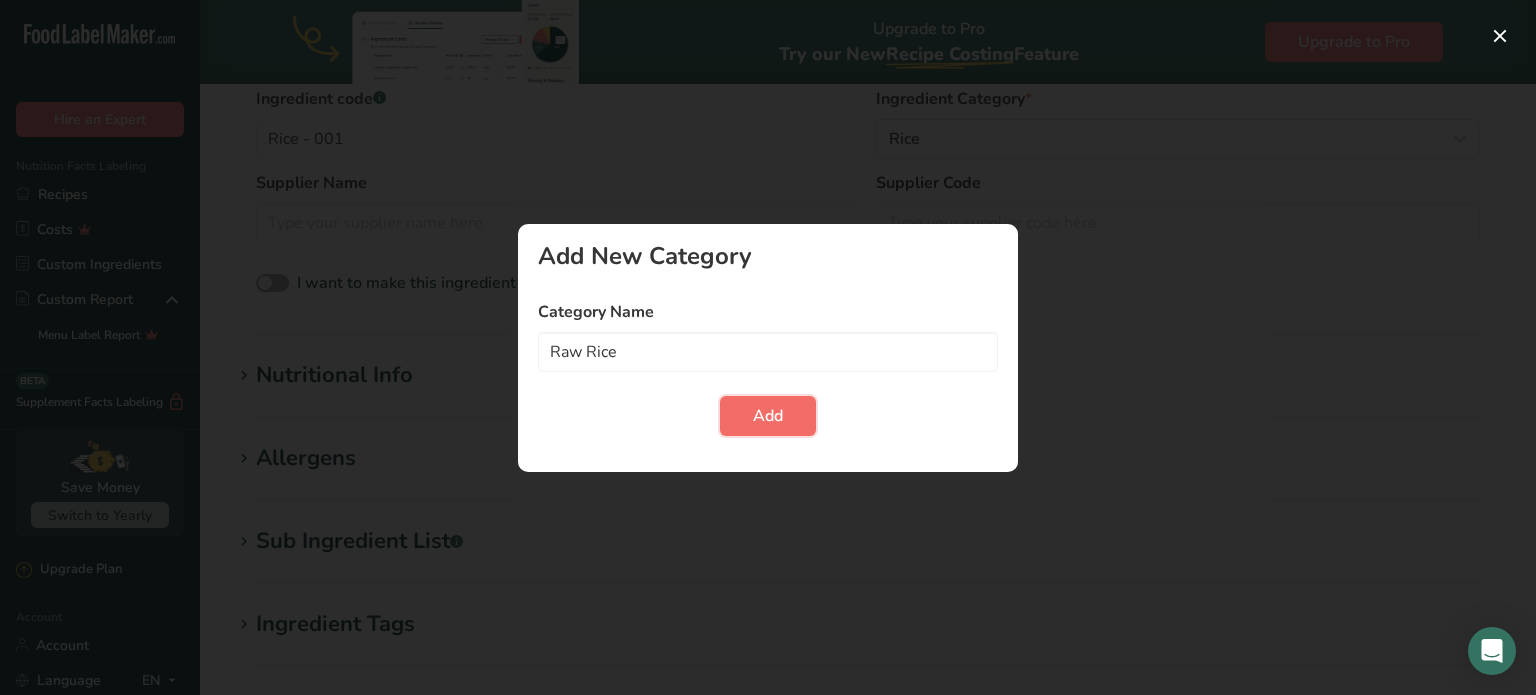 click on "Add" at bounding box center [768, 416] 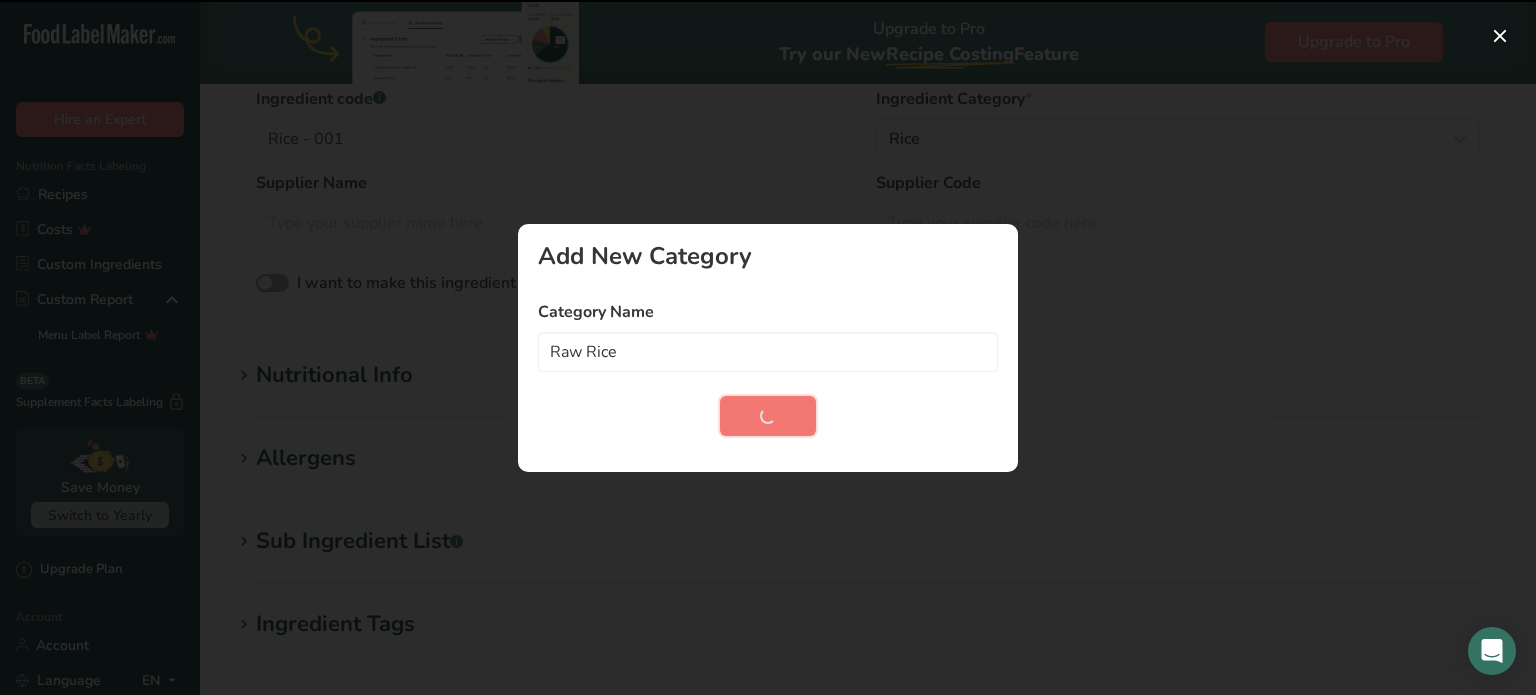 type 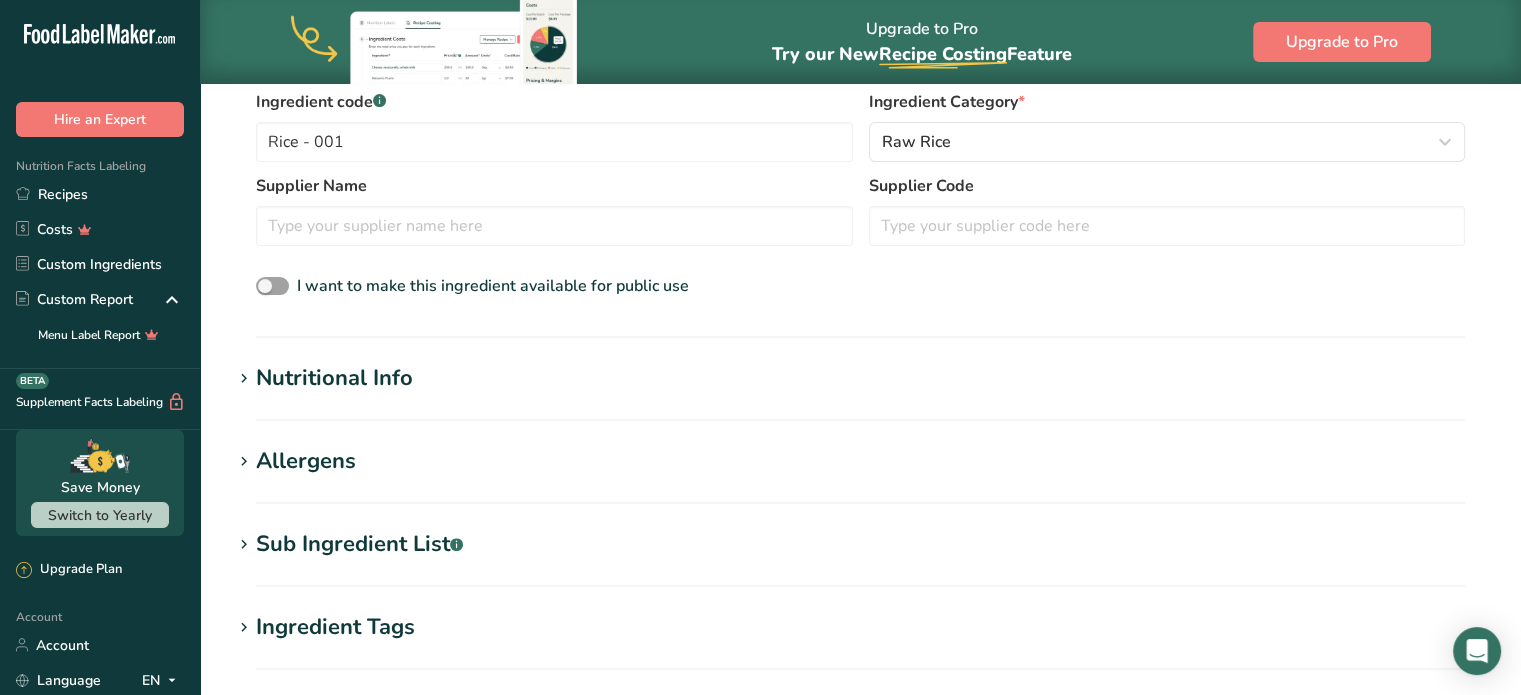 scroll, scrollTop: 500, scrollLeft: 0, axis: vertical 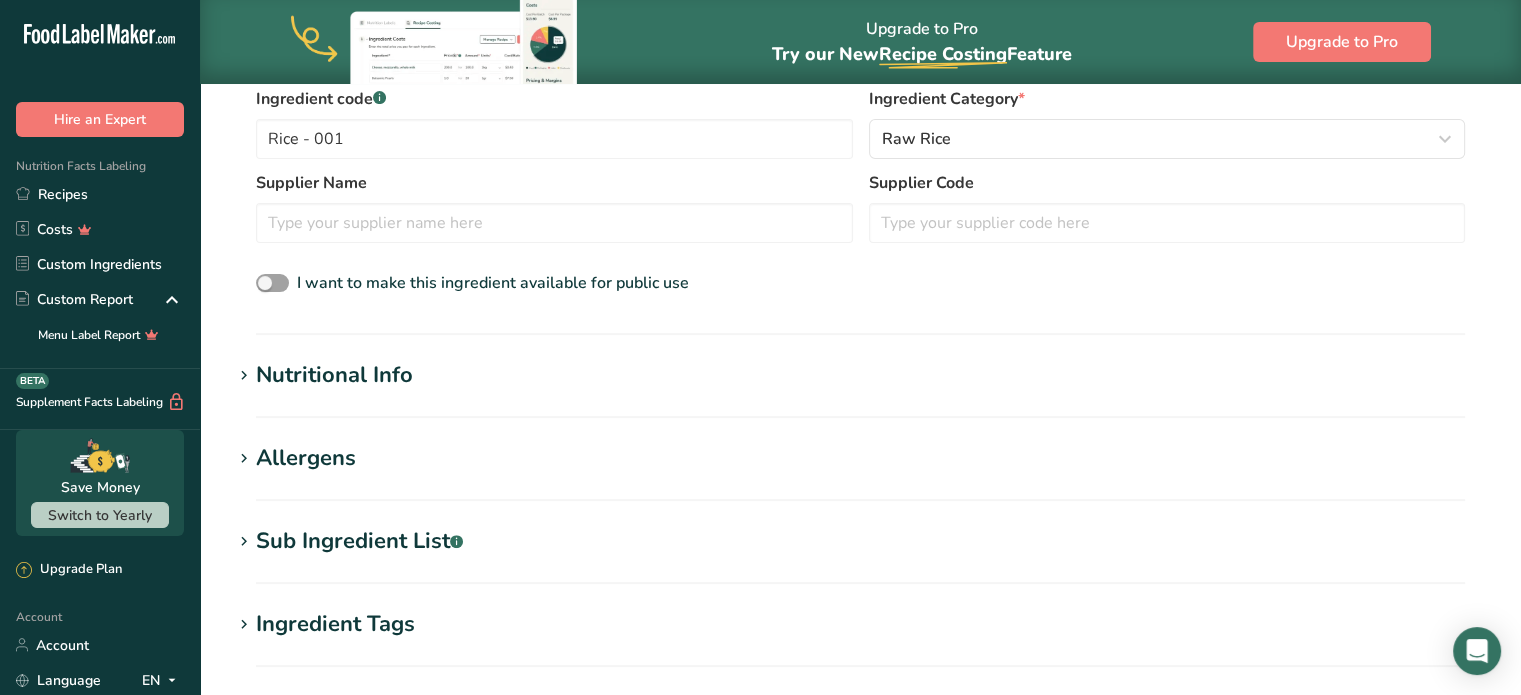 click on "Nutritional Info" at bounding box center [334, 375] 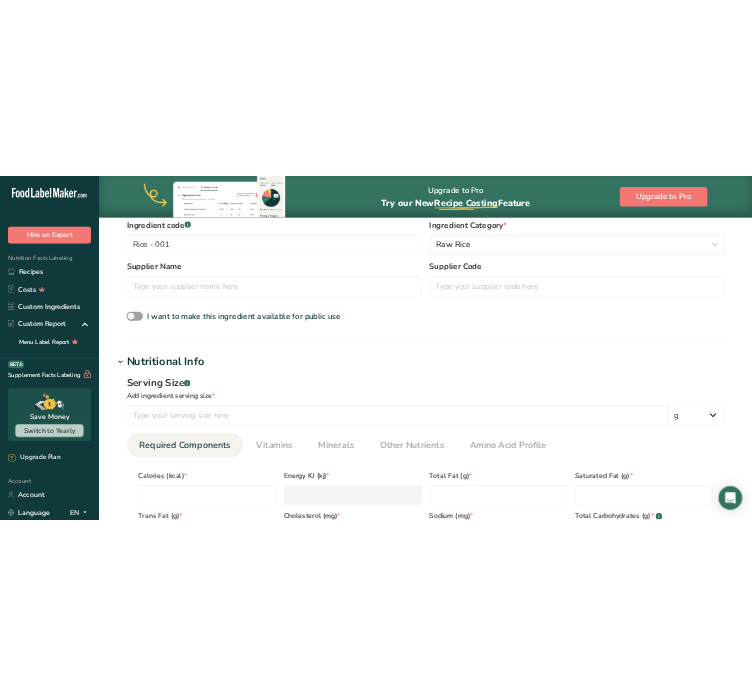 scroll, scrollTop: 700, scrollLeft: 0, axis: vertical 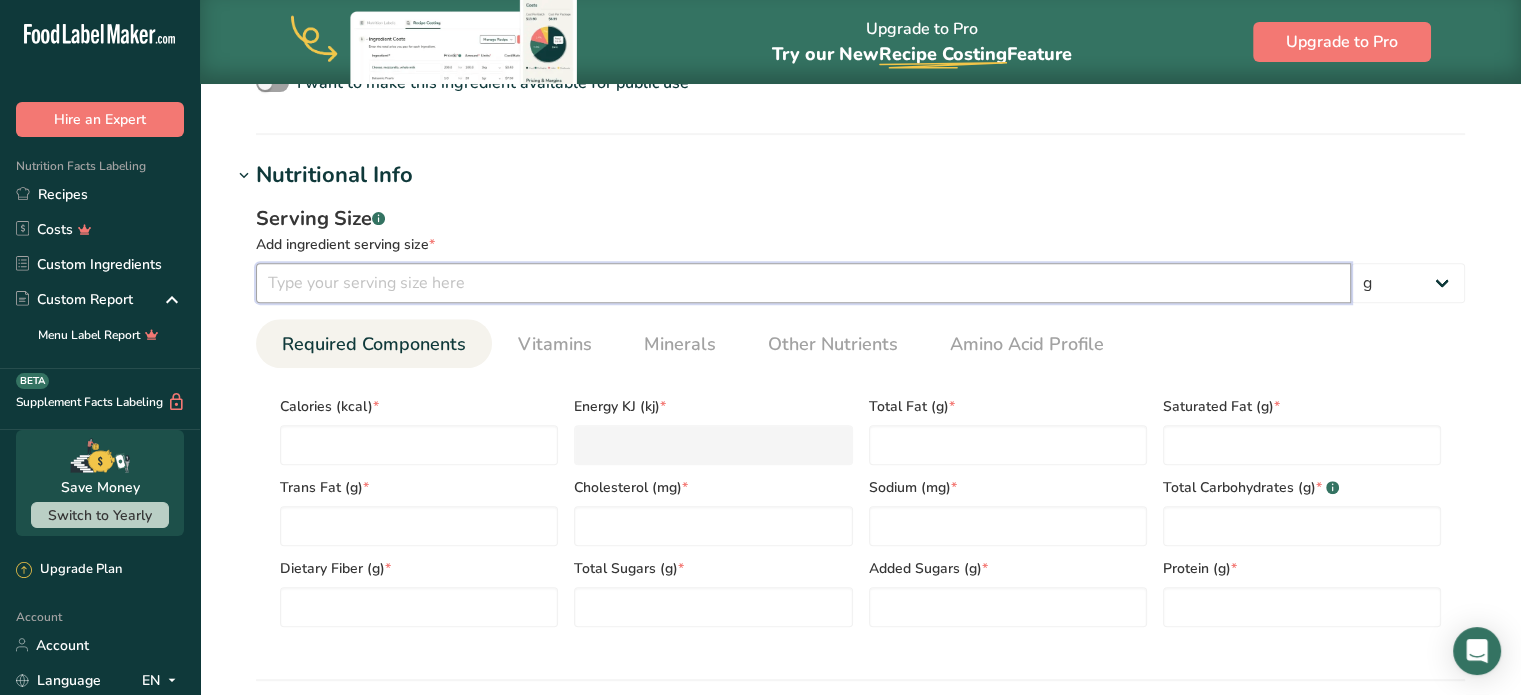 click at bounding box center (803, 283) 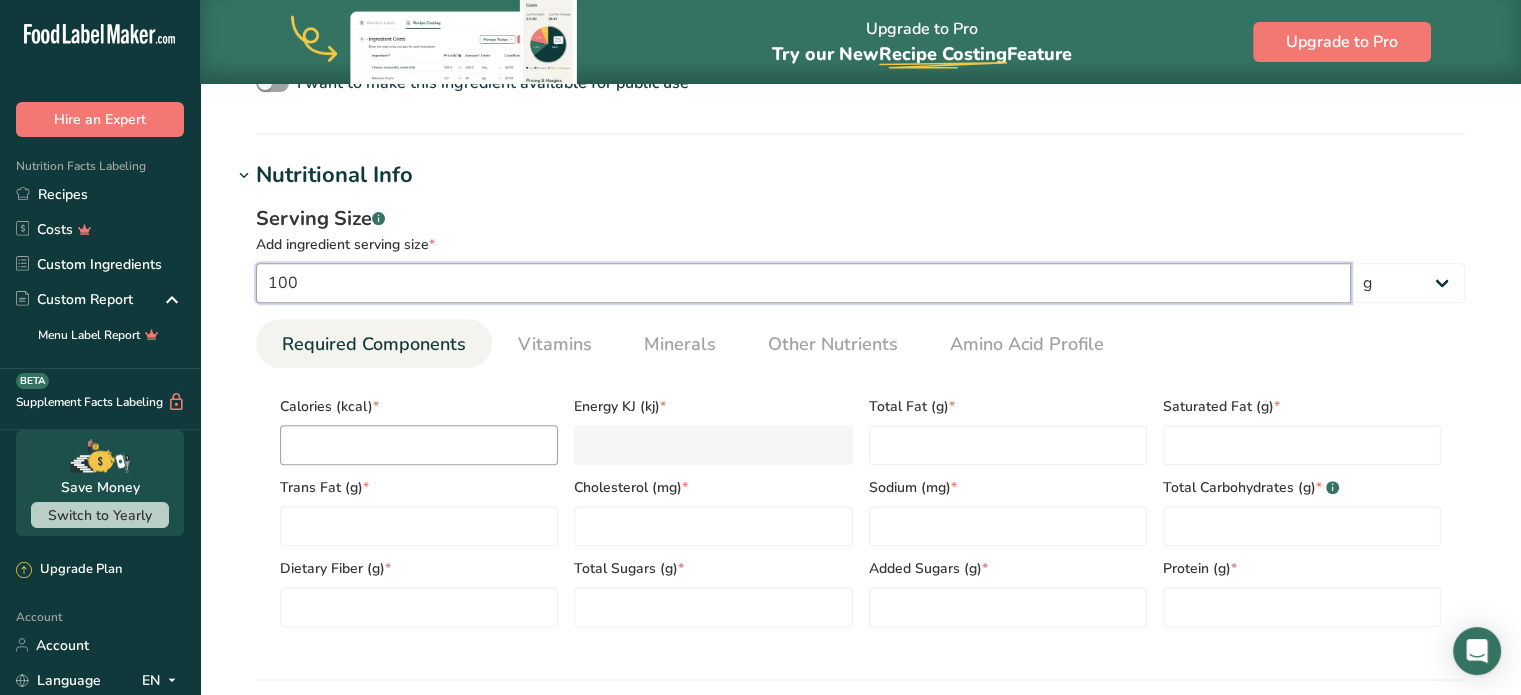type on "100" 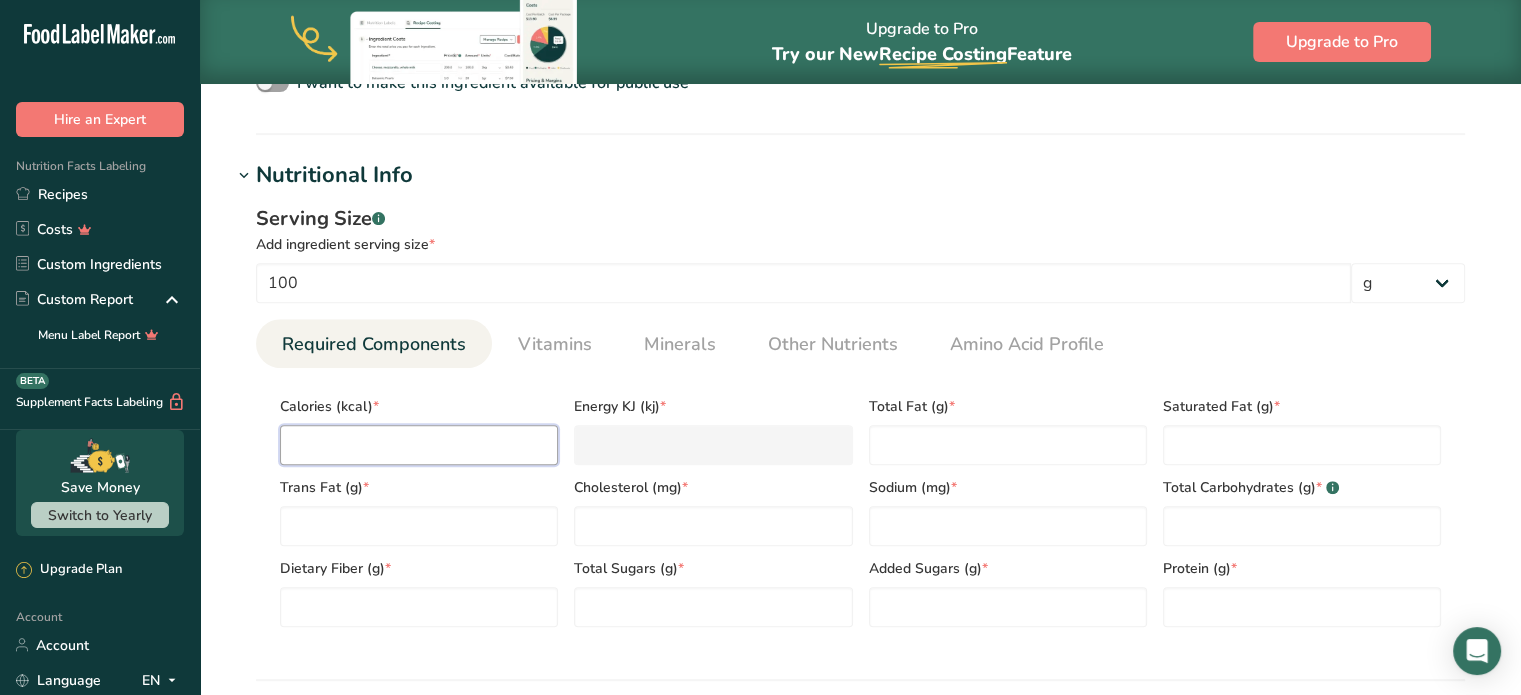 click at bounding box center [419, 445] 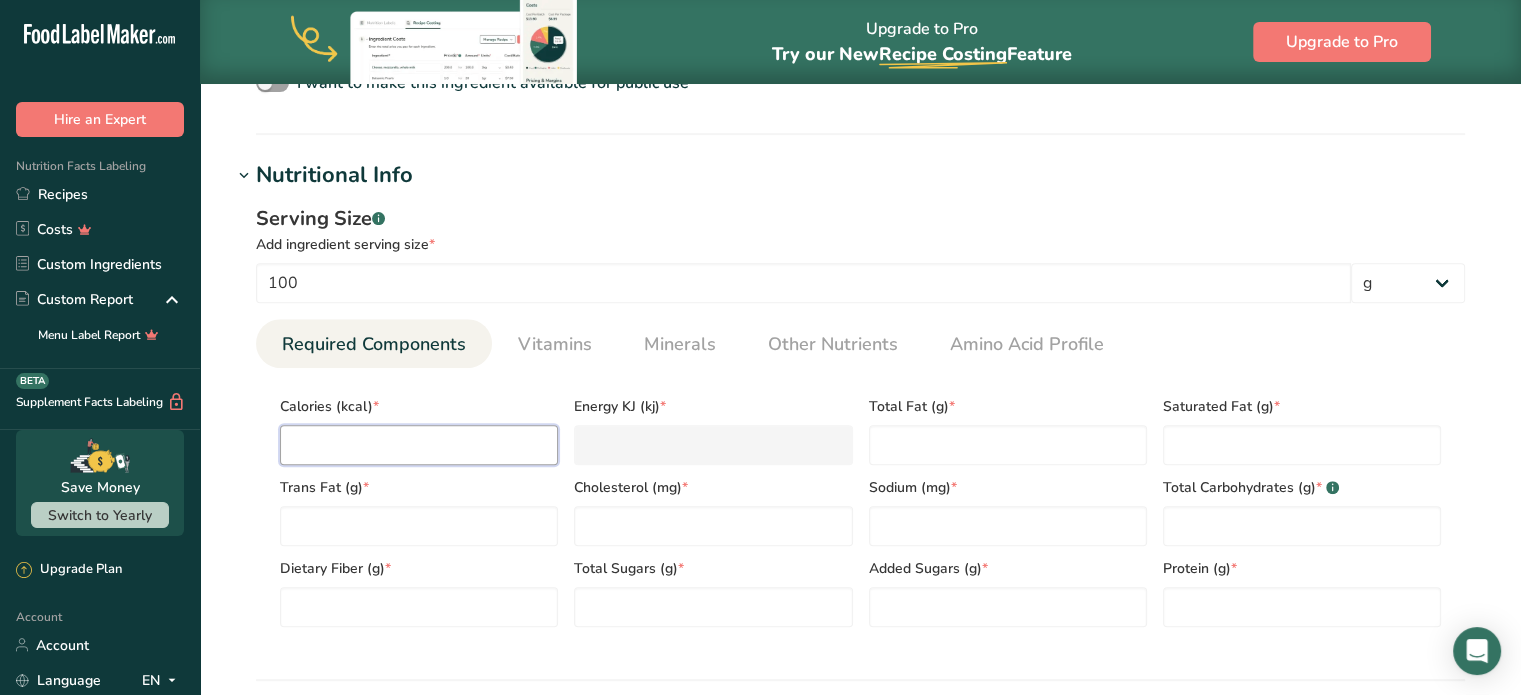 type on "3" 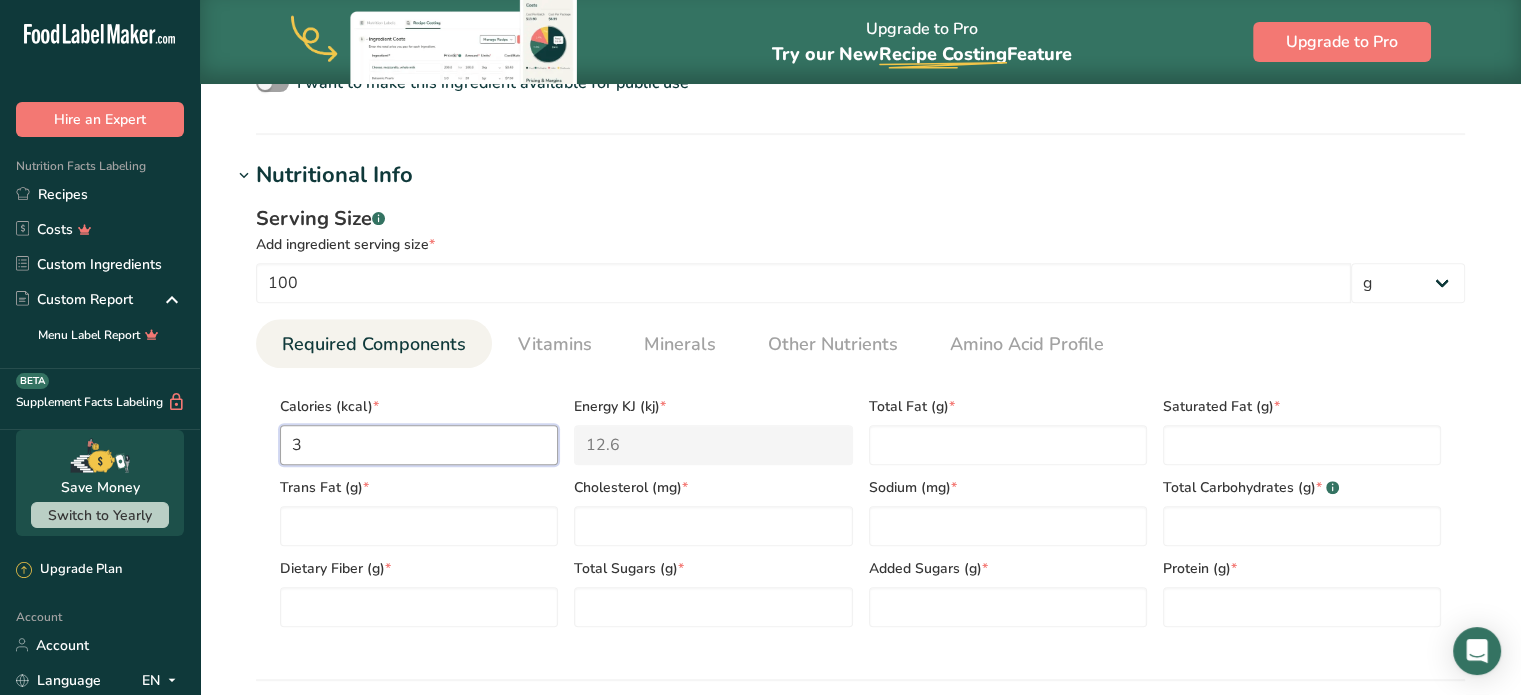 type on "32" 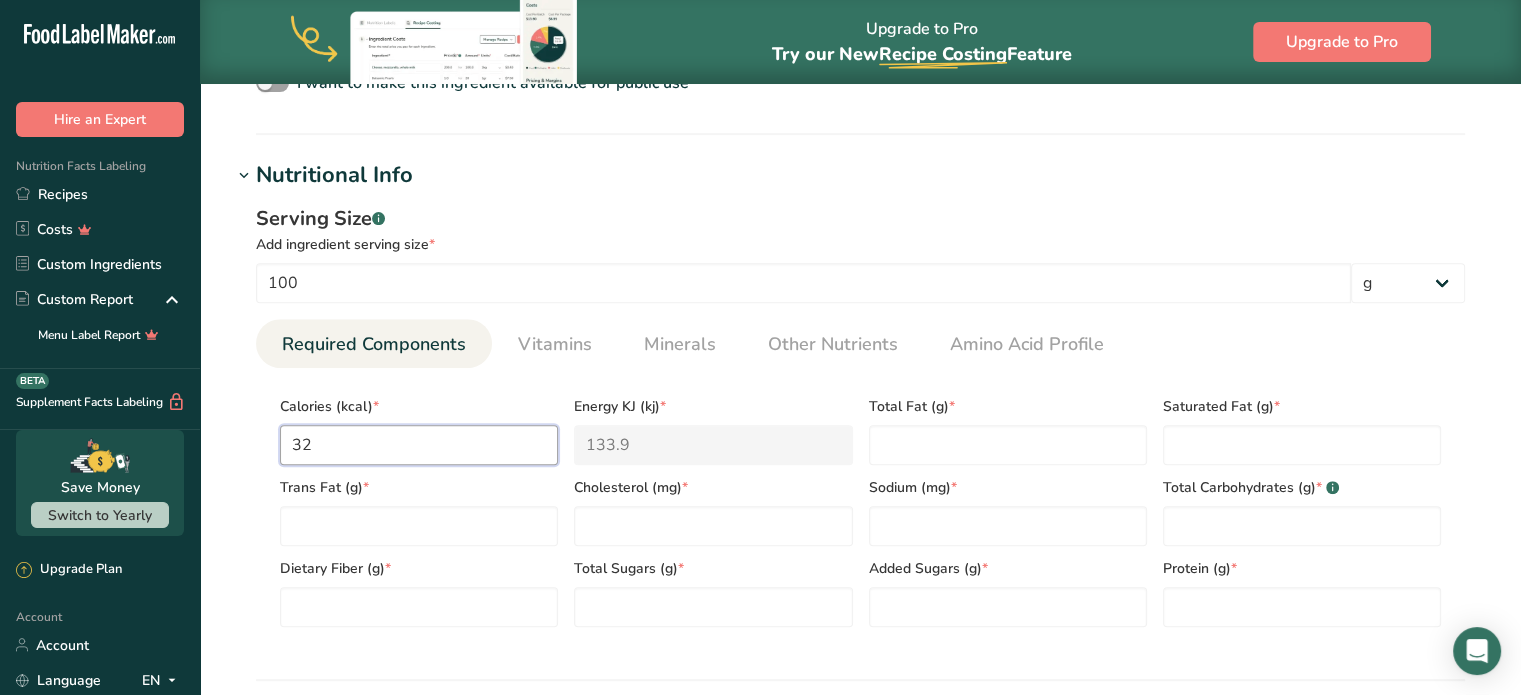 type on "324" 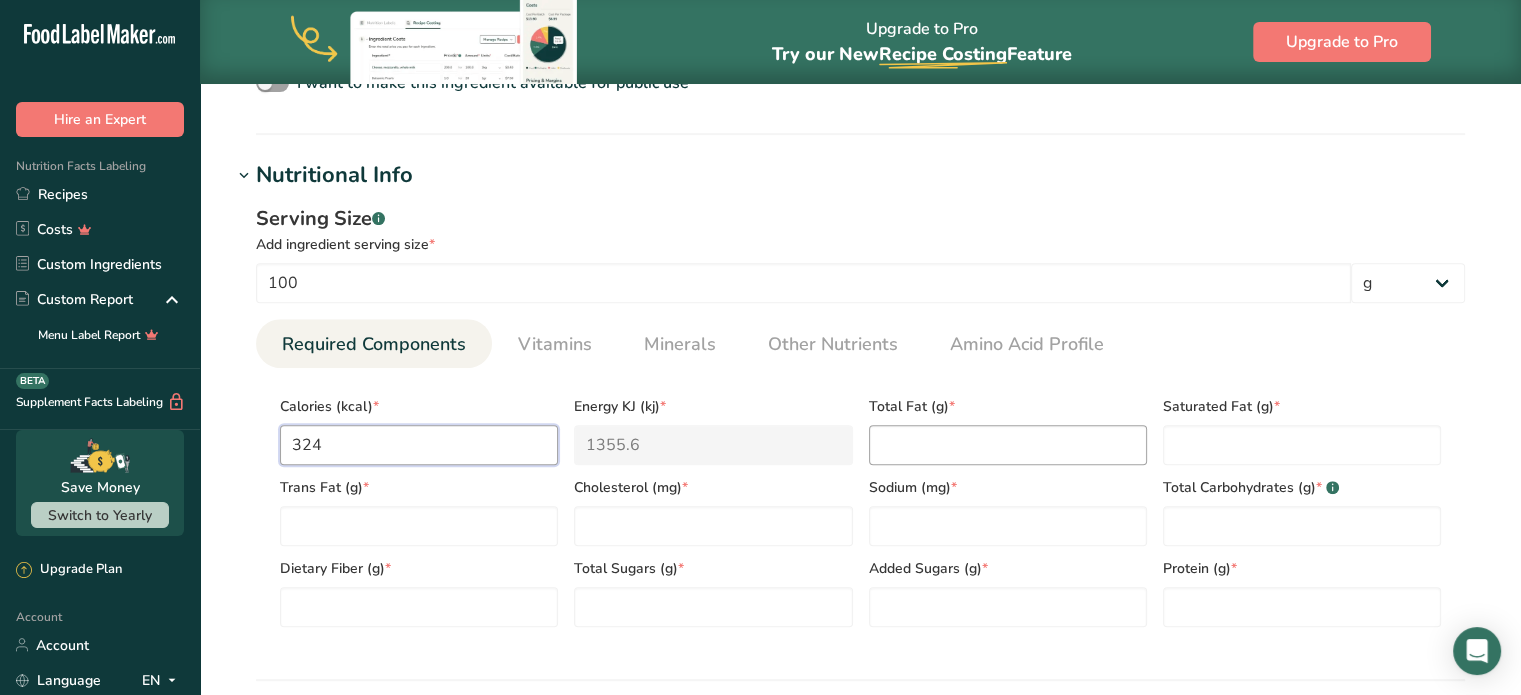 type on "324" 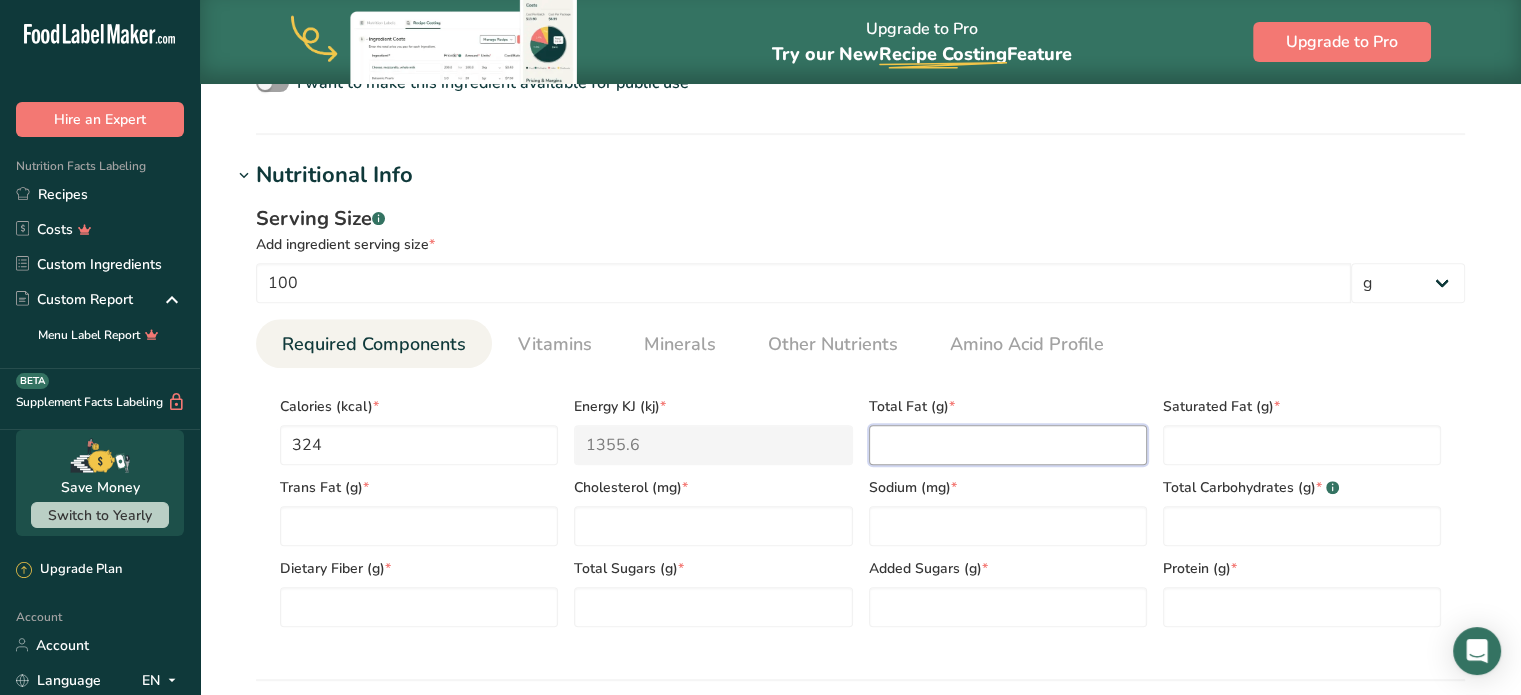 click at bounding box center [1008, 445] 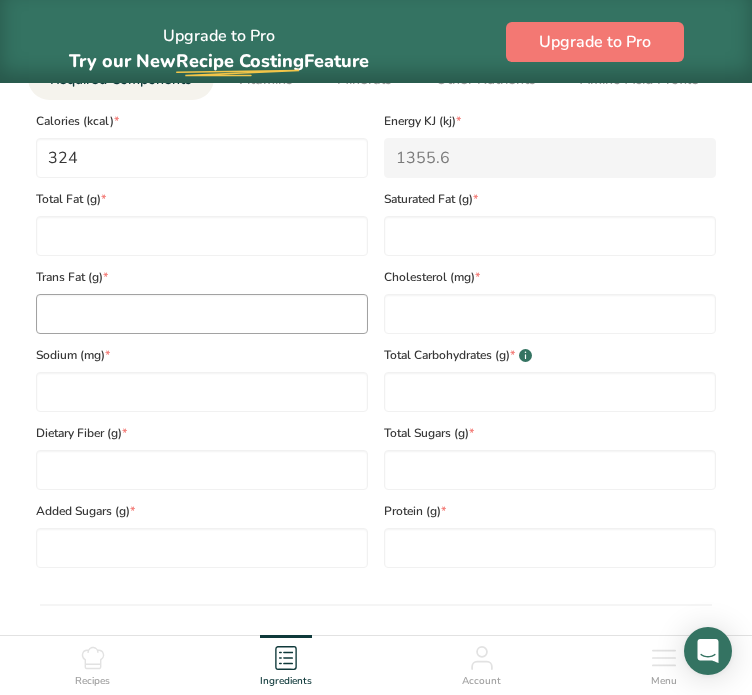 scroll, scrollTop: 1100, scrollLeft: 0, axis: vertical 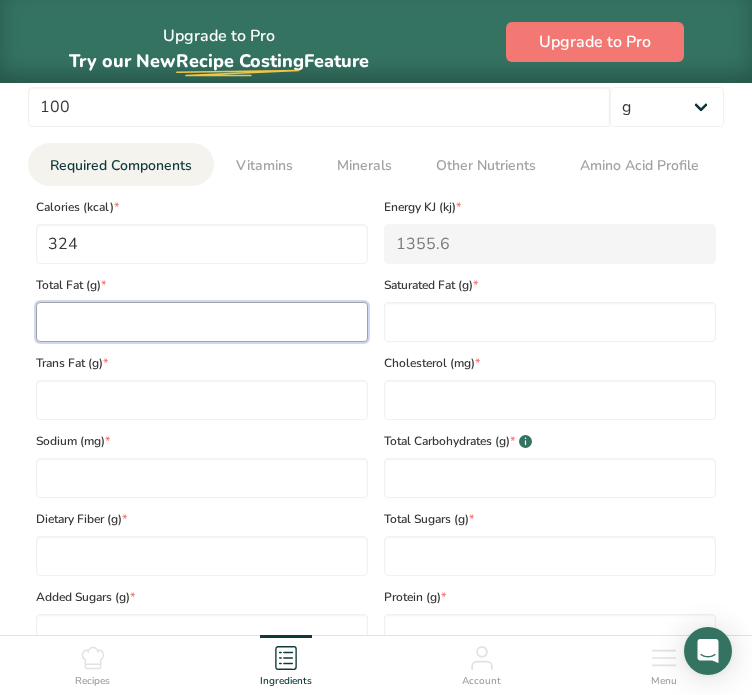 click at bounding box center (202, 322) 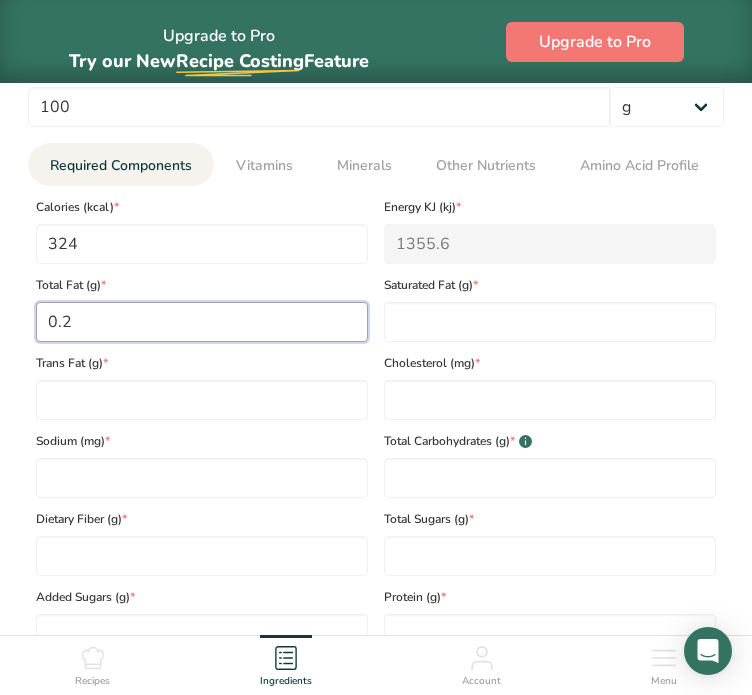 type on "0.2" 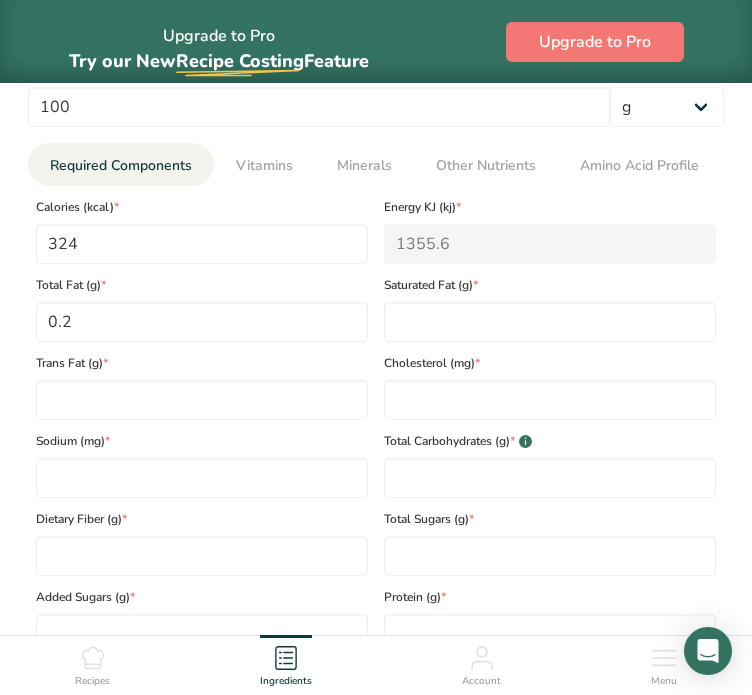 click on "Saturated Fat
(g) *" at bounding box center (550, 303) 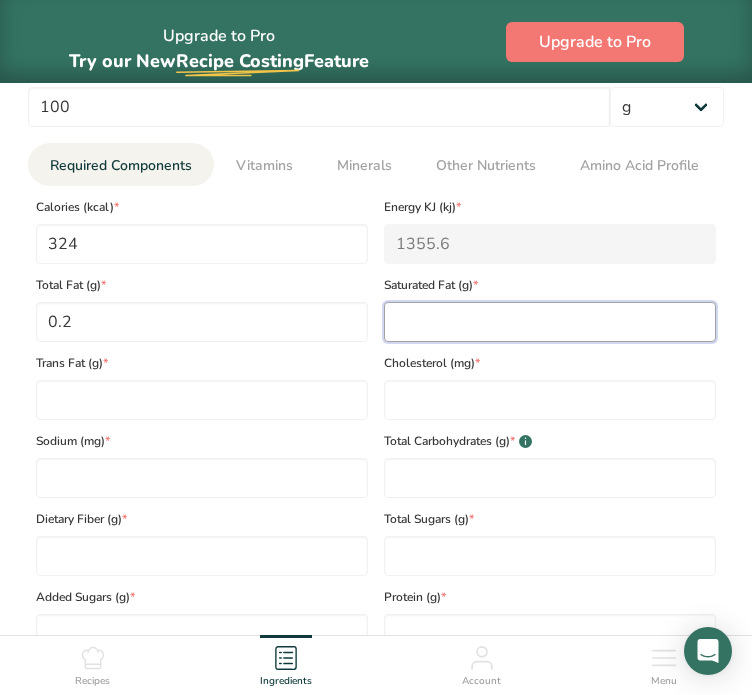 click at bounding box center (550, 322) 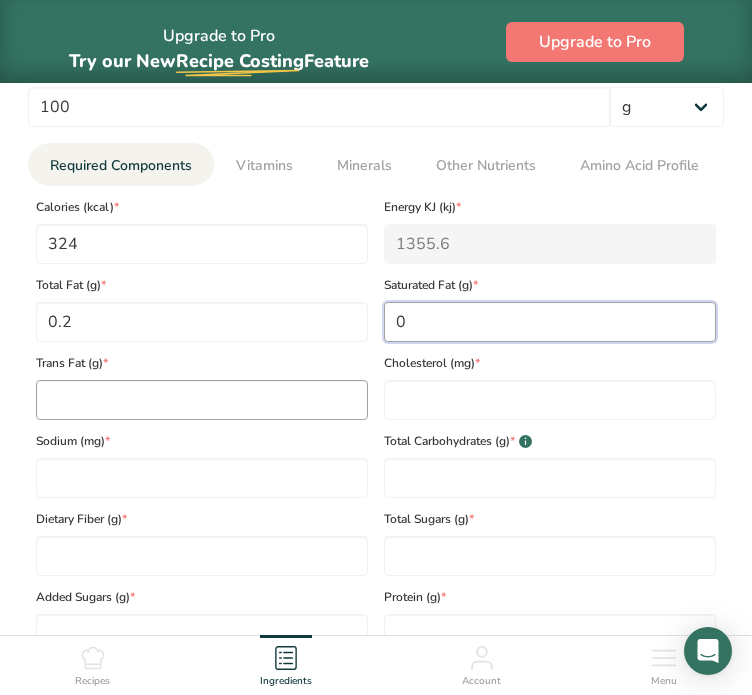 type on "0" 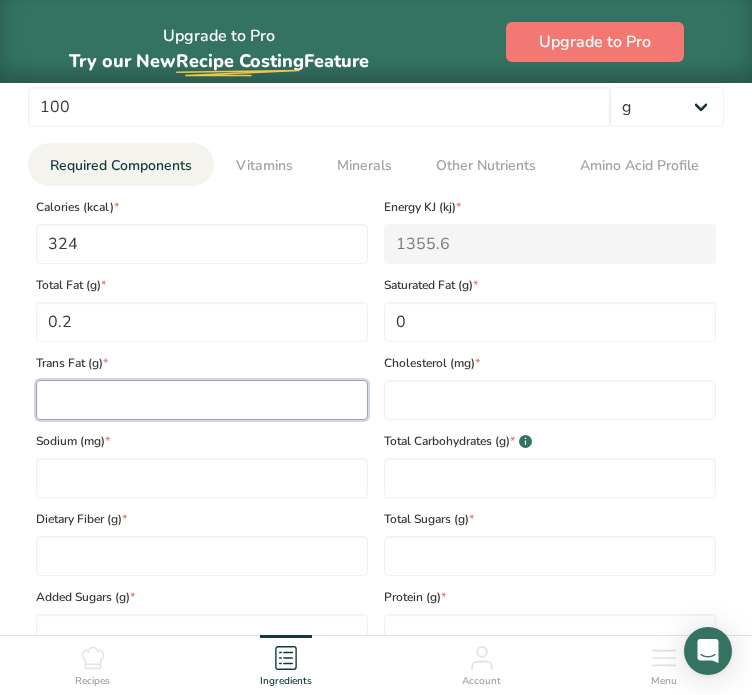 click at bounding box center (202, 400) 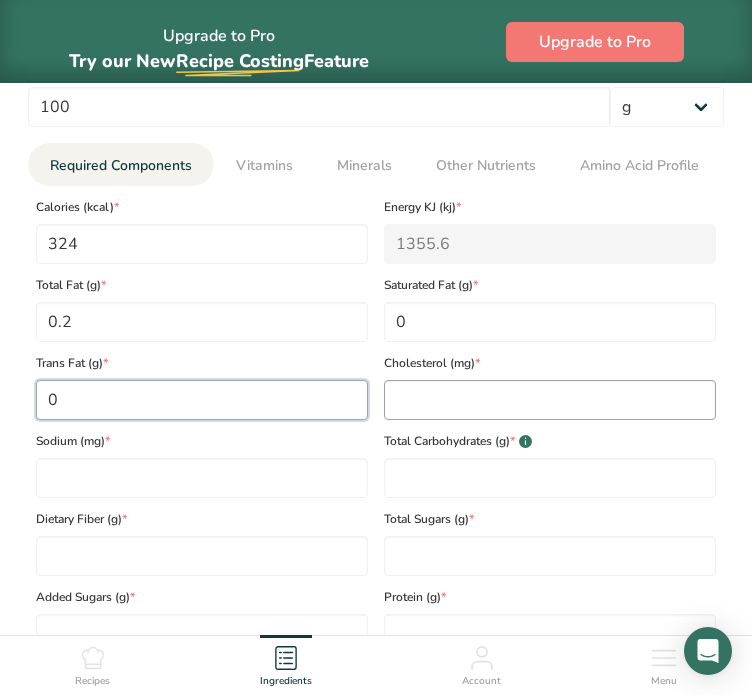 type on "0" 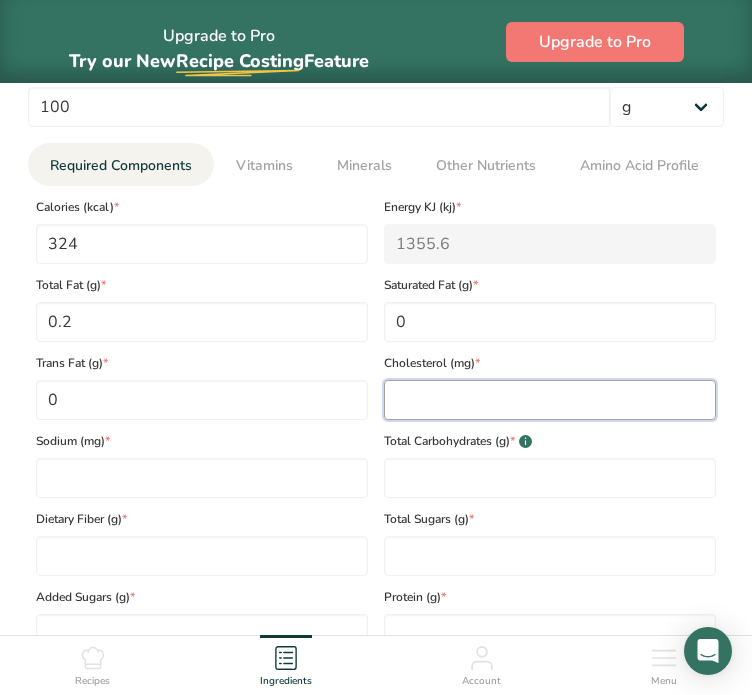 click at bounding box center [550, 400] 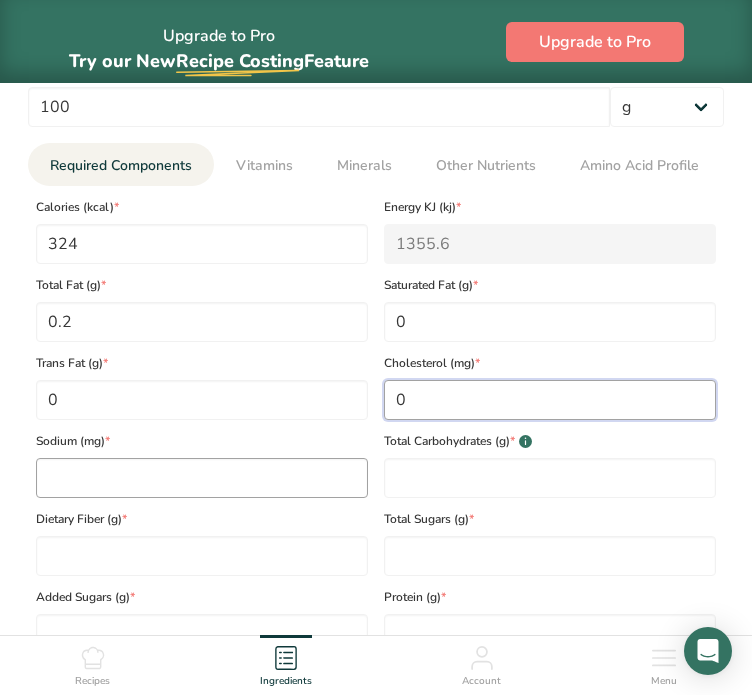 type on "0" 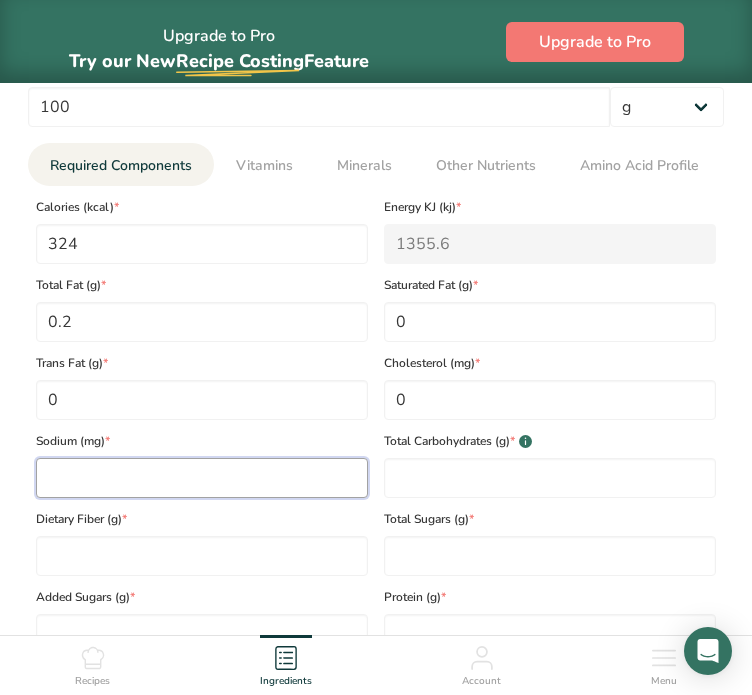 click at bounding box center (202, 478) 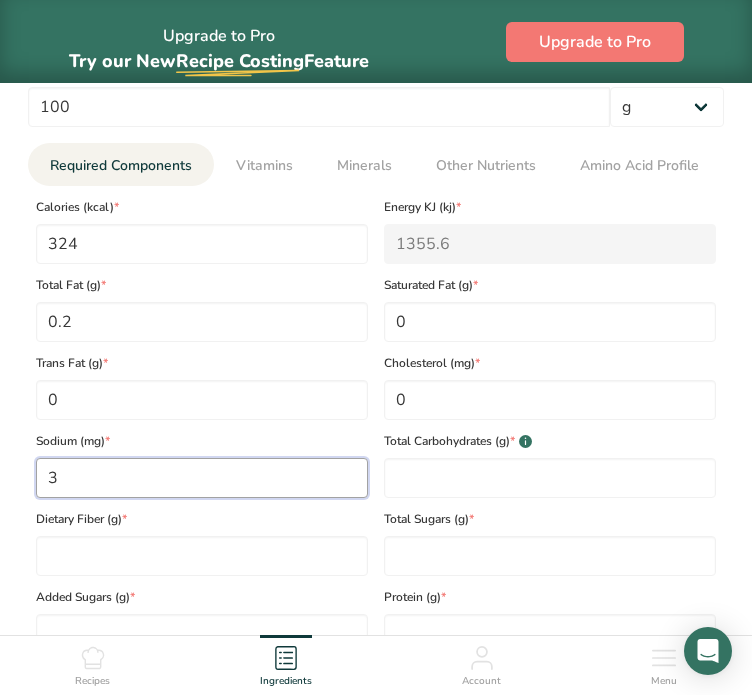 type on "3" 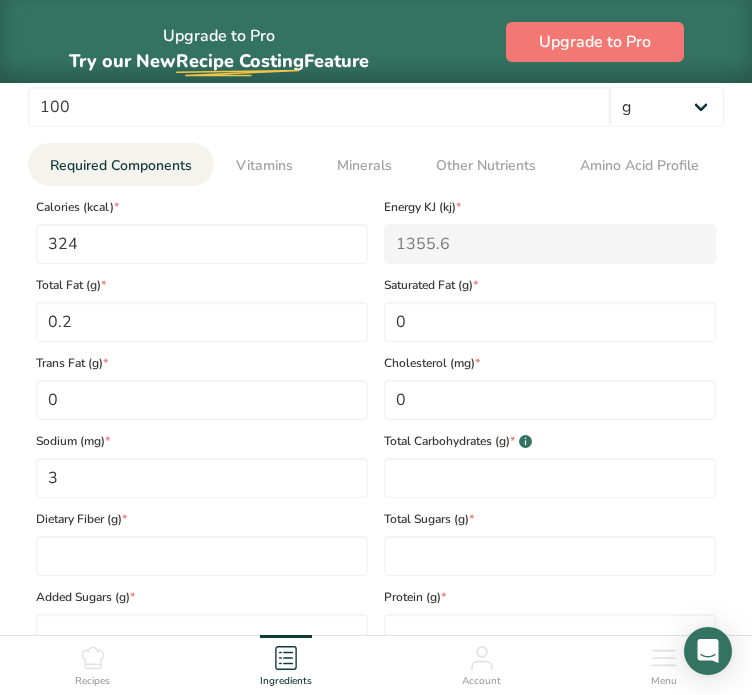 click on "Total Carbohydrates
(g) *   .a-a{fill:#347362;}.b-a{fill:#fff;}" at bounding box center (550, 459) 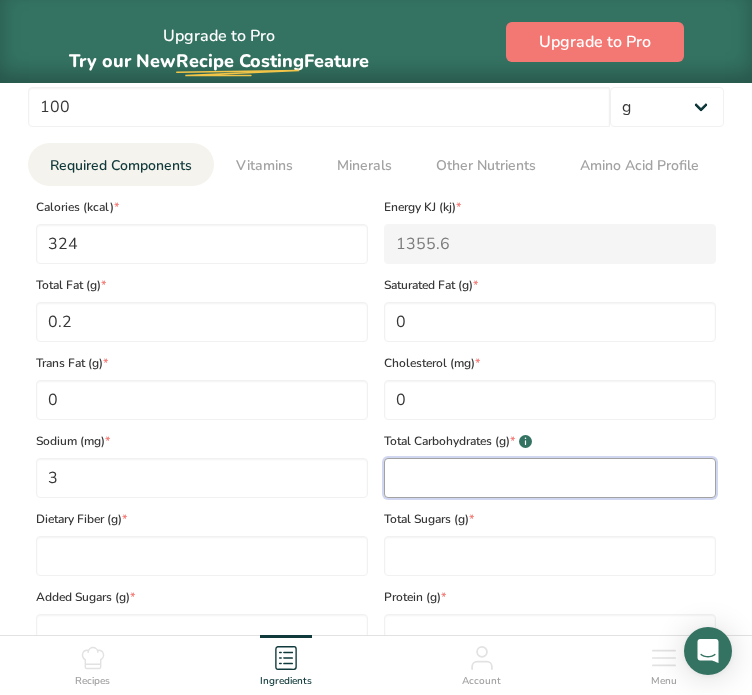 click at bounding box center (550, 478) 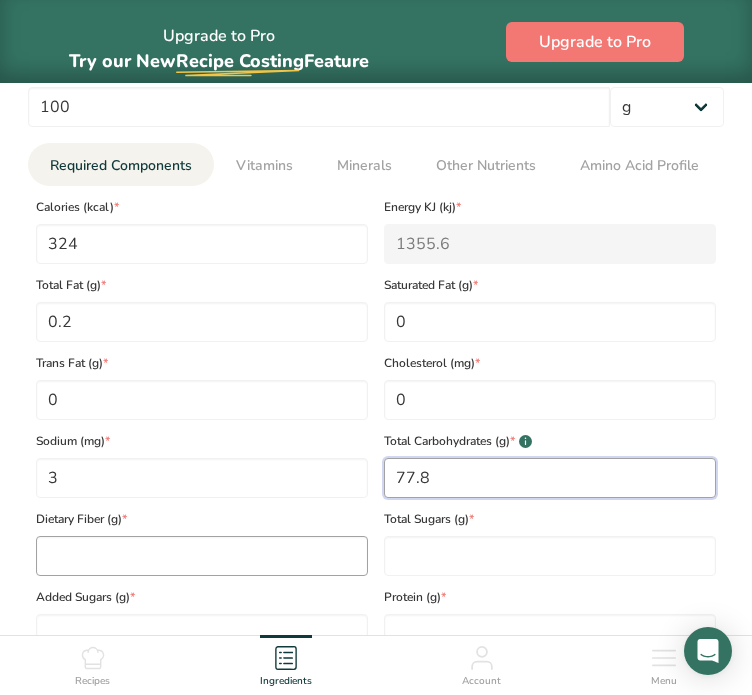 type on "77.8" 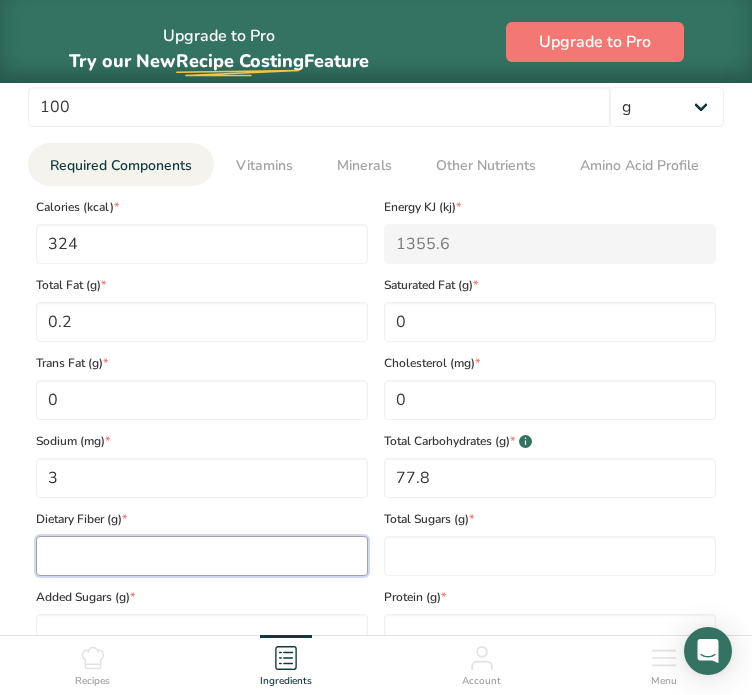click at bounding box center (202, 556) 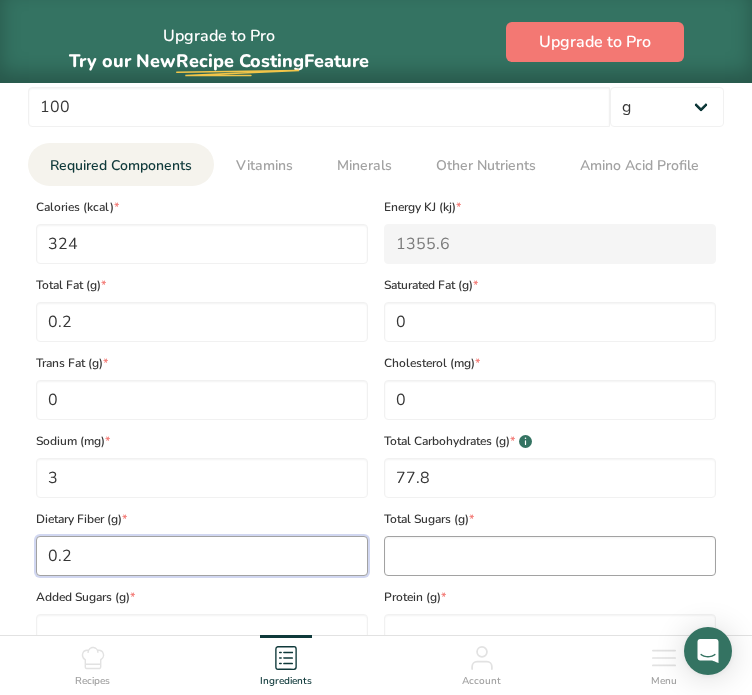 type on "0.2" 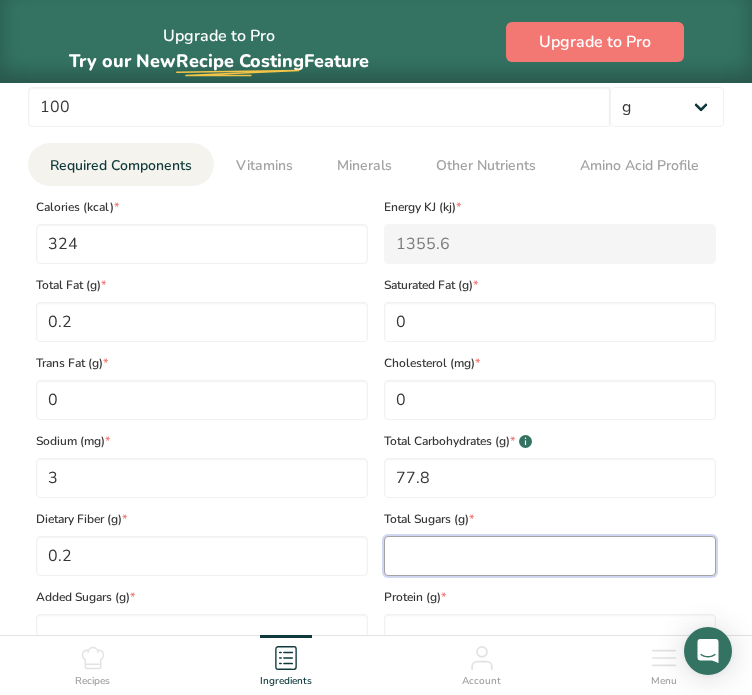 click at bounding box center [550, 556] 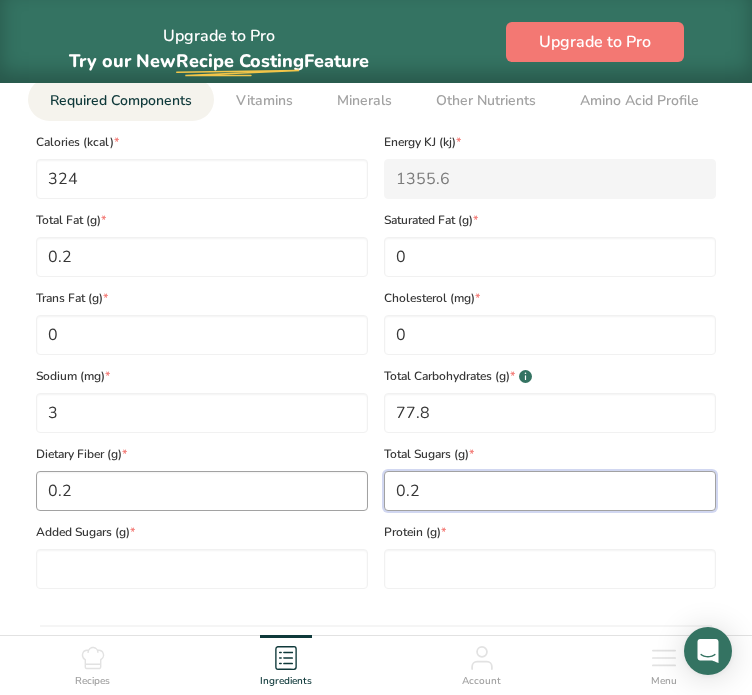 scroll, scrollTop: 1200, scrollLeft: 0, axis: vertical 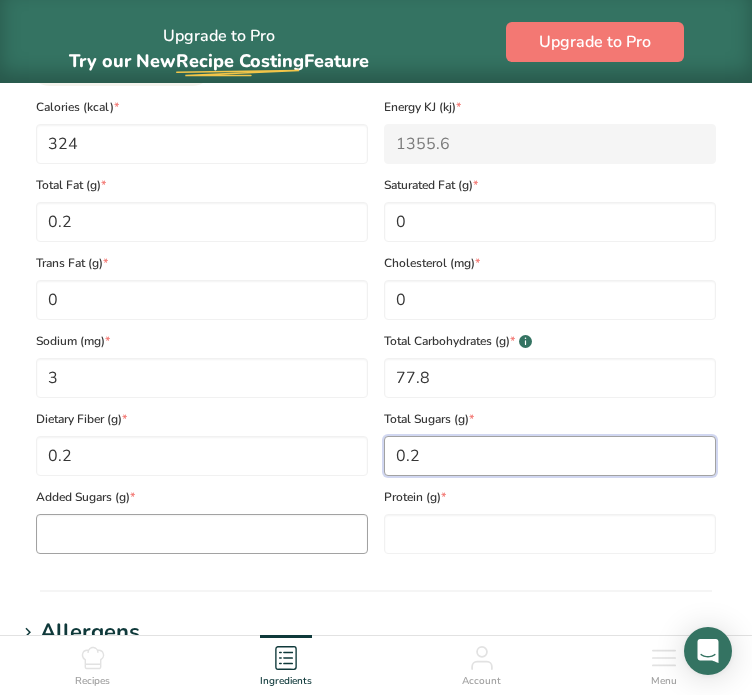 type on "0.2" 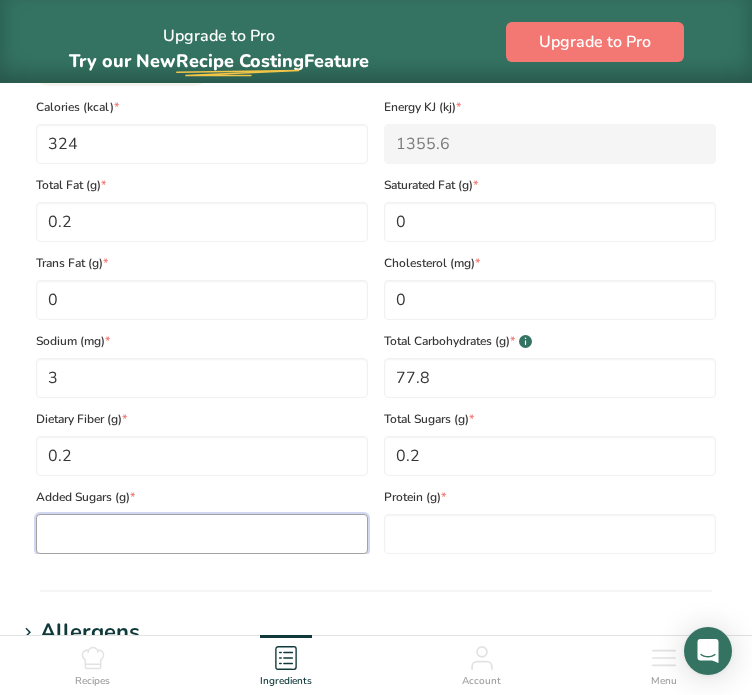 click at bounding box center [202, 534] 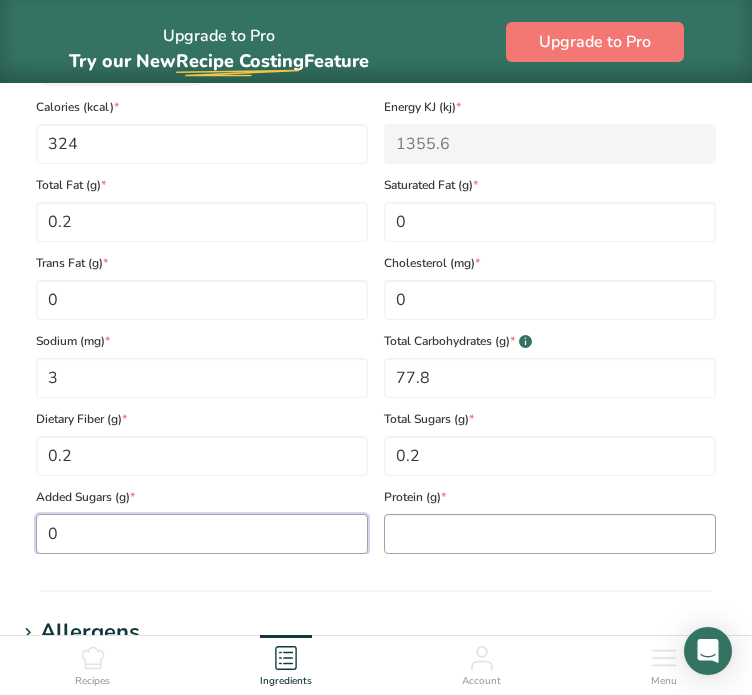 type on "0" 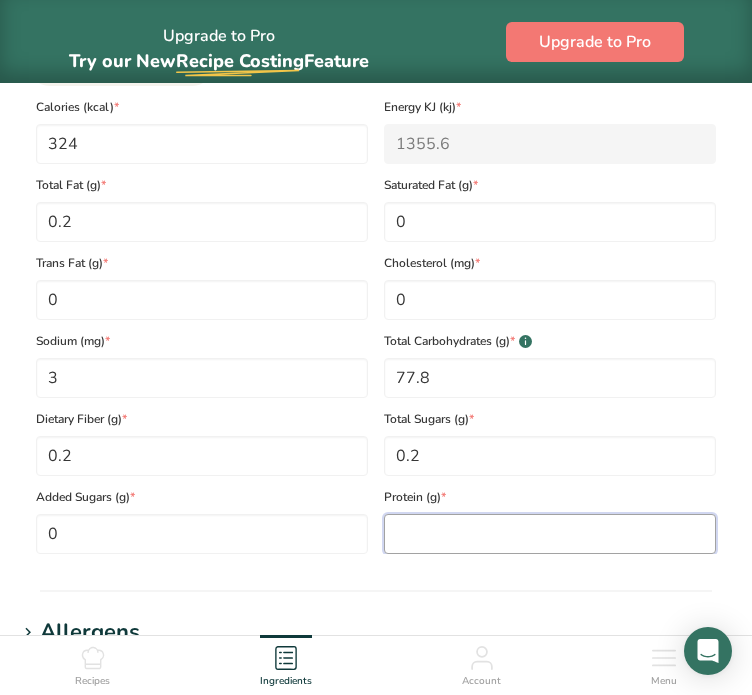click at bounding box center (550, 534) 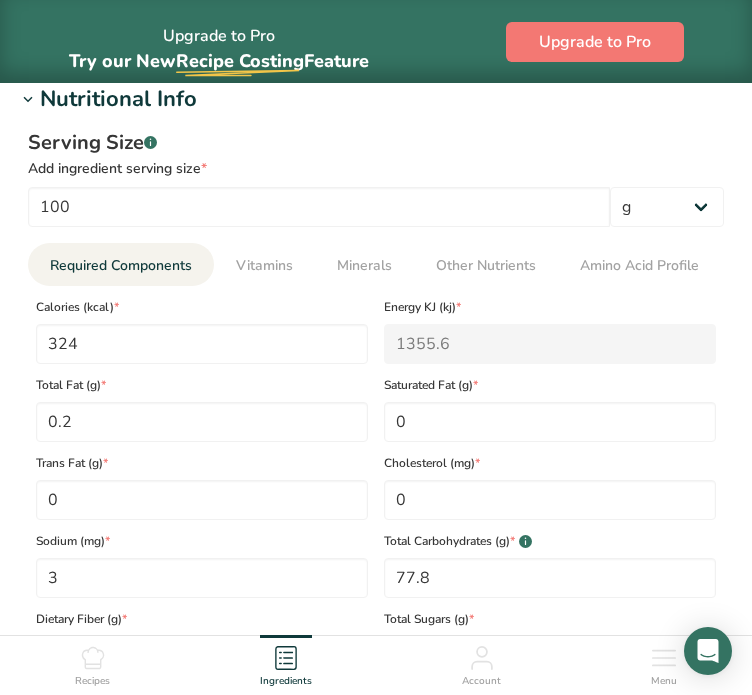 scroll, scrollTop: 1000, scrollLeft: 0, axis: vertical 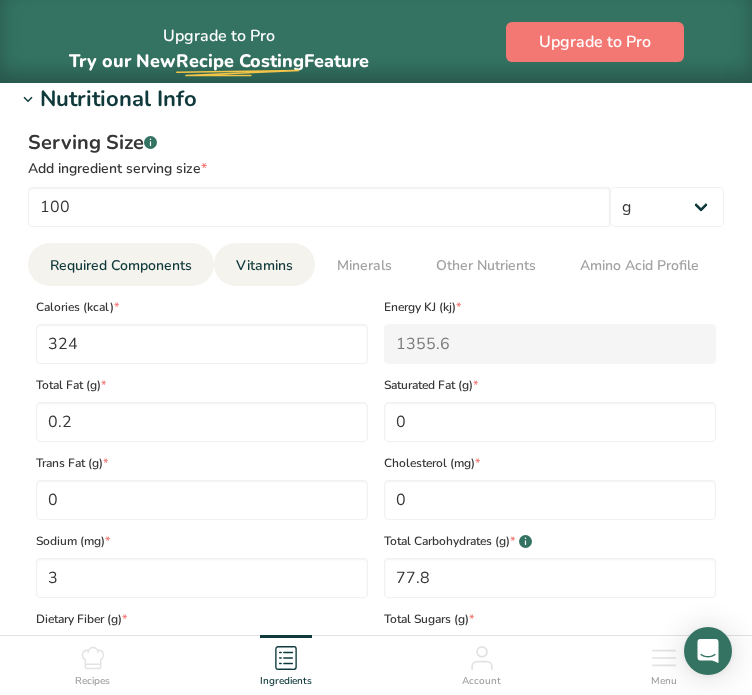 type on "2.7" 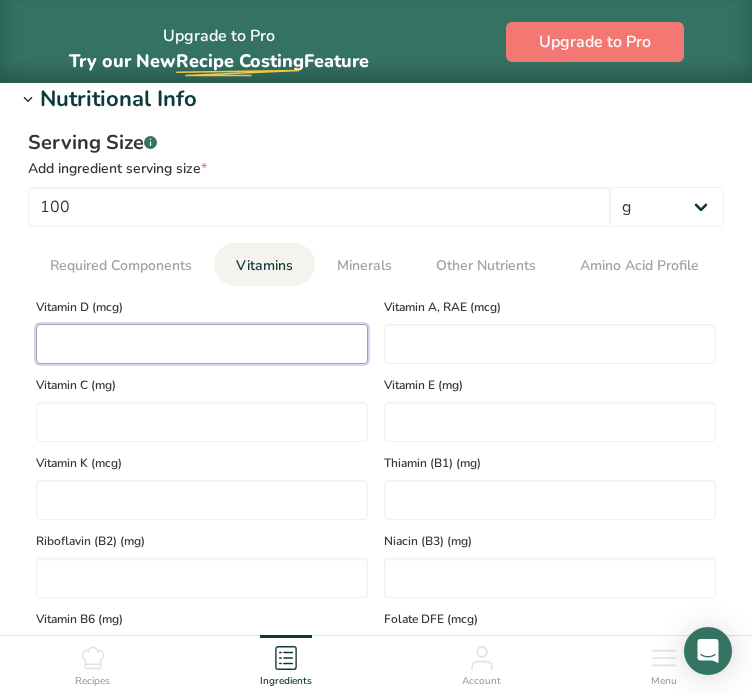 click at bounding box center [202, 344] 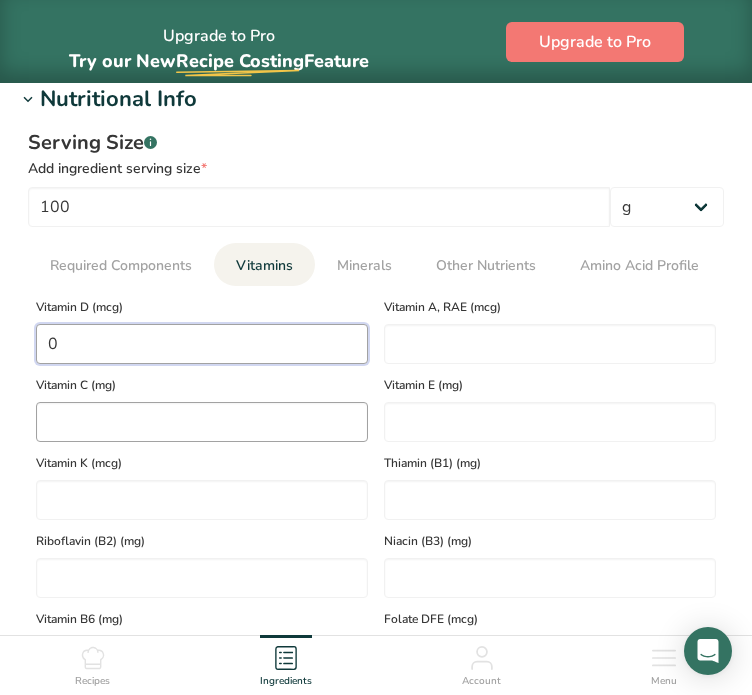 type on "0" 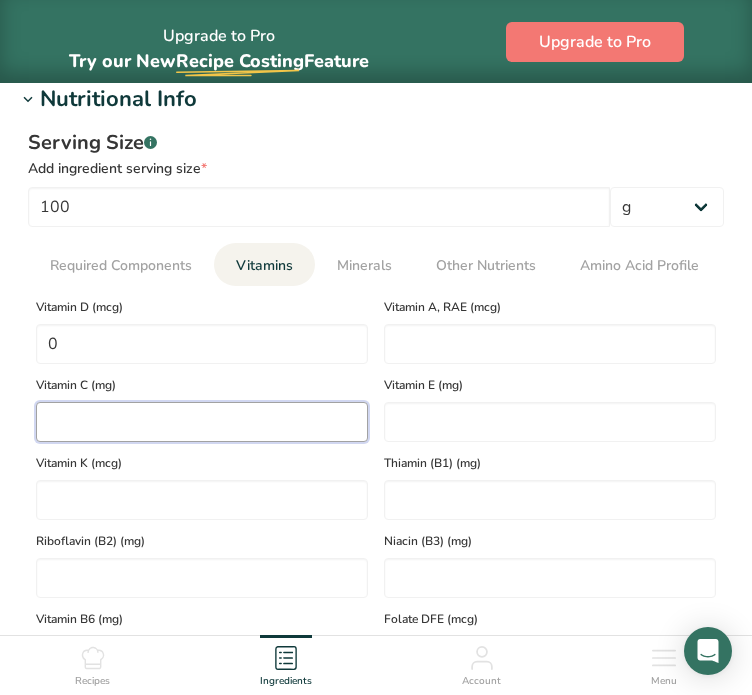 click at bounding box center (202, 422) 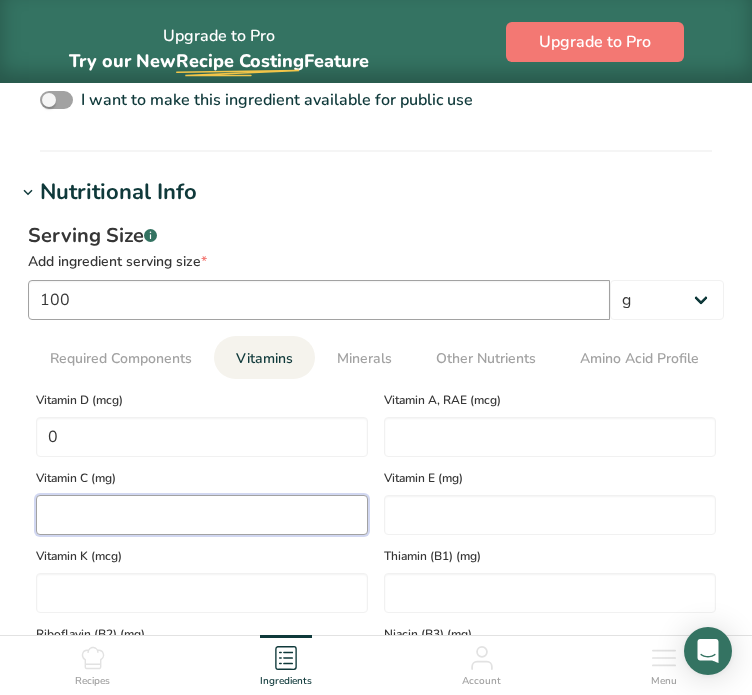 scroll, scrollTop: 900, scrollLeft: 0, axis: vertical 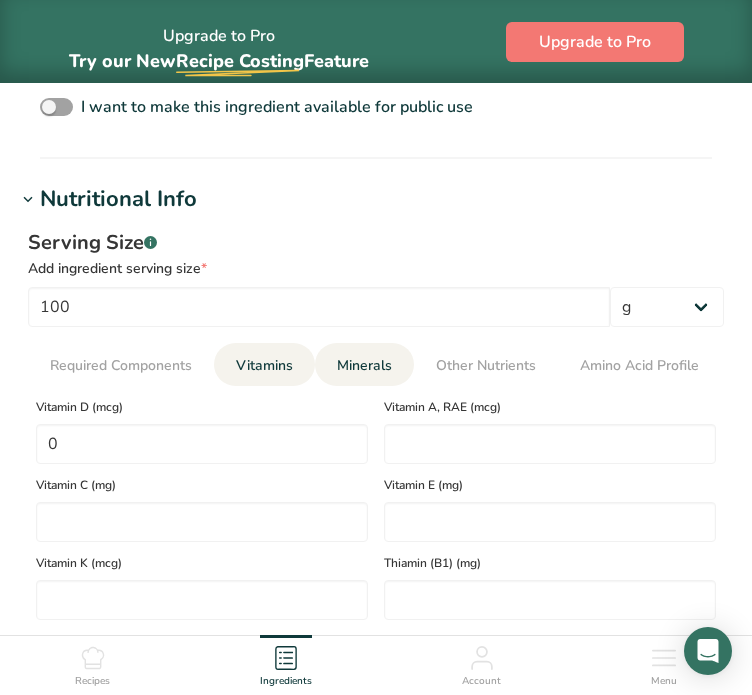click on "Minerals" at bounding box center [364, 365] 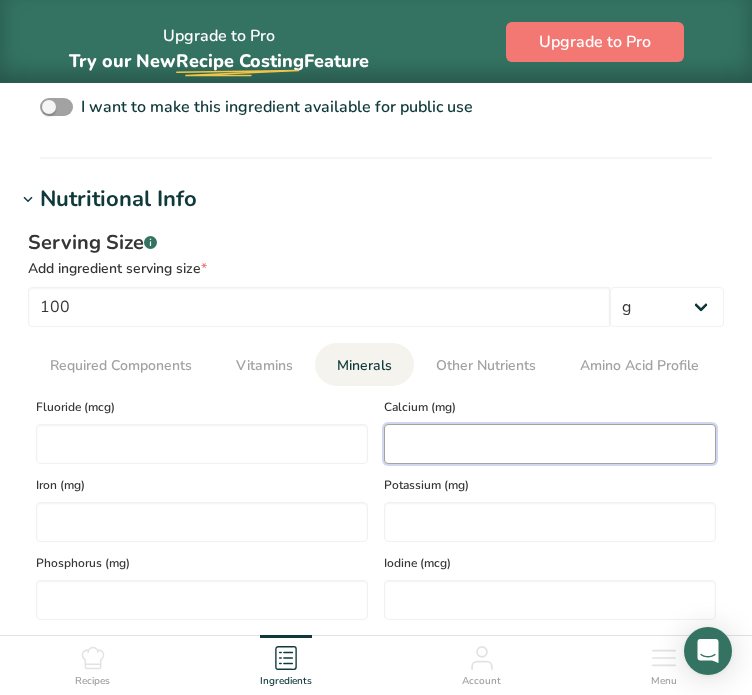 click at bounding box center (550, 444) 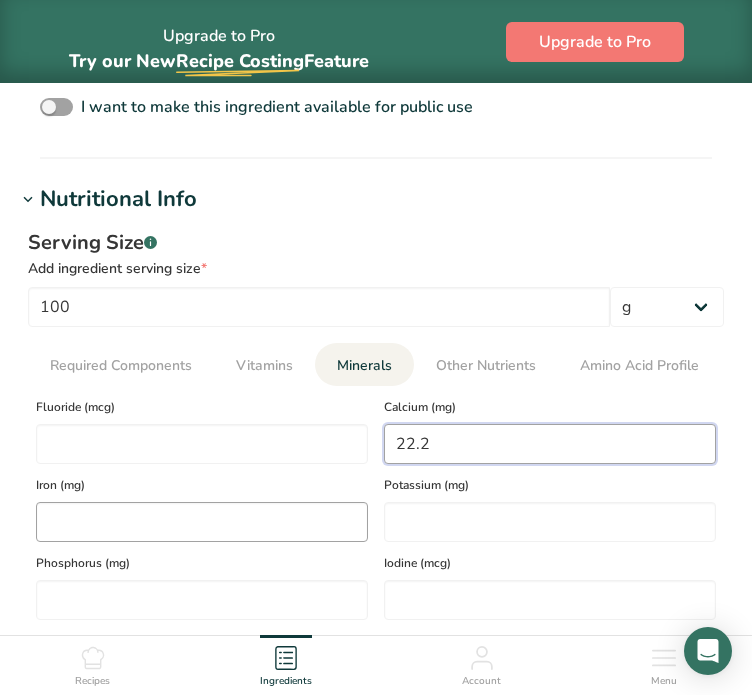 type on "22.2" 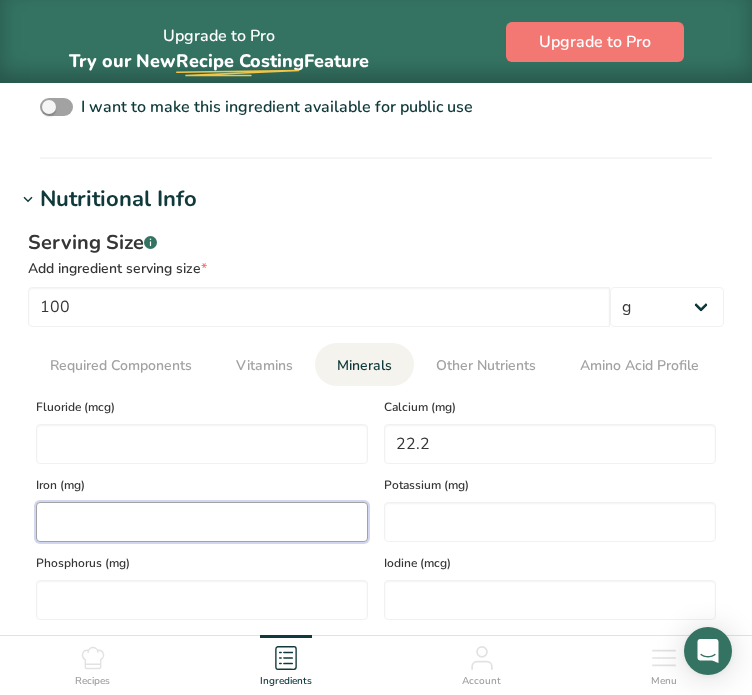 click at bounding box center [202, 522] 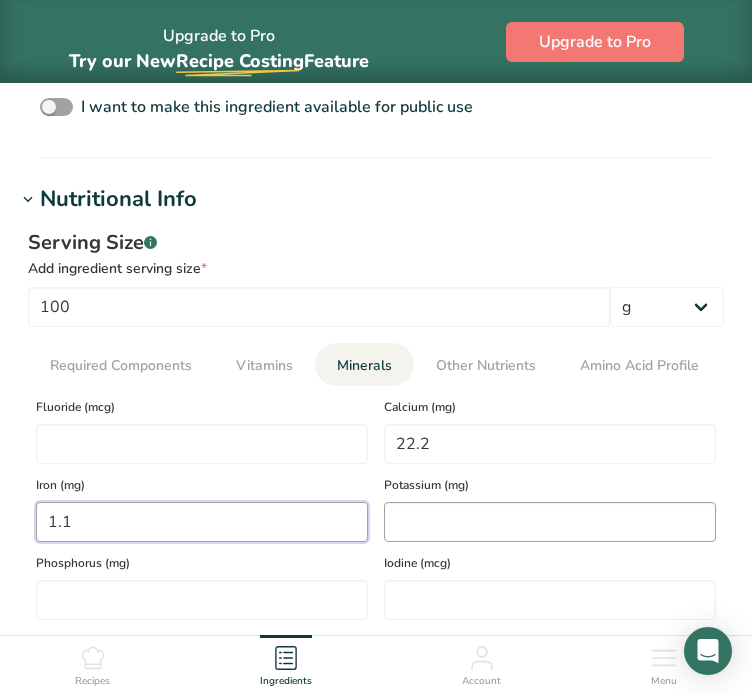 type on "1.1" 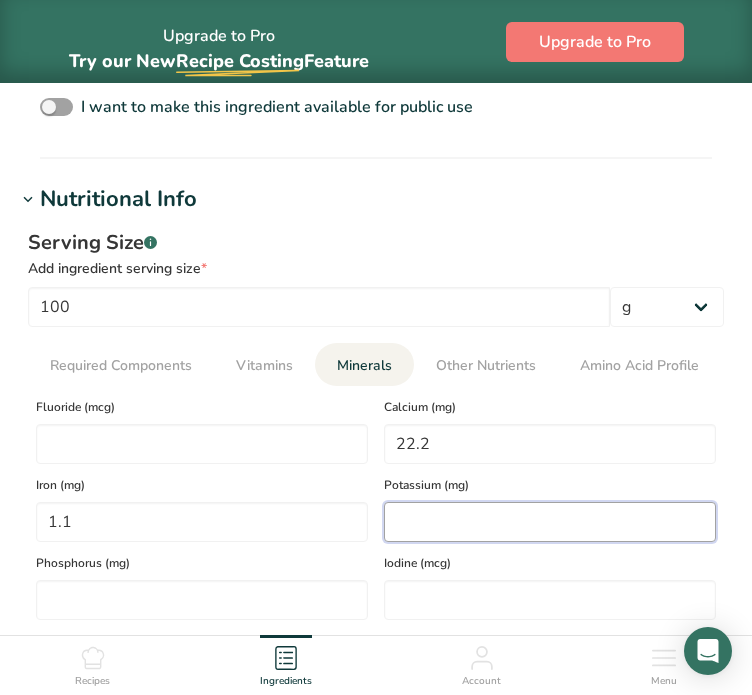 click at bounding box center (550, 522) 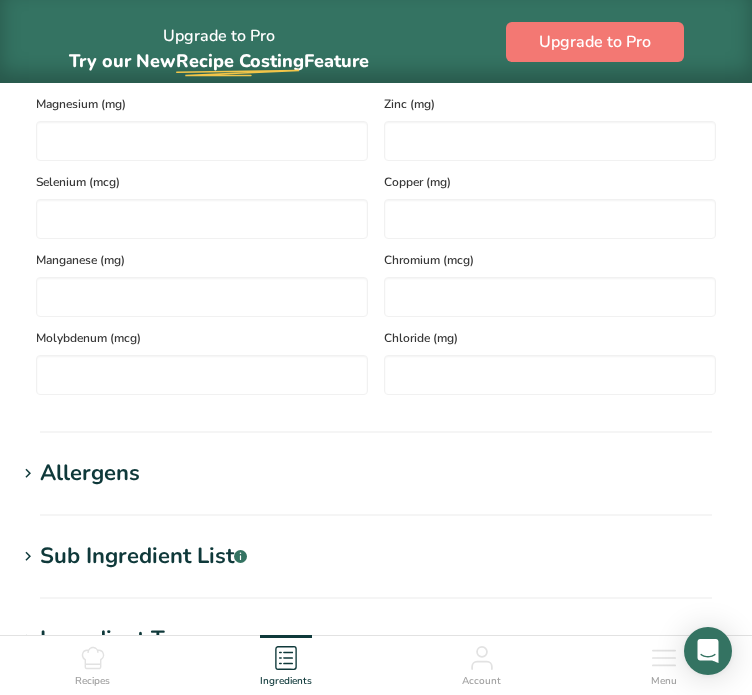 scroll, scrollTop: 1500, scrollLeft: 0, axis: vertical 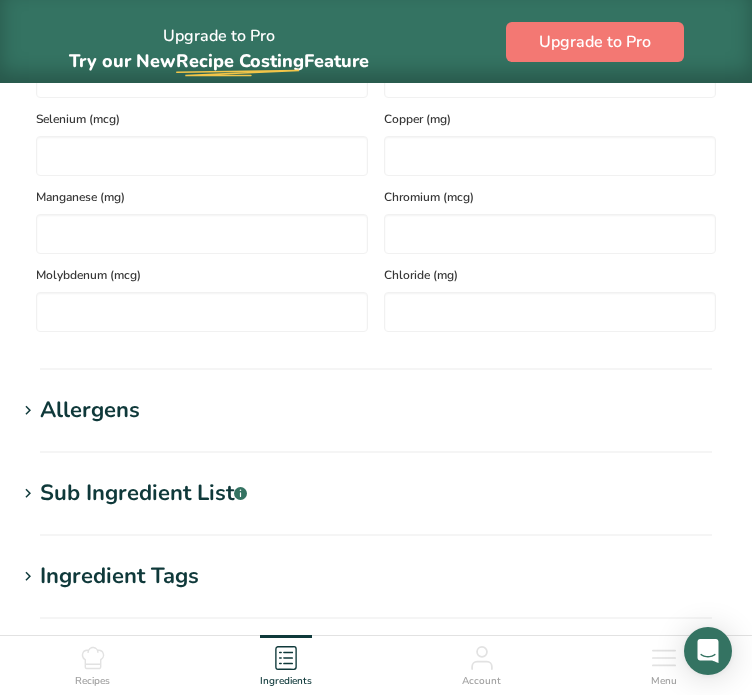 type on "33.3" 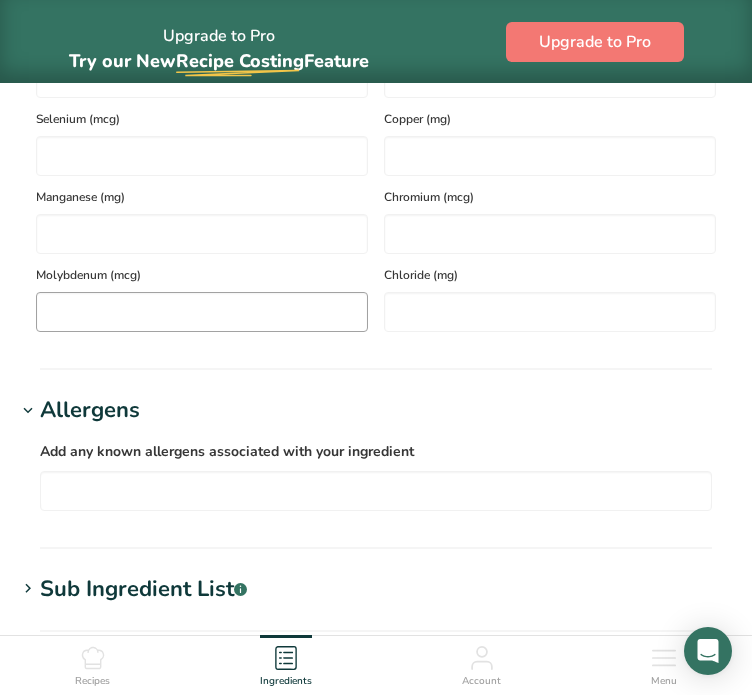 scroll, scrollTop: 1600, scrollLeft: 0, axis: vertical 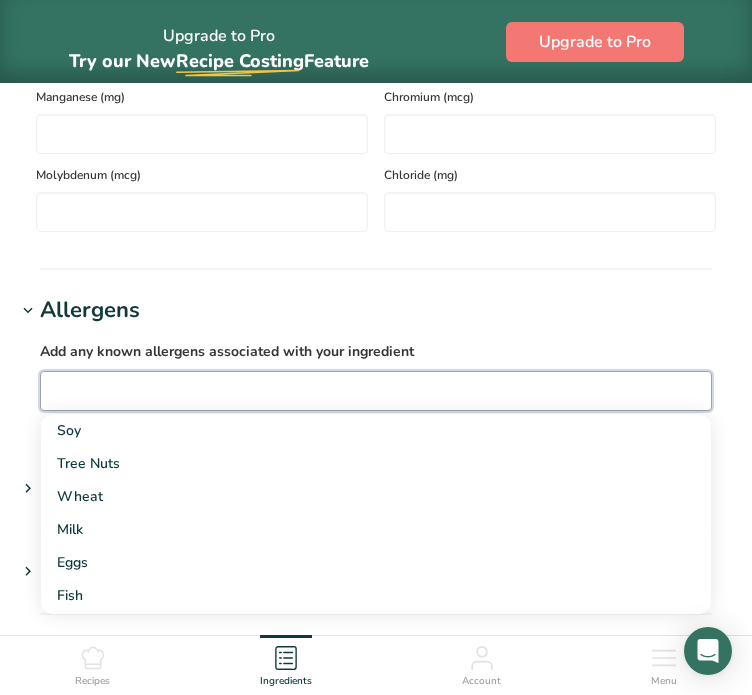 click at bounding box center (376, 390) 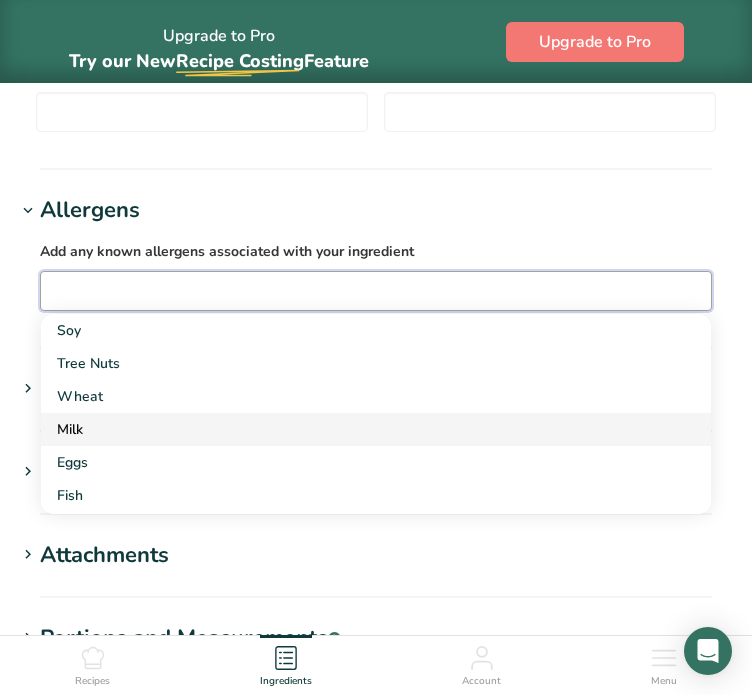 scroll, scrollTop: 1800, scrollLeft: 0, axis: vertical 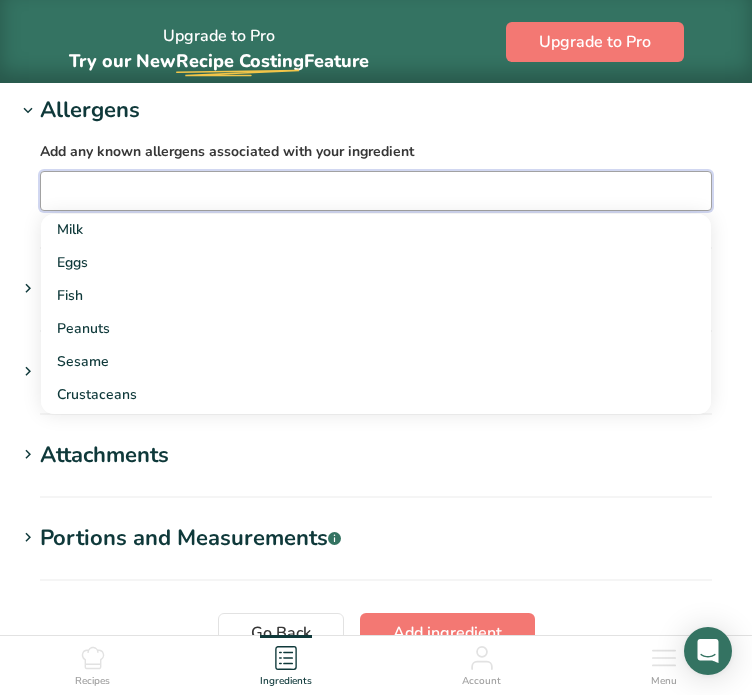 click at bounding box center [376, 190] 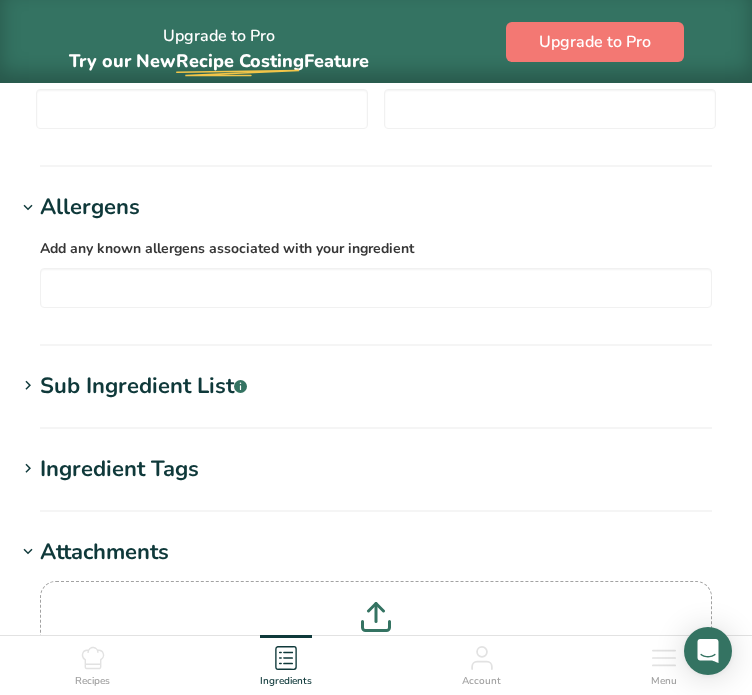 scroll, scrollTop: 1600, scrollLeft: 0, axis: vertical 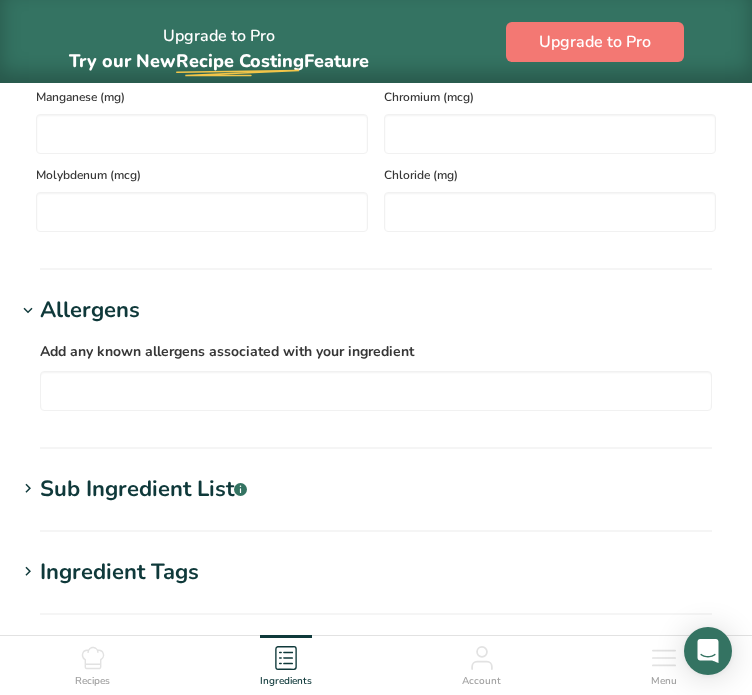 click on "Sub Ingredient List
.a-a{fill:#347362;}.b-a{fill:#fff;}" at bounding box center [143, 489] 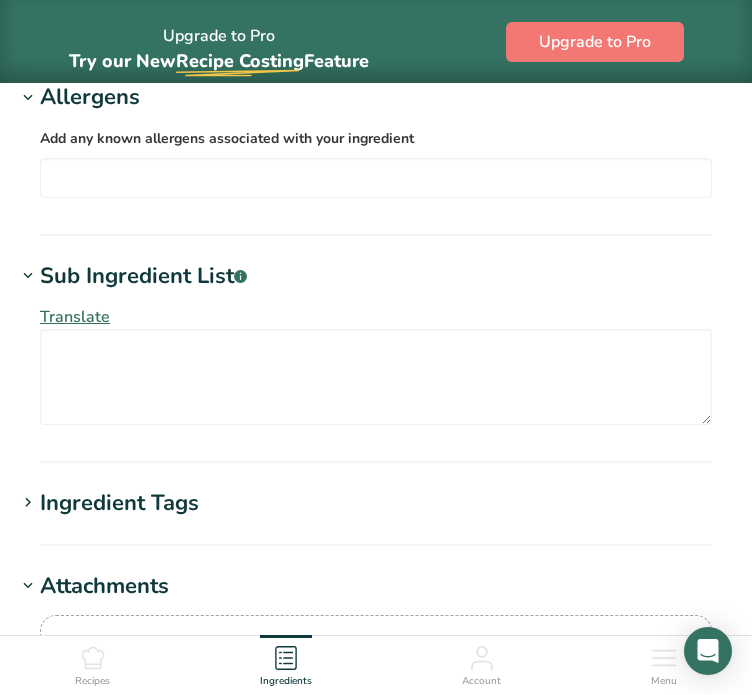scroll, scrollTop: 2000, scrollLeft: 0, axis: vertical 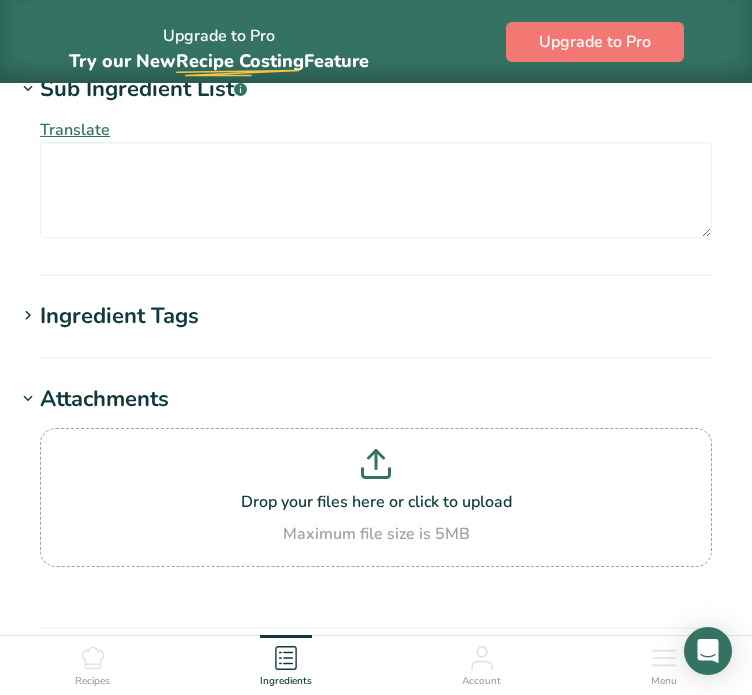 click on "Ingredient Tags" at bounding box center [119, 316] 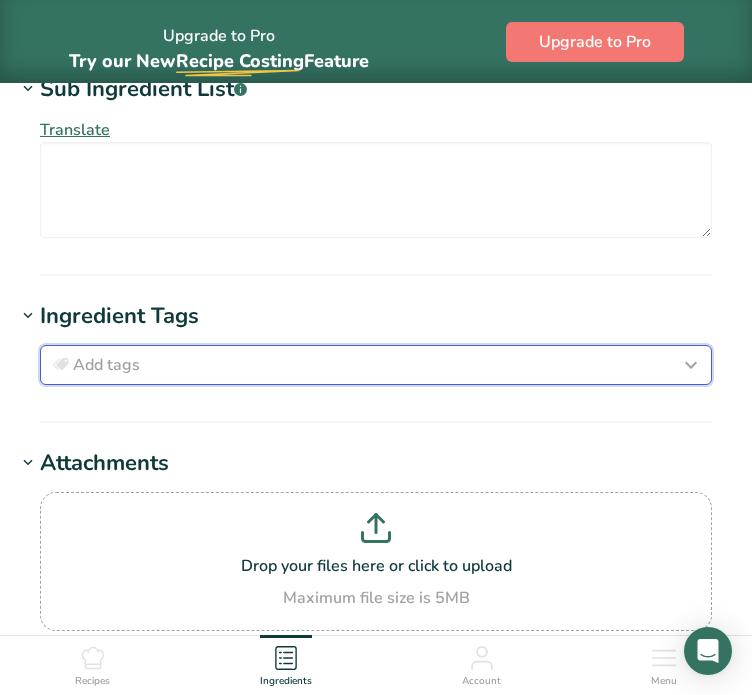 click on "Add tags" at bounding box center (376, 365) 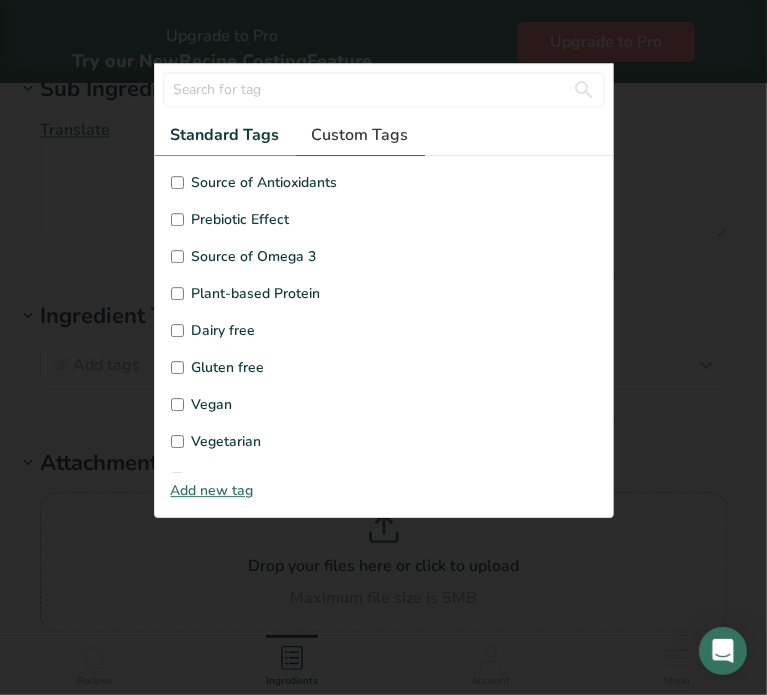 click on "Custom Tags" at bounding box center [360, 135] 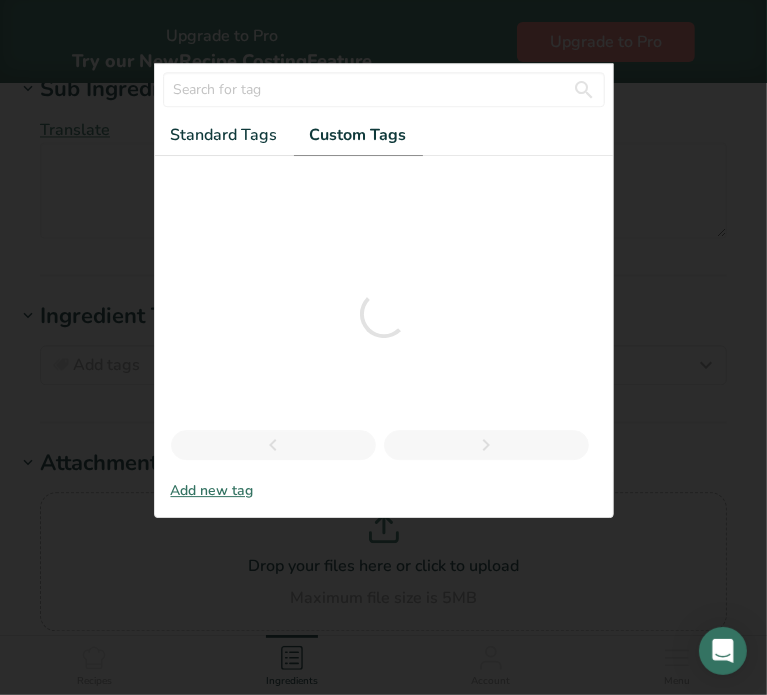 click at bounding box center [383, 347] 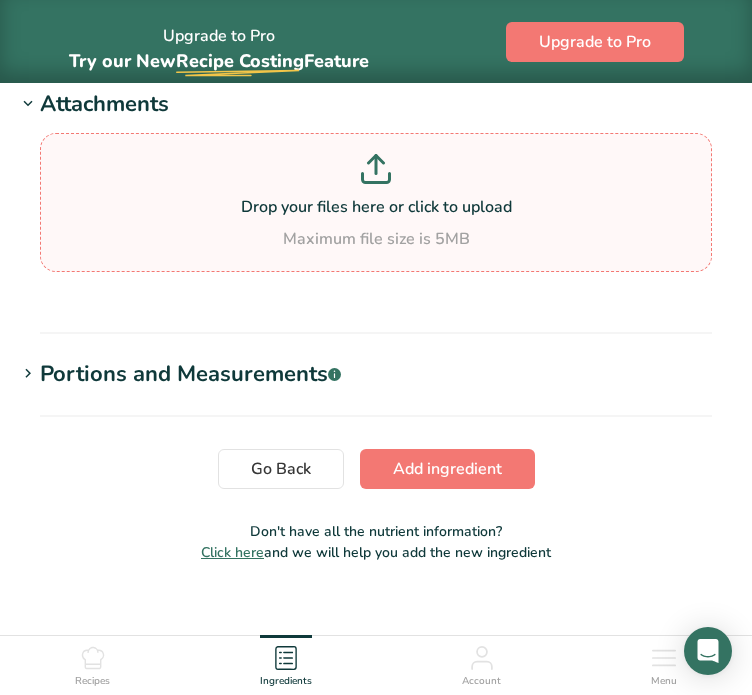 scroll, scrollTop: 2381, scrollLeft: 0, axis: vertical 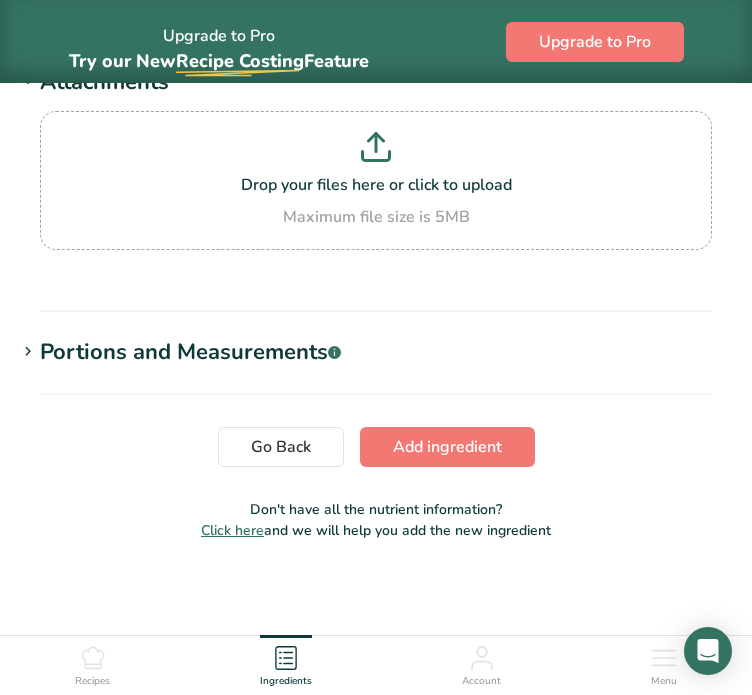 click on "Portions and Measurements
.a-a{fill:#347362;}.b-a{fill:#fff;}" at bounding box center (190, 352) 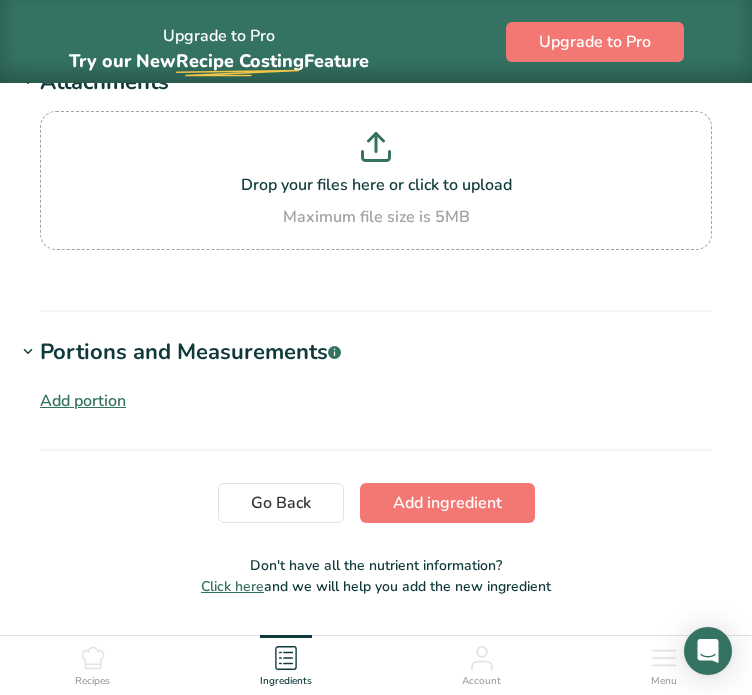 click on "Add portion" at bounding box center (83, 401) 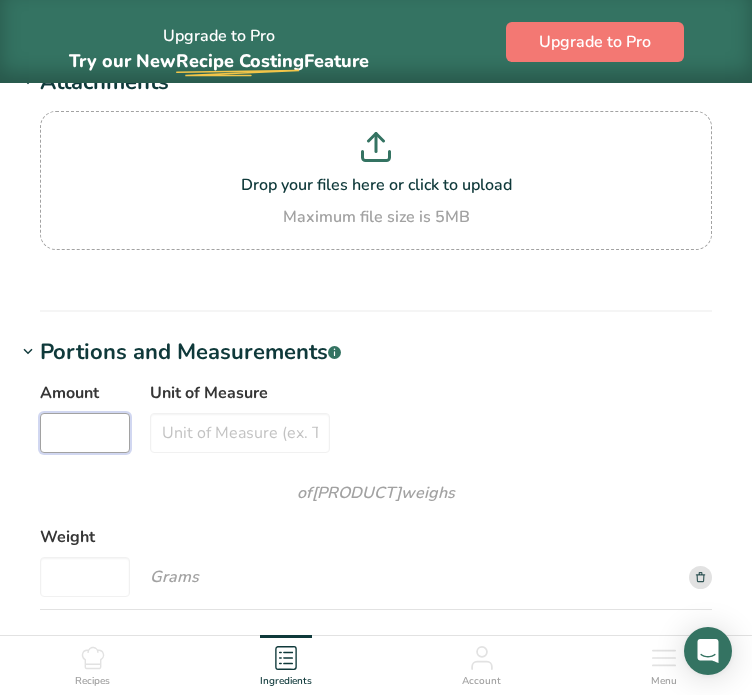 click on "Amount" at bounding box center [85, 433] 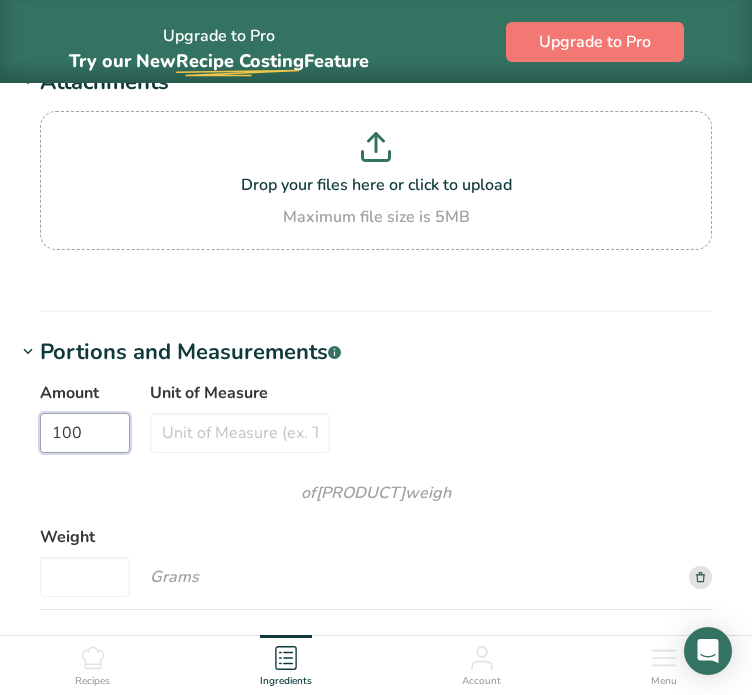 type on "100" 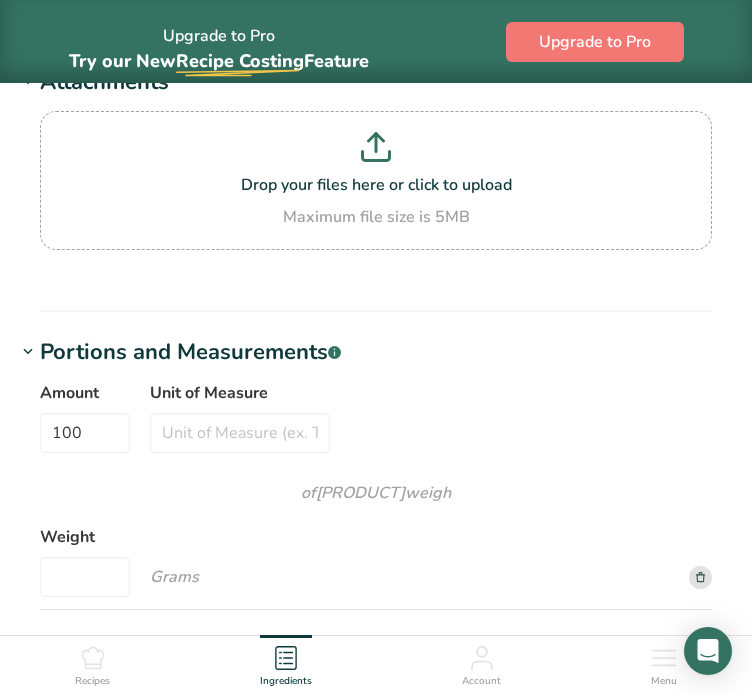 click on "Amount 100
Unit of Measure
of
[FIRST] [LAST] Rice
weigh   Weight   Grams" at bounding box center (376, 495) 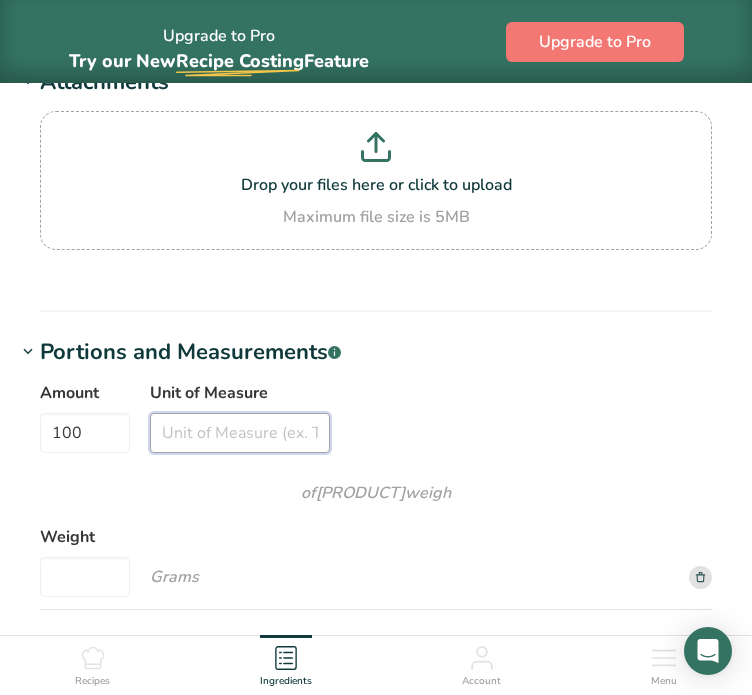 click on "Unit of Measure" at bounding box center (240, 433) 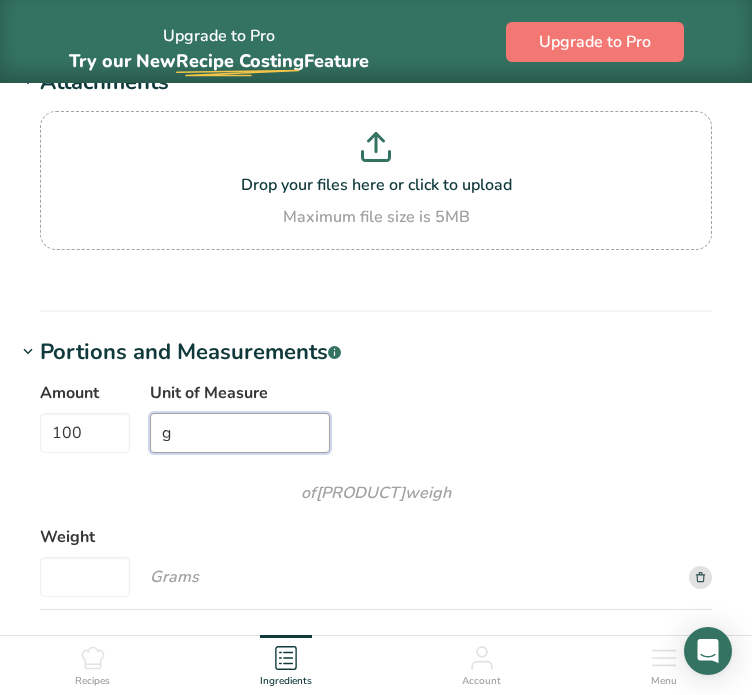 type on "g" 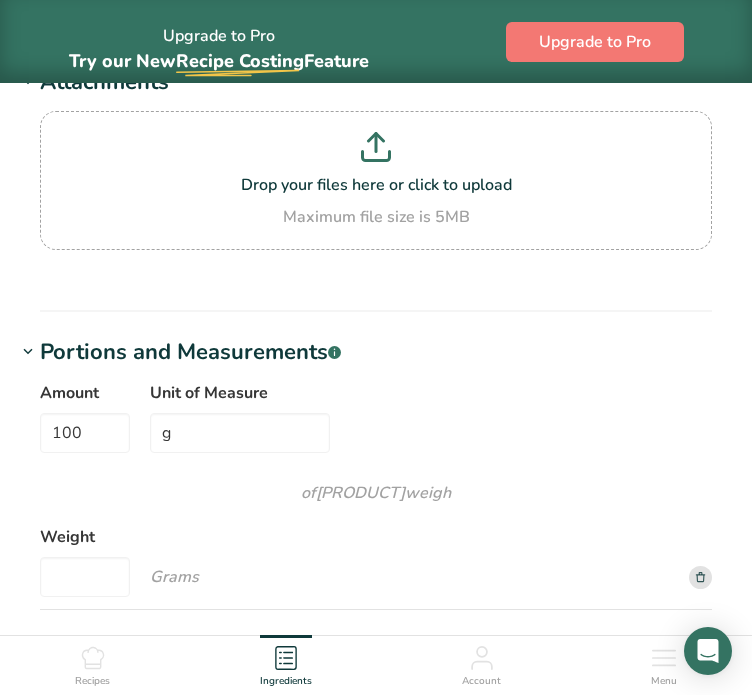 click on "[PRODUCT]" at bounding box center [360, 493] 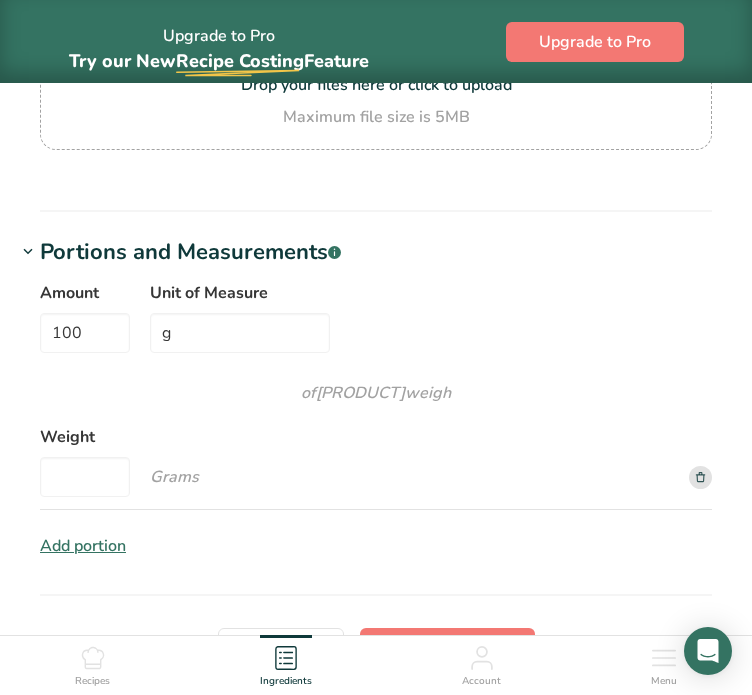 click on "Amount 100
Unit of Measure
g    of
[FIRST] [LAST] Rice
weigh   Weight   Grams" at bounding box center [376, 395] 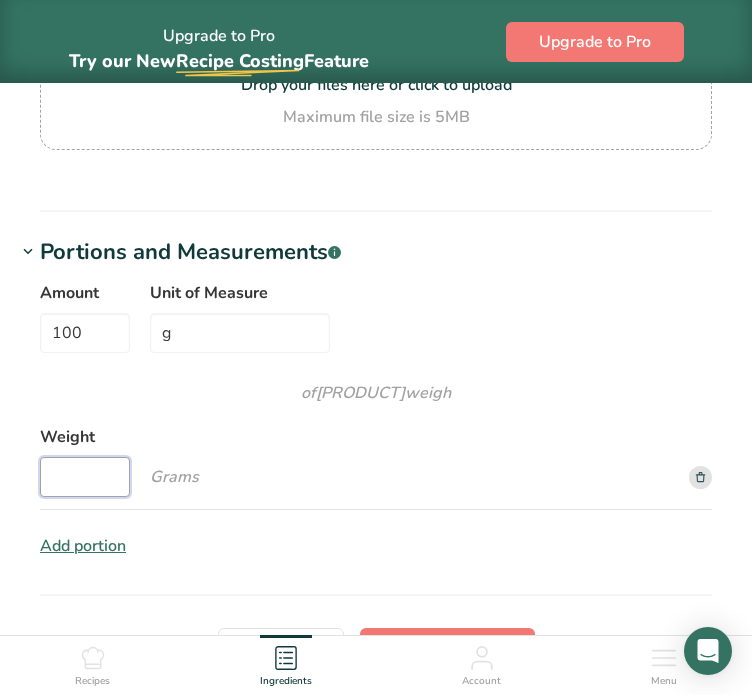 click on "Weight" at bounding box center (85, 477) 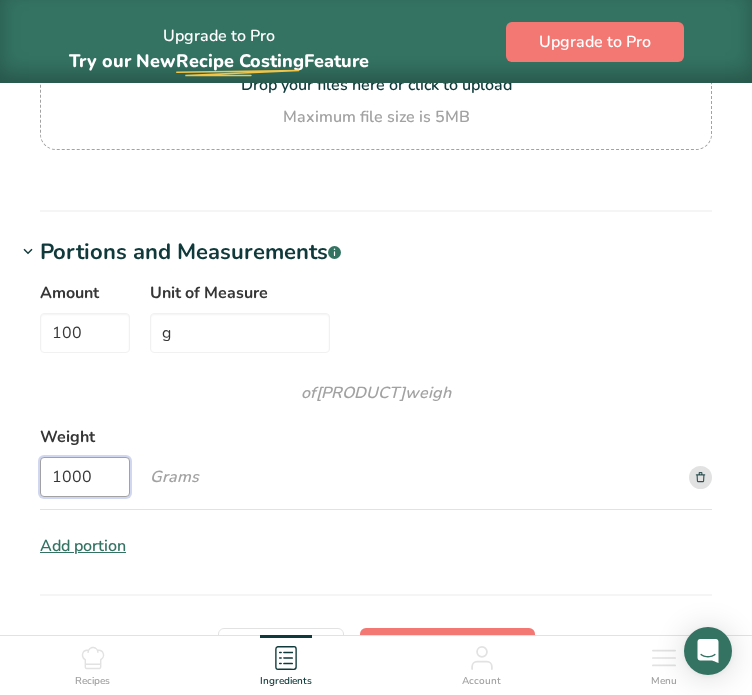 type on "1000" 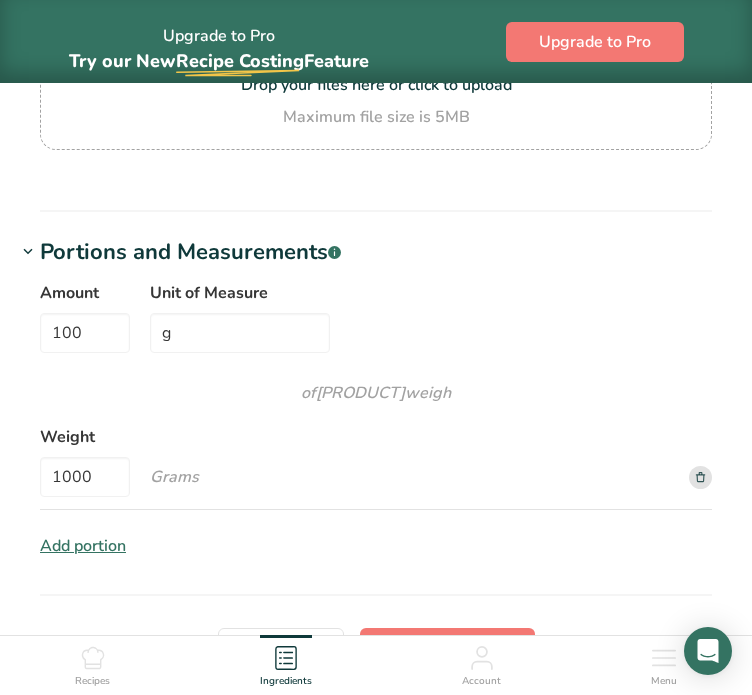 click on "Amount 100
Unit of Measure
g    of
[PRODUCT]
weigh   Weight 1000   Grams" at bounding box center (376, 395) 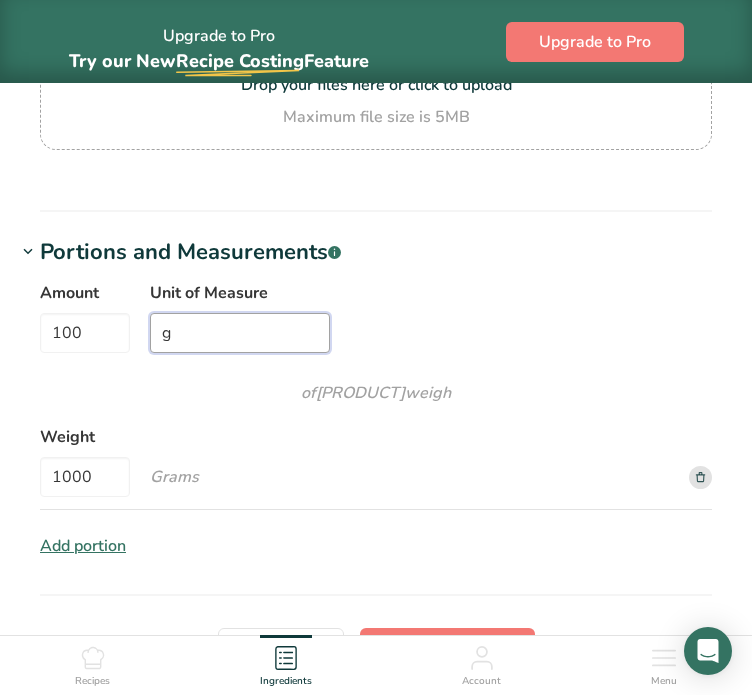 drag, startPoint x: 226, startPoint y: 344, endPoint x: 136, endPoint y: 338, distance: 90.199776 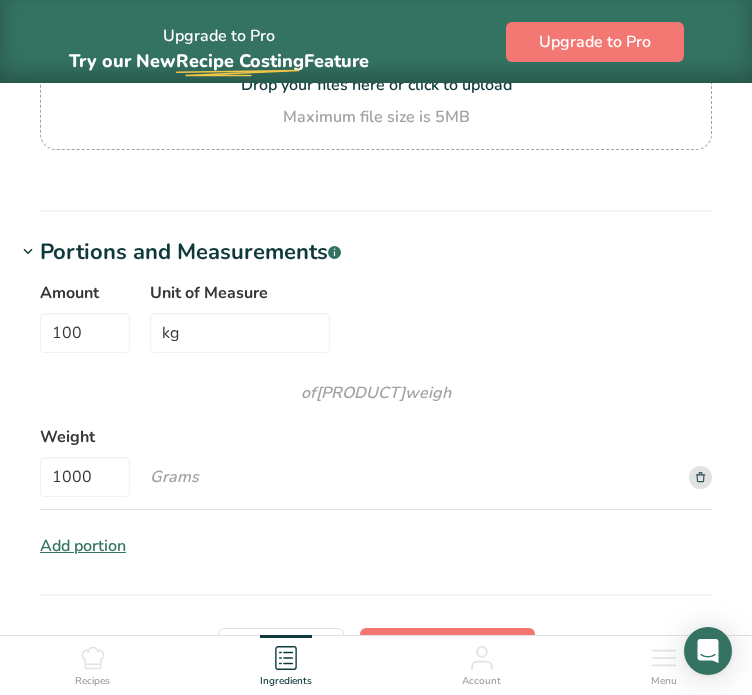 click on "[PRODUCT]" at bounding box center [360, 393] 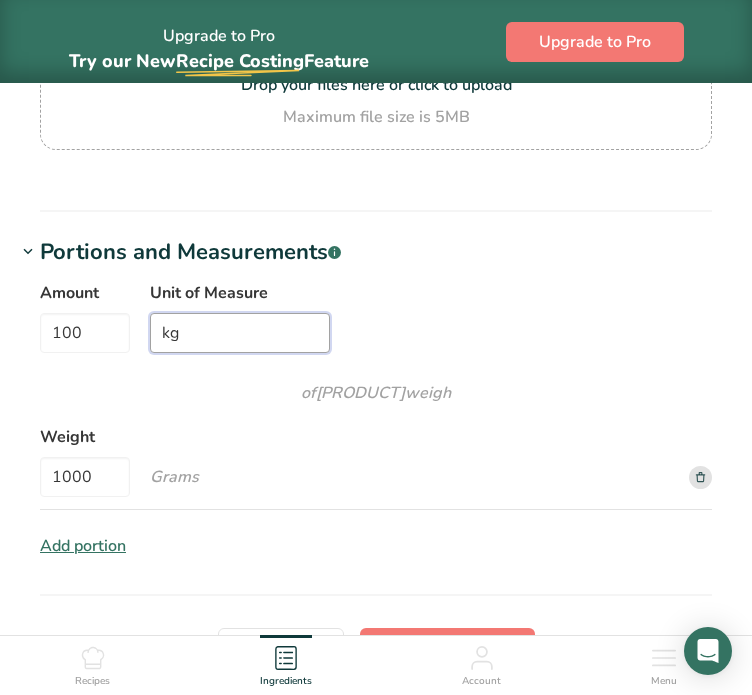 click on "kg" at bounding box center (240, 333) 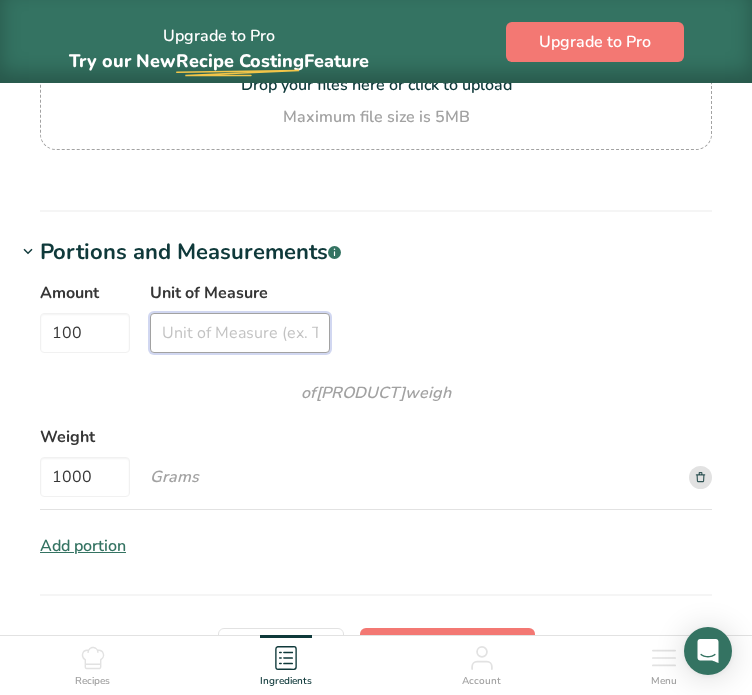 type 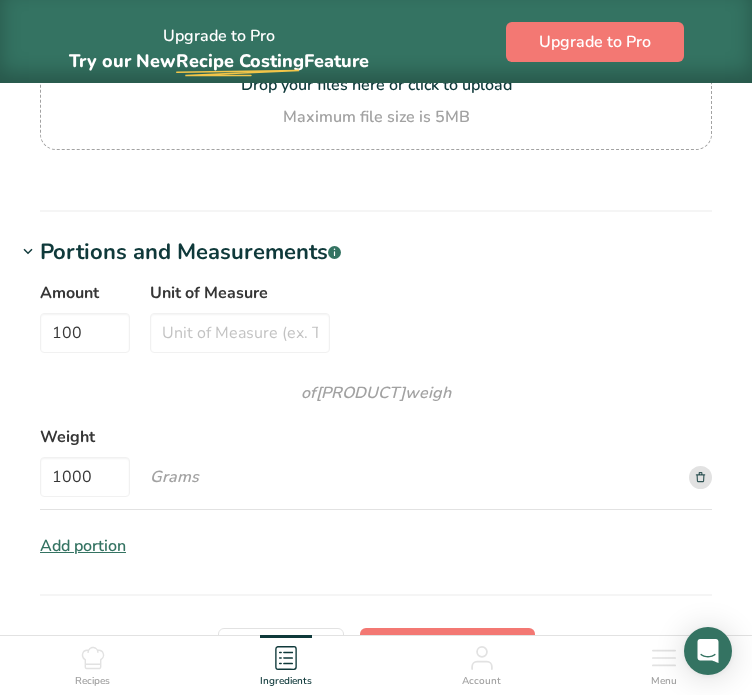 click on "Amount 100
Unit of Measure
of
[PRODUCT]
weigh   Weight 1000   Grams" at bounding box center [376, 395] 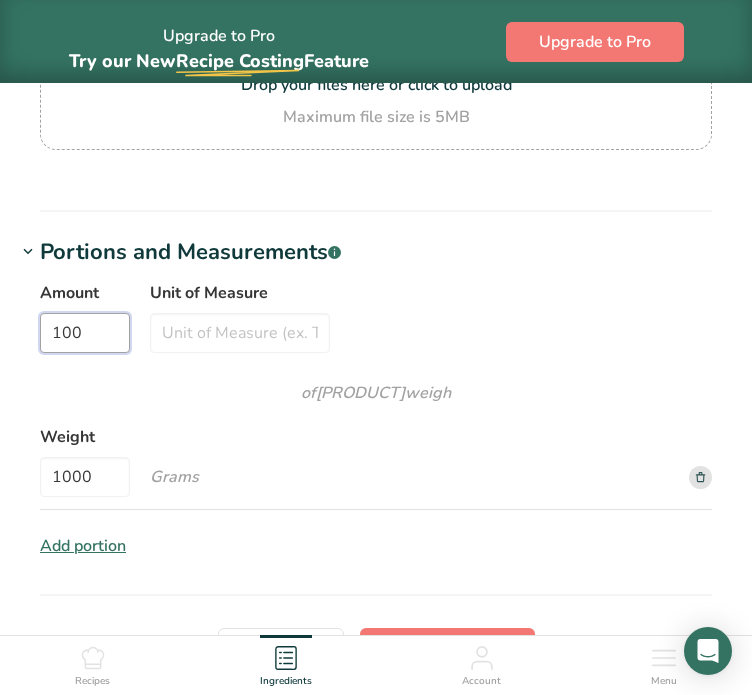 drag, startPoint x: 95, startPoint y: 335, endPoint x: 15, endPoint y: 335, distance: 80 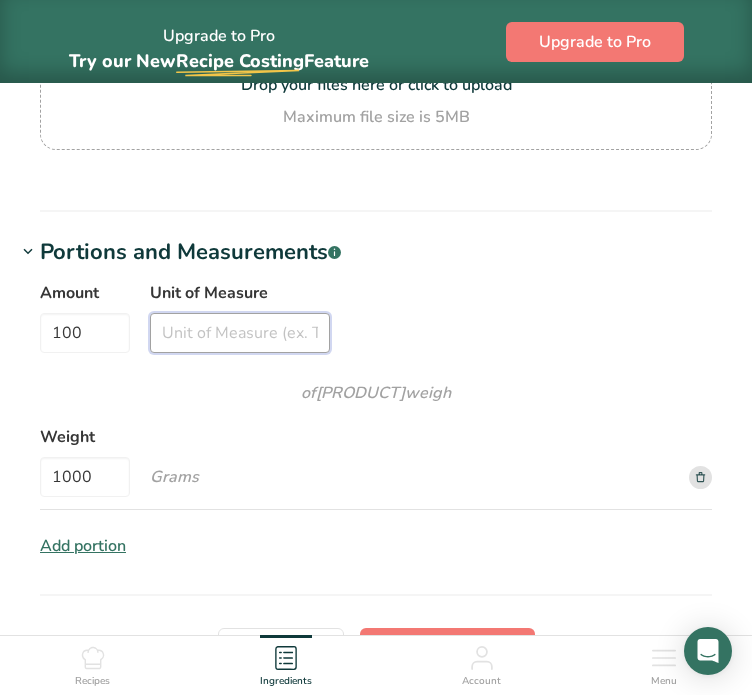 click on "Unit of Measure" at bounding box center [240, 333] 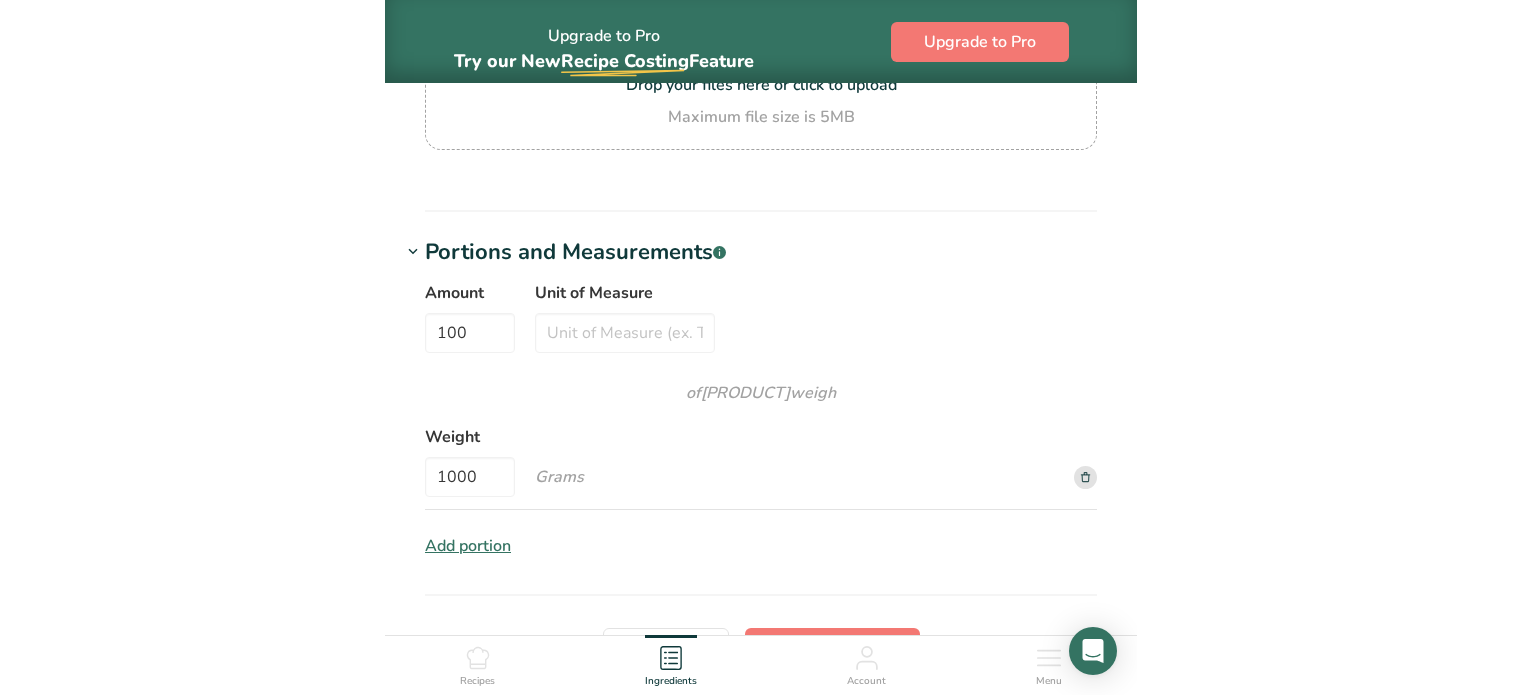 scroll, scrollTop: 2070, scrollLeft: 0, axis: vertical 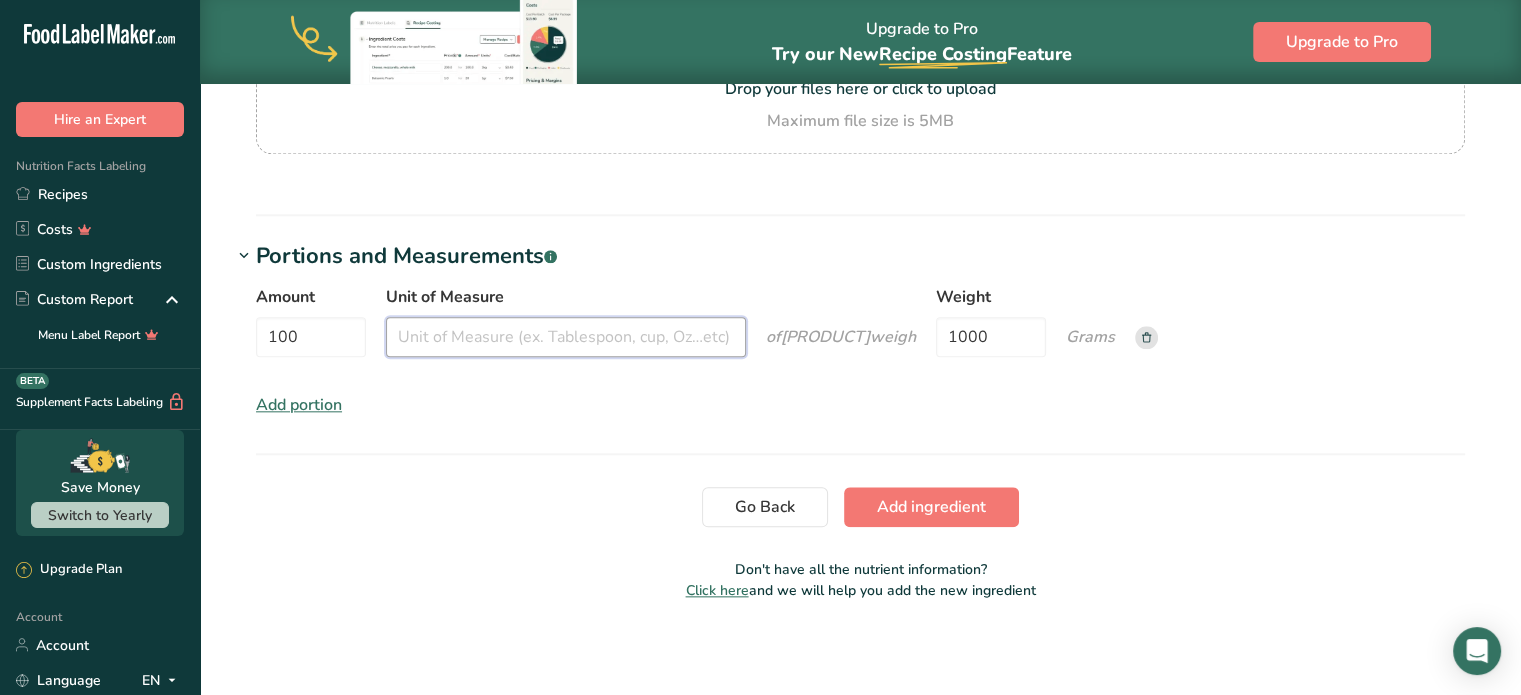 click on "Unit of Measure" at bounding box center (566, 337) 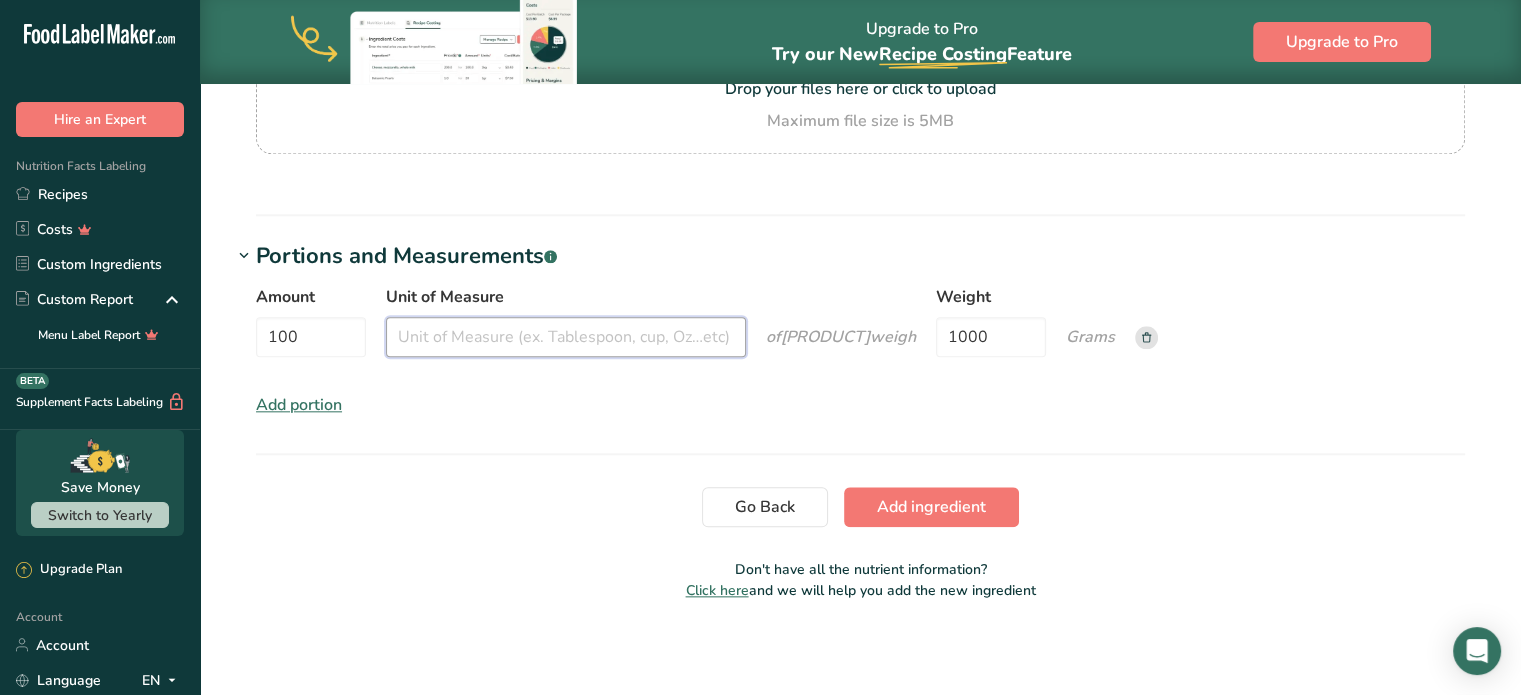 click on "Unit of Measure" at bounding box center [566, 337] 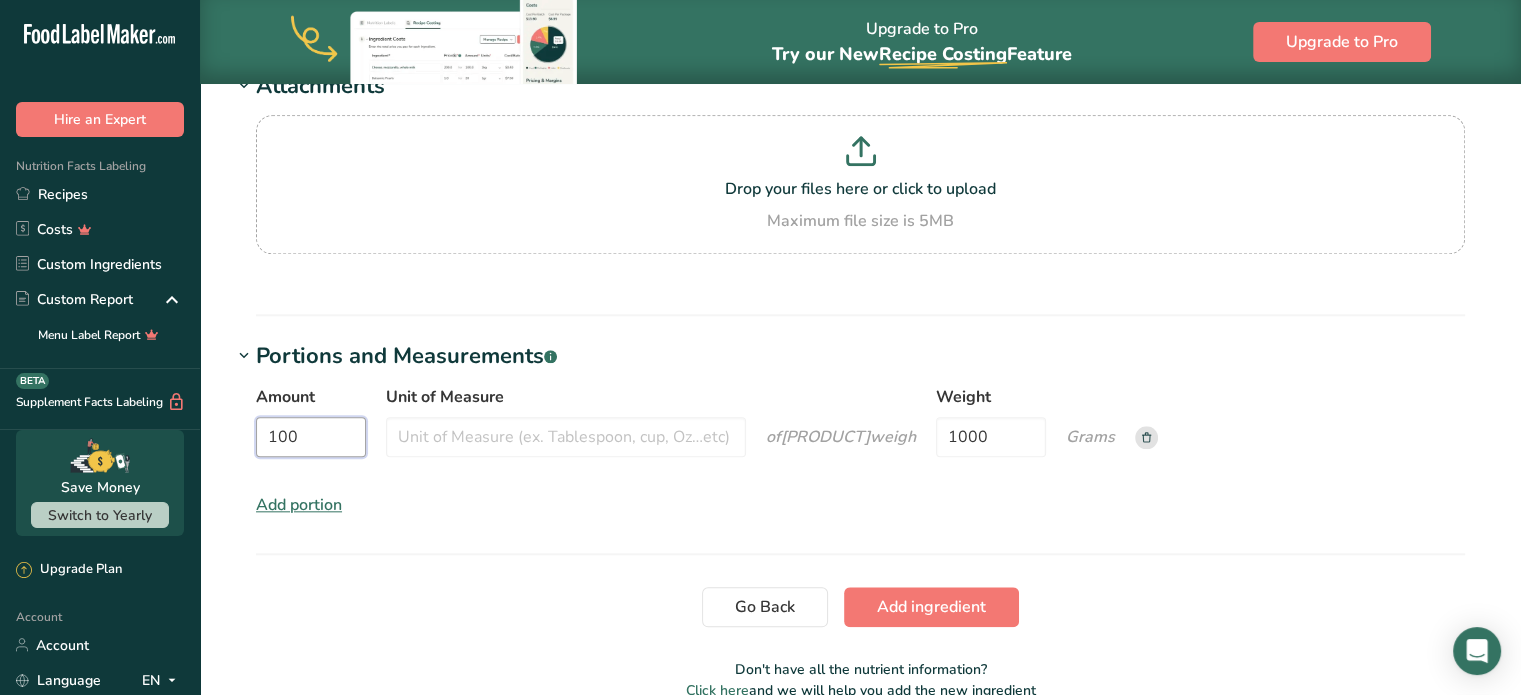 drag, startPoint x: 314, startPoint y: 435, endPoint x: 266, endPoint y: 435, distance: 48 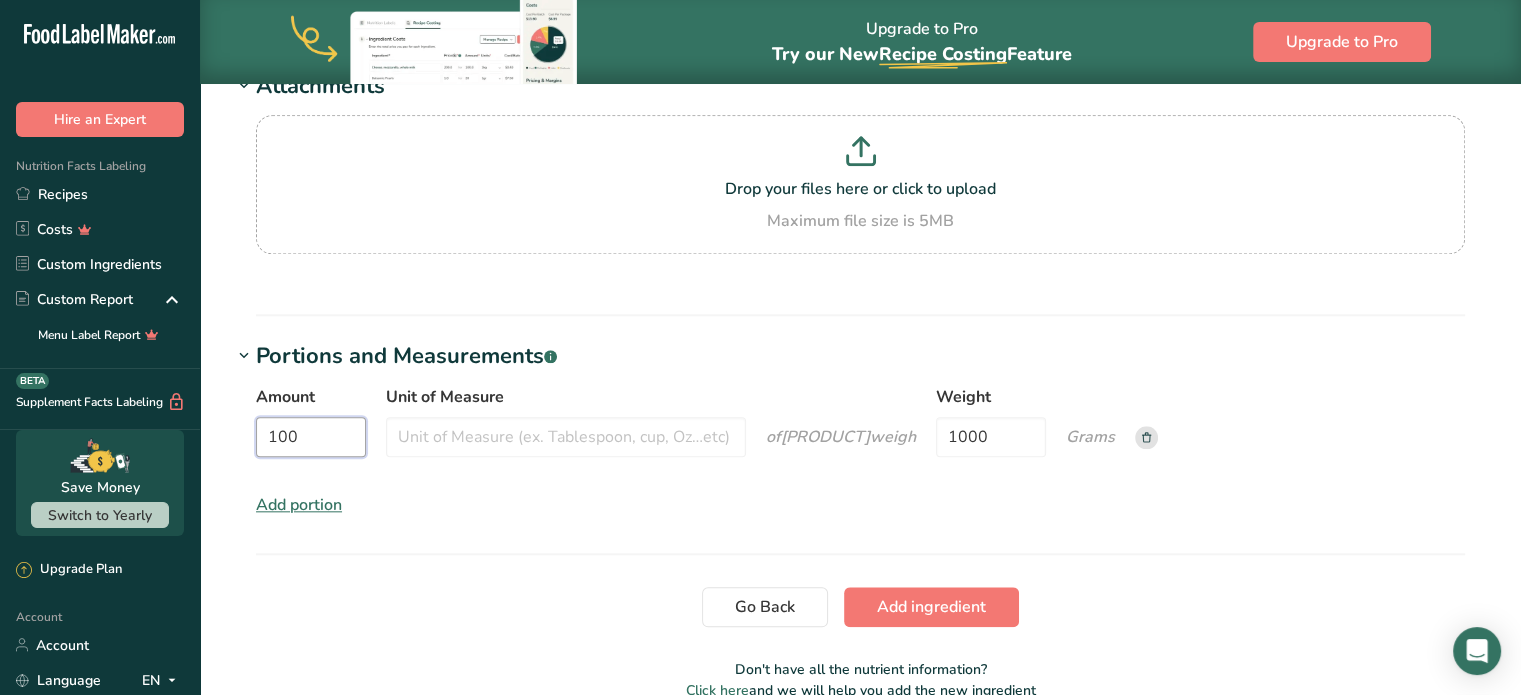 click on "100" at bounding box center (311, 437) 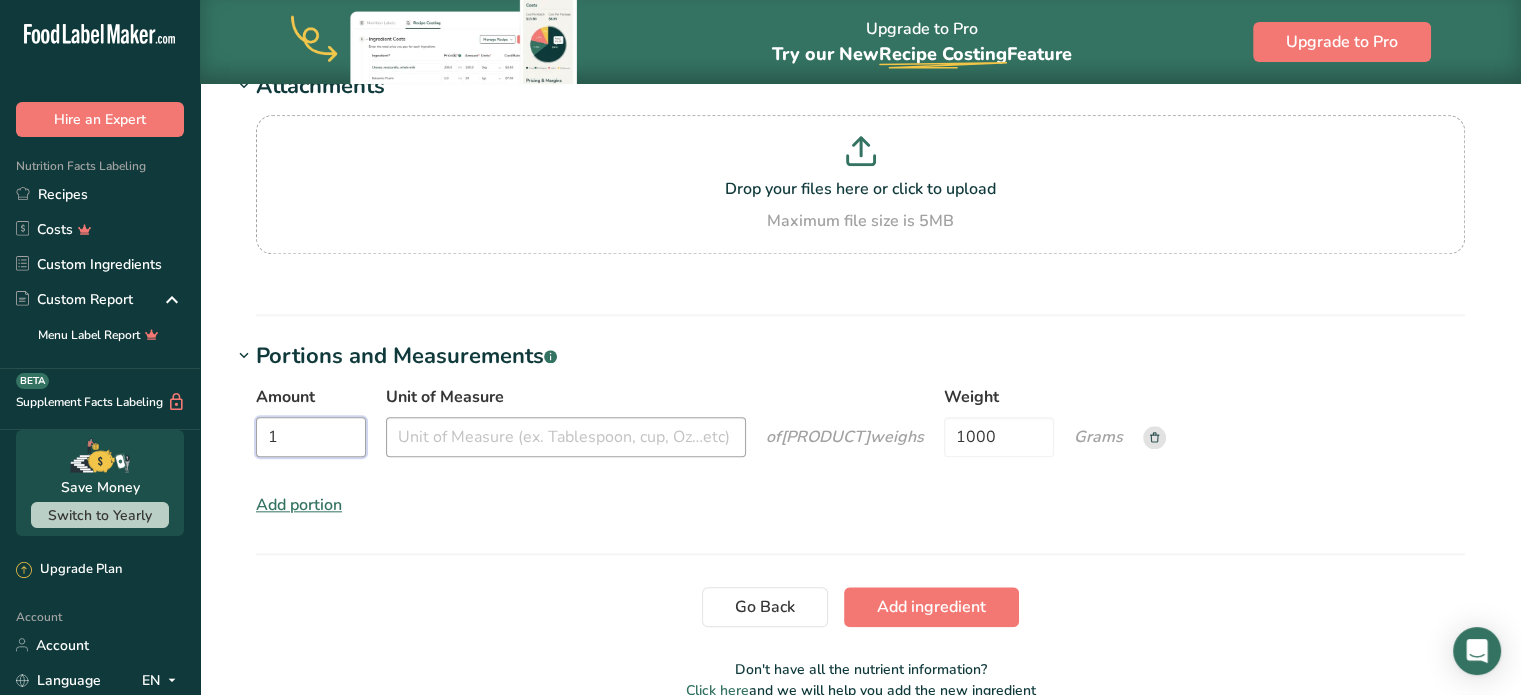 type on "1" 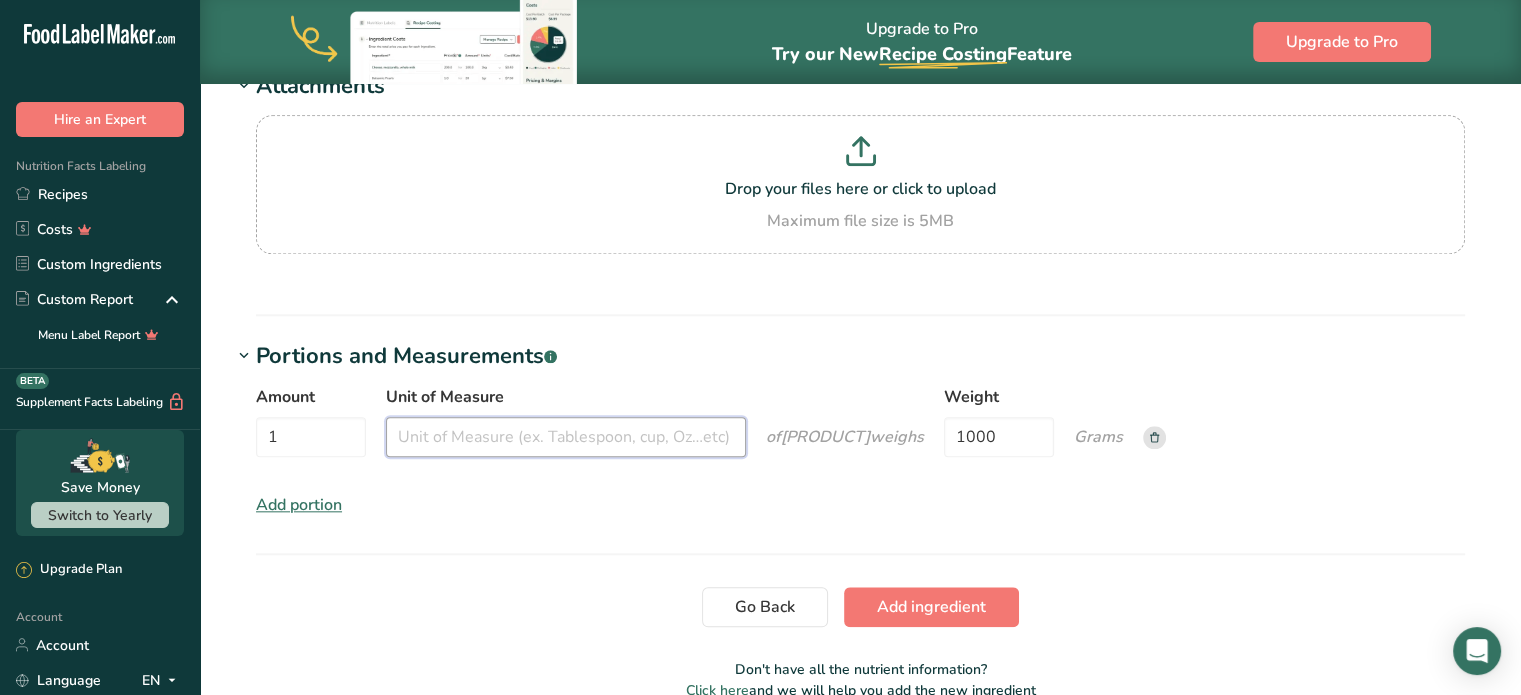 click on "Unit of Measure" at bounding box center (566, 437) 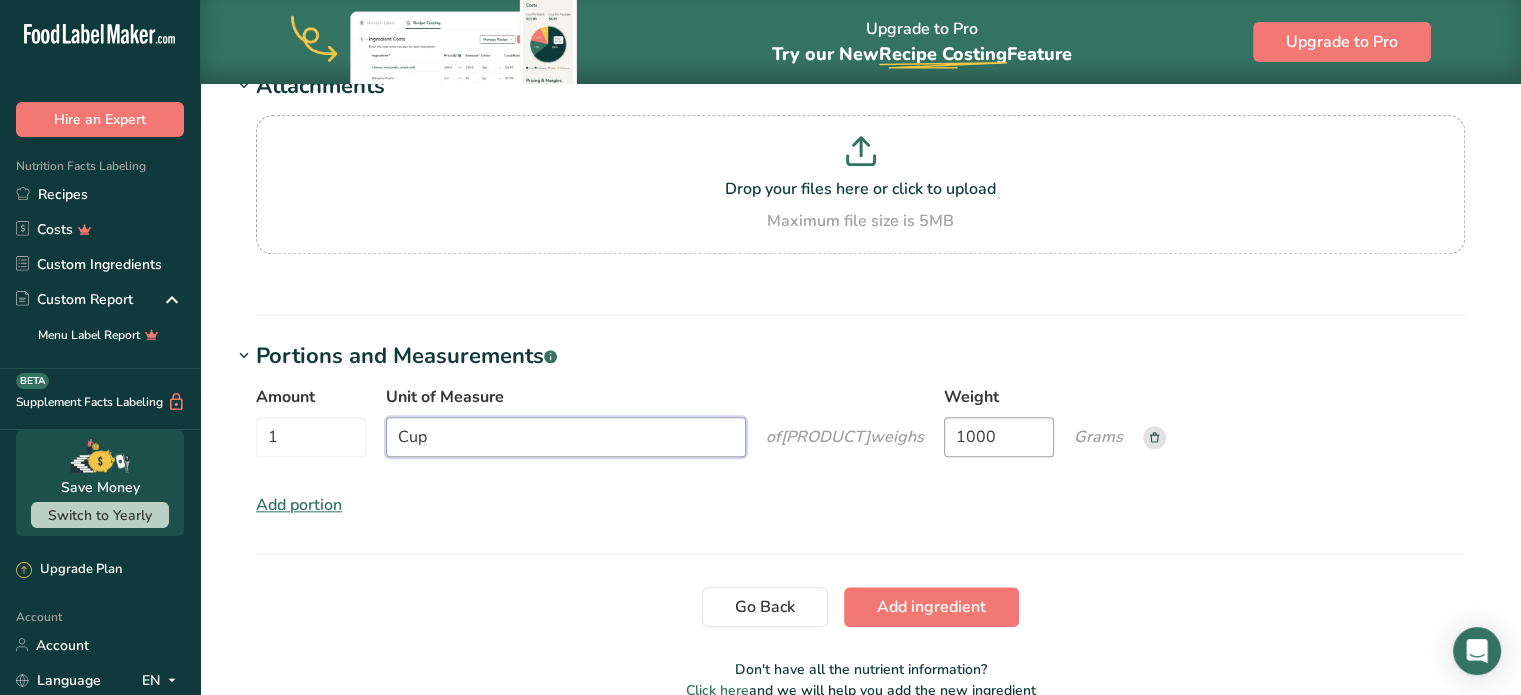type on "Cup" 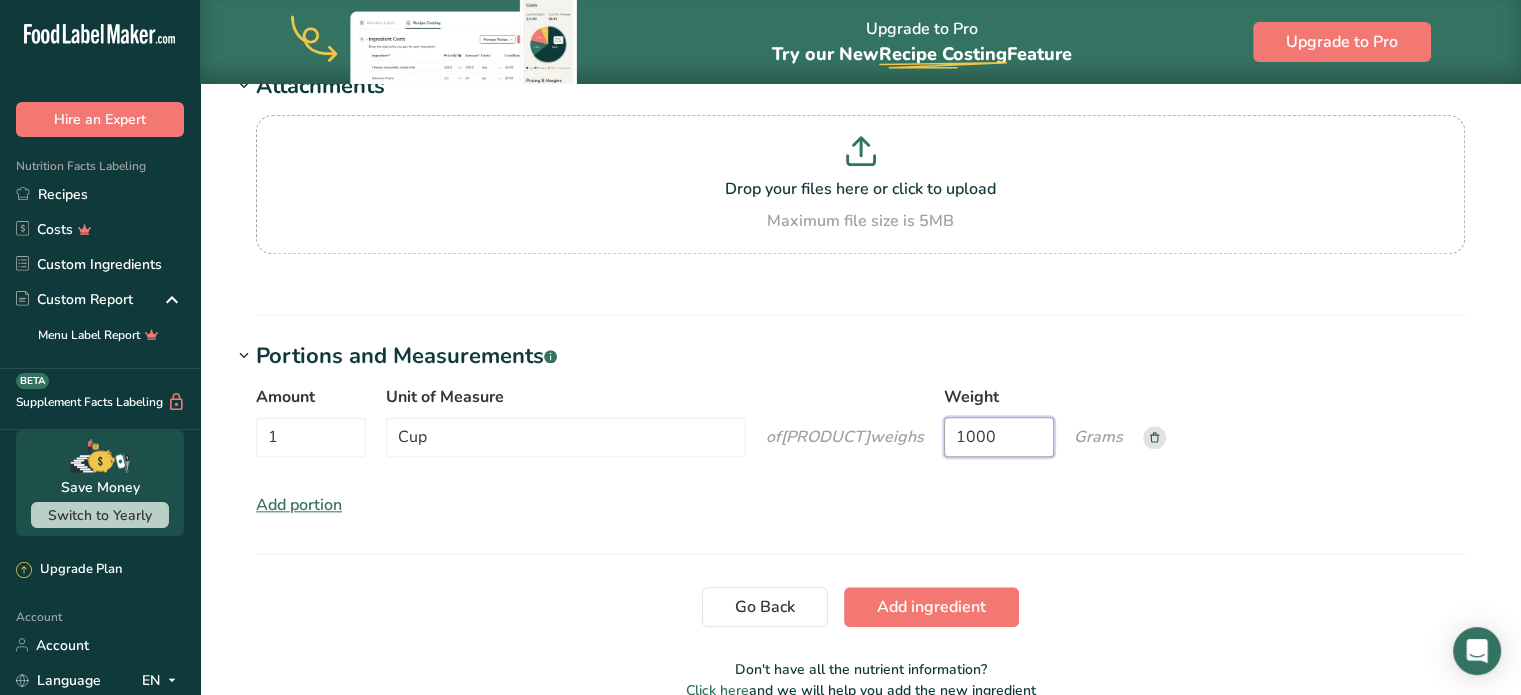 drag, startPoint x: 1061, startPoint y: 427, endPoint x: 972, endPoint y: 433, distance: 89.20202 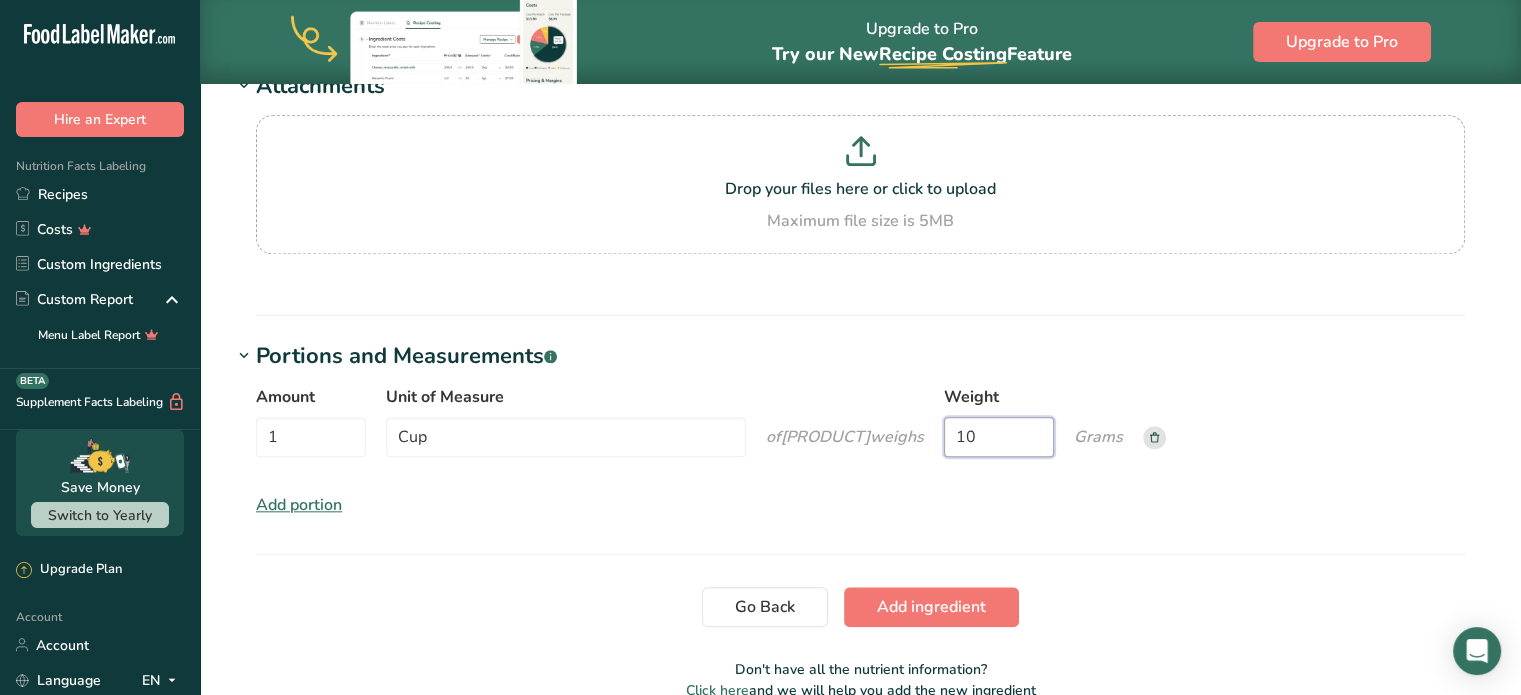 type on "1" 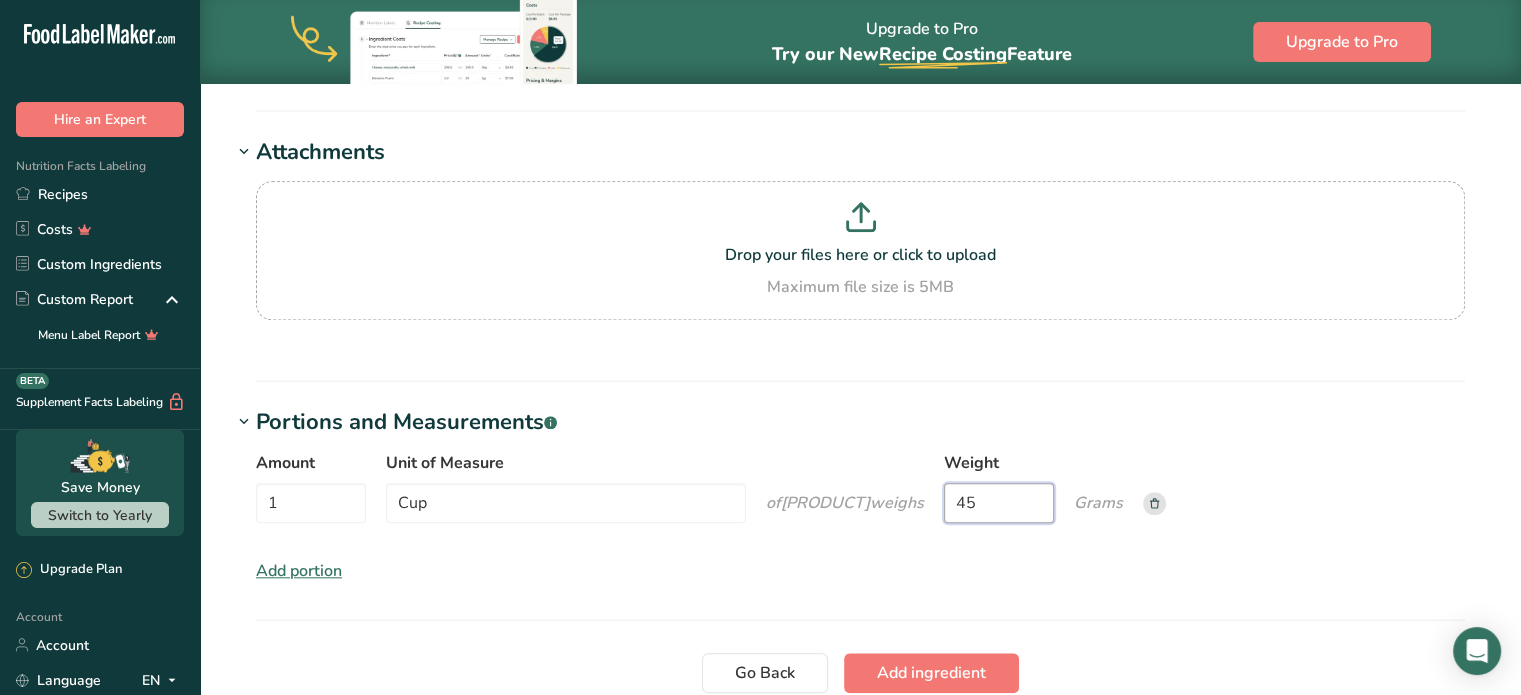 scroll, scrollTop: 1870, scrollLeft: 0, axis: vertical 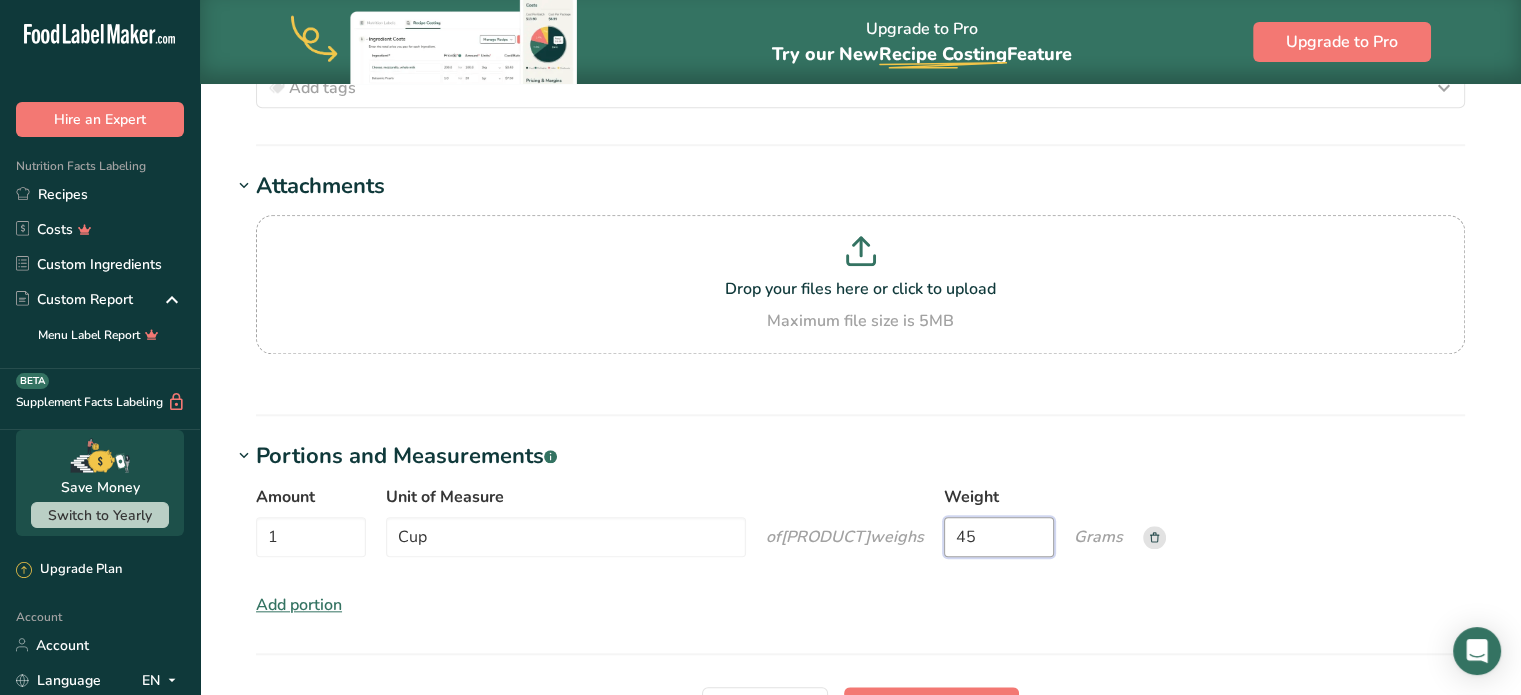 type on "45" 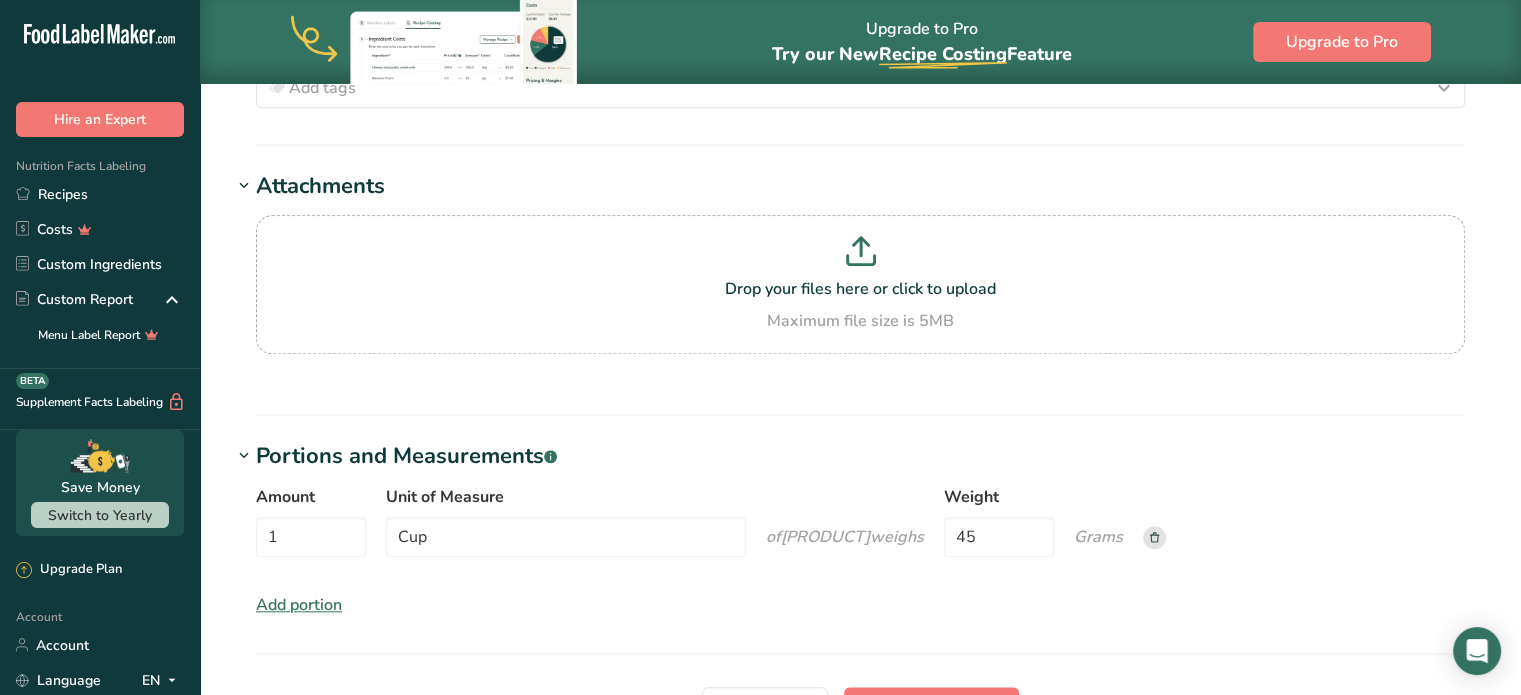 click on "Amount 1
Unit of Measure
Cup    of
[FIRST] [LAST] Rice
weigh s   Weight 45   Grams
Add portion" at bounding box center (860, 551) 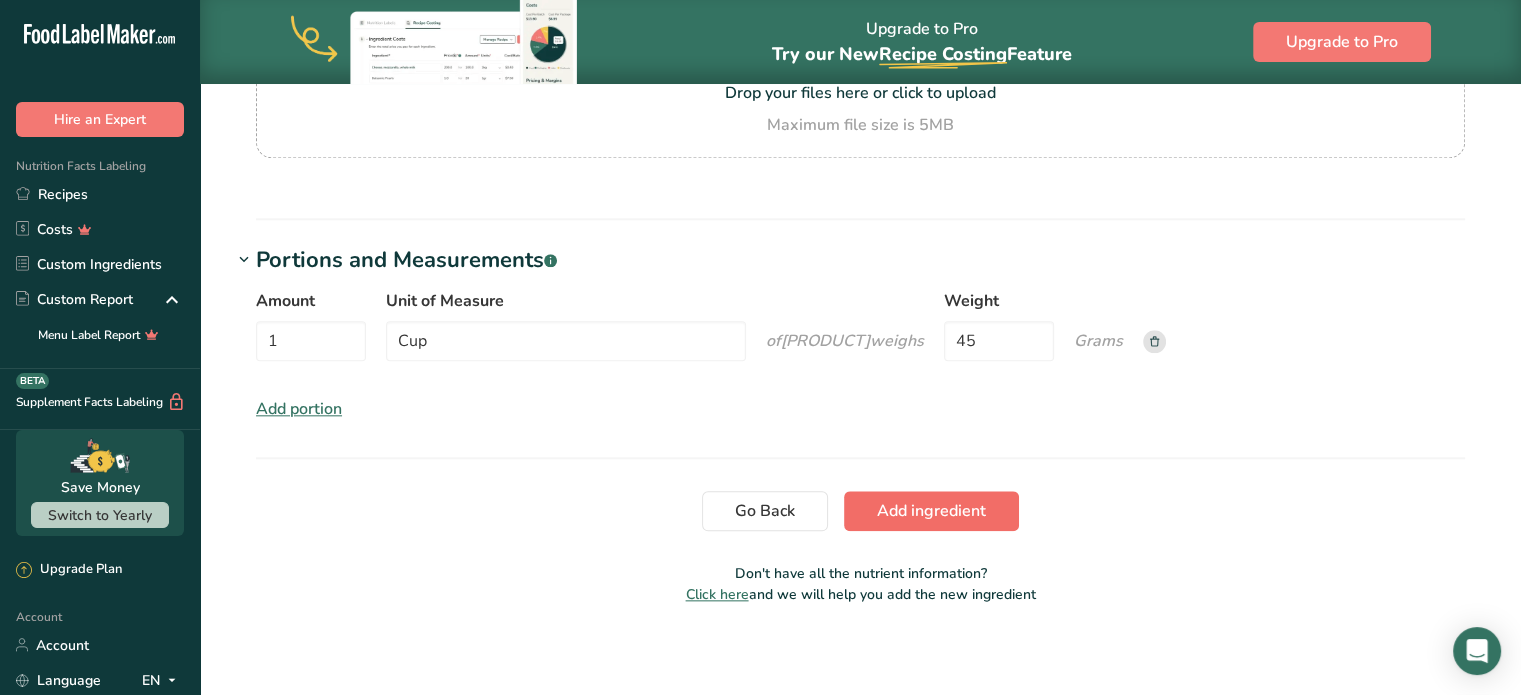 scroll, scrollTop: 2070, scrollLeft: 0, axis: vertical 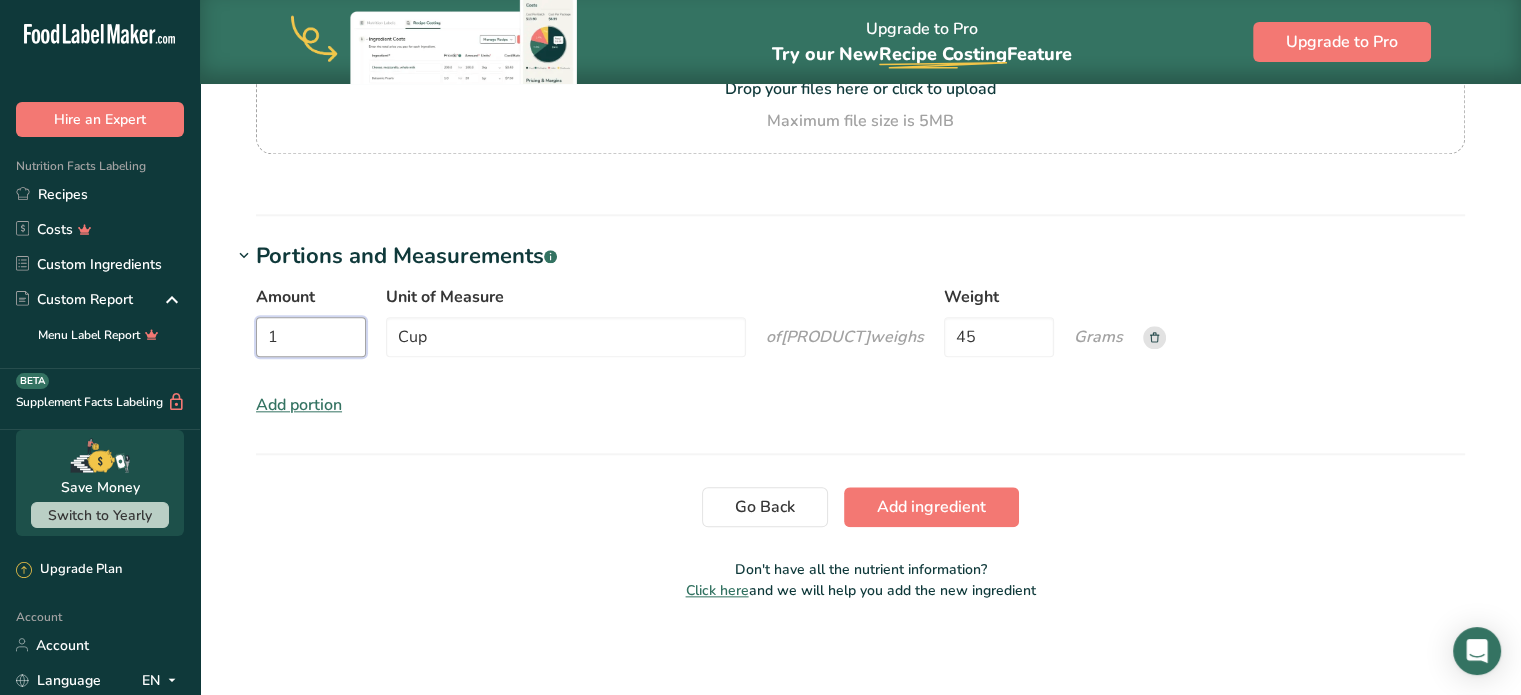 click on "1" at bounding box center [311, 337] 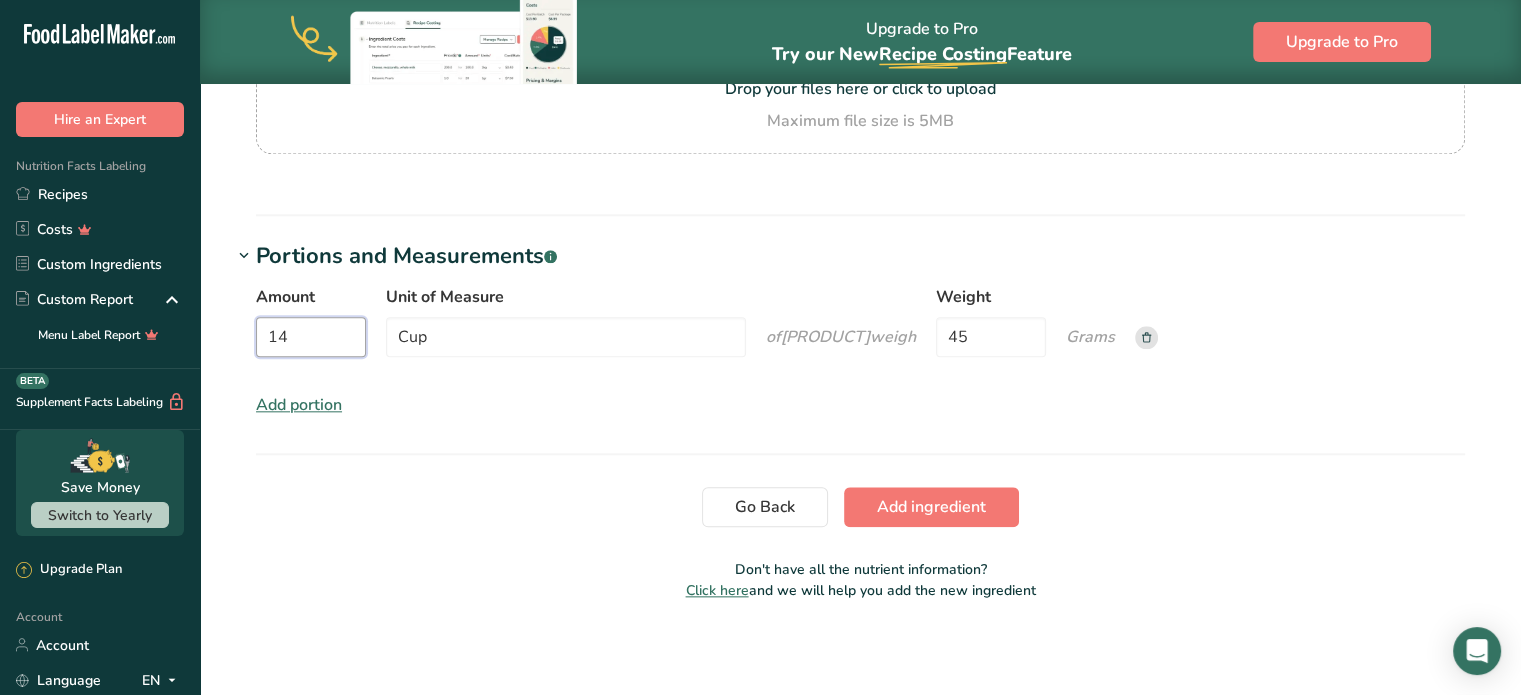 type on "1" 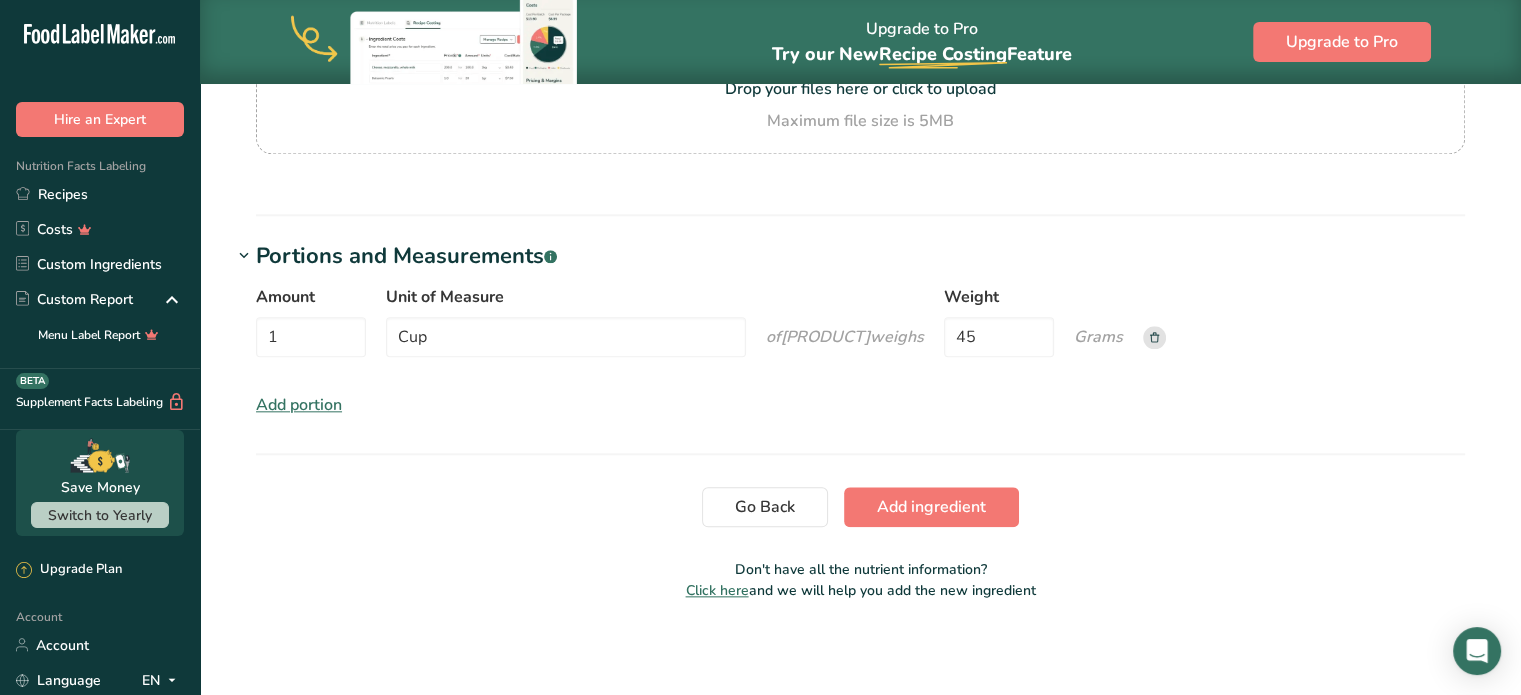 click on "Amount 1
Unit of Measure
Cup    of
[FIRST] [LAST] Rice
weigh s   Weight 45   Grams
Add portion" at bounding box center [860, 351] 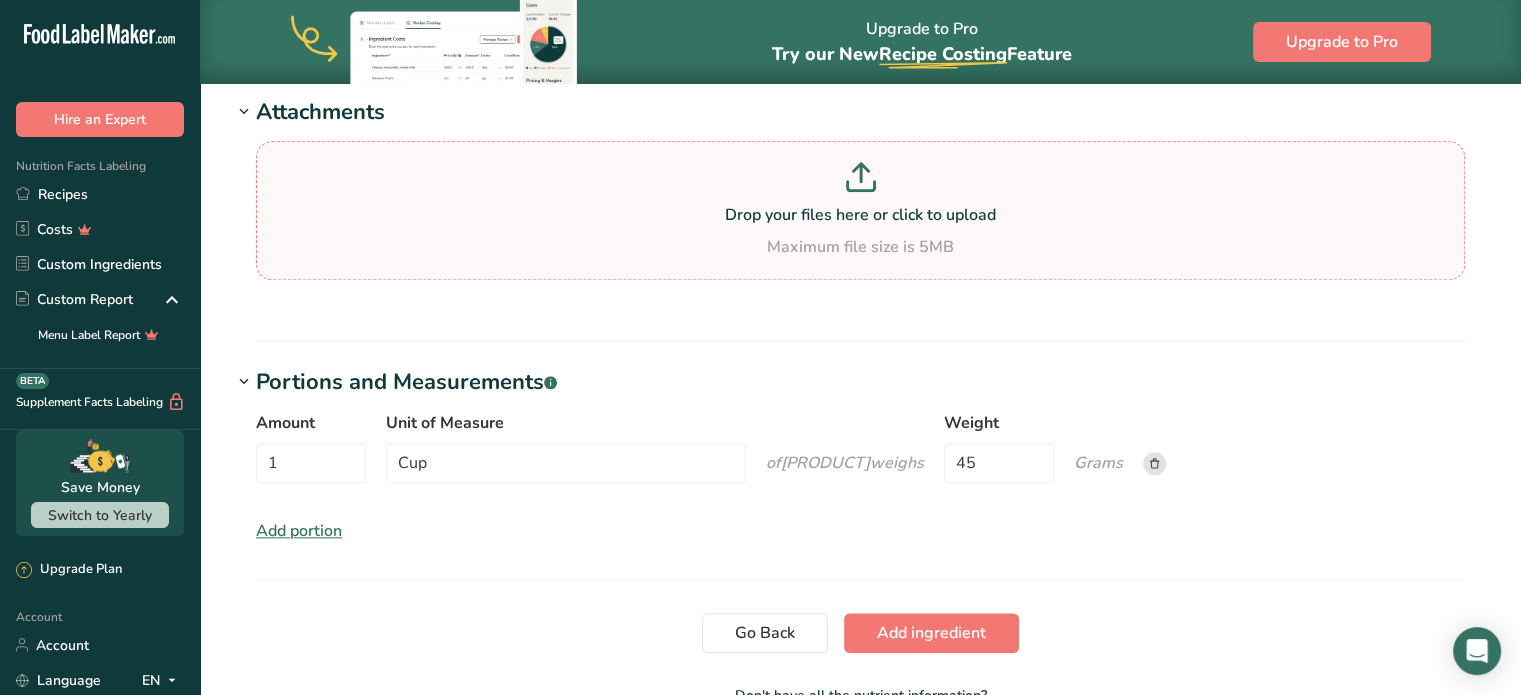 scroll, scrollTop: 2070, scrollLeft: 0, axis: vertical 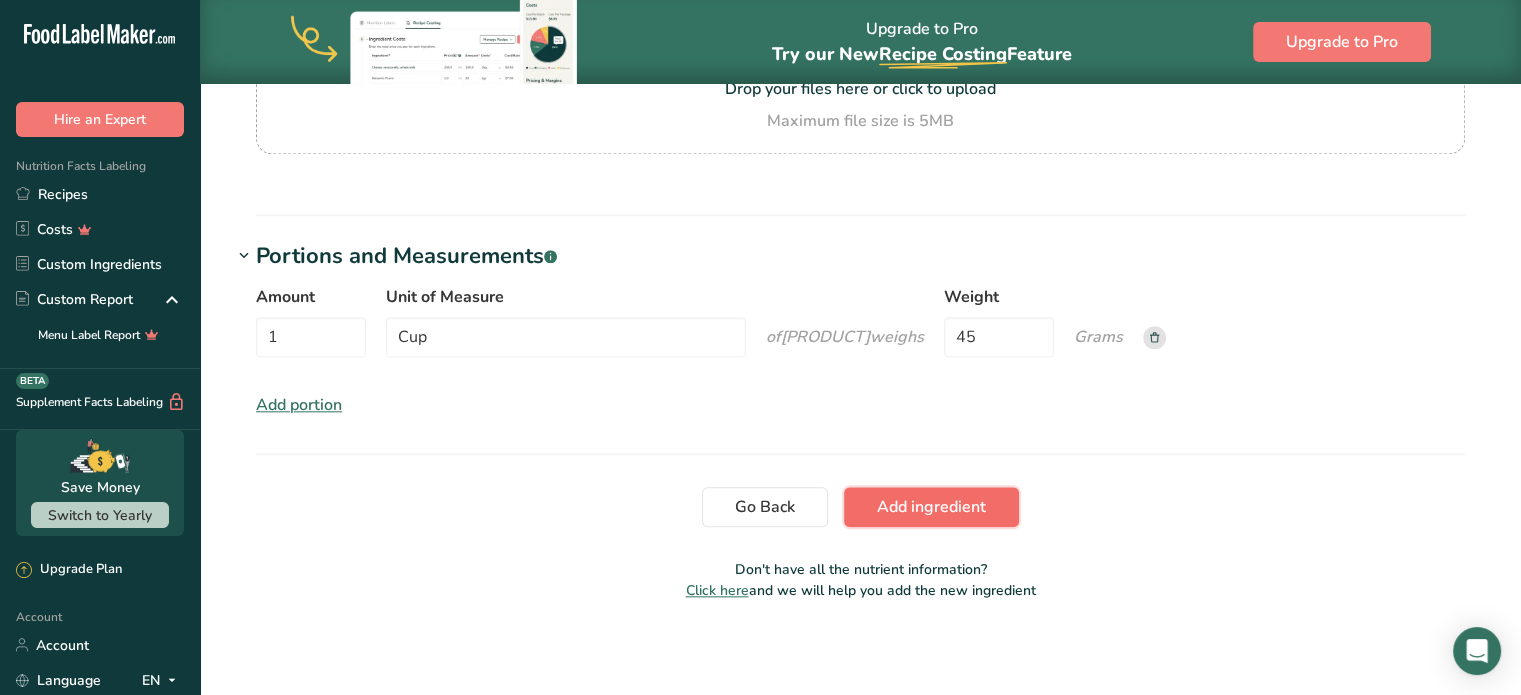 click on "Add ingredient" at bounding box center [931, 507] 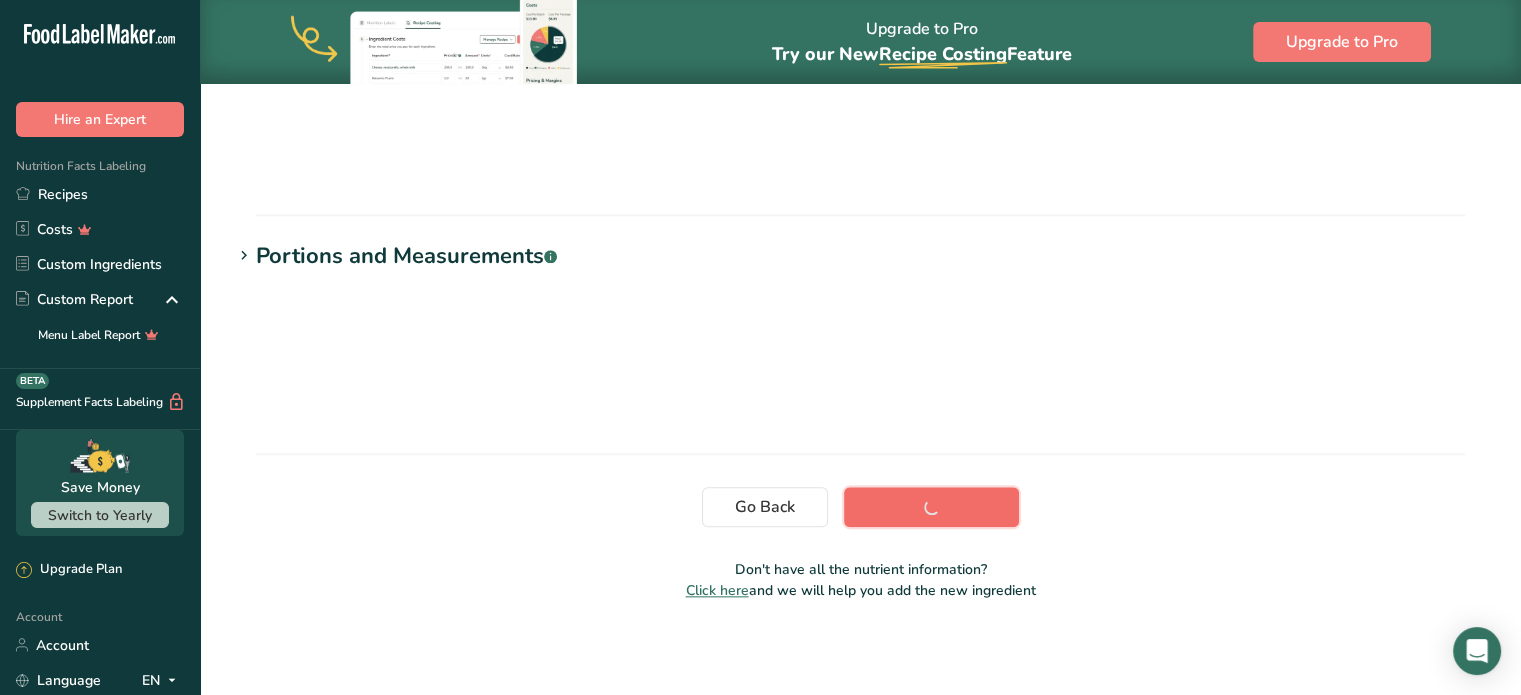 scroll, scrollTop: 364, scrollLeft: 0, axis: vertical 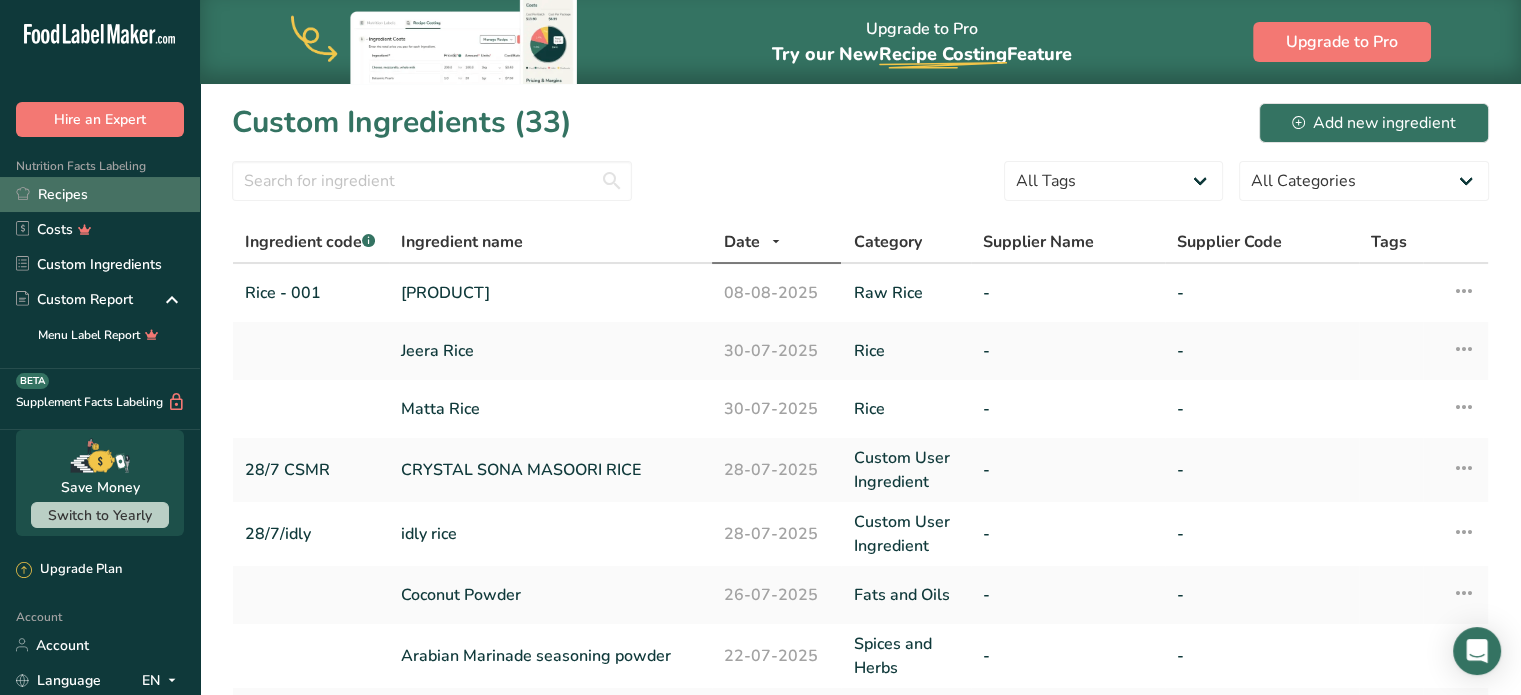 click 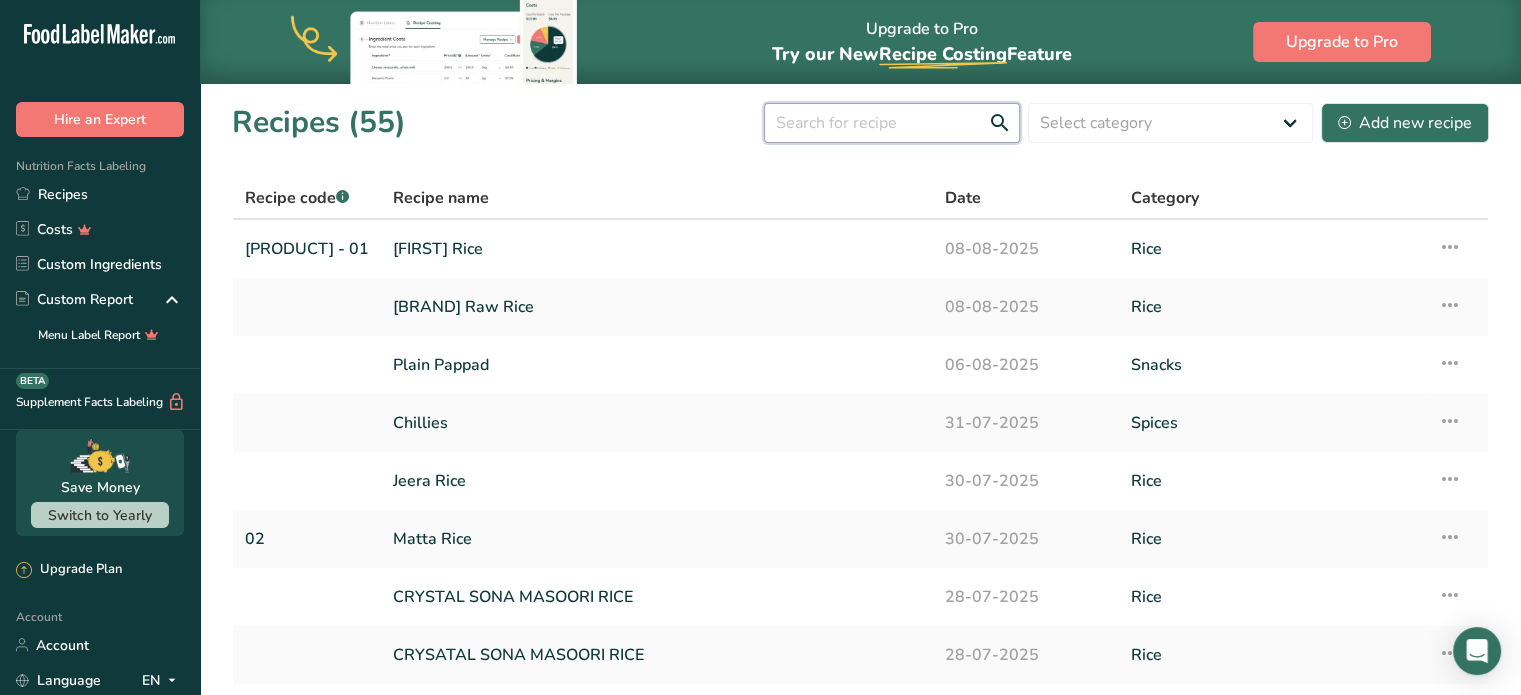 click at bounding box center [892, 123] 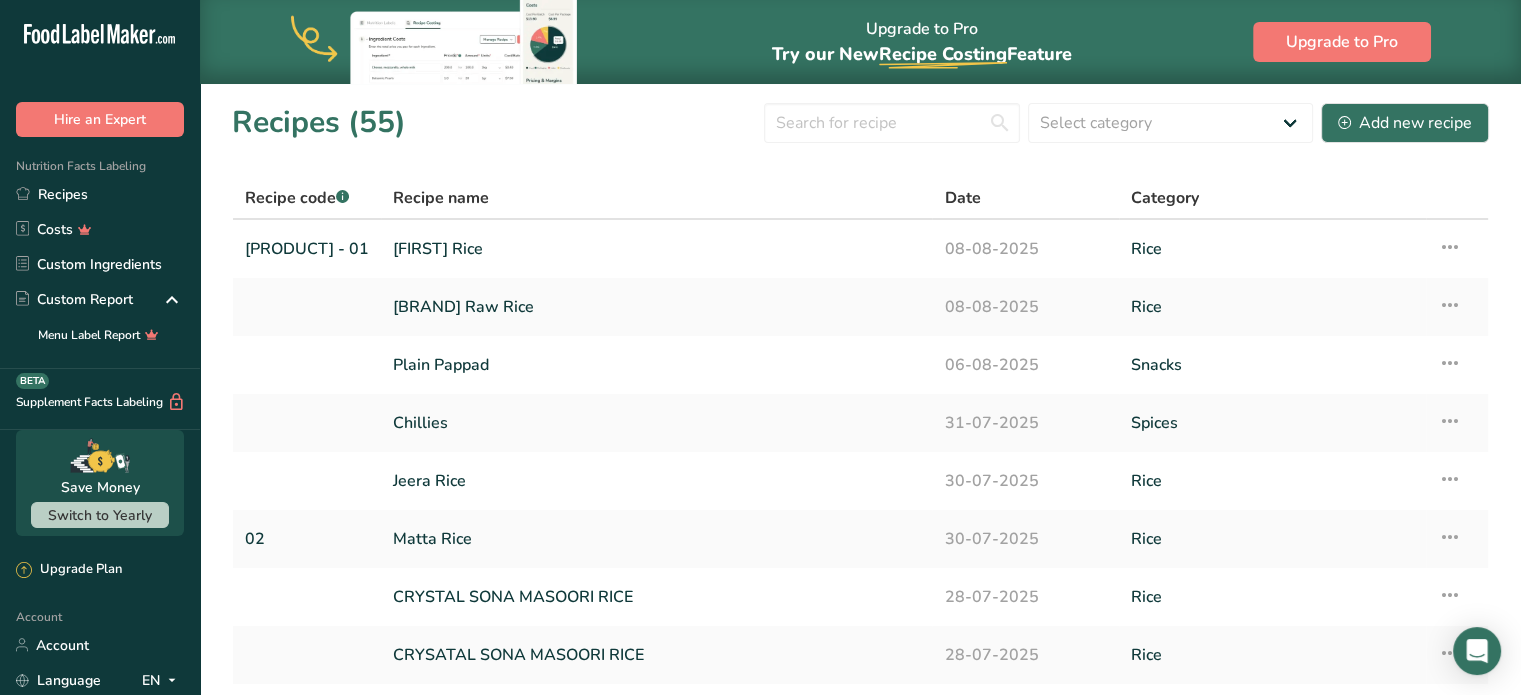 click on "Recipes (55)
Select category
All
Baked Goods
Beverages
Cereals and Pulses
Coconut
Confectionery
Cooked Meals, Salads, & Sauces
cooking Oil
Dairy
flour
Frozen
Papads
Pickle
[PRODUCT]
Salt
Snacks
Spices
Sugar
Add new recipe
Recipe code
.a-a{fill:#347362;}.b-a{fill:#fff;}.b-a{fill:#fff;}          Recipe name   Date   Category
[PRODUCT] - 01
Basmathi [PRODUCT]
08-08-2025
Recipe Setup" at bounding box center (860, 490) 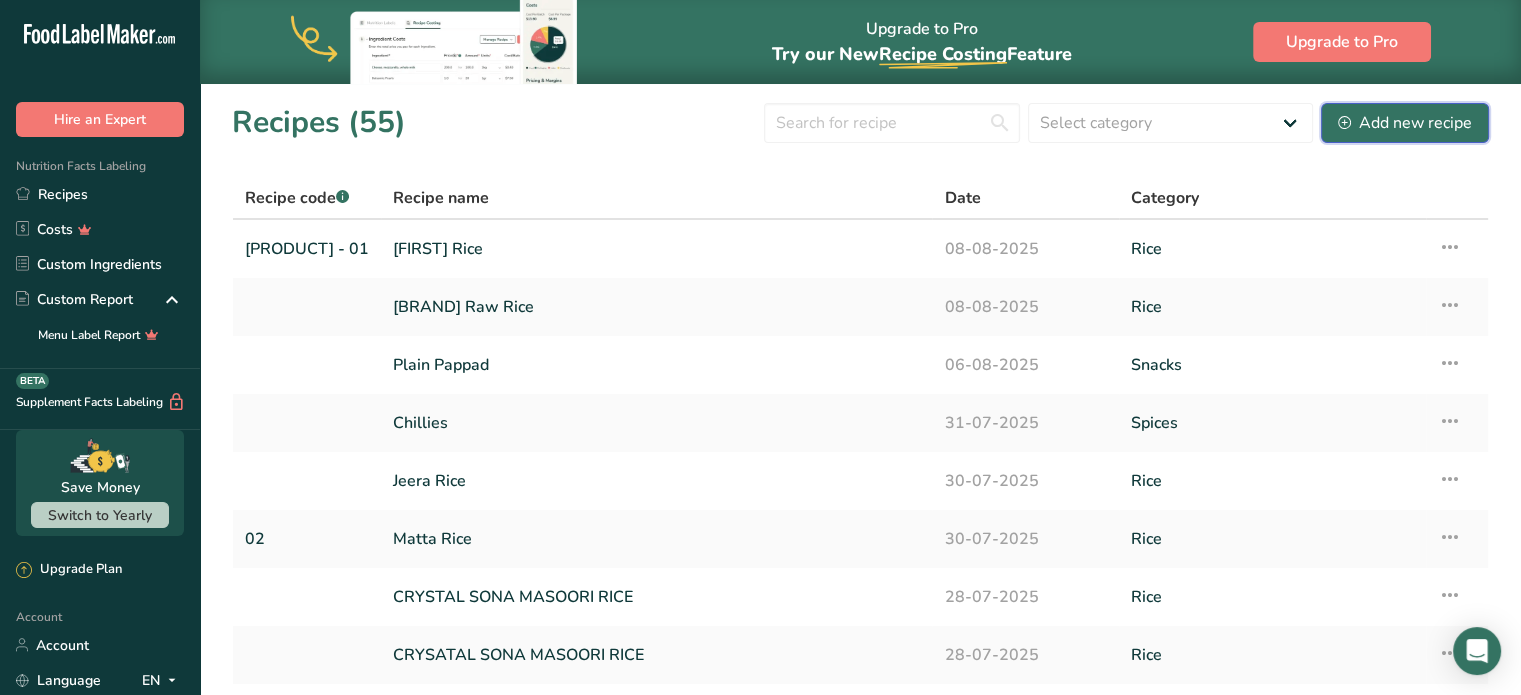click on "Add new recipe" at bounding box center (1405, 123) 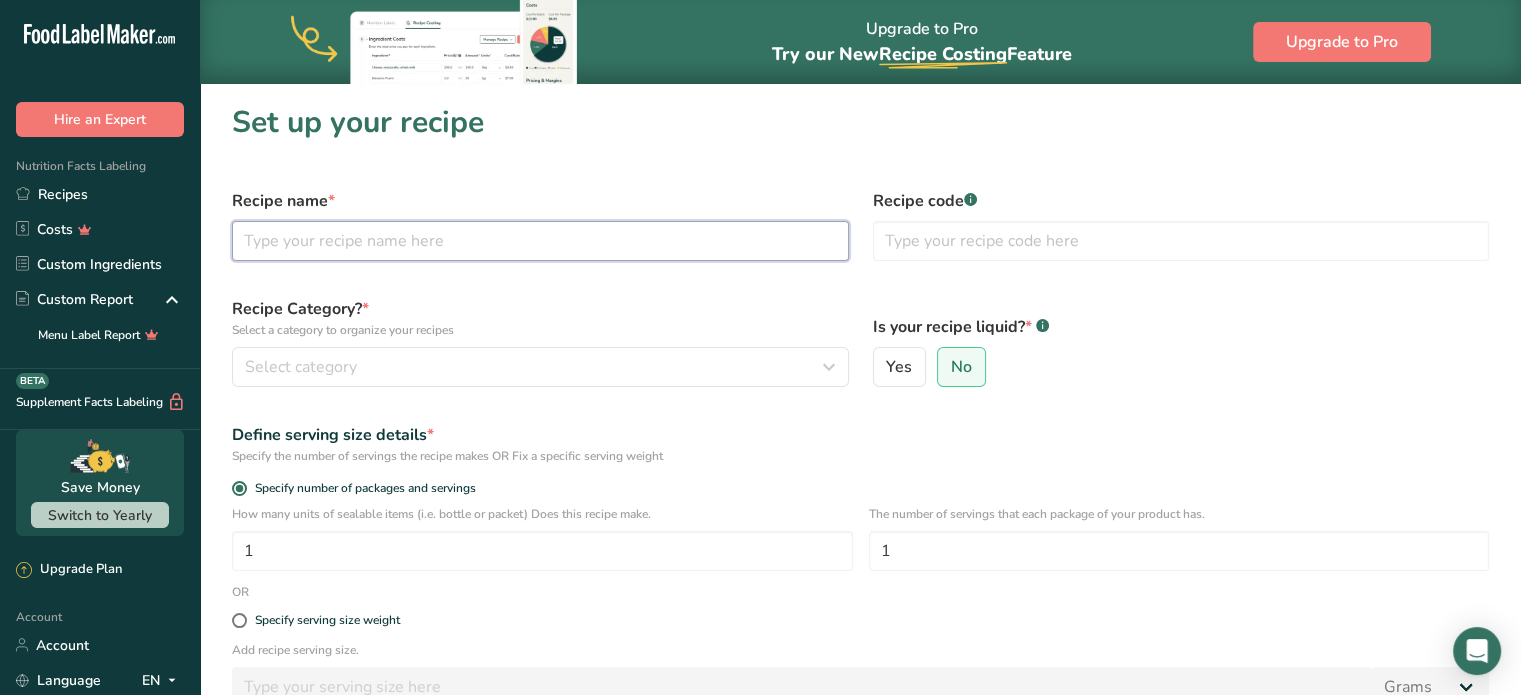 click at bounding box center [540, 241] 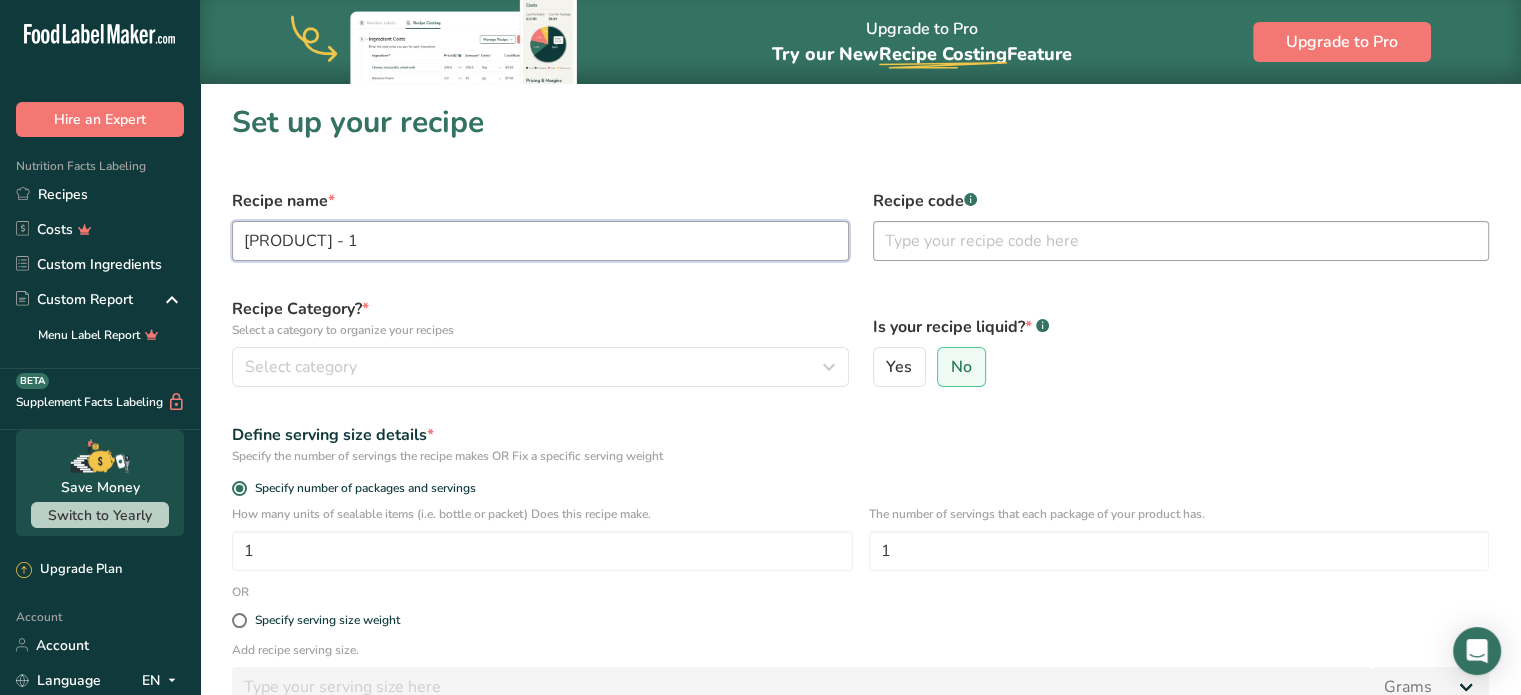 type on "[PRODUCT] - 1" 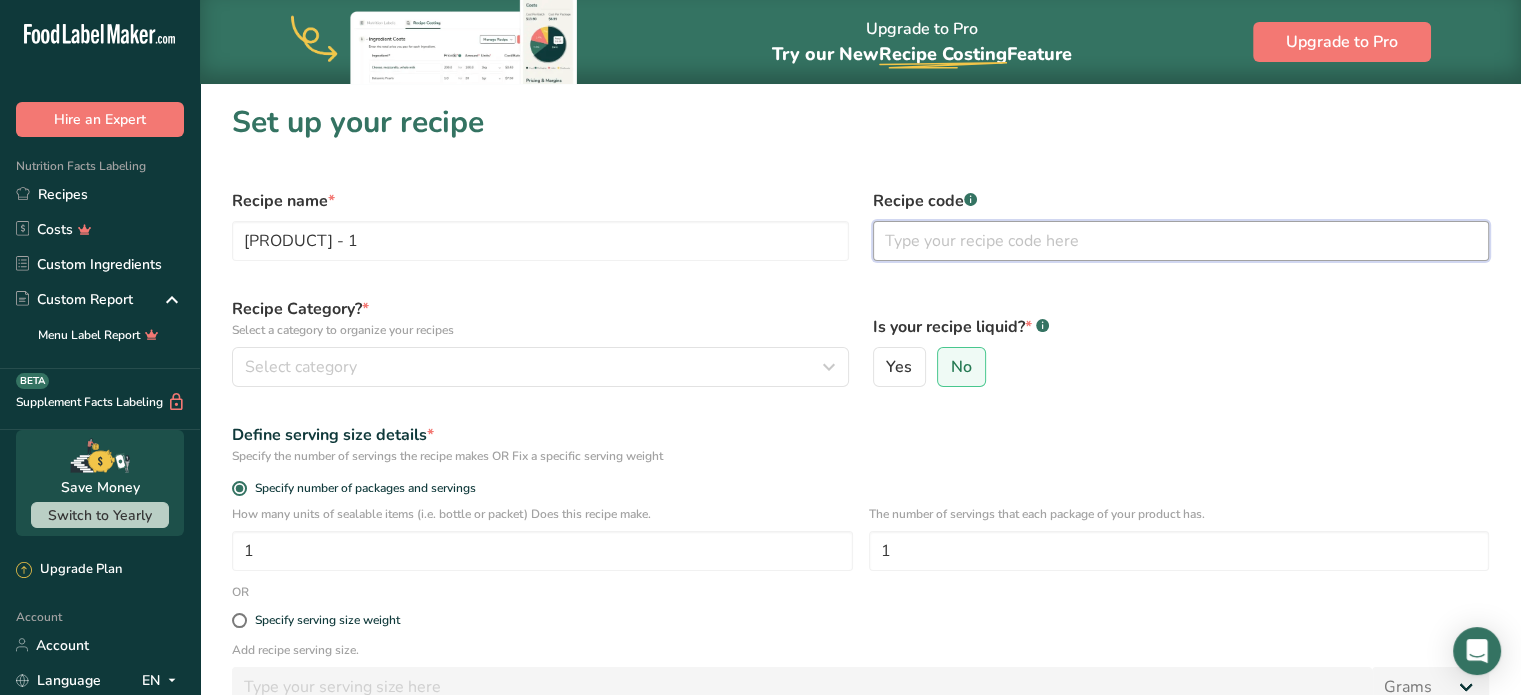 click at bounding box center [1181, 241] 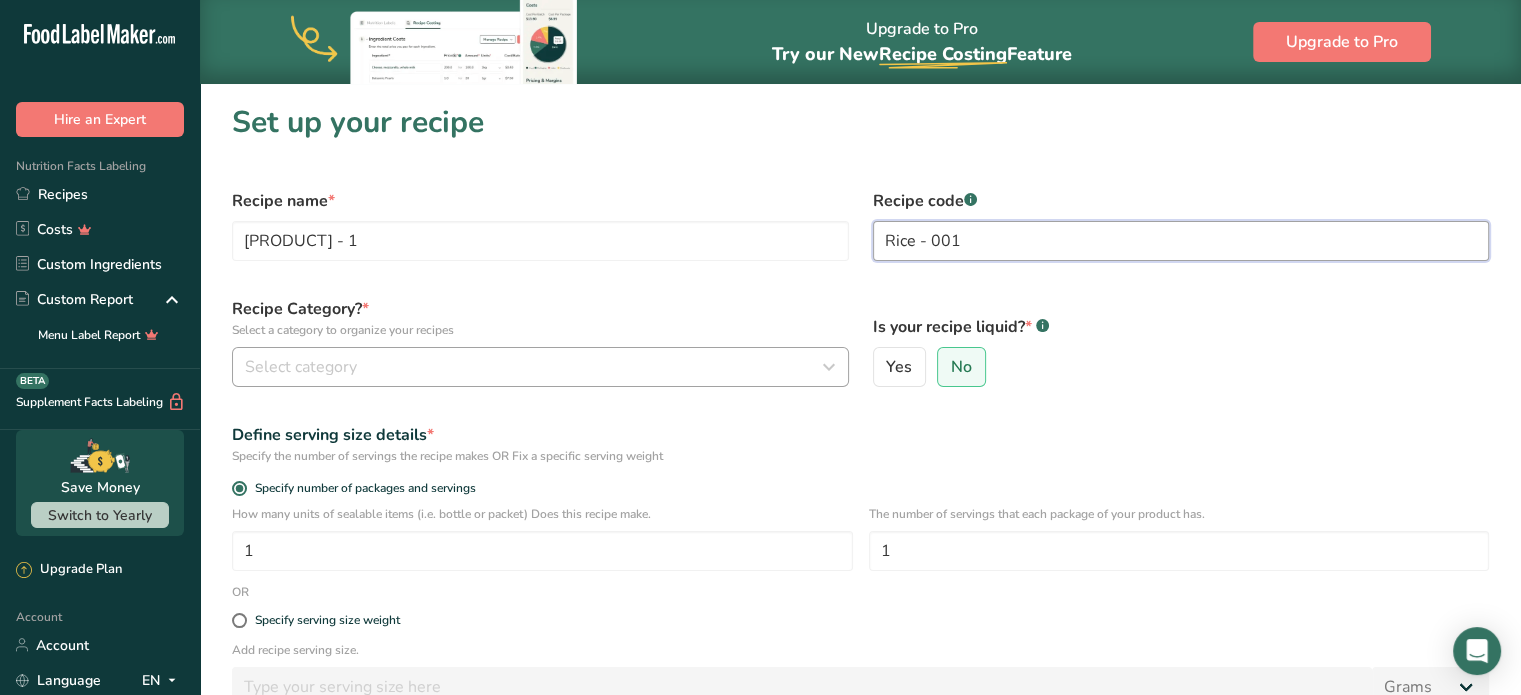 type on "Rice - 001" 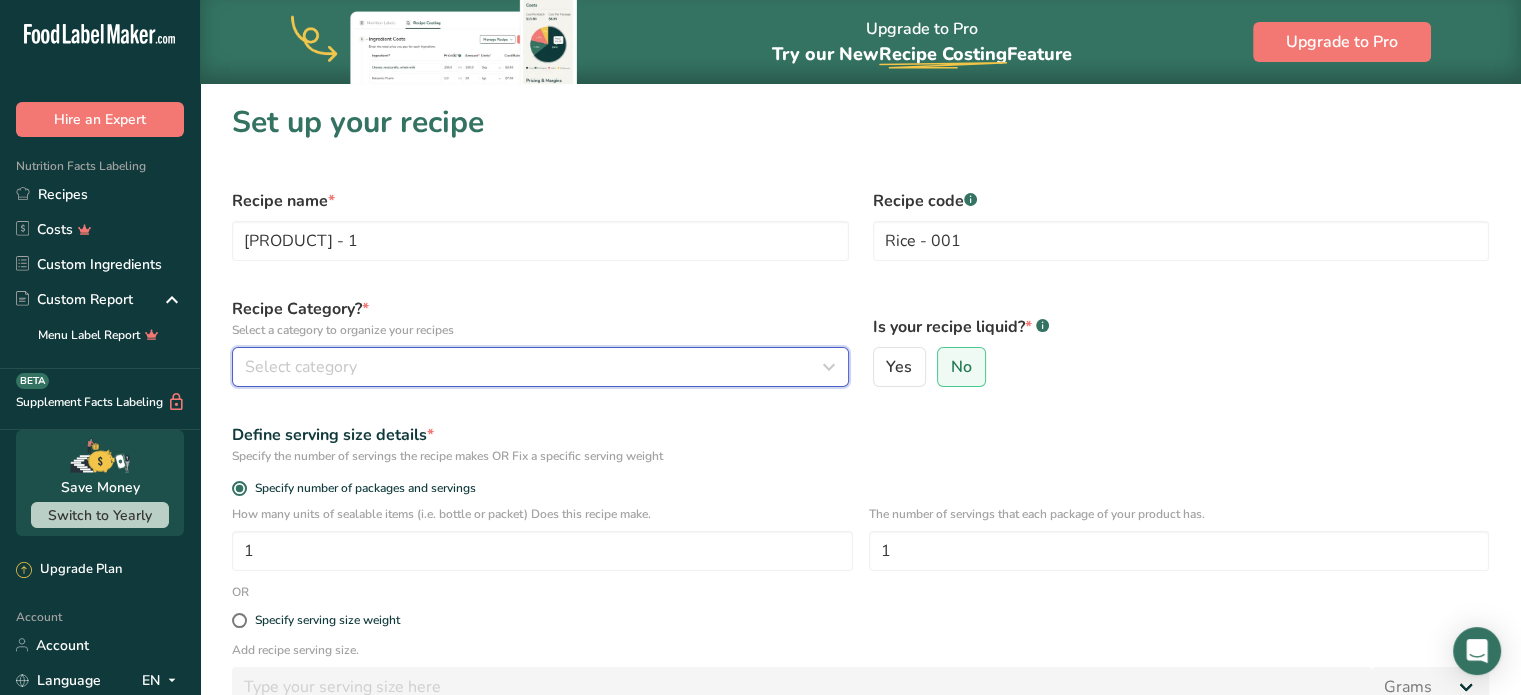 click on "Select category" at bounding box center [534, 367] 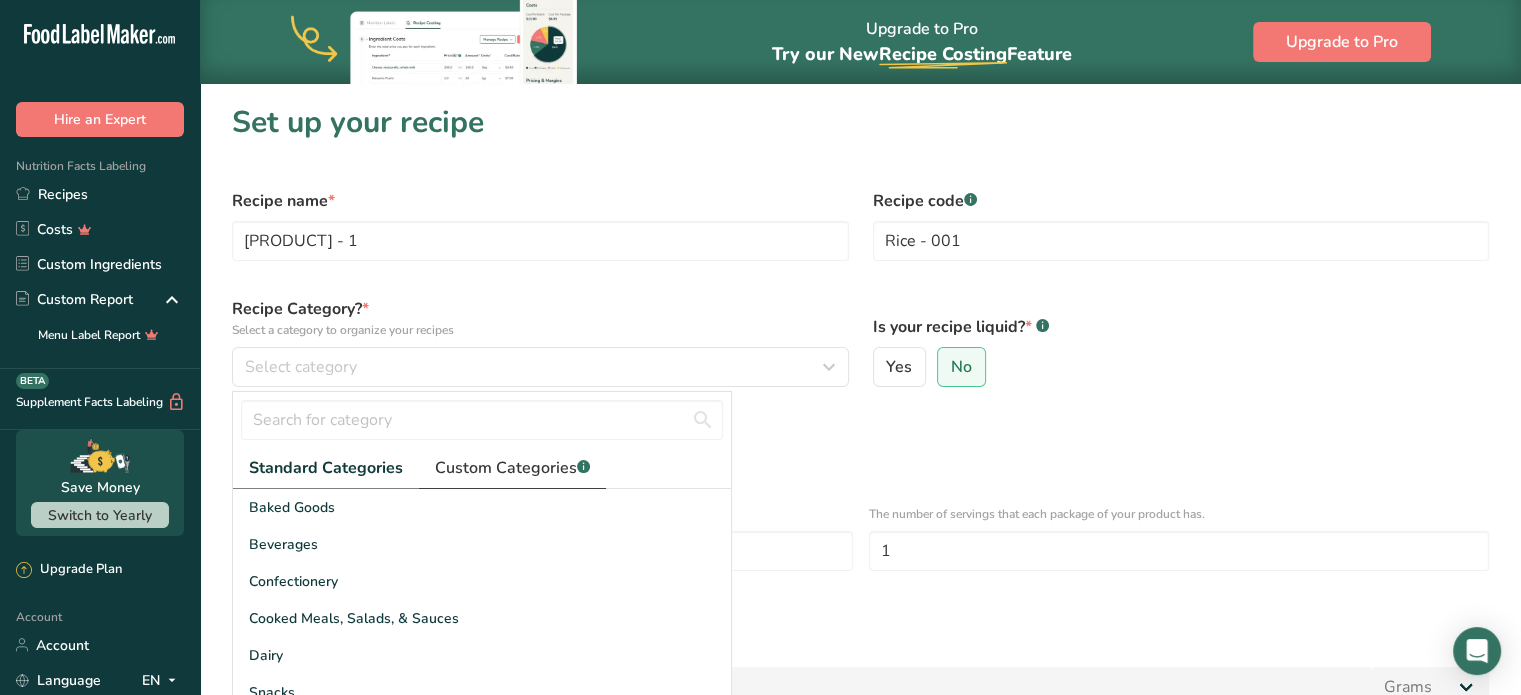 click on "Custom Categories
.a-a{fill:#347362;}.b-a{fill:#fff;}" at bounding box center [512, 468] 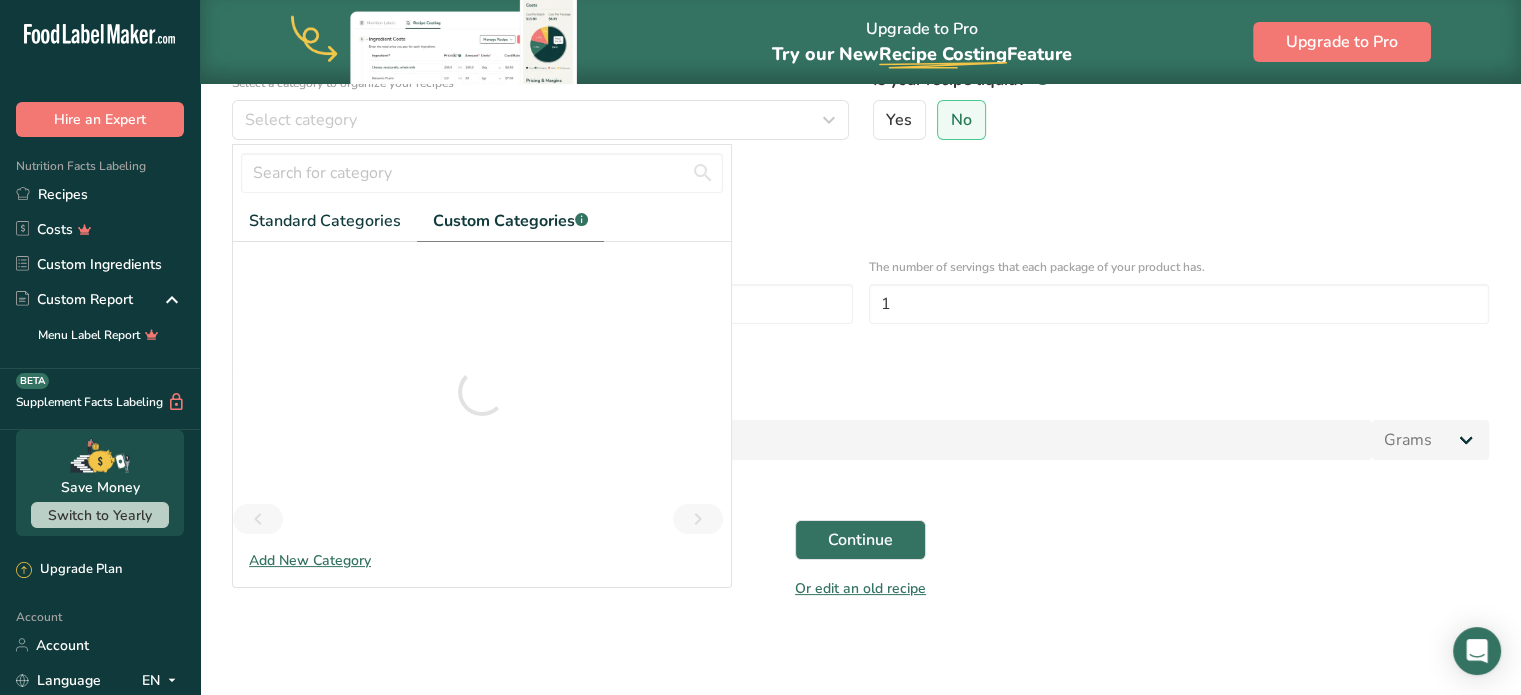 scroll, scrollTop: 248, scrollLeft: 0, axis: vertical 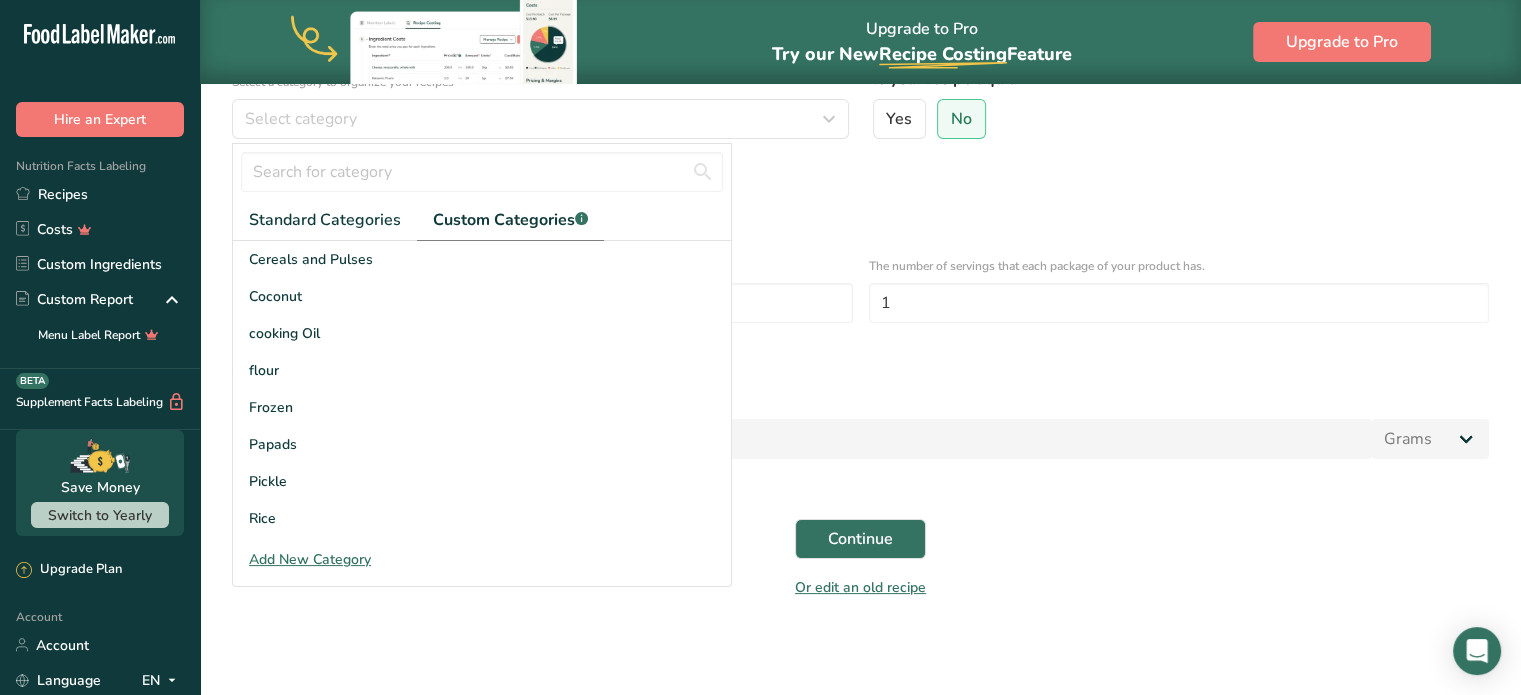 click on "Add New Category" at bounding box center (482, 559) 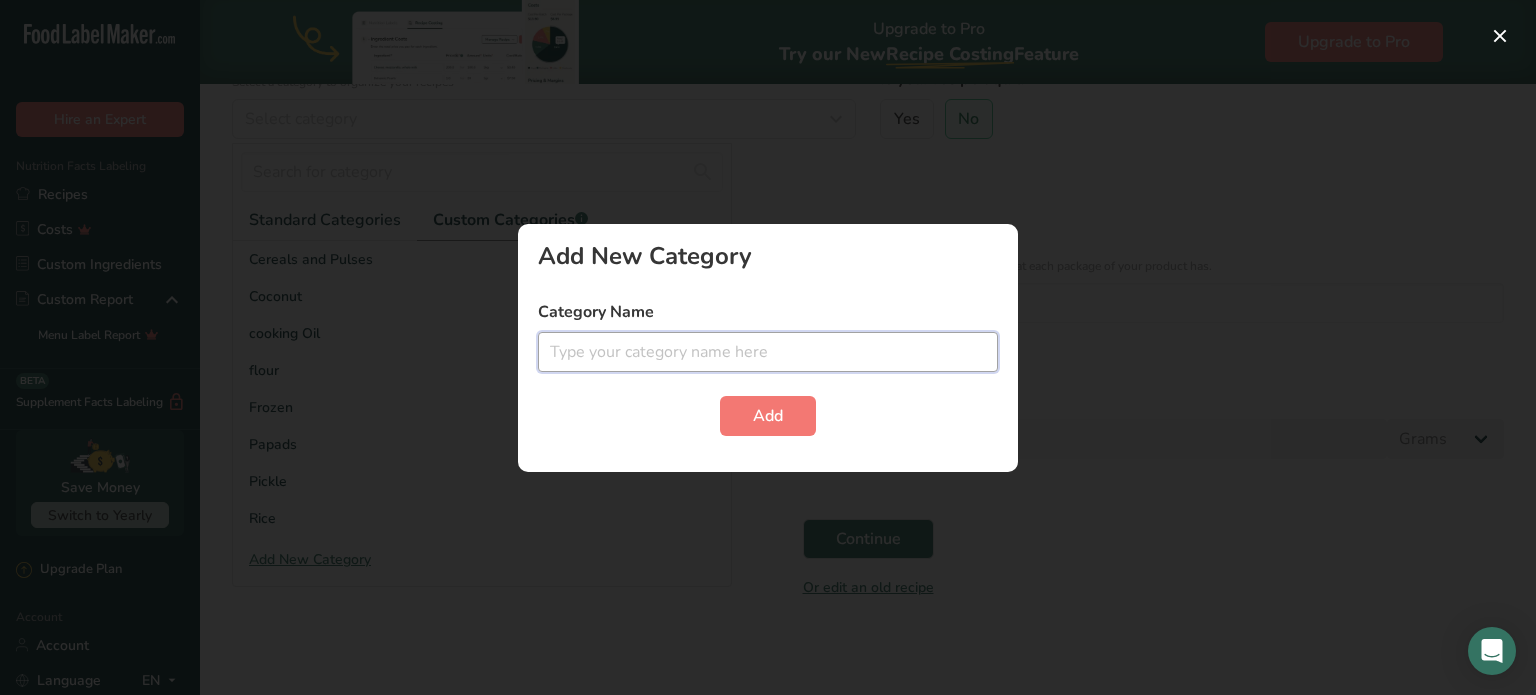 click at bounding box center [768, 352] 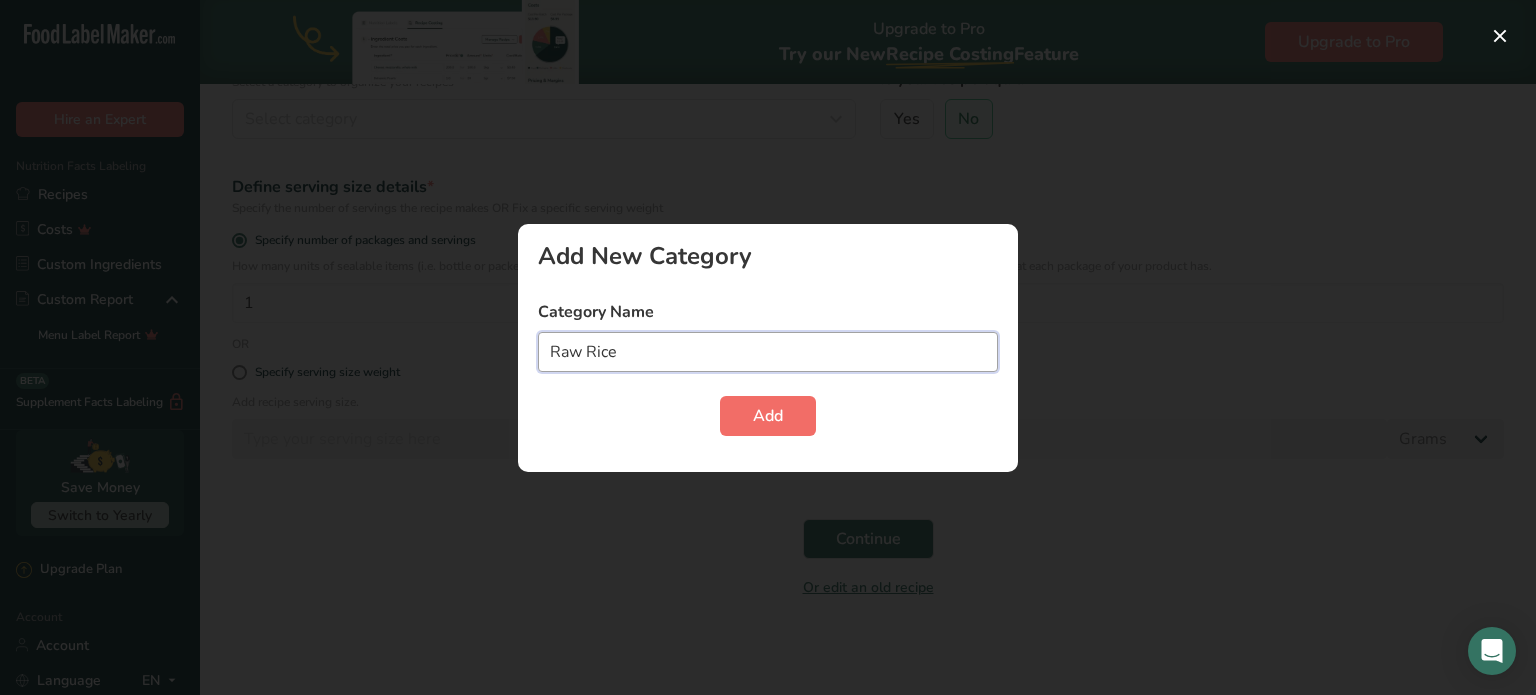 type on "Raw Rice" 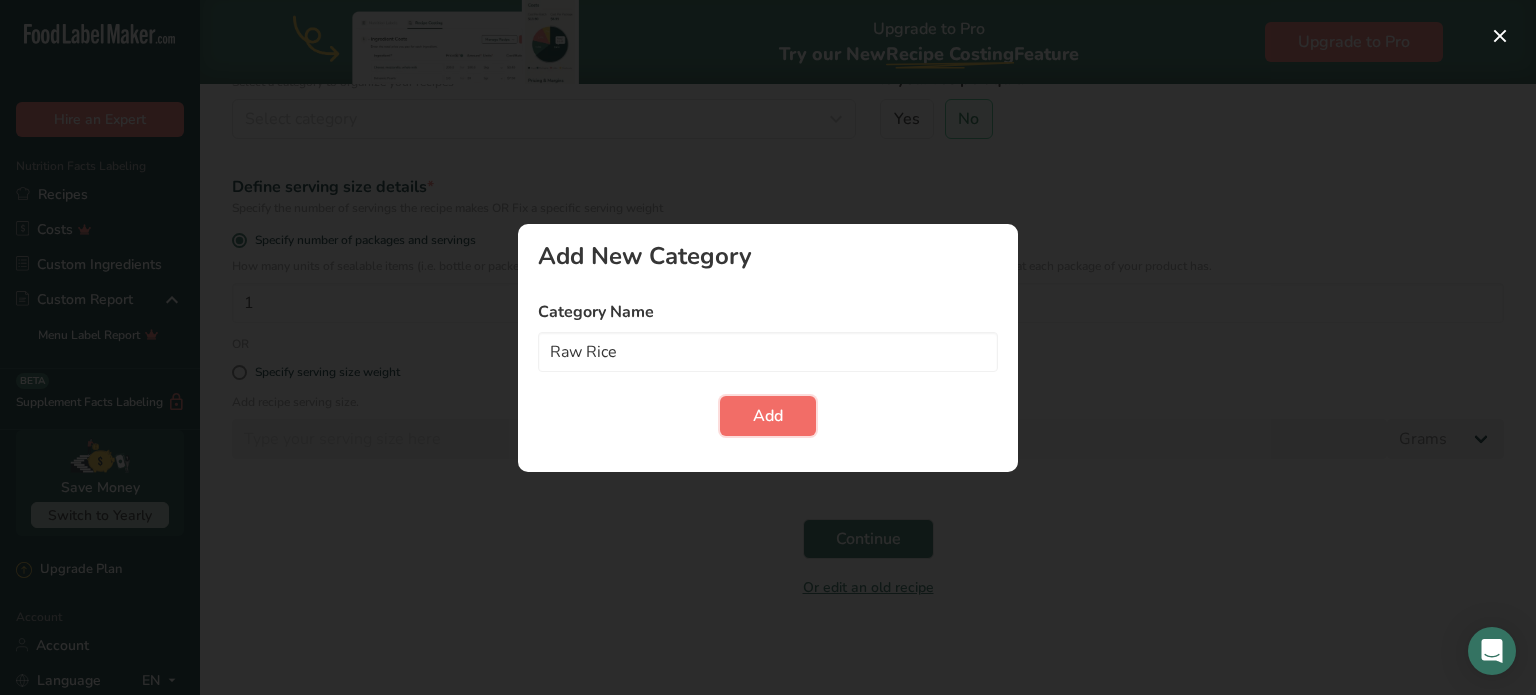 click on "Add" at bounding box center [768, 416] 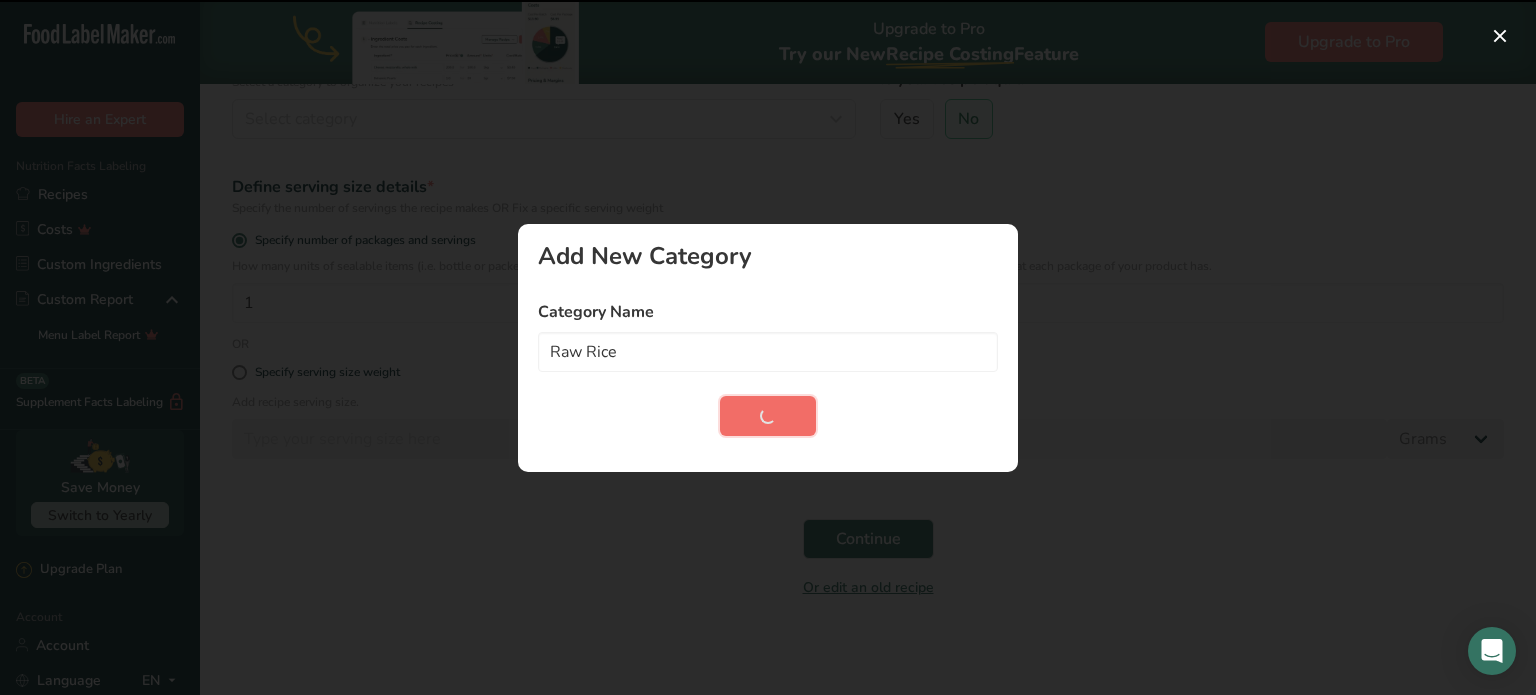 type 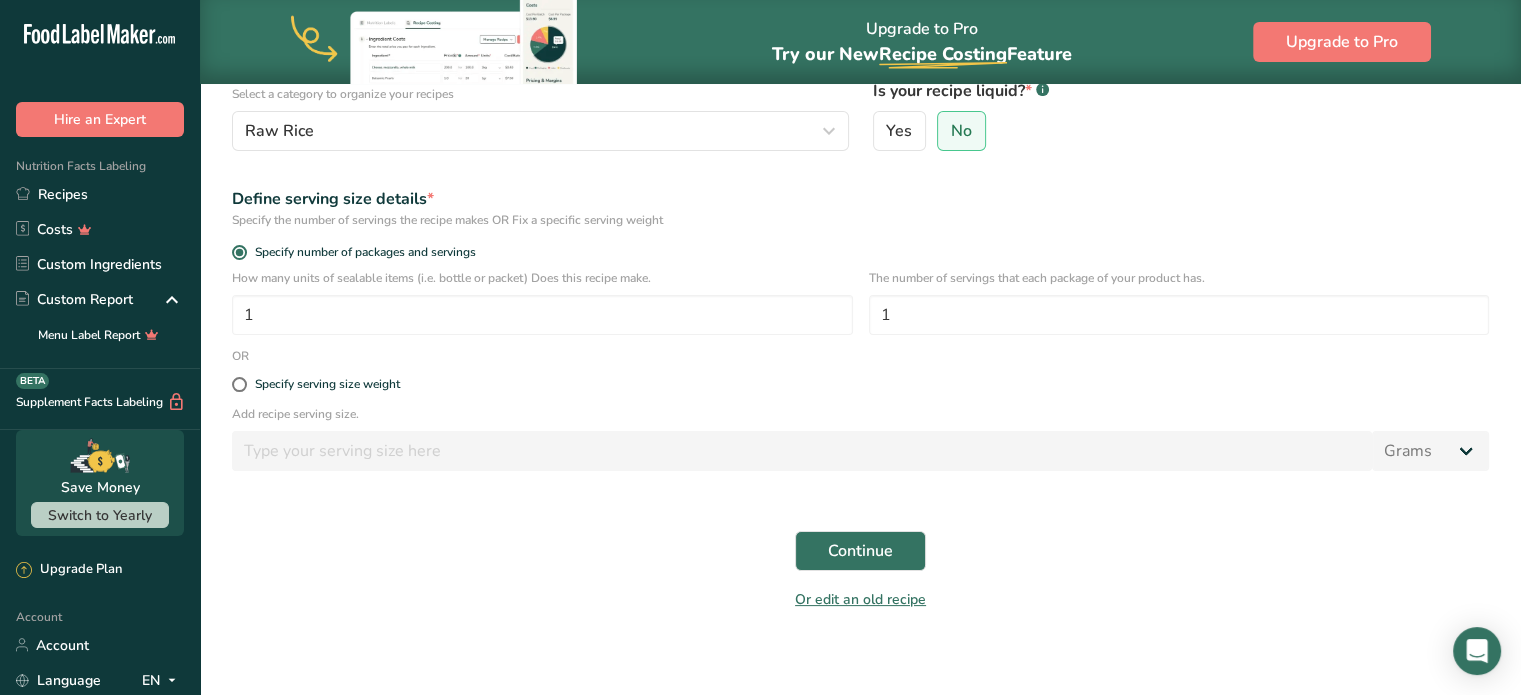 scroll, scrollTop: 272, scrollLeft: 0, axis: vertical 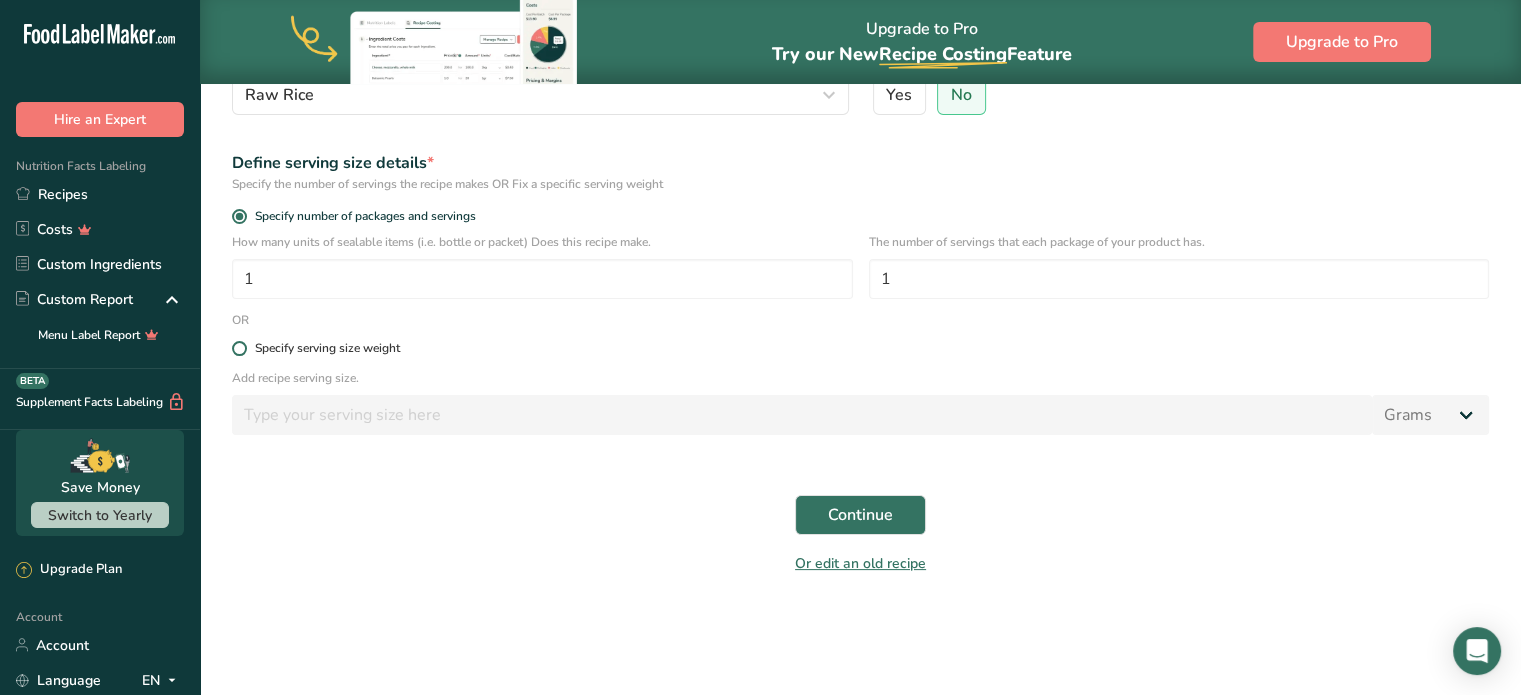 click at bounding box center [239, 348] 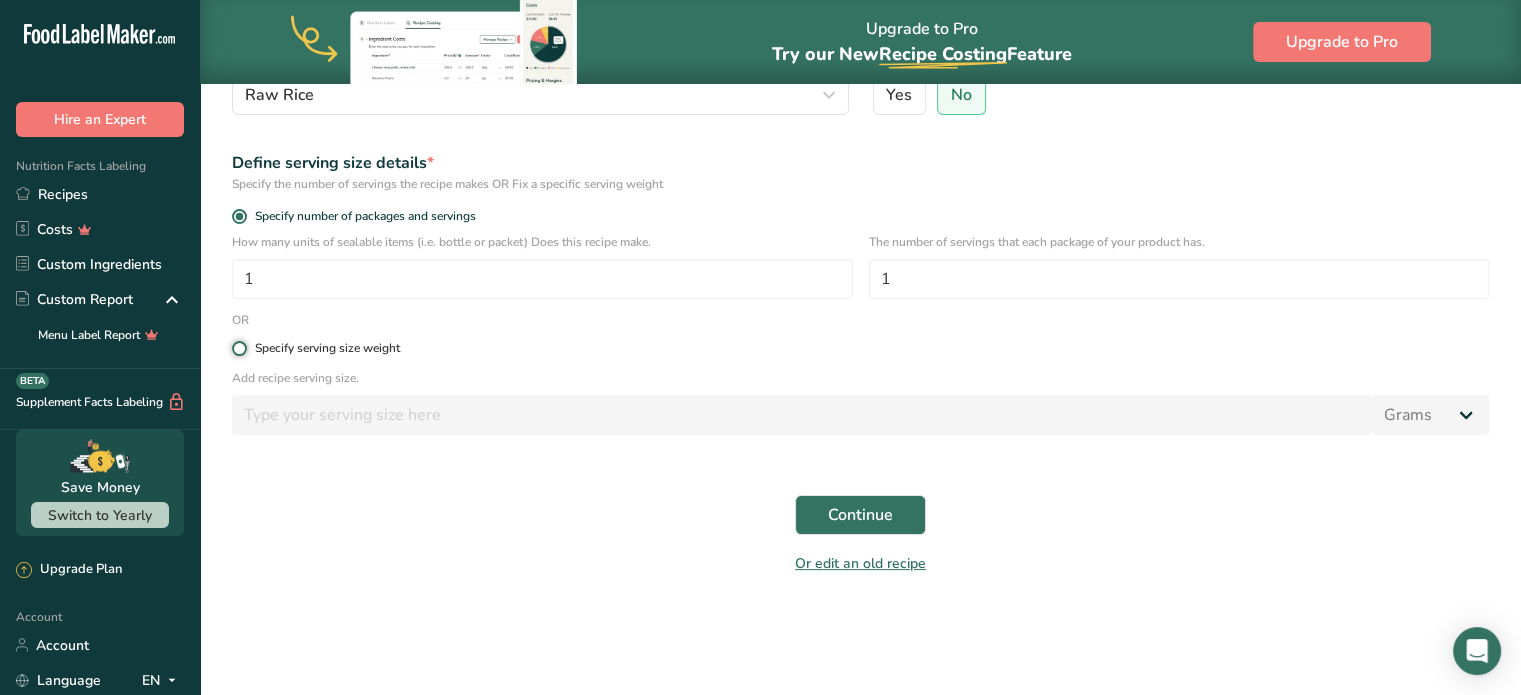 click on "Specify serving size weight" at bounding box center (238, 348) 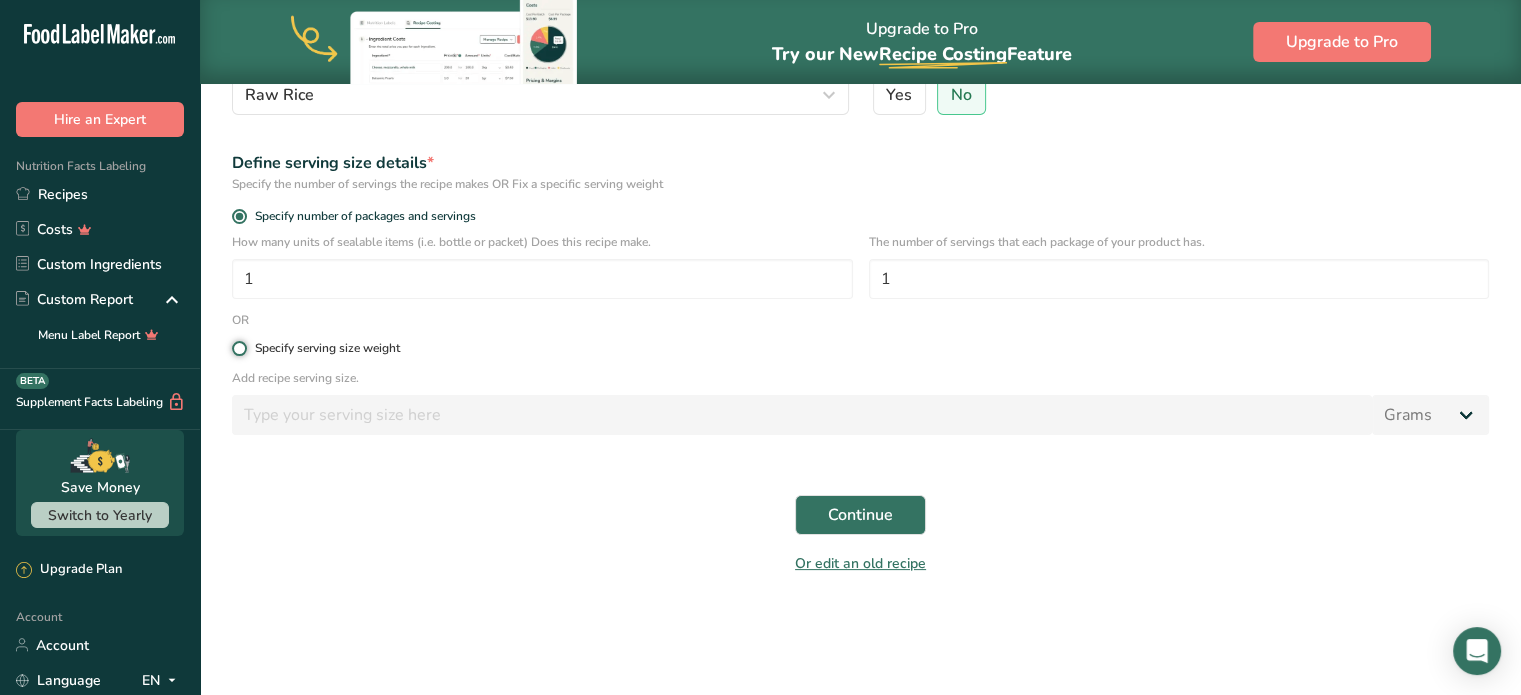 radio on "true" 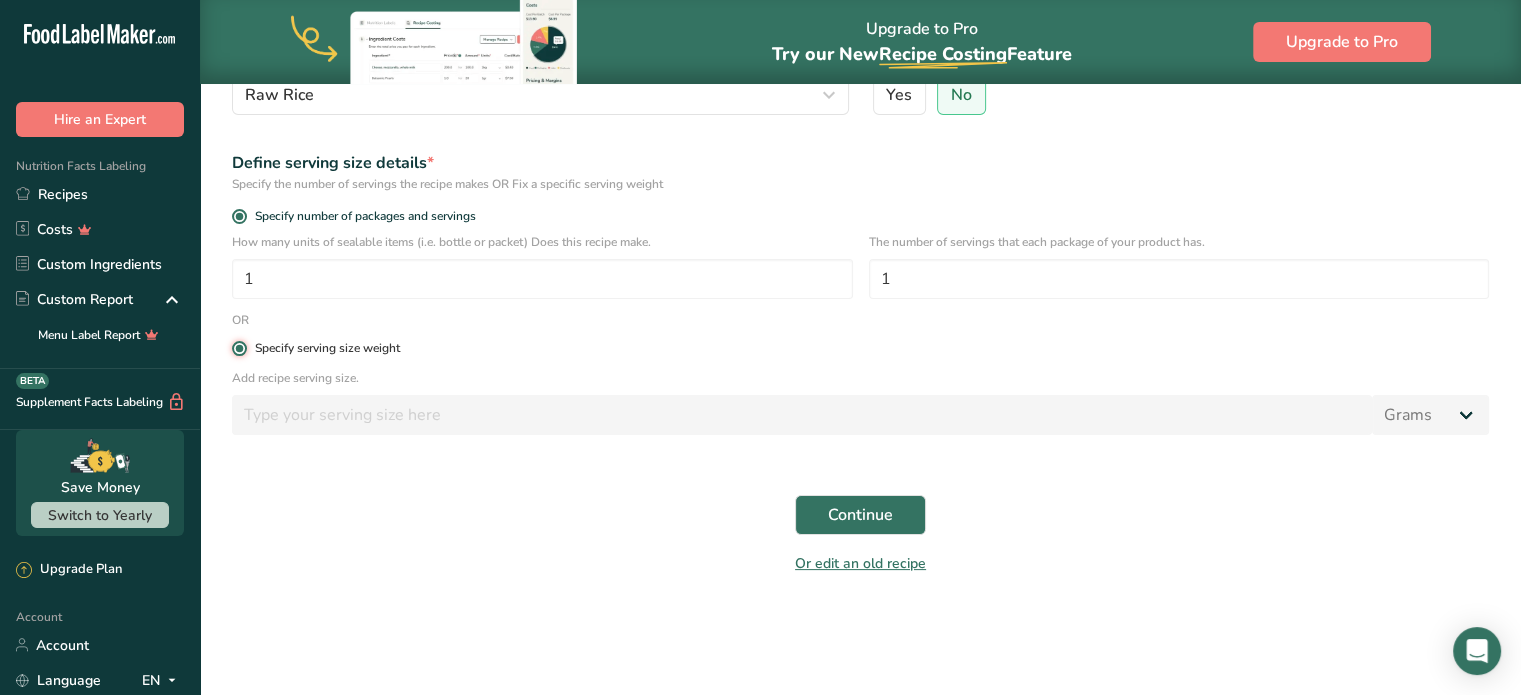 radio on "false" 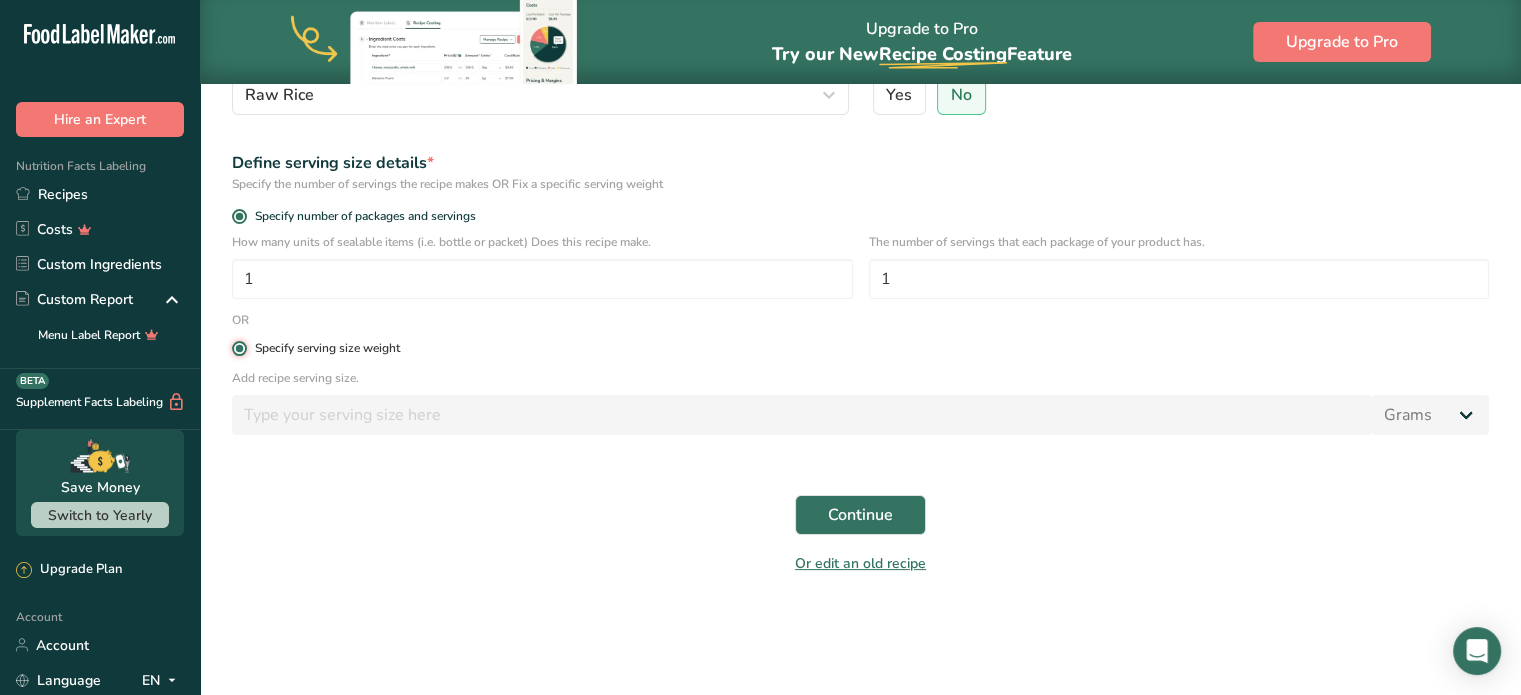 type 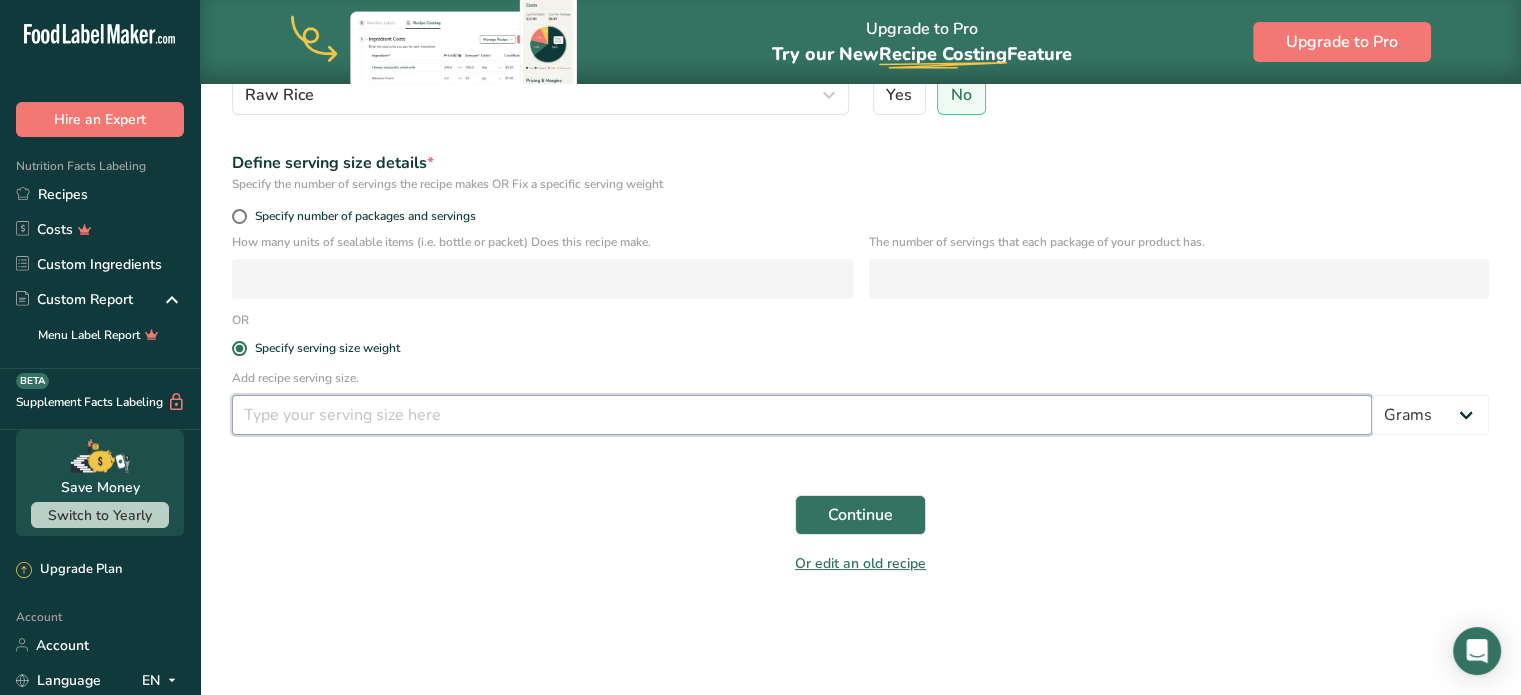 click at bounding box center [802, 415] 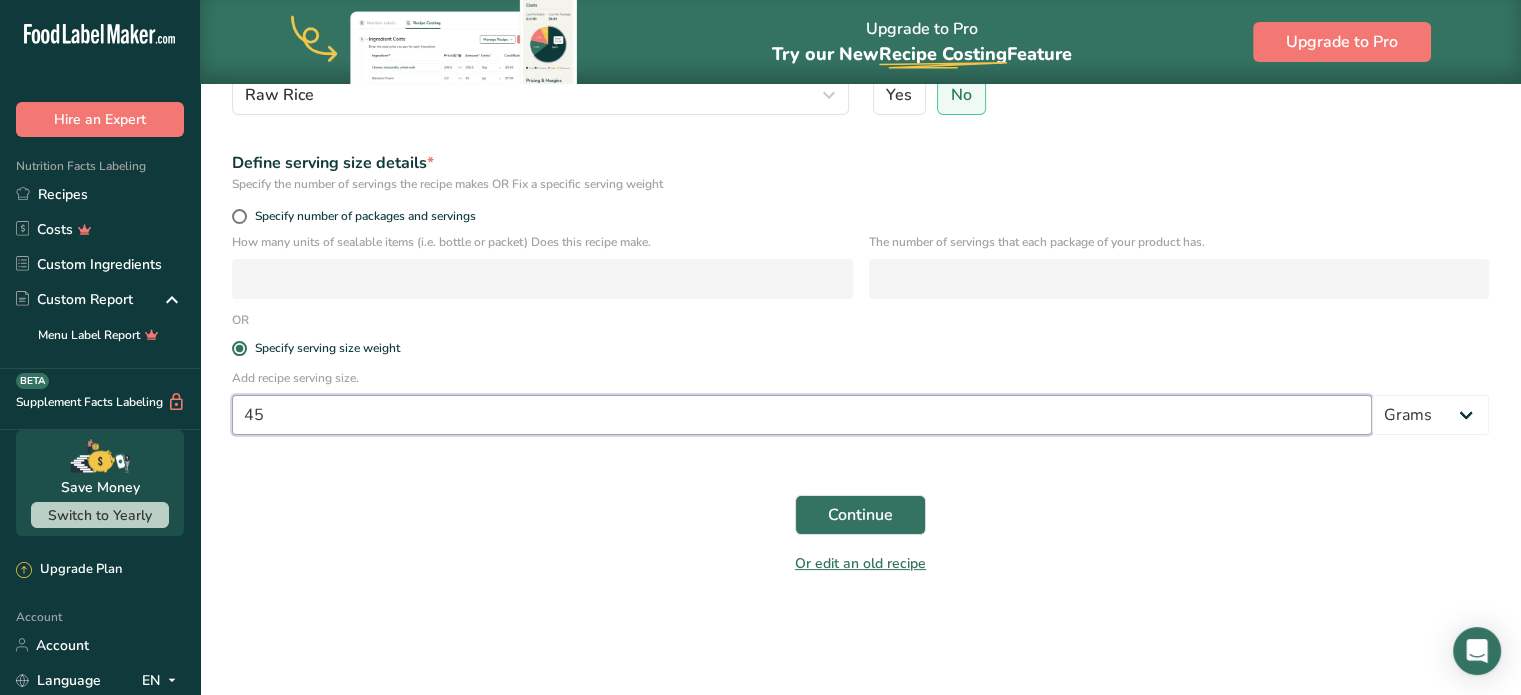 type on "45" 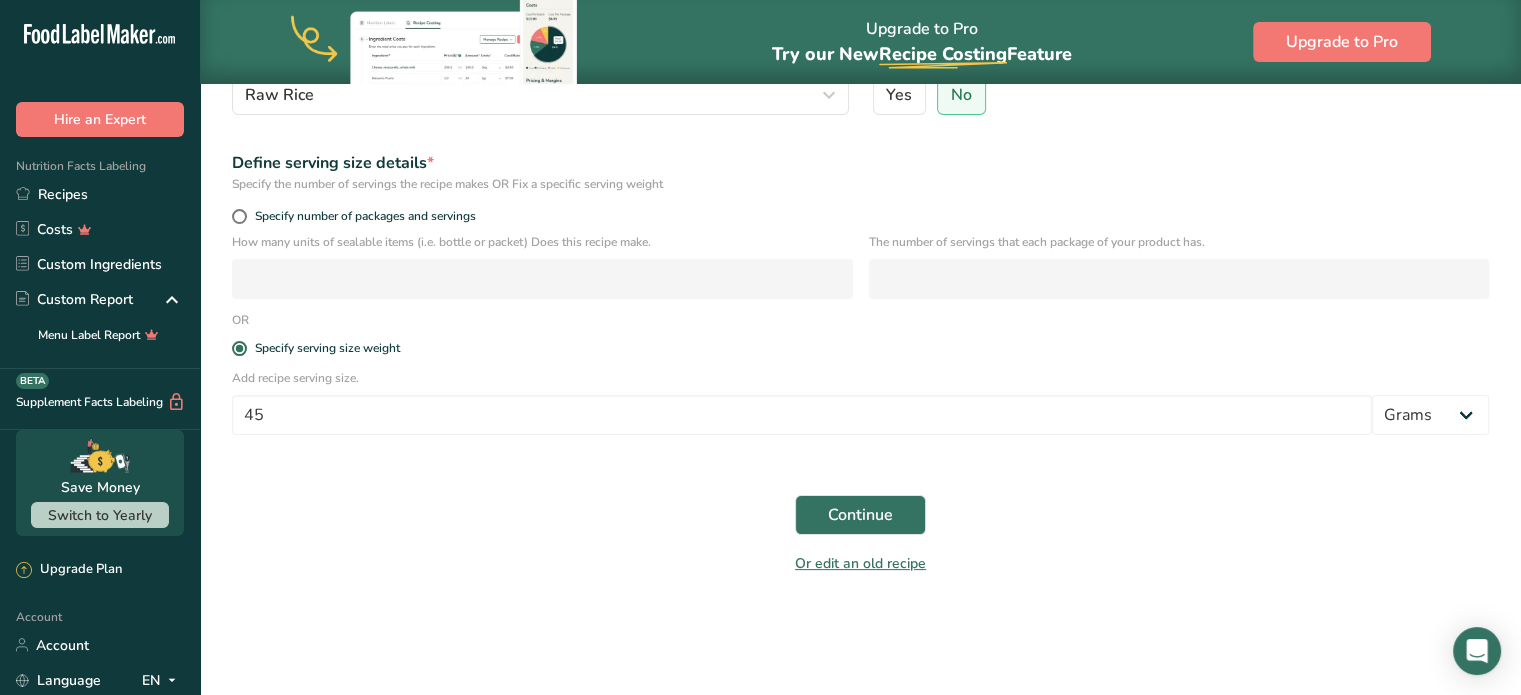 click on "Continue" at bounding box center [860, 515] 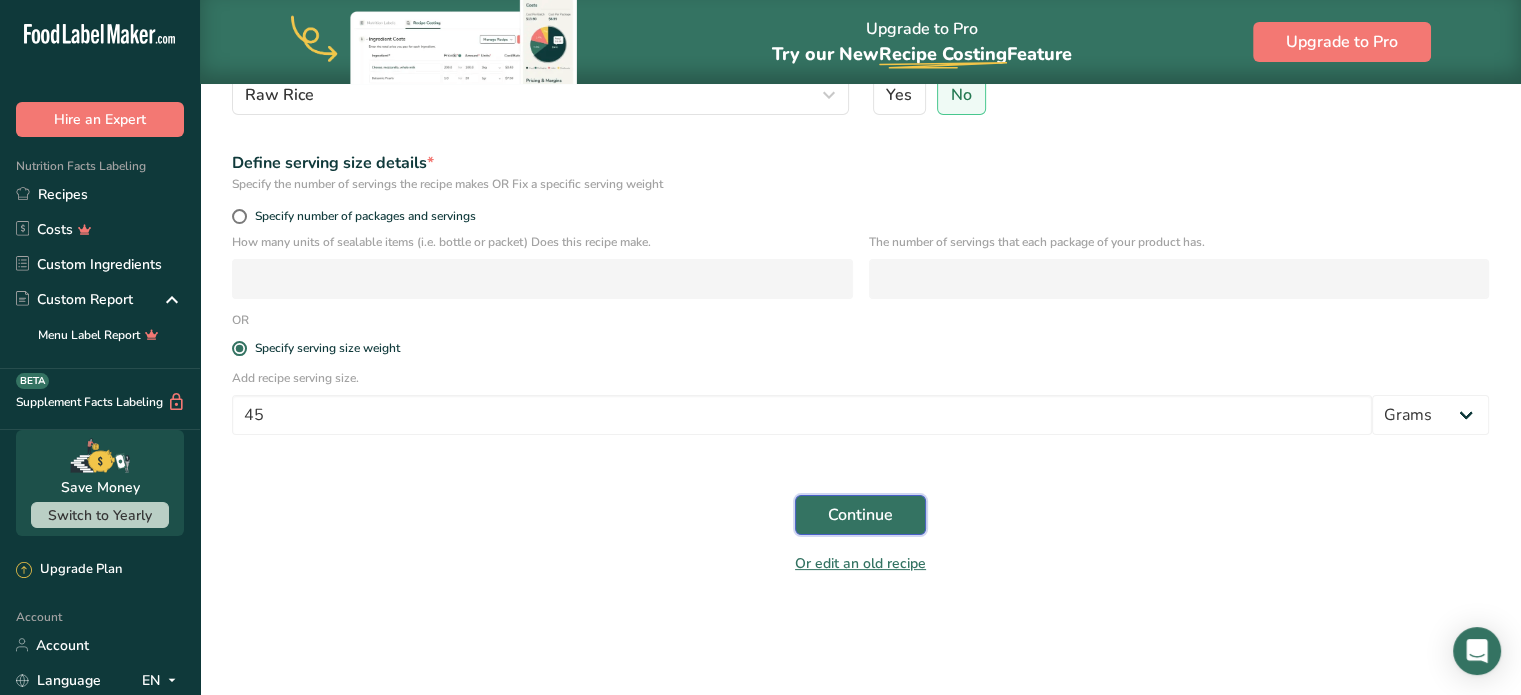 click on "Continue" at bounding box center (860, 515) 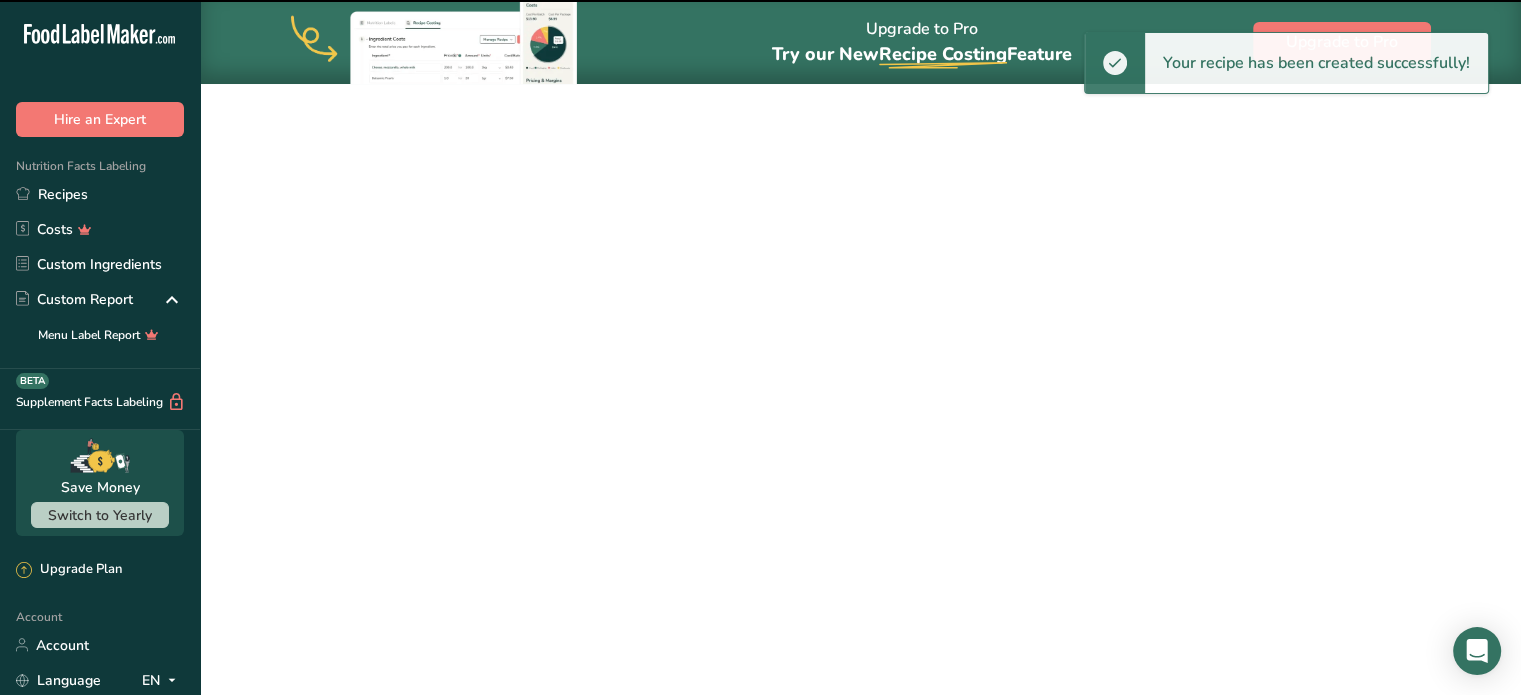 scroll, scrollTop: 0, scrollLeft: 0, axis: both 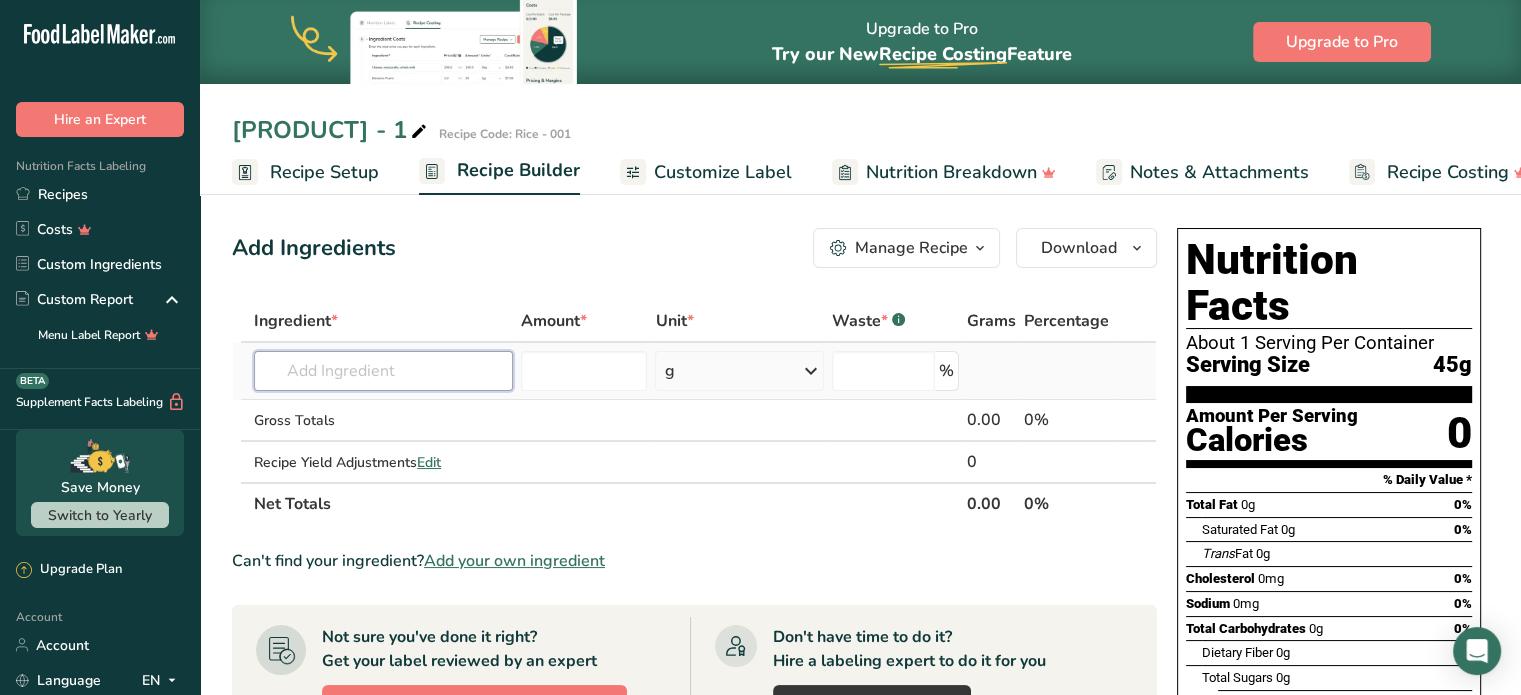 click at bounding box center (383, 371) 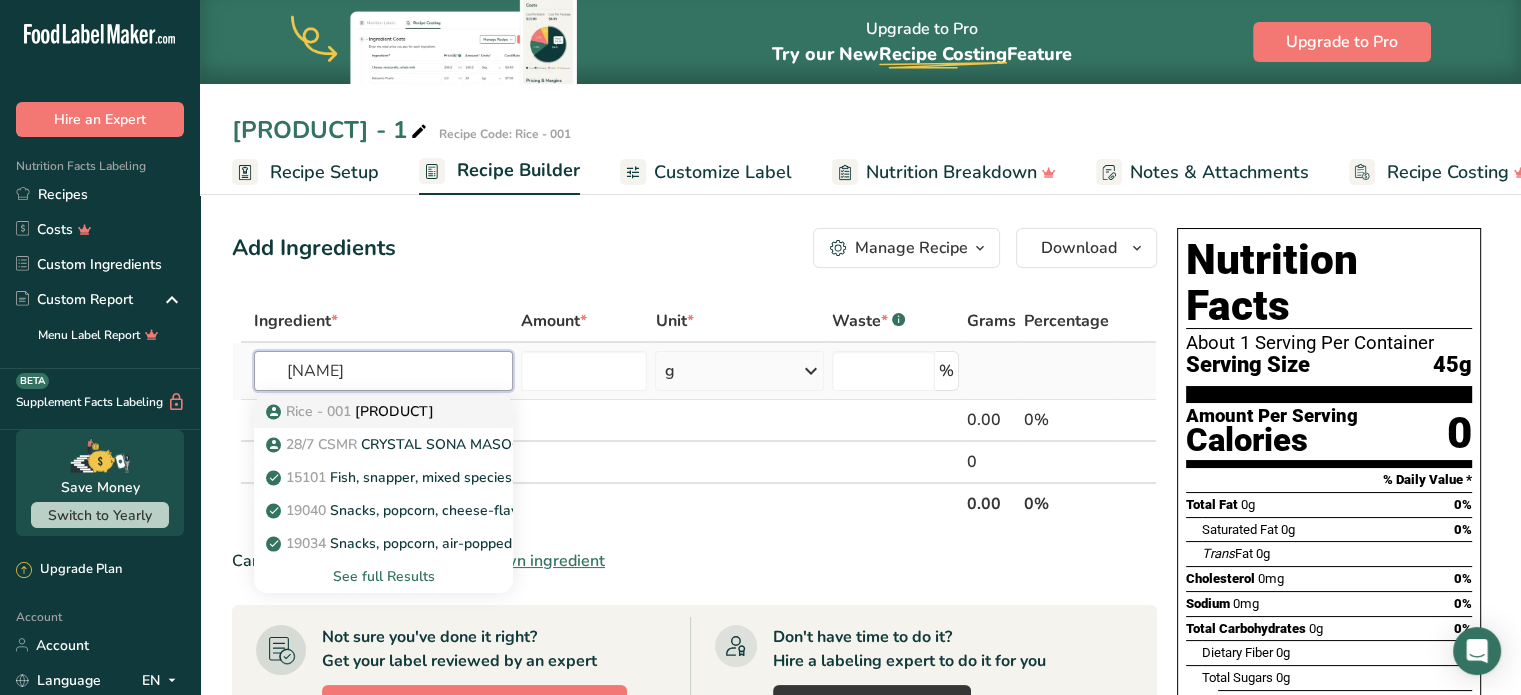 type on "[NAME]" 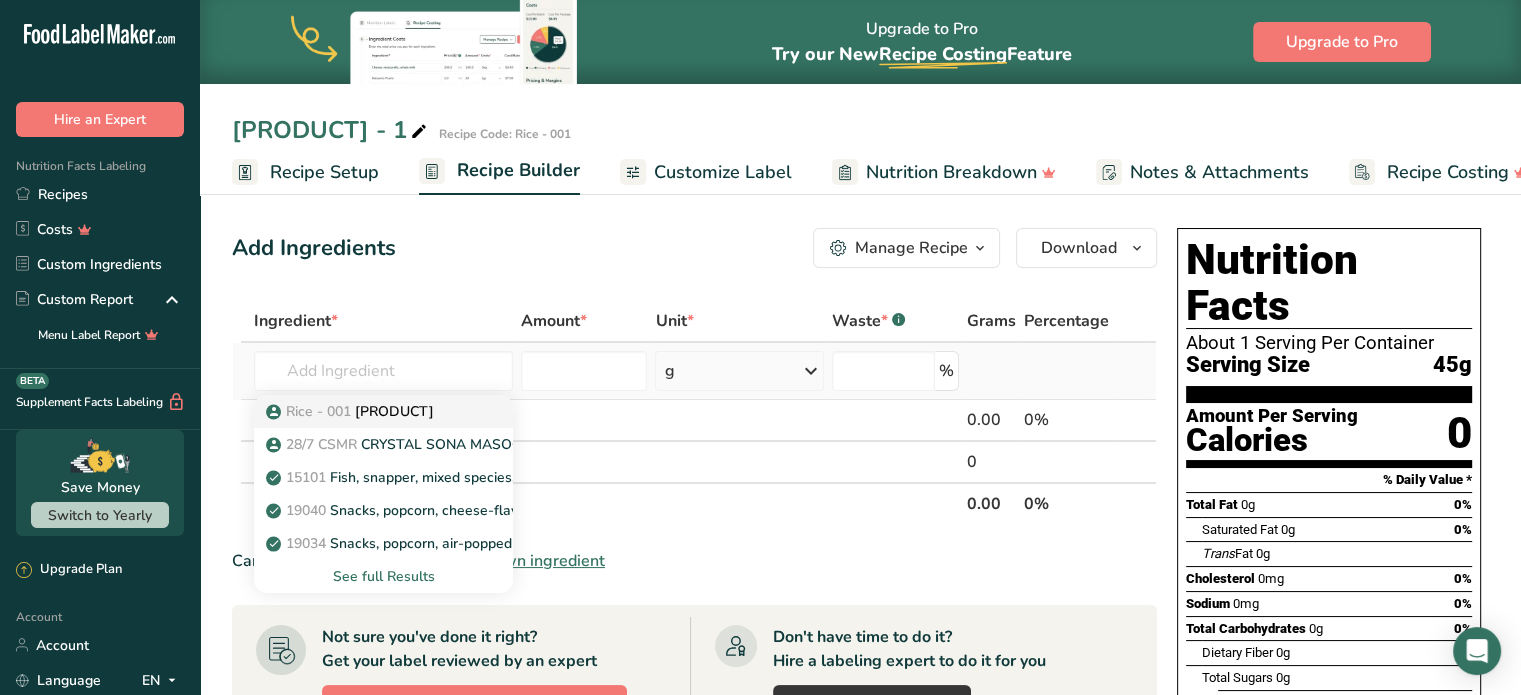 click on "Rice - 001" at bounding box center [318, 411] 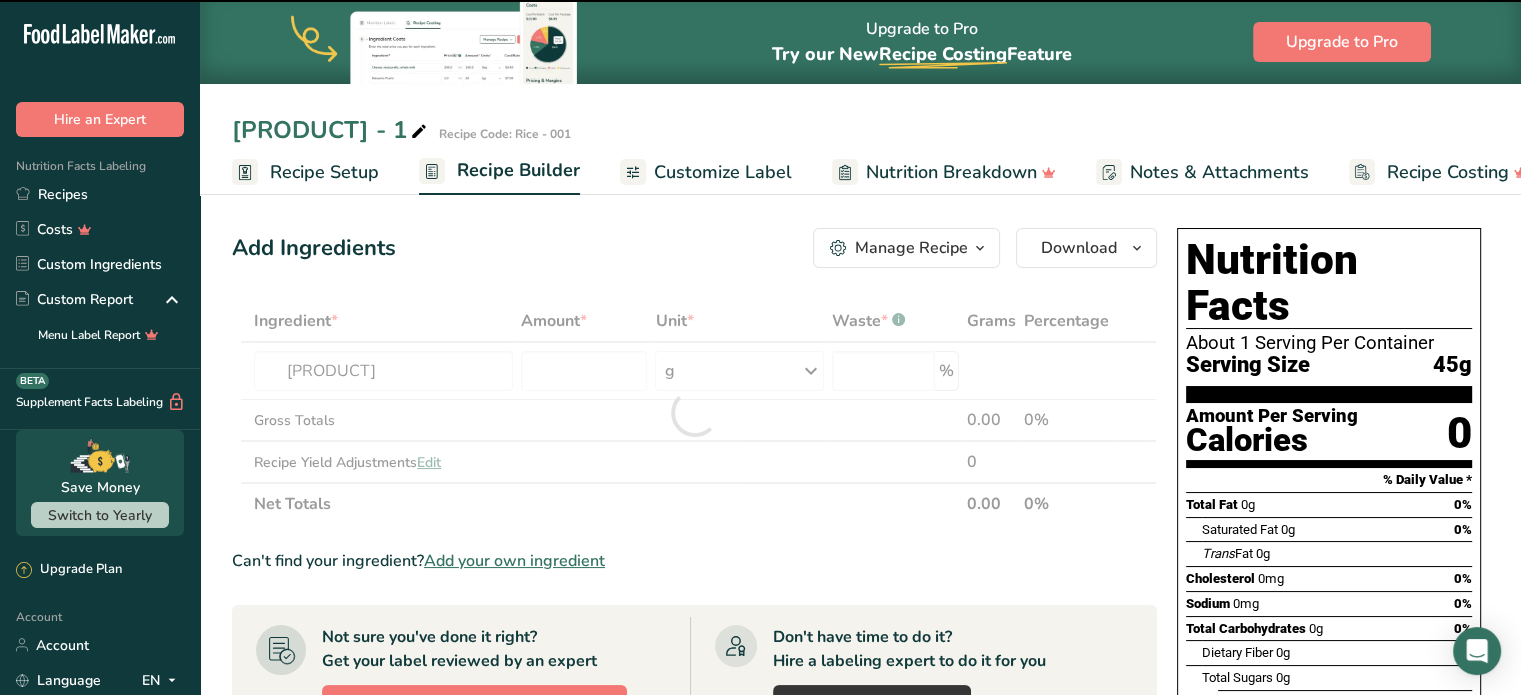 type on "0" 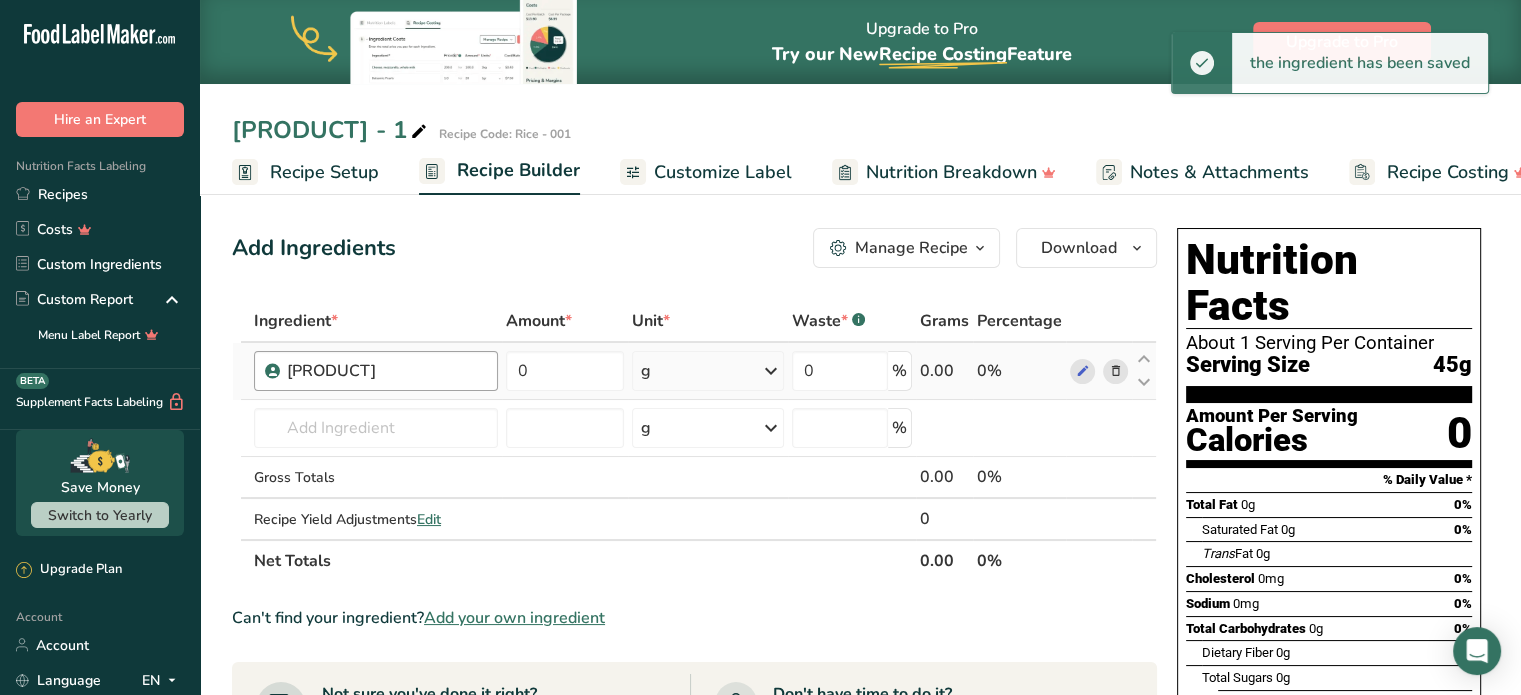 click on "[PRODUCT]" at bounding box center [376, 371] 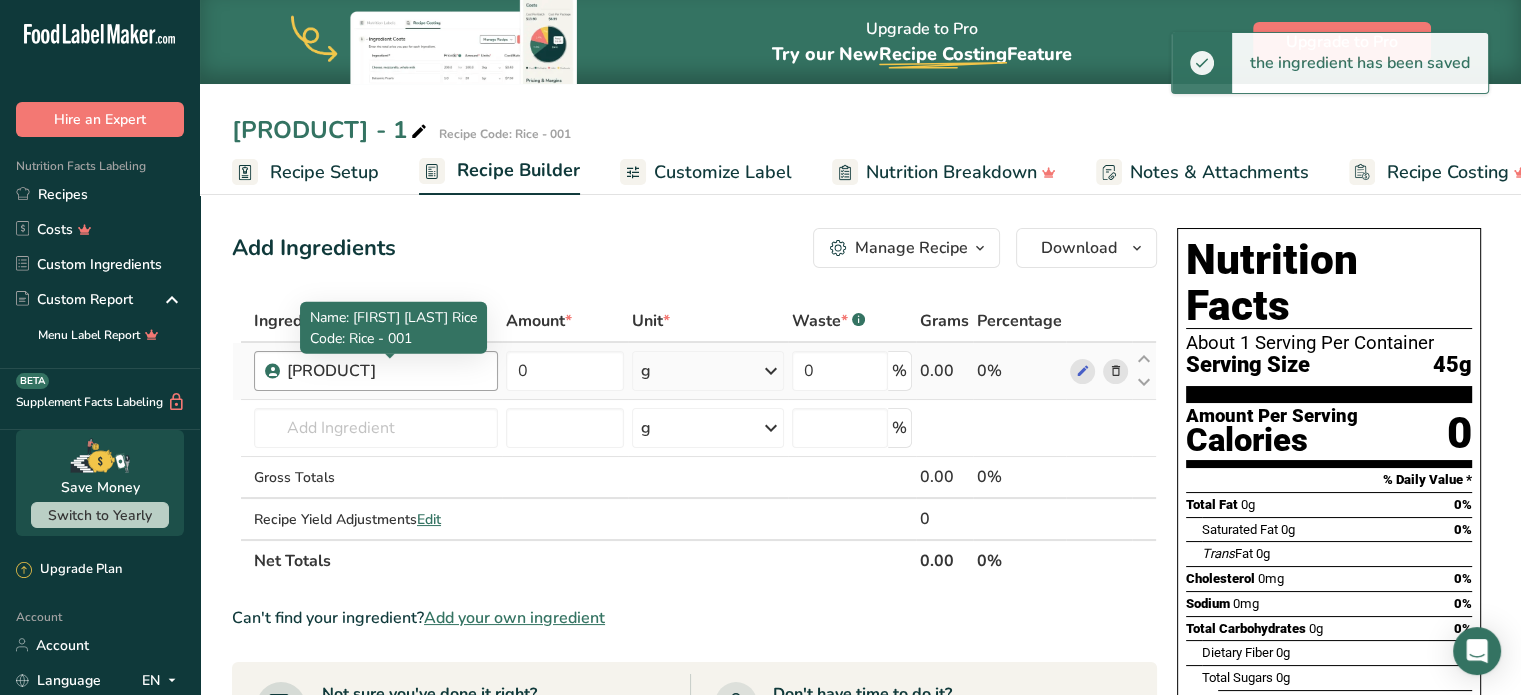 click on "[PRODUCT]" at bounding box center (386, 371) 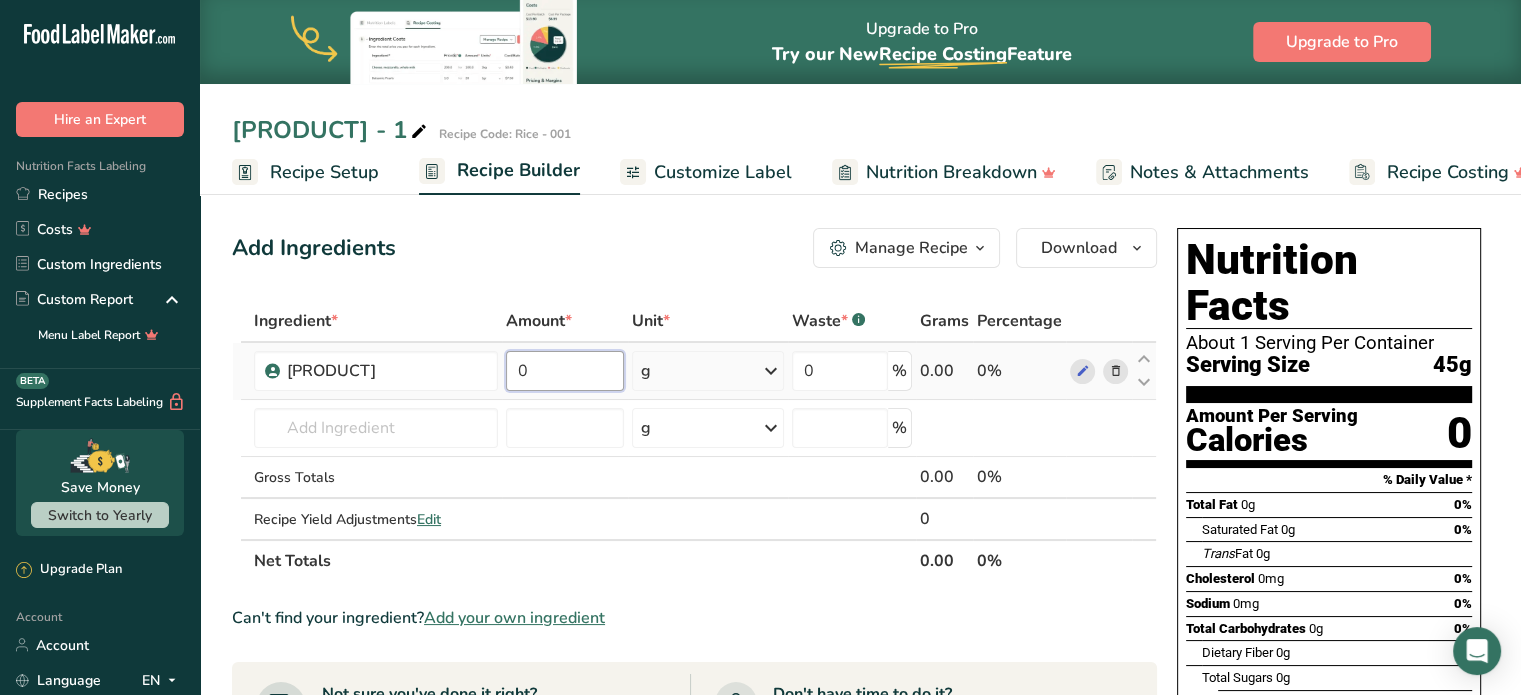 drag, startPoint x: 580, startPoint y: 365, endPoint x: 516, endPoint y: 375, distance: 64.77654 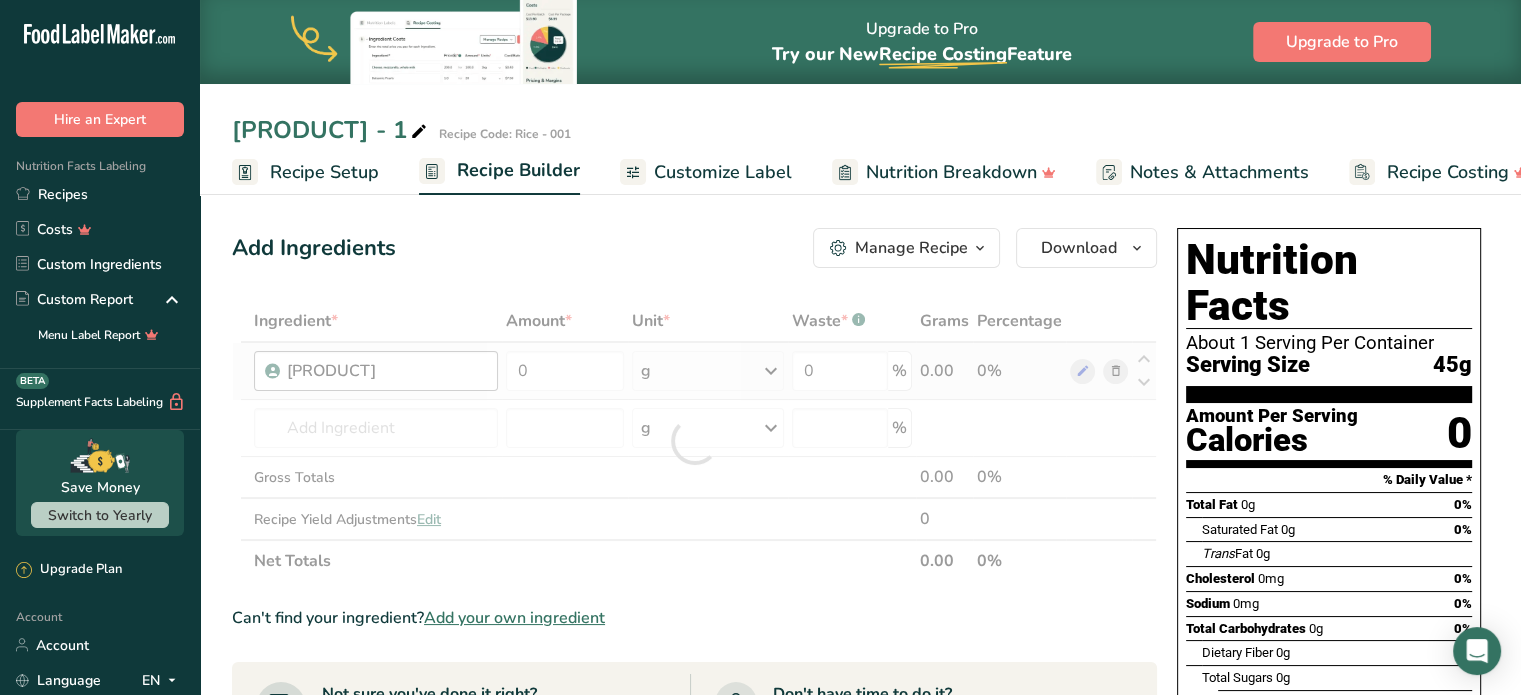 click on "Ingredient *
Amount *
Unit *
Waste *   .a-a{fill:#347362;}.b-a{fill:#fff;}          Grams
Percentage
[FIRST] [LAST] Rice
0
g
Portions
1 Cup
Weight Units
g
kg
mg
See more
Volume Units
l
mL
fl oz
See more
0
%
0.00
0%
Rice - 001
[FIRST] [LAST] Rice
28/7 CSMR
CRYSTAL [FIRST] [LAST] RICE
15101
Fish, snapper, mixed species, raw
19040
19034" at bounding box center (694, 441) 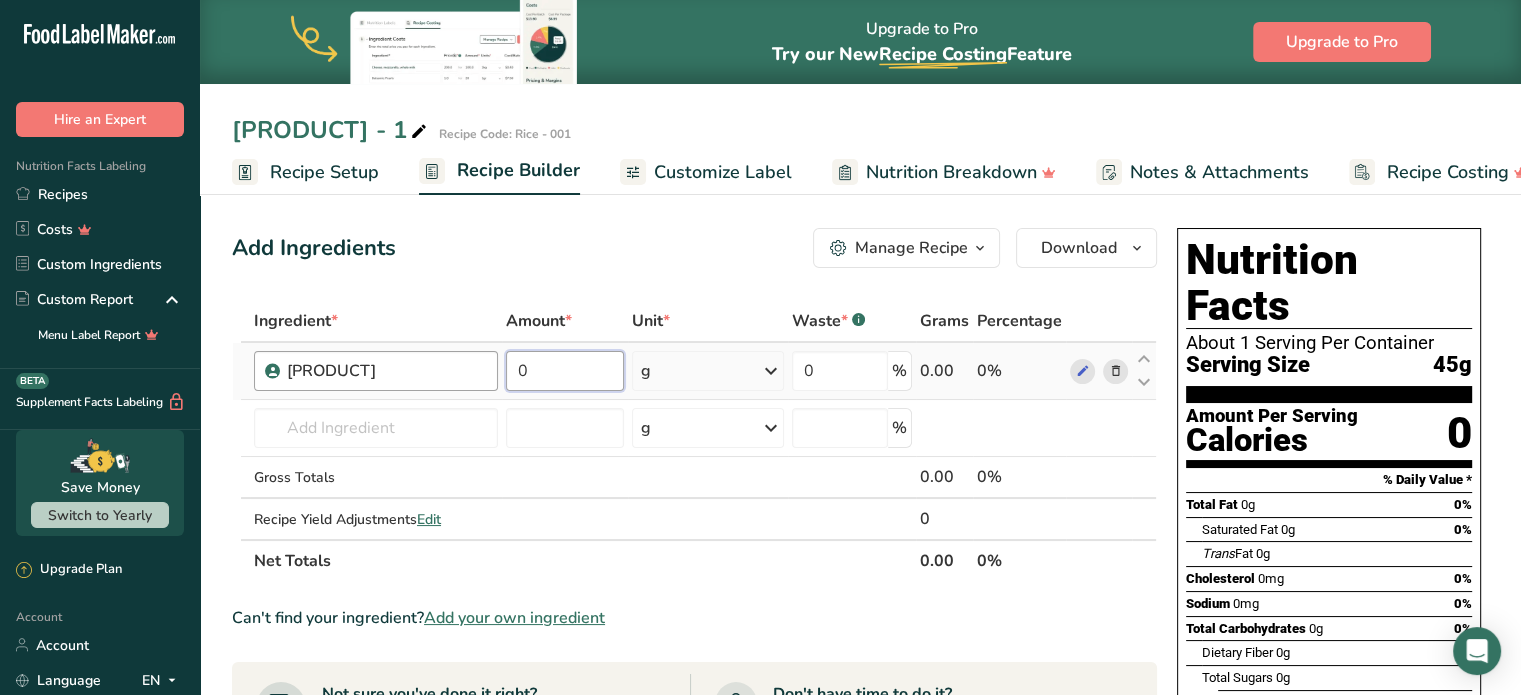 drag, startPoint x: 567, startPoint y: 363, endPoint x: 492, endPoint y: 363, distance: 75 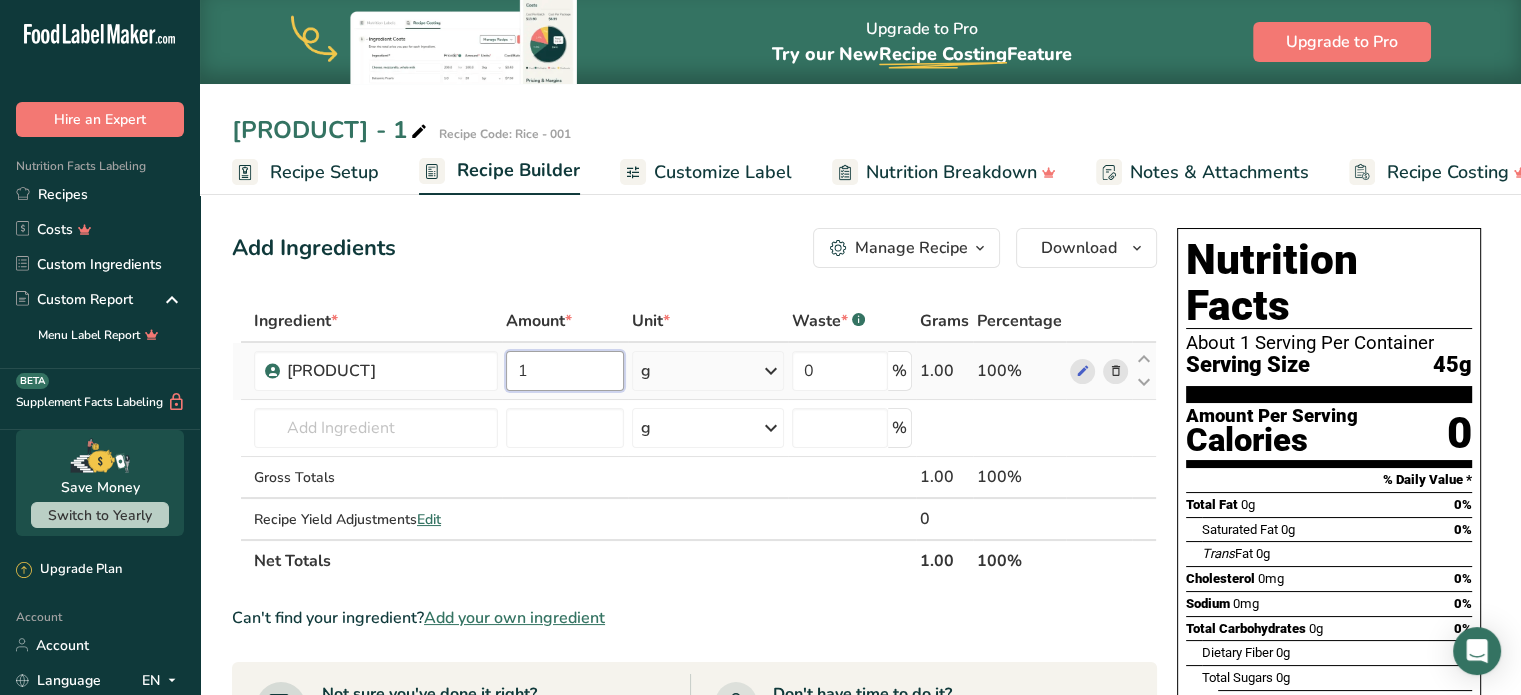 type on "1" 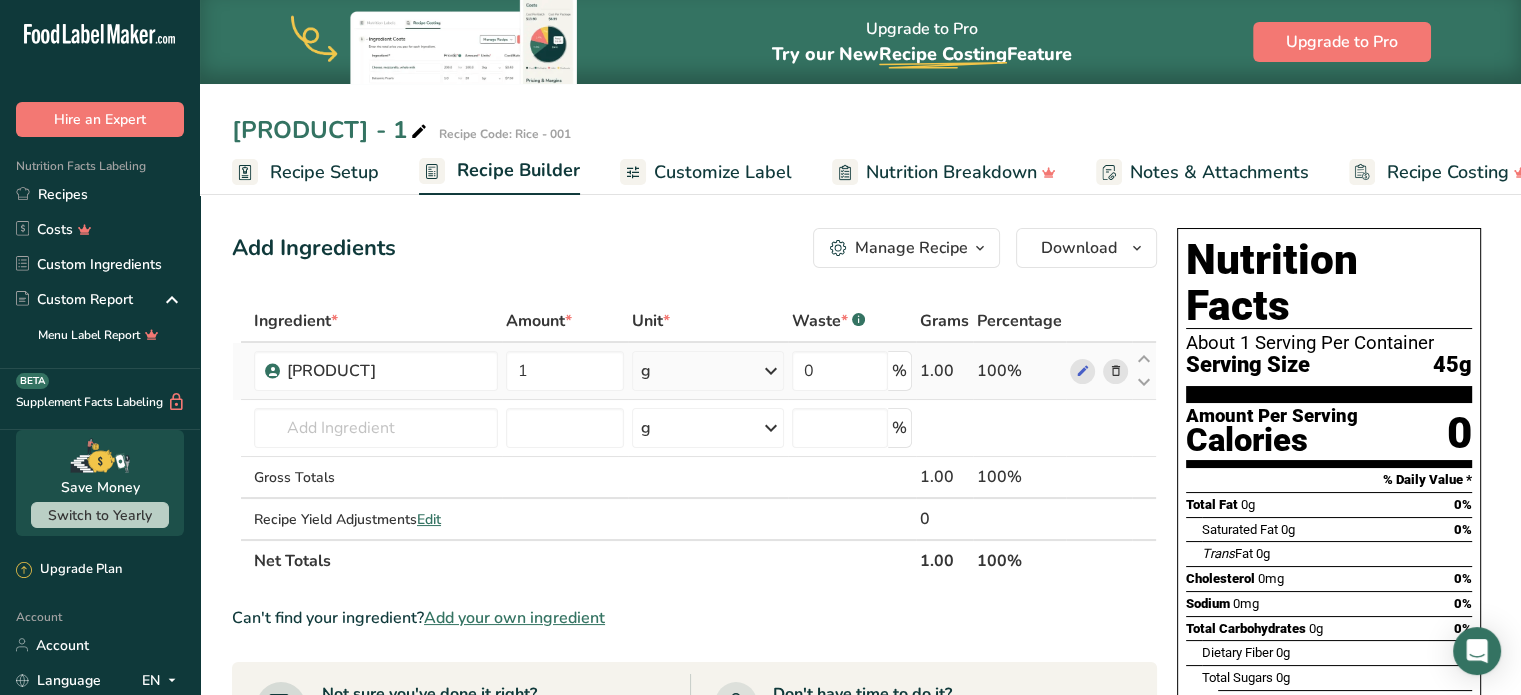 click on "Ingredient *
Amount *
Unit *
Waste *   .a-a{fill:#347362;}.b-a{fill:#fff;}          Grams
Percentage
[FIRST] [LAST] Rice
1
g
Portions
1 Cup
Weight Units
g
kg
mg
See more
Volume Units
l
mL
fl oz
See more
0
%
1.00
100%
Rice - 001
[FIRST] [LAST] Rice
28/7 CSMR
CRYSTAL [FIRST] [LAST] RICE
15101
Fish, snapper, mixed species, raw
19040
19034" at bounding box center (694, 441) 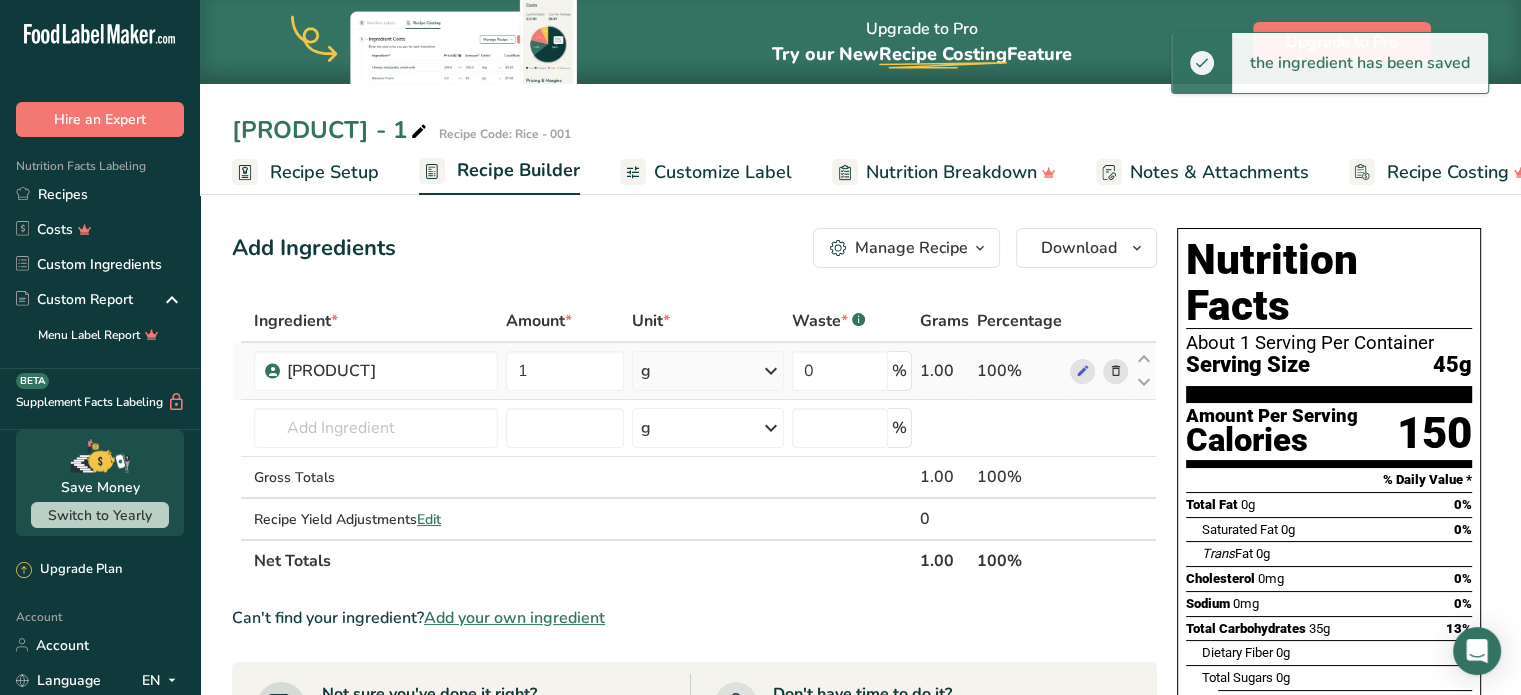 click on "g" at bounding box center (708, 371) 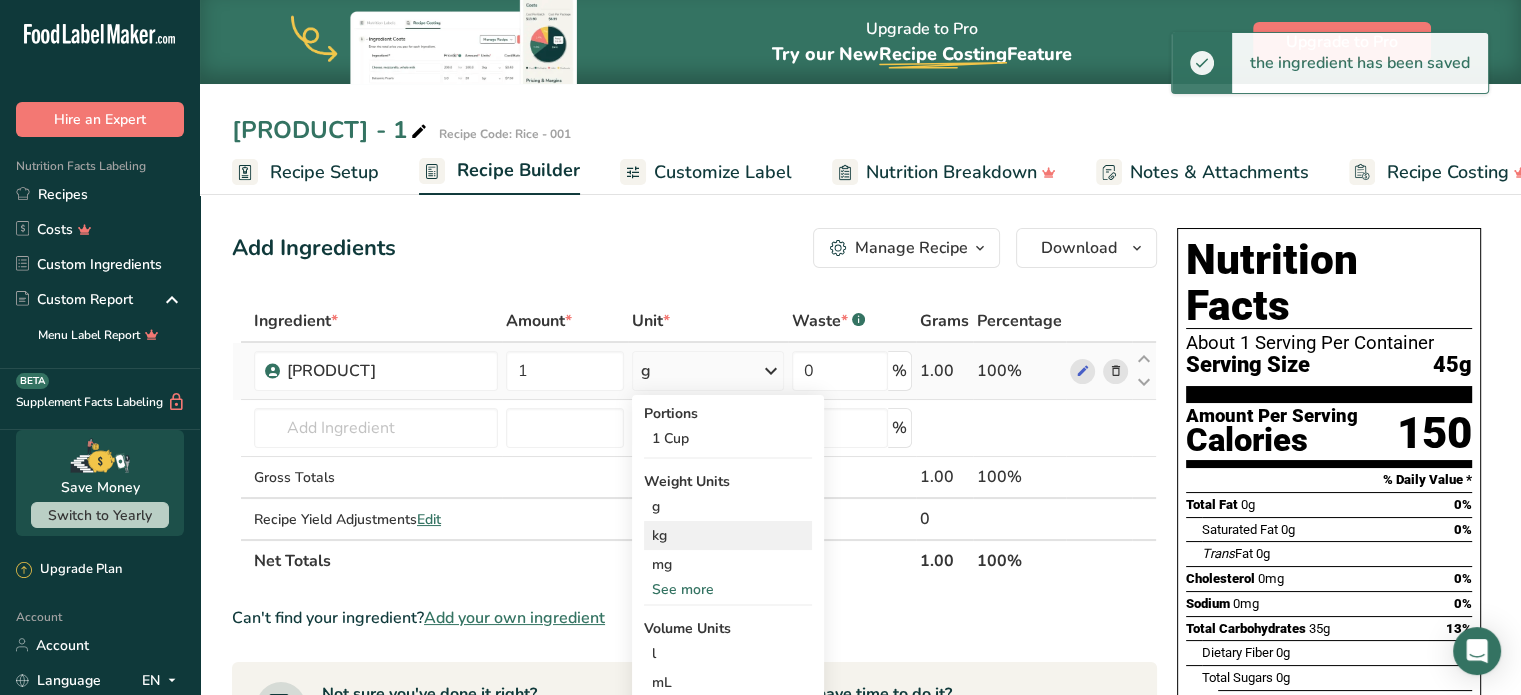 click on "kg" at bounding box center (728, 535) 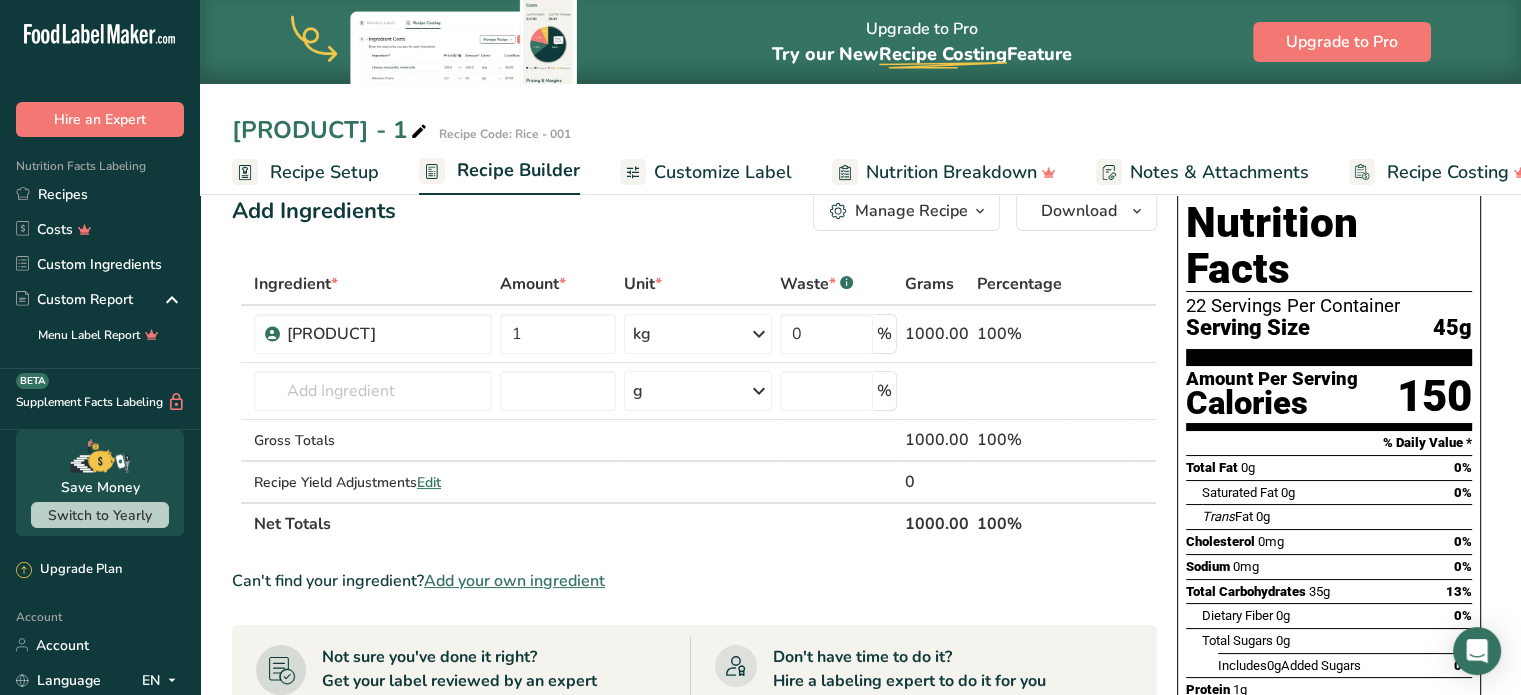 scroll, scrollTop: 0, scrollLeft: 0, axis: both 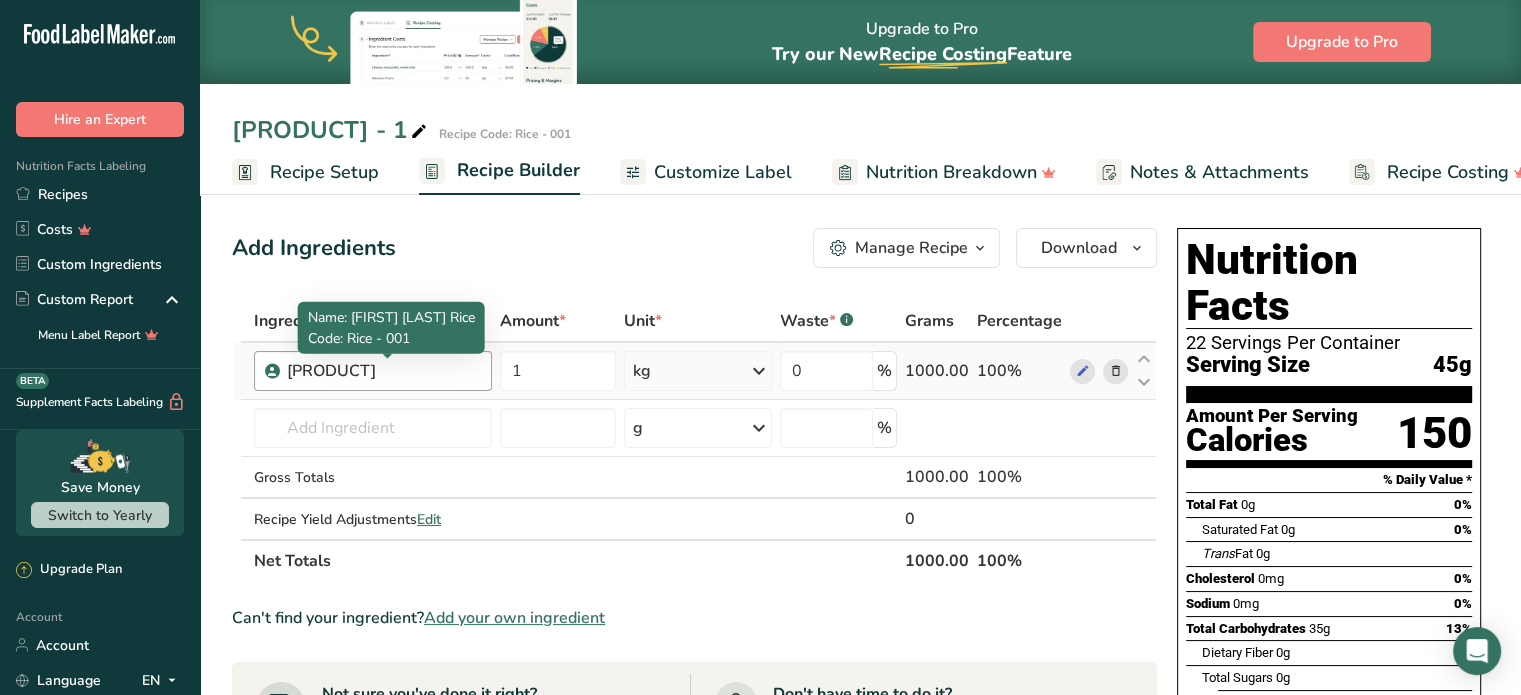 click on "[PRODUCT]" at bounding box center [383, 371] 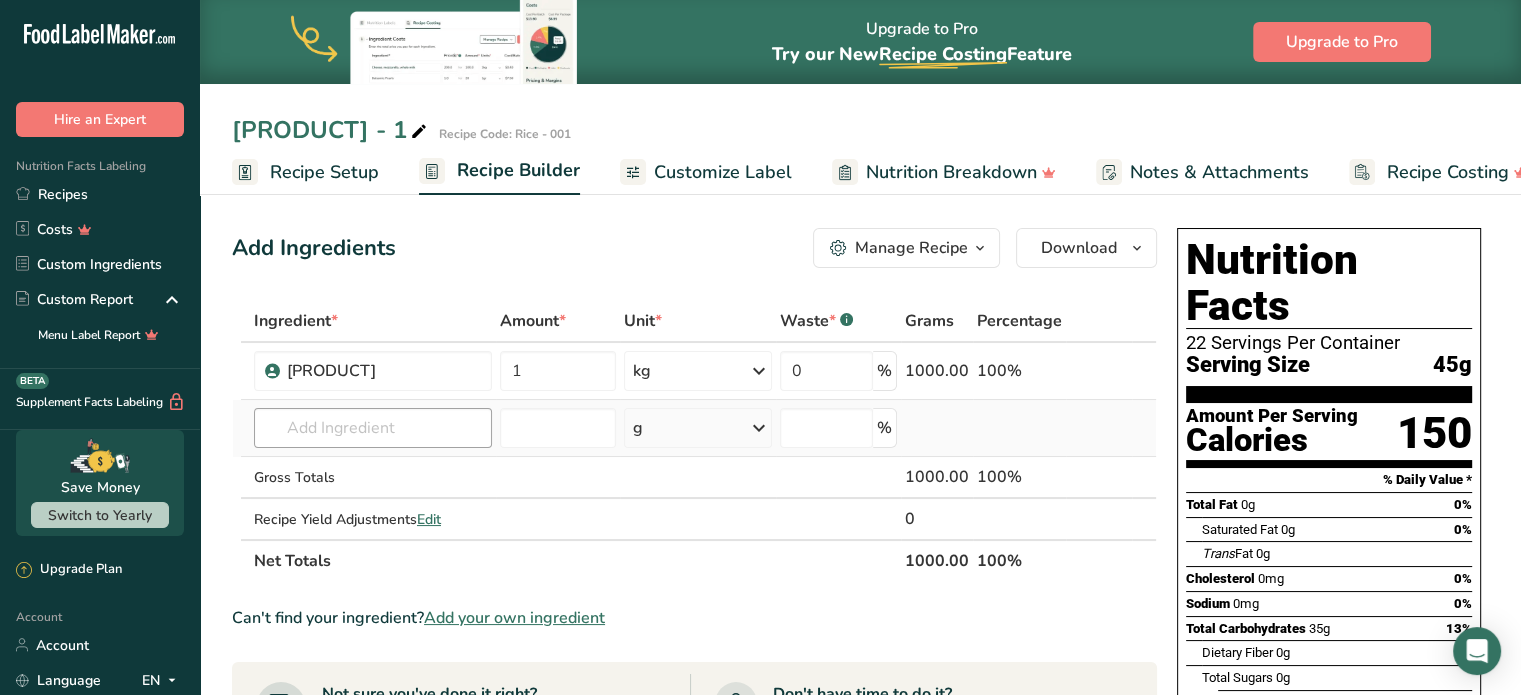 drag, startPoint x: 385, startPoint y: 451, endPoint x: 386, endPoint y: 439, distance: 12.0415945 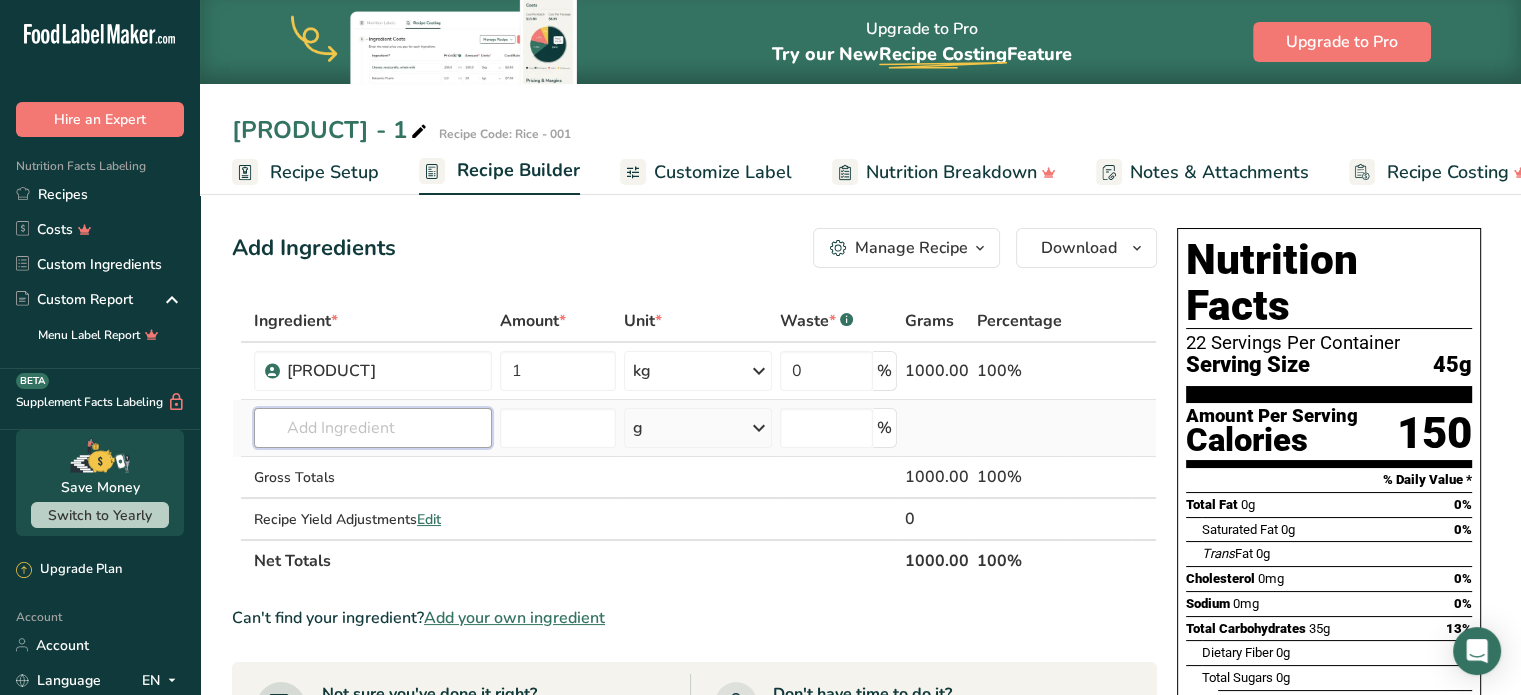 click at bounding box center (373, 428) 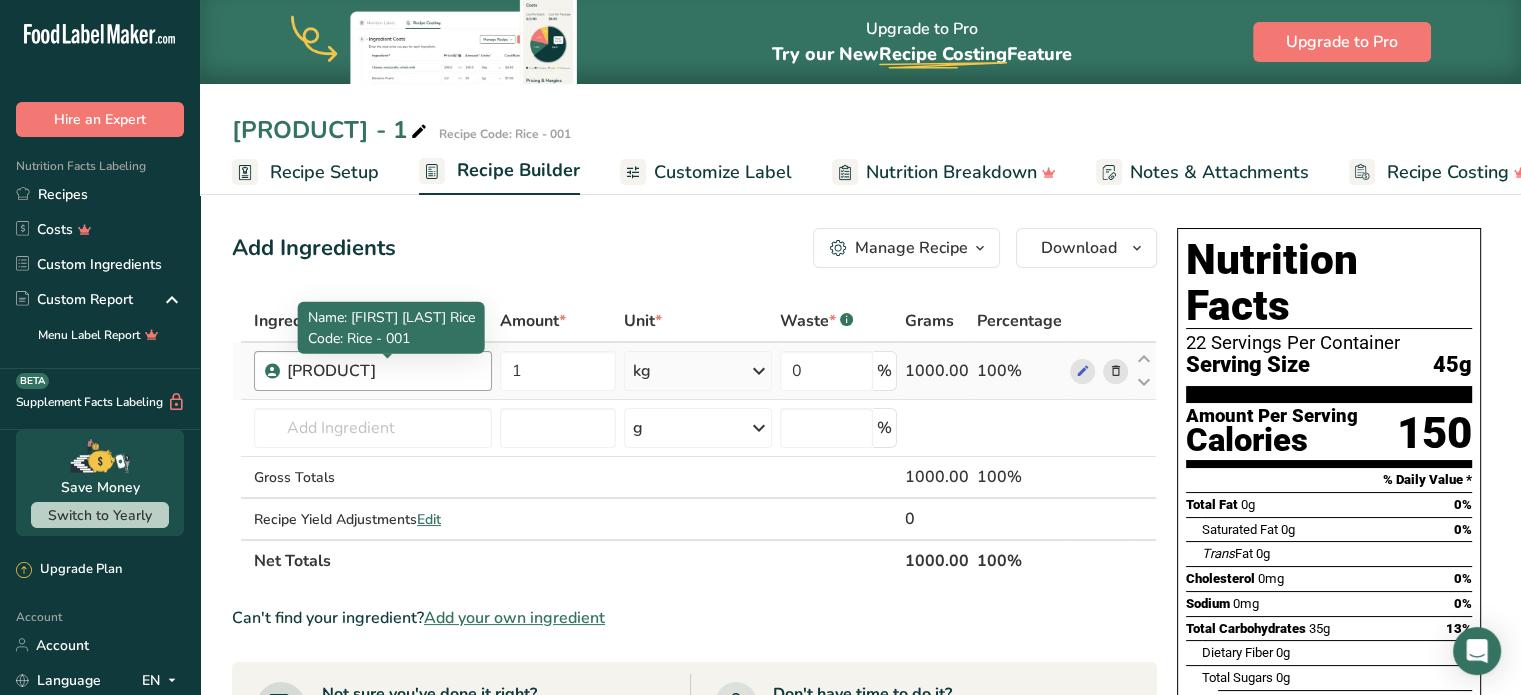 click on "[PRODUCT]" at bounding box center [383, 371] 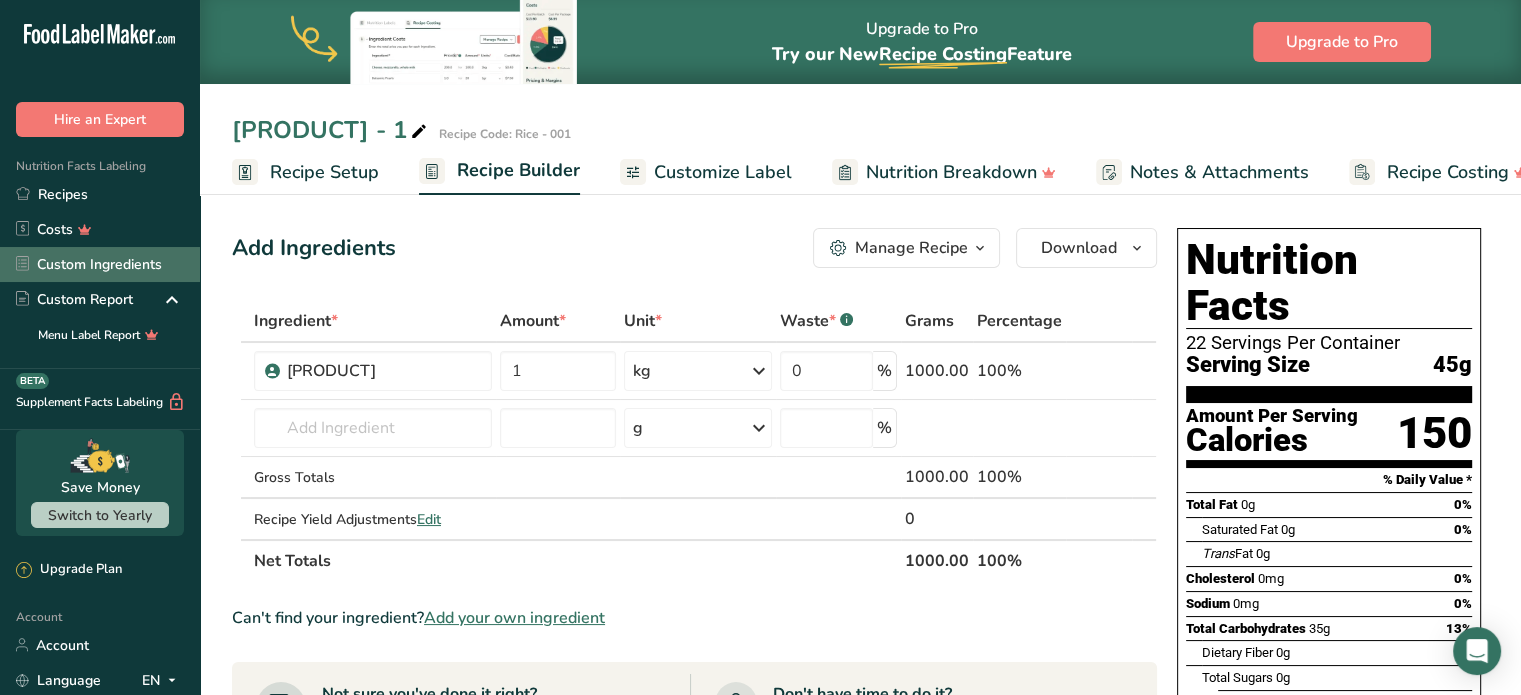 click on "Custom Ingredients" at bounding box center [100, 264] 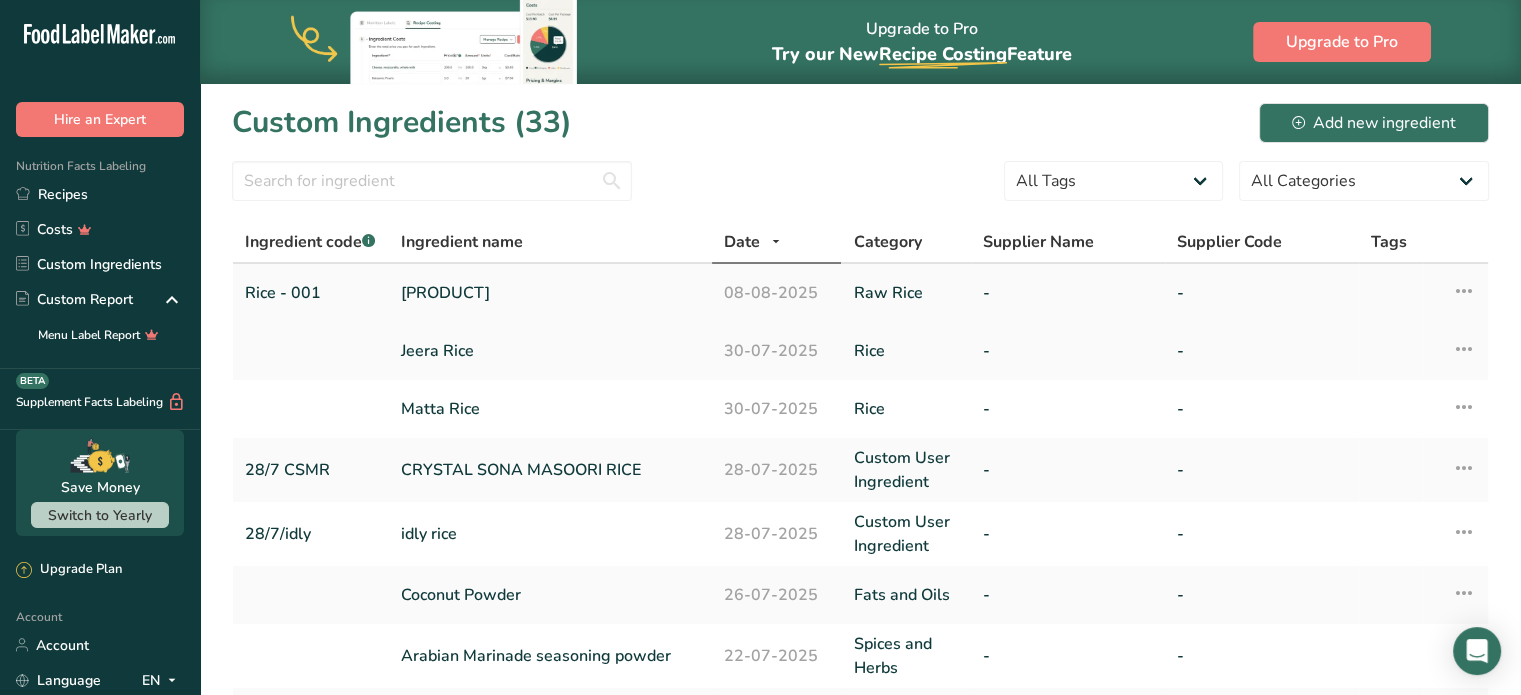 click on "[PRODUCT]" at bounding box center [550, 293] 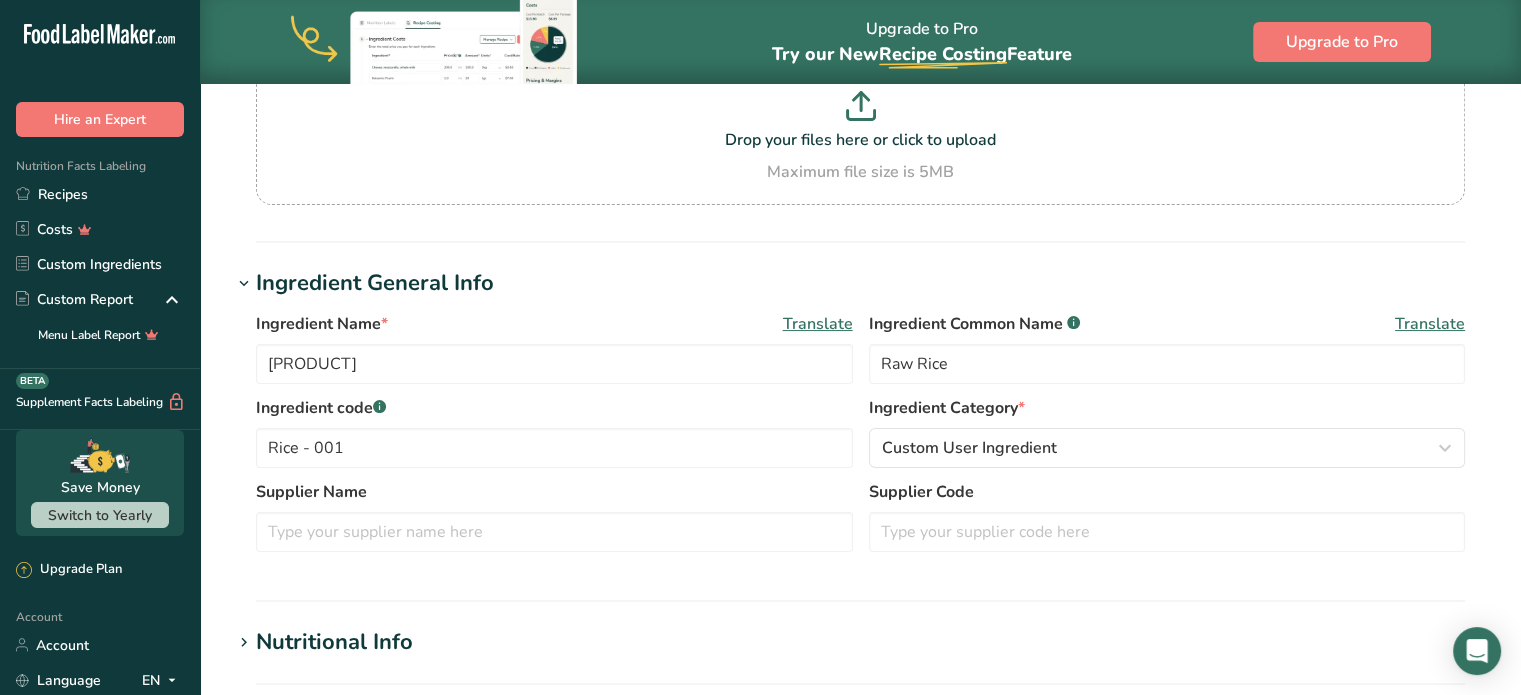 scroll, scrollTop: 200, scrollLeft: 0, axis: vertical 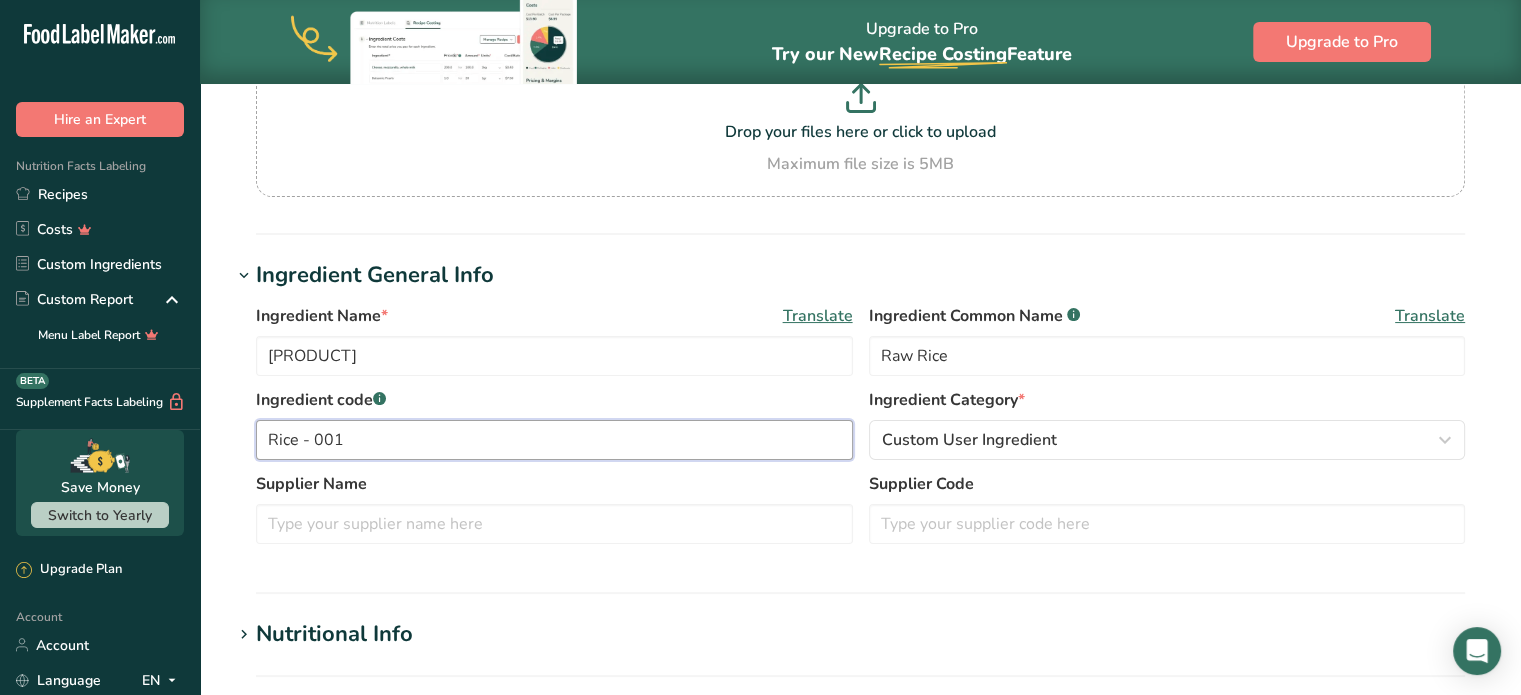 click on "Rice - 001" at bounding box center [554, 440] 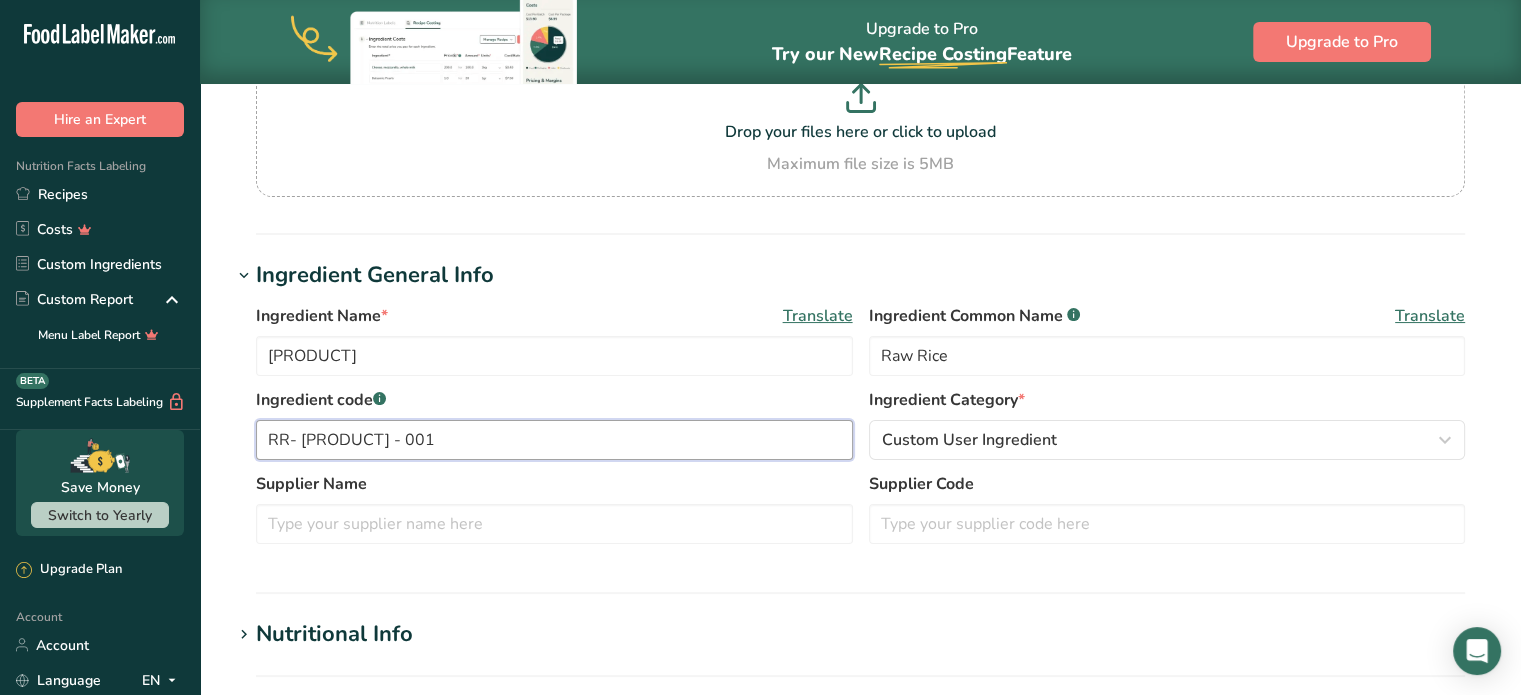 drag, startPoint x: 328, startPoint y: 437, endPoint x: 292, endPoint y: 431, distance: 36.496574 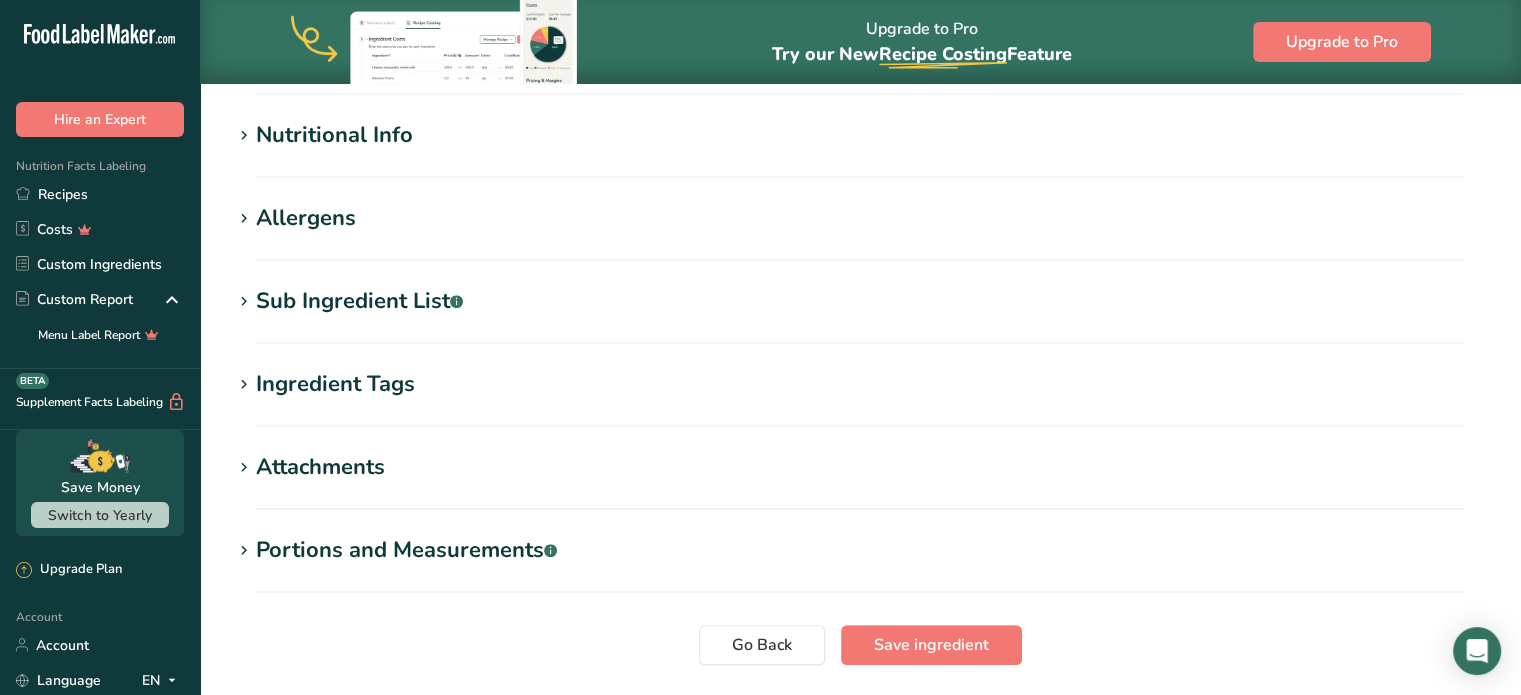 scroll, scrollTop: 700, scrollLeft: 0, axis: vertical 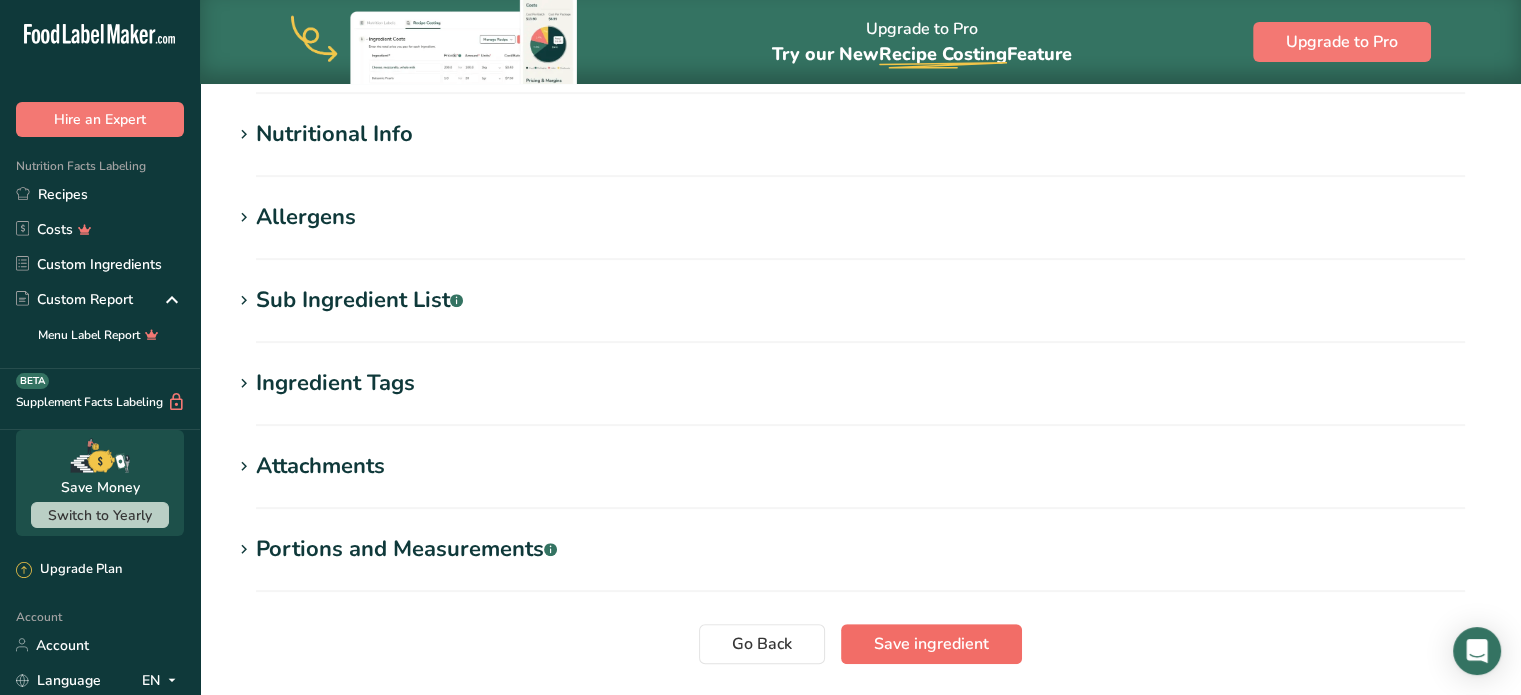 type on "RR - 001" 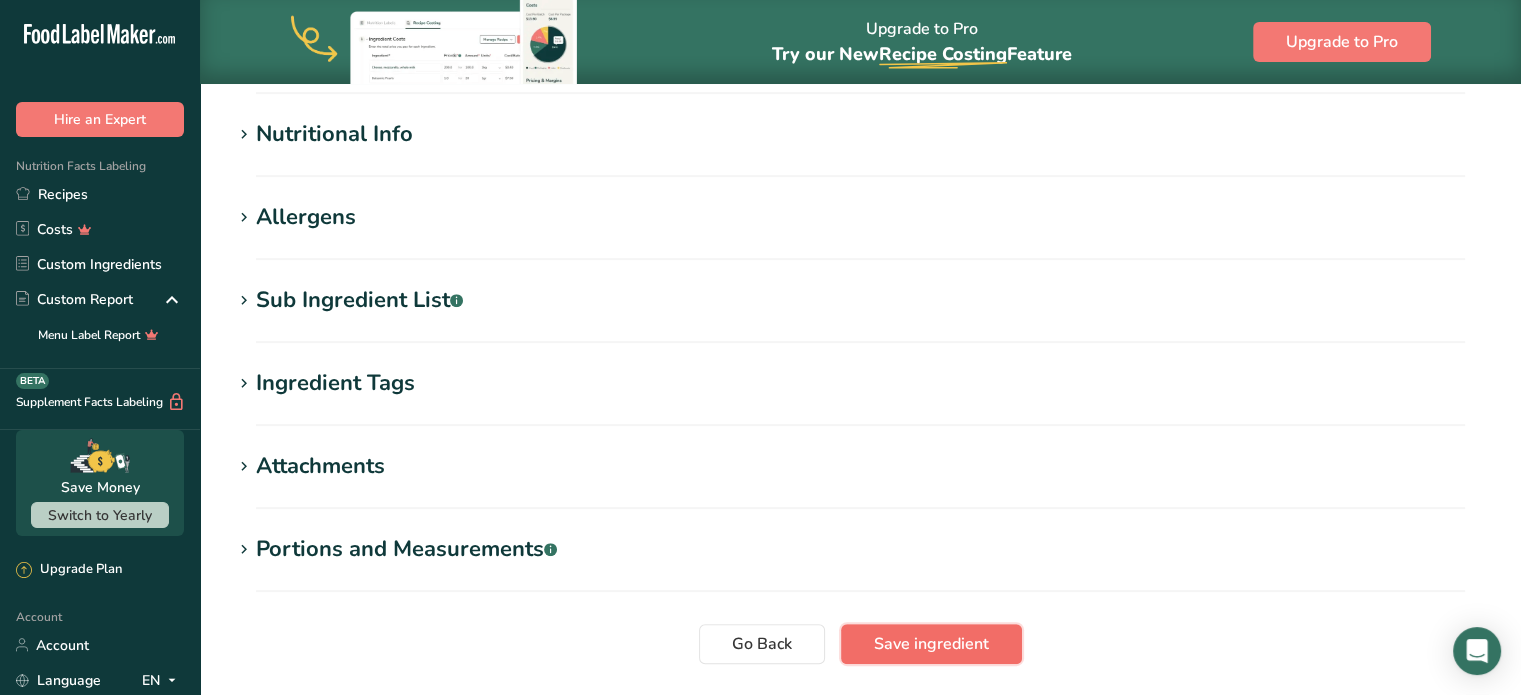 click on "Save ingredient" at bounding box center (931, 644) 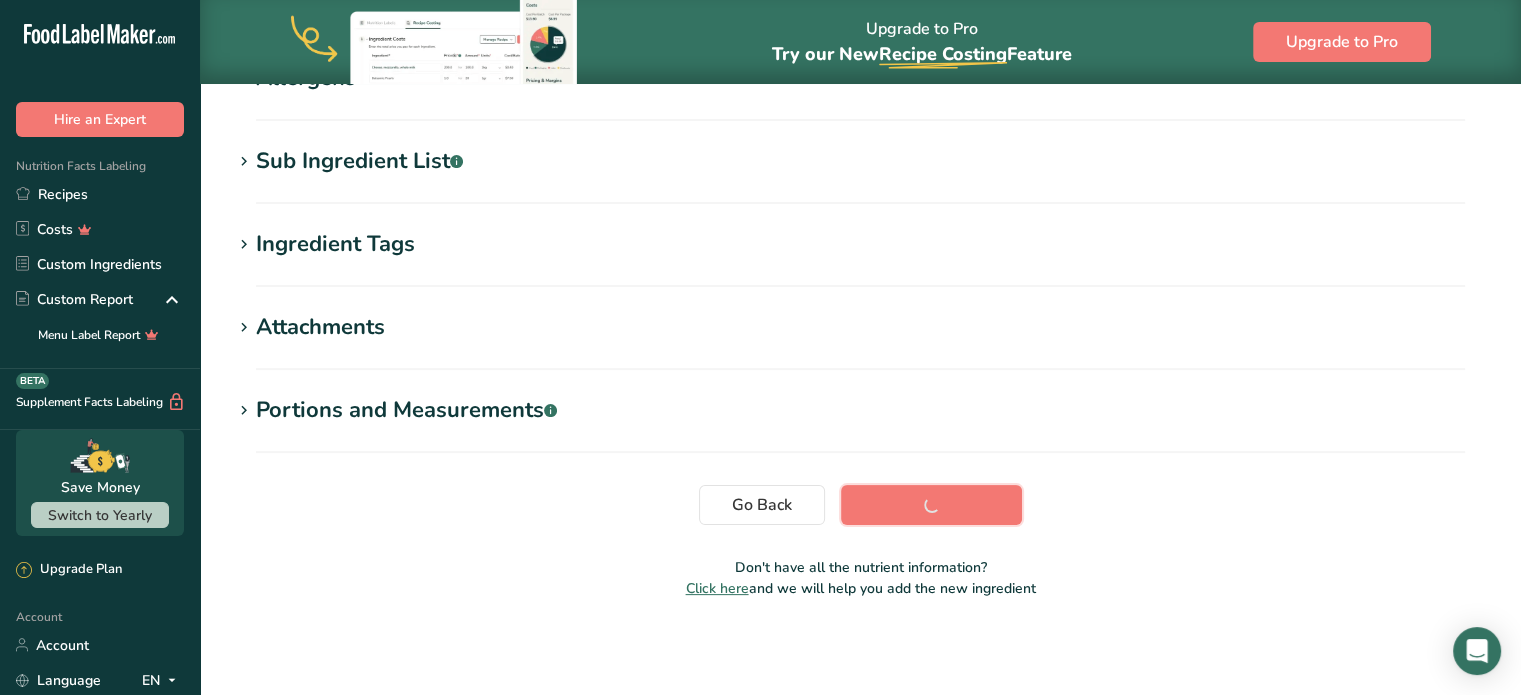 scroll, scrollTop: 364, scrollLeft: 0, axis: vertical 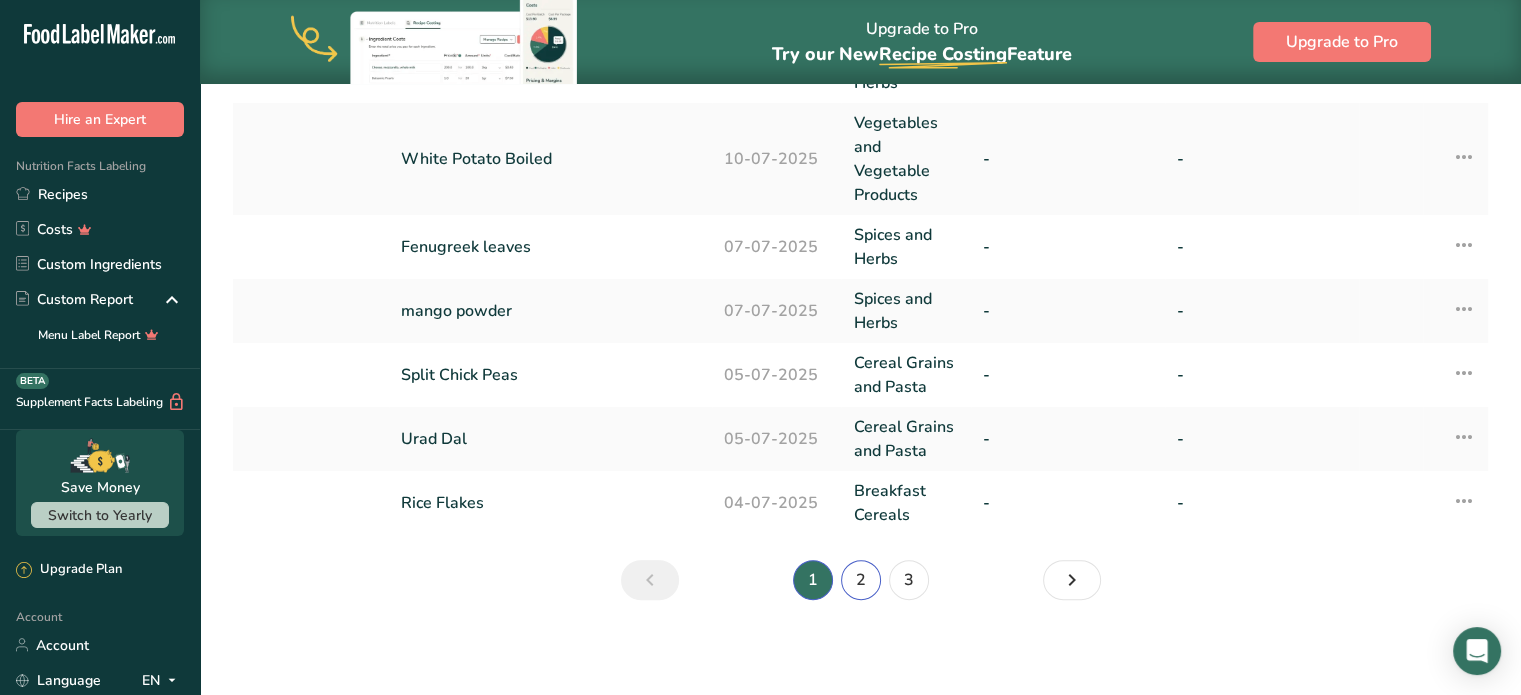 click on "2" at bounding box center [861, 580] 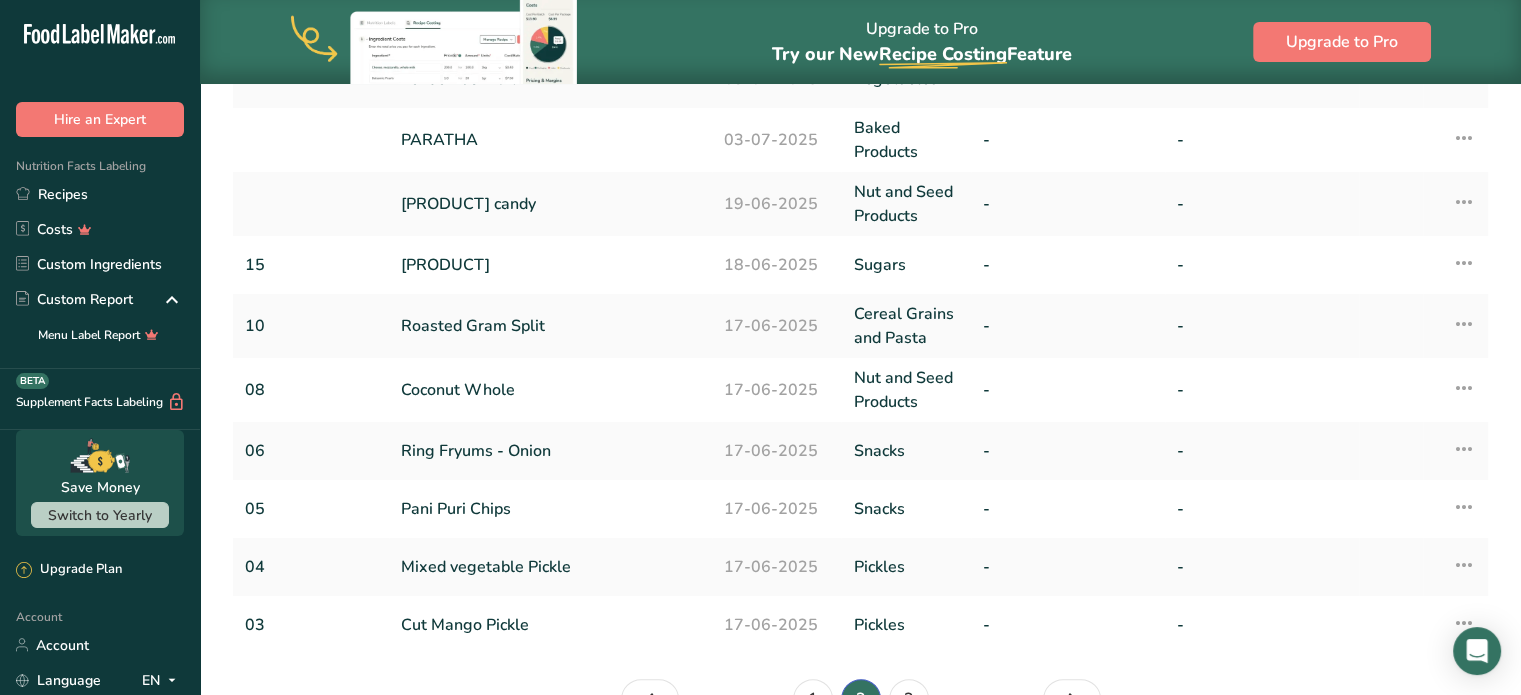 scroll, scrollTop: 640, scrollLeft: 0, axis: vertical 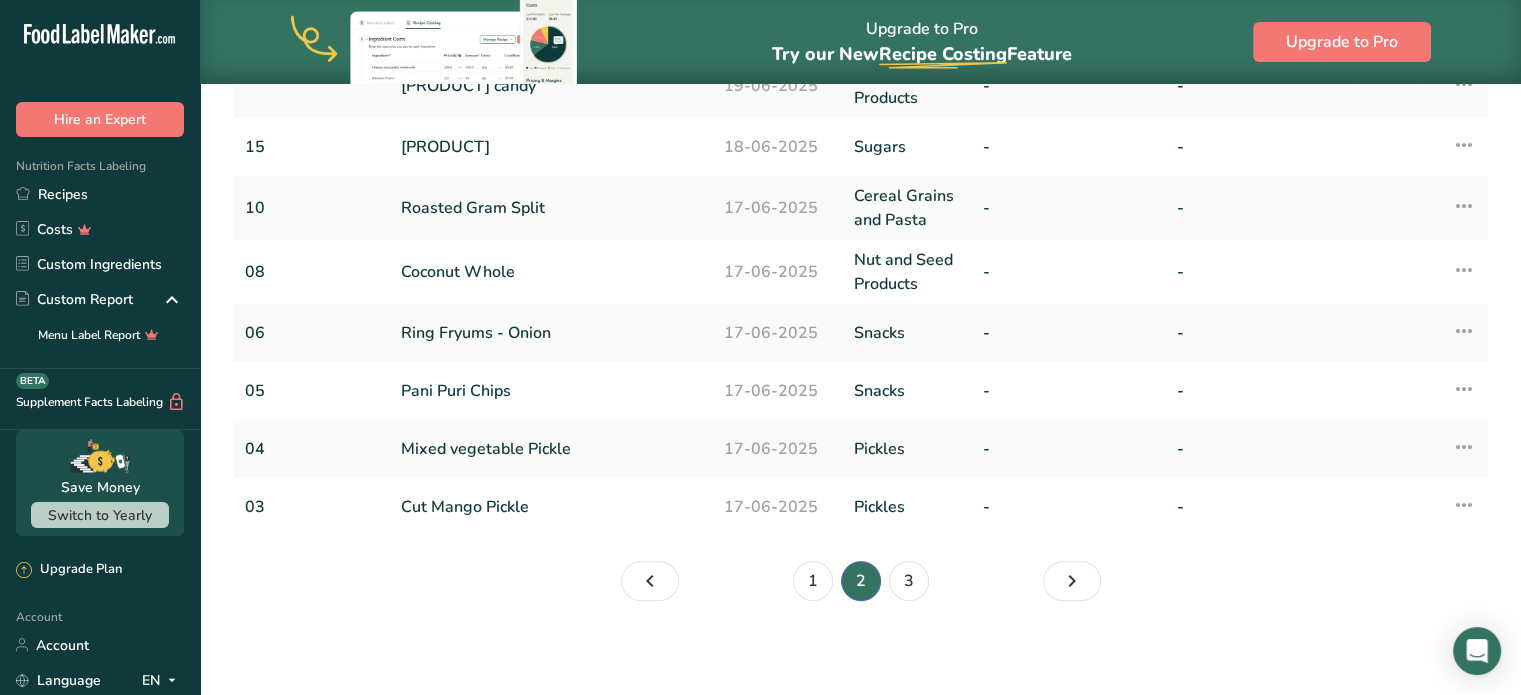 click on "1" at bounding box center (813, 581) 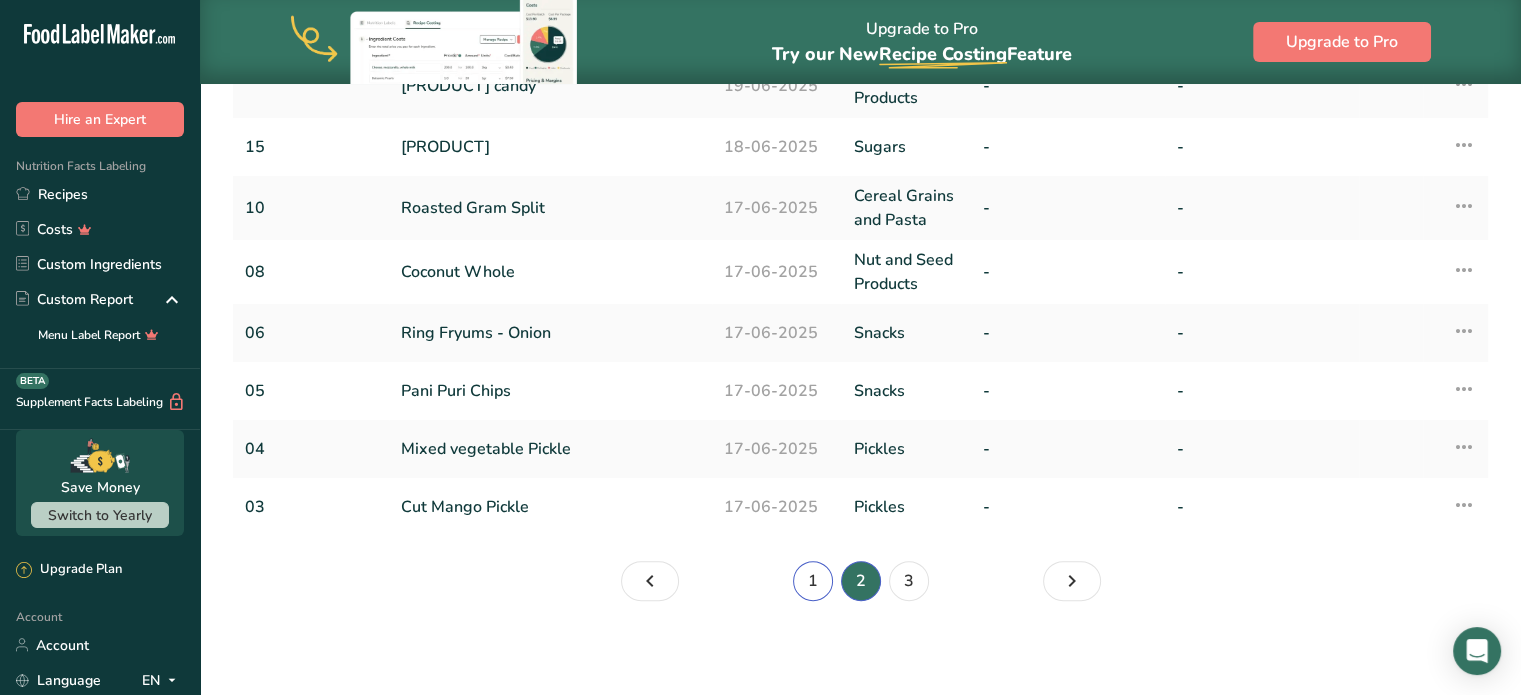 click on "1" at bounding box center (813, 581) 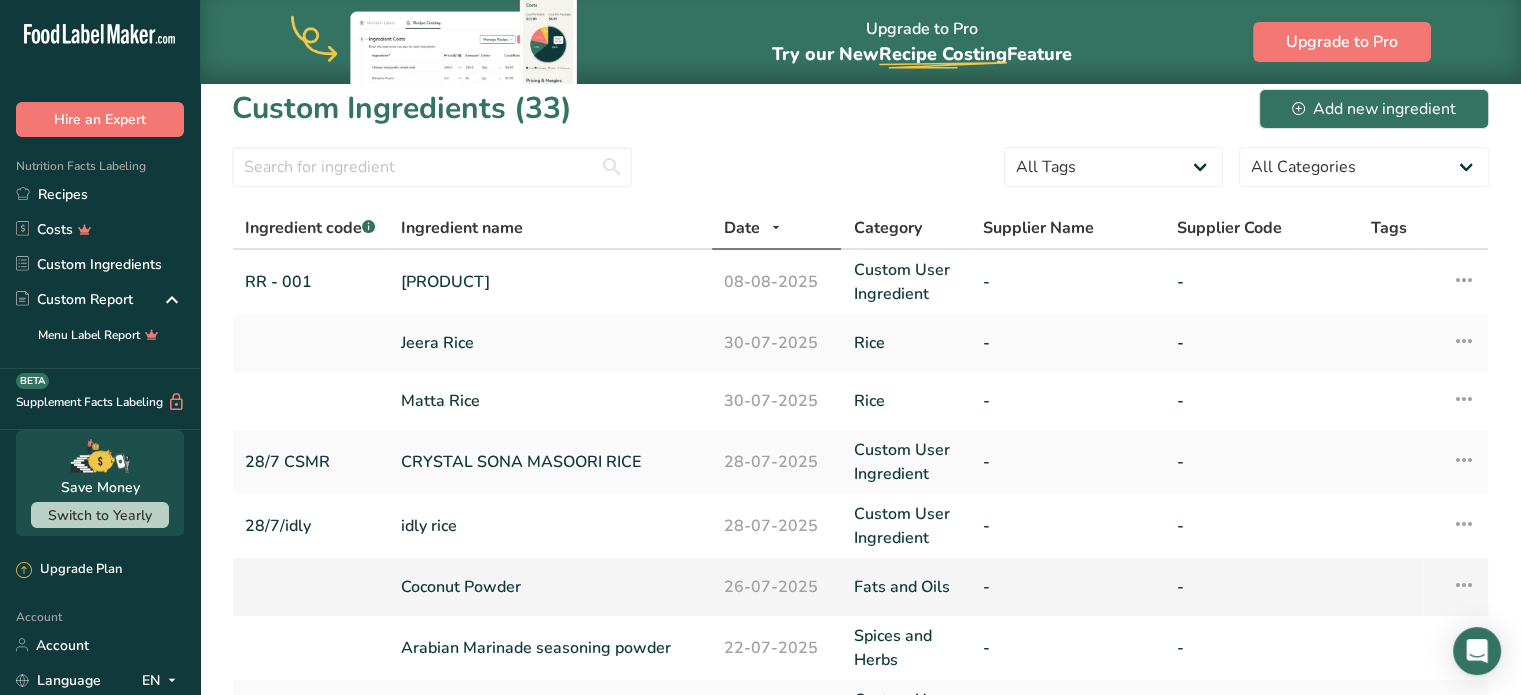 scroll, scrollTop: 0, scrollLeft: 0, axis: both 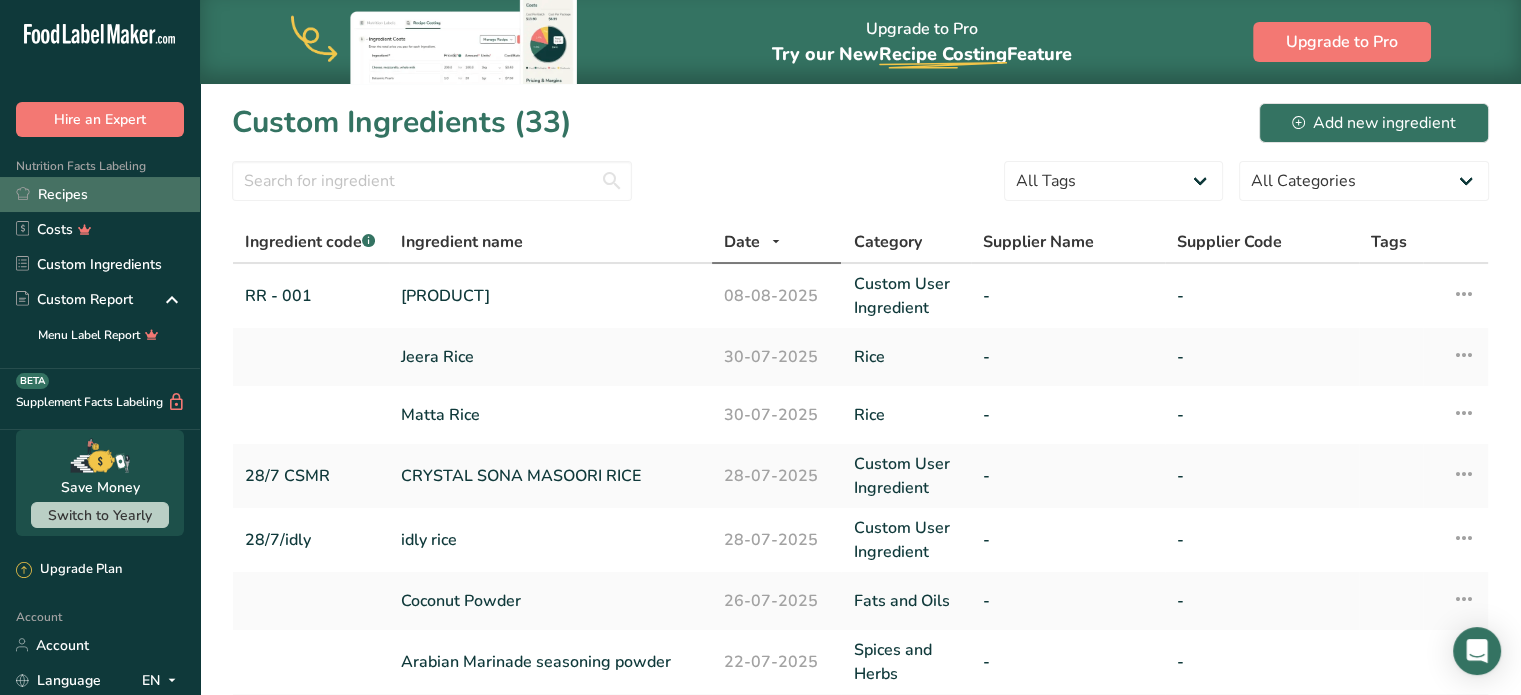 click on "Recipes" at bounding box center (100, 194) 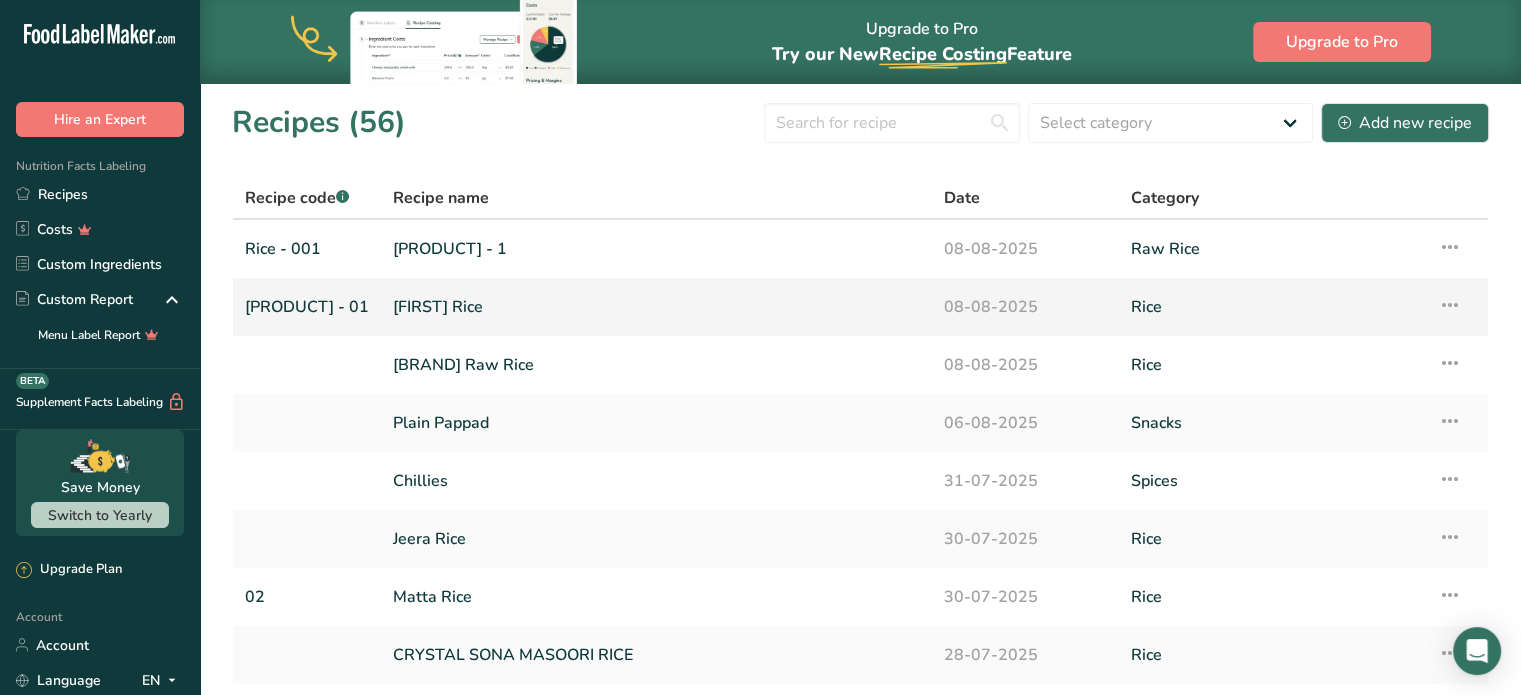 click at bounding box center [1450, 305] 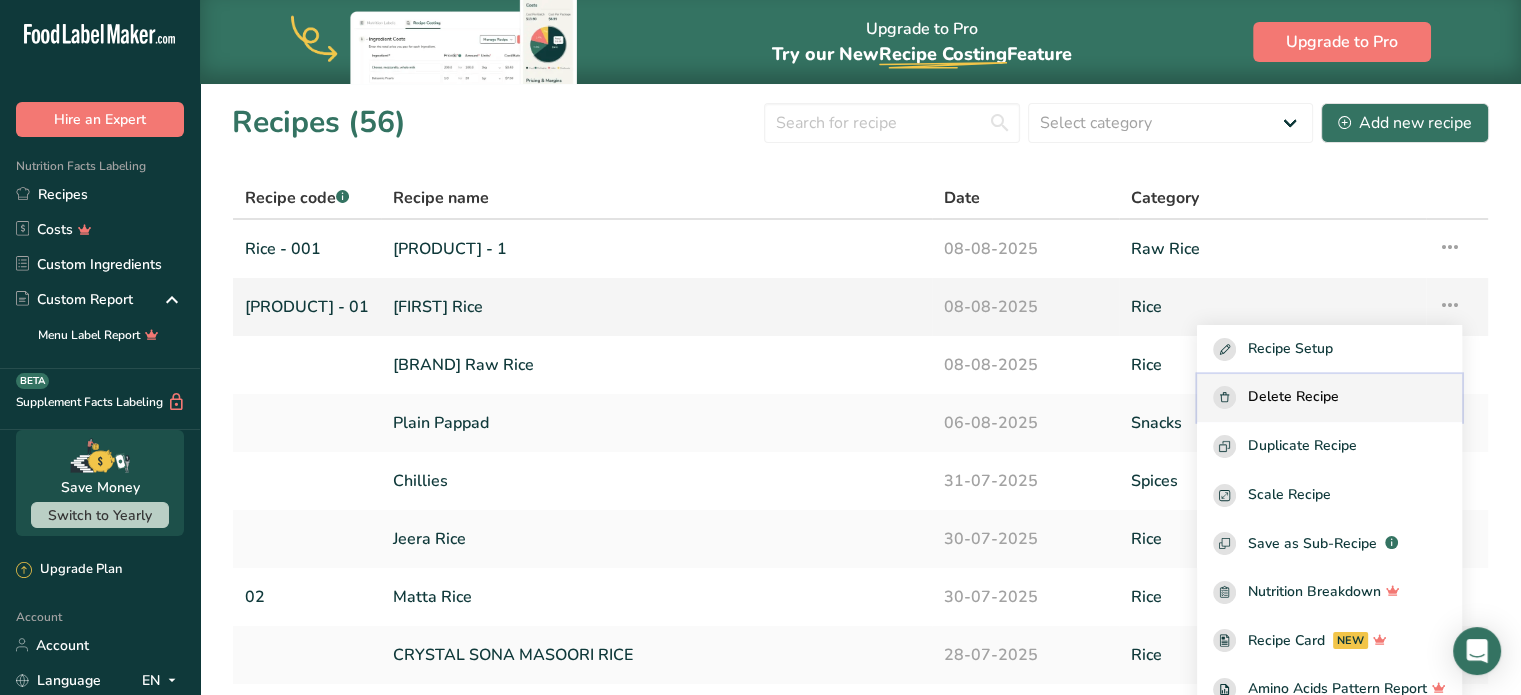 click on "Delete Recipe" at bounding box center [1293, 397] 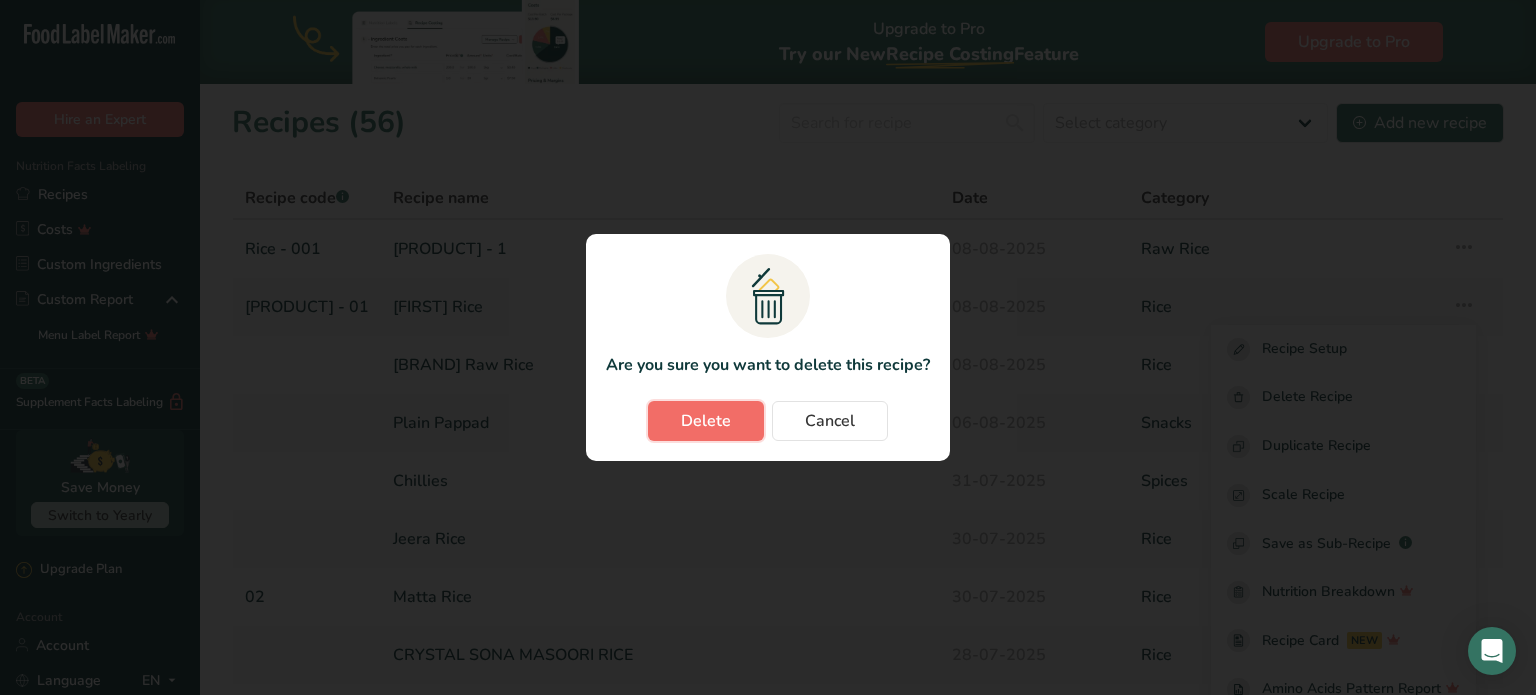 click on "Delete" at bounding box center (706, 421) 